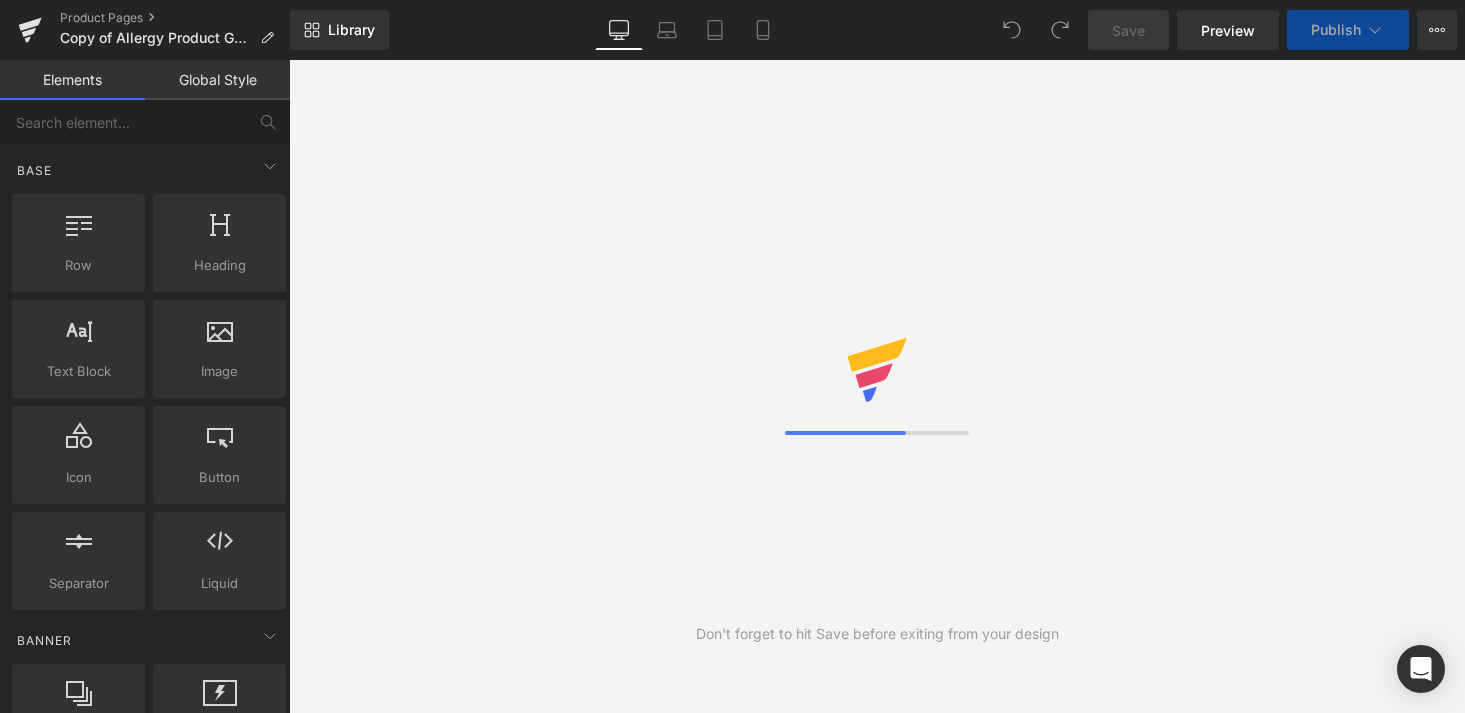 scroll, scrollTop: 0, scrollLeft: 0, axis: both 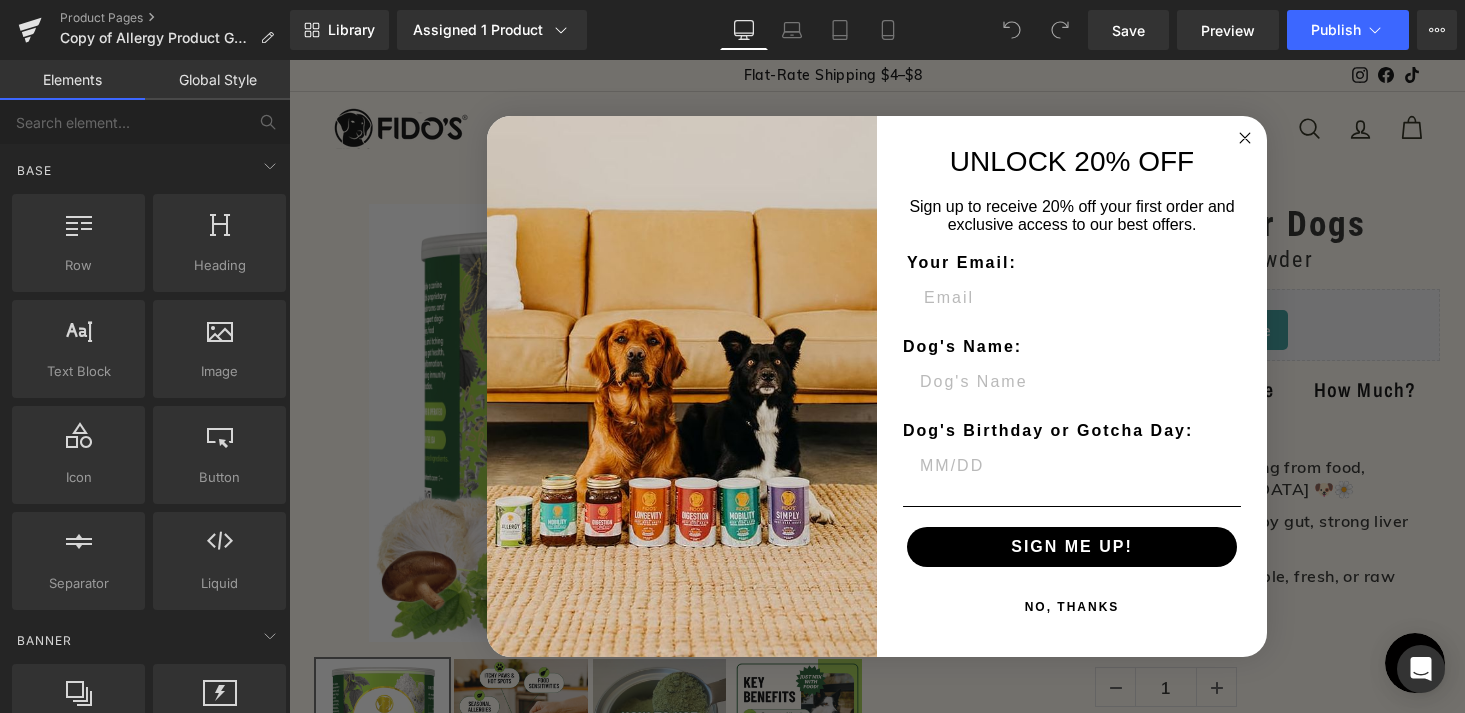 click 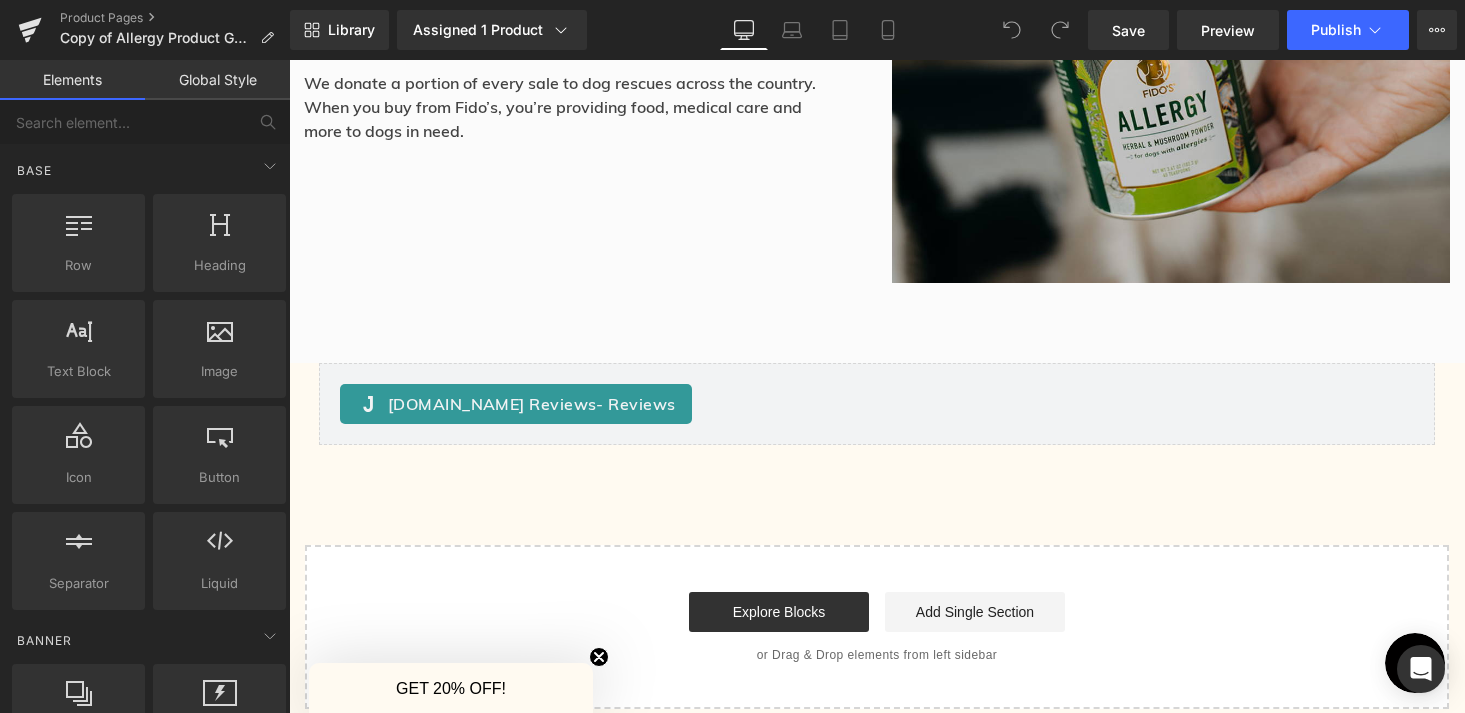 scroll, scrollTop: 2136, scrollLeft: 0, axis: vertical 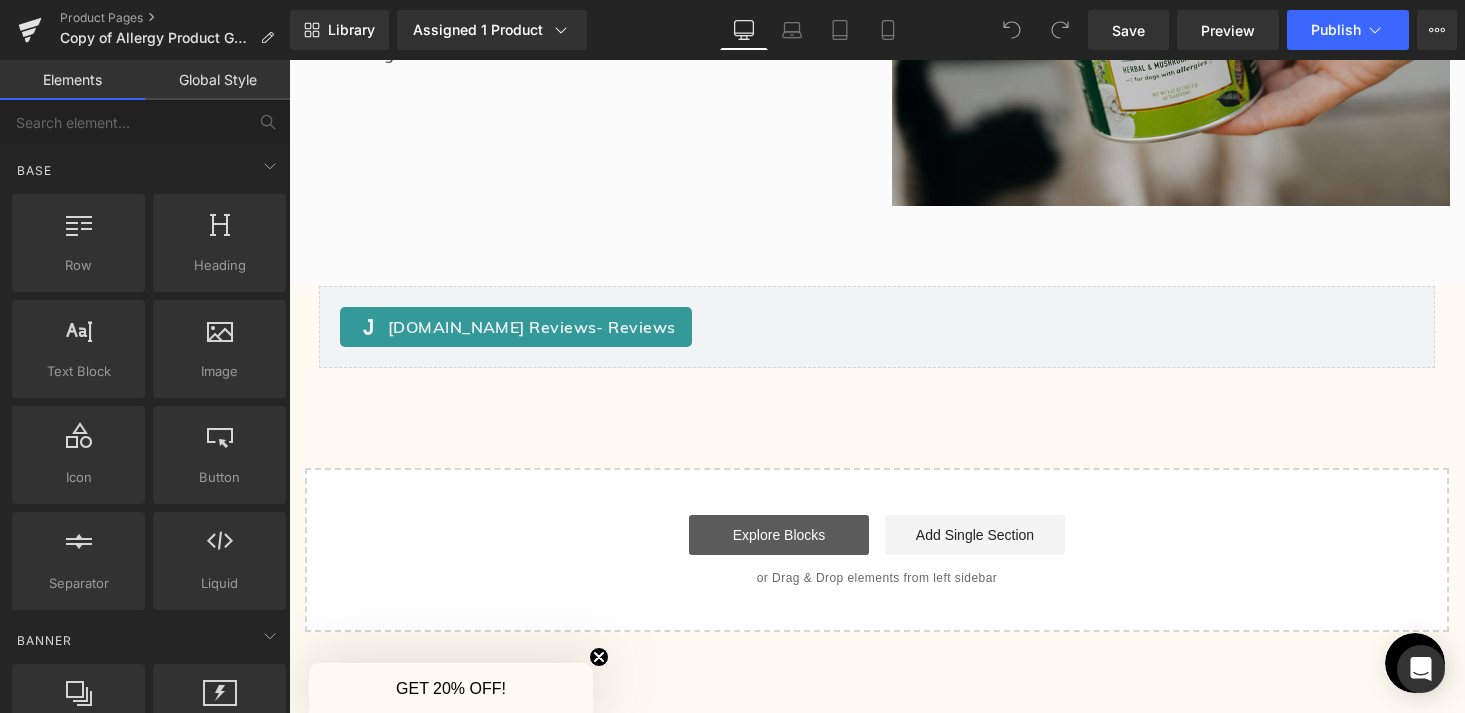 click on "Explore Blocks" at bounding box center [779, 535] 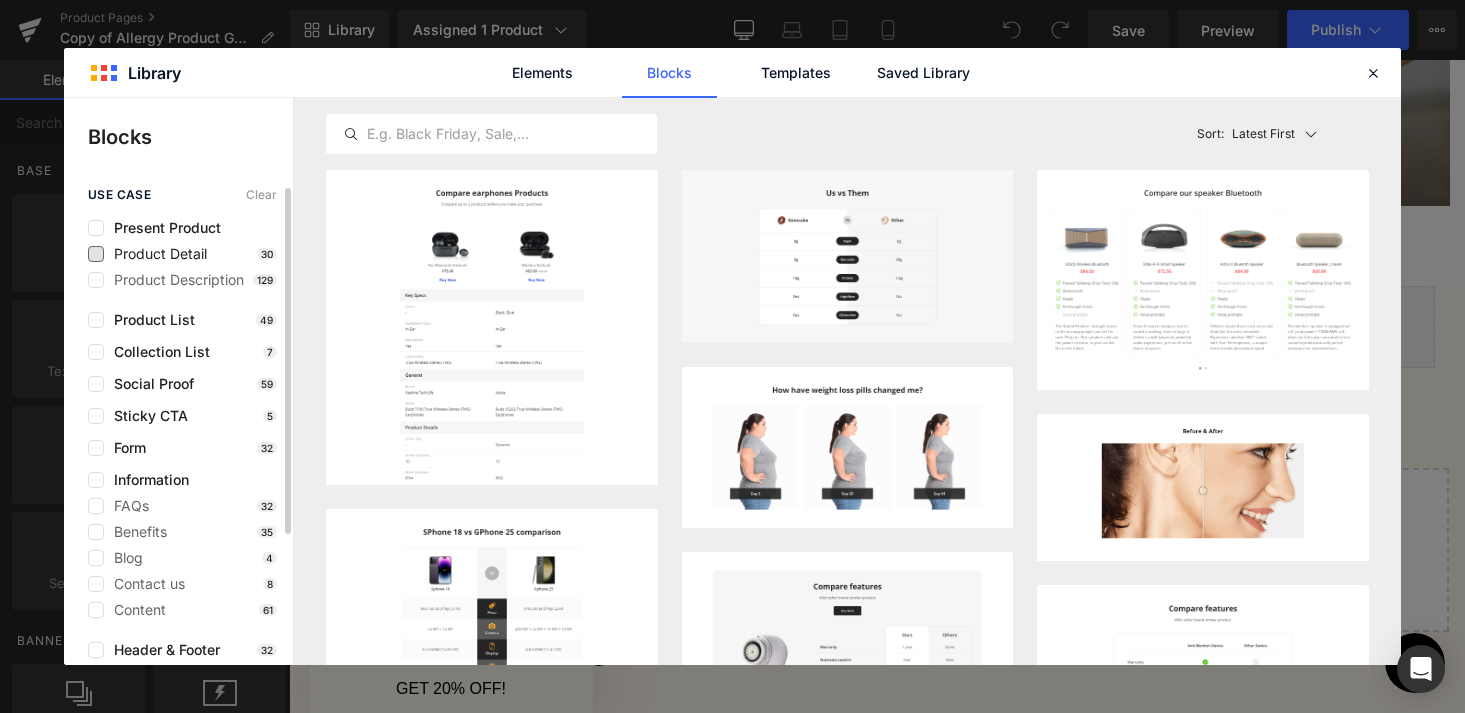 click on "Product Detail" at bounding box center (155, 254) 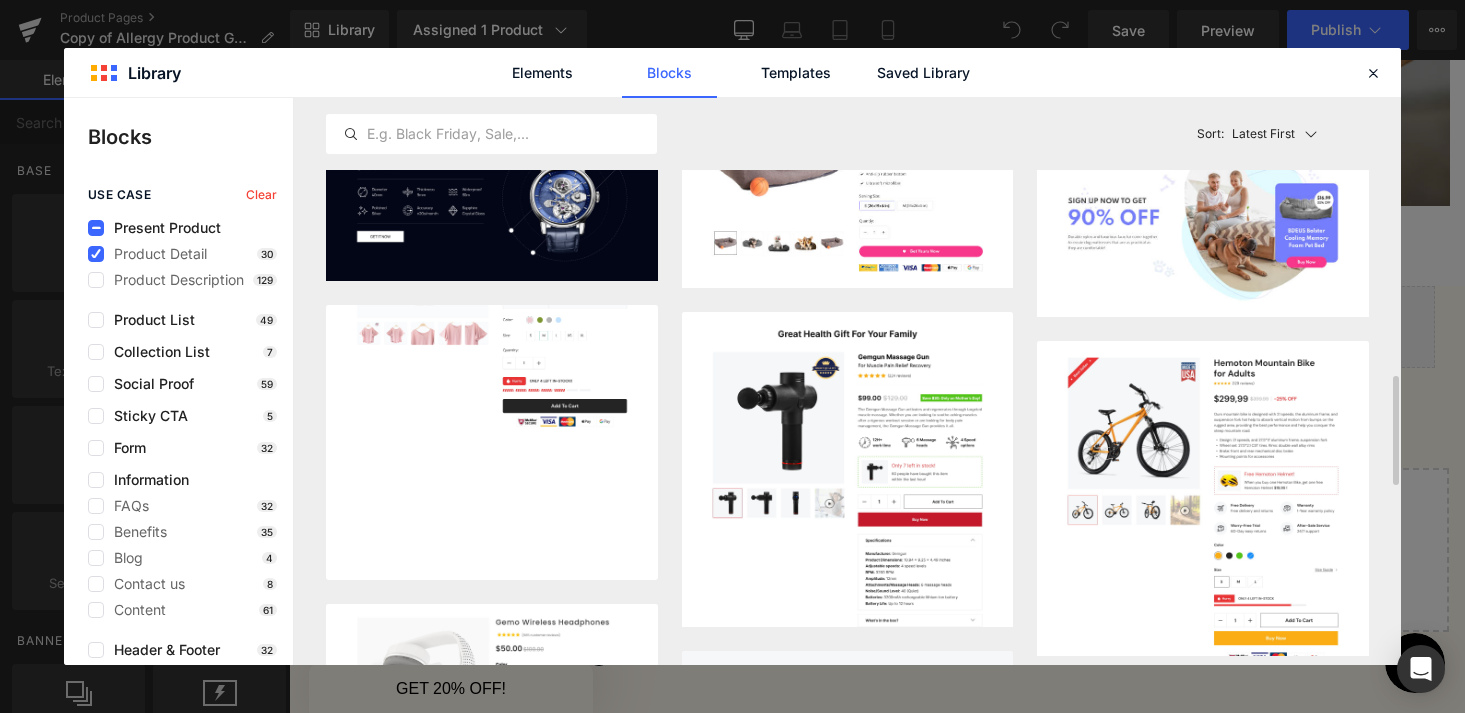 scroll, scrollTop: 1448, scrollLeft: 0, axis: vertical 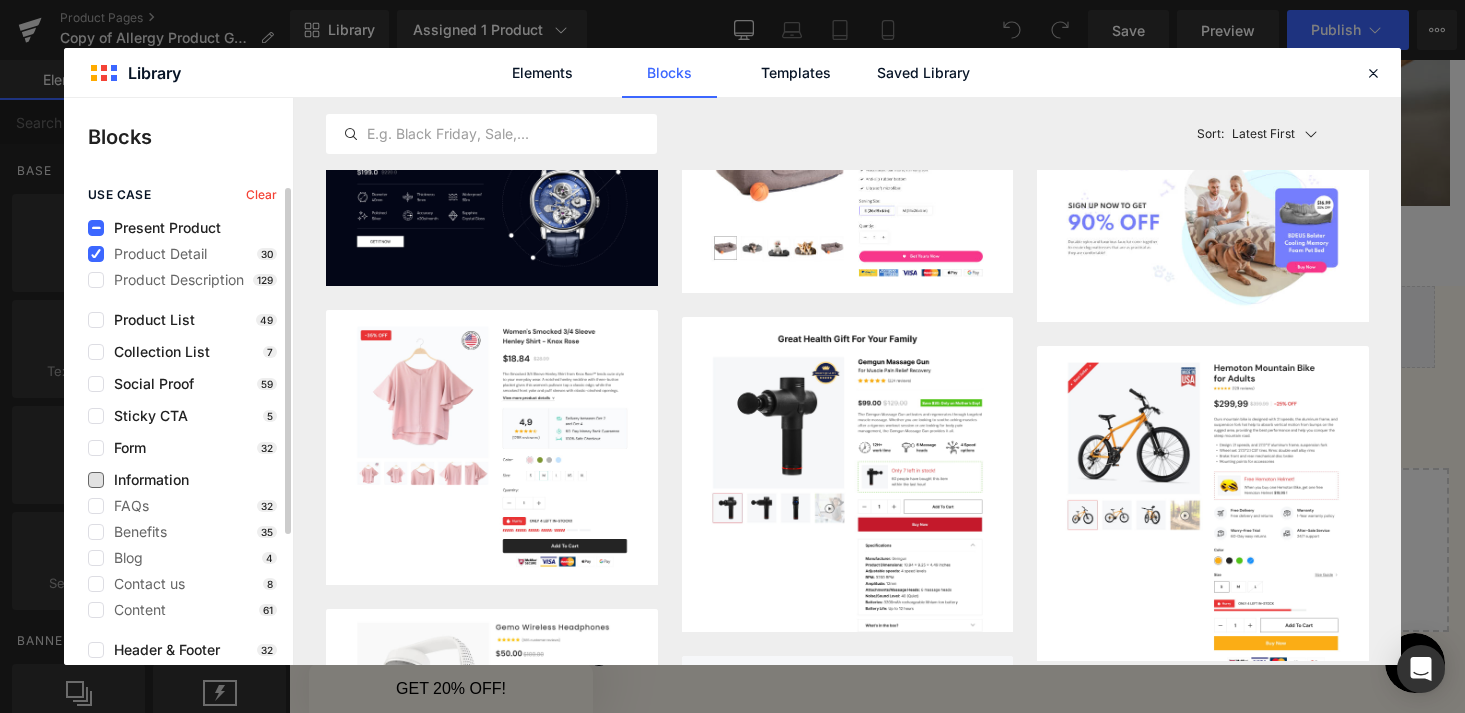 click on "Information" at bounding box center (146, 480) 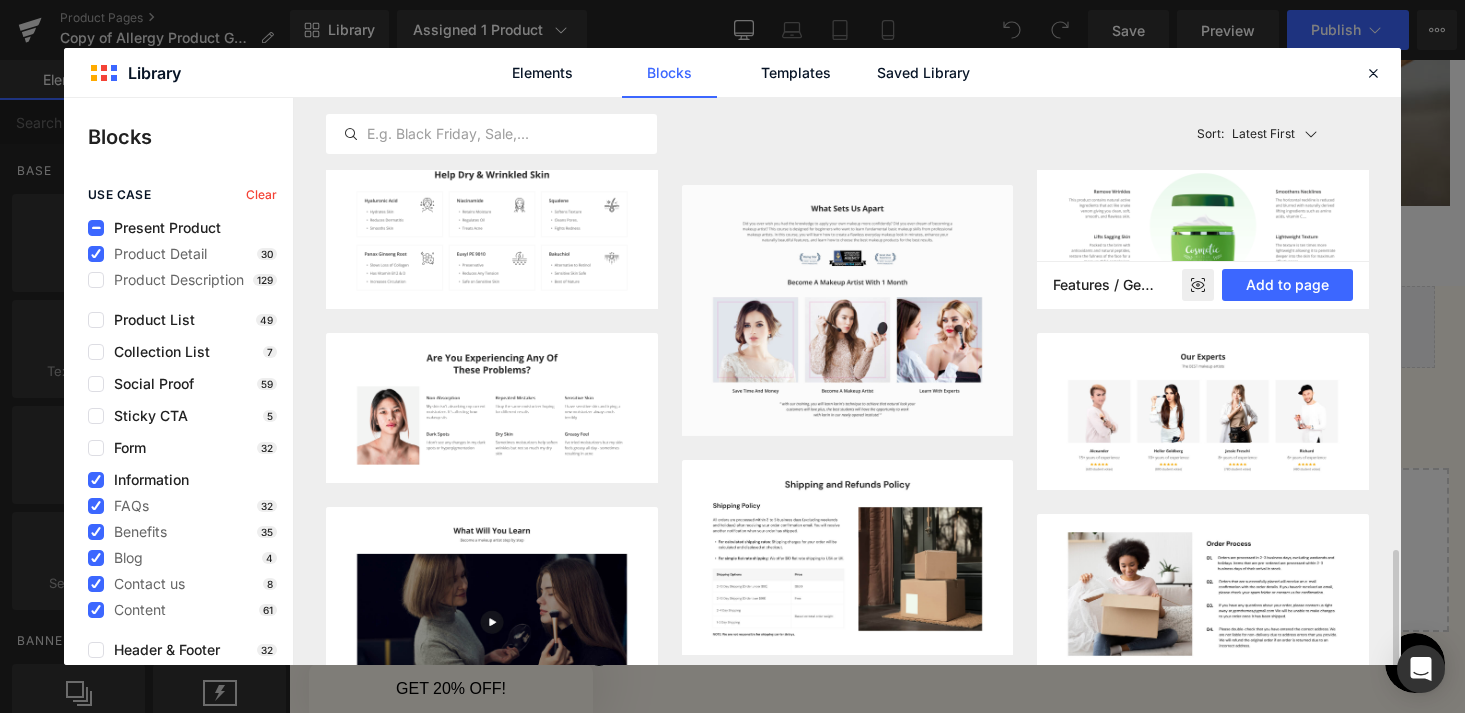 scroll, scrollTop: 1095, scrollLeft: 0, axis: vertical 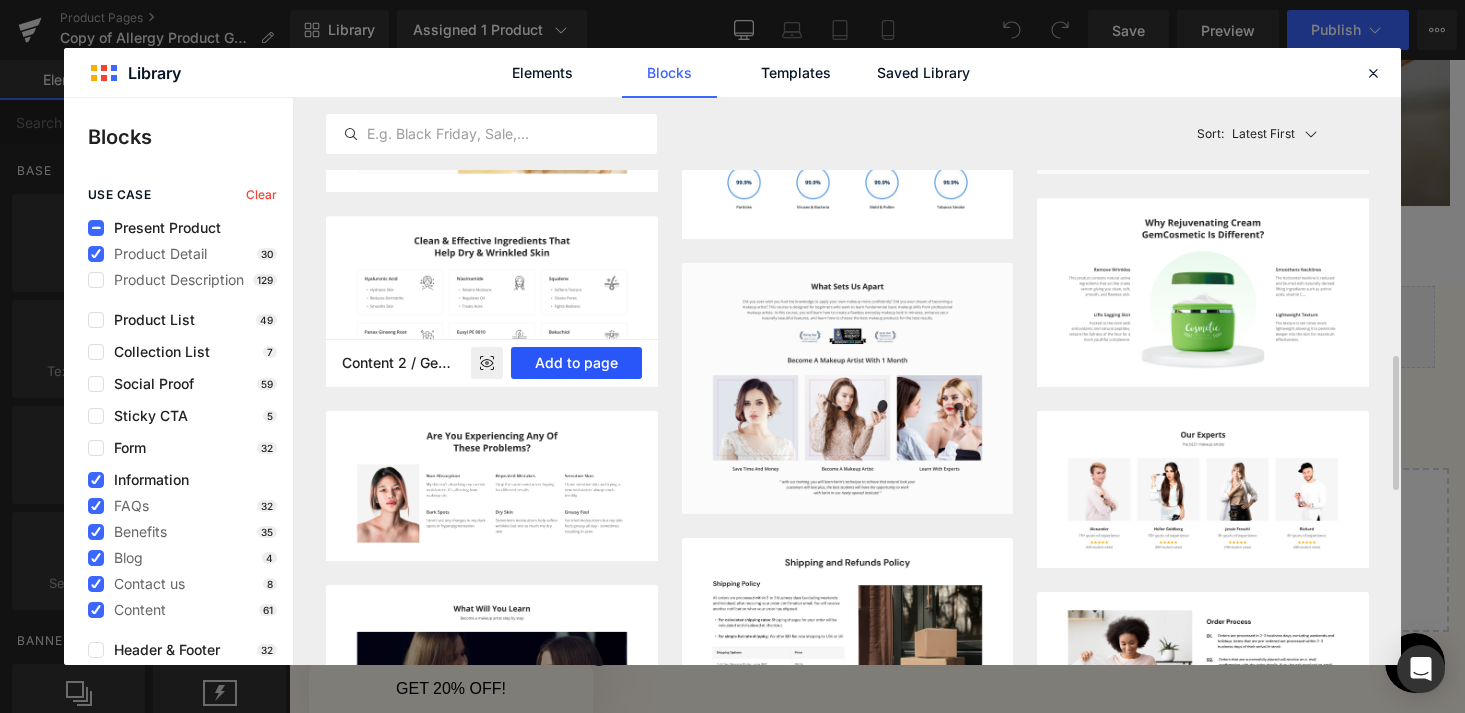 click on "Add to page" at bounding box center (576, 363) 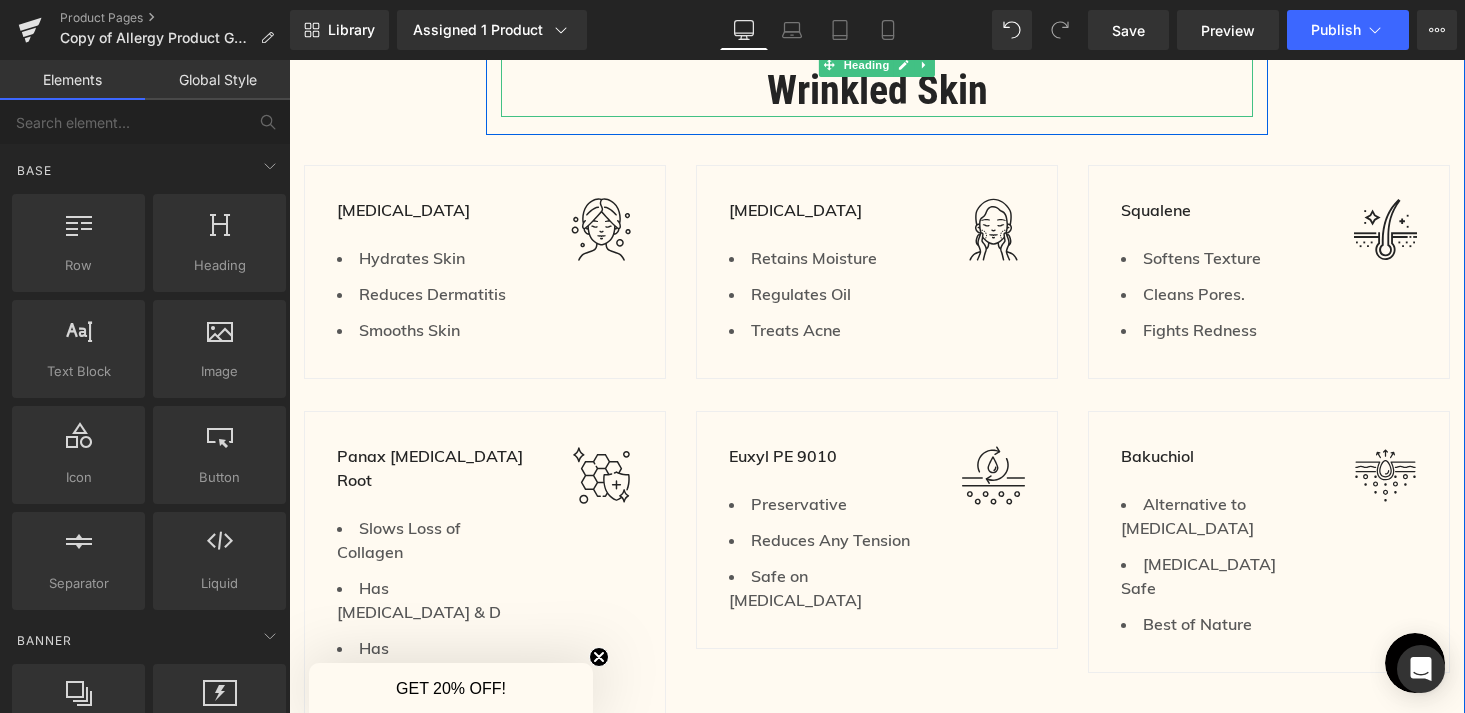scroll, scrollTop: 2576, scrollLeft: 0, axis: vertical 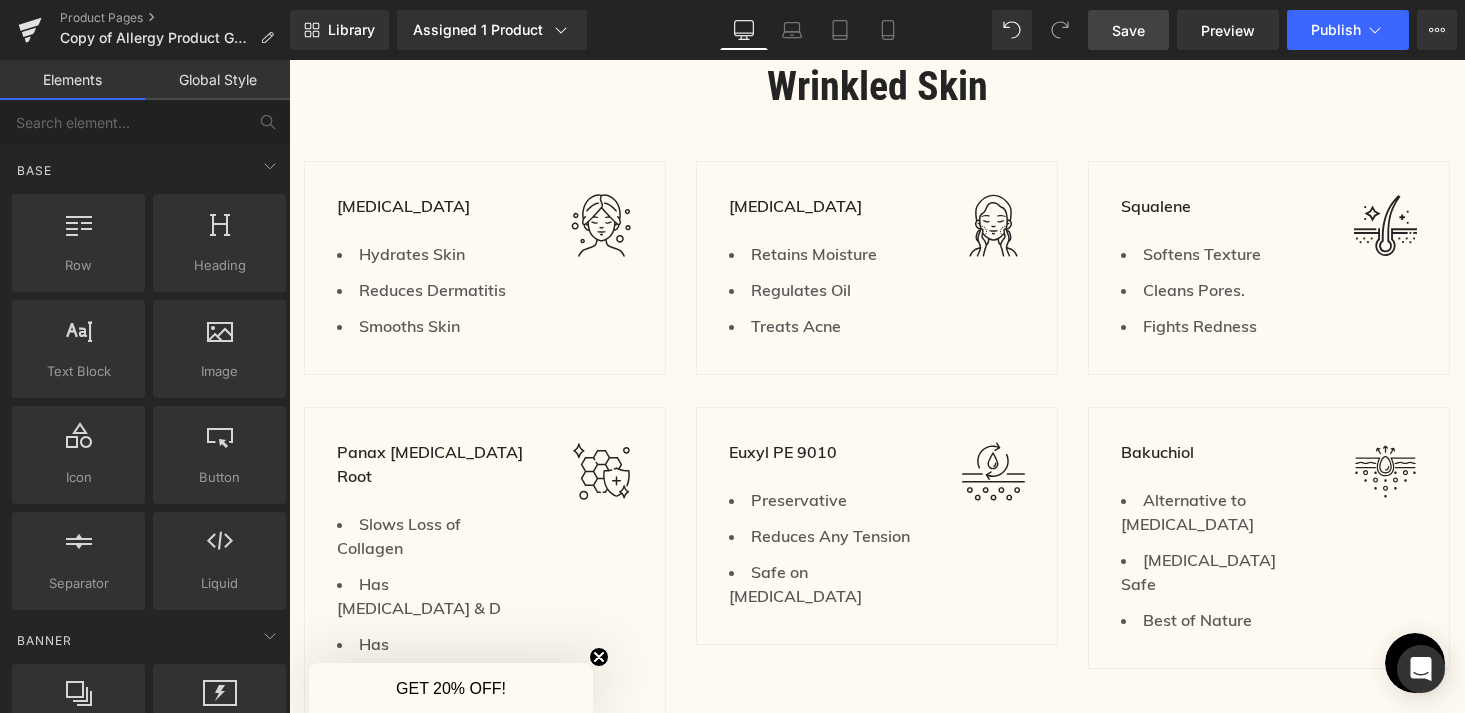 click on "Save" at bounding box center [1128, 30] 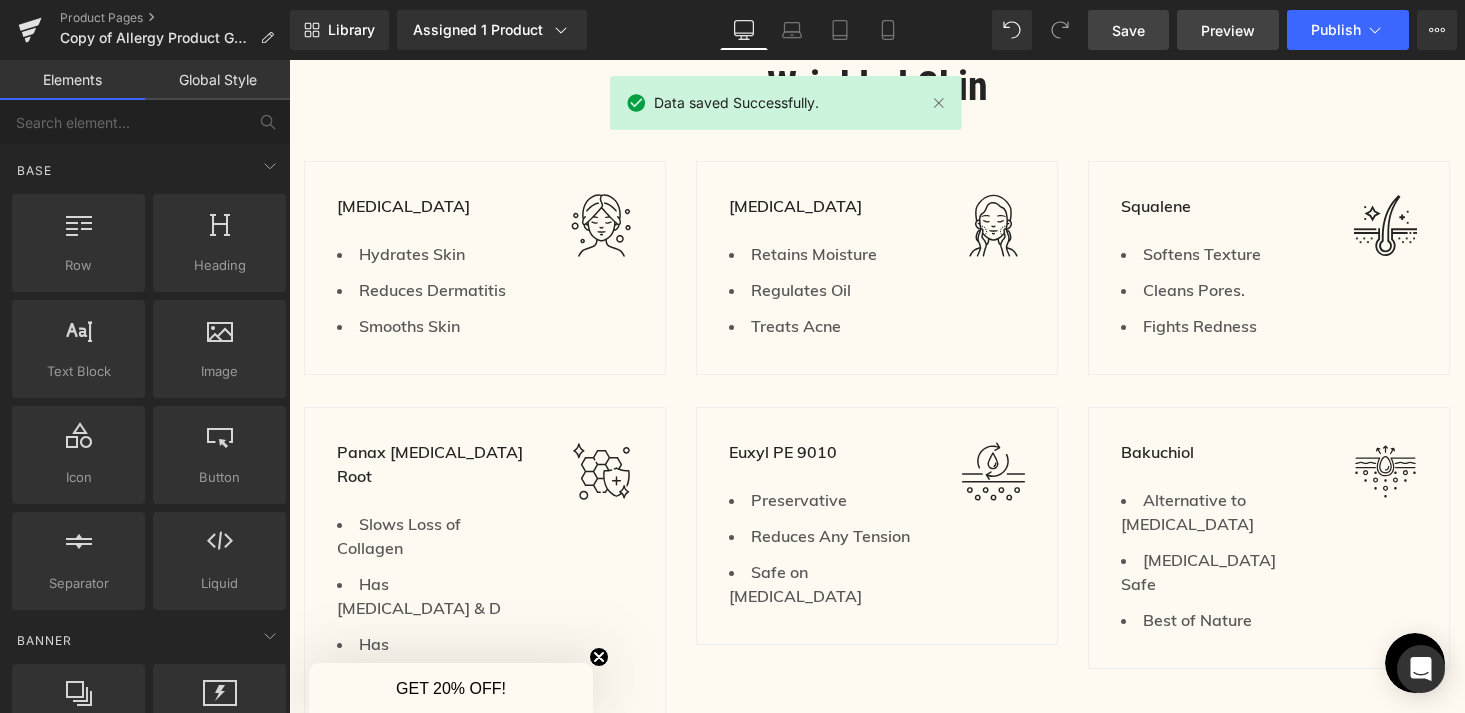 click on "Preview" at bounding box center [1228, 30] 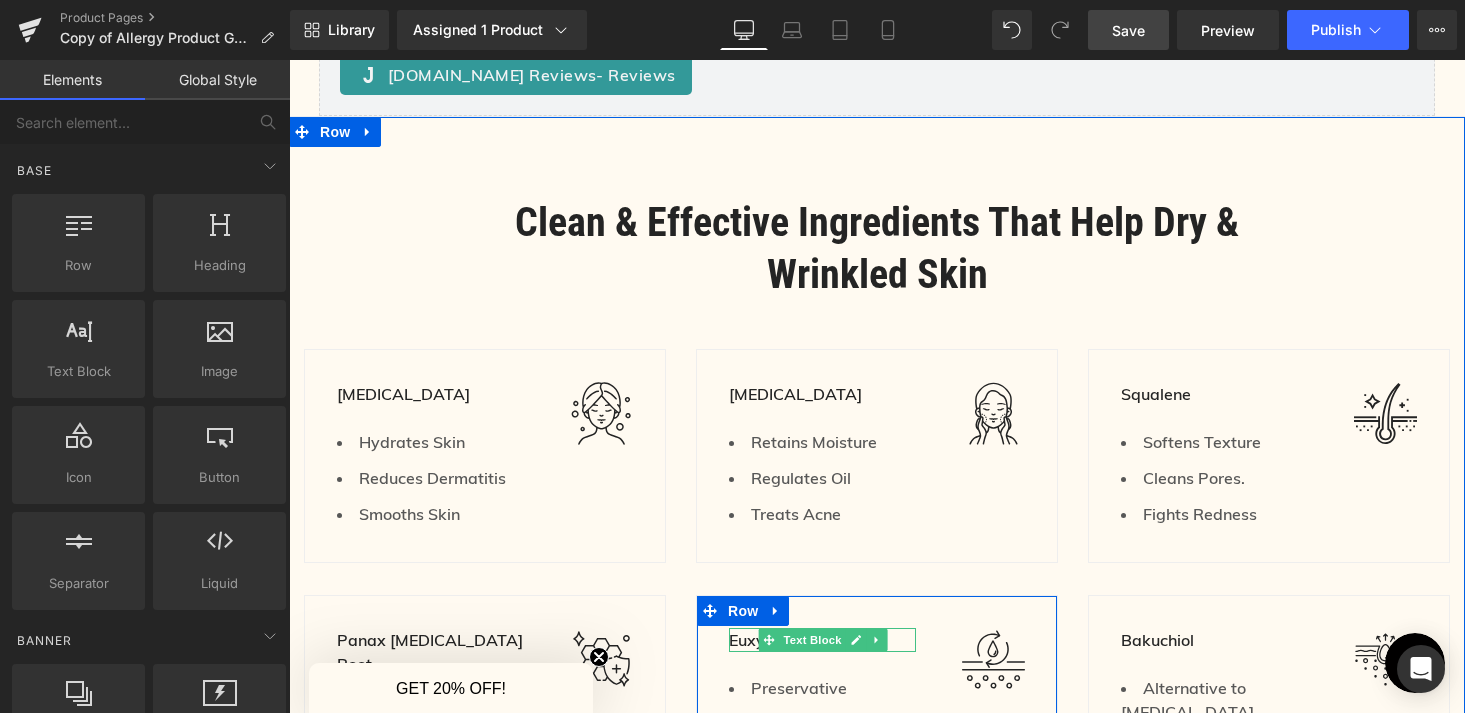 scroll, scrollTop: 2383, scrollLeft: 0, axis: vertical 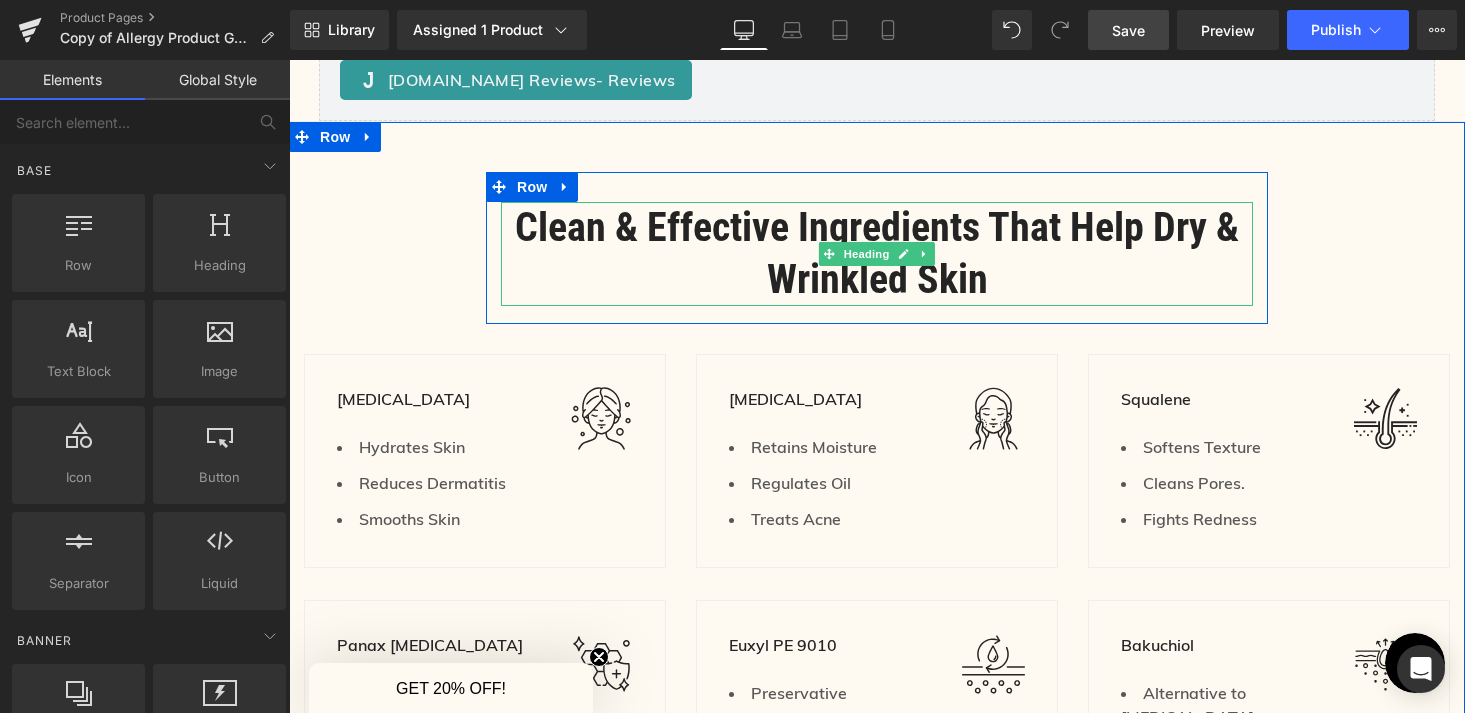 click on "Clean & Effective Ingredients That Help Dry & Wrinkled Skin" at bounding box center [877, 254] 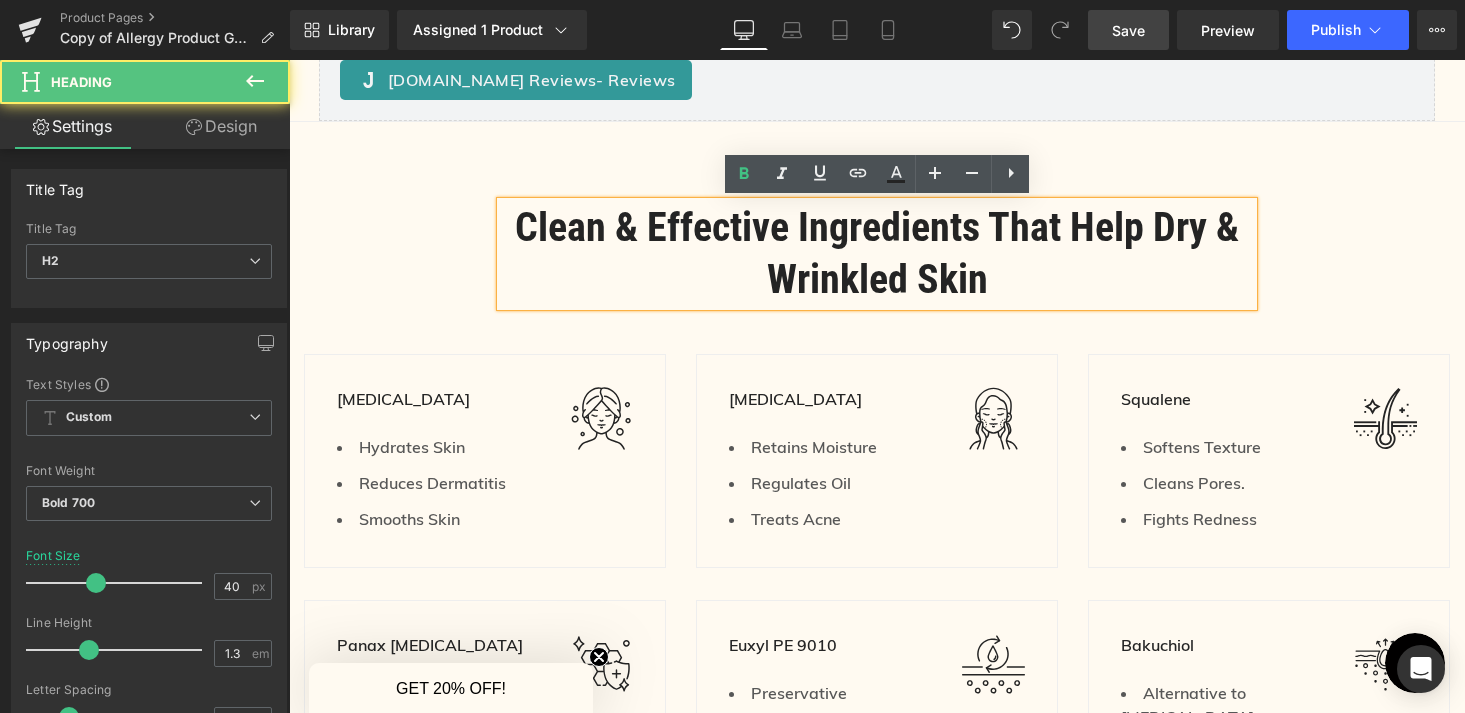 click on "Clean & Effective Ingredients That Help Dry & Wrinkled Skin" at bounding box center [877, 254] 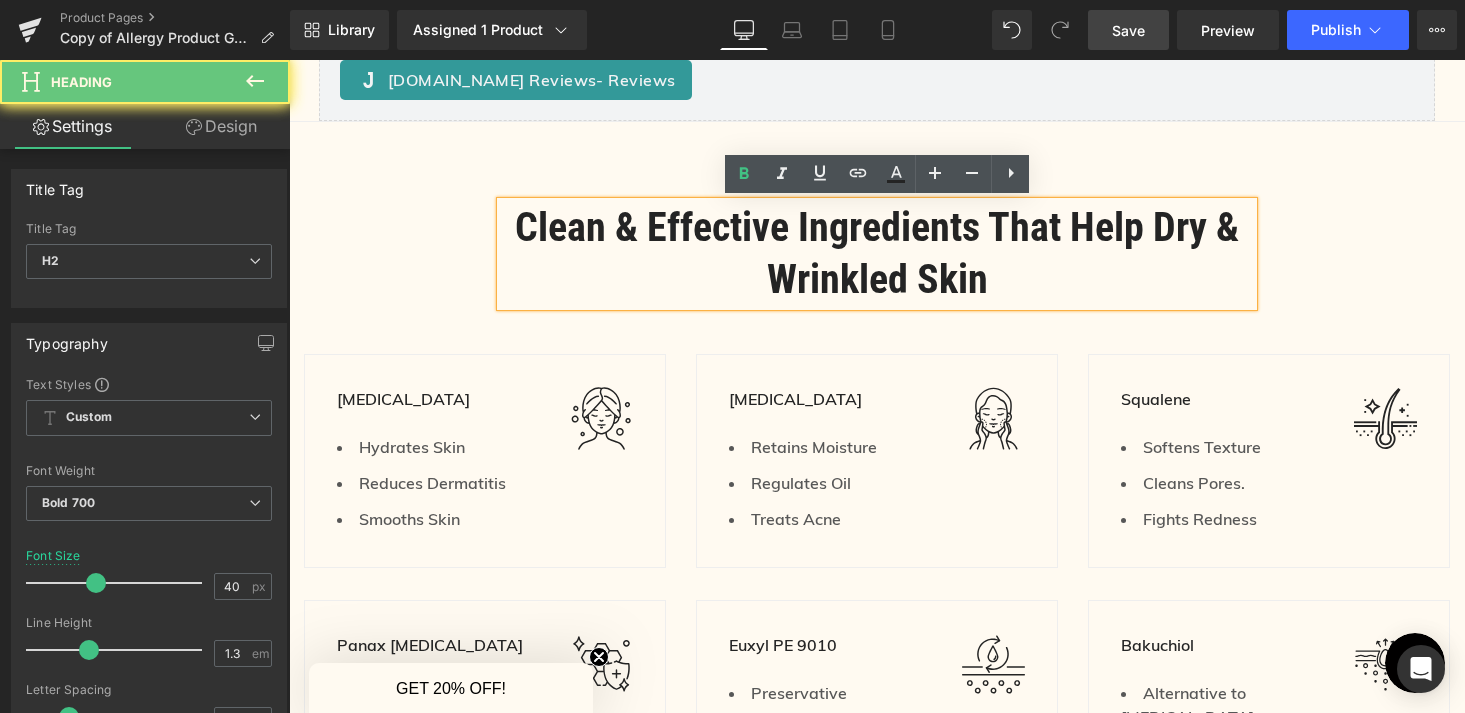 click on "Clean & Effective Ingredients That Help Dry & Wrinkled Skin" at bounding box center (877, 254) 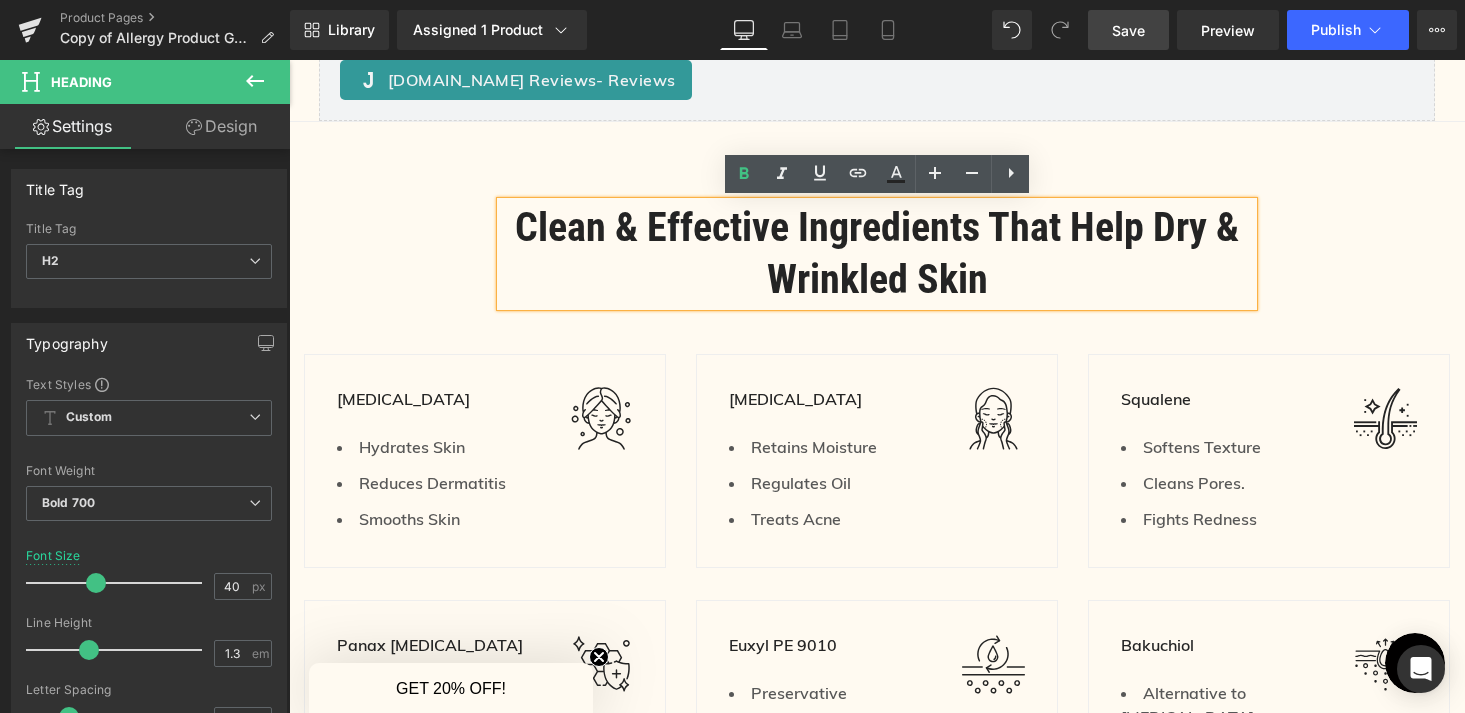 click on "Clean & Effective Ingredients That Help Dry & Wrinkled Skin" at bounding box center [877, 254] 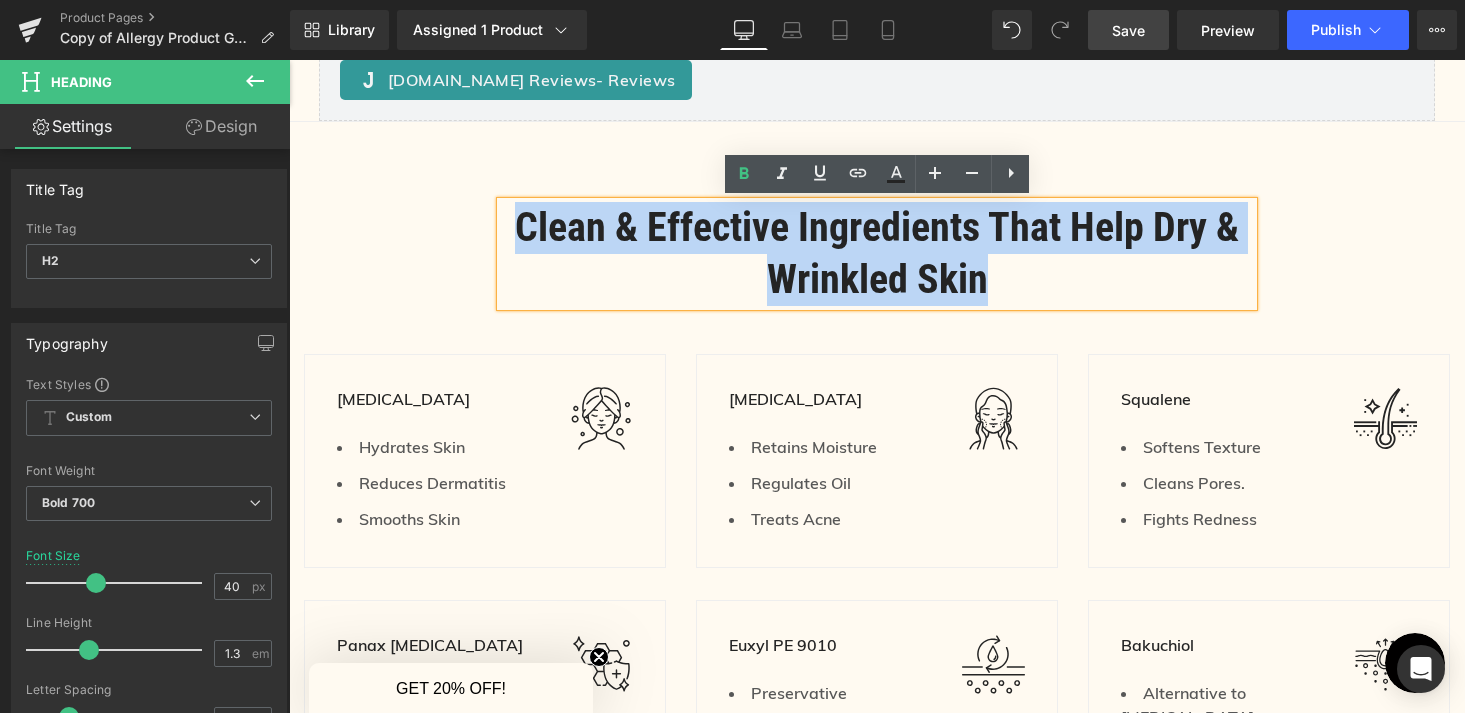 click on "Clean & Effective Ingredients That Help Dry & Wrinkled Skin" at bounding box center (877, 254) 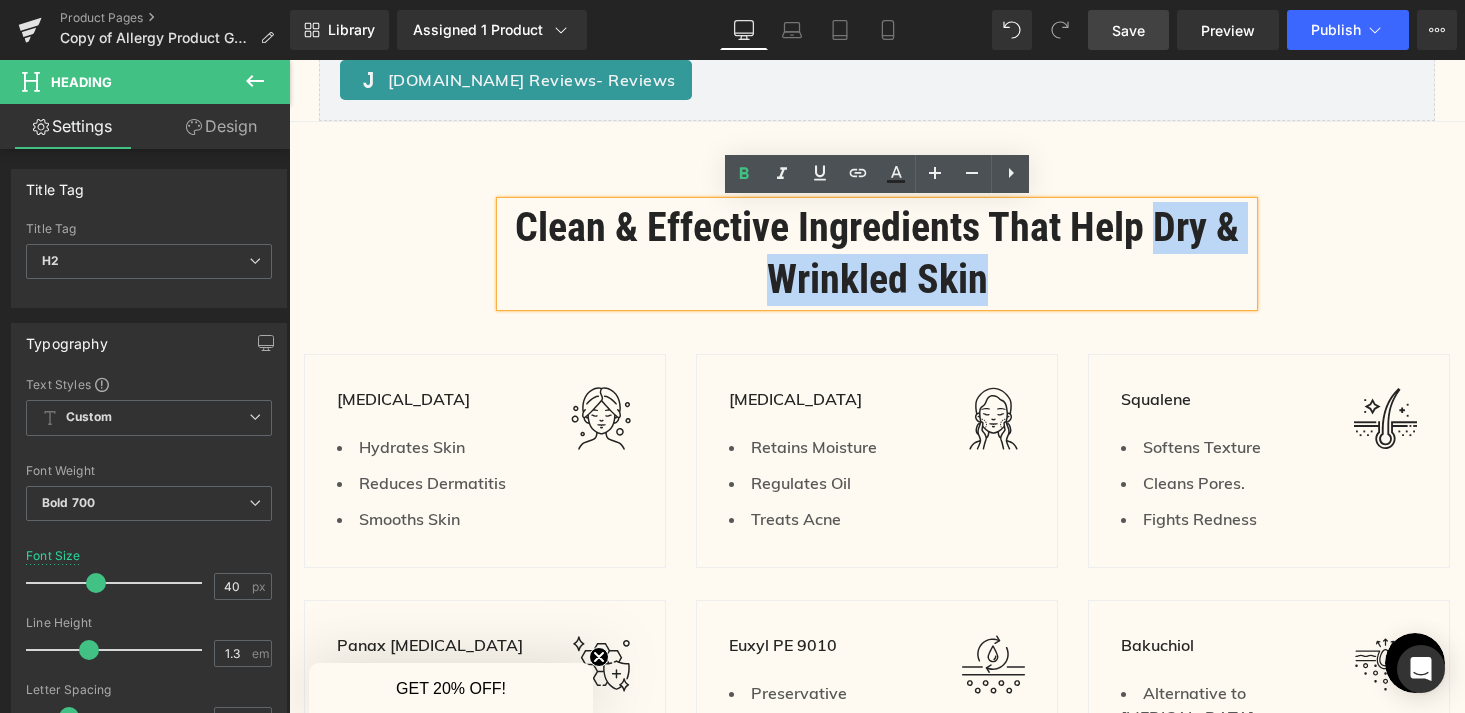 drag, startPoint x: 1068, startPoint y: 288, endPoint x: 693, endPoint y: 284, distance: 375.02133 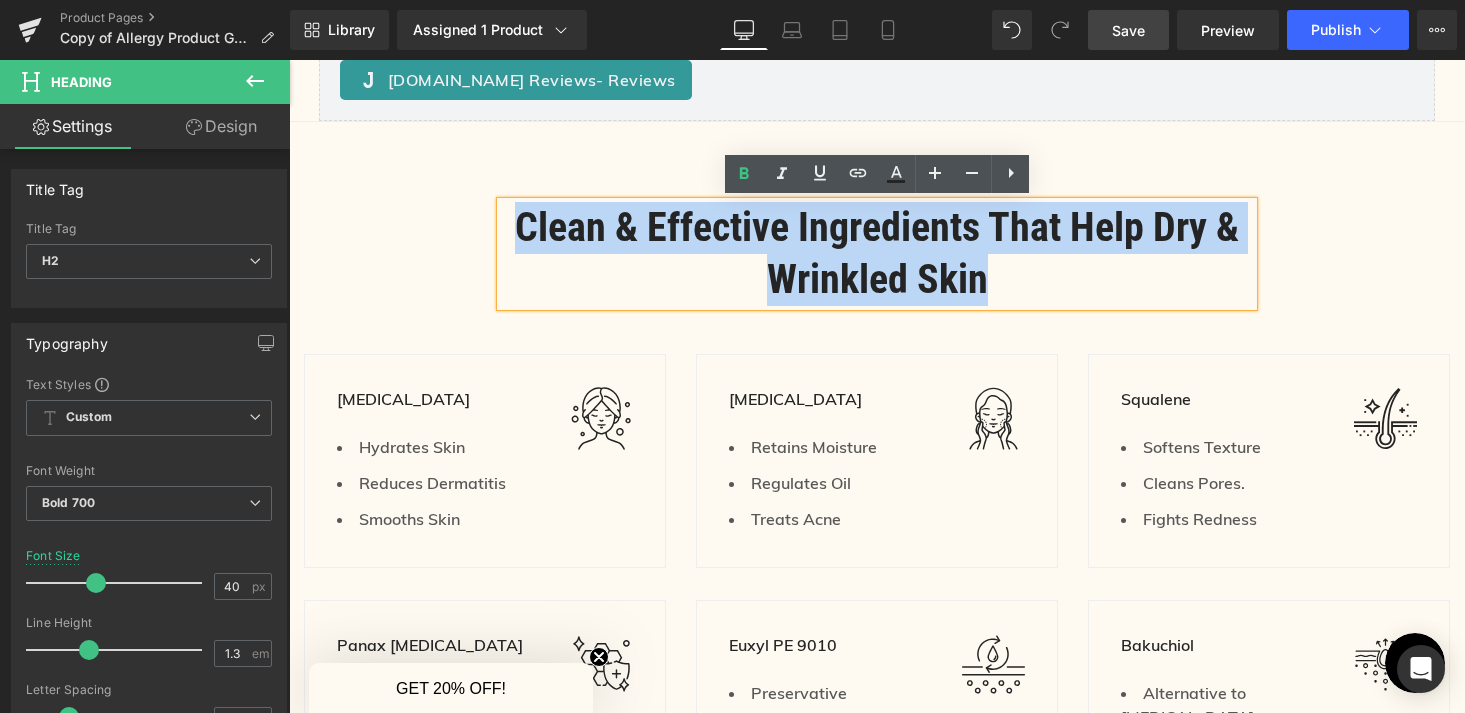 drag, startPoint x: 1067, startPoint y: 288, endPoint x: 513, endPoint y: 231, distance: 556.92456 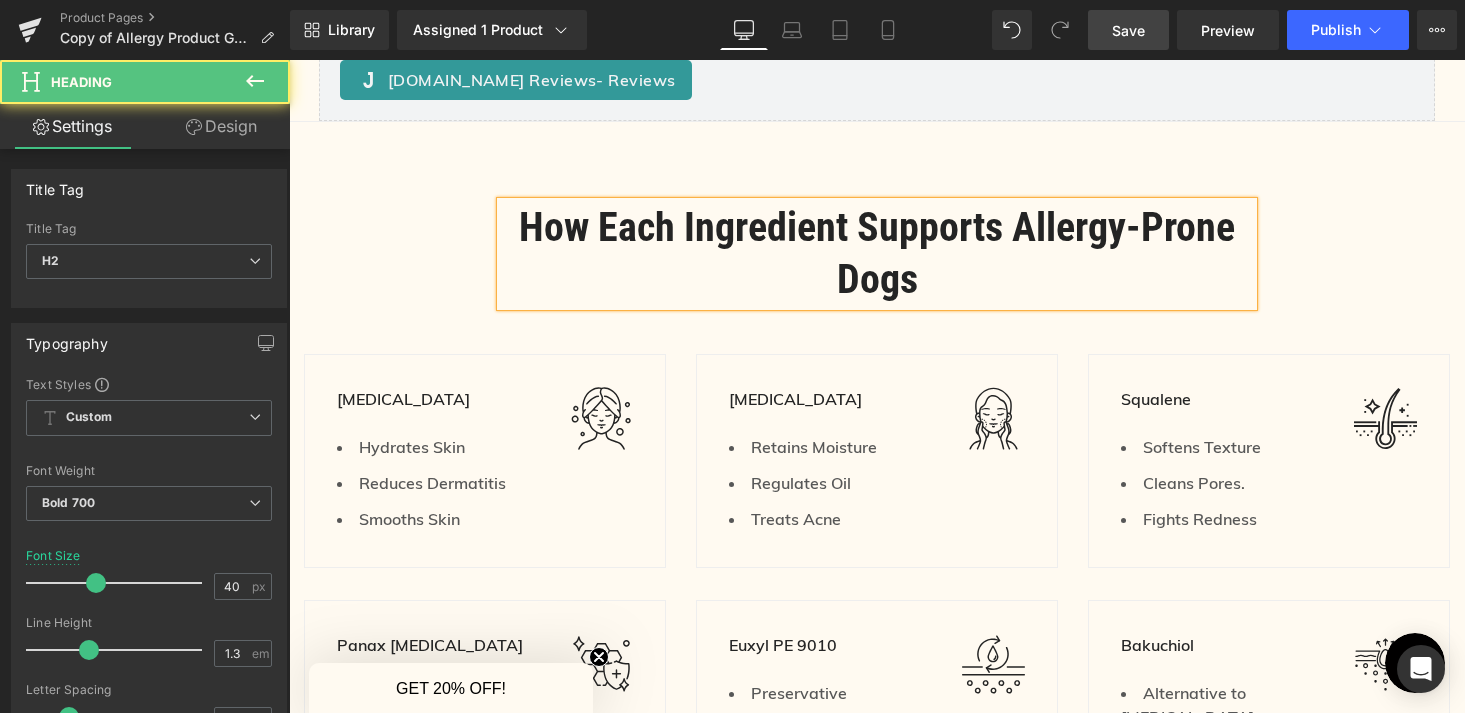 click on "How Each Ingredient Supports Allergy-Prone Dogs" at bounding box center [877, 254] 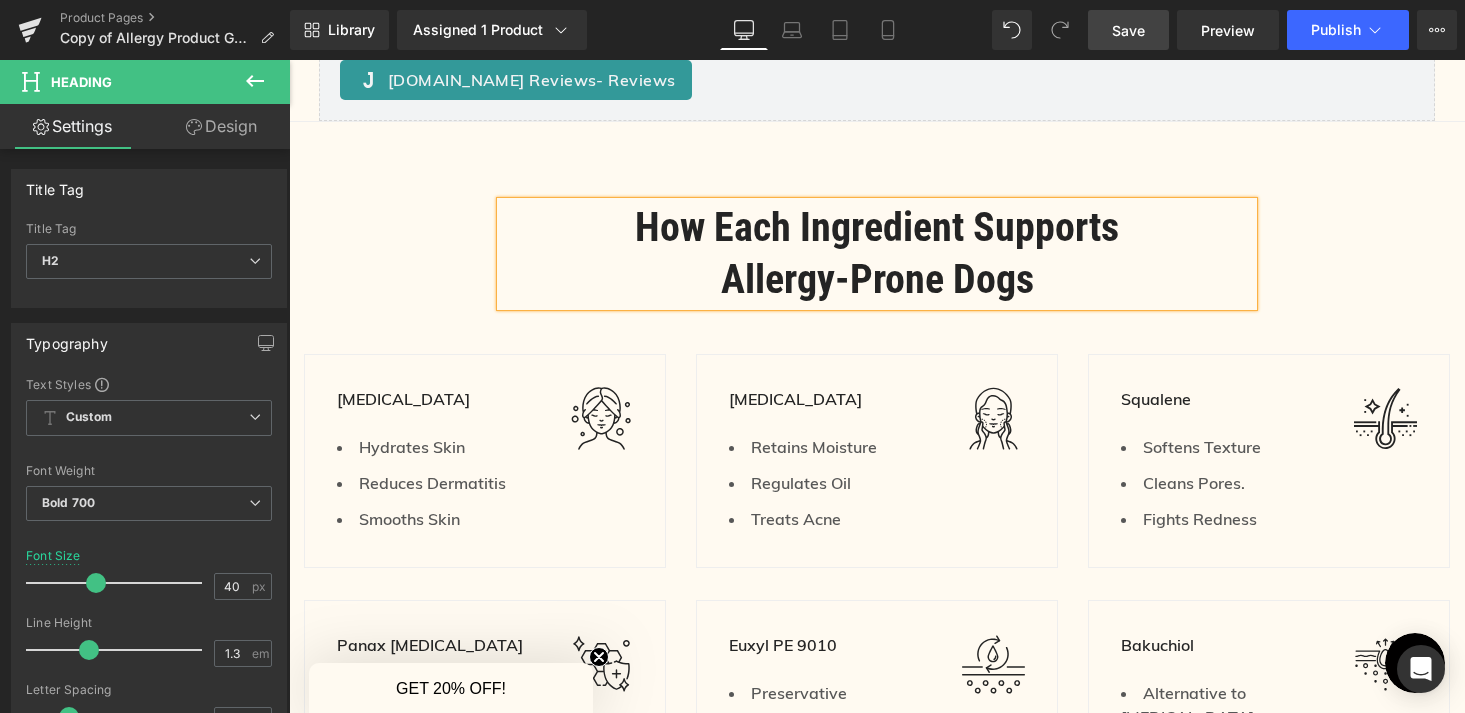 click on "How Each Ingredient Supports  Allergy-Prone Dogs Heading         Row         [MEDICAL_DATA] Text Block         Hydrates Skin Text Block         Reduces Dermatitis Text Block         Smooths Skin Text Block         Image         Row   32px       [MEDICAL_DATA] Text Block         Retains Moisture Text Block         Regulates Oil Text Block         Treats Acne Text Block         Image         Row     32px     Squalene Text Block         Softens Texture Text Block         Cleans Pores. Text Block         Fights Redness Text Block         Image         Row         Row         Panax [MEDICAL_DATA] Root  Text Block         Slows Loss of Collagen Text Block         Has [MEDICAL_DATA] & D Text Block         Has [MEDICAL_DATA] & D Text Block         Image         Row         Euxyl PE 9010 Text Block         Preservative Text Block         Reduces Any Tension Text Block         Safe on [MEDICAL_DATA] Text Block         Image         Row         Bakuchiol Text Block         Alternative to [MEDICAL_DATA] Text Block         [MEDICAL_DATA] Safe" at bounding box center (877, 546) 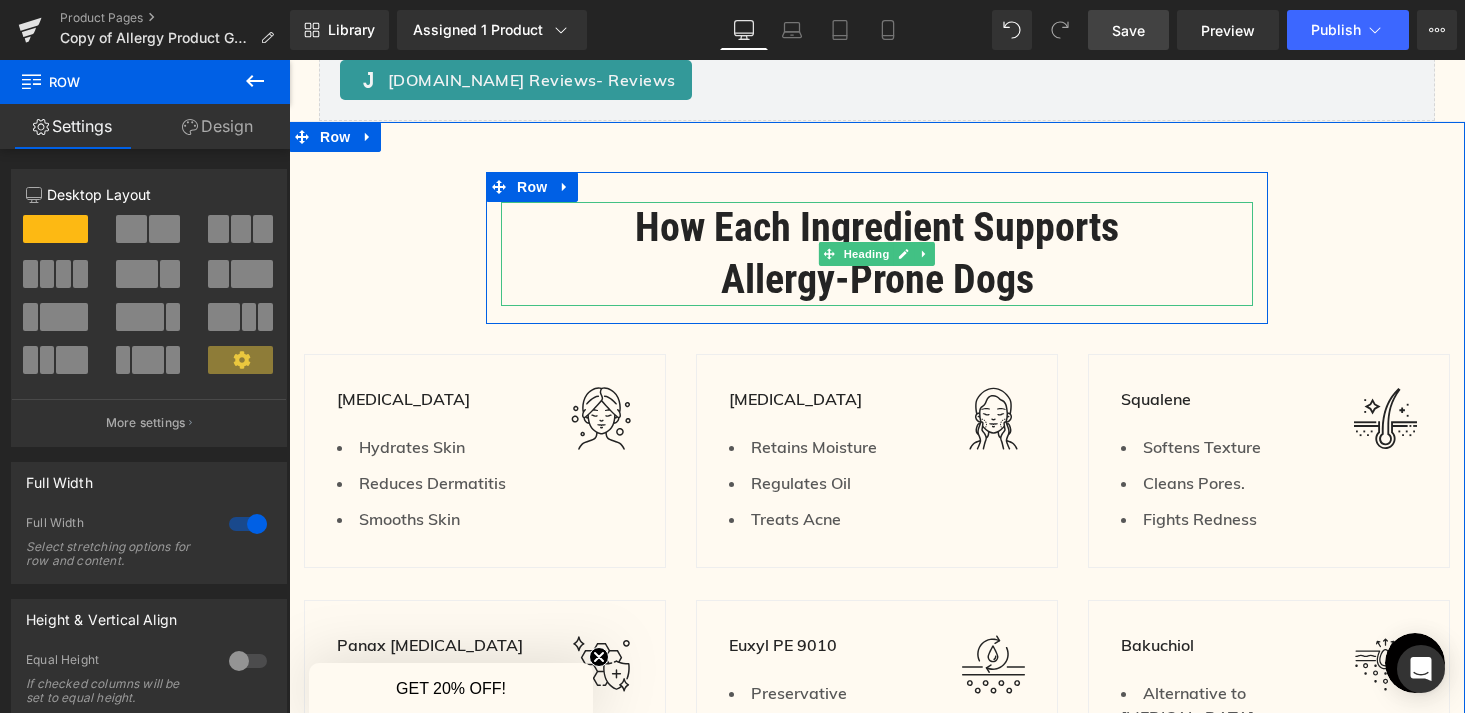 click on "How Each Ingredient Supports  Allergy-Prone Dogs" at bounding box center (877, 254) 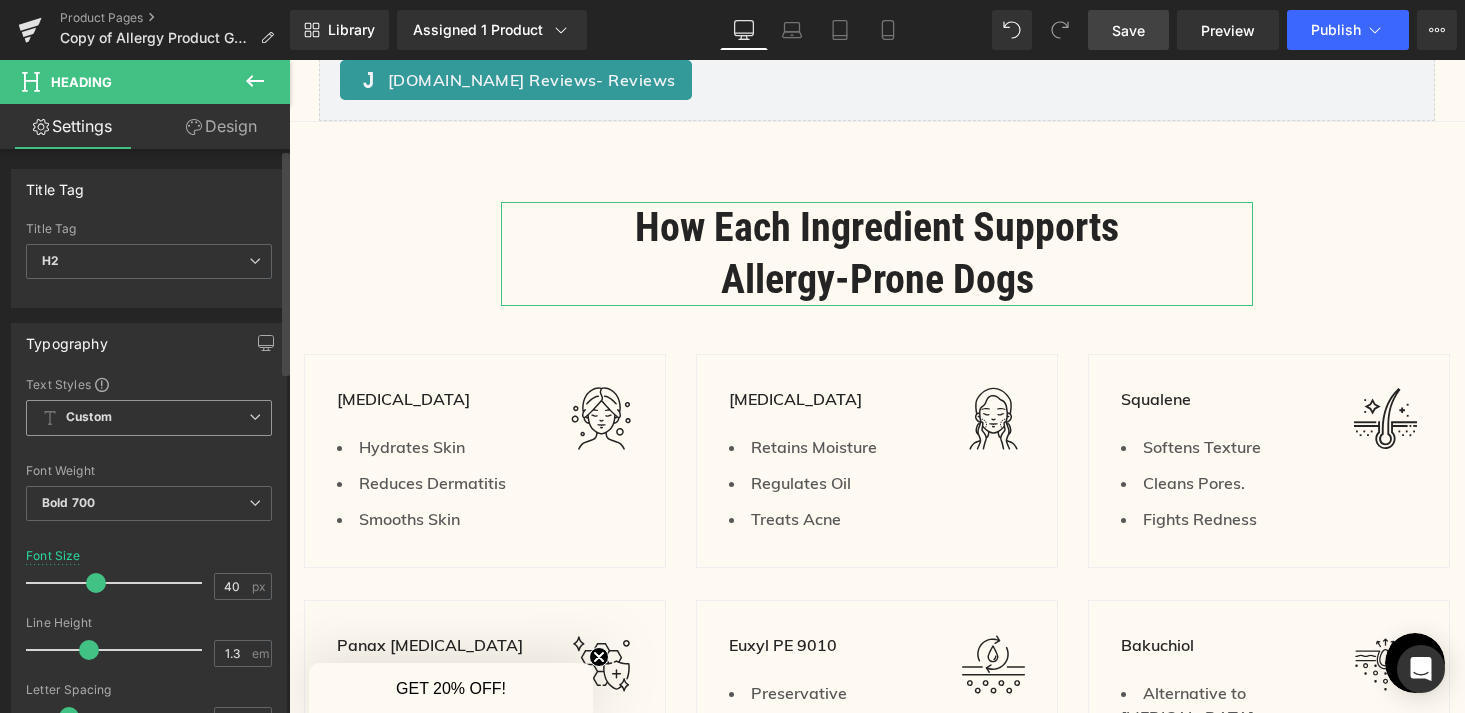 click on "Custom
Setup Global Style" at bounding box center (149, 418) 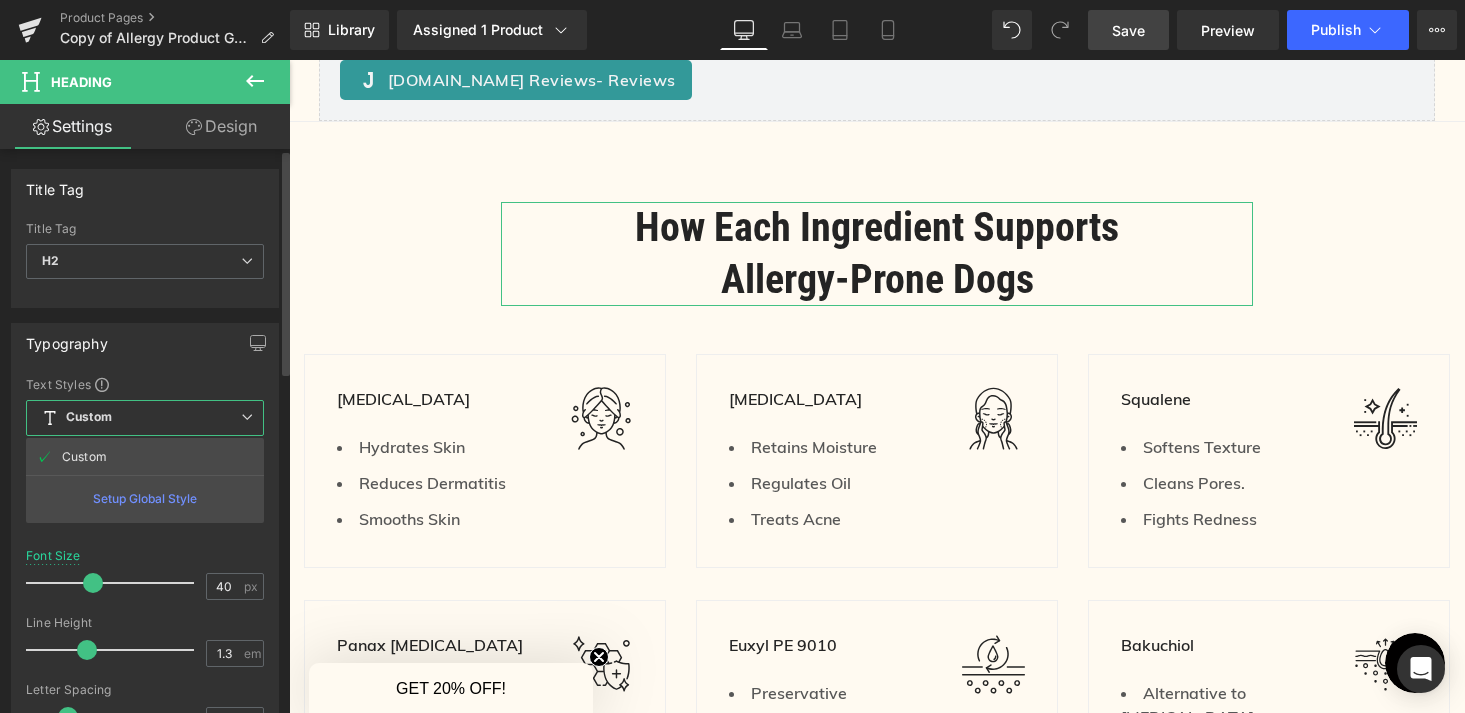 click on "Custom
Setup Global Style" at bounding box center [145, 418] 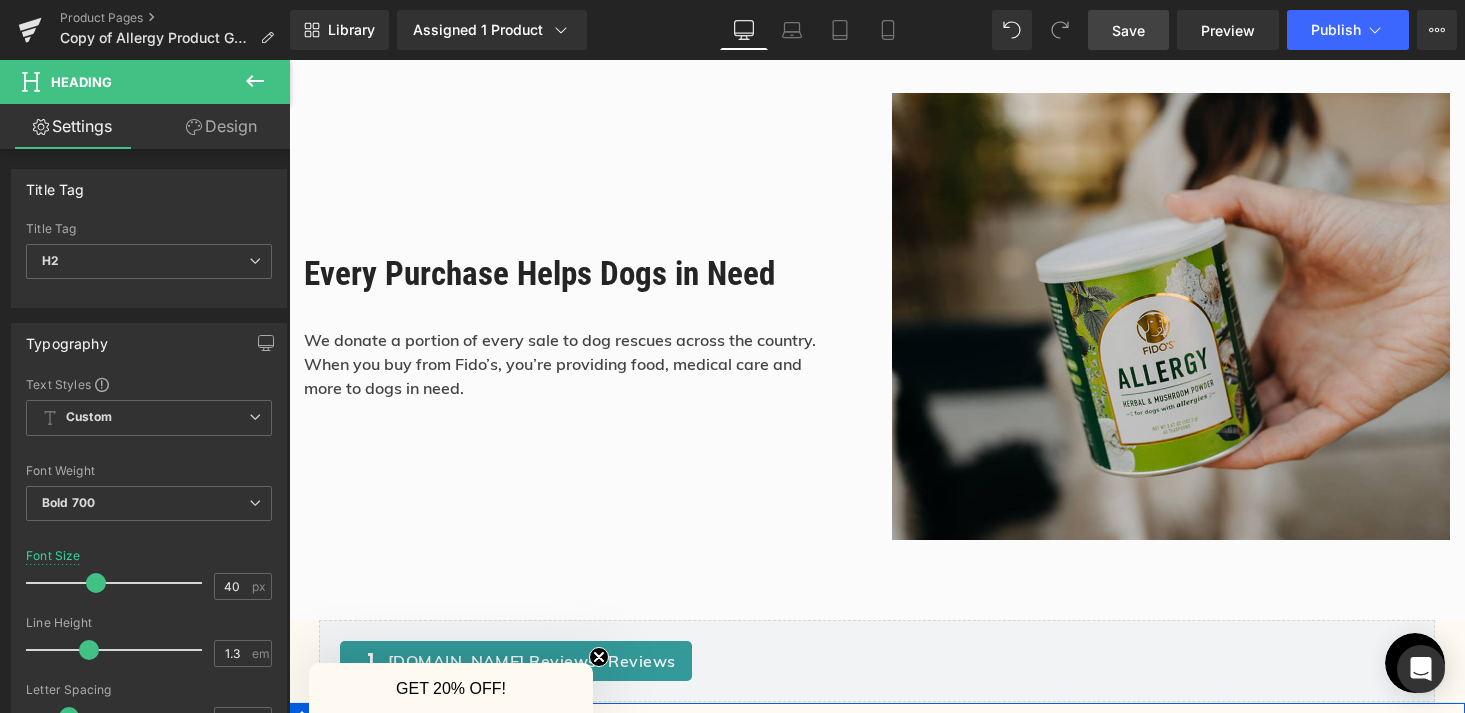 scroll, scrollTop: 1649, scrollLeft: 0, axis: vertical 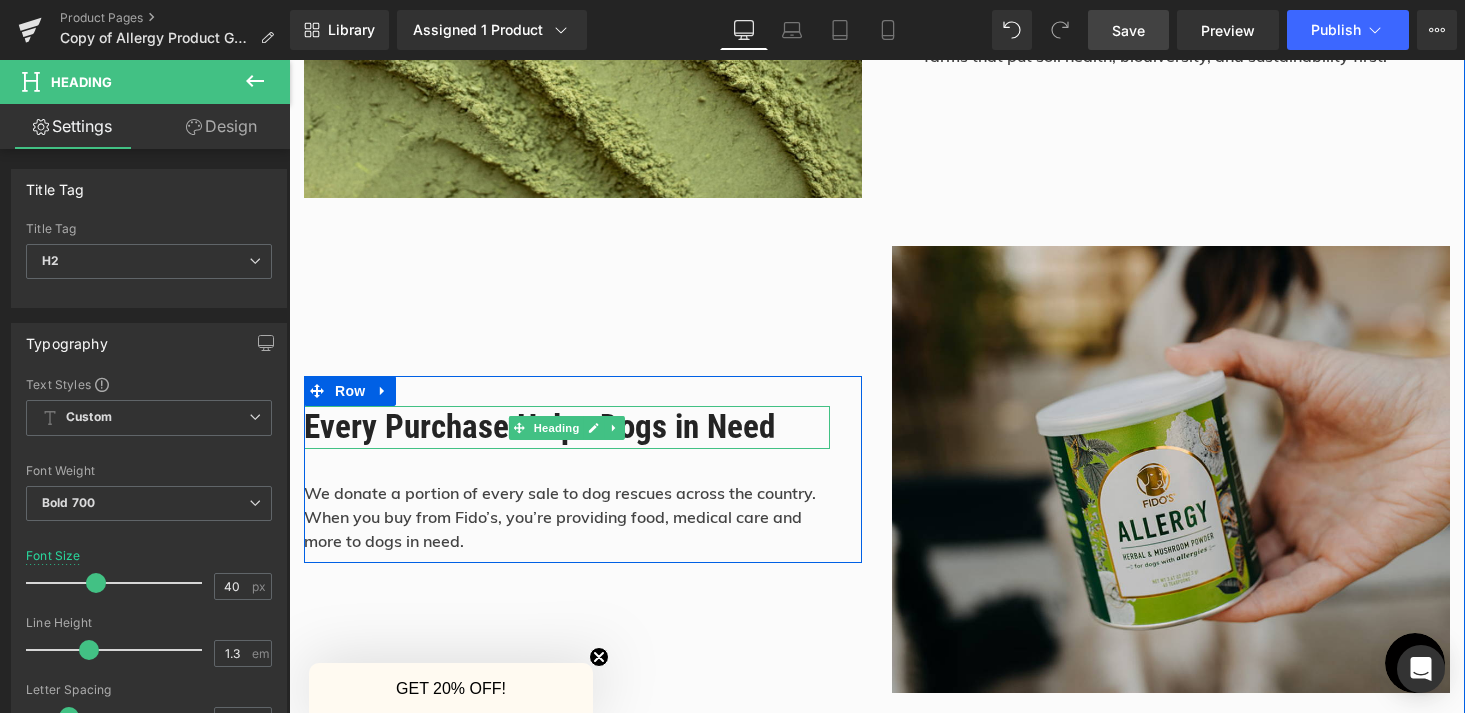 click on "Every Purchase Helps Dogs in Need" at bounding box center [567, 427] 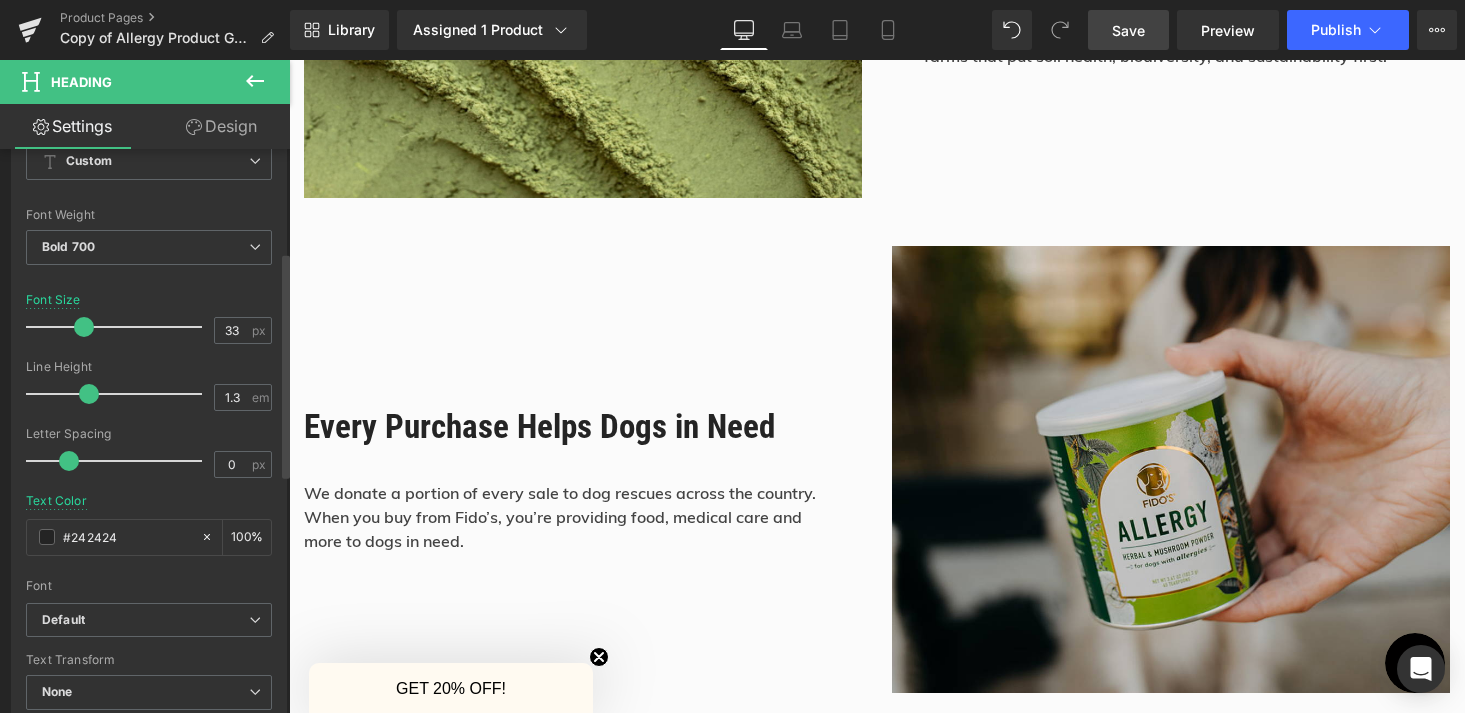 scroll, scrollTop: 257, scrollLeft: 0, axis: vertical 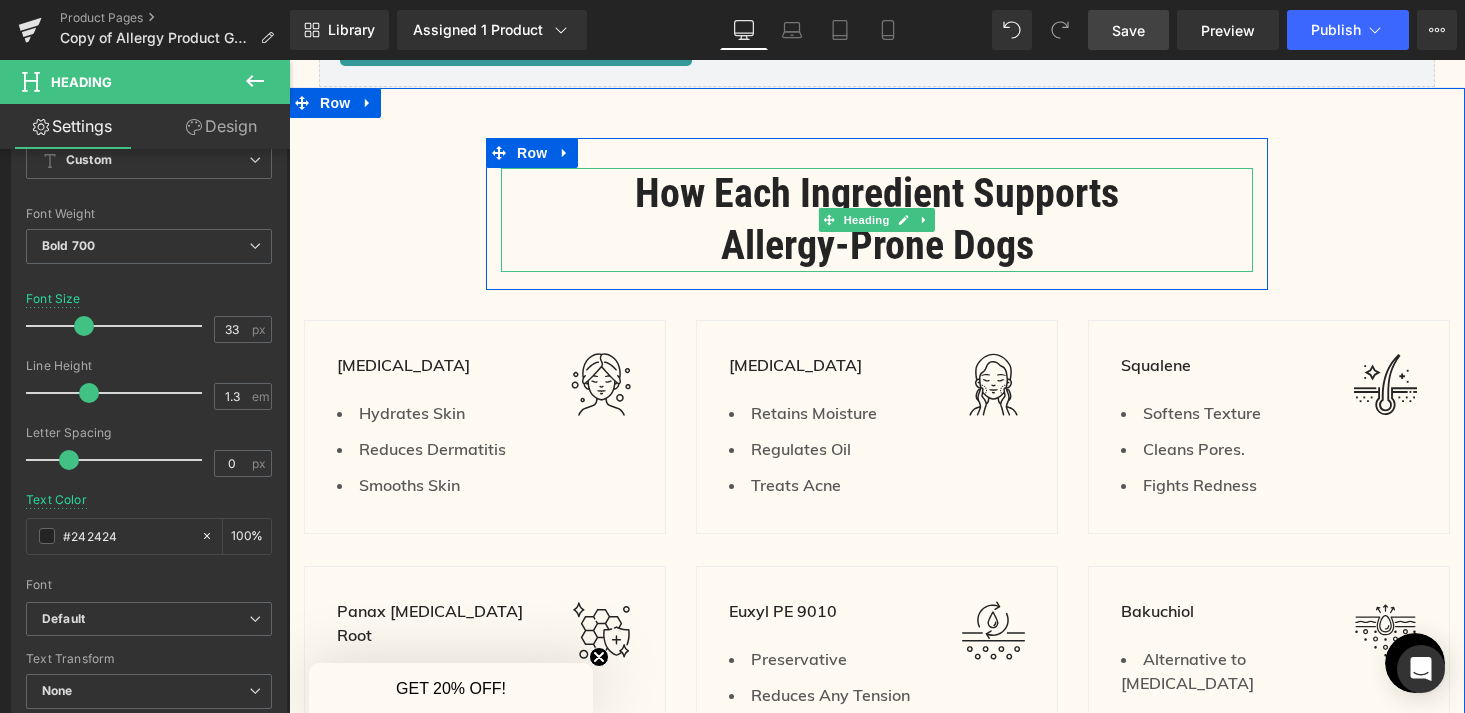 click on "How Each Ingredient Supports  Allergy-Prone Dogs" at bounding box center [877, 220] 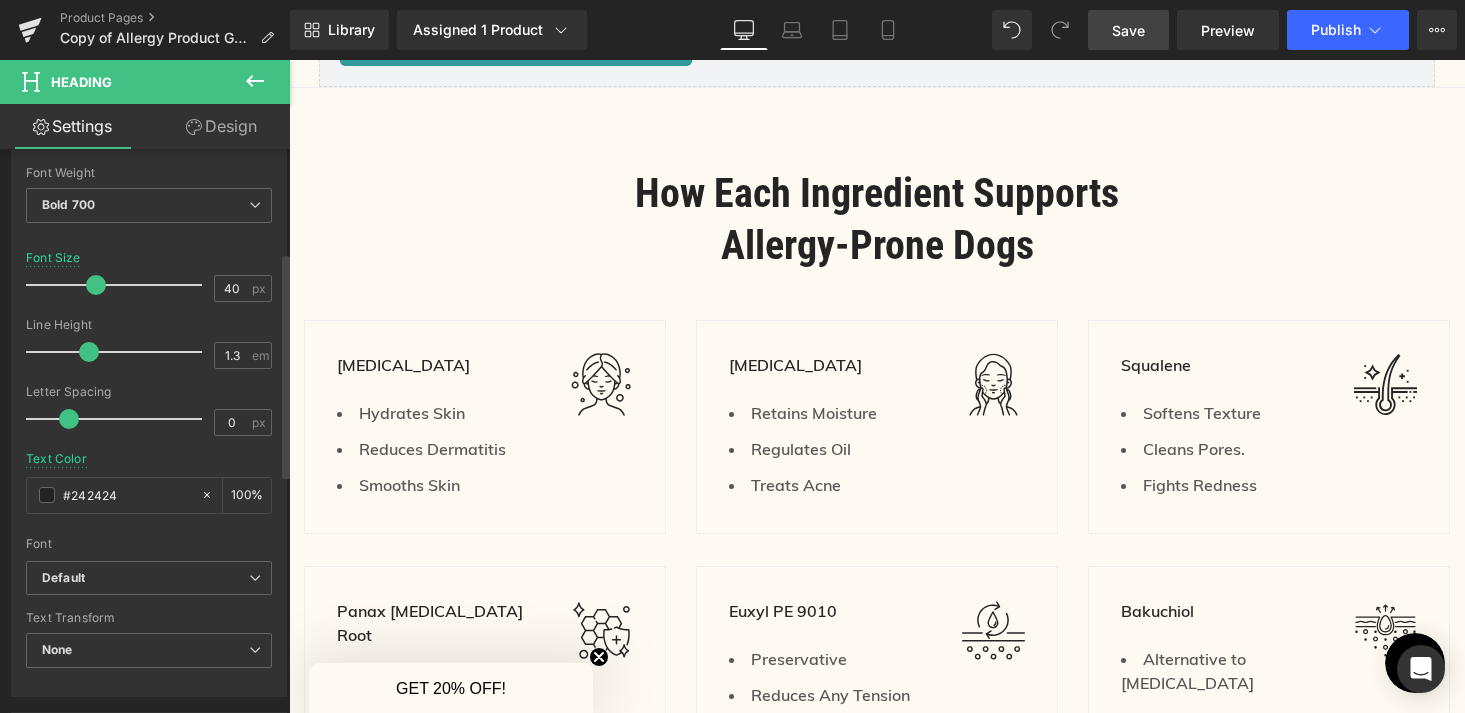 scroll, scrollTop: 305, scrollLeft: 0, axis: vertical 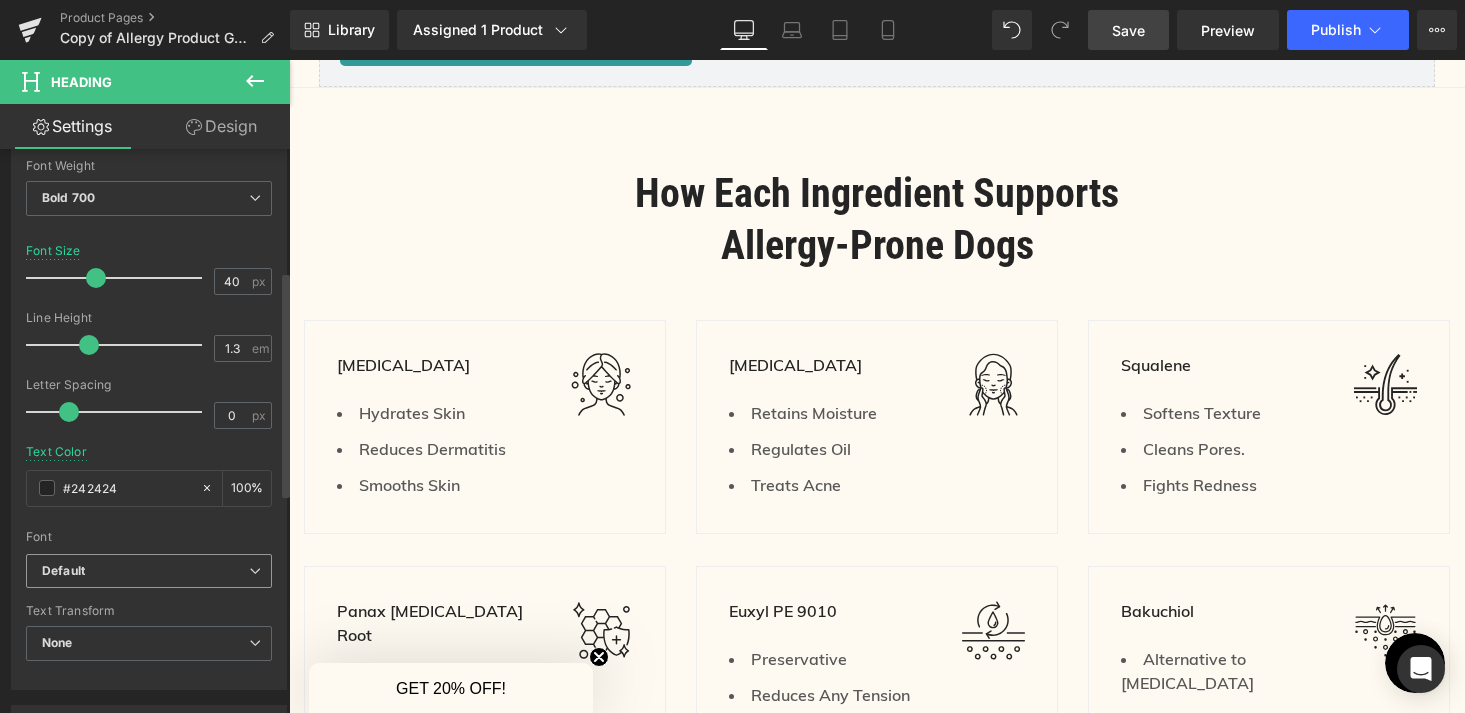 click on "Default" at bounding box center (149, 571) 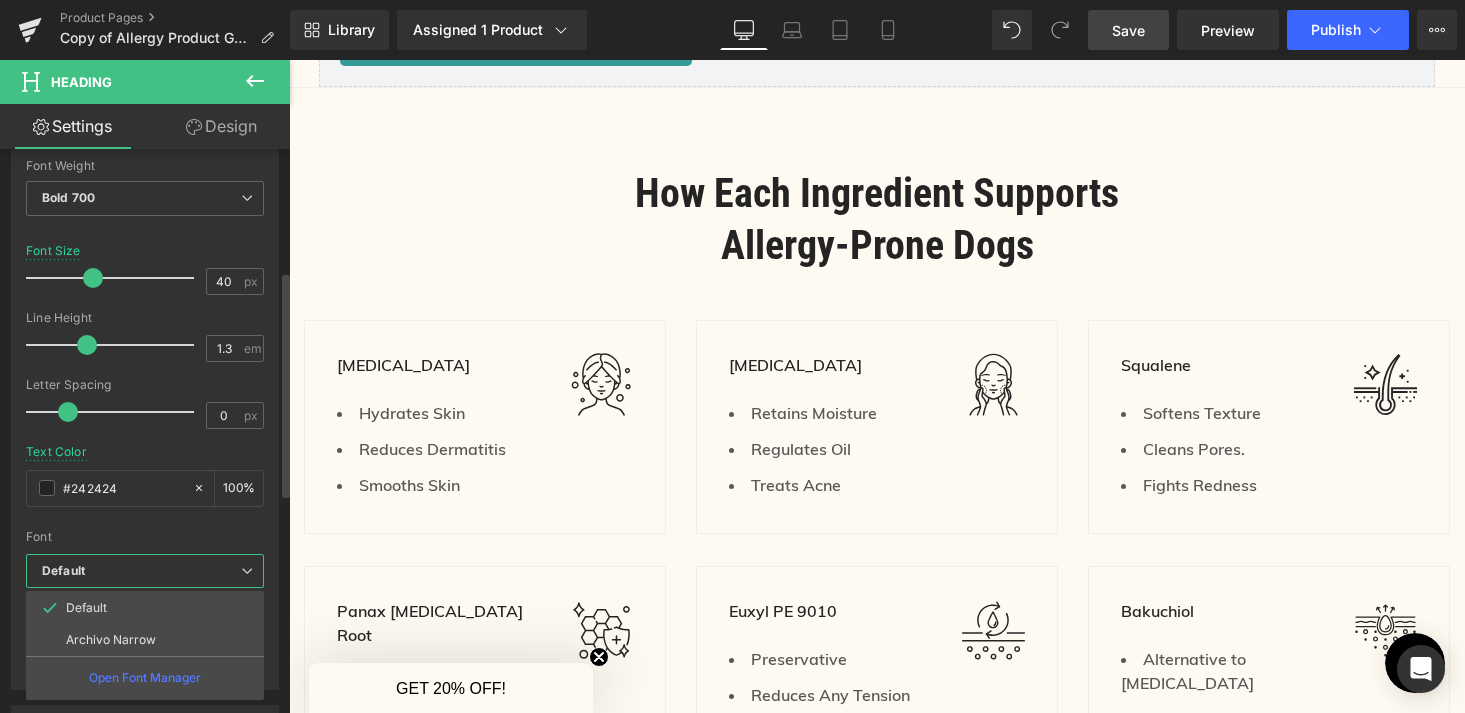 click on "Default" at bounding box center [145, 571] 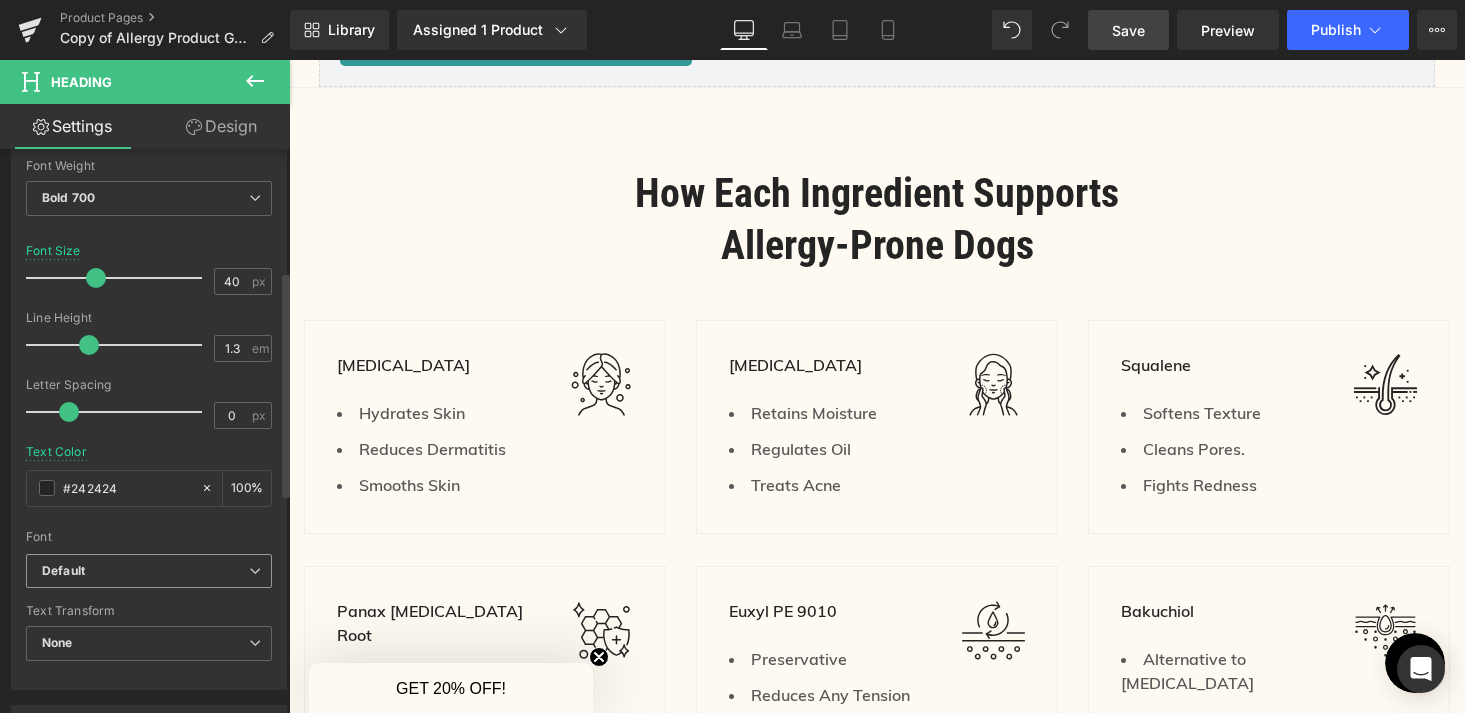 click on "Default" at bounding box center (149, 571) 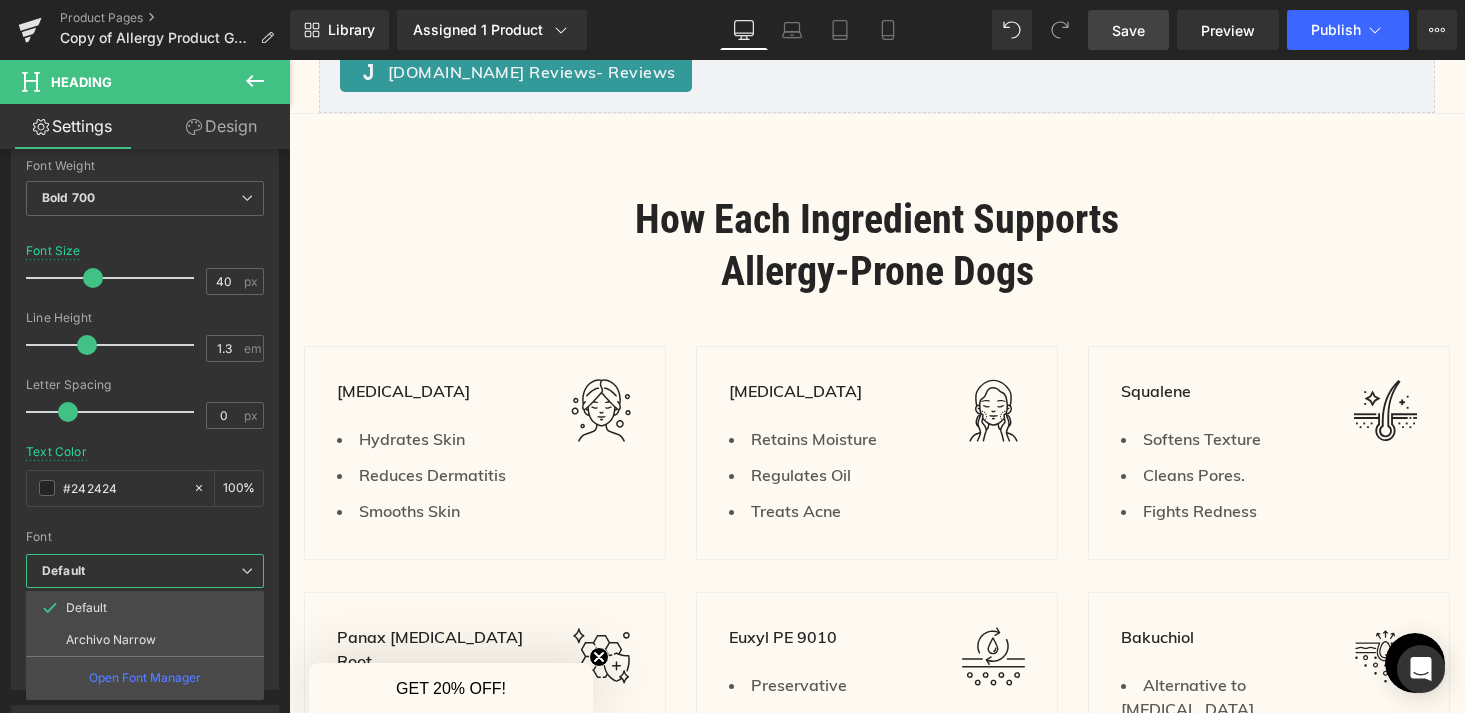 scroll, scrollTop: 2470, scrollLeft: 0, axis: vertical 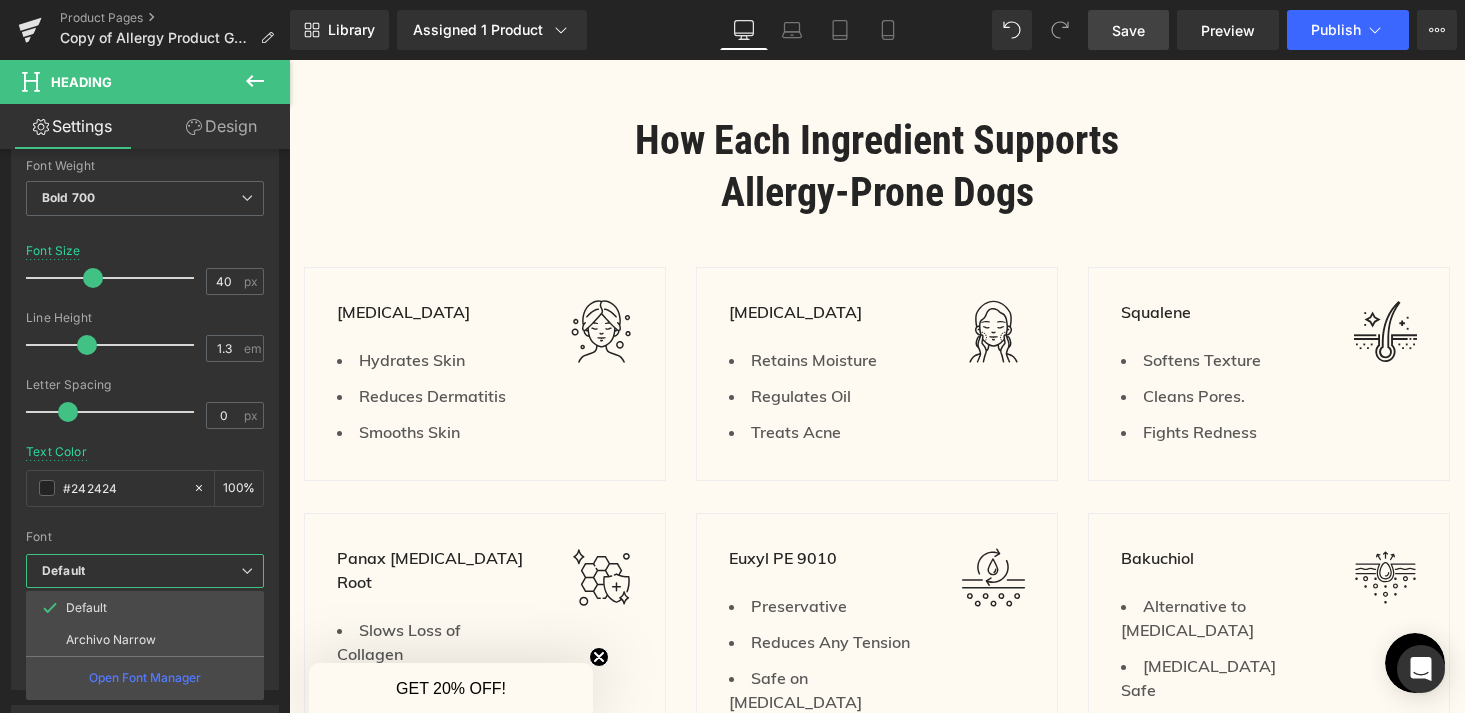click at bounding box center (877, 386) 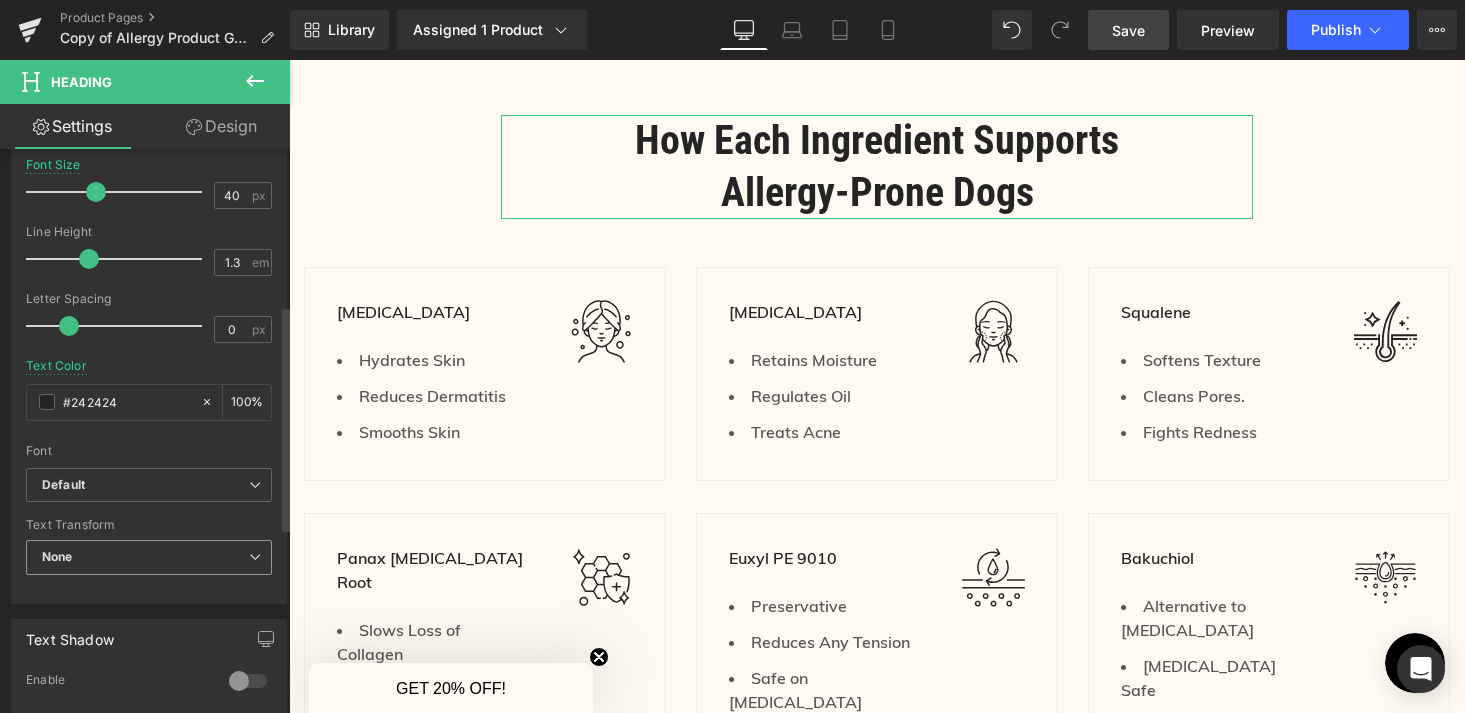 scroll, scrollTop: 412, scrollLeft: 0, axis: vertical 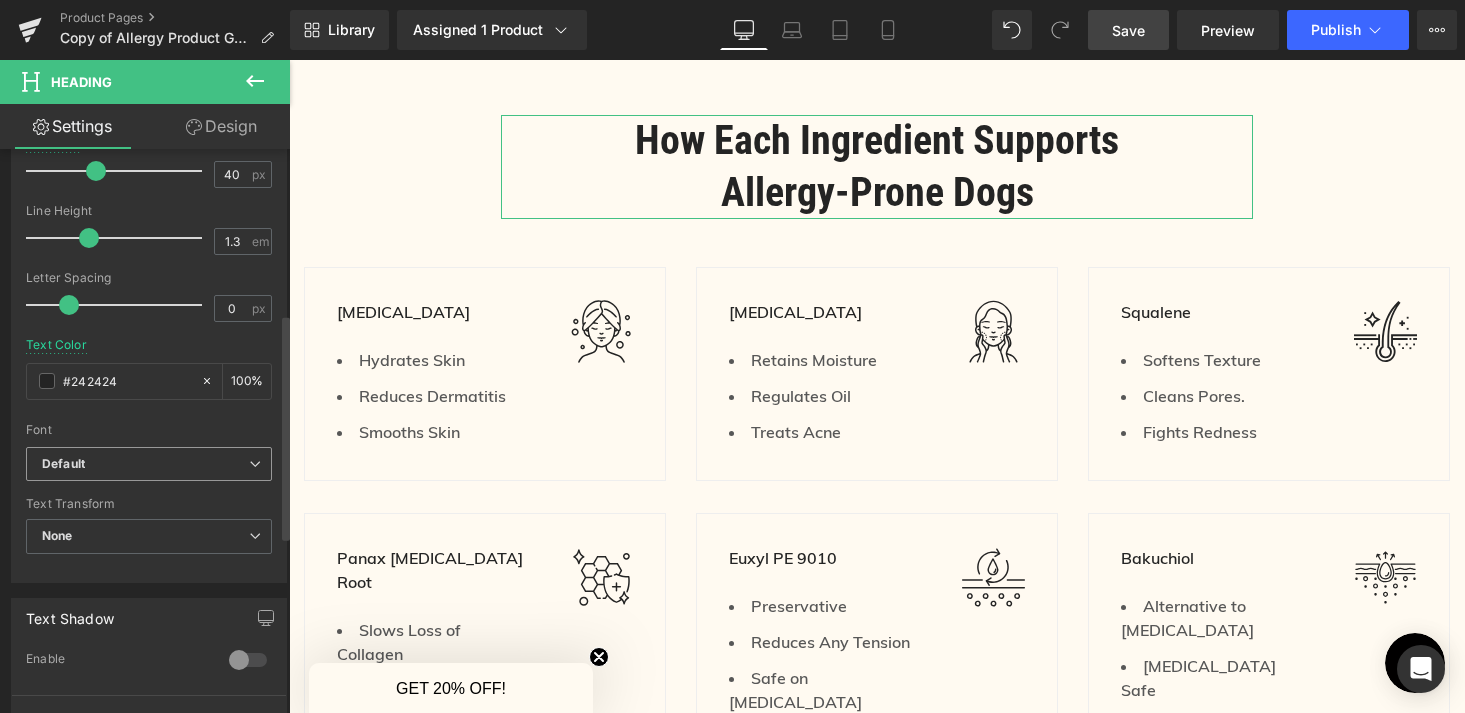 click on "Default
Default
Archivo Narrow
Open Font Manager" at bounding box center (149, 470) 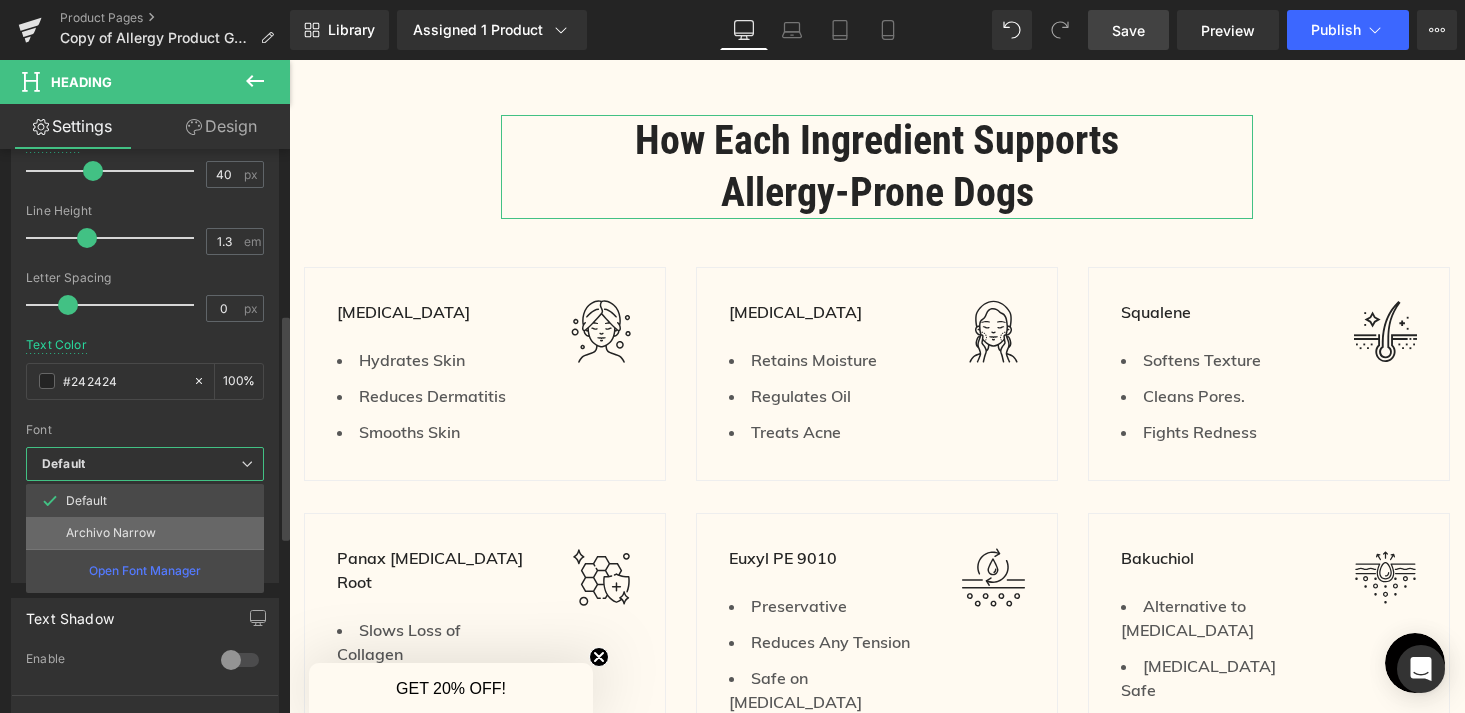 click on "Archivo Narrow" at bounding box center (111, 533) 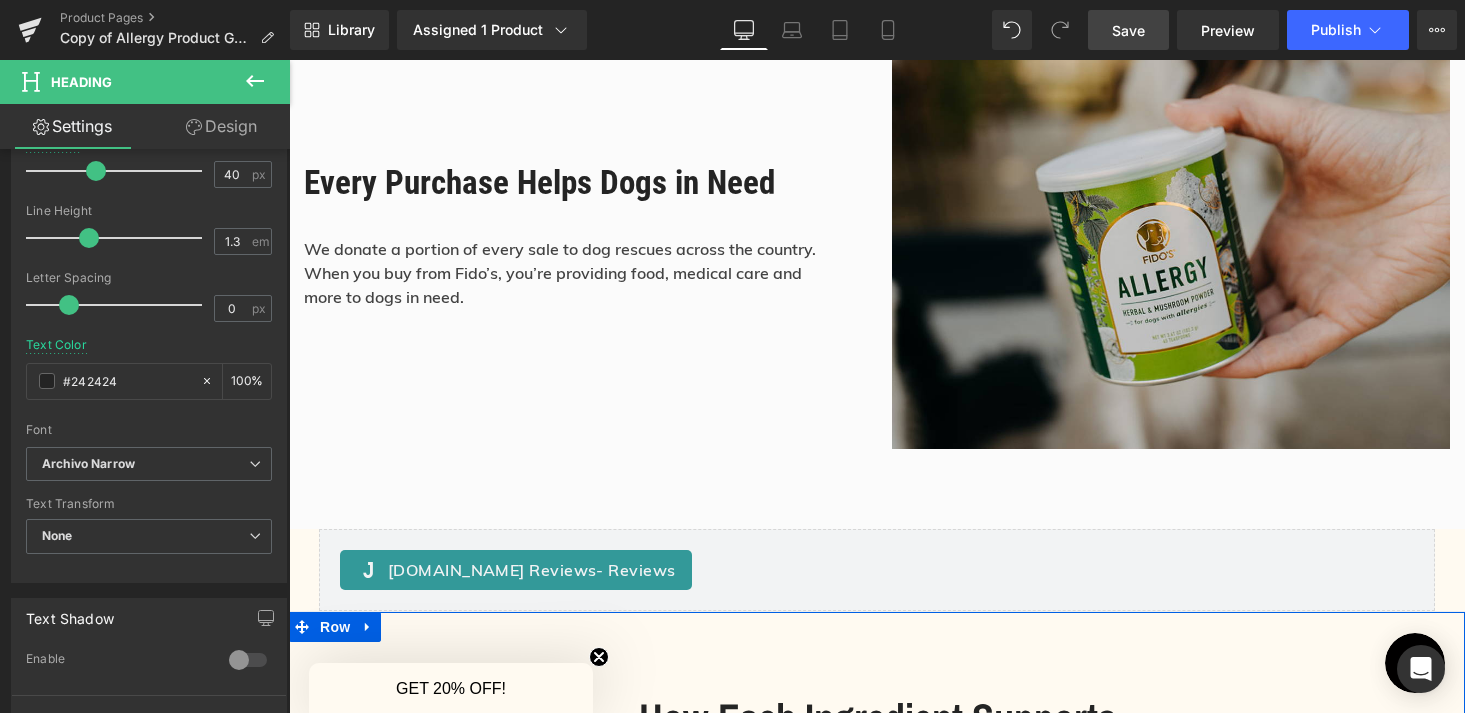 scroll, scrollTop: 1791, scrollLeft: 0, axis: vertical 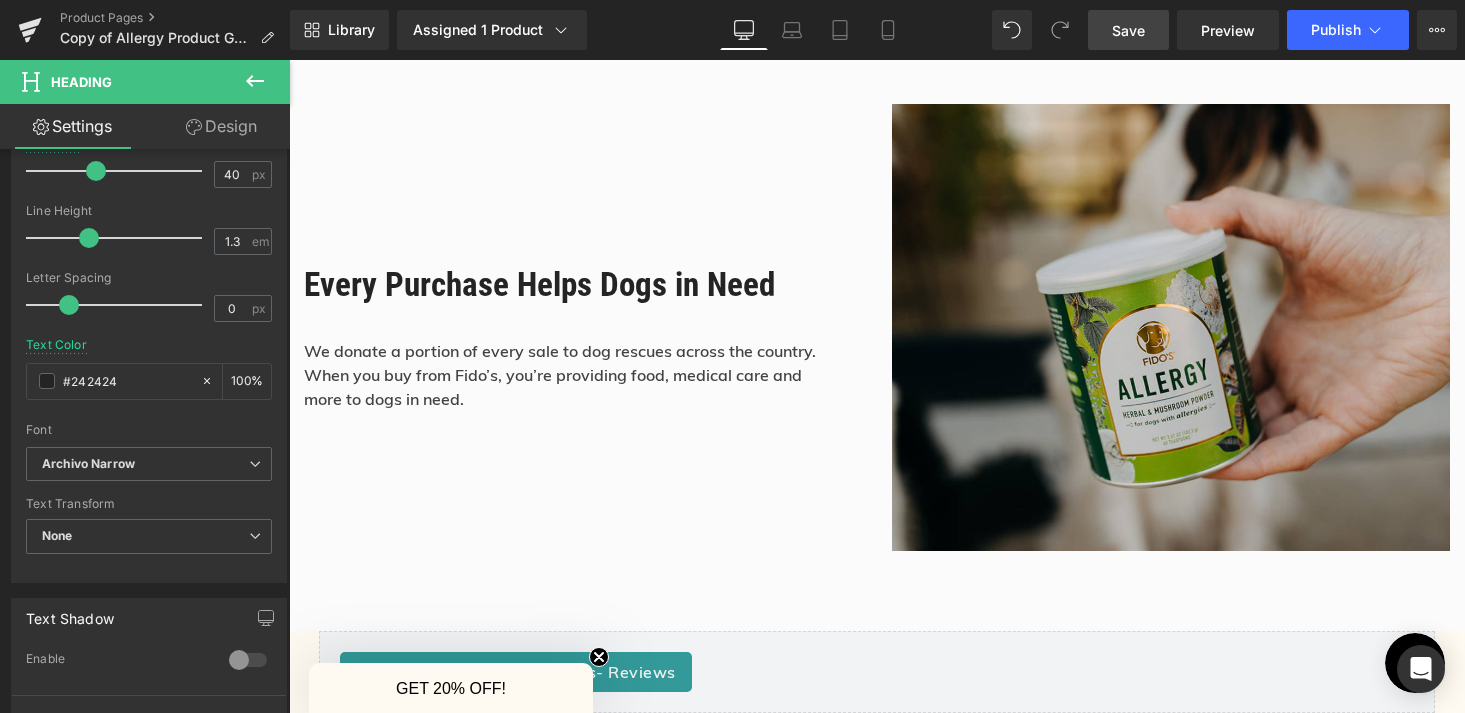 click on "Every Purchase Helps Dogs in Need" at bounding box center (567, 285) 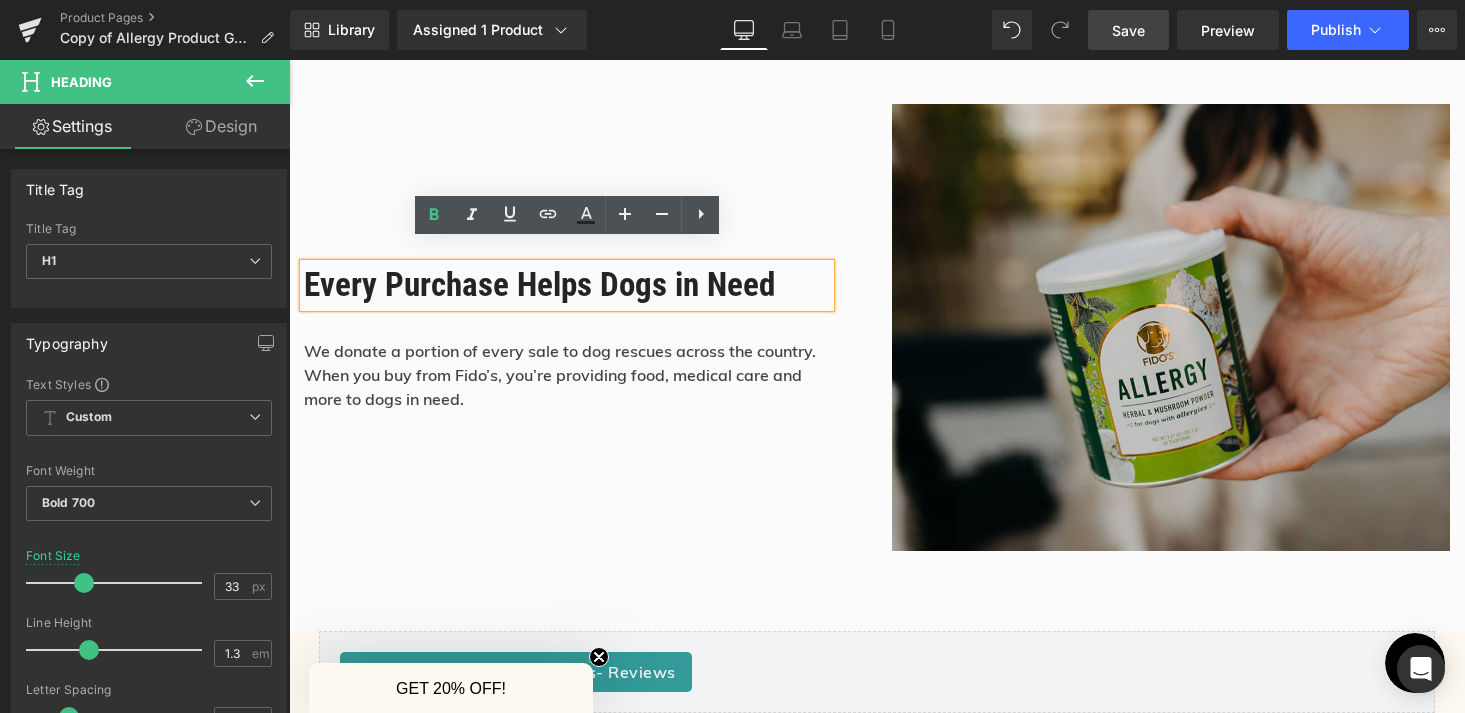 click on "Every Purchase Helps Dogs in Need" at bounding box center (567, 285) 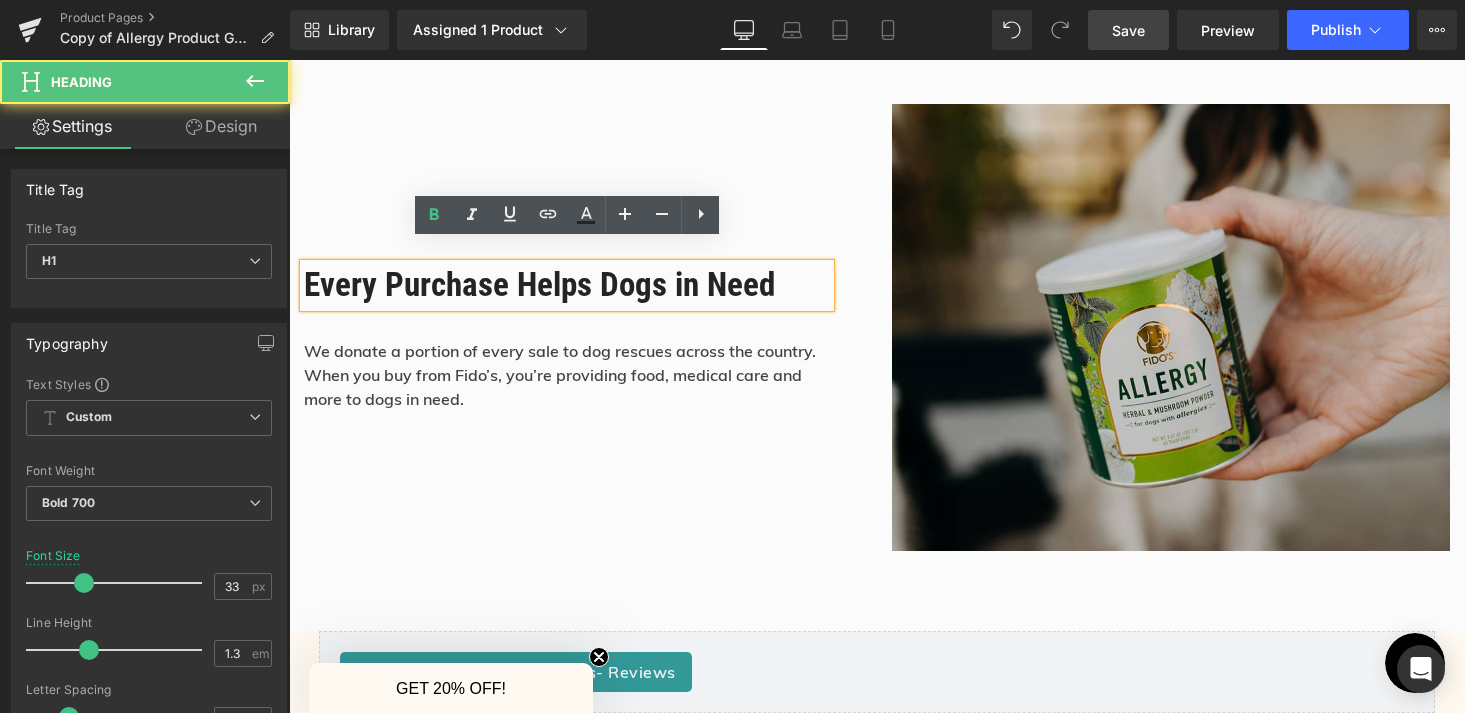 click on "Every Purchase Helps Dogs in Need" at bounding box center (567, 285) 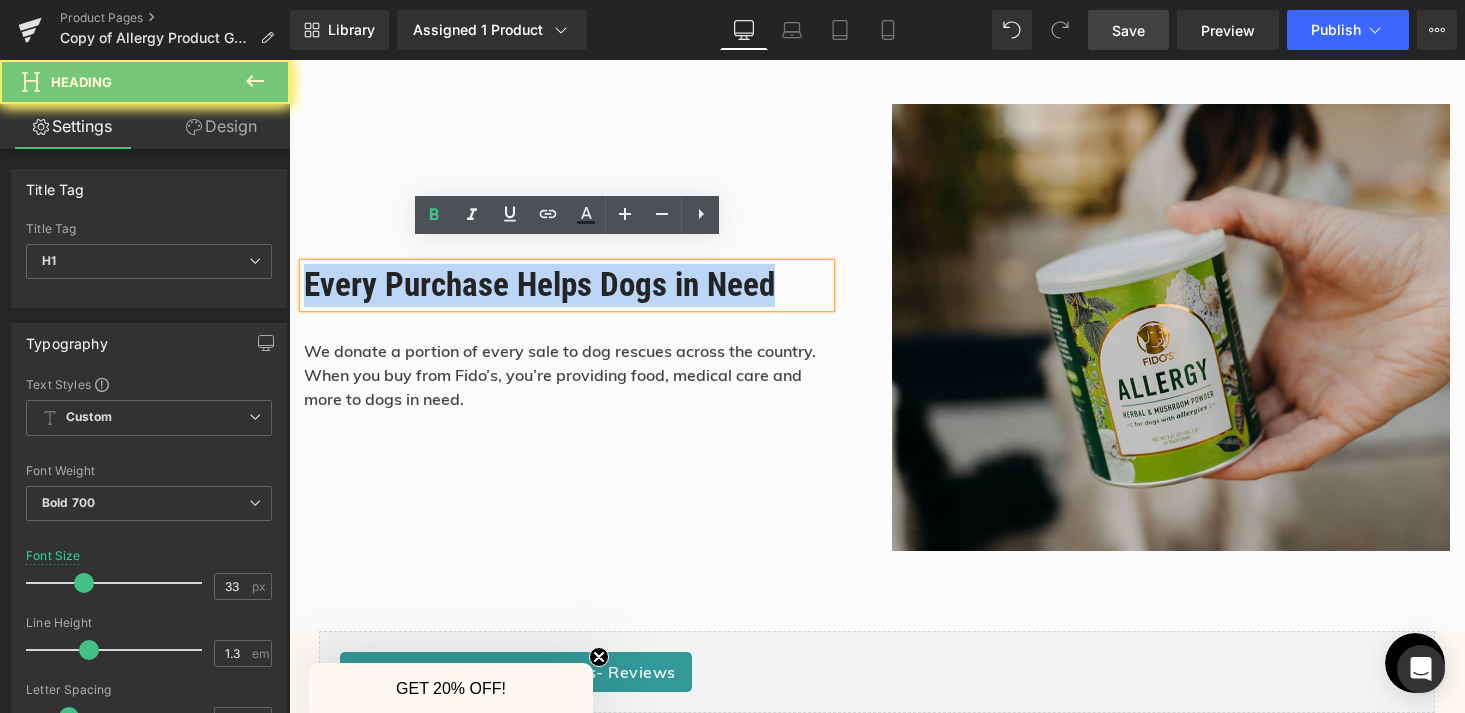 click on "Every Purchase Helps Dogs in Need" at bounding box center (567, 285) 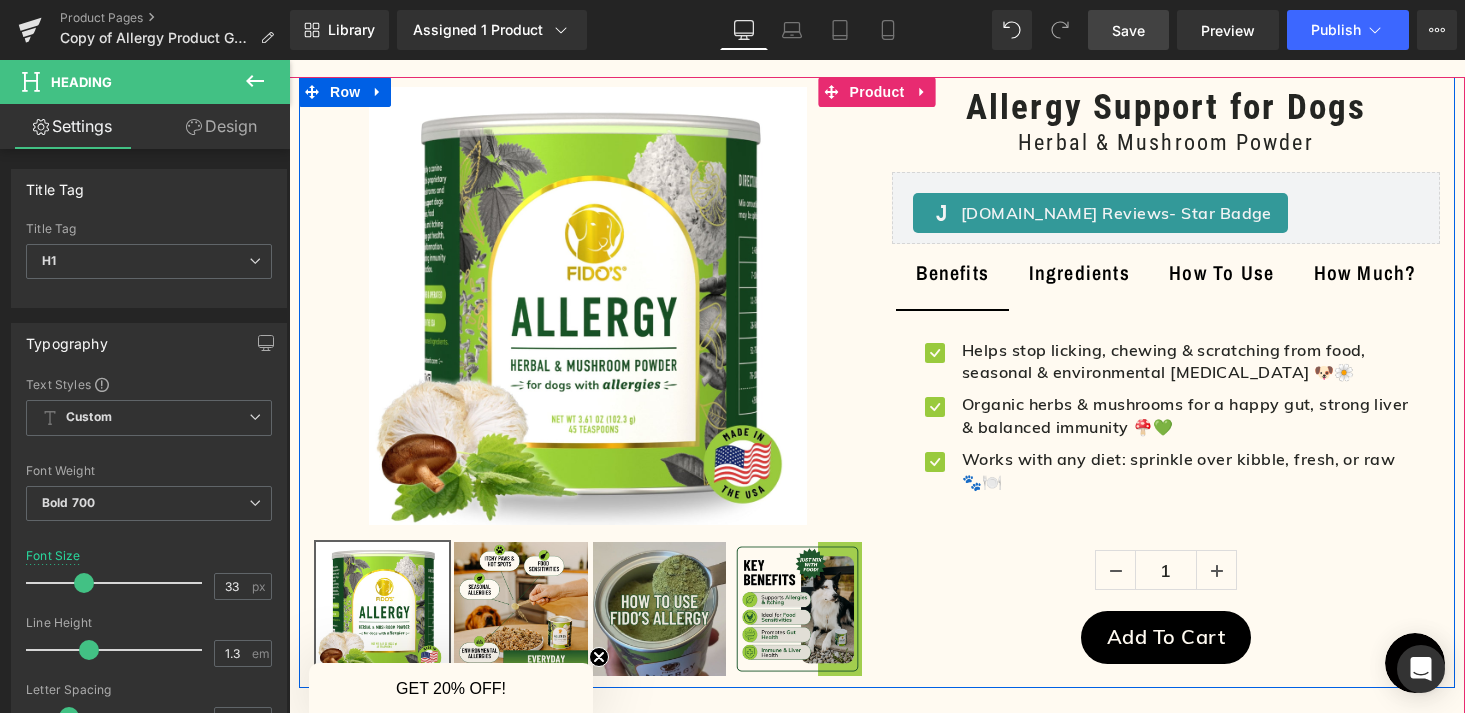 scroll, scrollTop: 95, scrollLeft: 0, axis: vertical 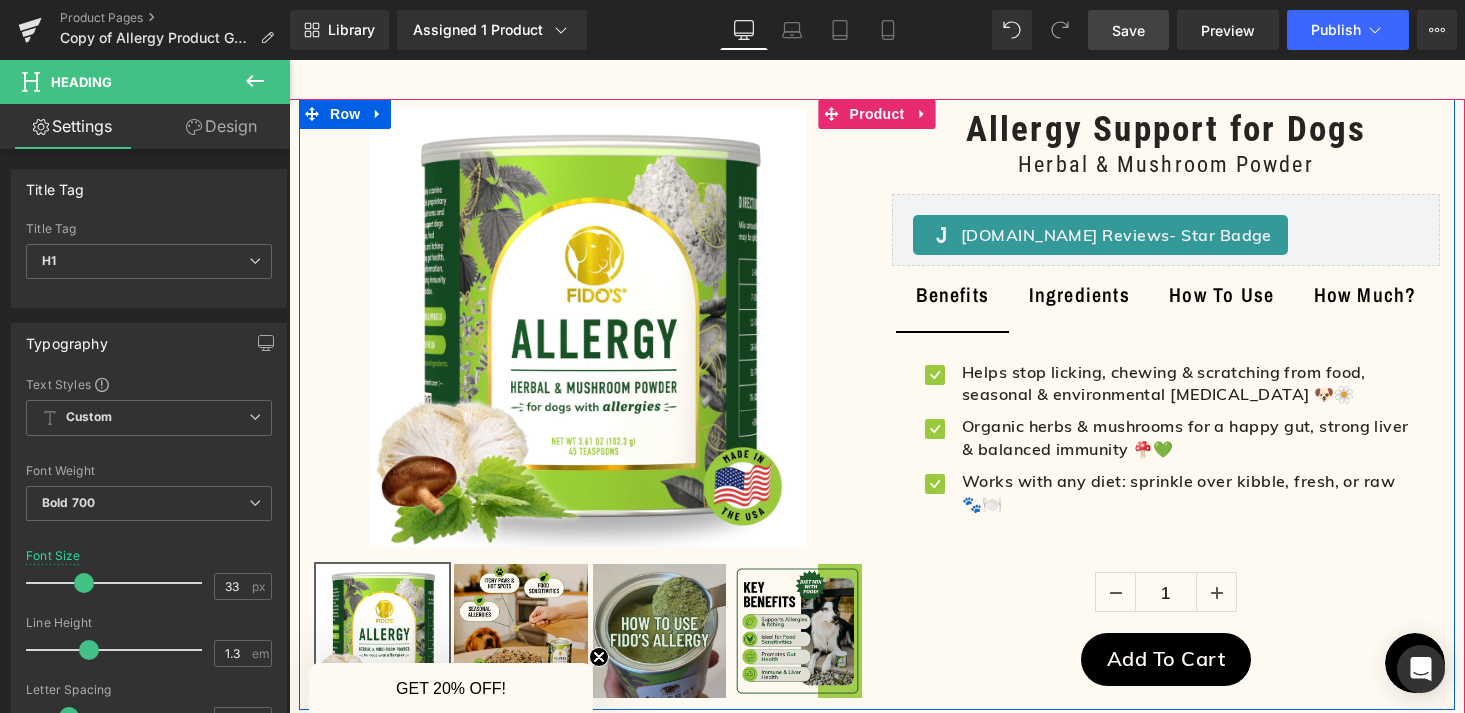 click on "Organic herbs & mushrooms for a happy gut, strong liver & balanced immunity 🍄💚" at bounding box center [1185, 437] 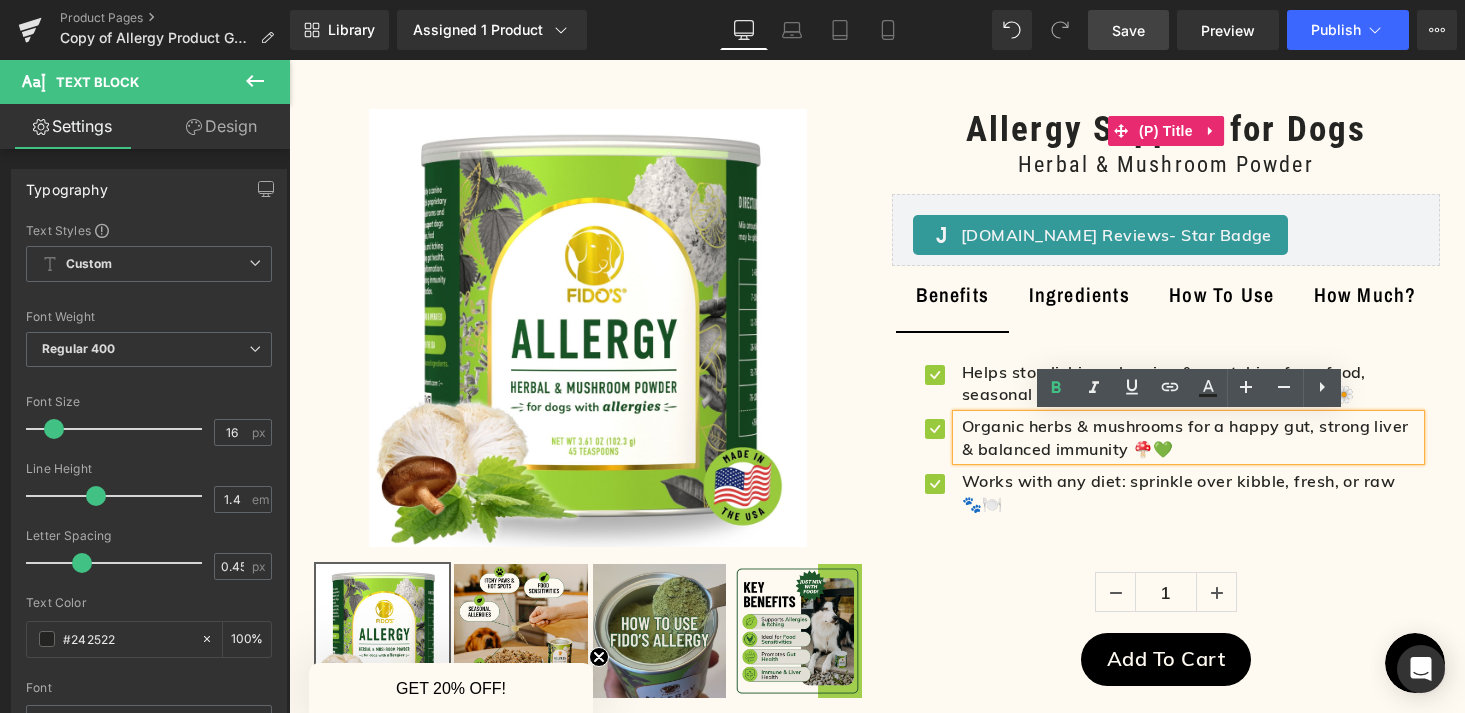 click on "Allergy Support for Dogs" at bounding box center (1166, 130) 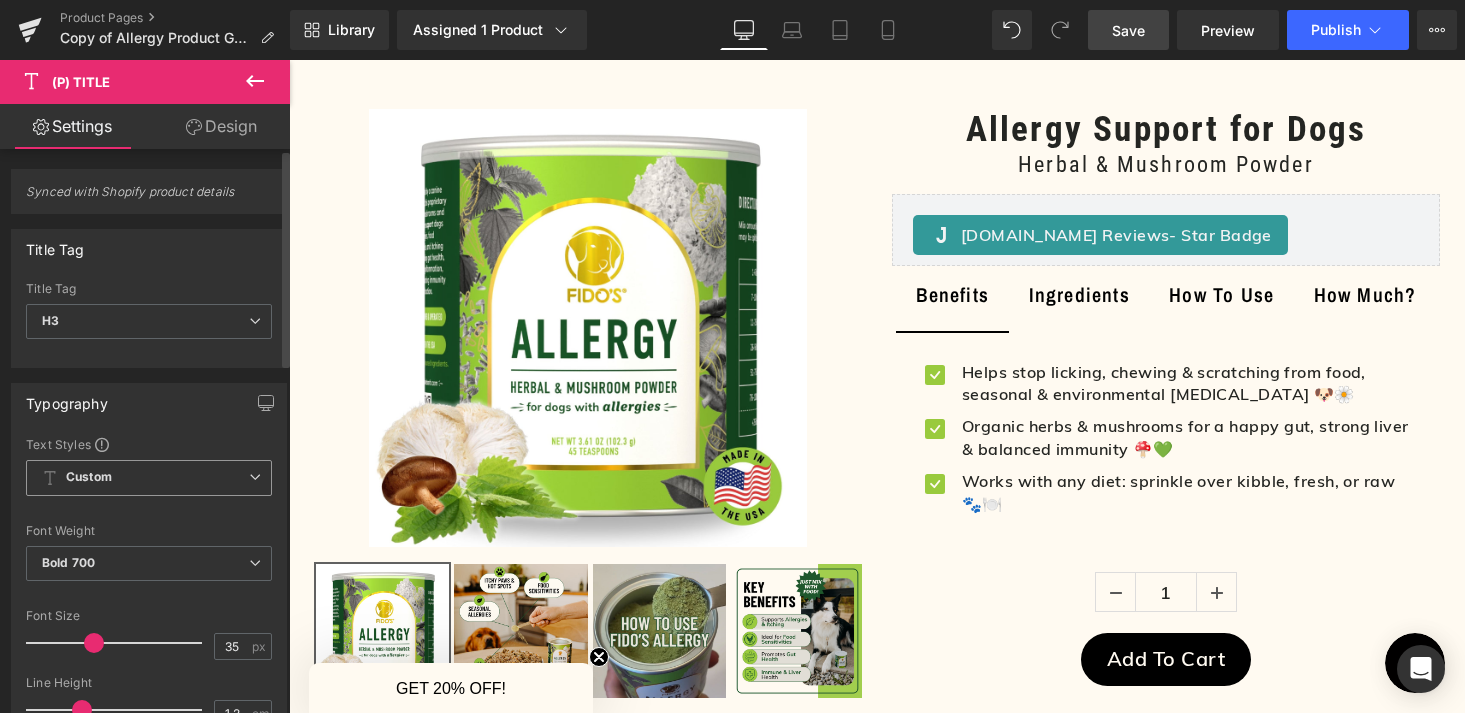 click on "Custom
Setup Global Style" at bounding box center (149, 478) 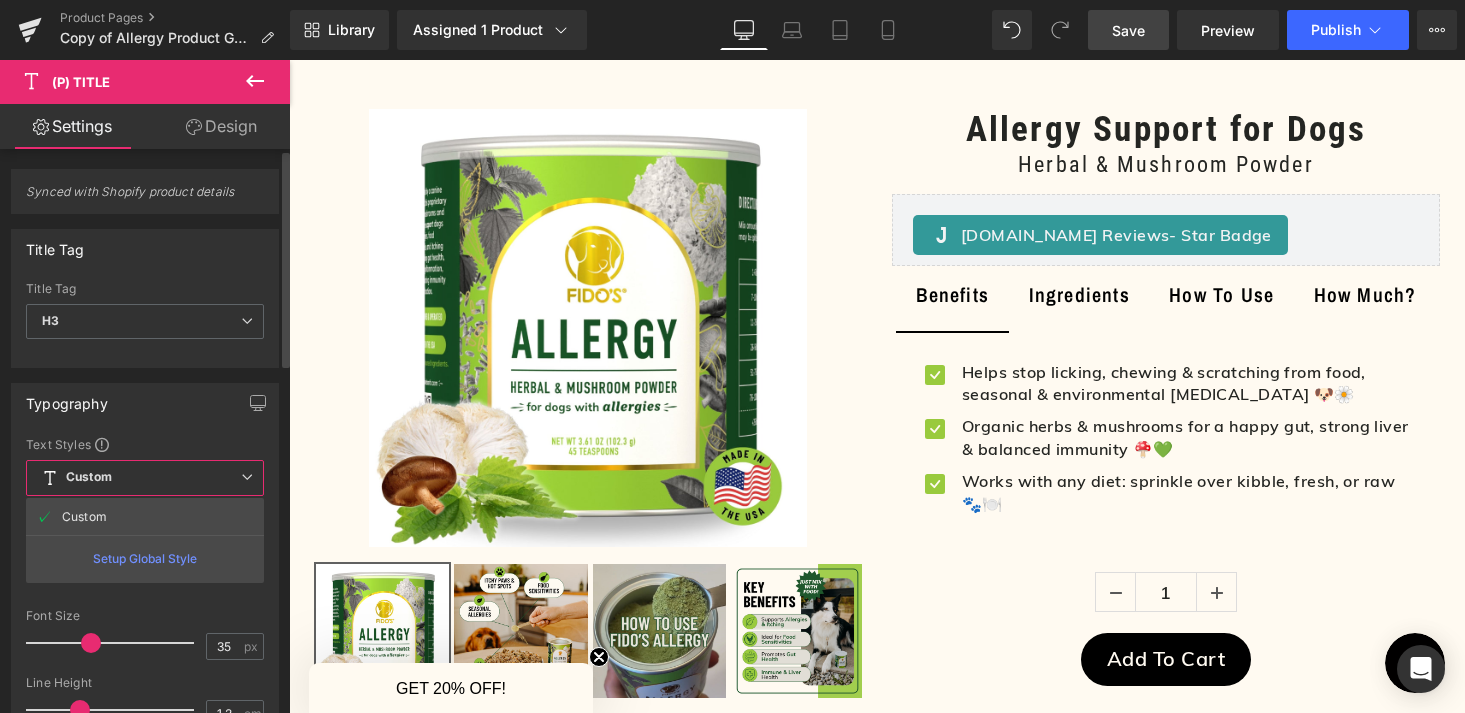 click on "Custom
Setup Global Style" at bounding box center (145, 478) 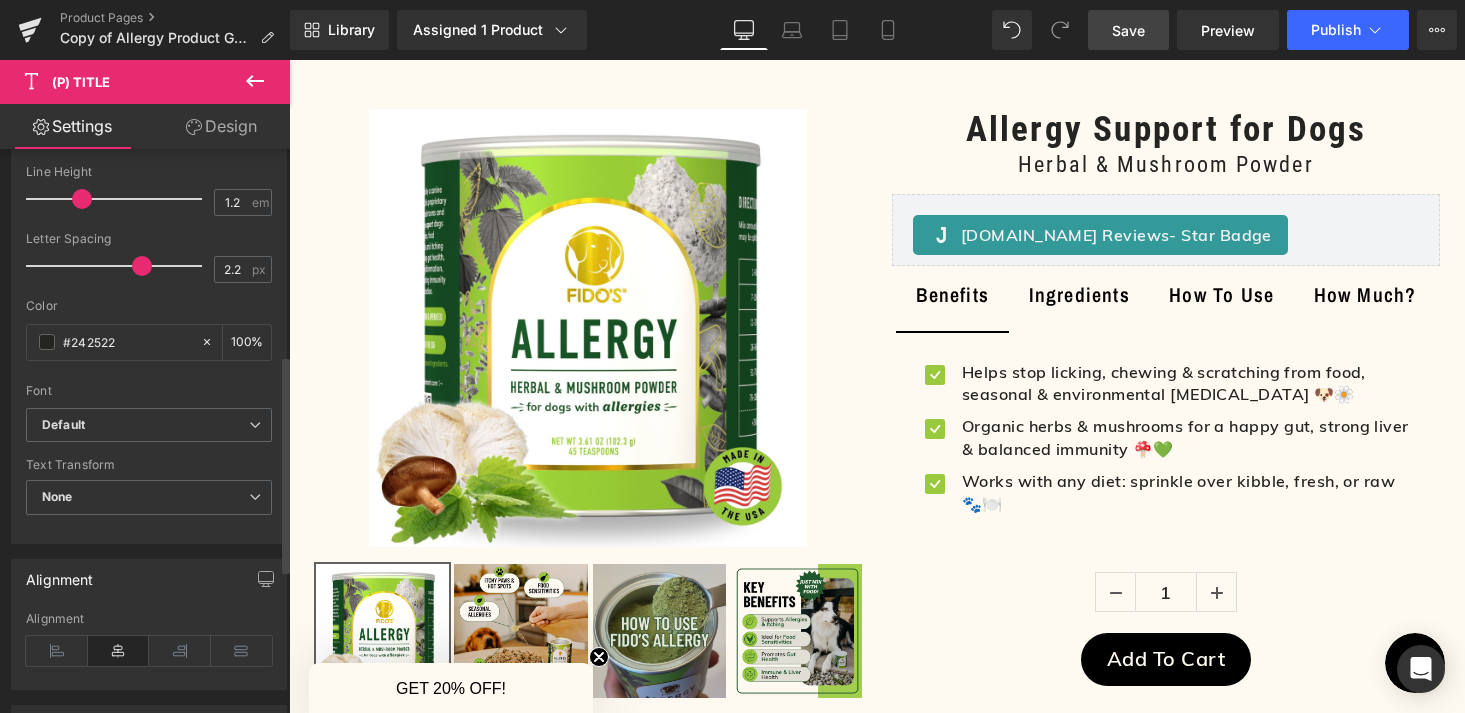scroll, scrollTop: 567, scrollLeft: 0, axis: vertical 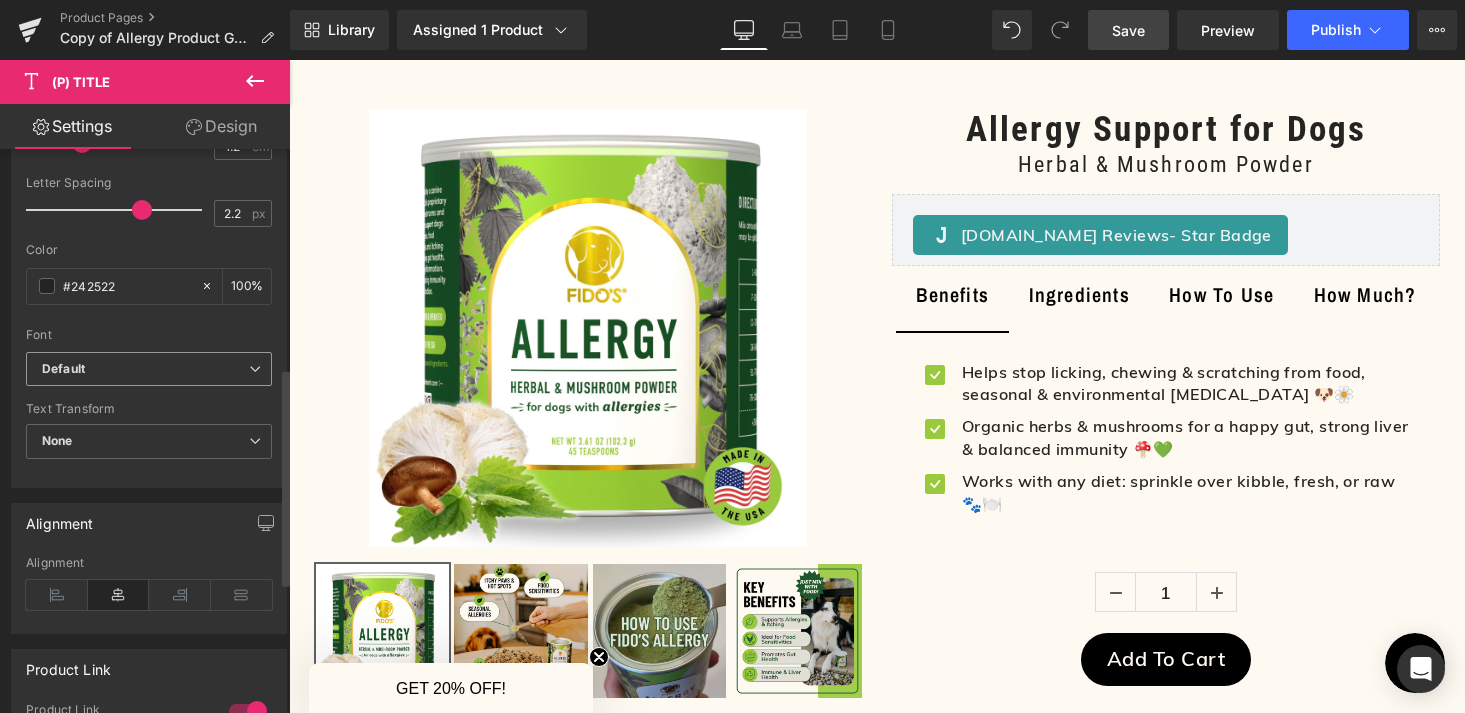 click at bounding box center (255, 369) 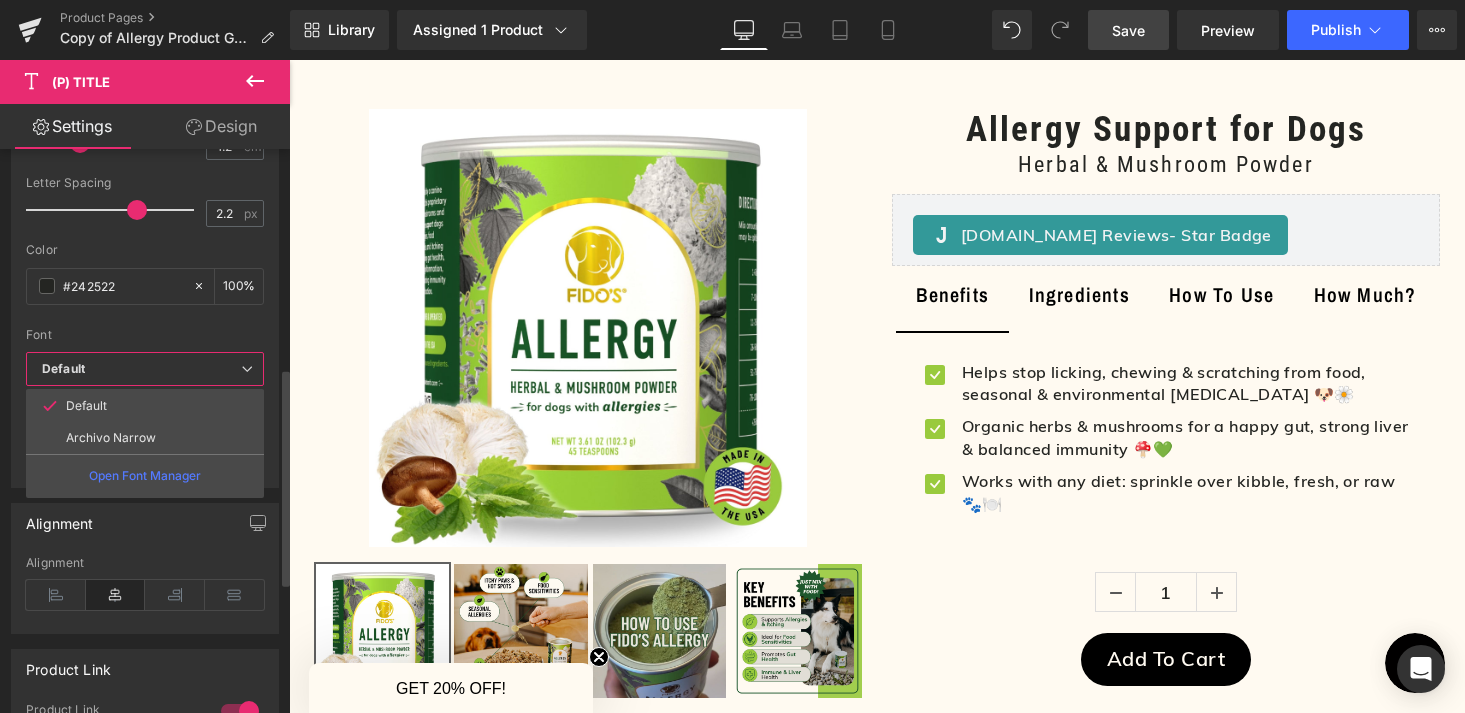 click at bounding box center (247, 369) 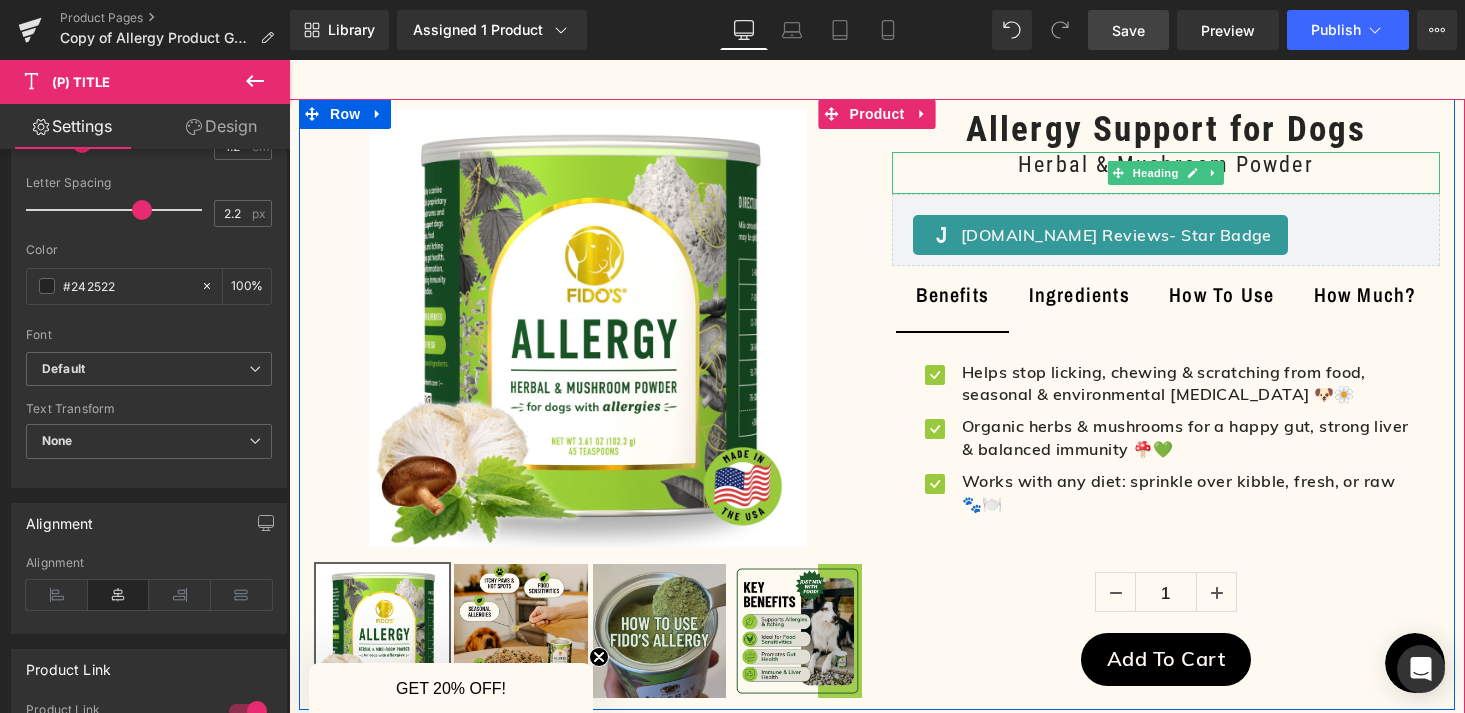 click on "Herbal & Mushroom Powder" at bounding box center [1166, 165] 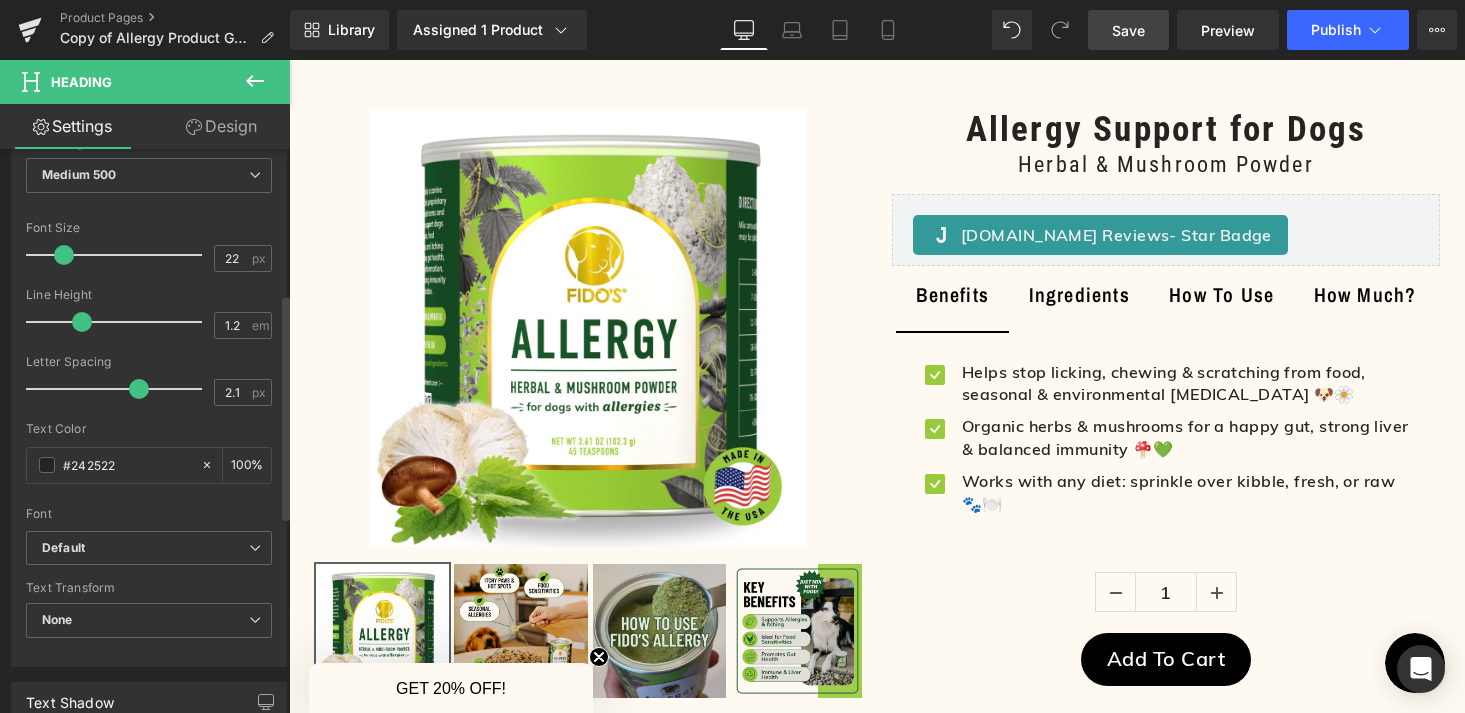 scroll, scrollTop: 402, scrollLeft: 0, axis: vertical 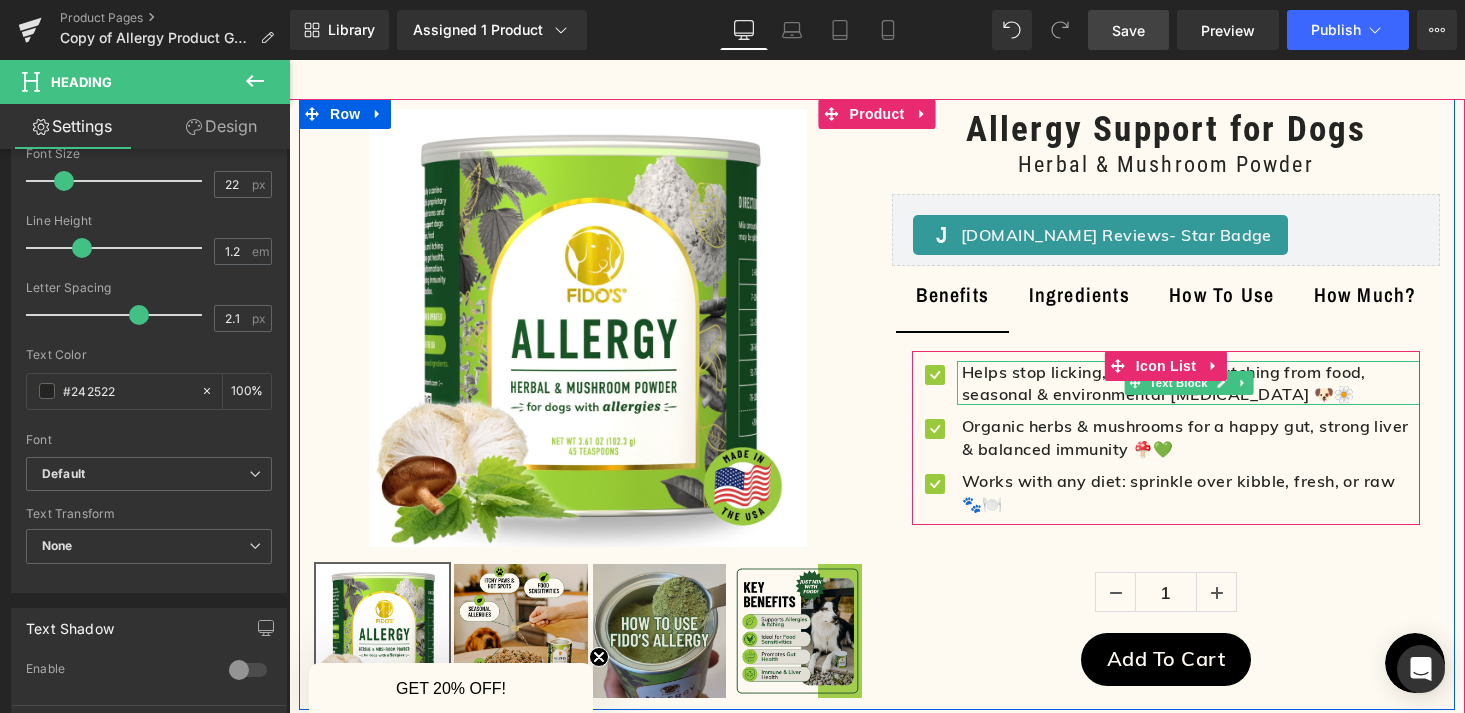 click on "Helps stop licking, chewing & scratching from food, seasonal & environmental [MEDICAL_DATA] 🐶🌼" at bounding box center [1164, 383] 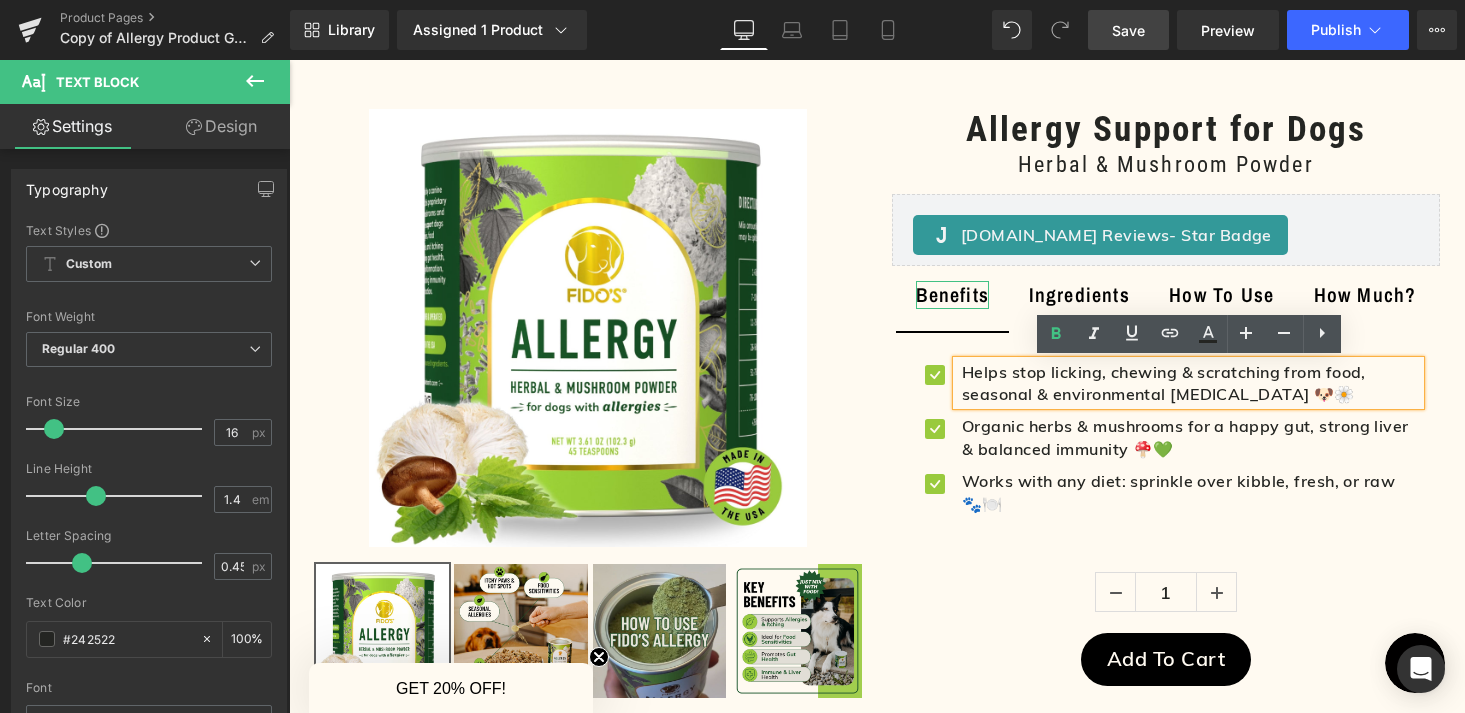 click on "Benefits" at bounding box center [953, 295] 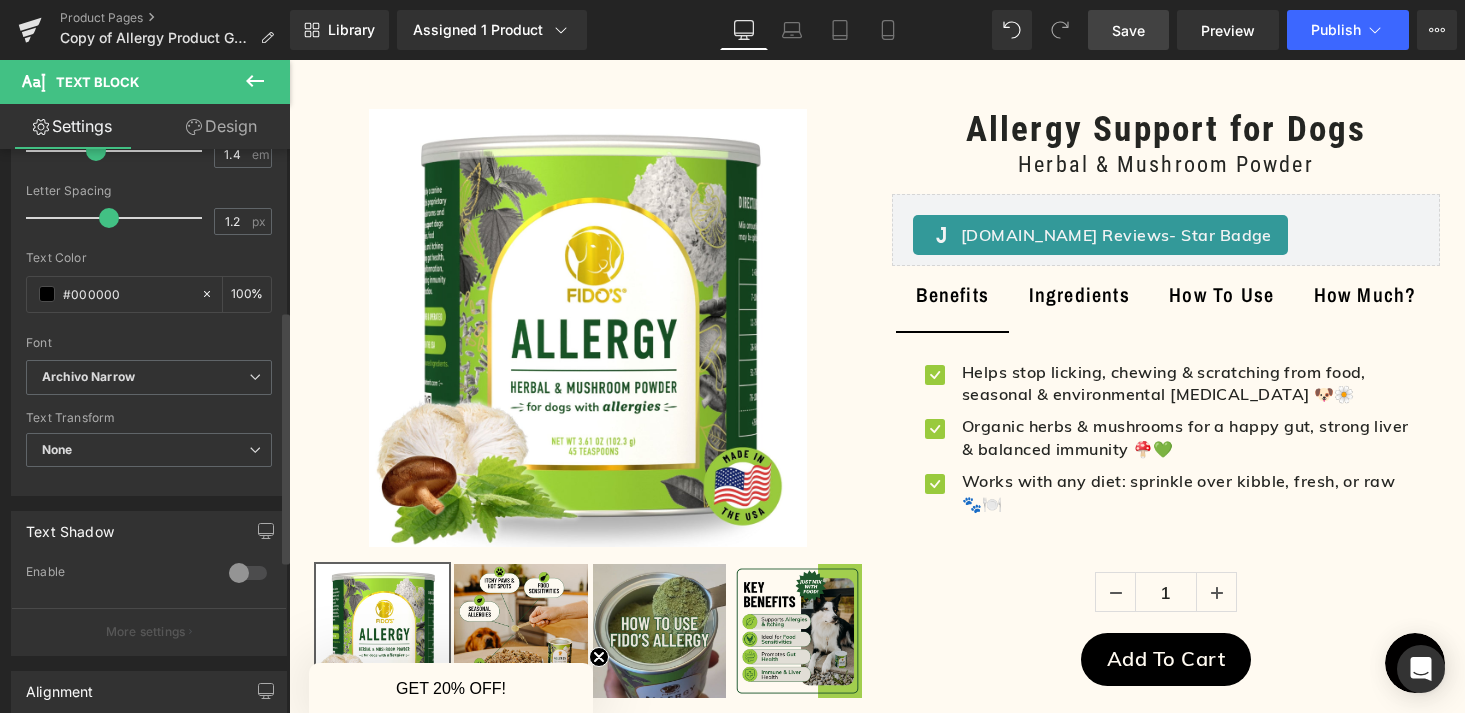 scroll, scrollTop: 360, scrollLeft: 0, axis: vertical 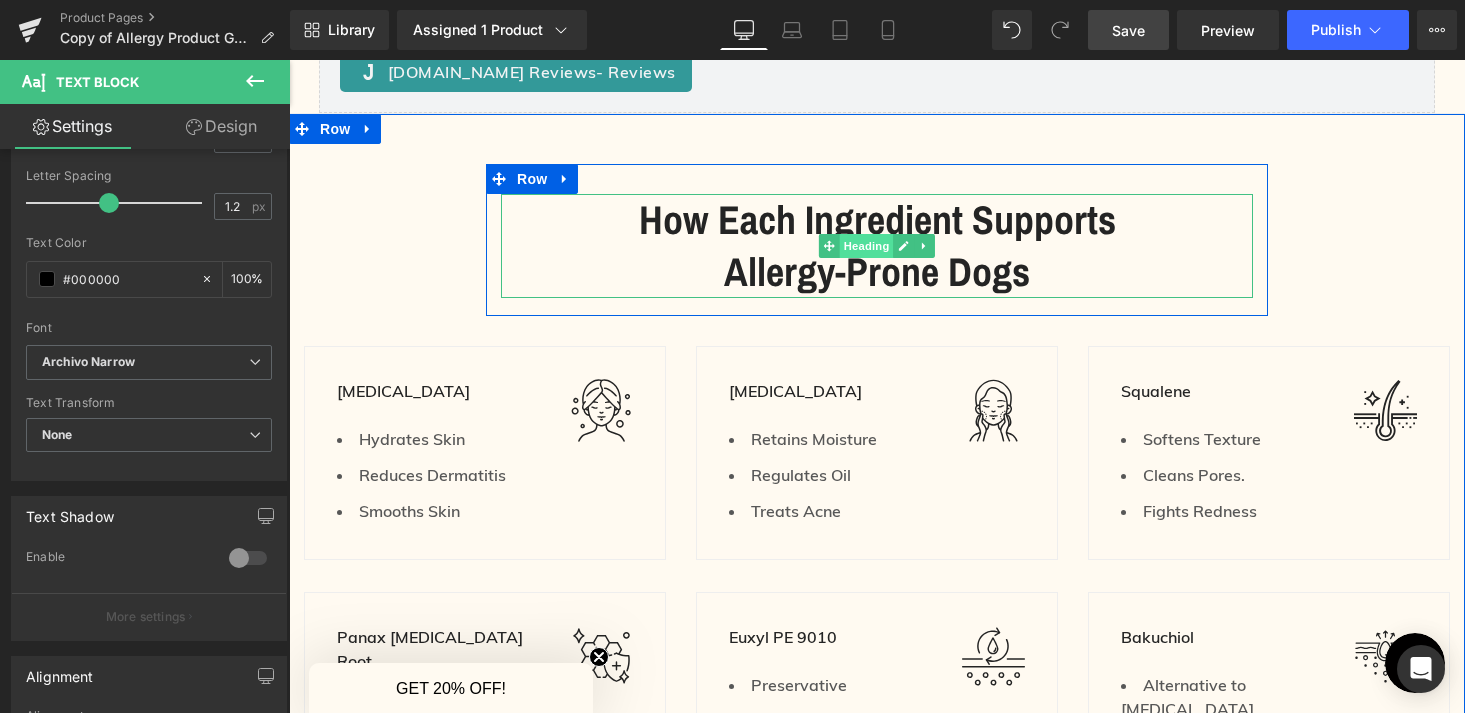 click on "Heading" at bounding box center [867, 246] 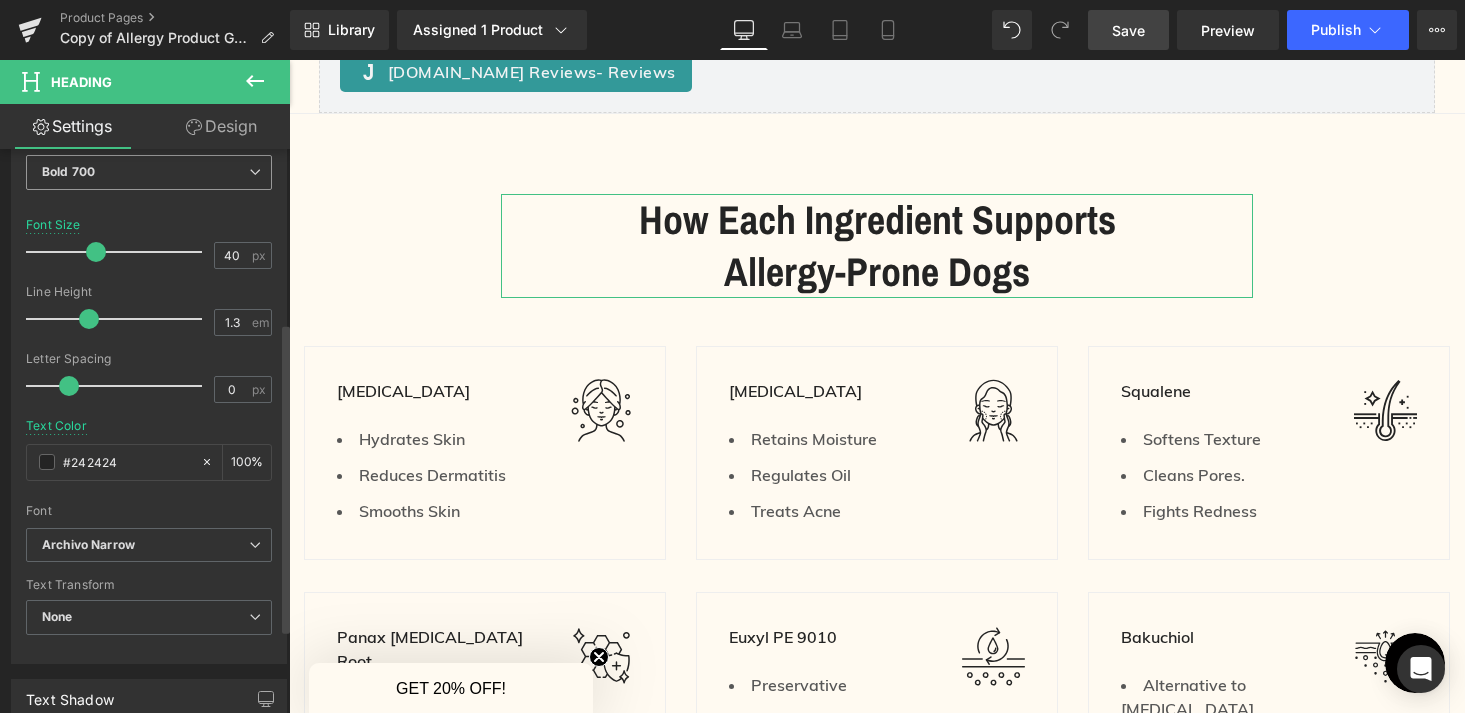 scroll, scrollTop: 333, scrollLeft: 0, axis: vertical 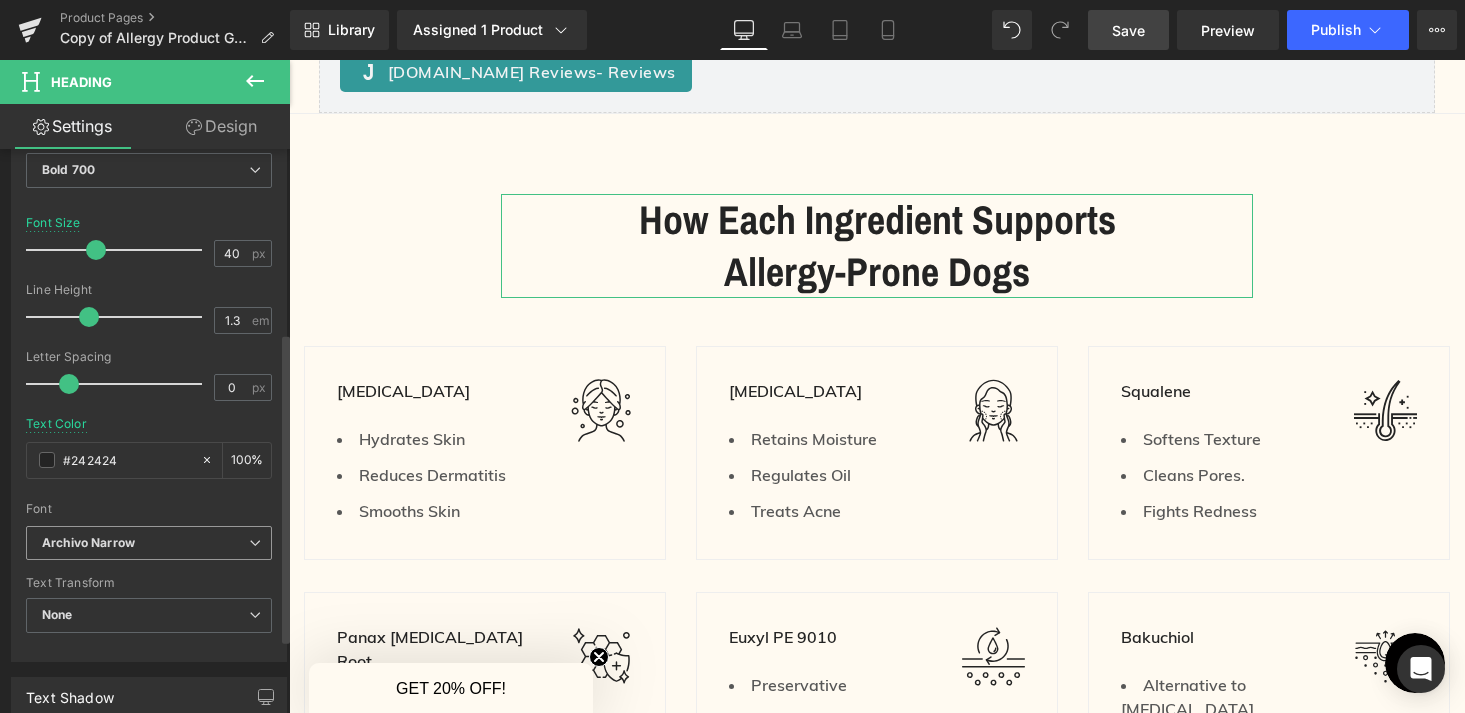 click on "Archivo Narrow" at bounding box center [145, 543] 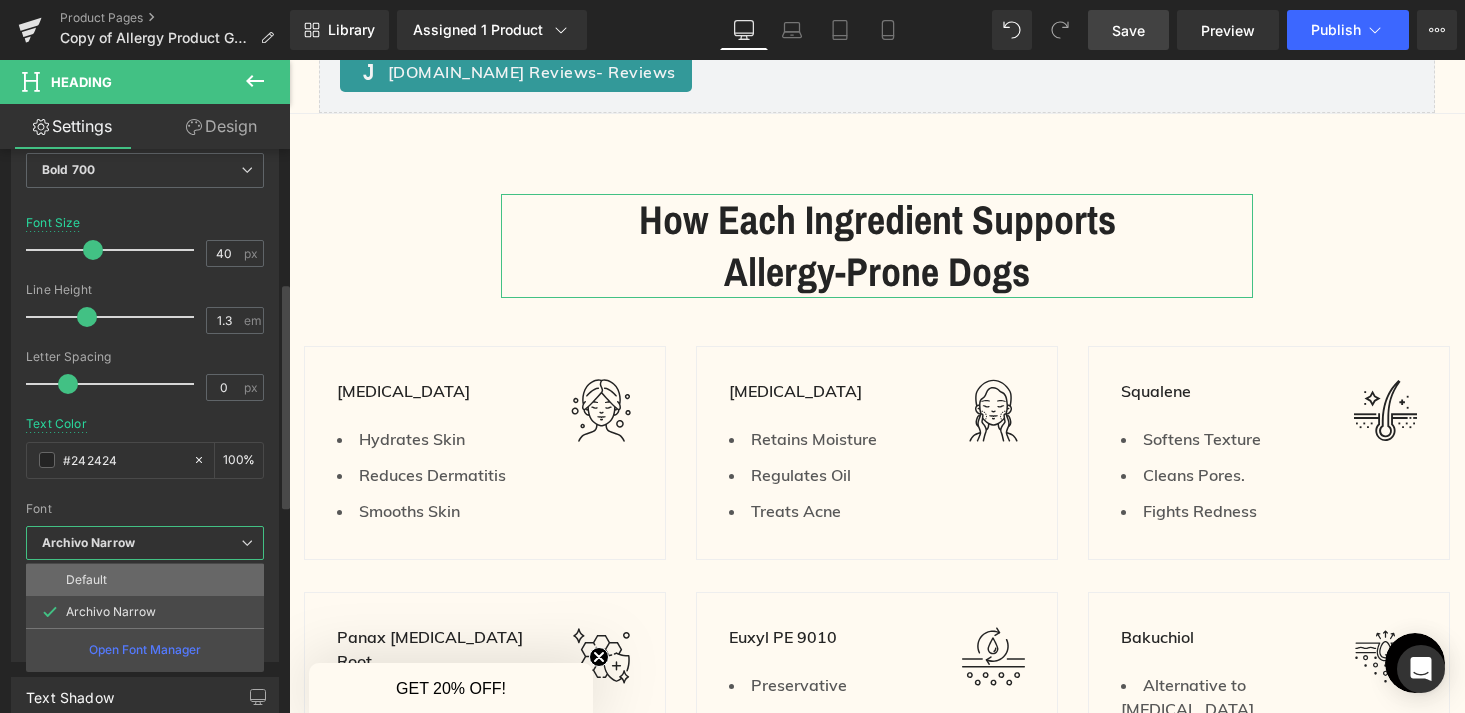 click on "Default" at bounding box center (145, 580) 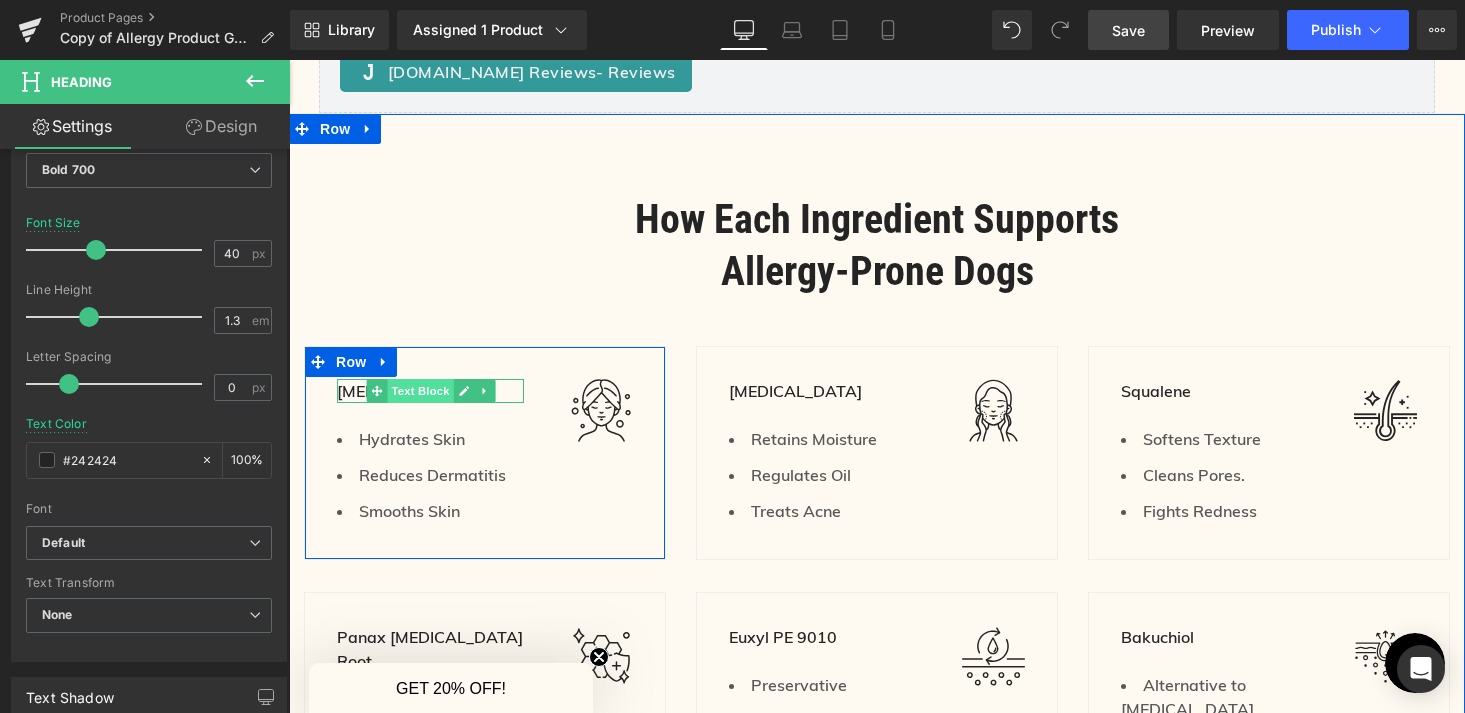 click on "Text Block" at bounding box center [420, 391] 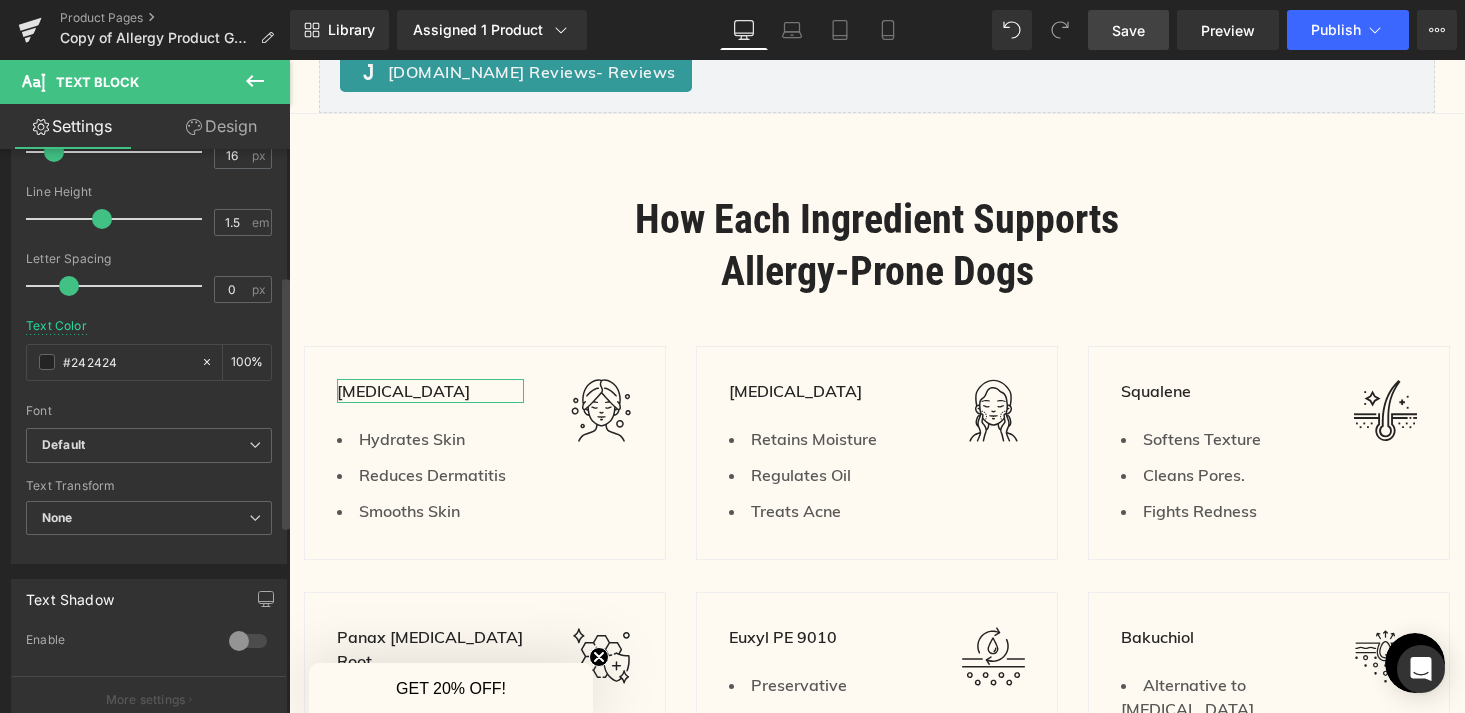 scroll, scrollTop: 282, scrollLeft: 0, axis: vertical 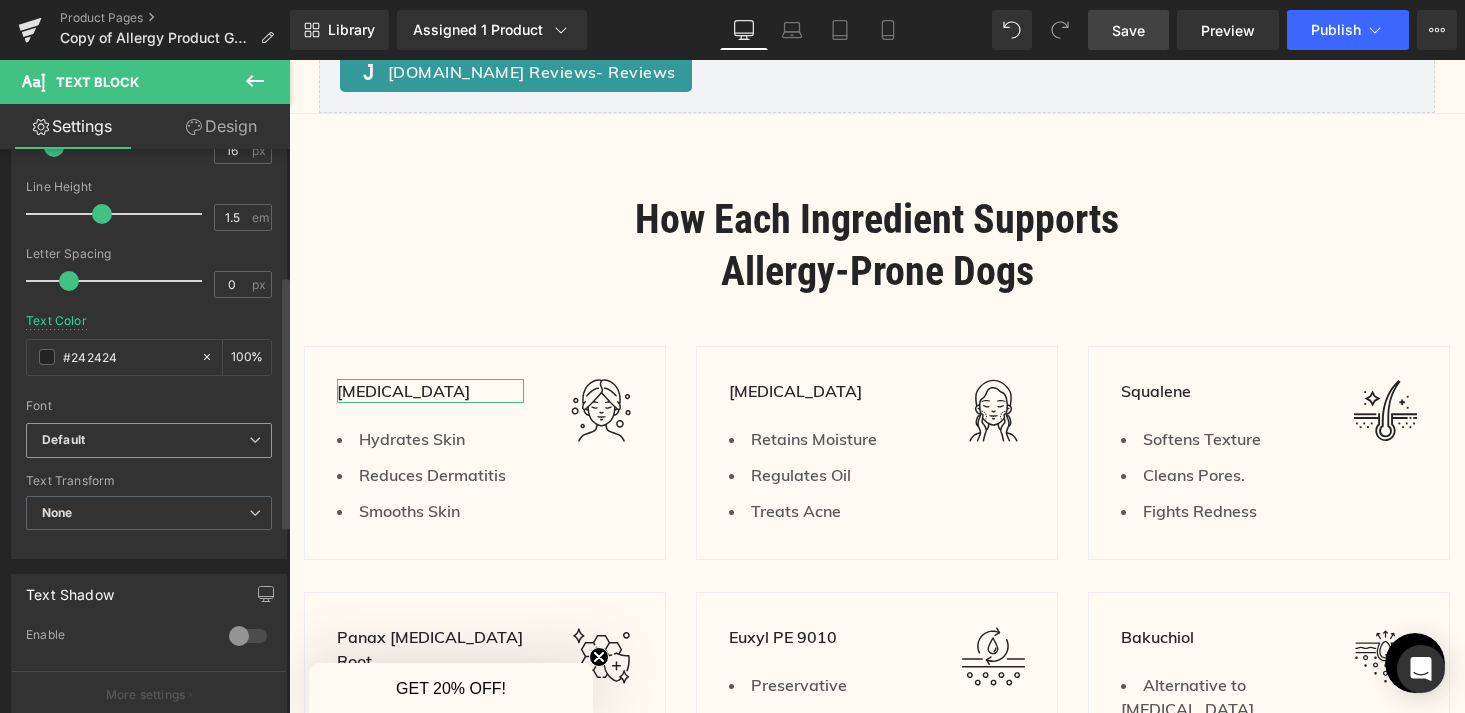 click on "Default" at bounding box center (145, 440) 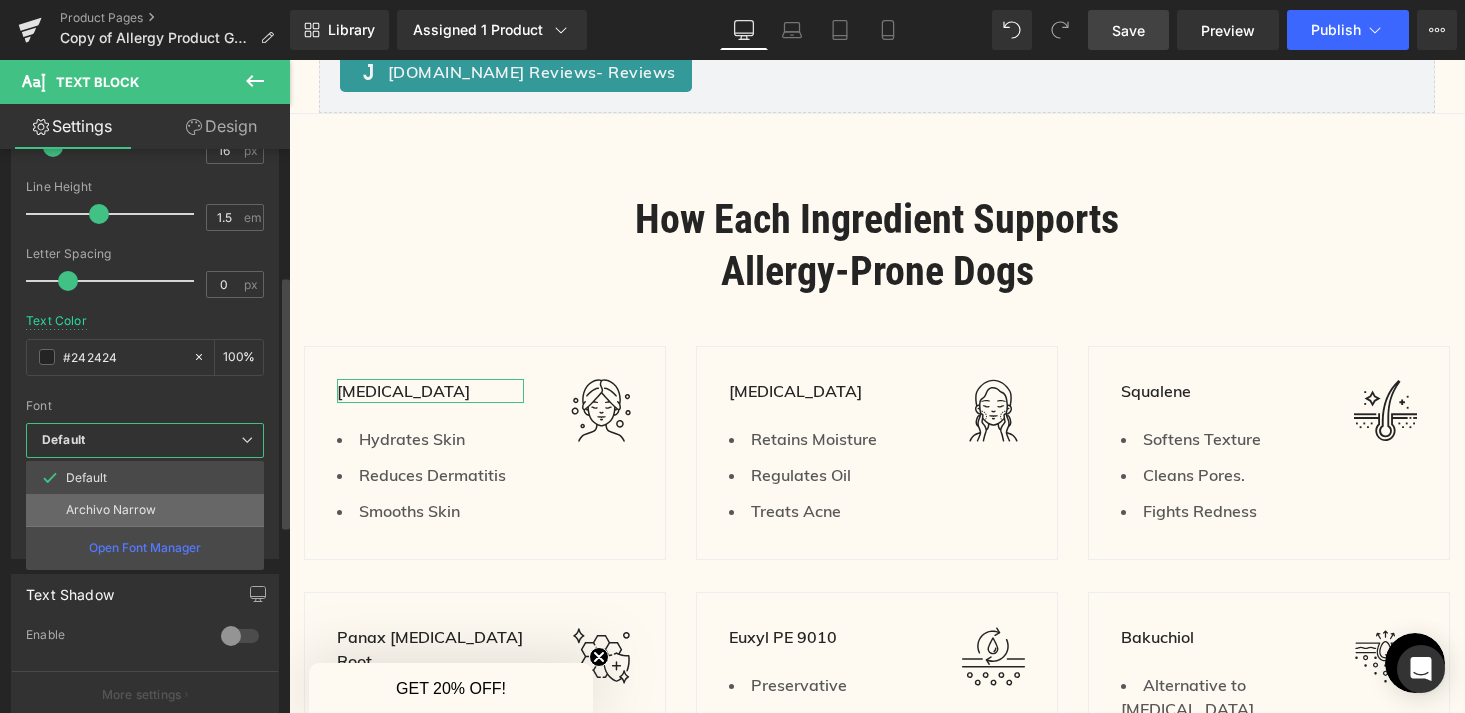 click on "Archivo Narrow" at bounding box center (145, 510) 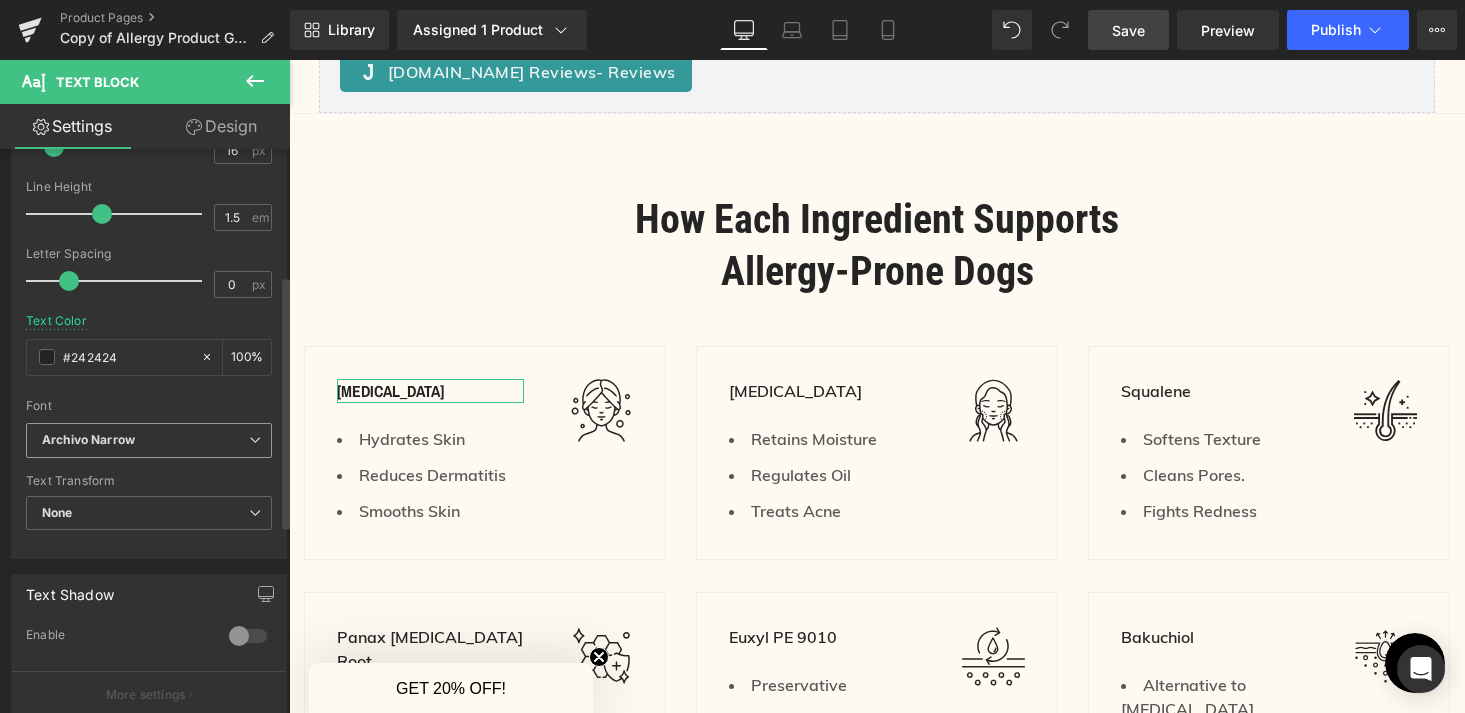 click on "None" at bounding box center (149, 513) 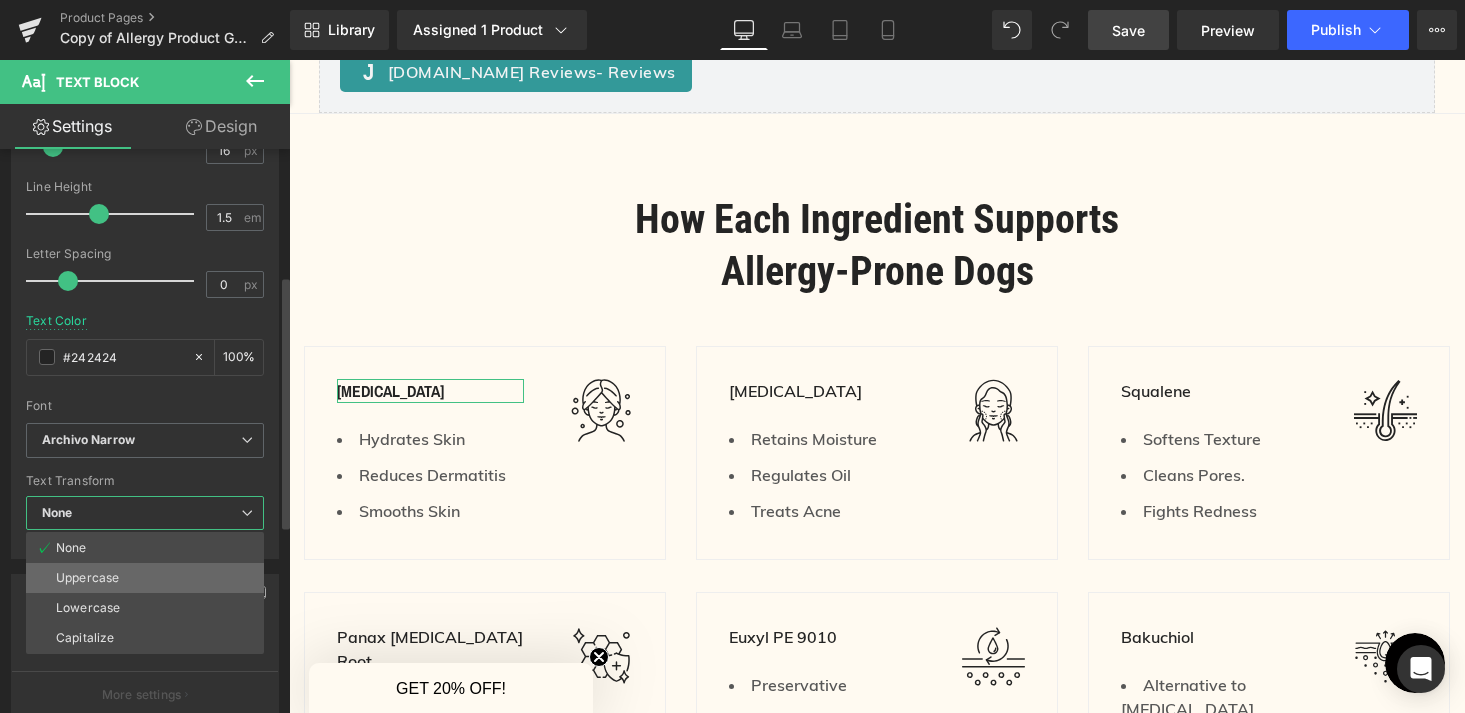 click on "Uppercase" at bounding box center [145, 578] 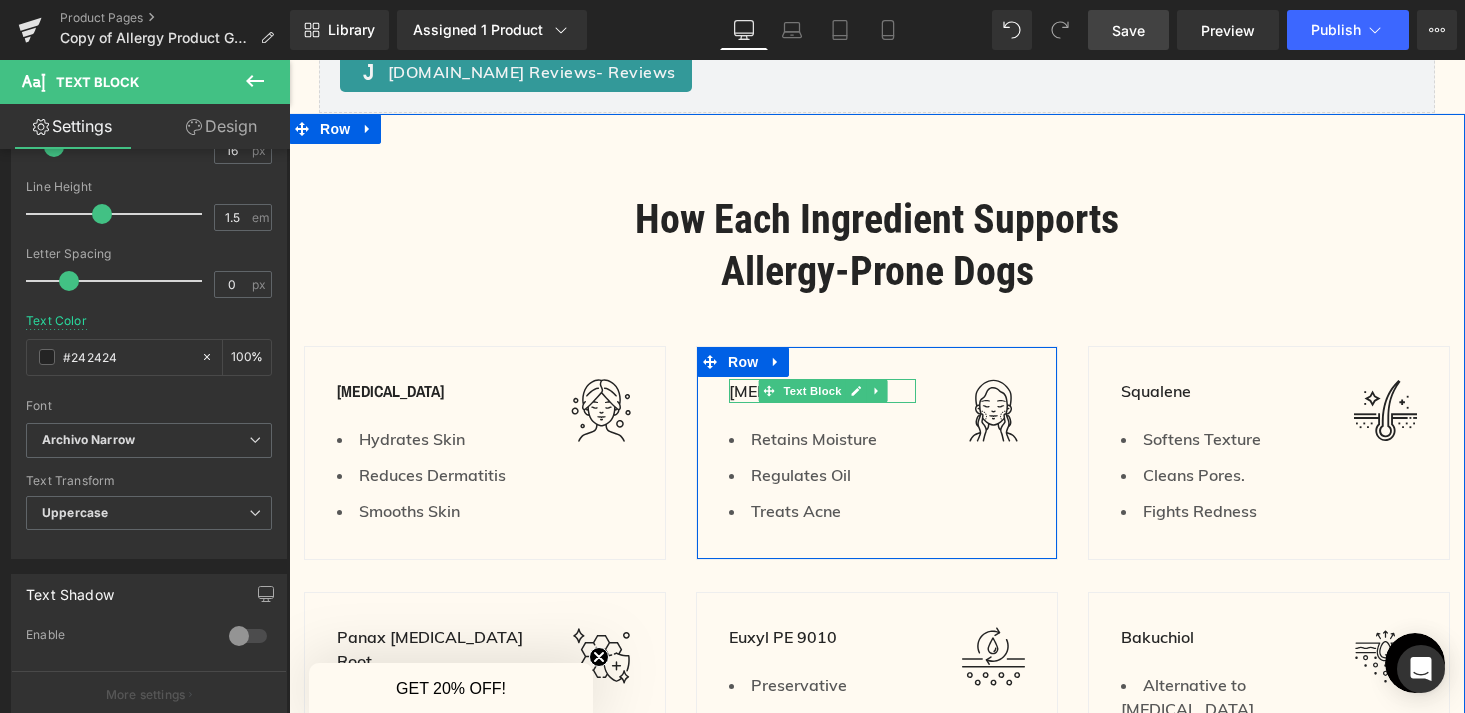 click on "[MEDICAL_DATA]" at bounding box center (822, 391) 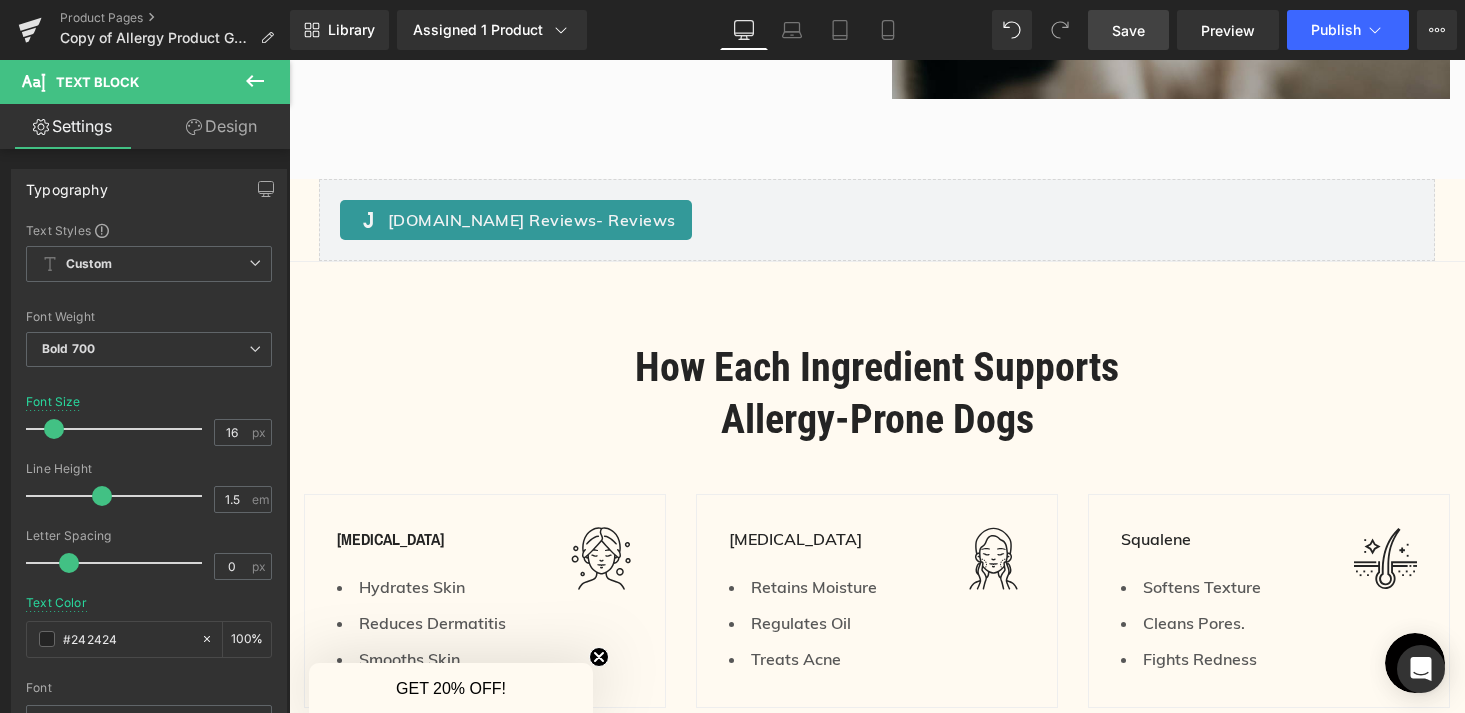 scroll, scrollTop: 2263, scrollLeft: 0, axis: vertical 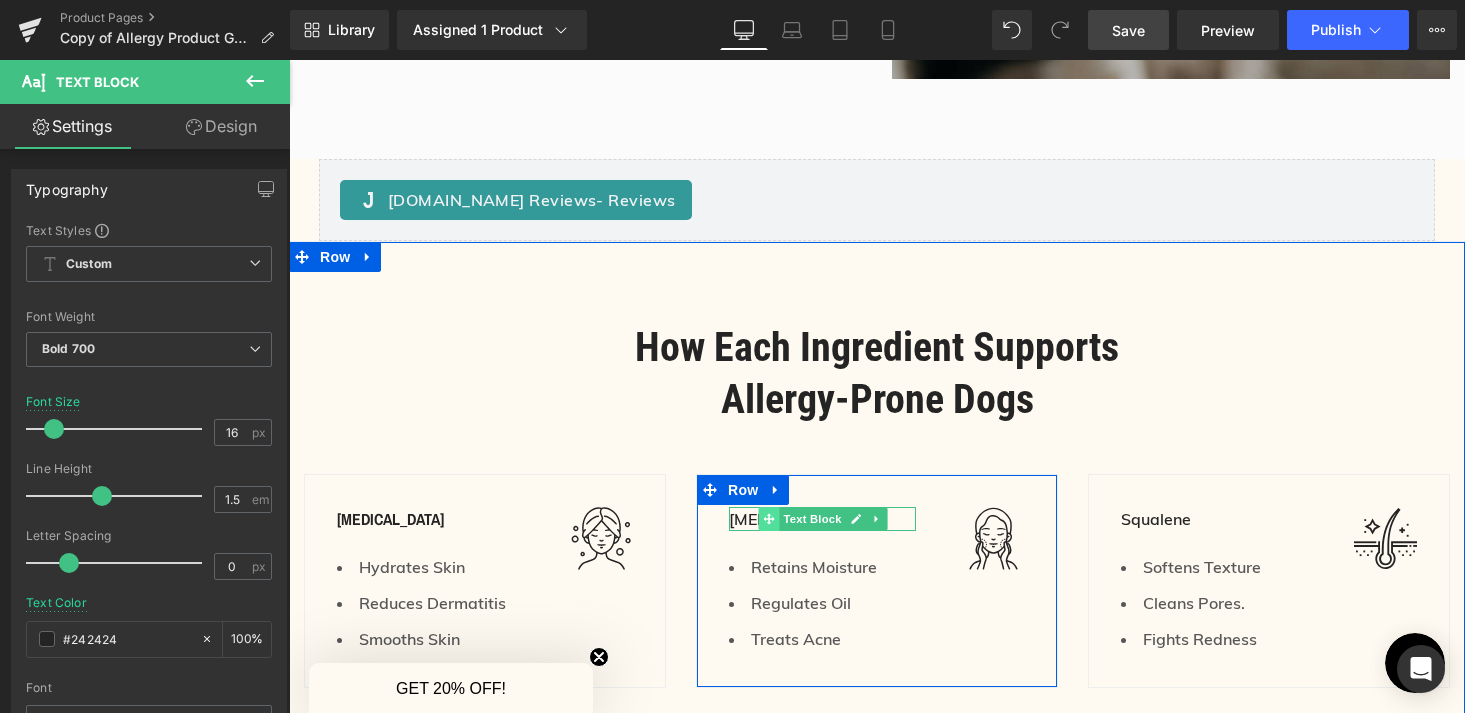 click 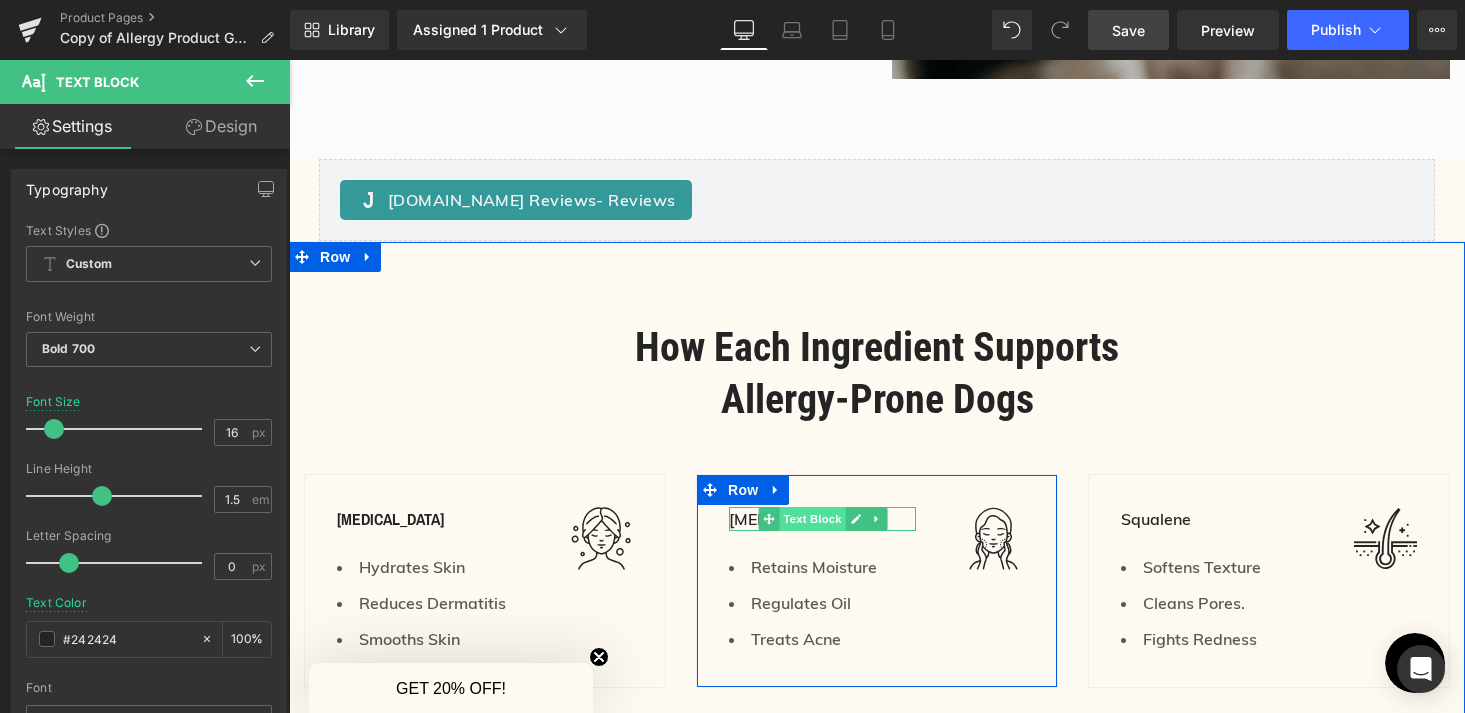 click on "Text Block" at bounding box center [812, 519] 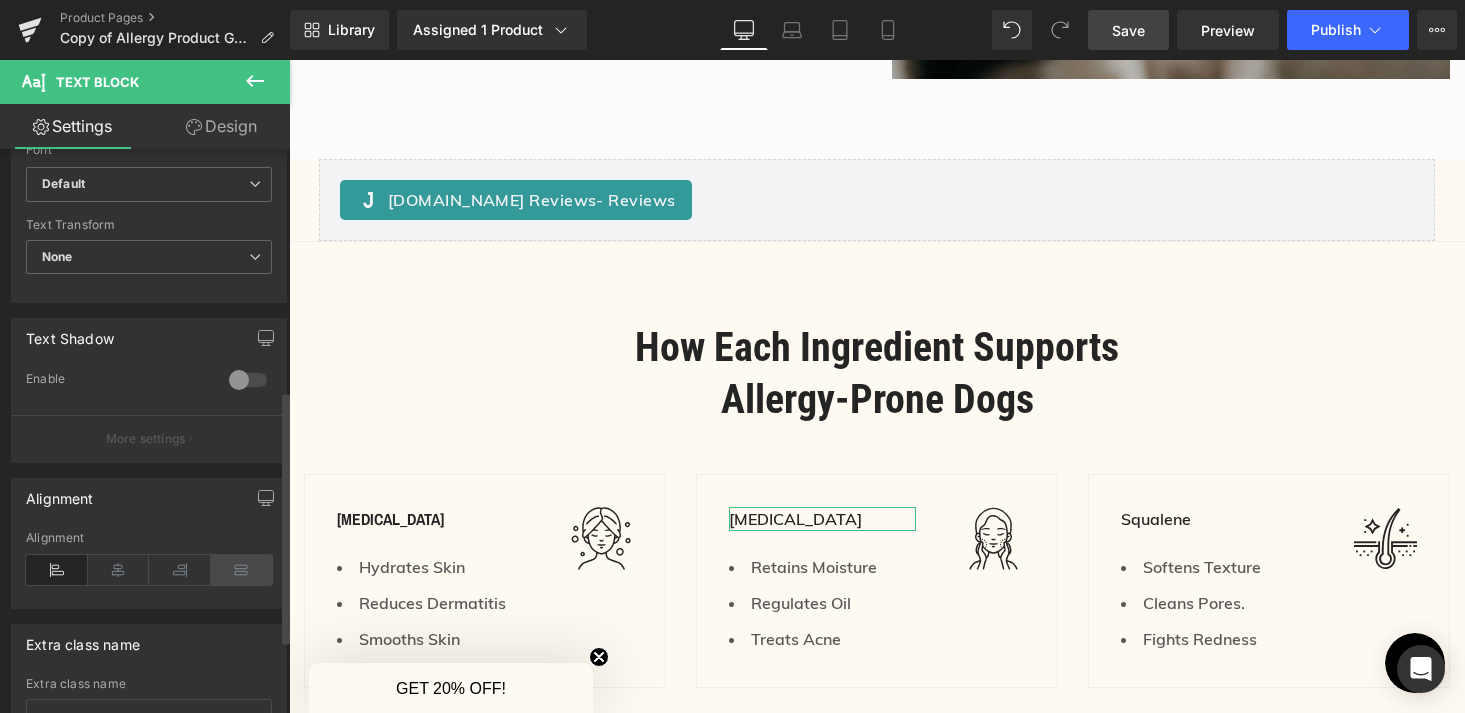 scroll, scrollTop: 224, scrollLeft: 0, axis: vertical 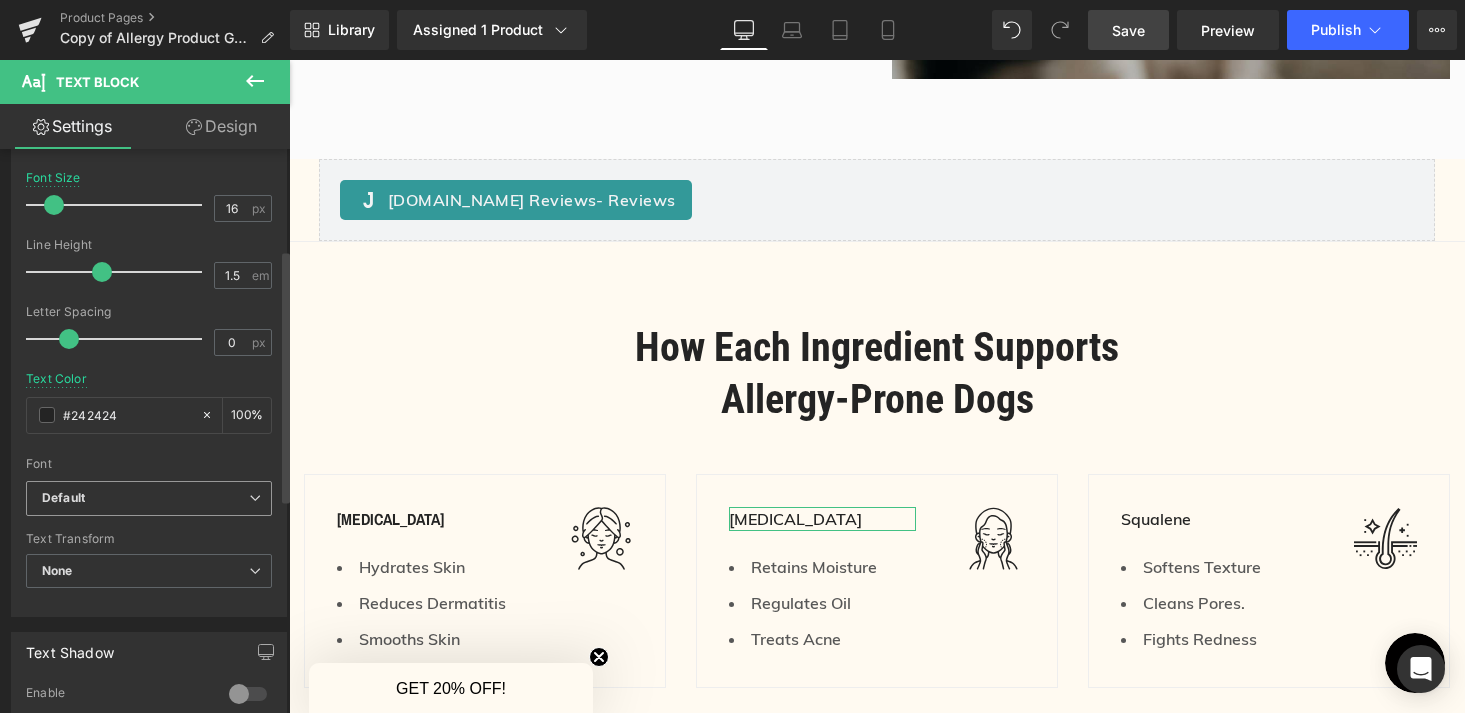 click on "Default" at bounding box center [145, 498] 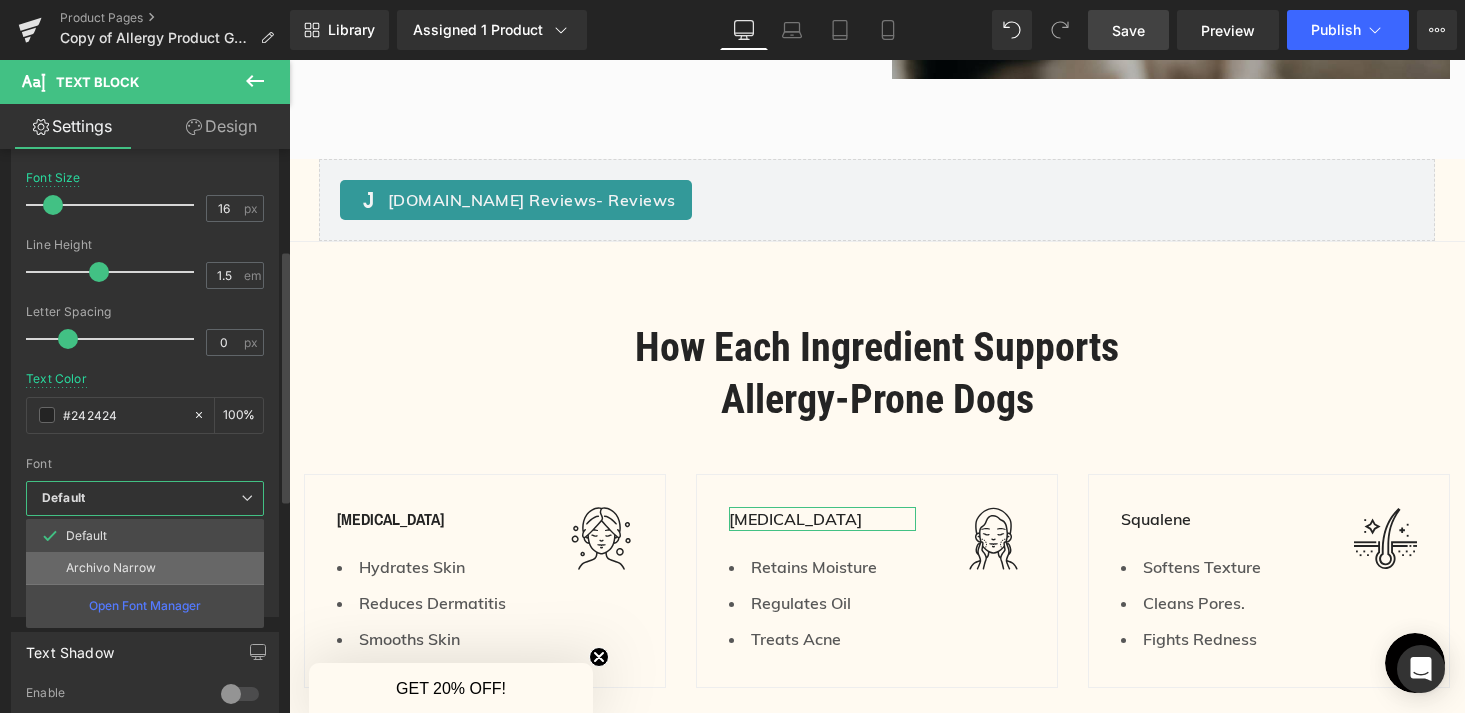 click on "Archivo Narrow" at bounding box center (145, 568) 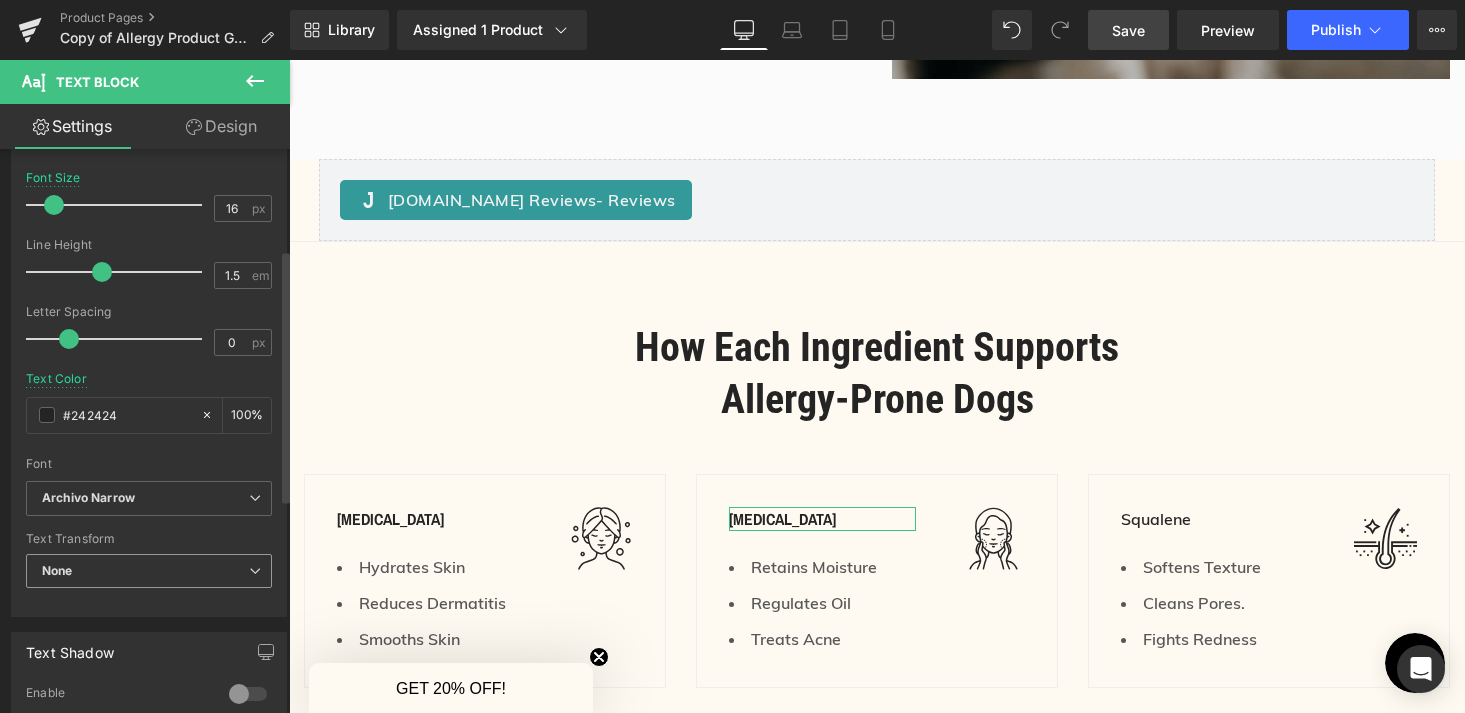 click on "None" at bounding box center (149, 571) 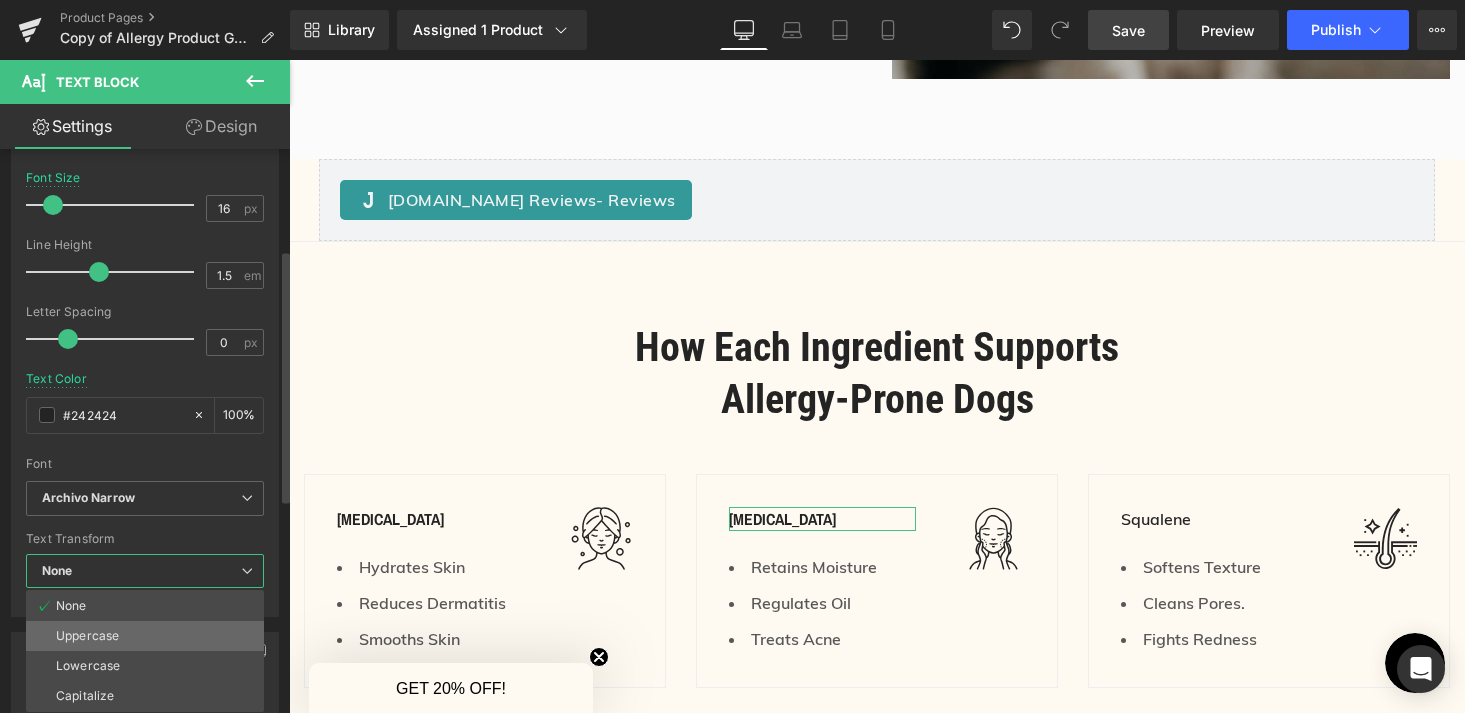 click on "Uppercase" at bounding box center (145, 636) 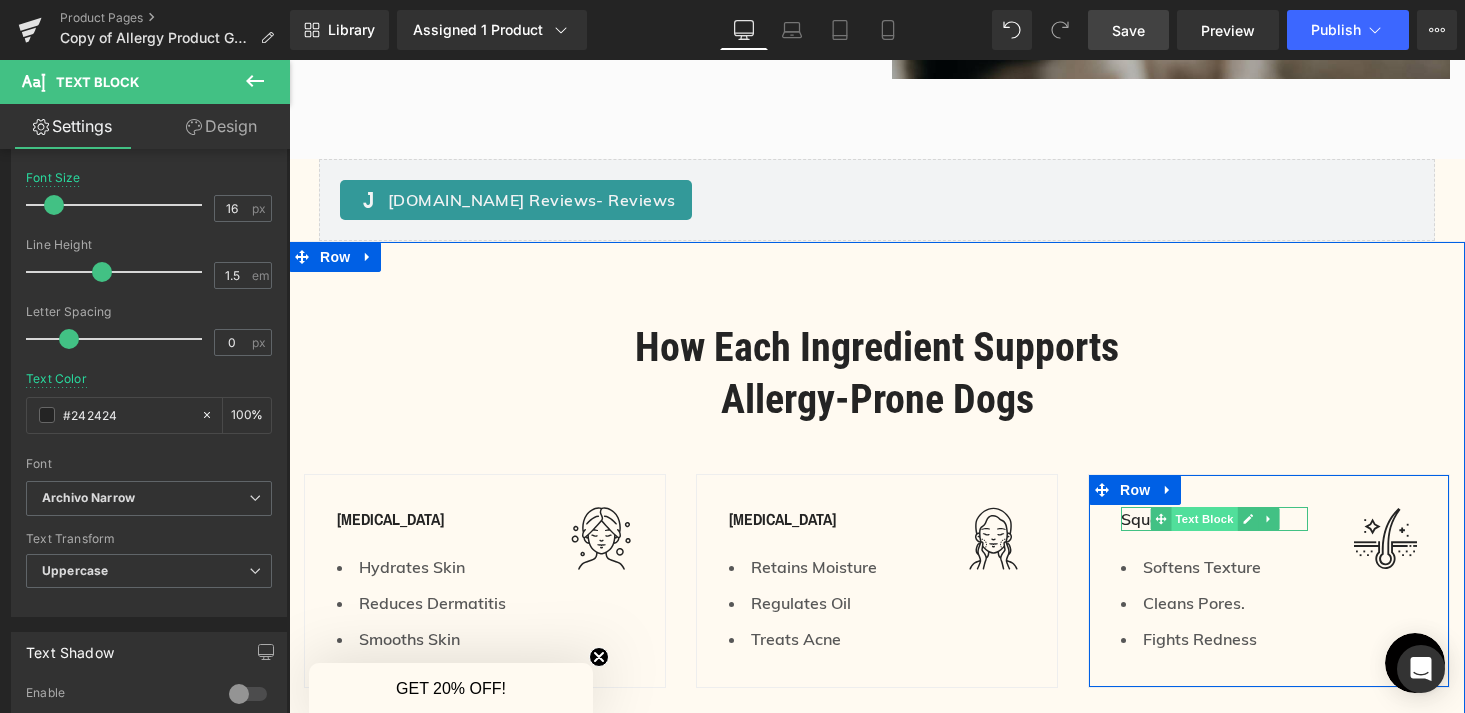 click on "Text Block" at bounding box center (1204, 519) 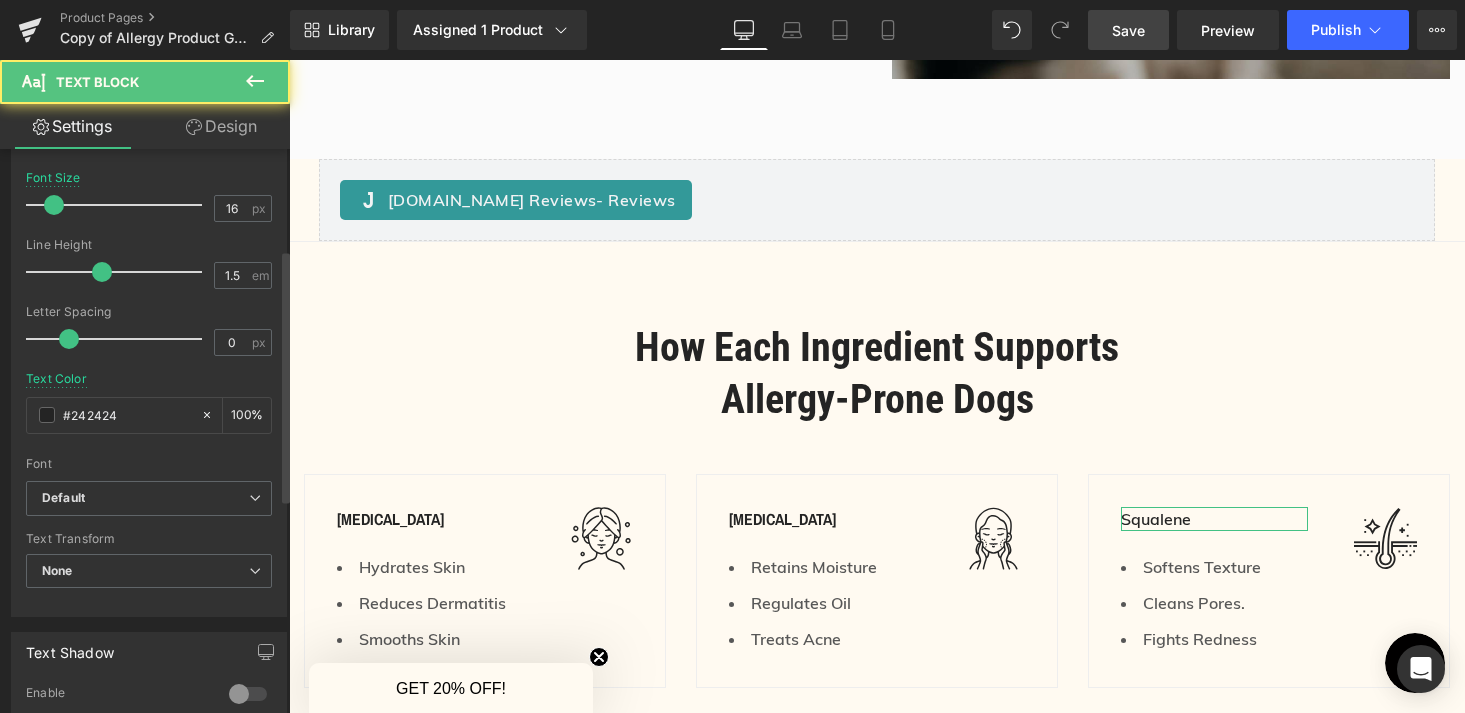 scroll, scrollTop: 290, scrollLeft: 0, axis: vertical 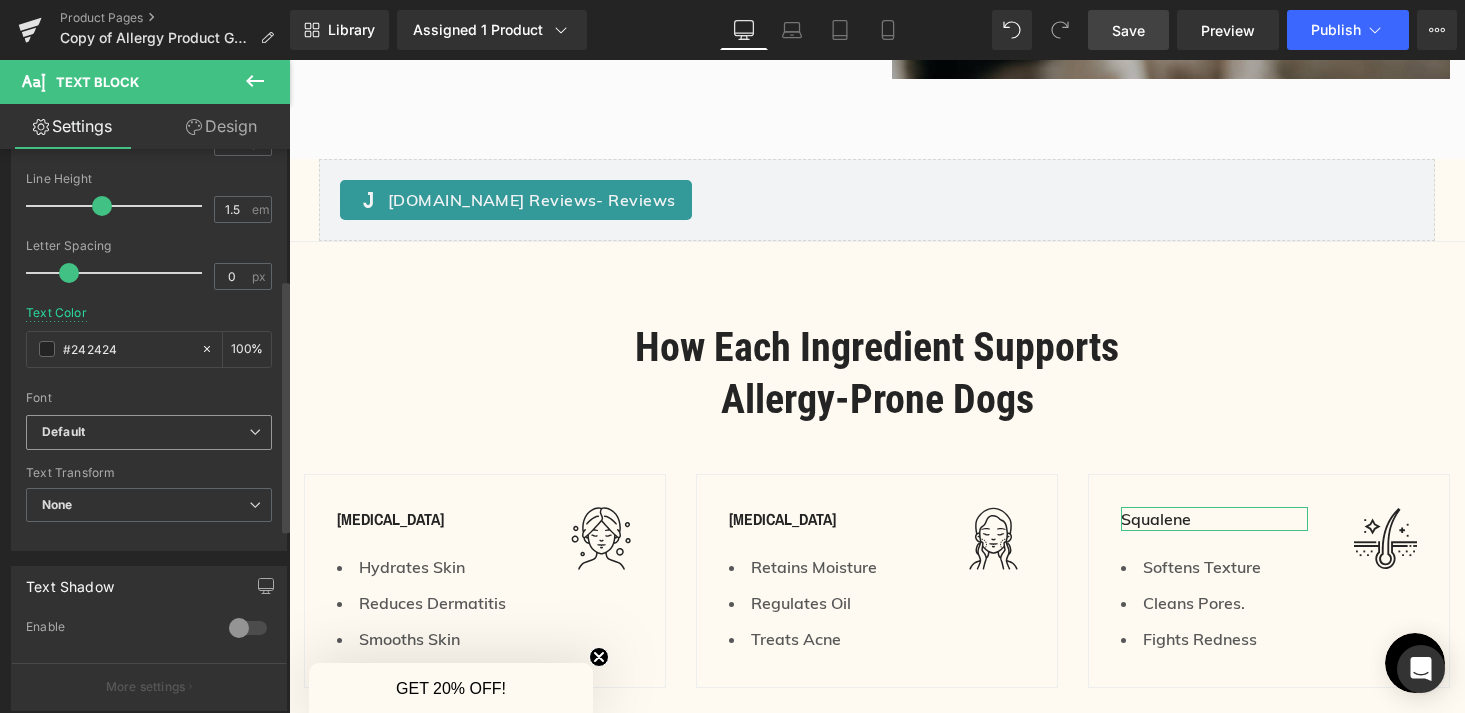 click on "Default" at bounding box center (145, 432) 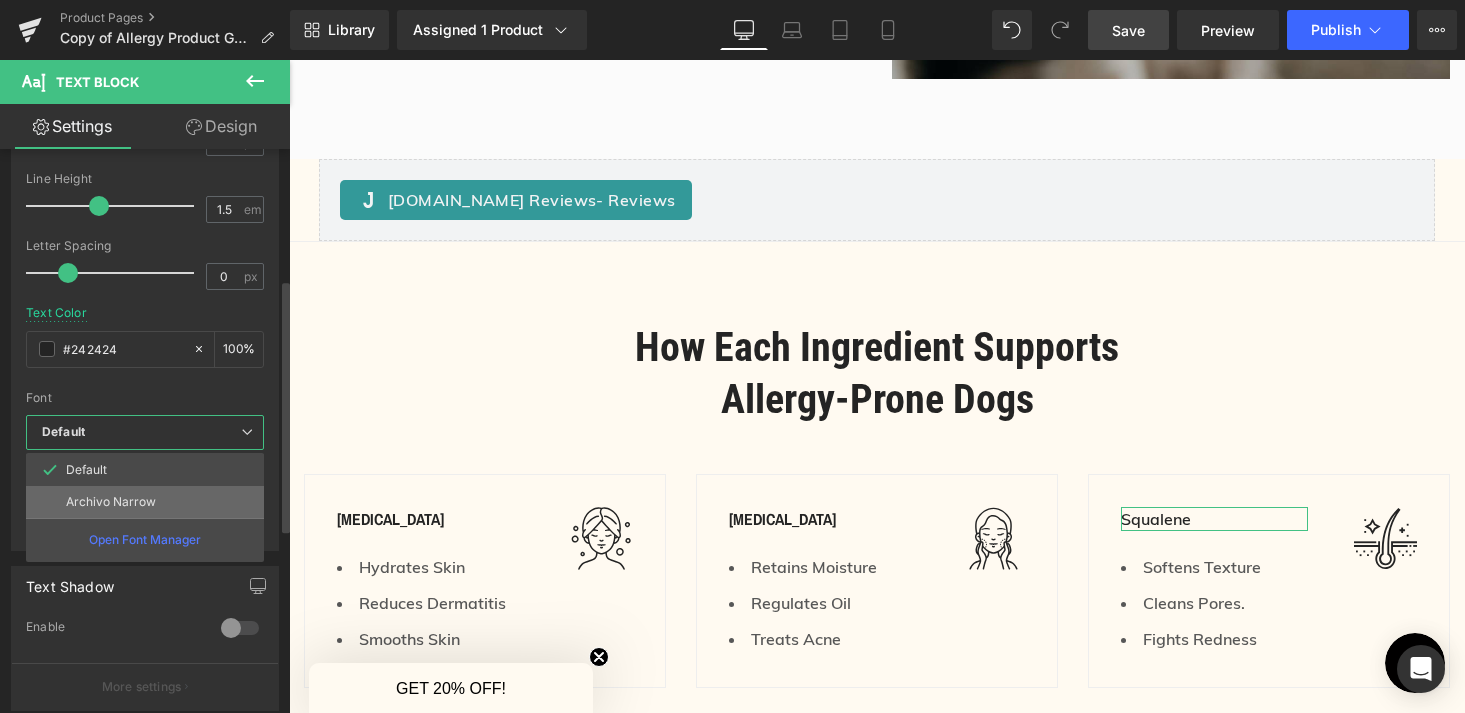 click on "Archivo Narrow" at bounding box center [145, 502] 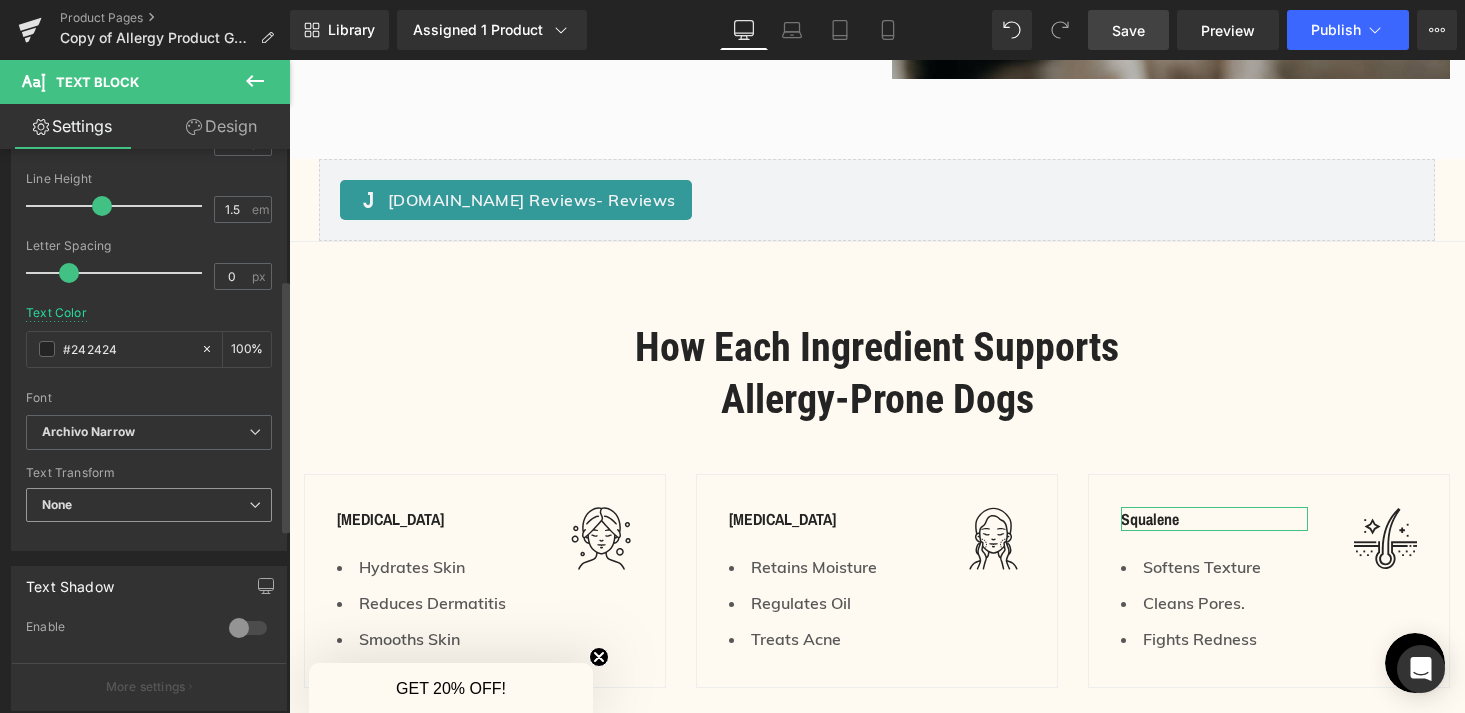 click on "None" at bounding box center (149, 505) 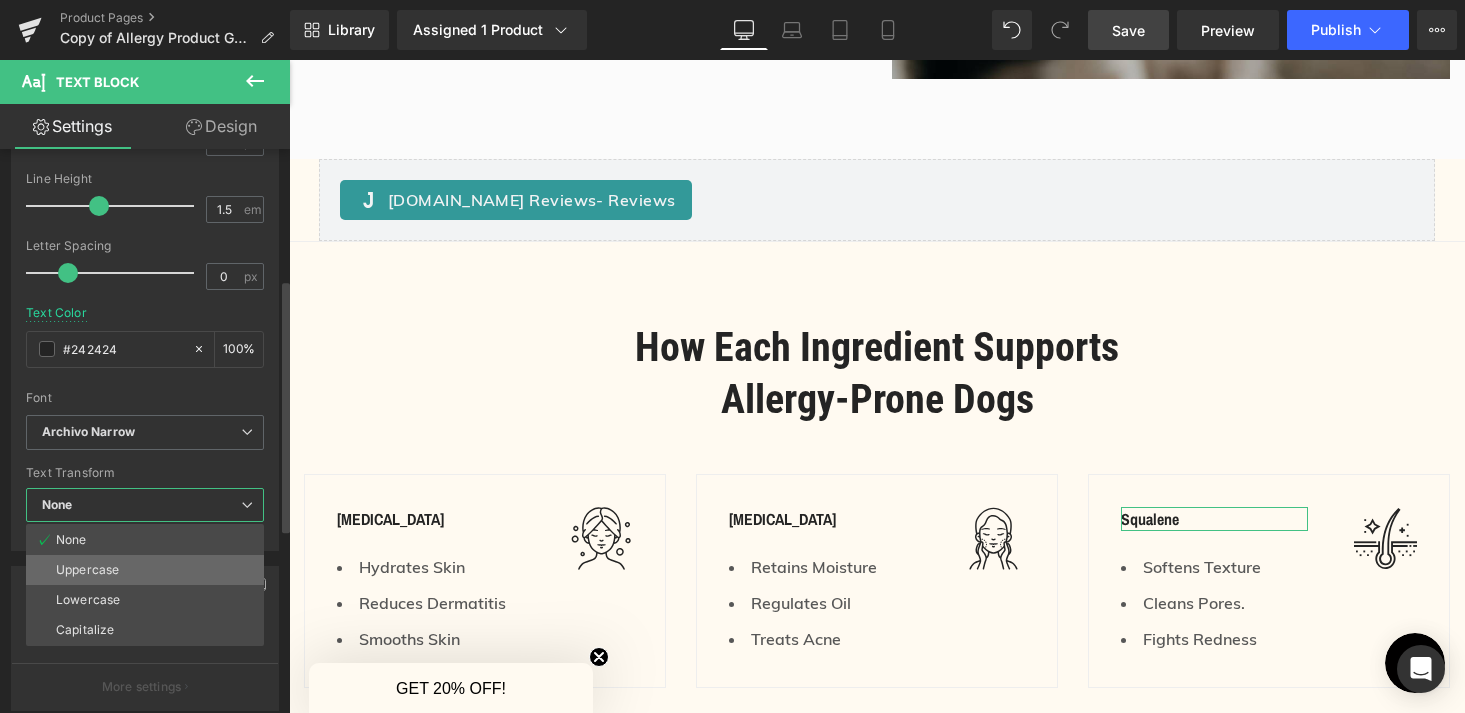 click on "Uppercase" at bounding box center [145, 570] 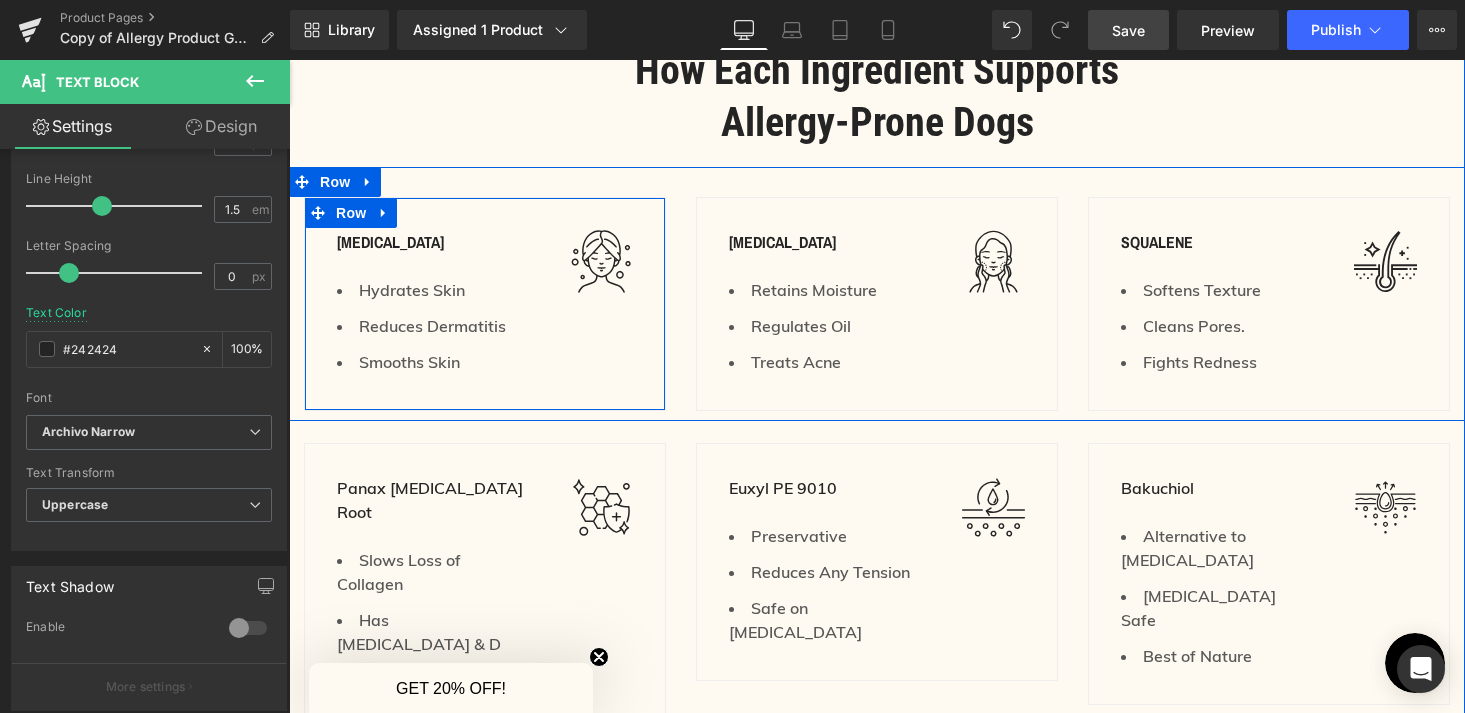 scroll, scrollTop: 2543, scrollLeft: 0, axis: vertical 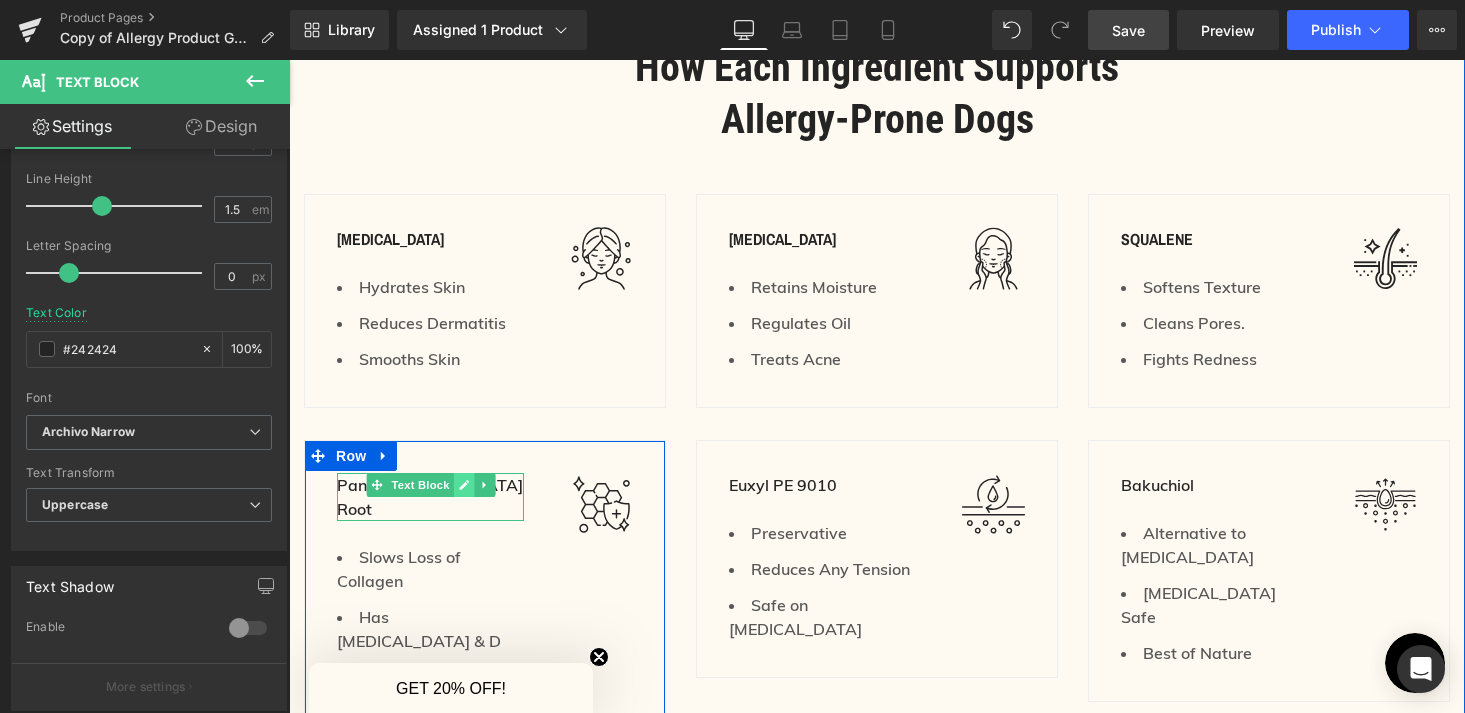 click at bounding box center [463, 485] 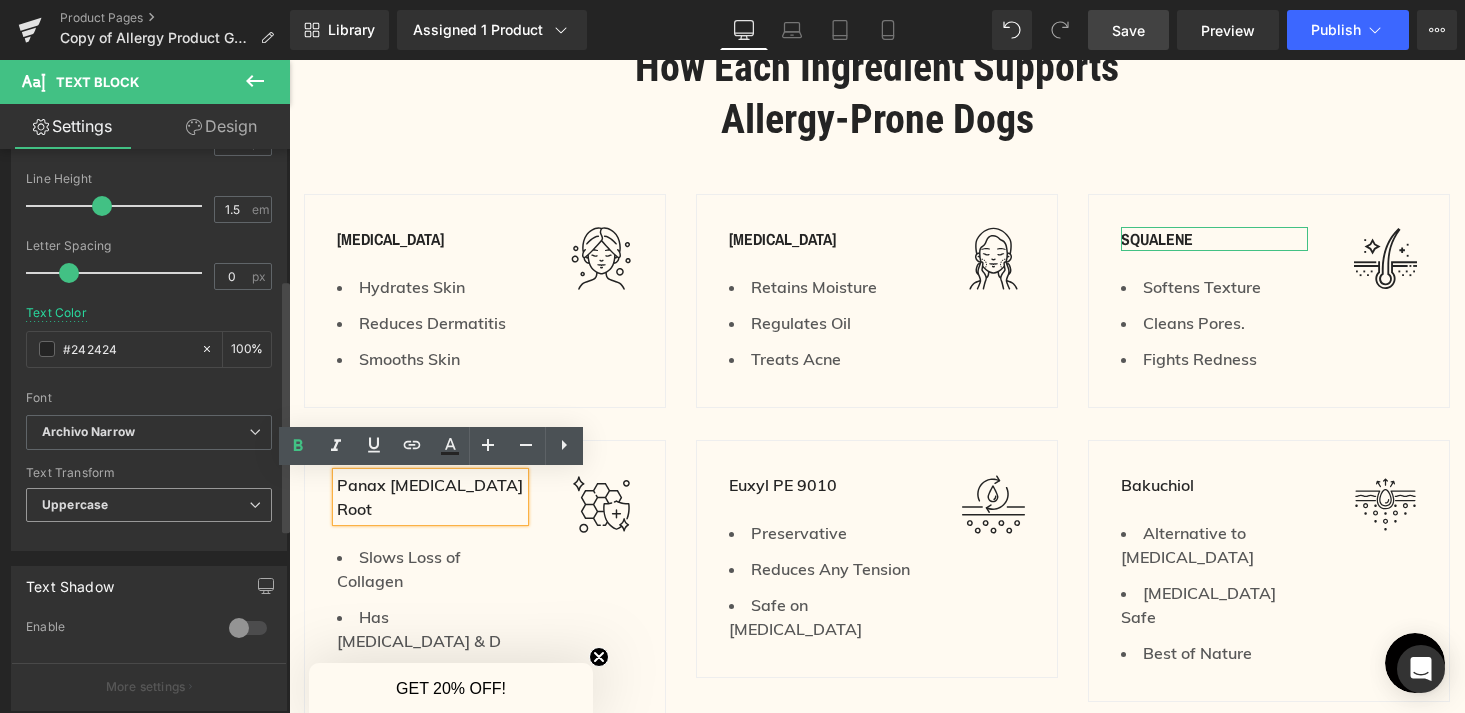 click on "Uppercase" at bounding box center (149, 505) 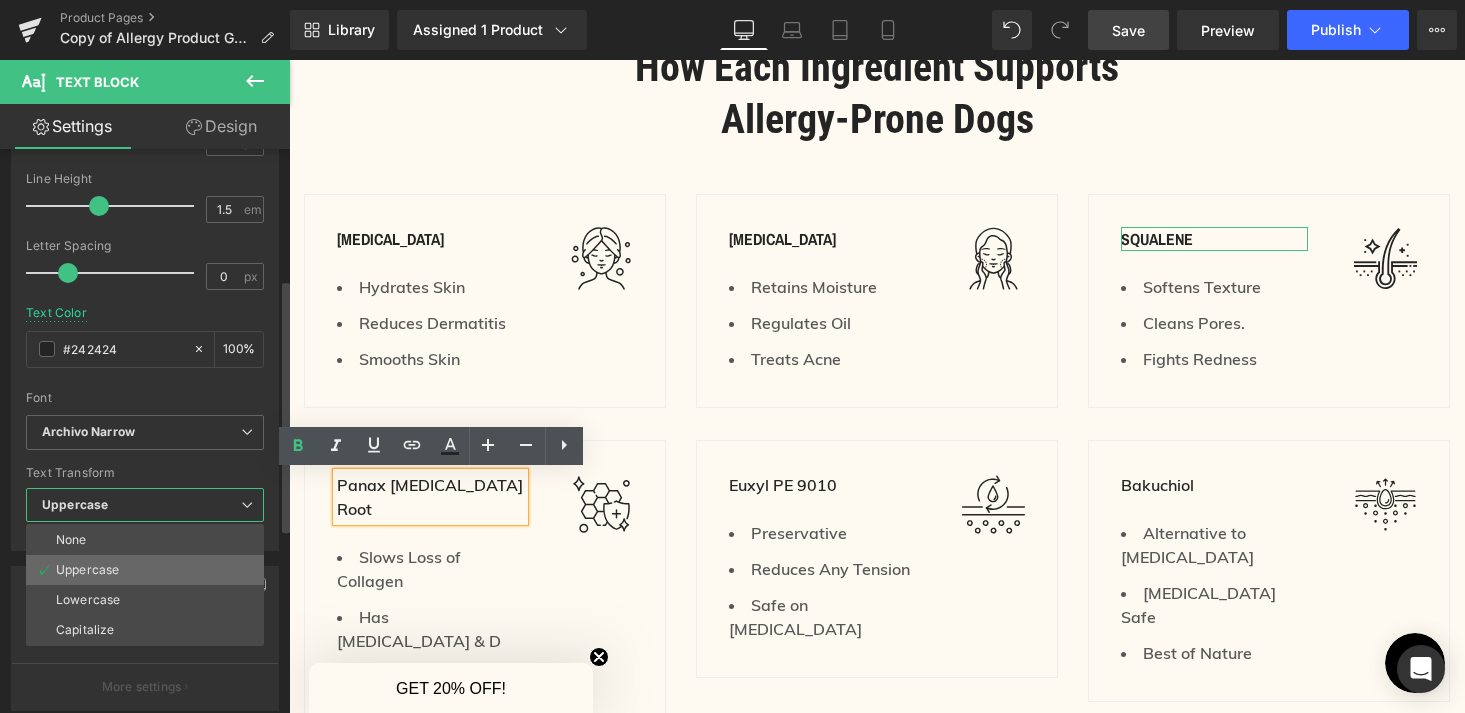 click on "Uppercase" at bounding box center [145, 570] 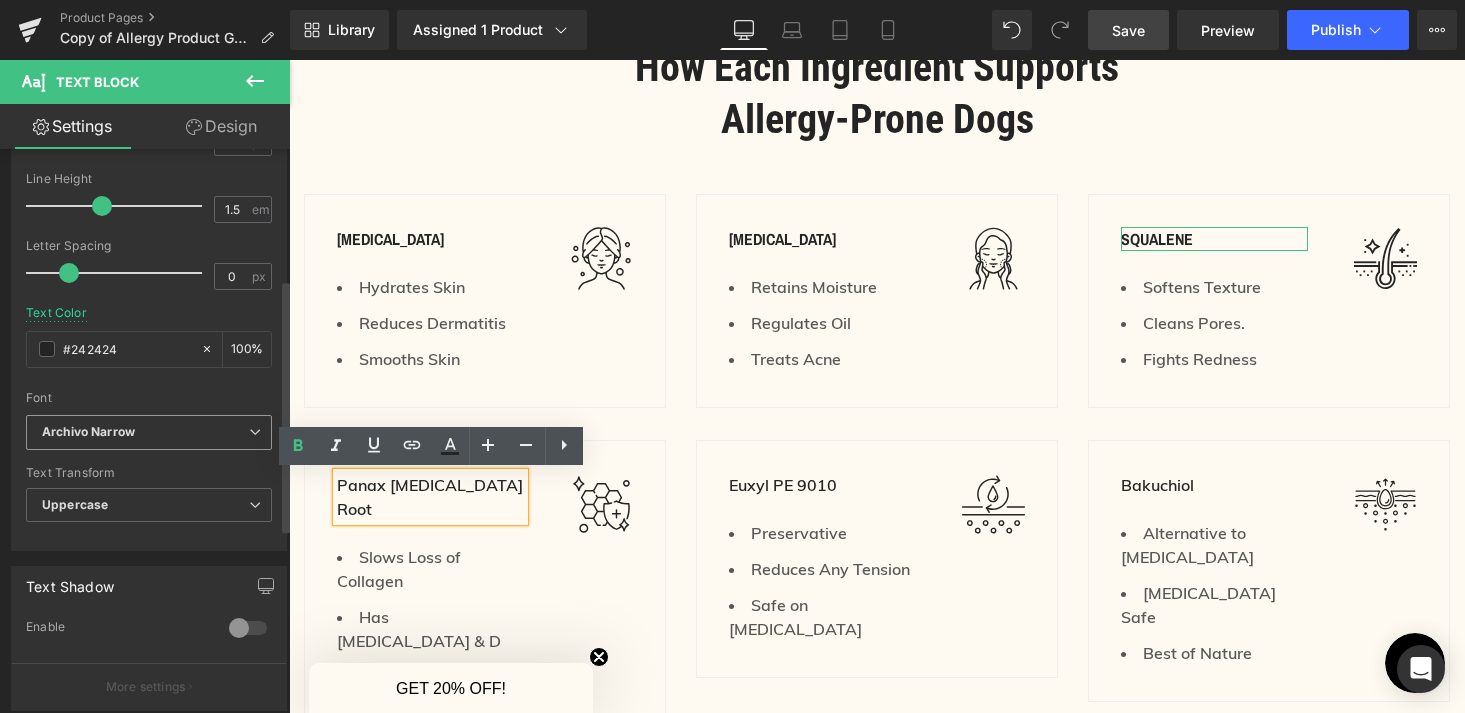 click on "Archivo Narrow" at bounding box center (145, 432) 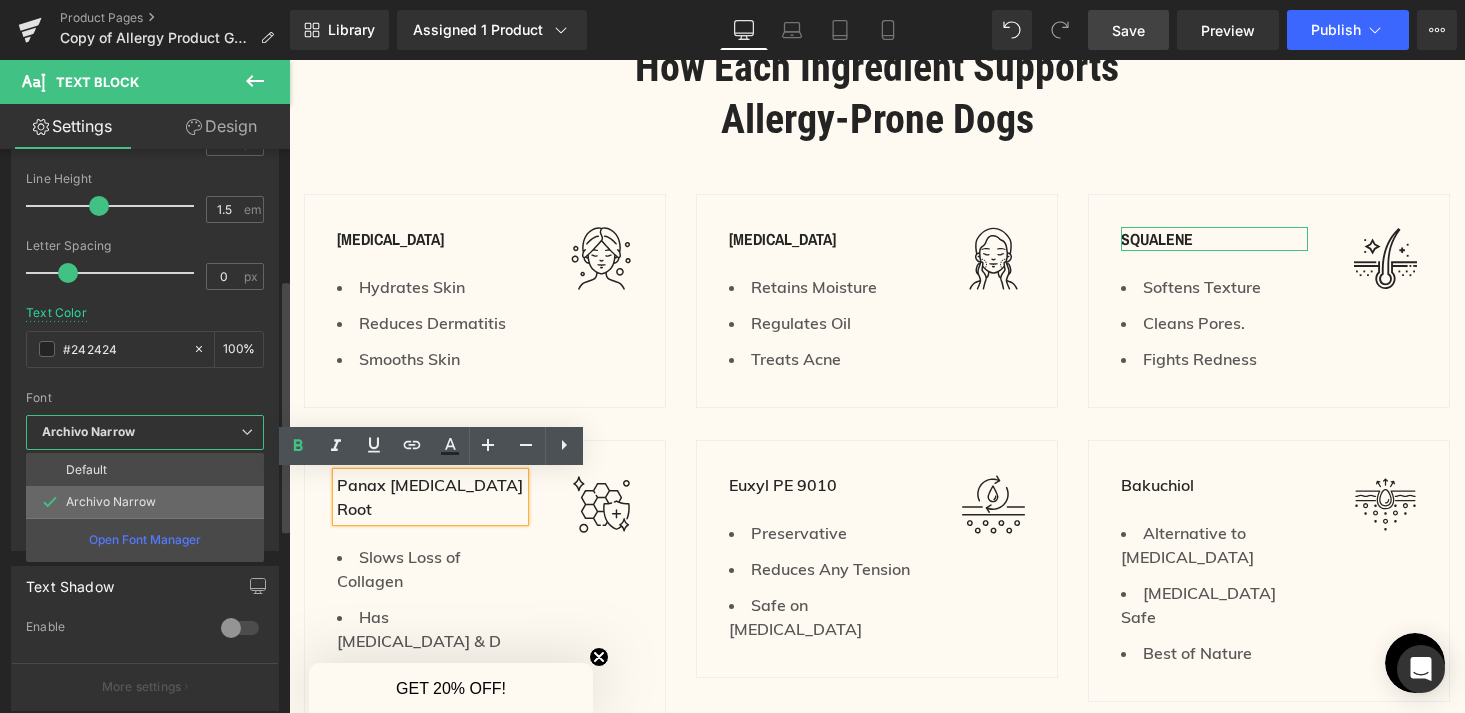 click on "Archivo Narrow" at bounding box center (145, 502) 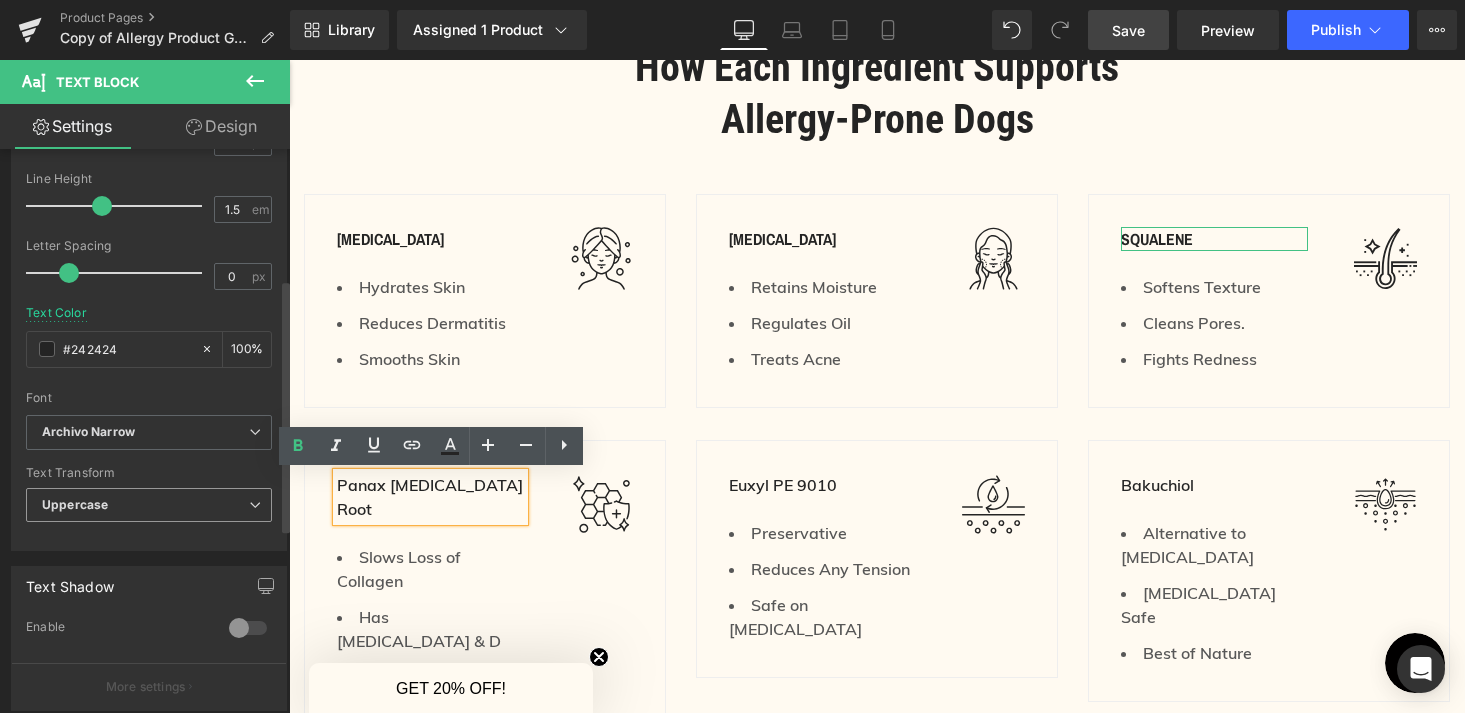 click on "Uppercase" at bounding box center [149, 505] 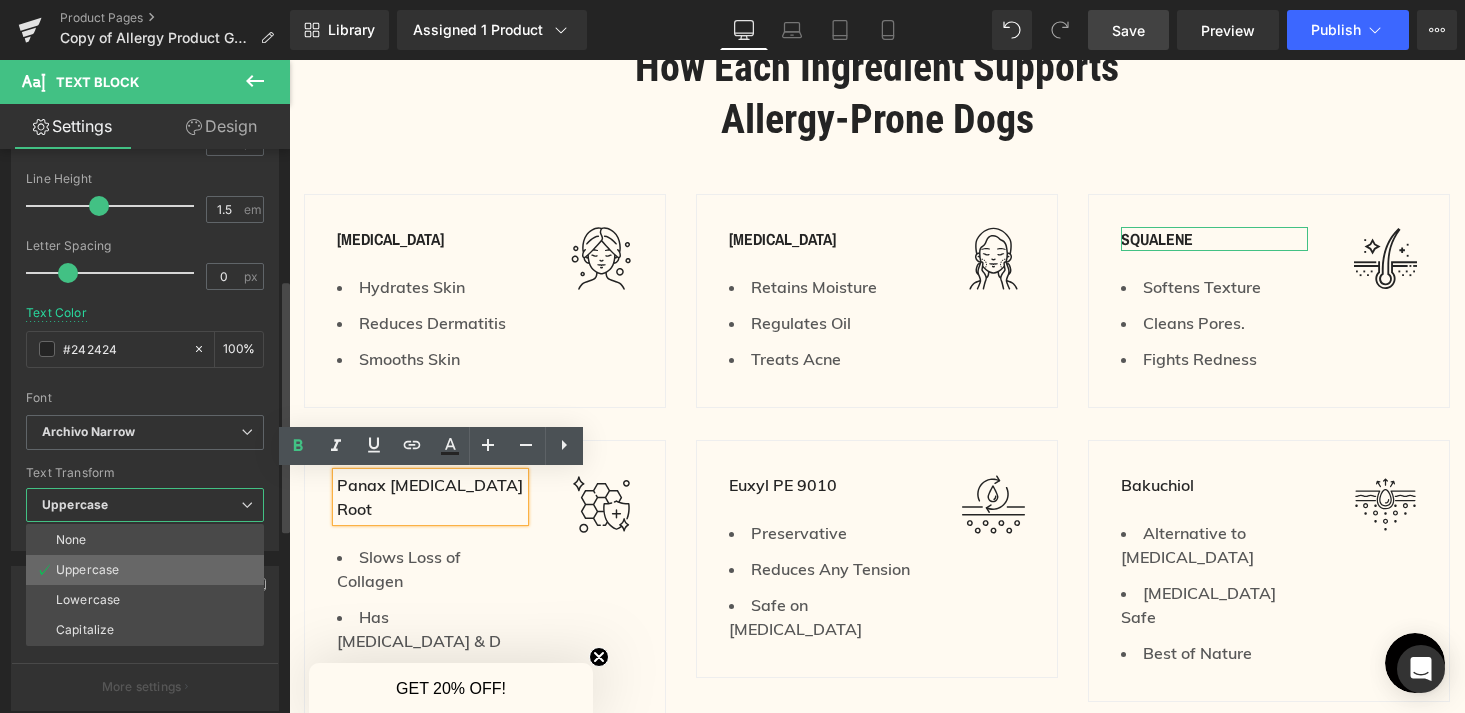 click on "Uppercase" at bounding box center (87, 570) 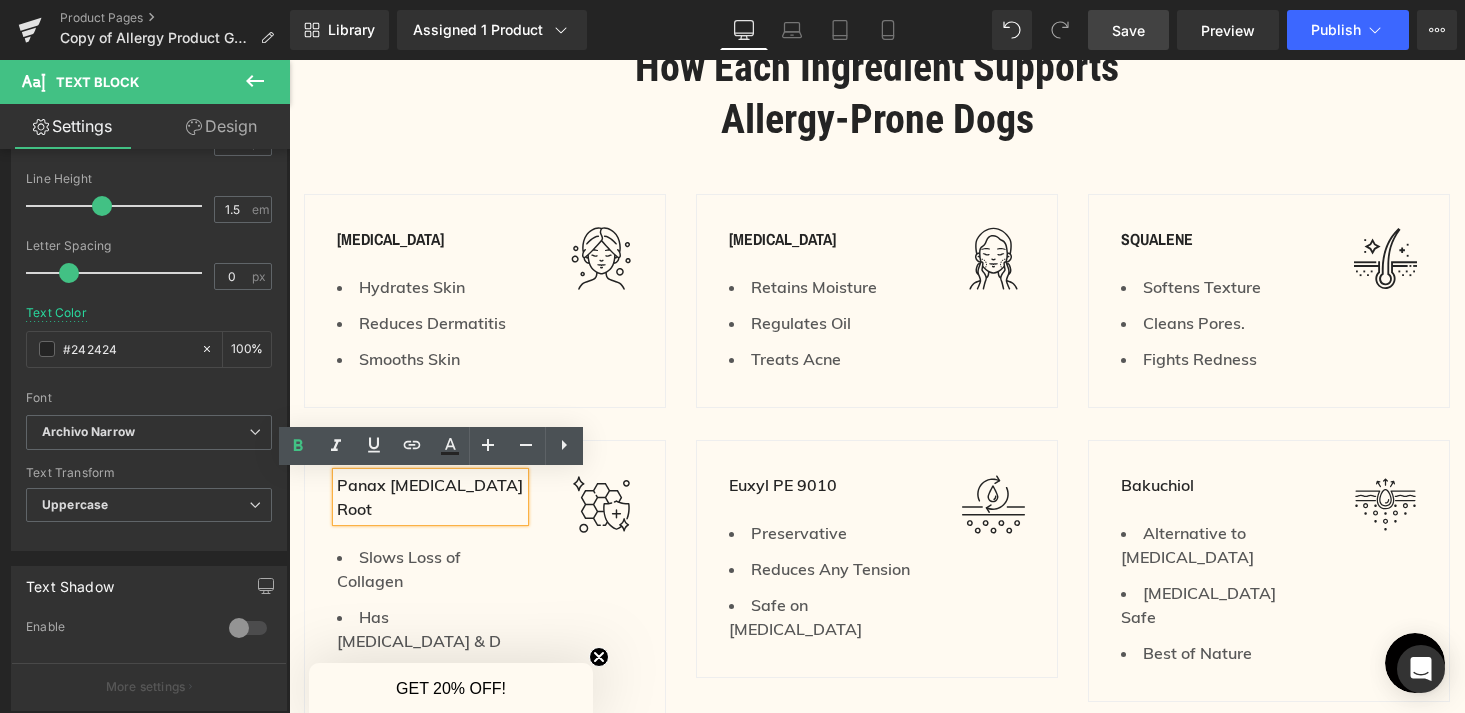 click on "Panax [MEDICAL_DATA] Root" at bounding box center [430, 497] 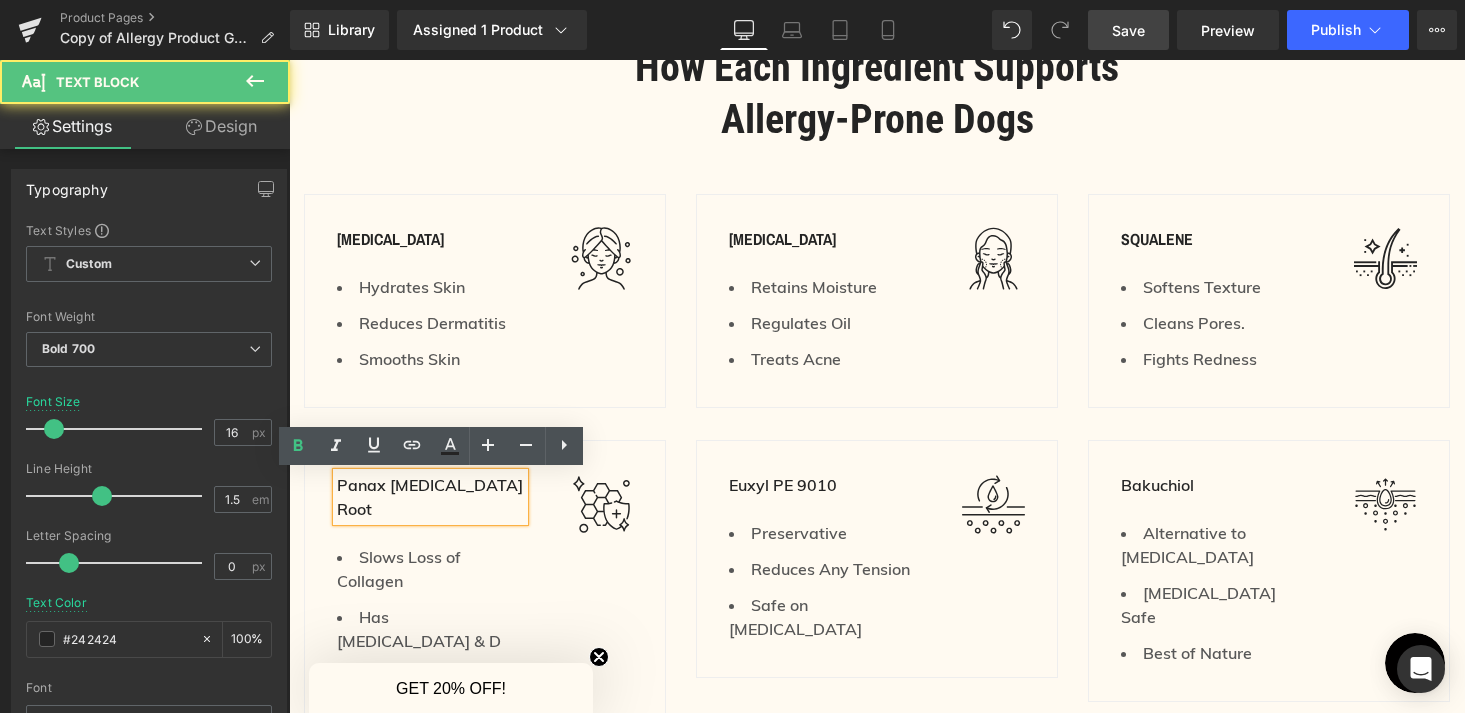 click on "Panax [MEDICAL_DATA] Root" at bounding box center (430, 497) 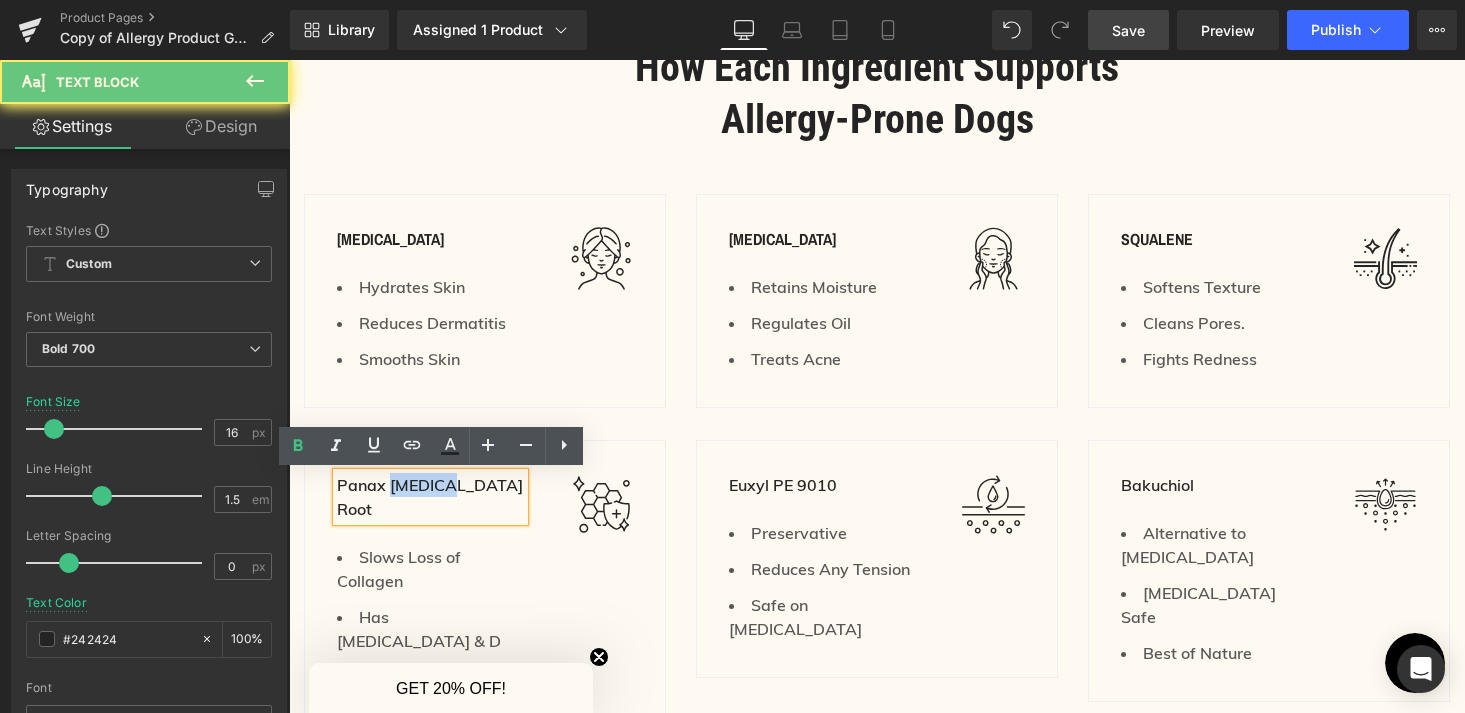 click on "Panax [MEDICAL_DATA] Root" at bounding box center (430, 497) 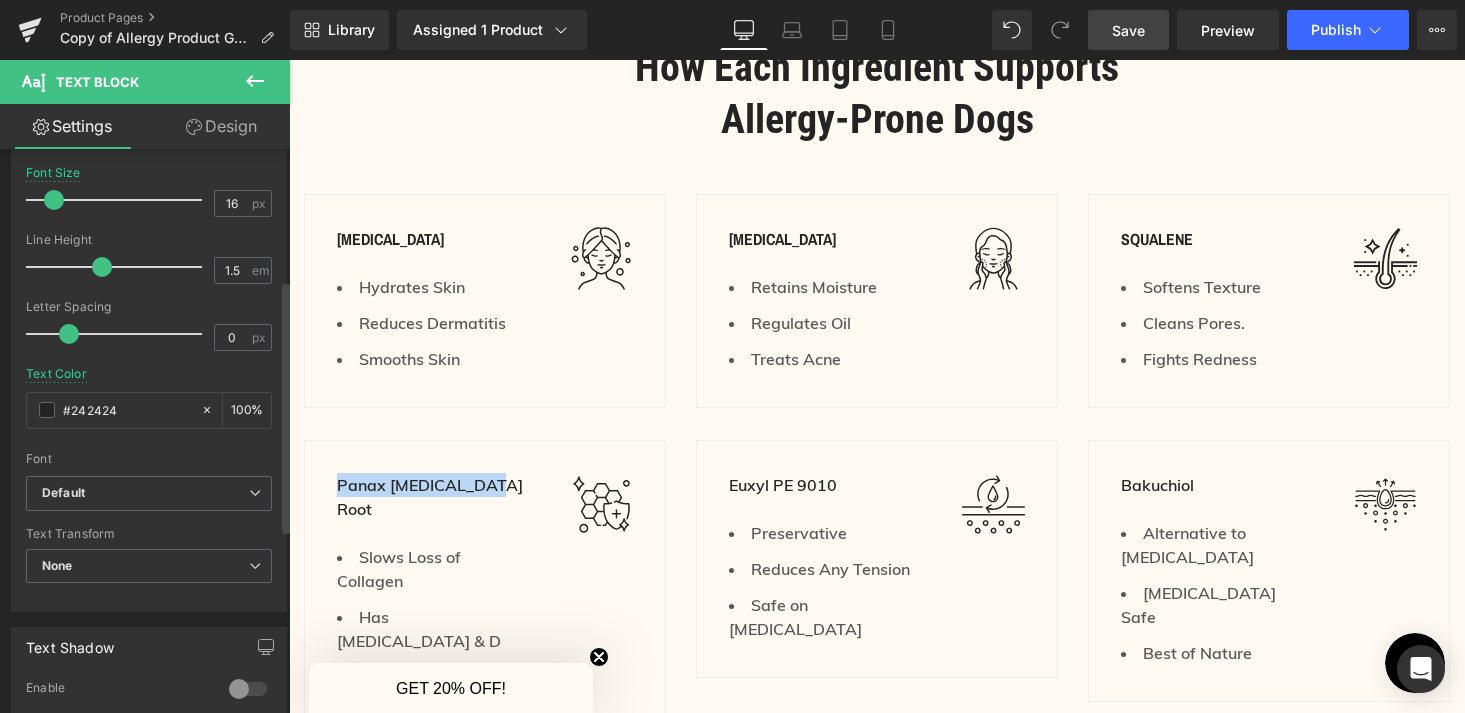 scroll, scrollTop: 379, scrollLeft: 0, axis: vertical 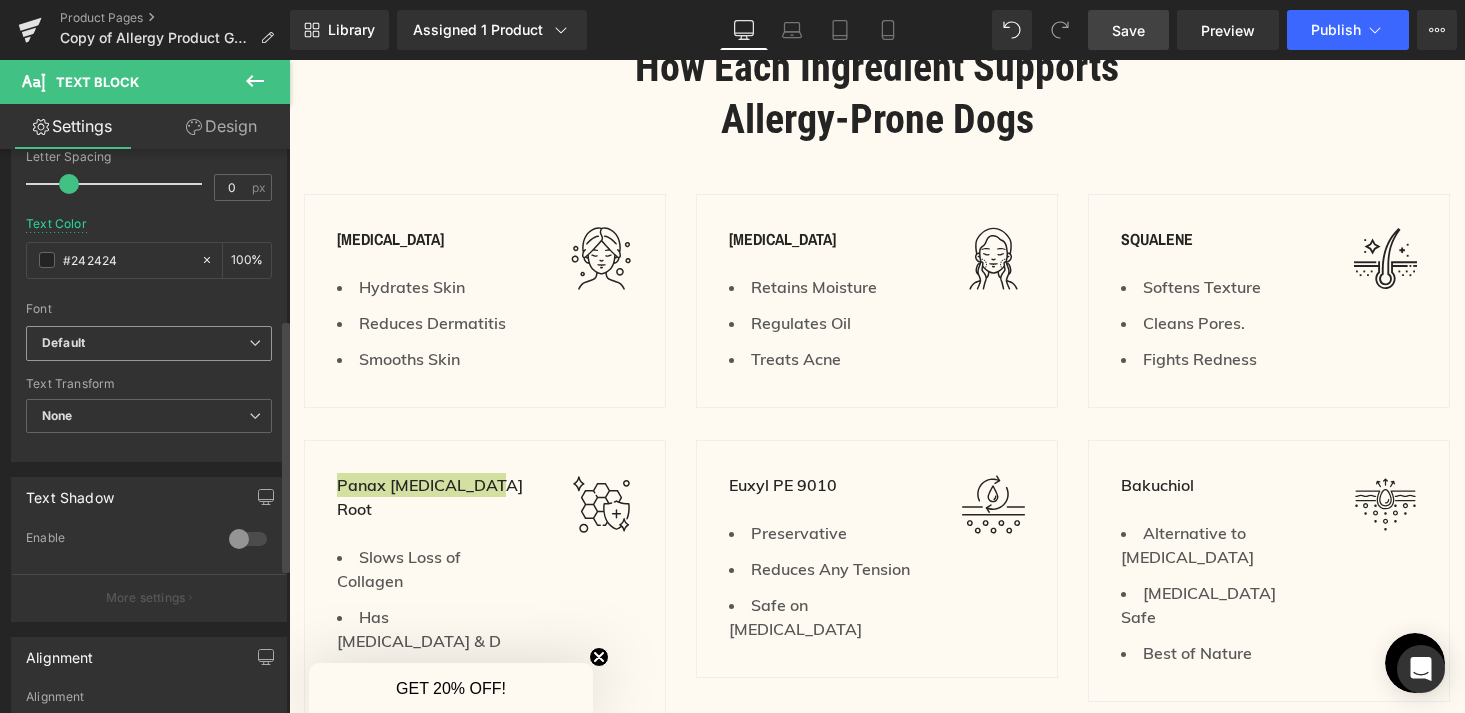 click on "Default" at bounding box center [149, 343] 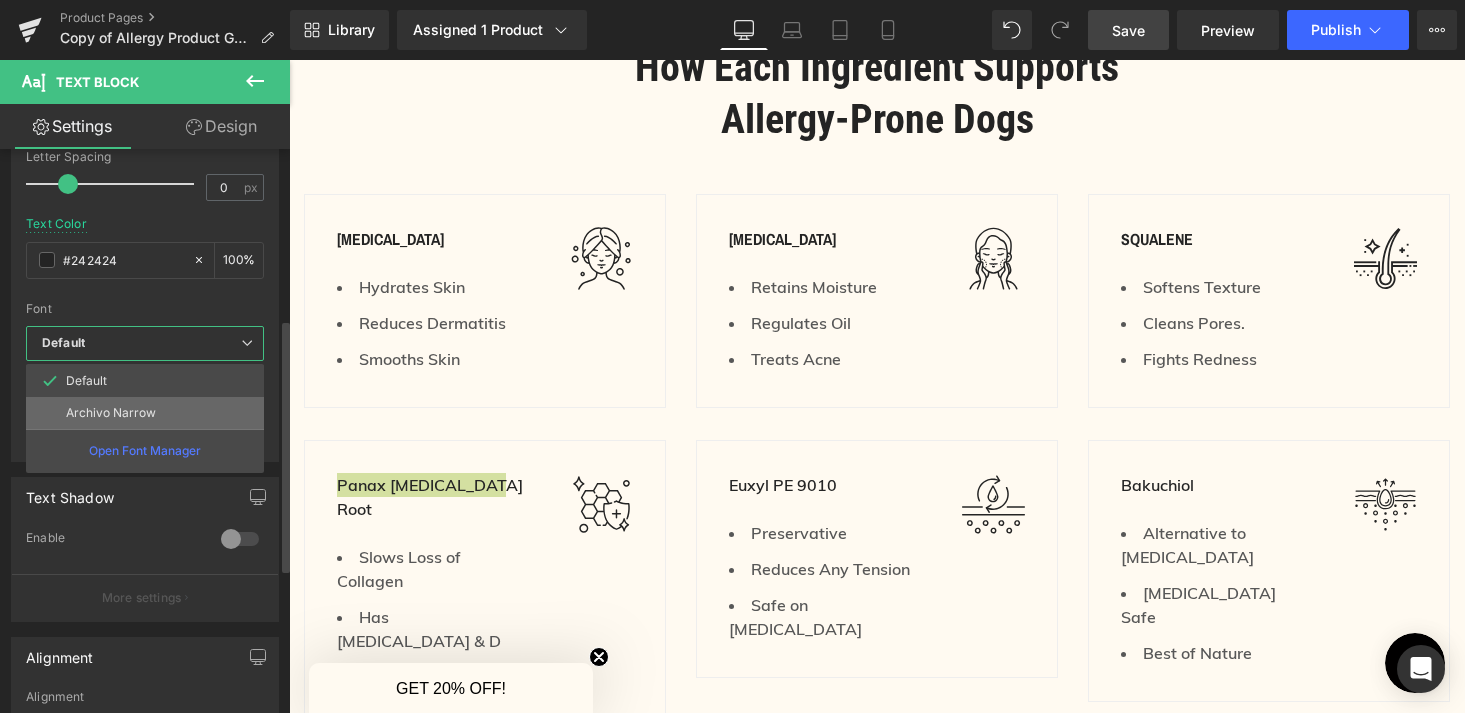 click on "Archivo Narrow" at bounding box center [145, 413] 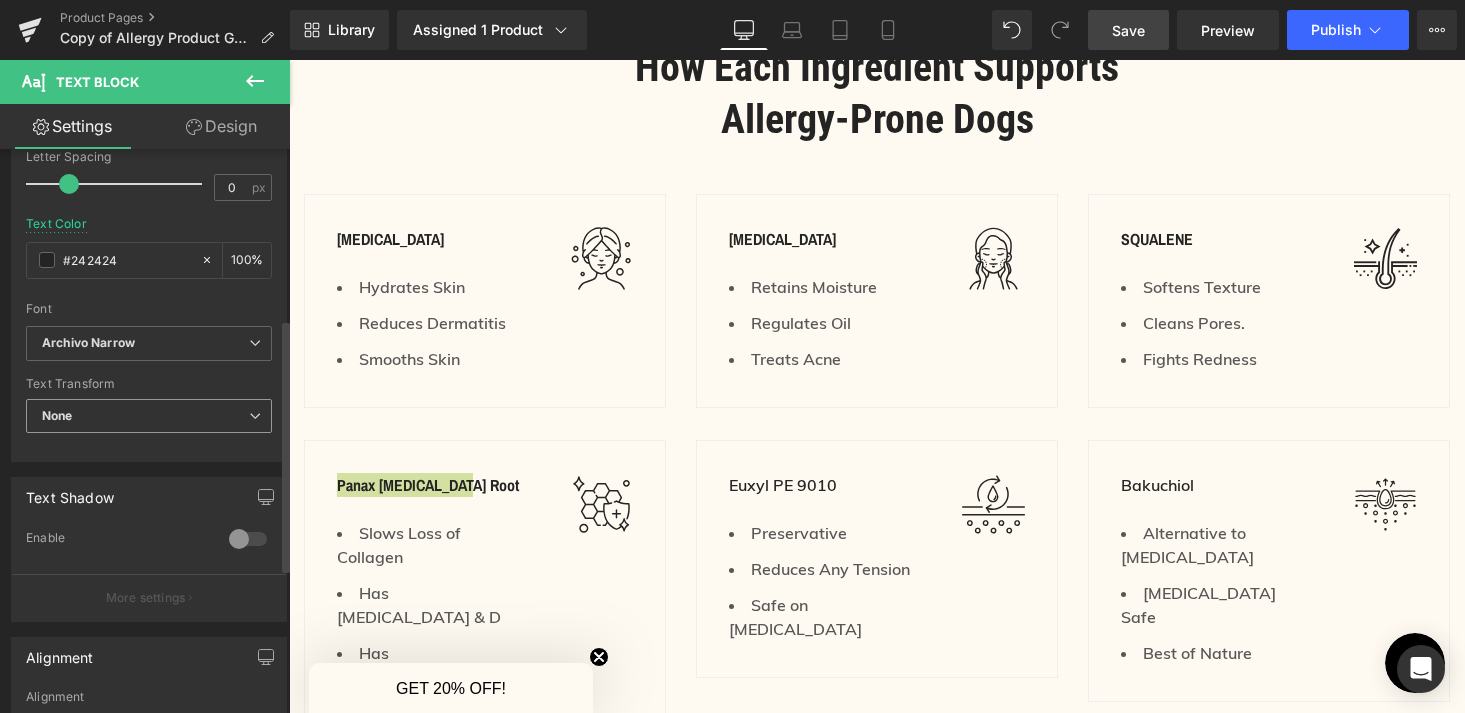 click on "None" at bounding box center [149, 416] 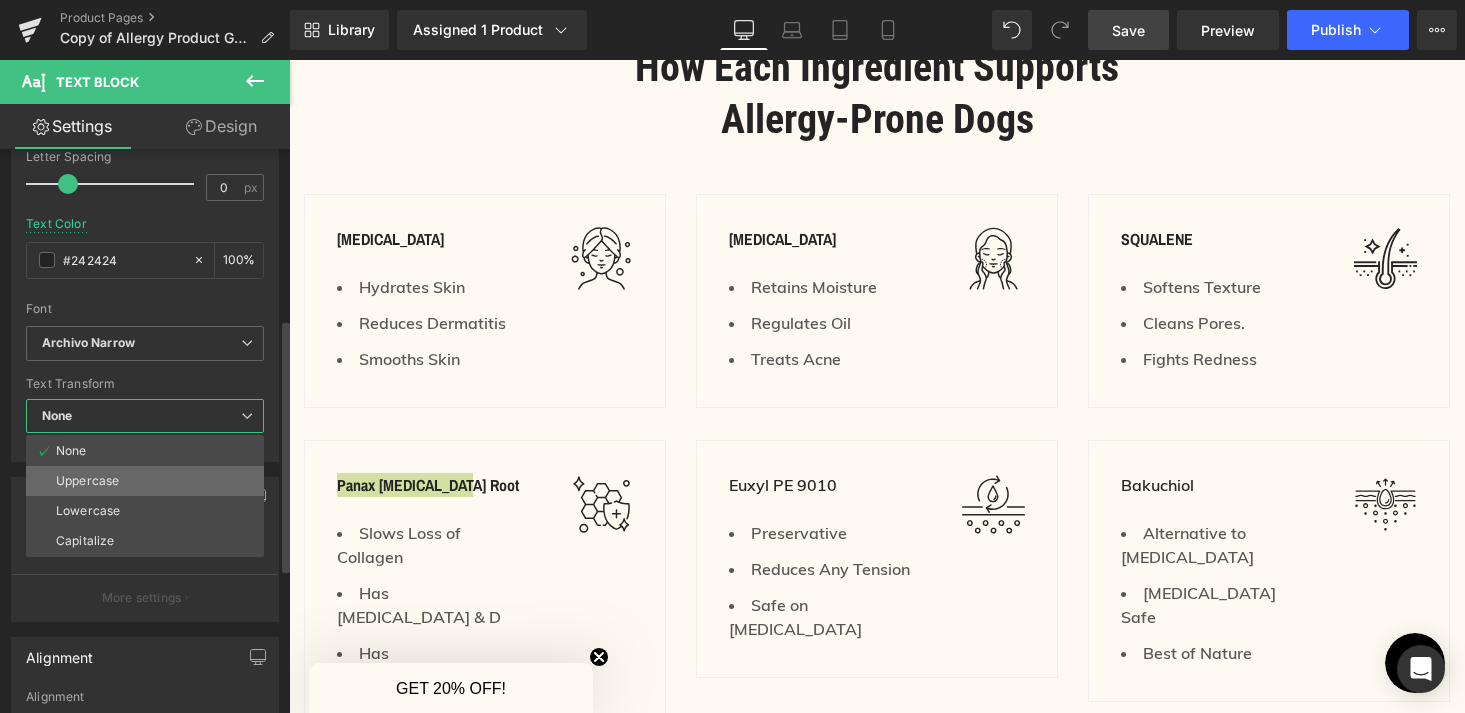 click on "Uppercase" at bounding box center (87, 481) 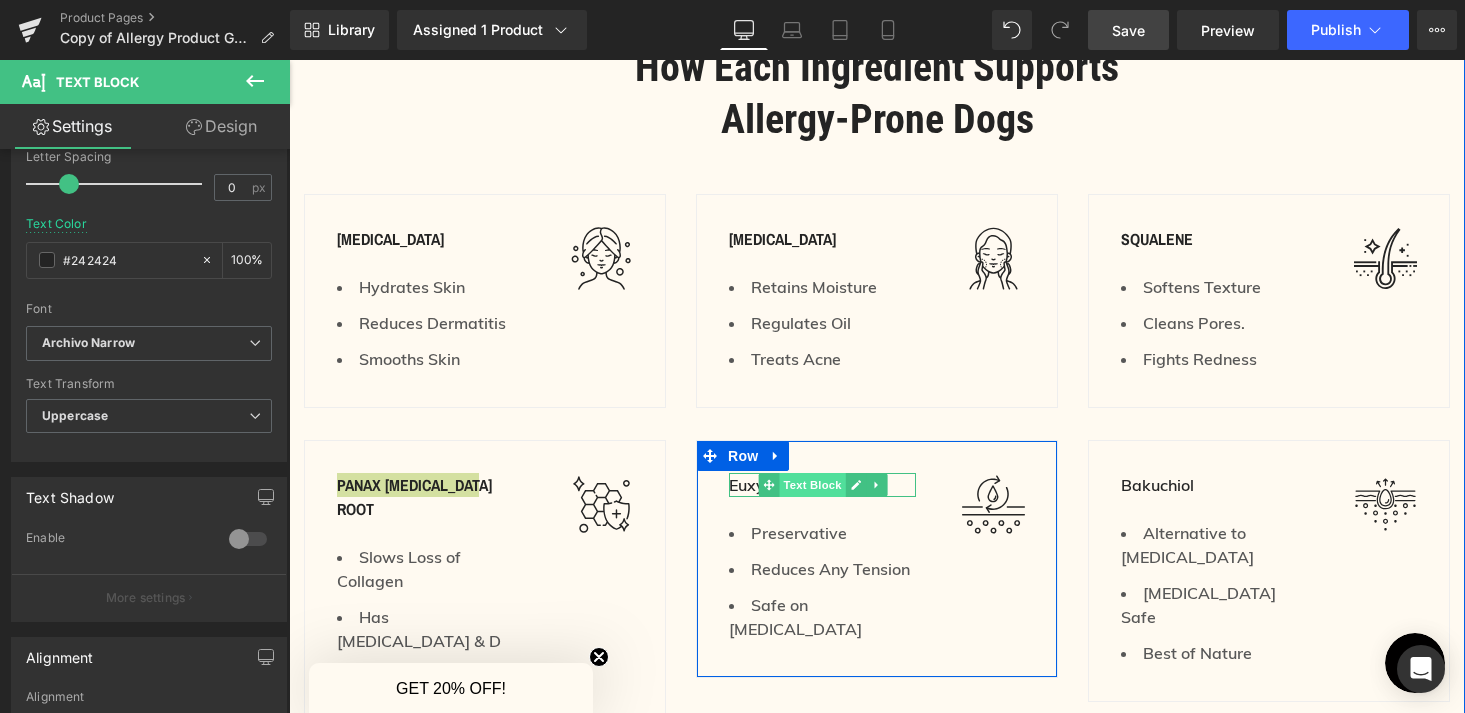 click on "Text Block" at bounding box center (812, 485) 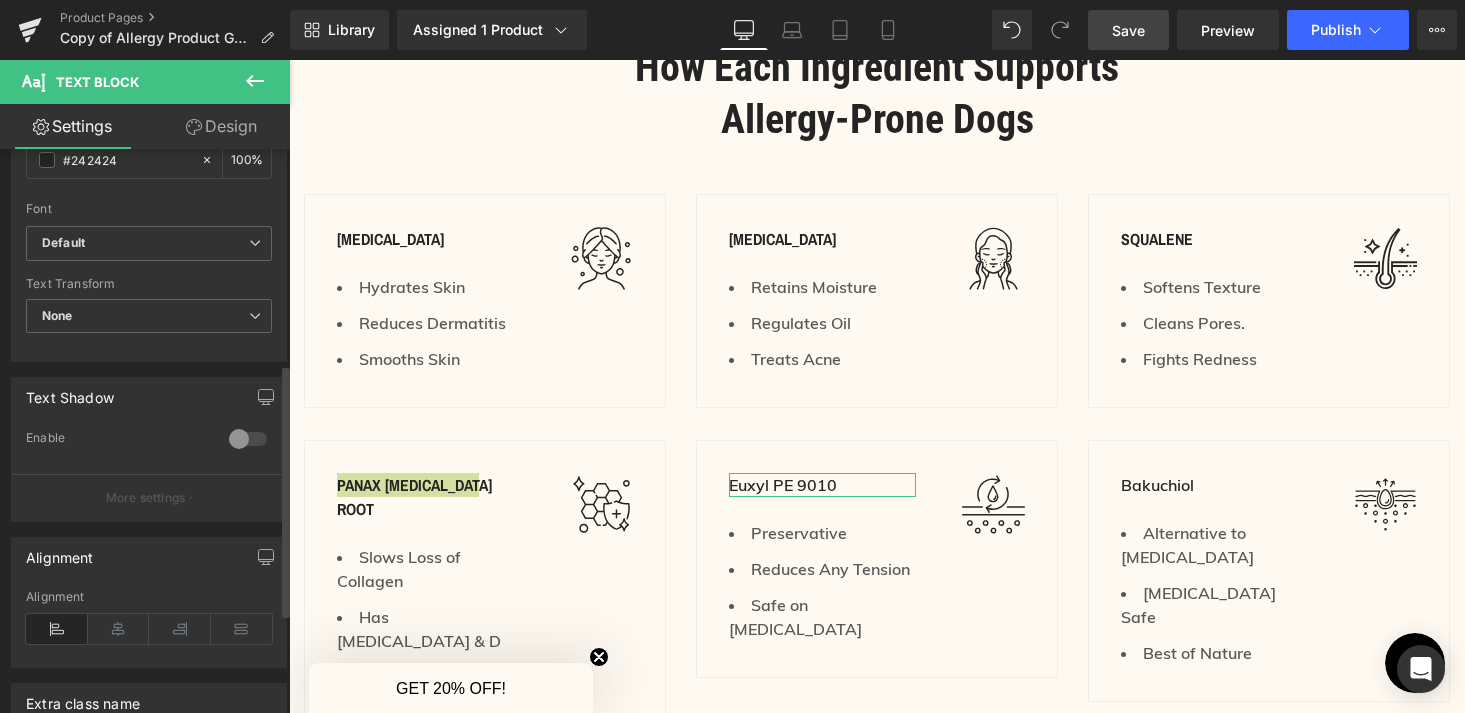 scroll, scrollTop: 486, scrollLeft: 0, axis: vertical 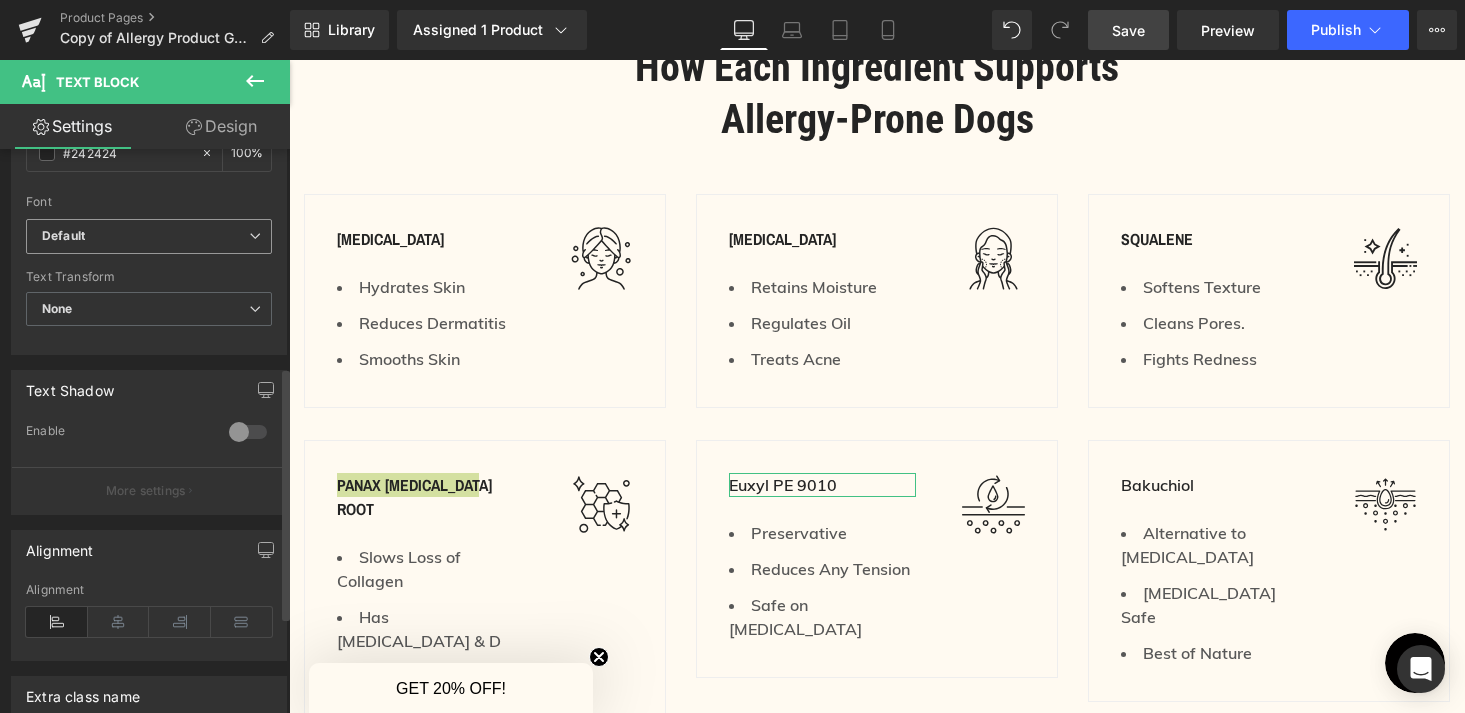 click on "Default" at bounding box center [145, 236] 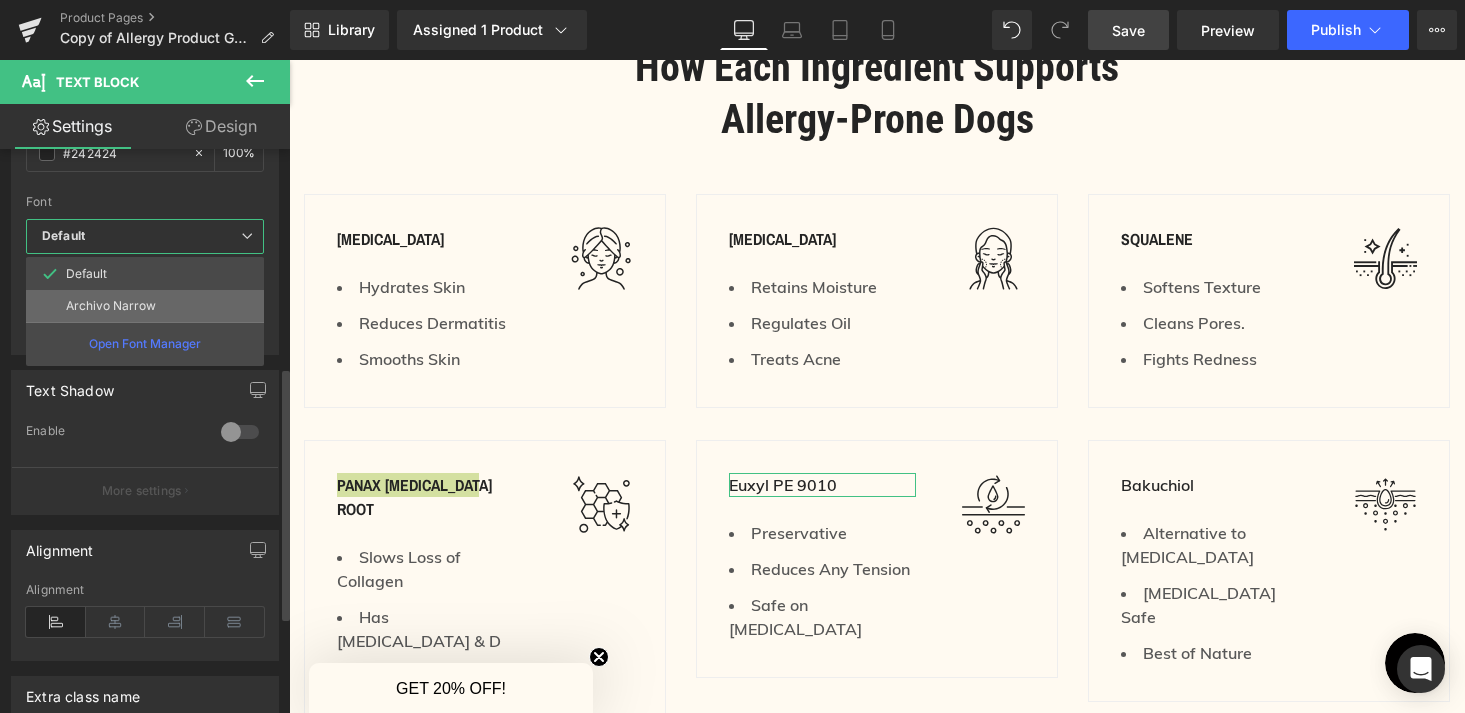 click on "Archivo Narrow" at bounding box center (145, 306) 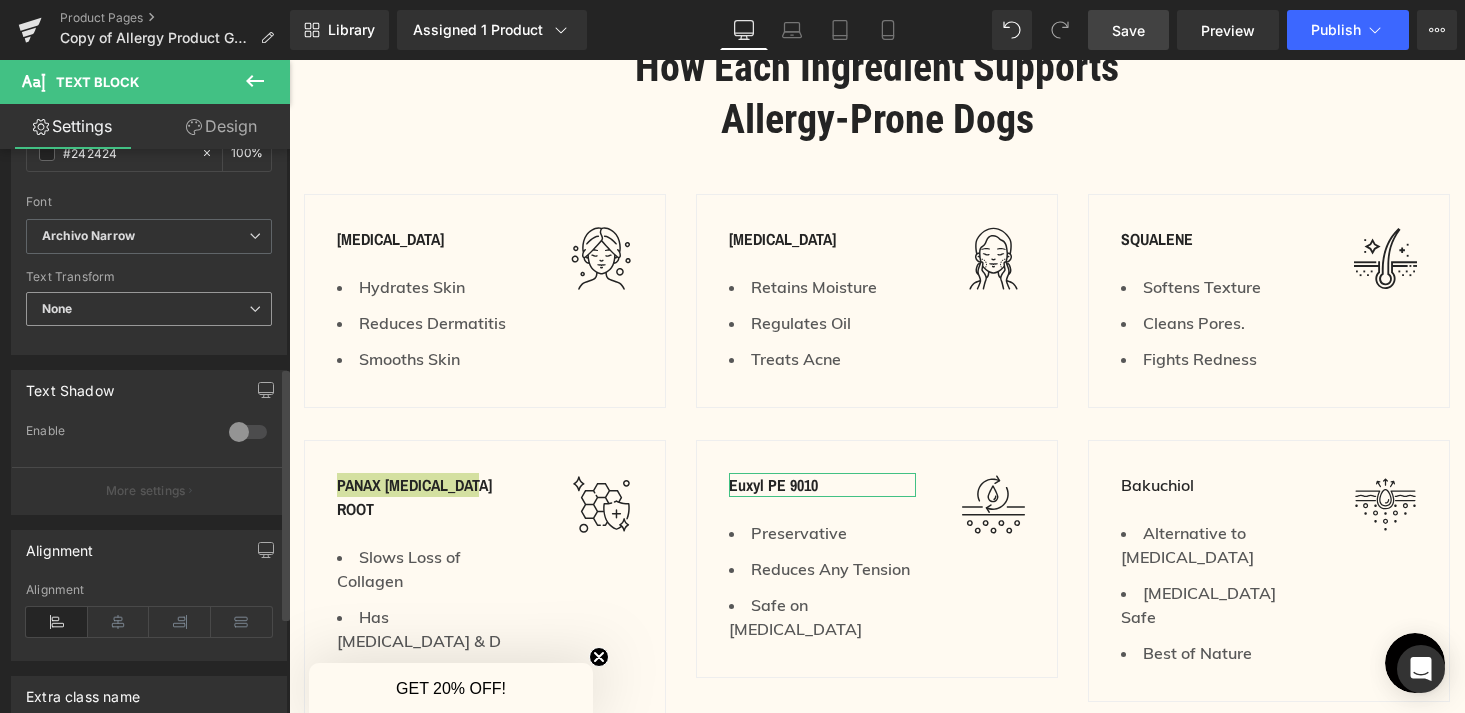 click on "None" at bounding box center [149, 309] 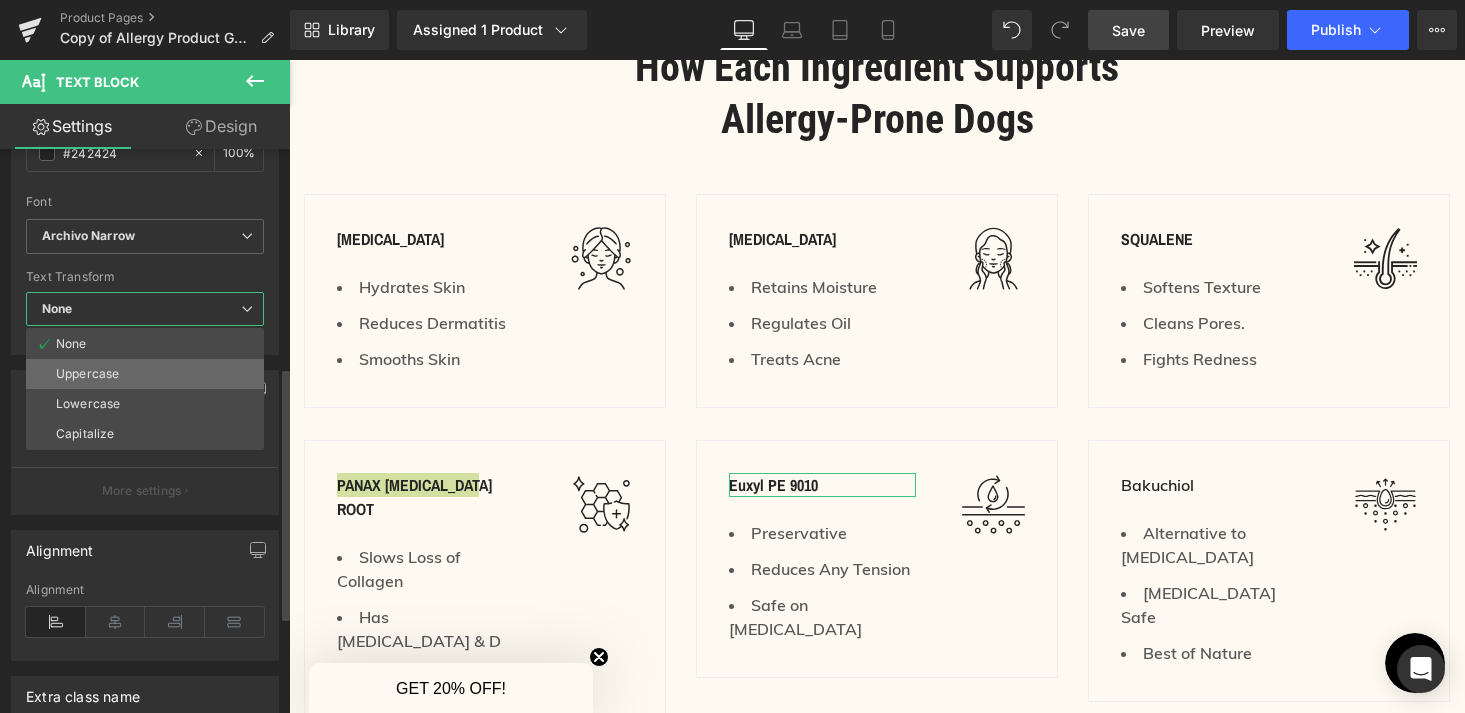 click on "Uppercase" at bounding box center [145, 374] 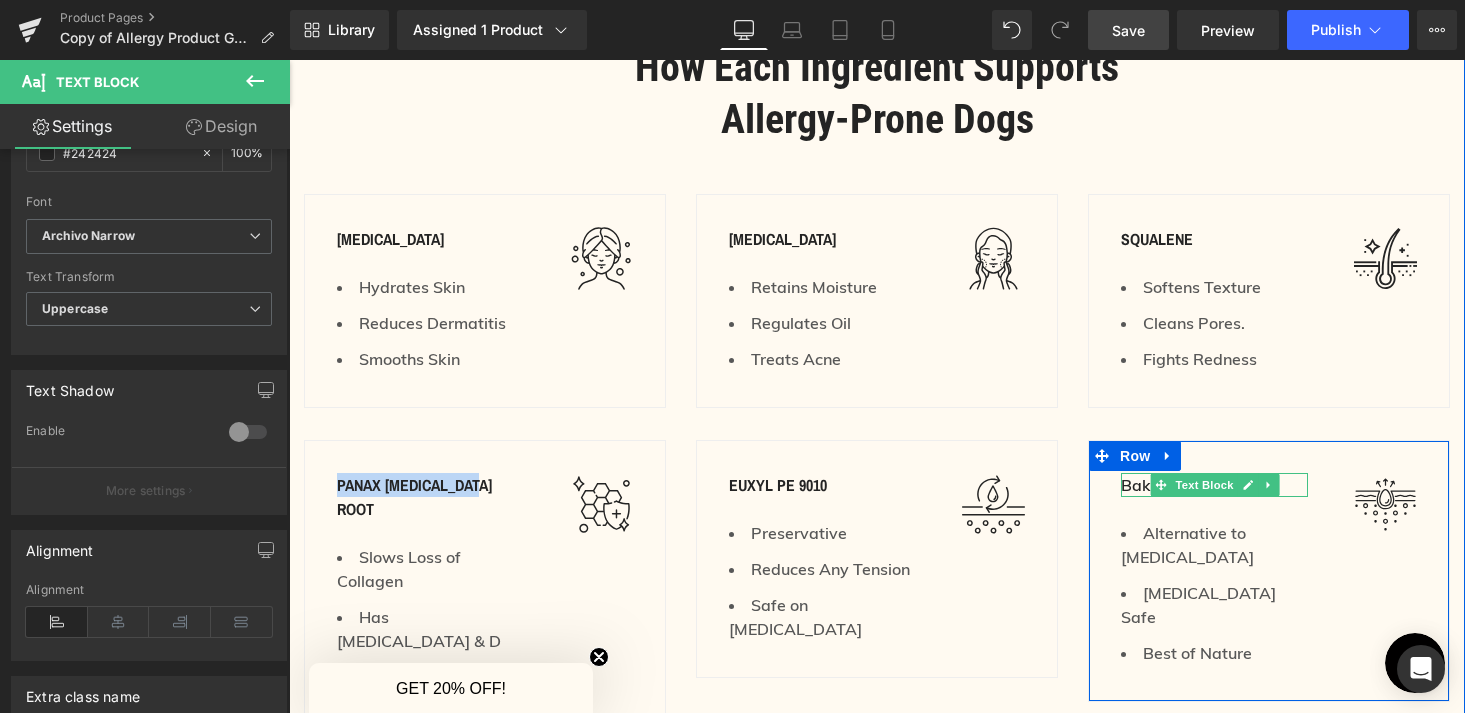 click on "Bakuchiol" at bounding box center [1214, 485] 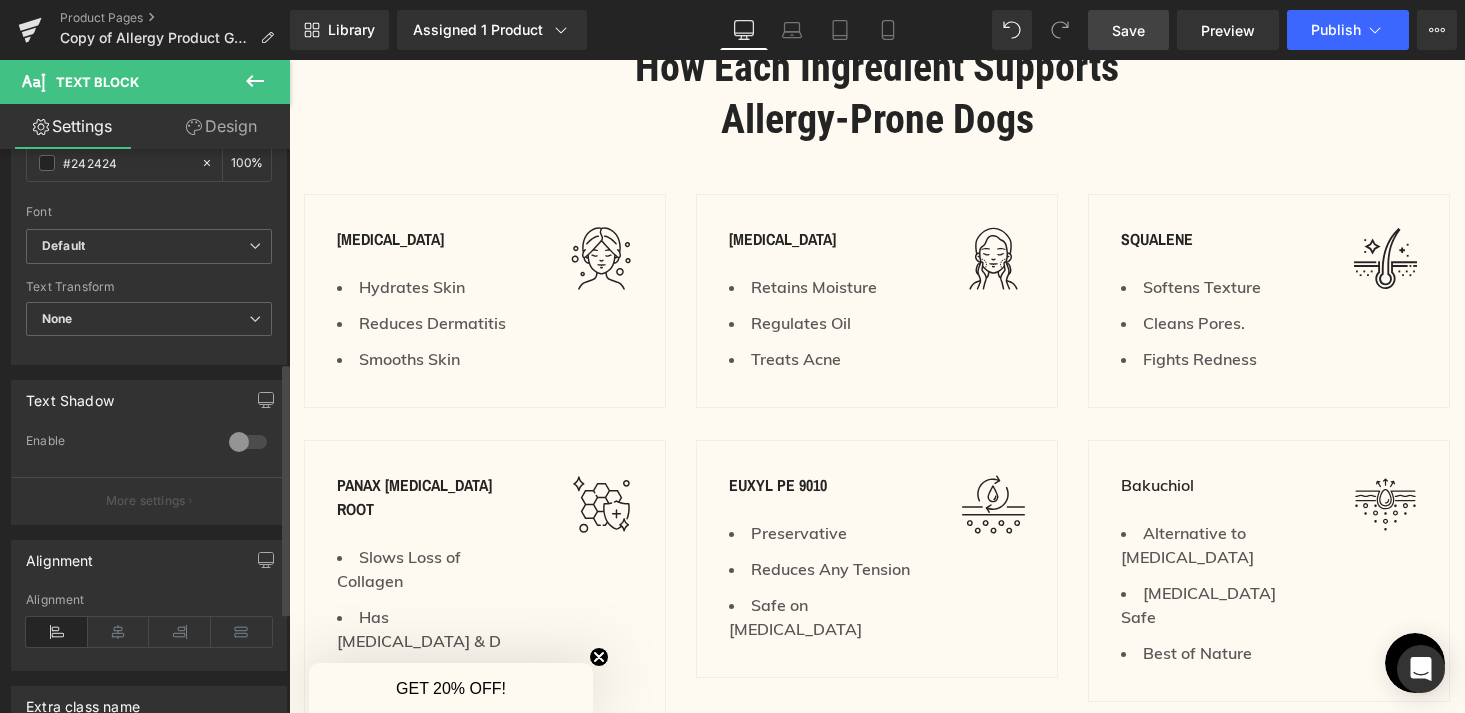 scroll, scrollTop: 475, scrollLeft: 0, axis: vertical 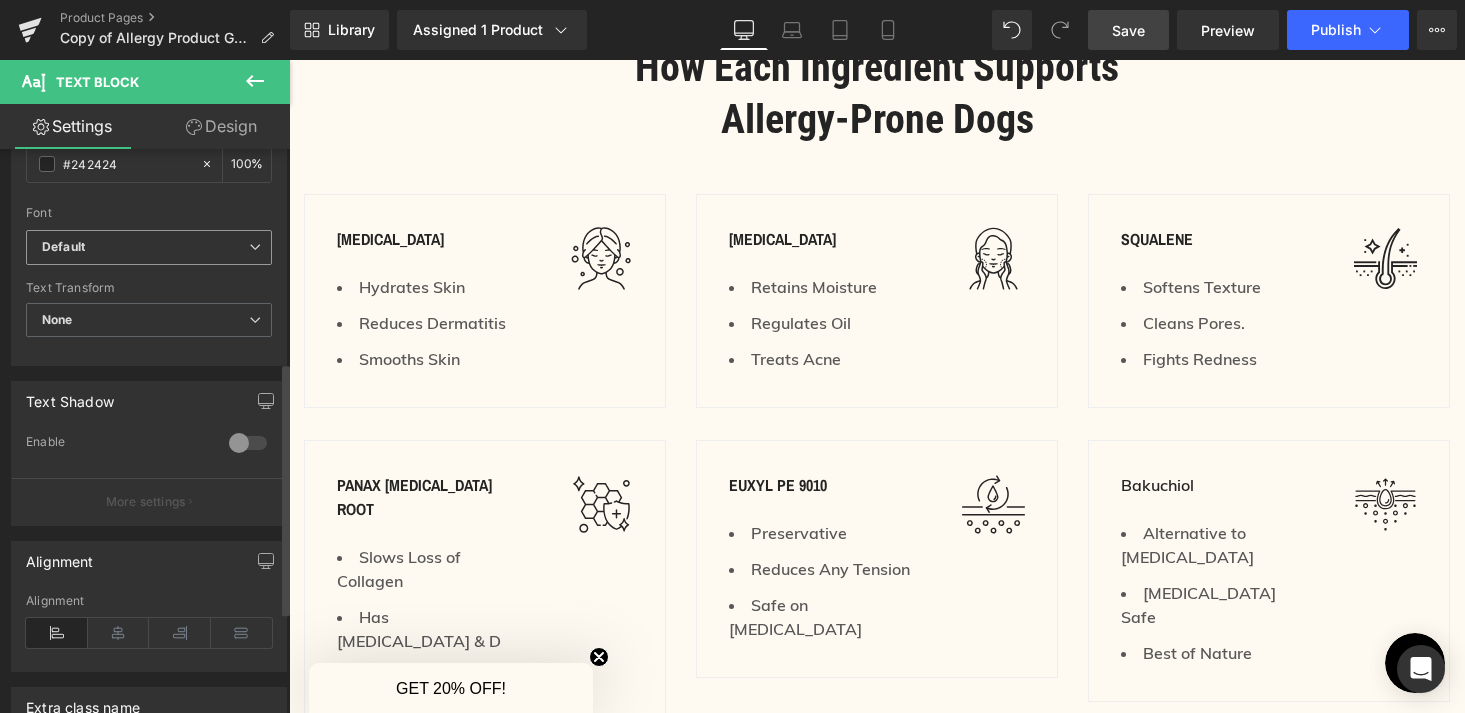 click on "Default" at bounding box center [149, 247] 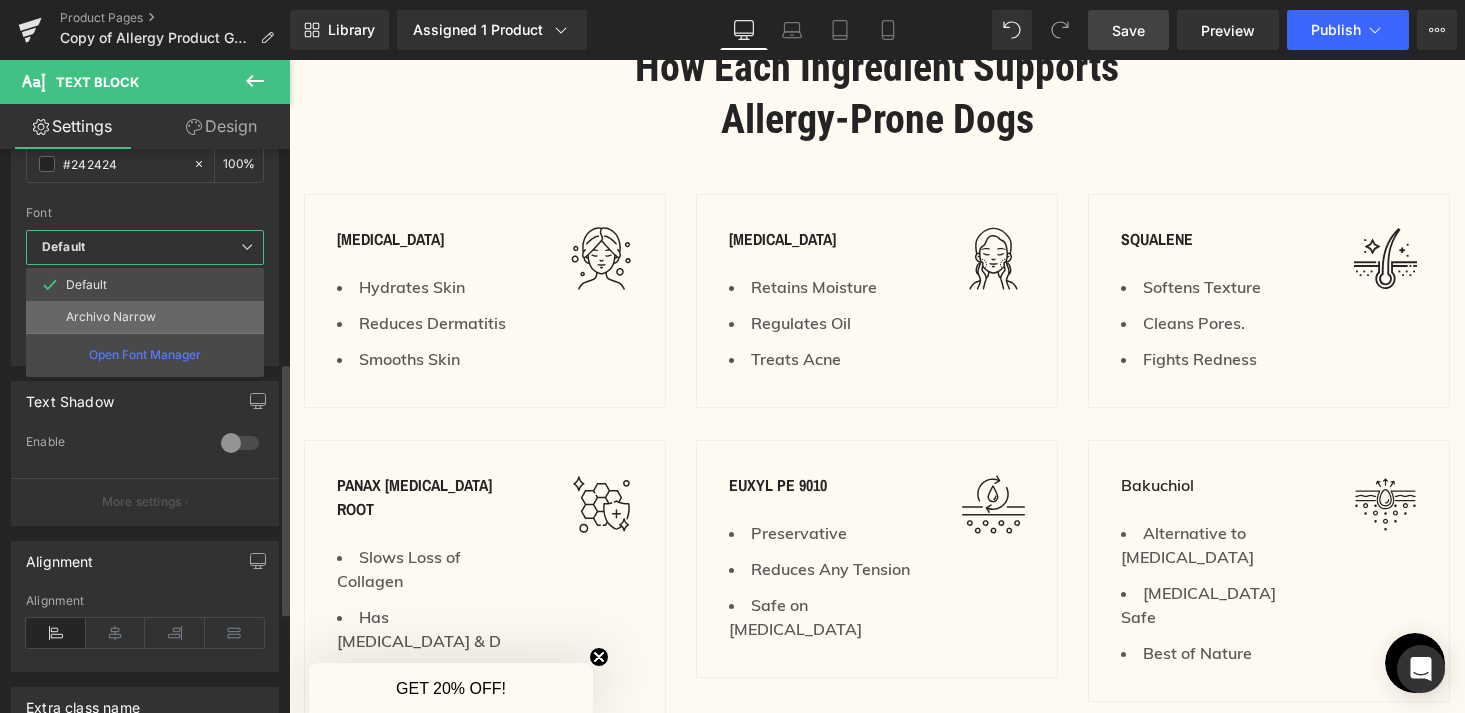 click on "Archivo Narrow" at bounding box center (145, 317) 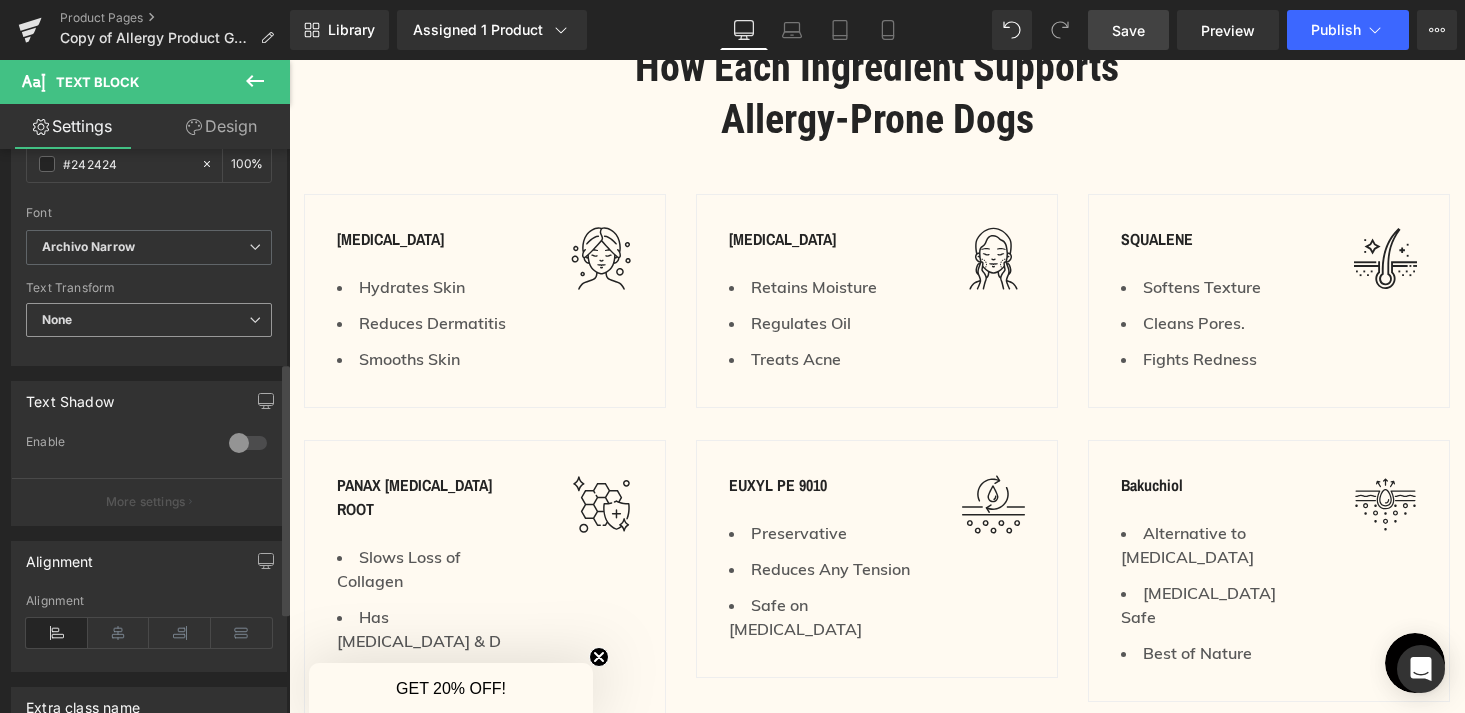 click on "None
None Uppercase Lowercase Capitalize" at bounding box center [149, 325] 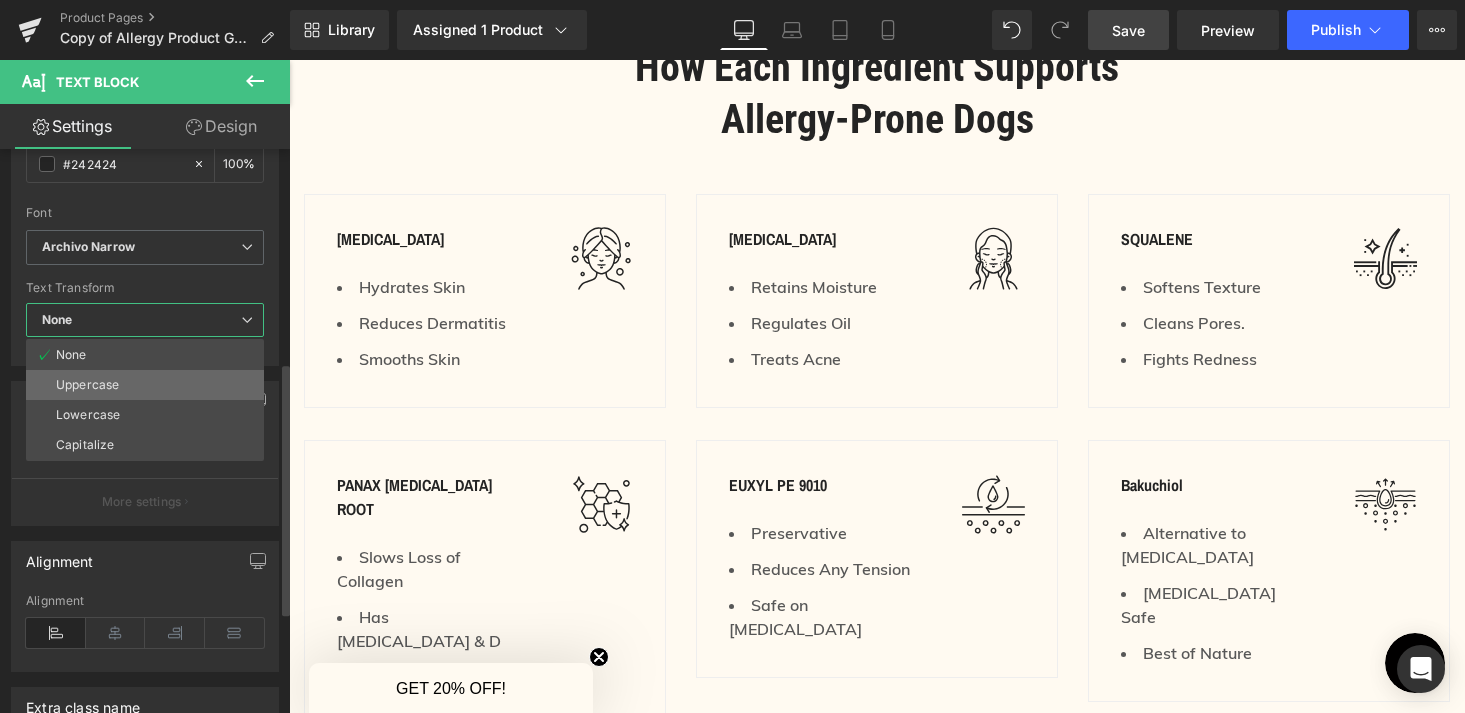 click on "Uppercase" at bounding box center [145, 385] 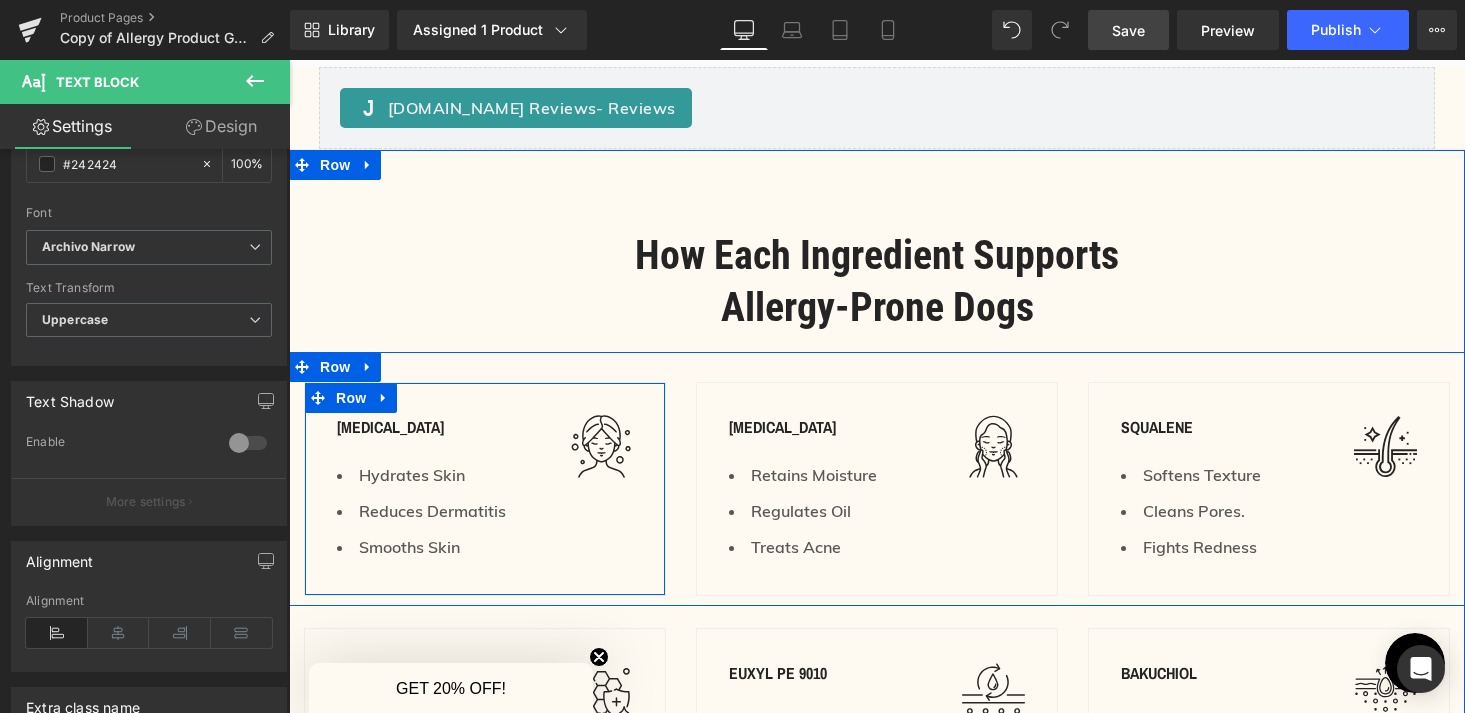 scroll, scrollTop: 2353, scrollLeft: 0, axis: vertical 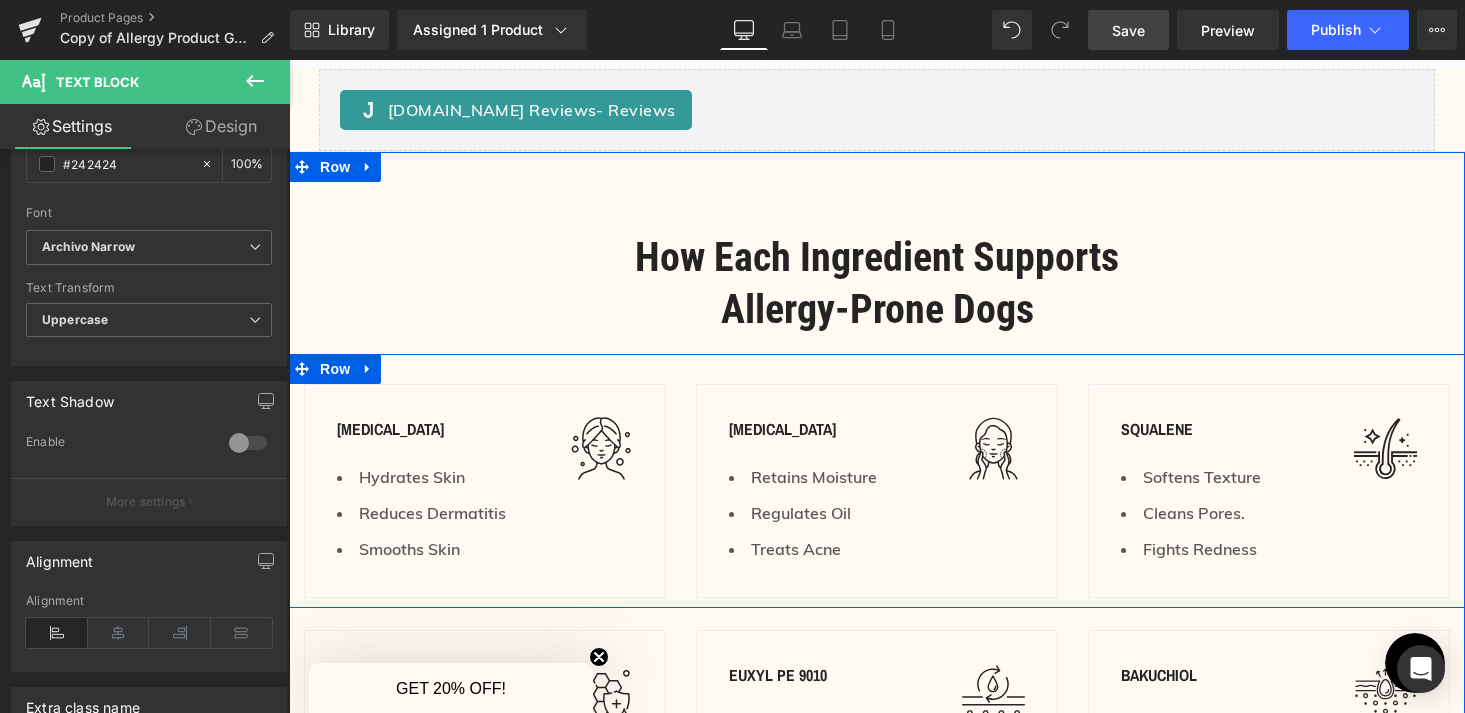 click on "Image" at bounding box center [593, 448] 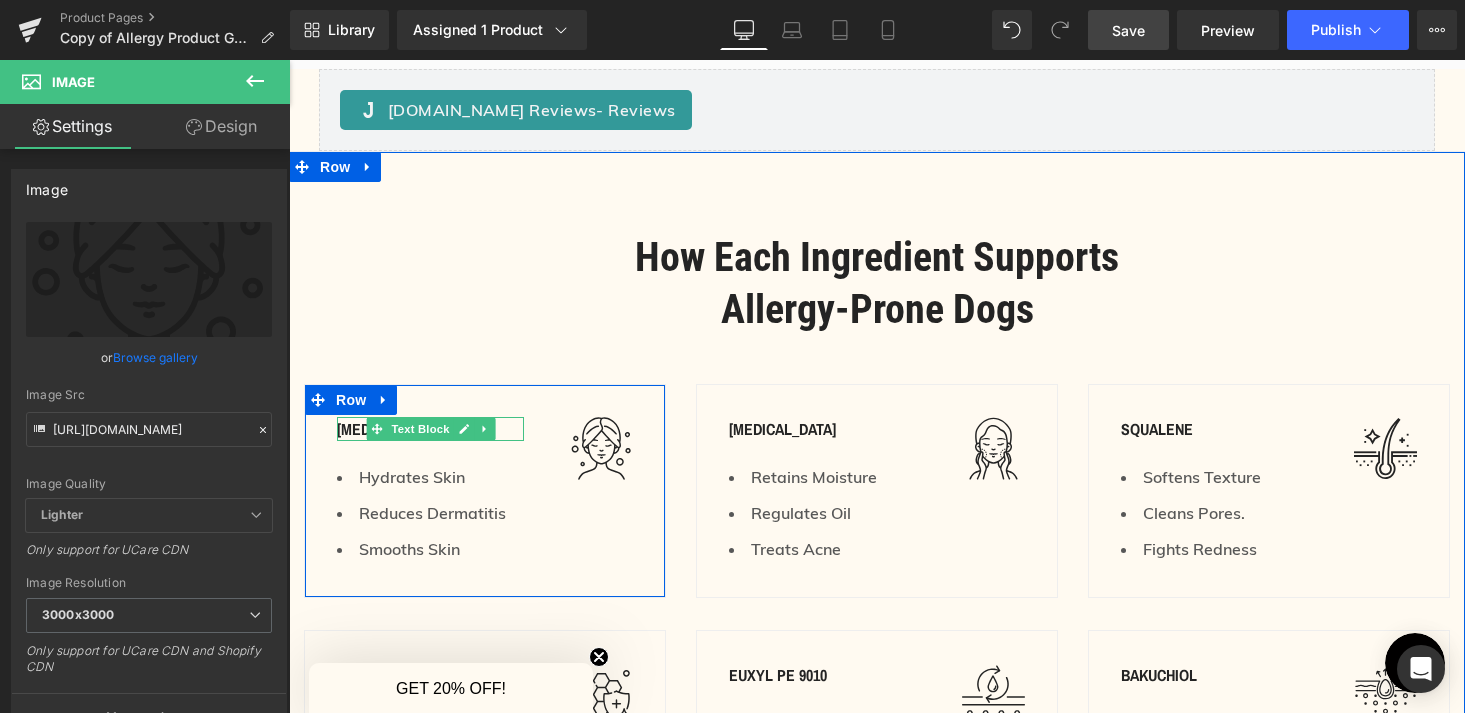 click on "Text Block" at bounding box center (420, 429) 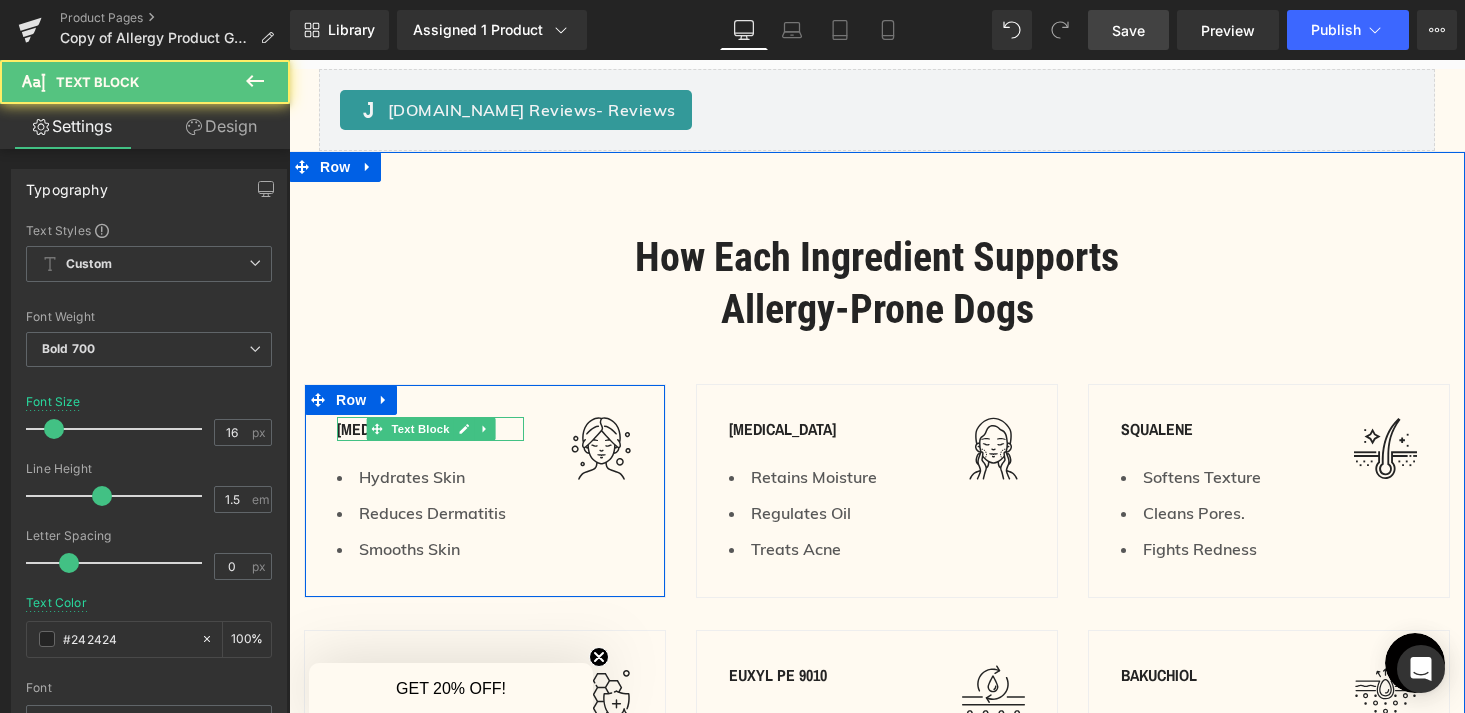 click on "[MEDICAL_DATA]" at bounding box center (430, 429) 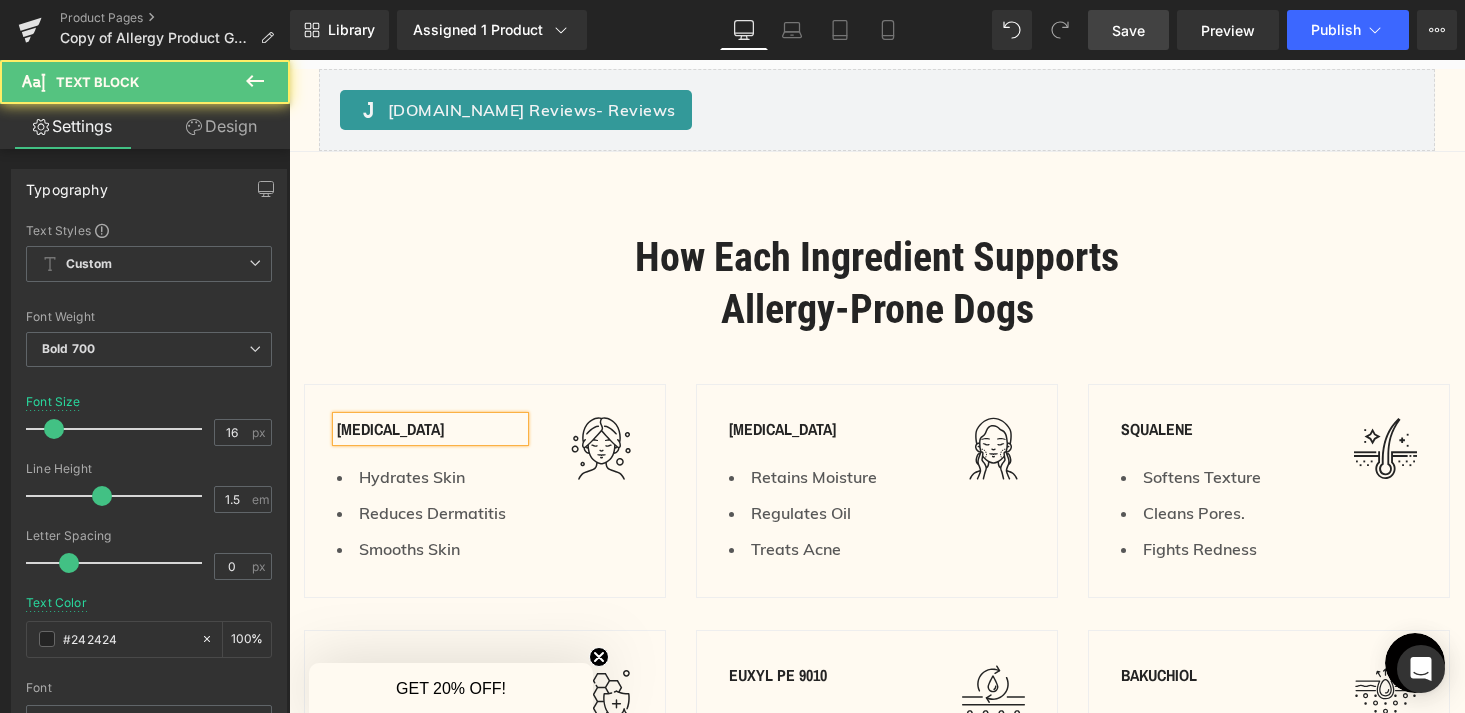 click on "[MEDICAL_DATA]" at bounding box center [430, 429] 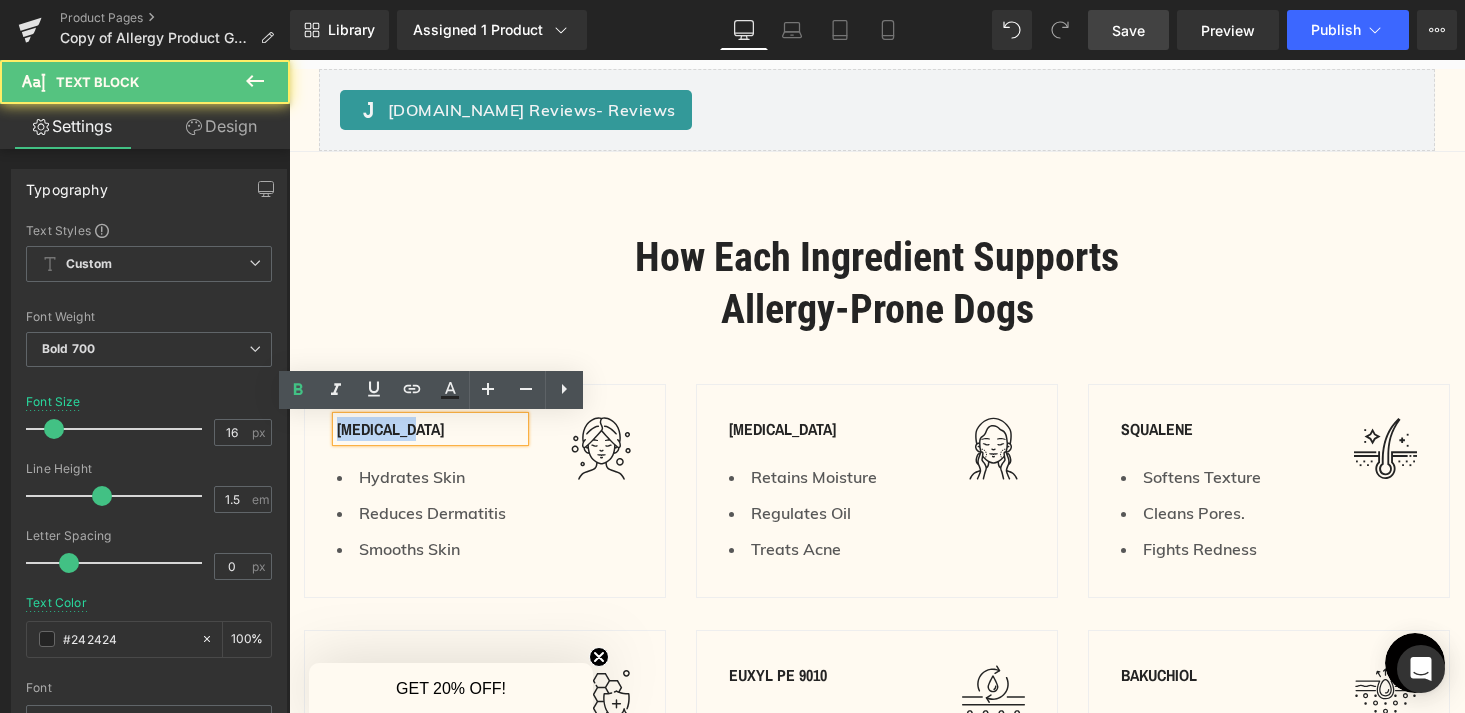 click on "[MEDICAL_DATA]" at bounding box center [430, 429] 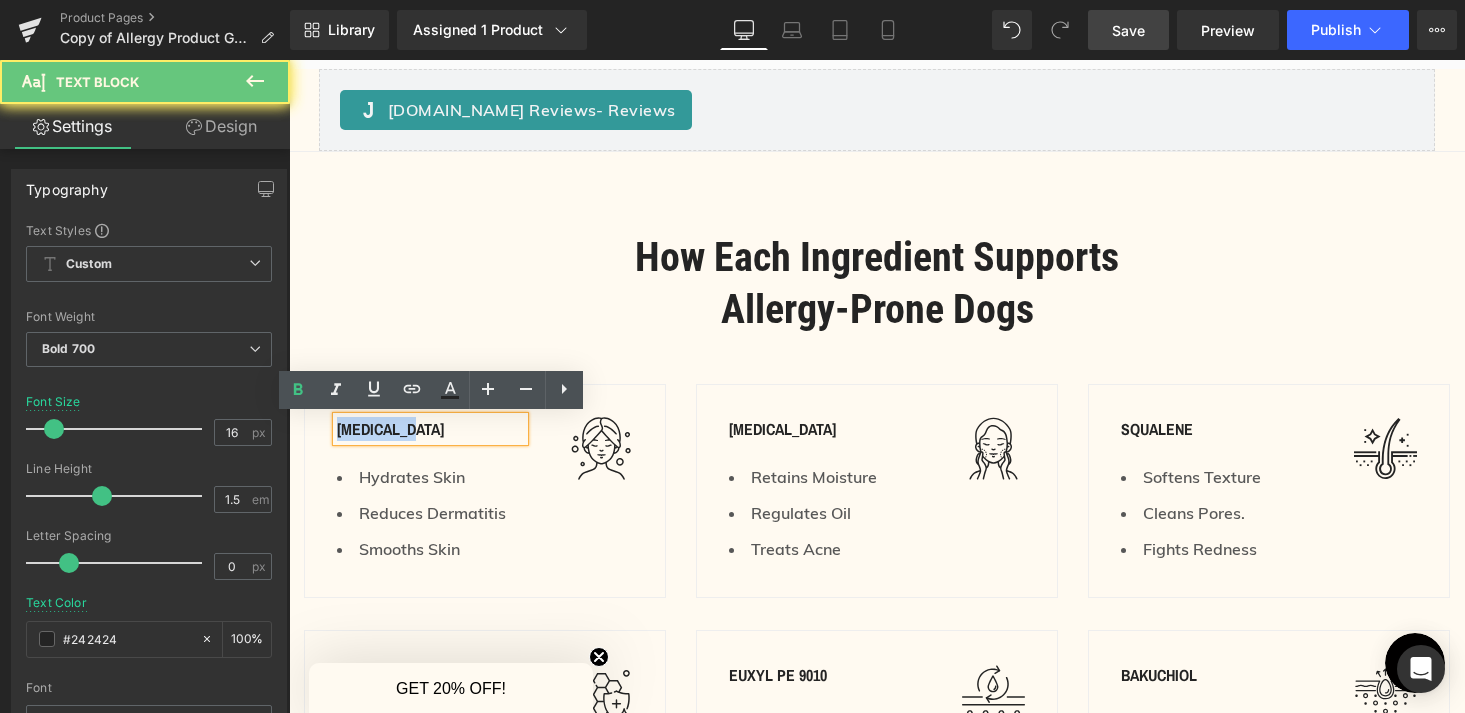 click on "[MEDICAL_DATA]" at bounding box center (430, 429) 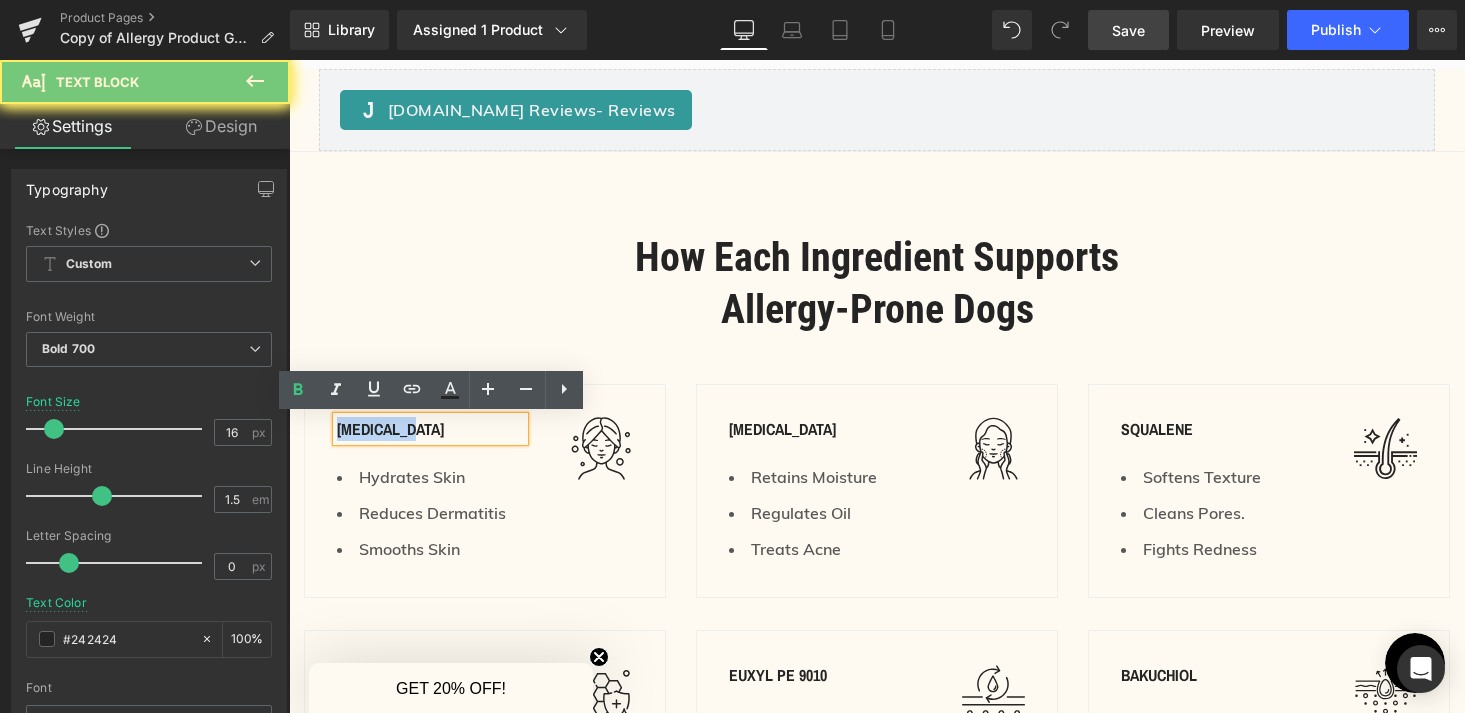 type 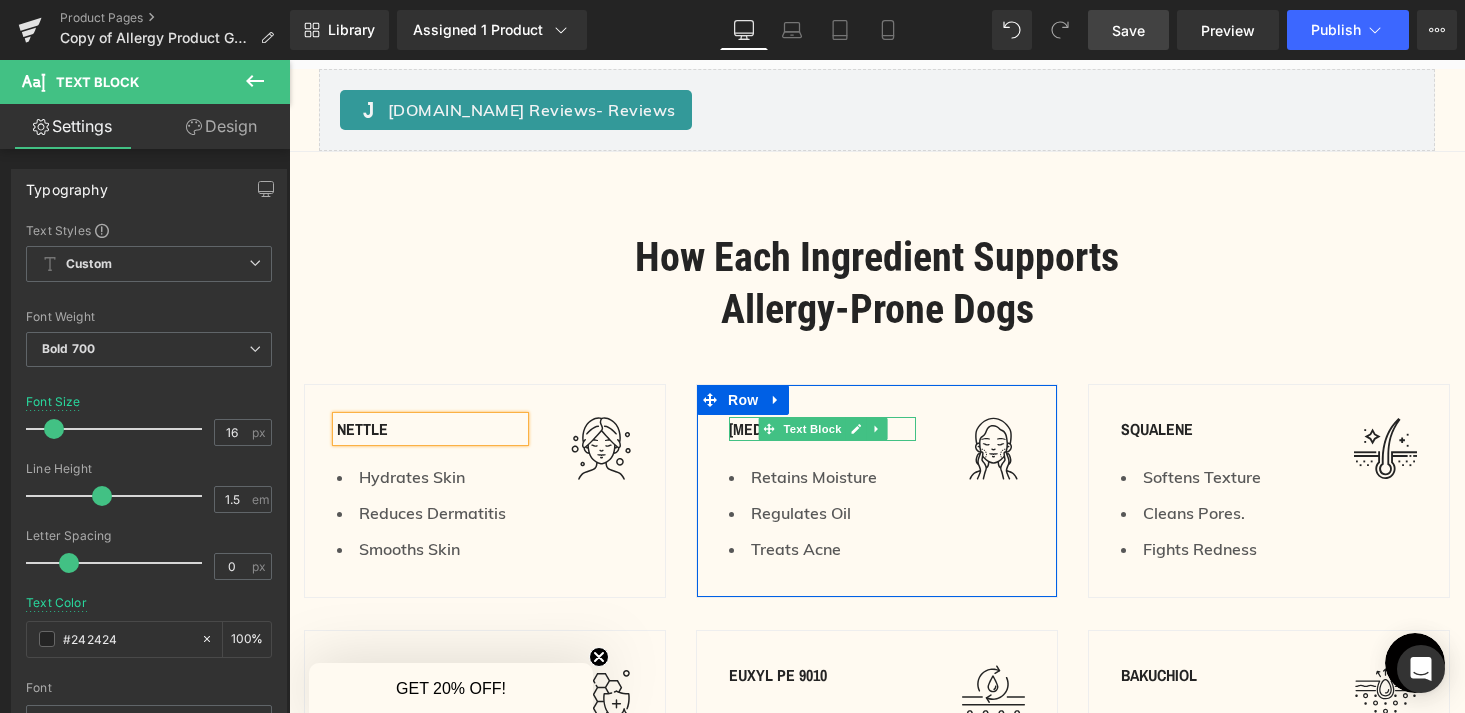 click on "[MEDICAL_DATA]" at bounding box center [822, 429] 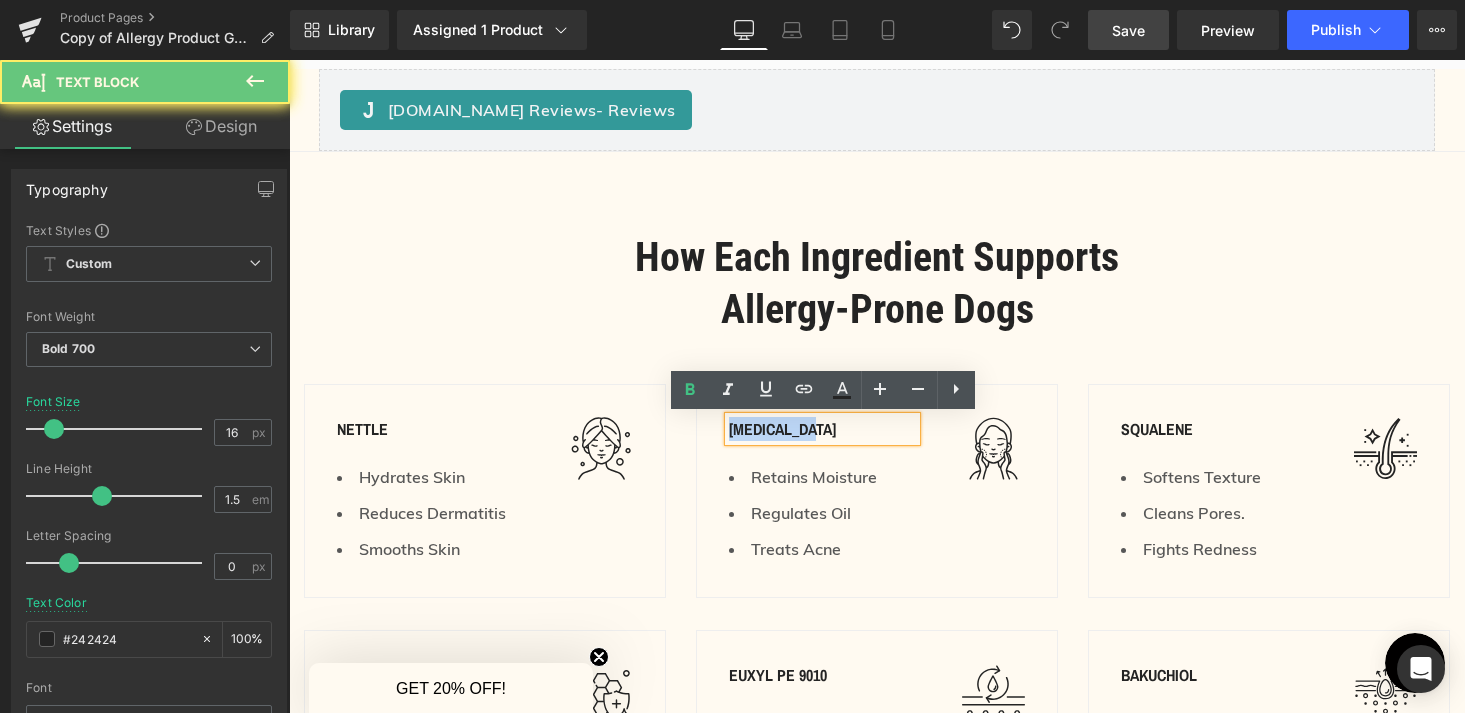 click on "[MEDICAL_DATA]" at bounding box center (822, 429) 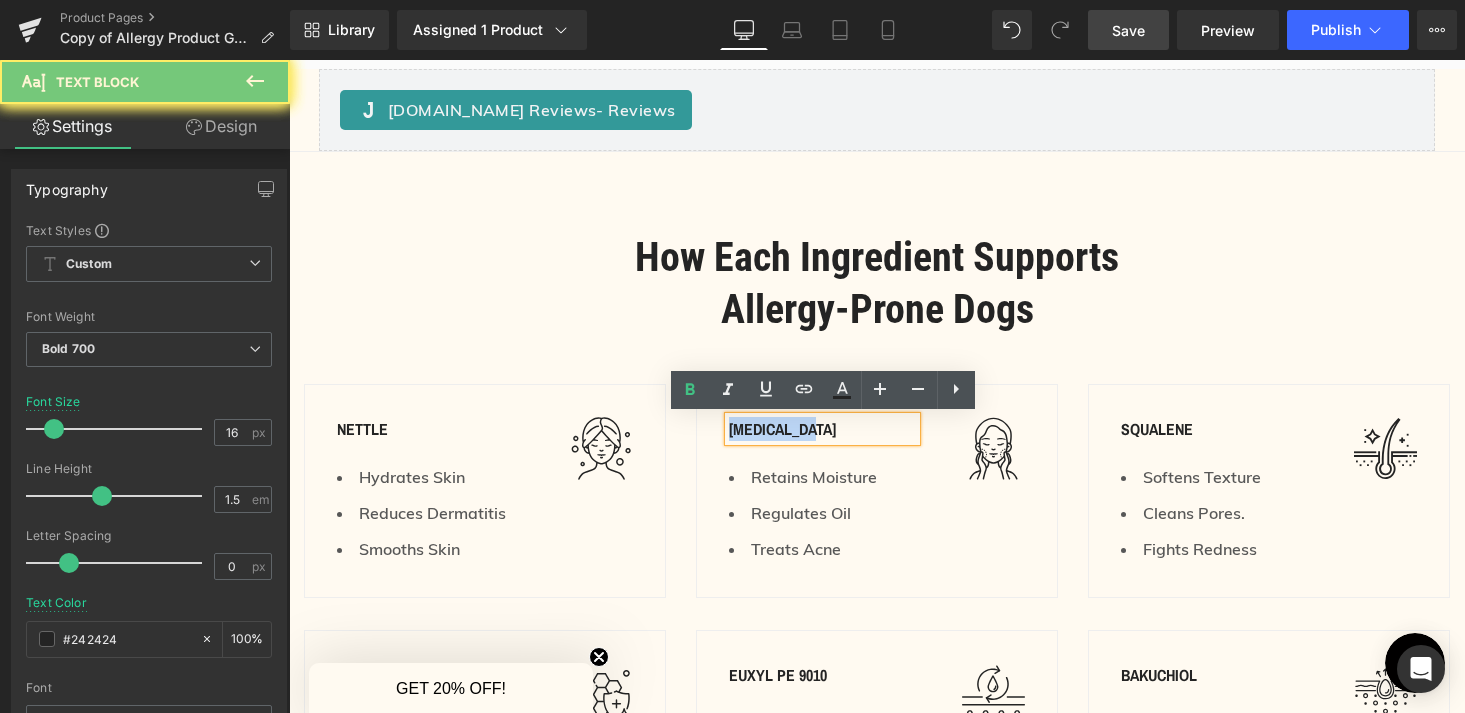 type 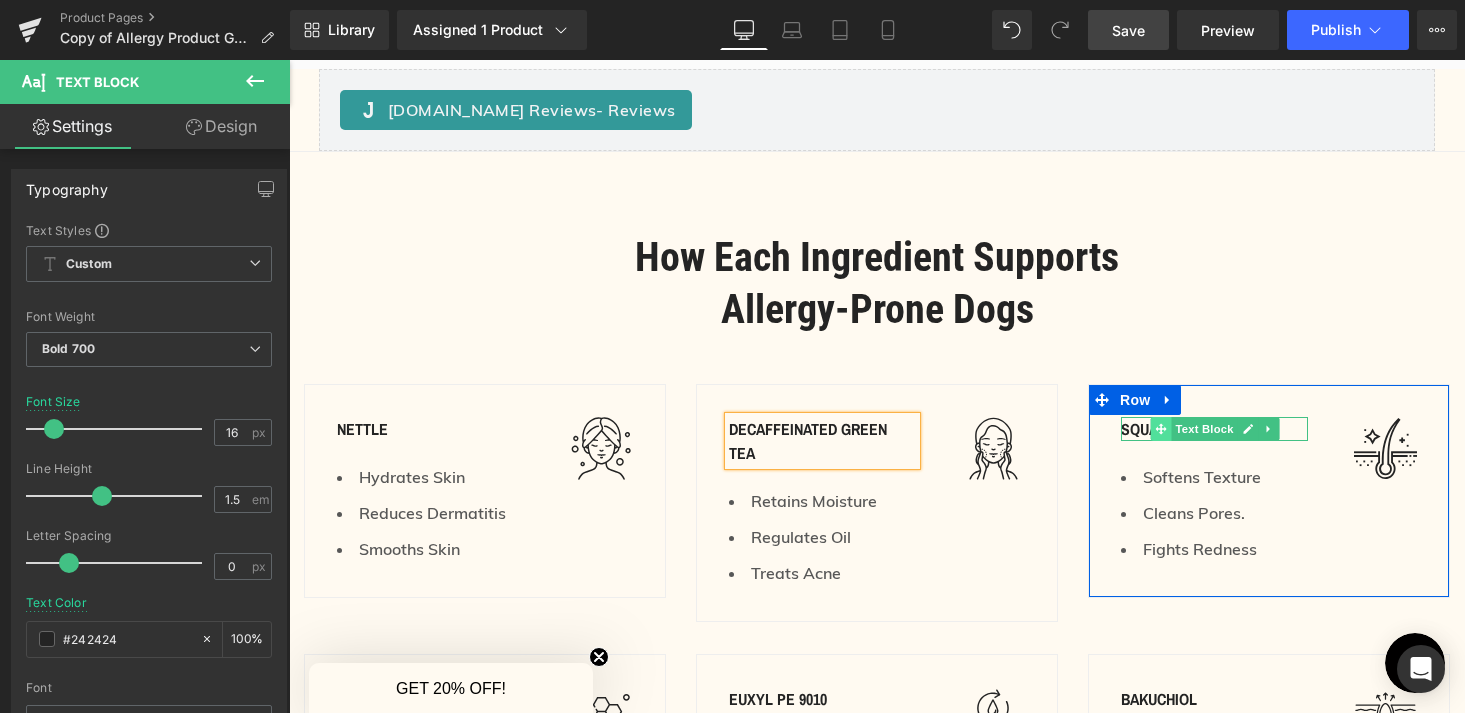 click at bounding box center (1160, 429) 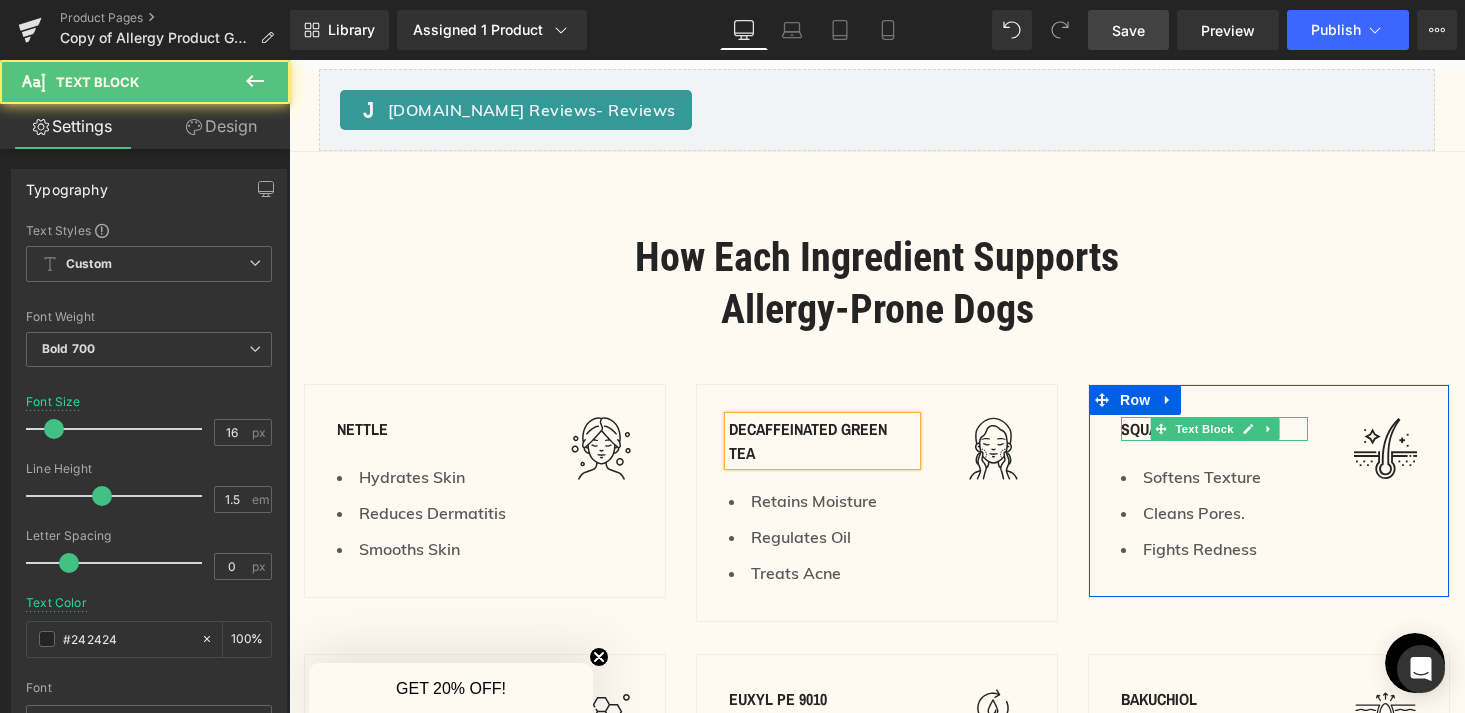 click on "Squalene" at bounding box center [1214, 429] 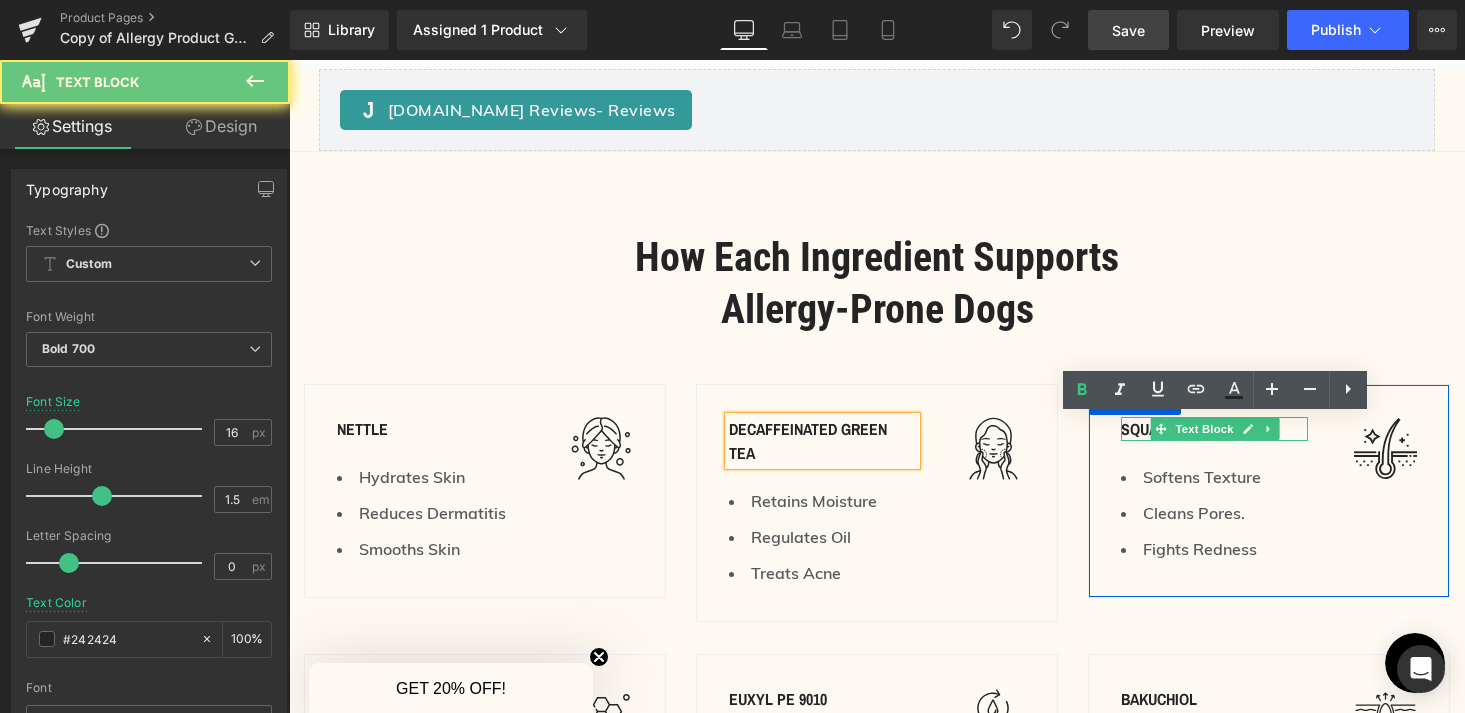 click on "Squalene" at bounding box center (1214, 429) 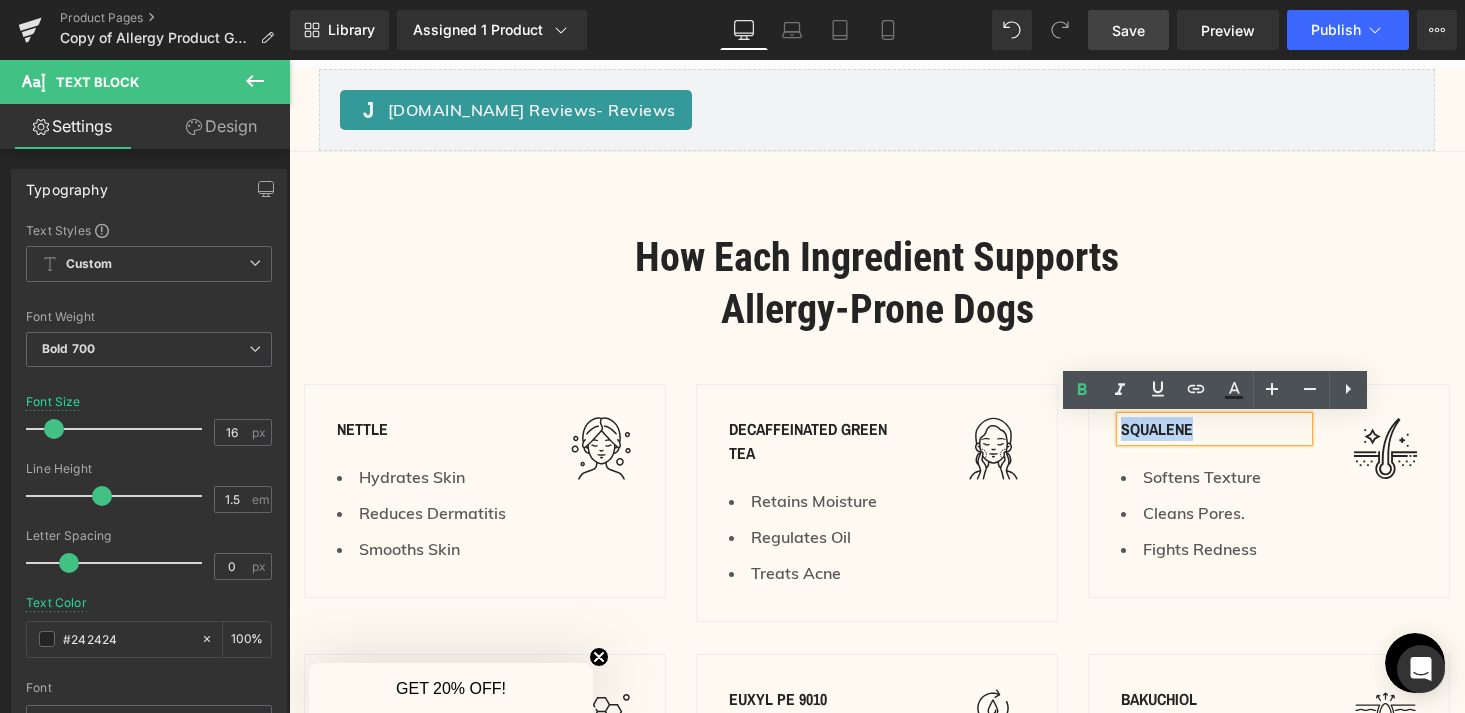 click on "Squalene" at bounding box center (1214, 429) 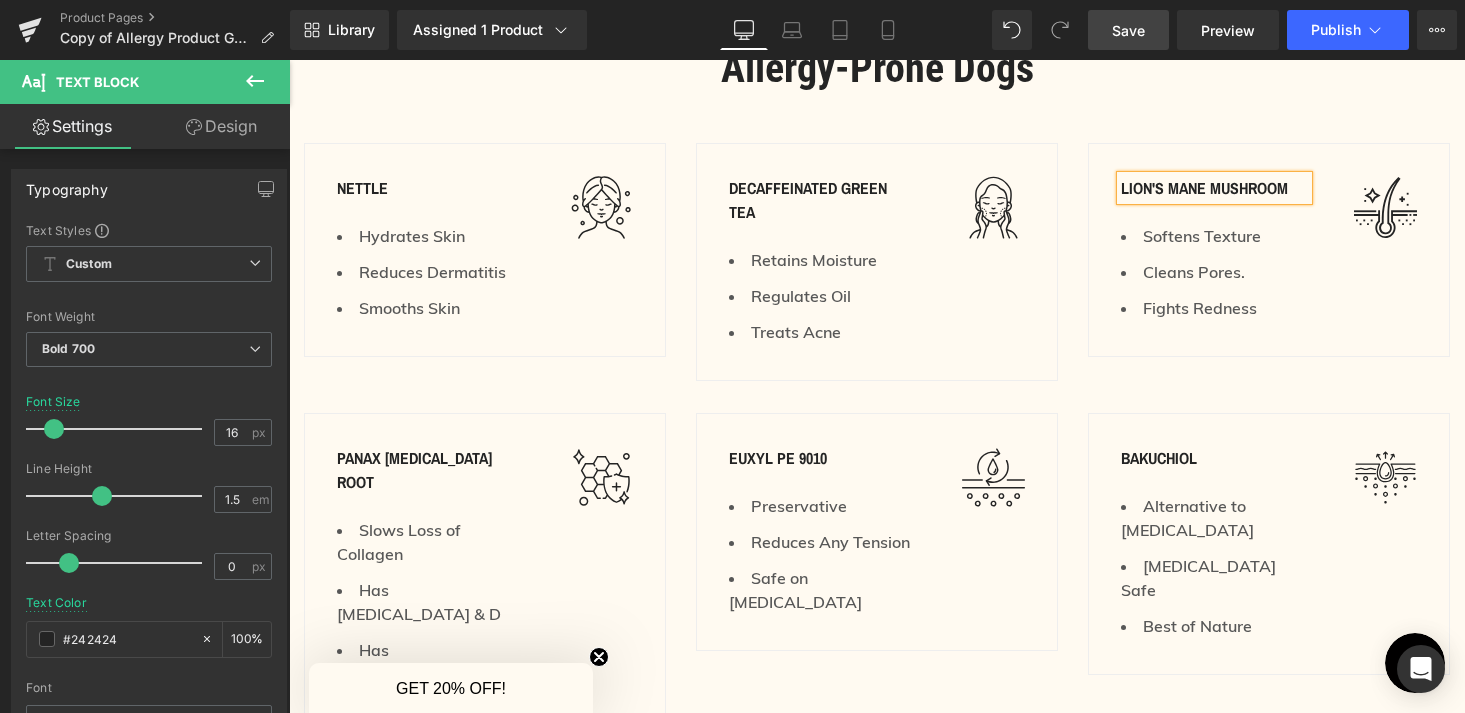 scroll, scrollTop: 2600, scrollLeft: 0, axis: vertical 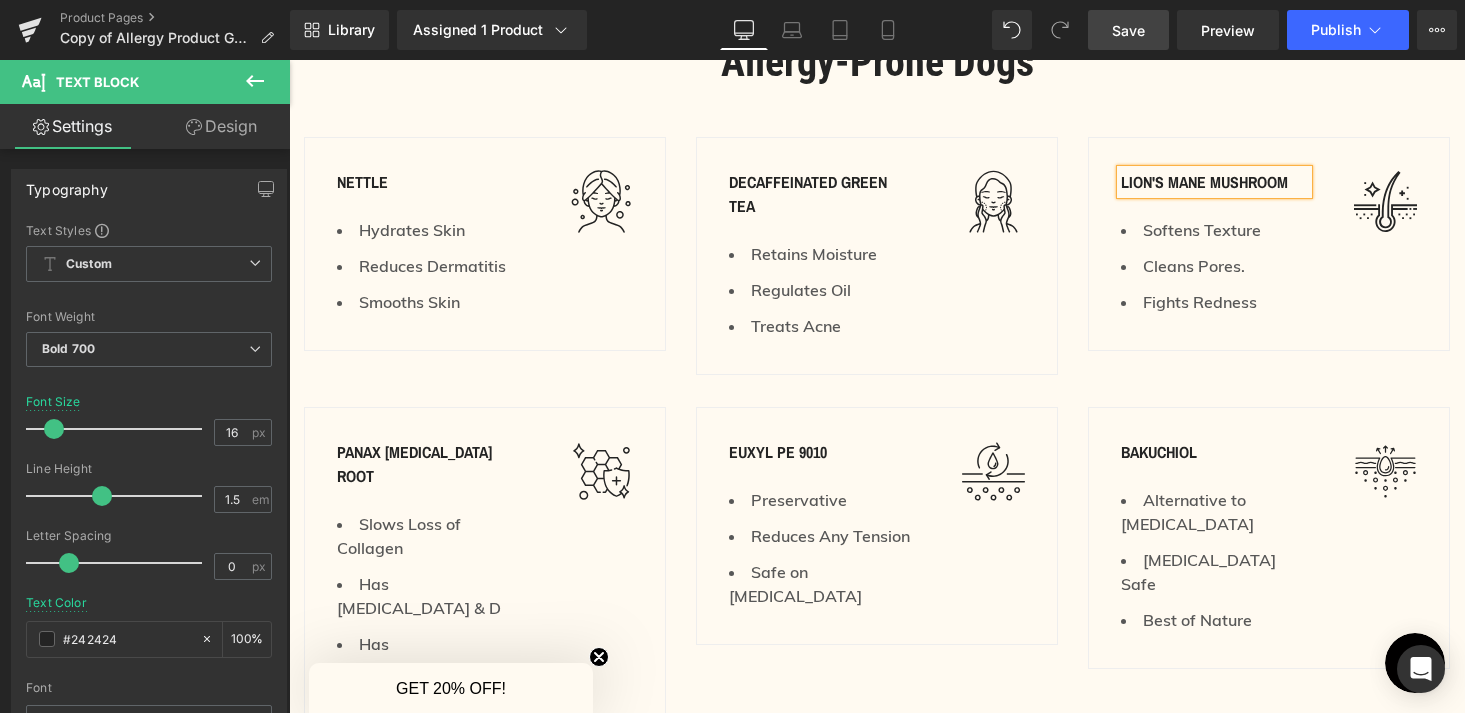 click on "Panax [MEDICAL_DATA] Root  Text Block" at bounding box center [430, 464] 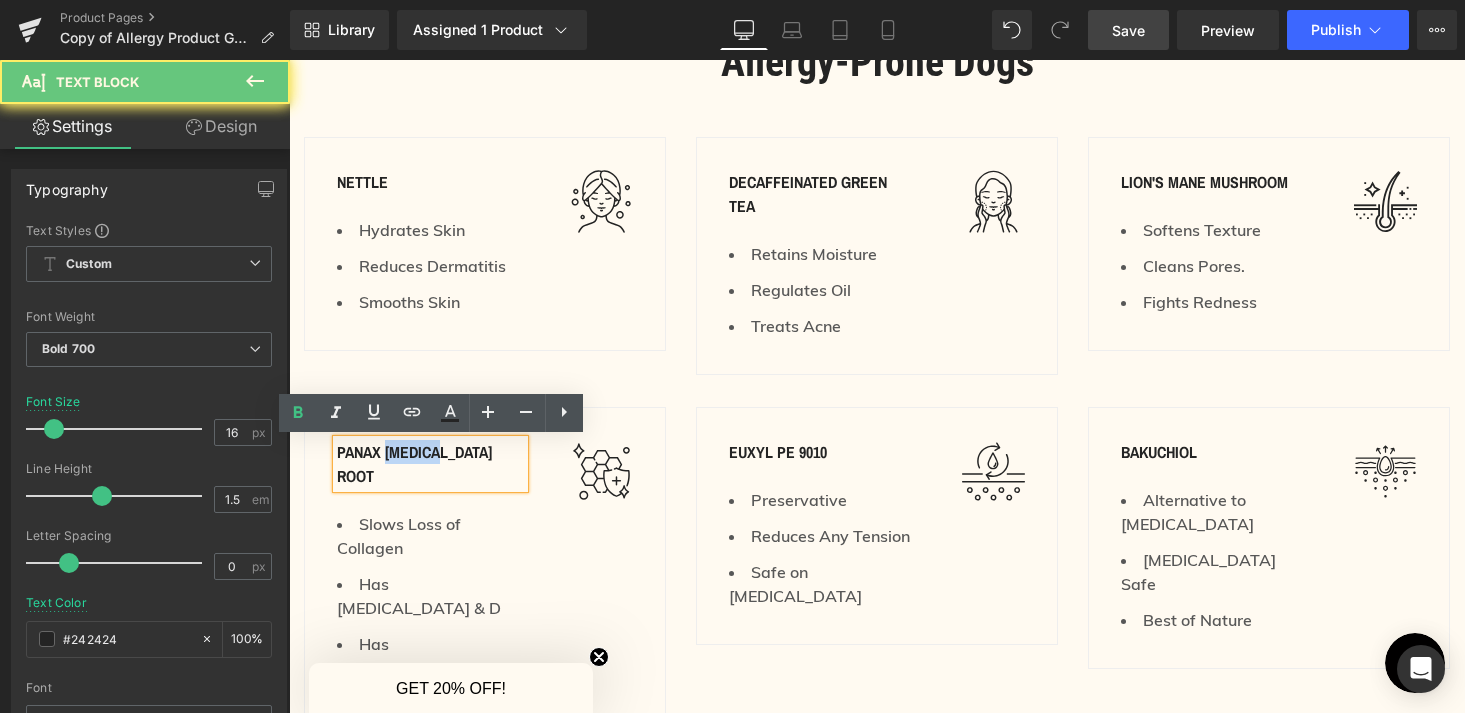click on "Panax [MEDICAL_DATA] Root" at bounding box center (430, 464) 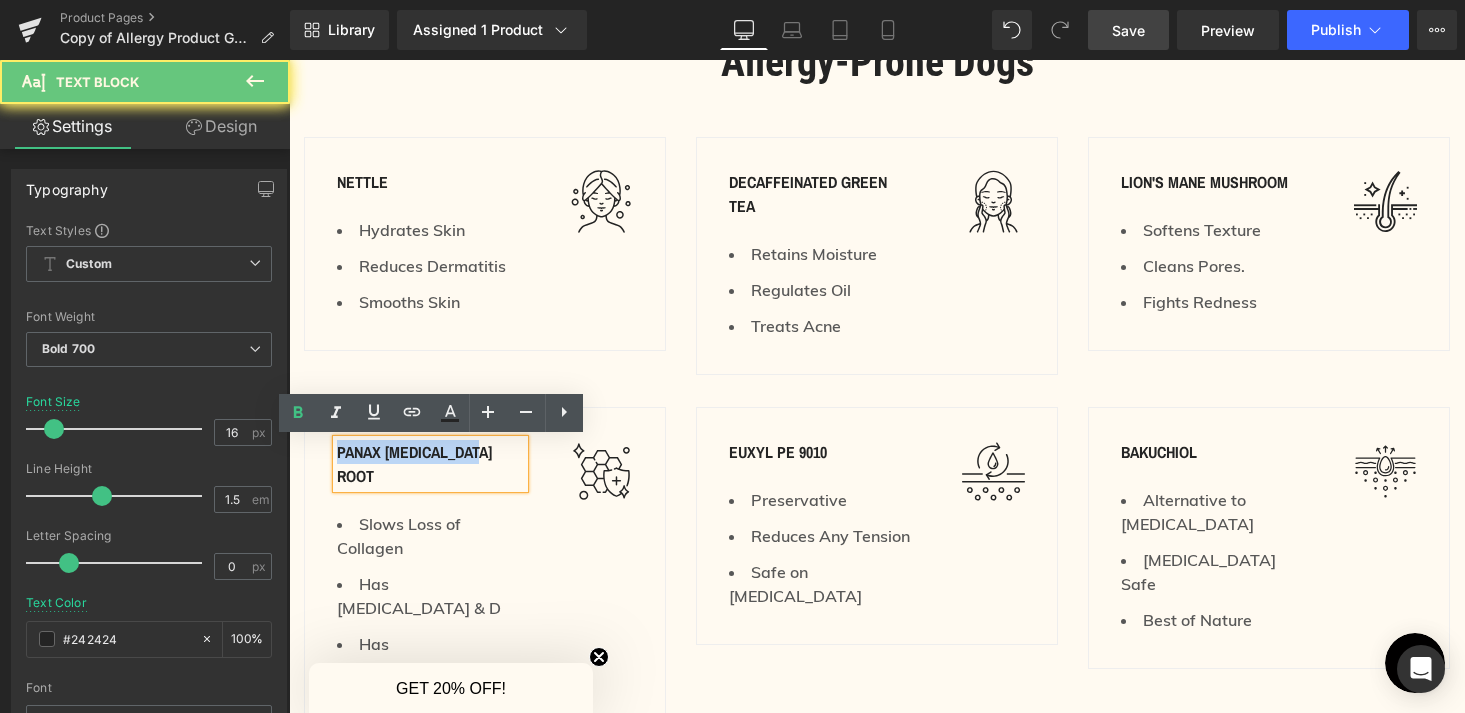 click on "Panax [MEDICAL_DATA] Root" at bounding box center [430, 464] 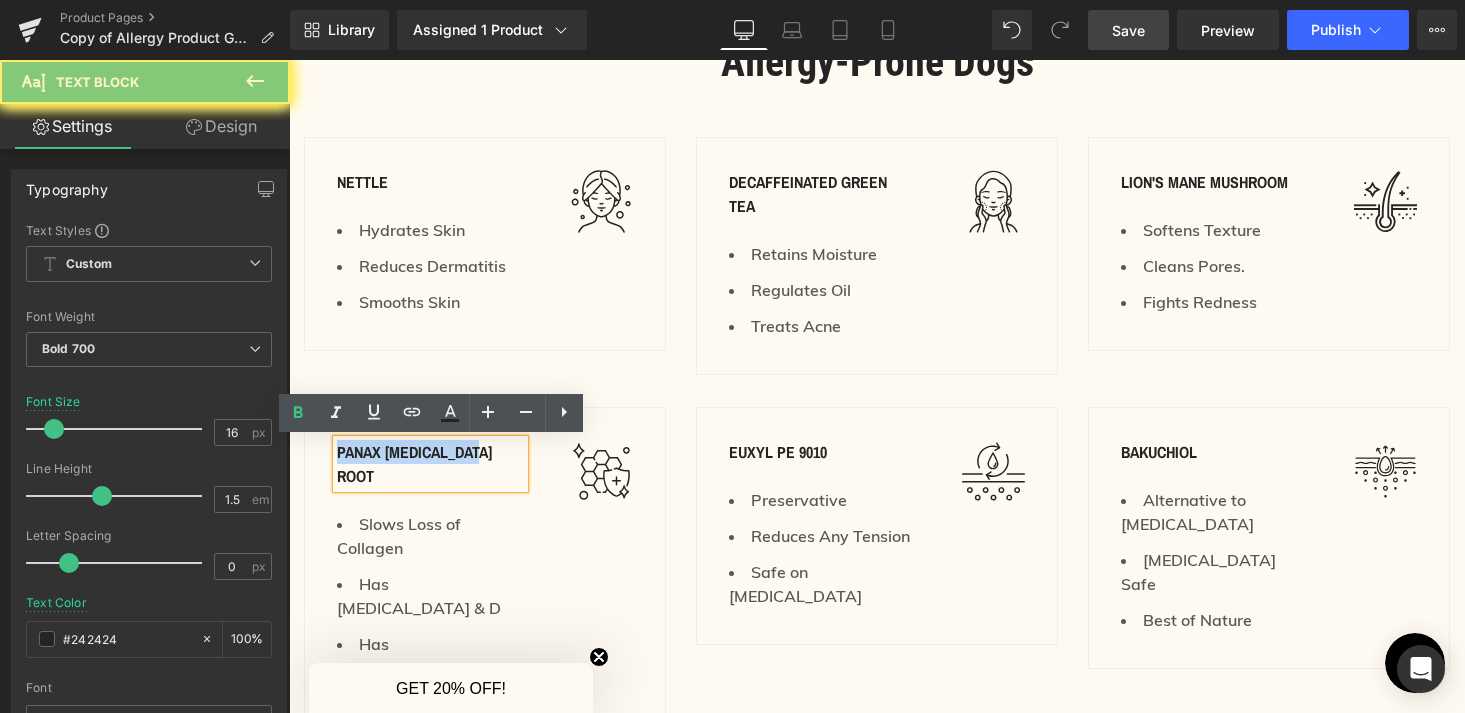 type 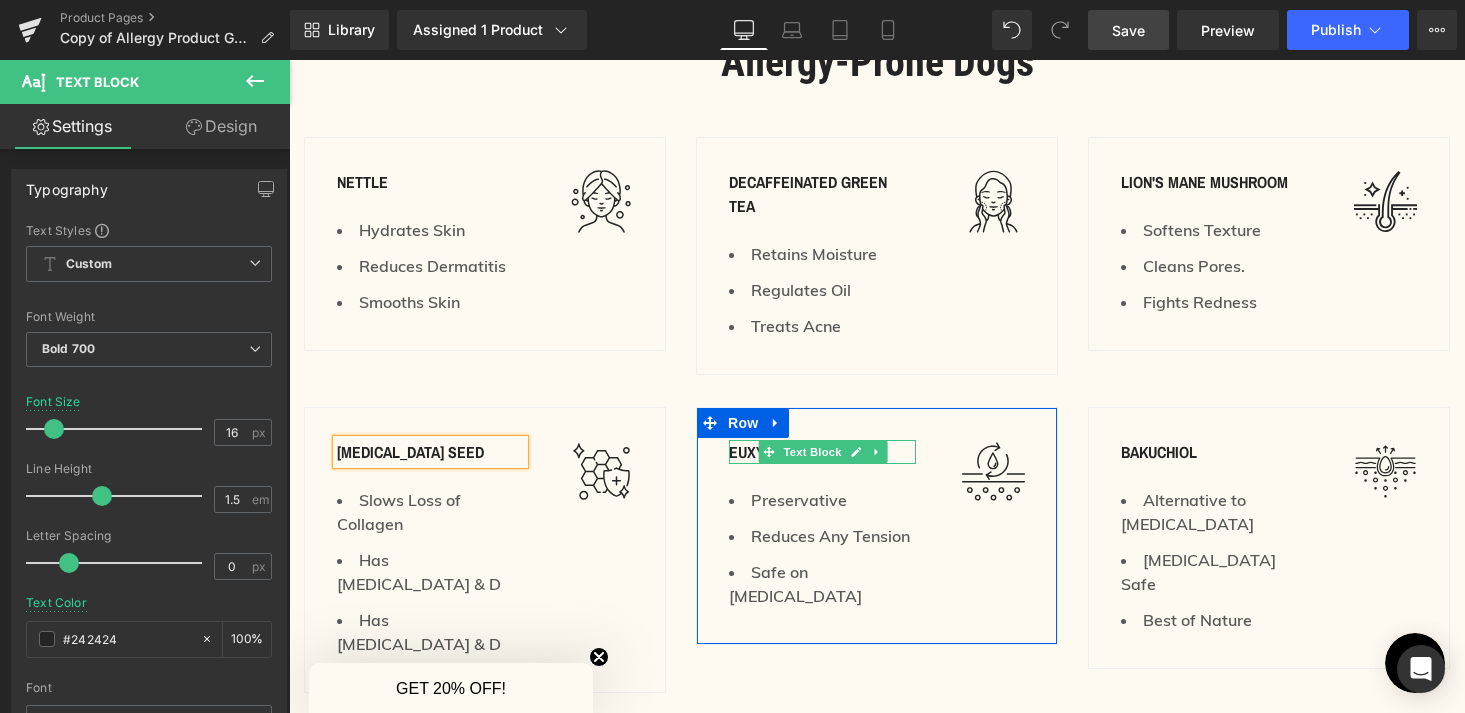 click on "Euxyl PE 9010" at bounding box center (822, 452) 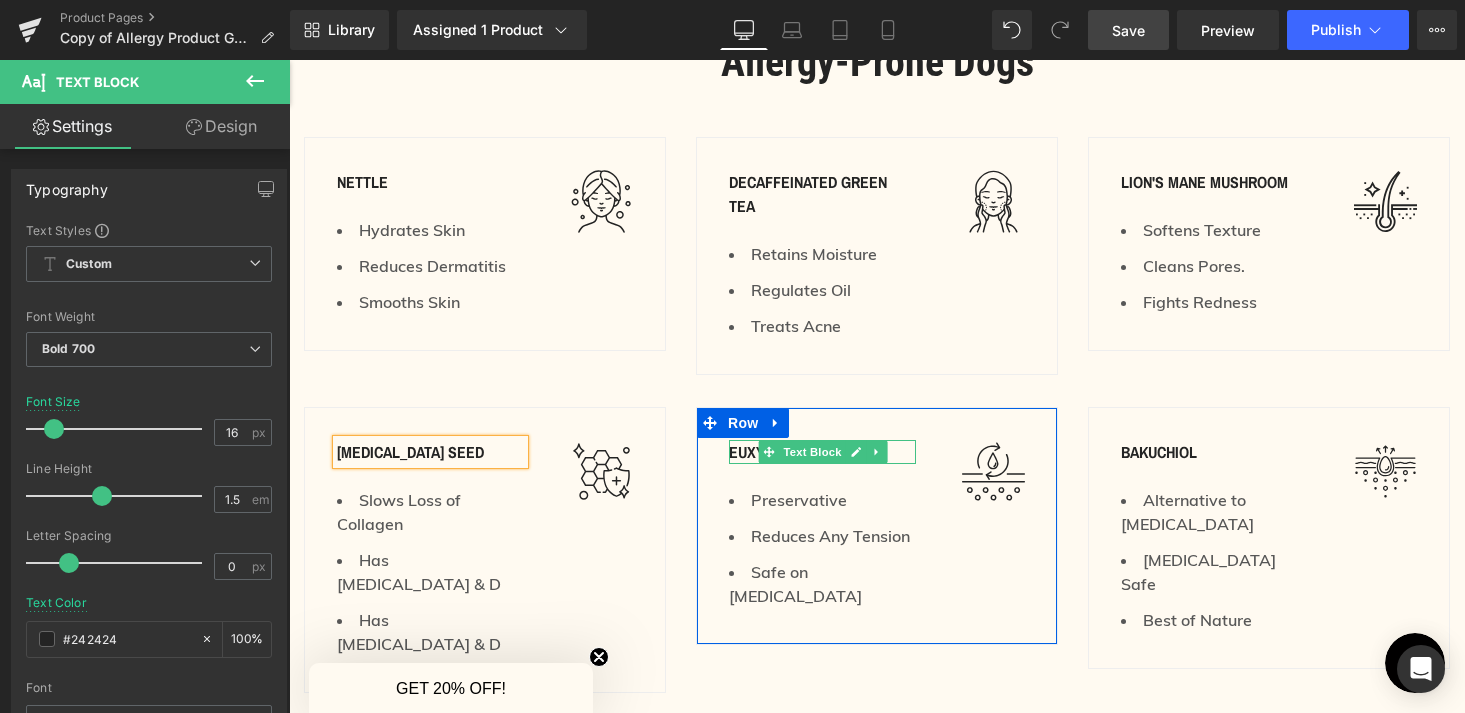 click on "Euxyl PE 9010" at bounding box center (822, 452) 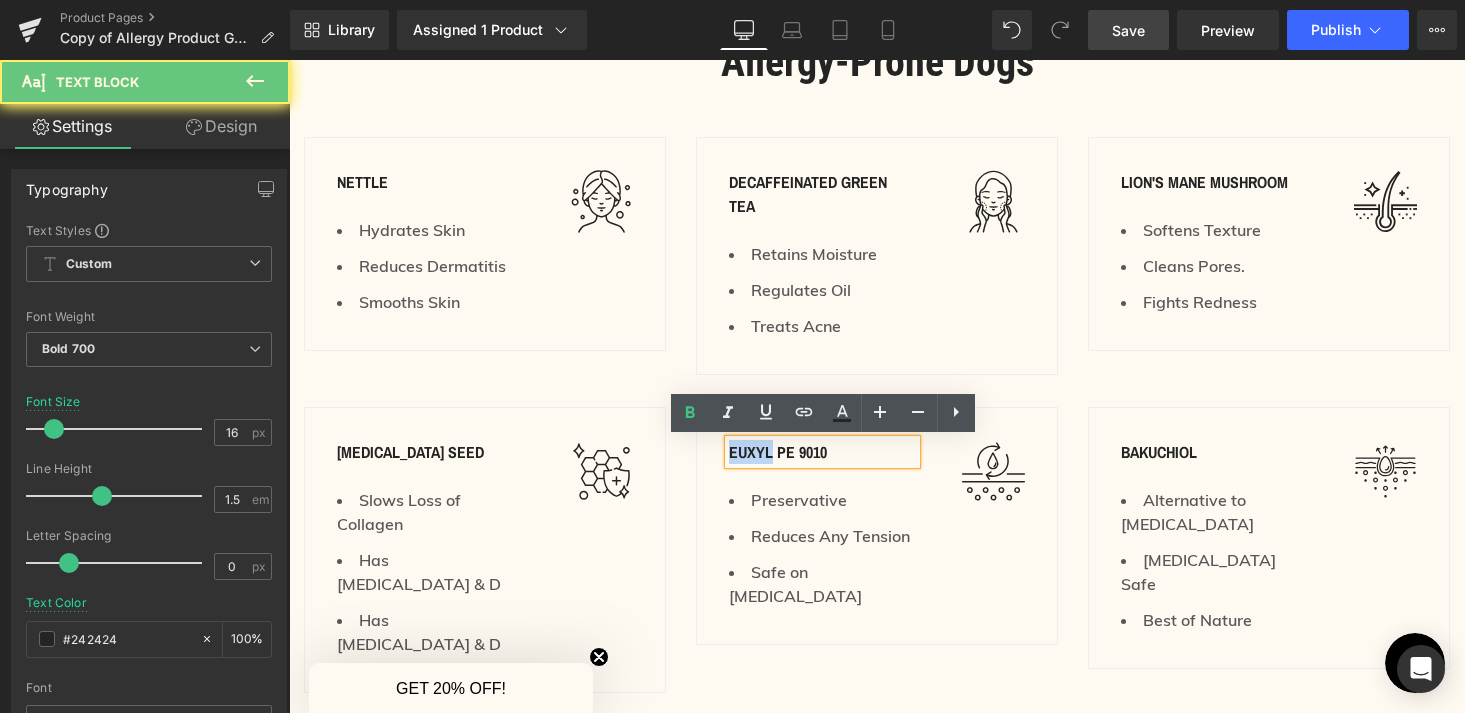 click on "Euxyl PE 9010" at bounding box center [822, 452] 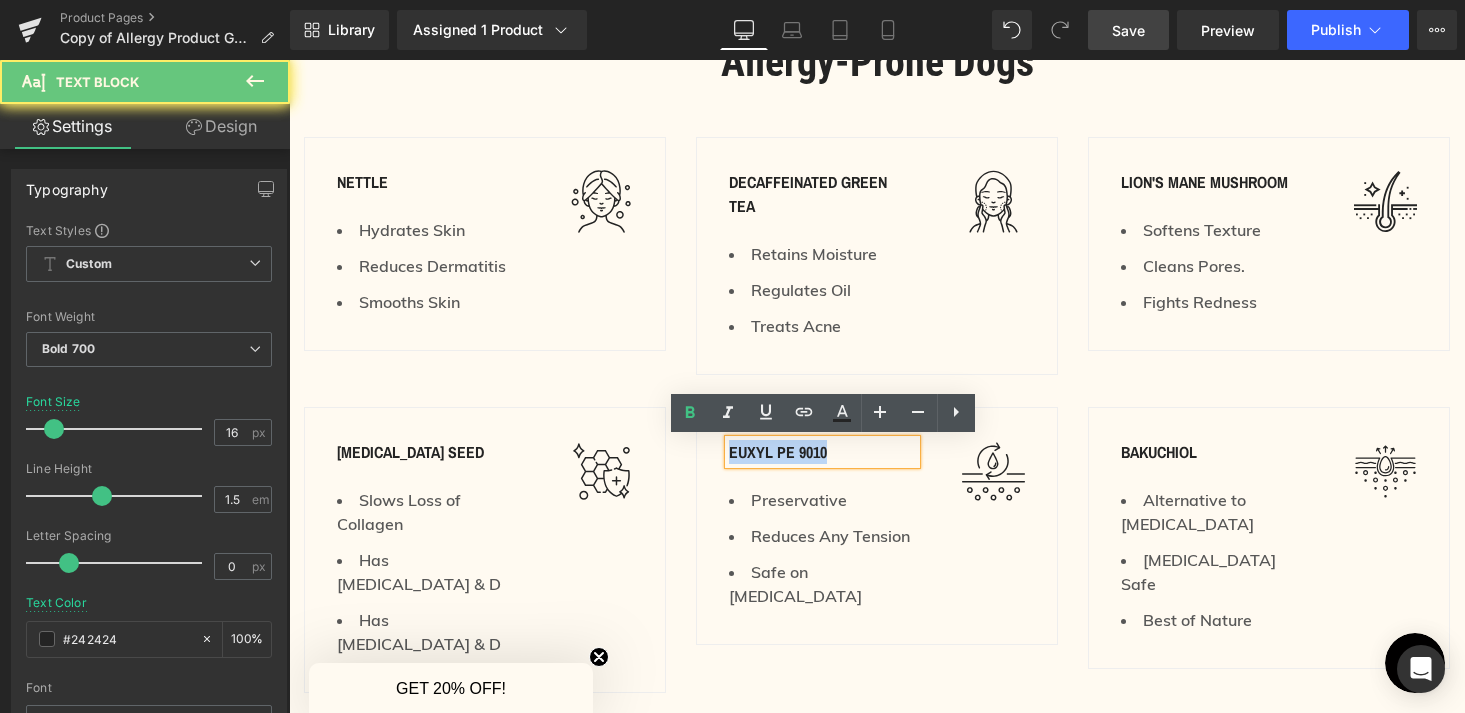 click on "Euxyl PE 9010" at bounding box center [822, 452] 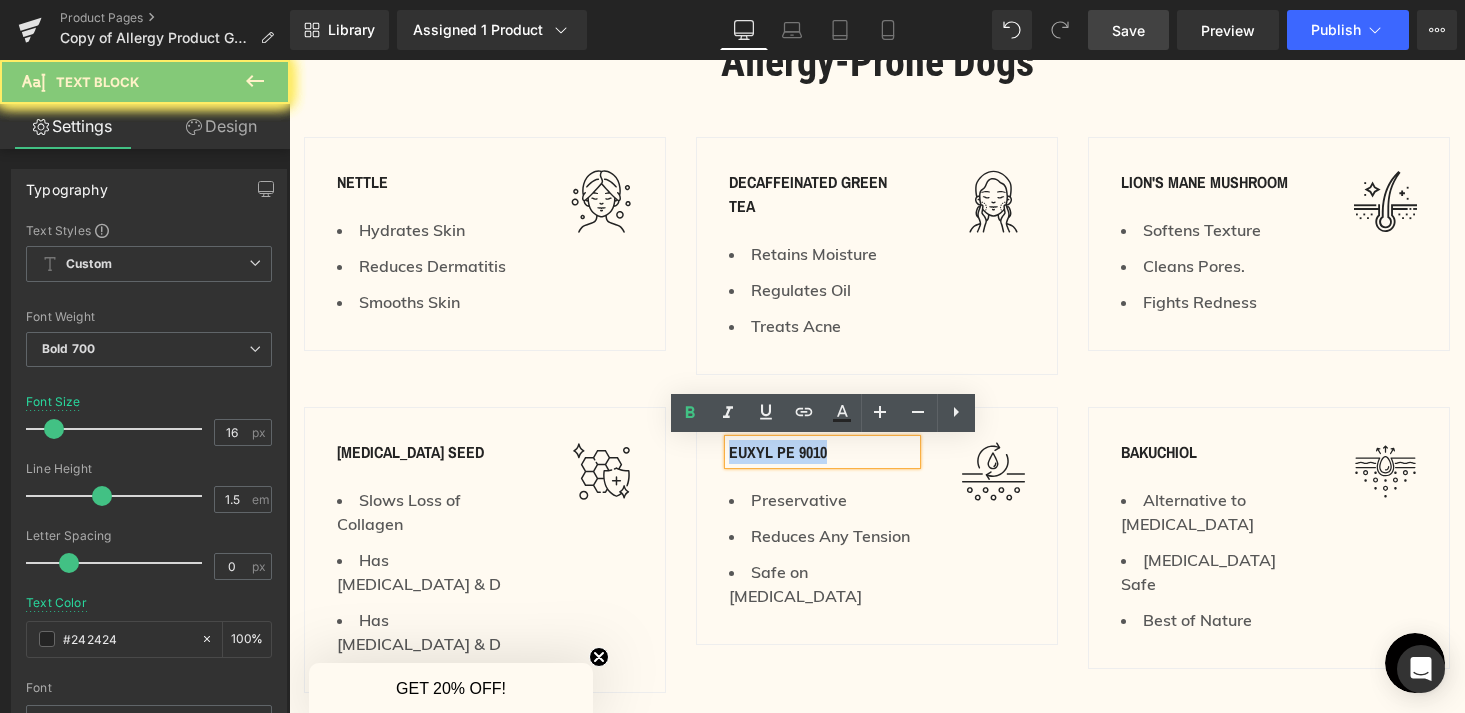 type 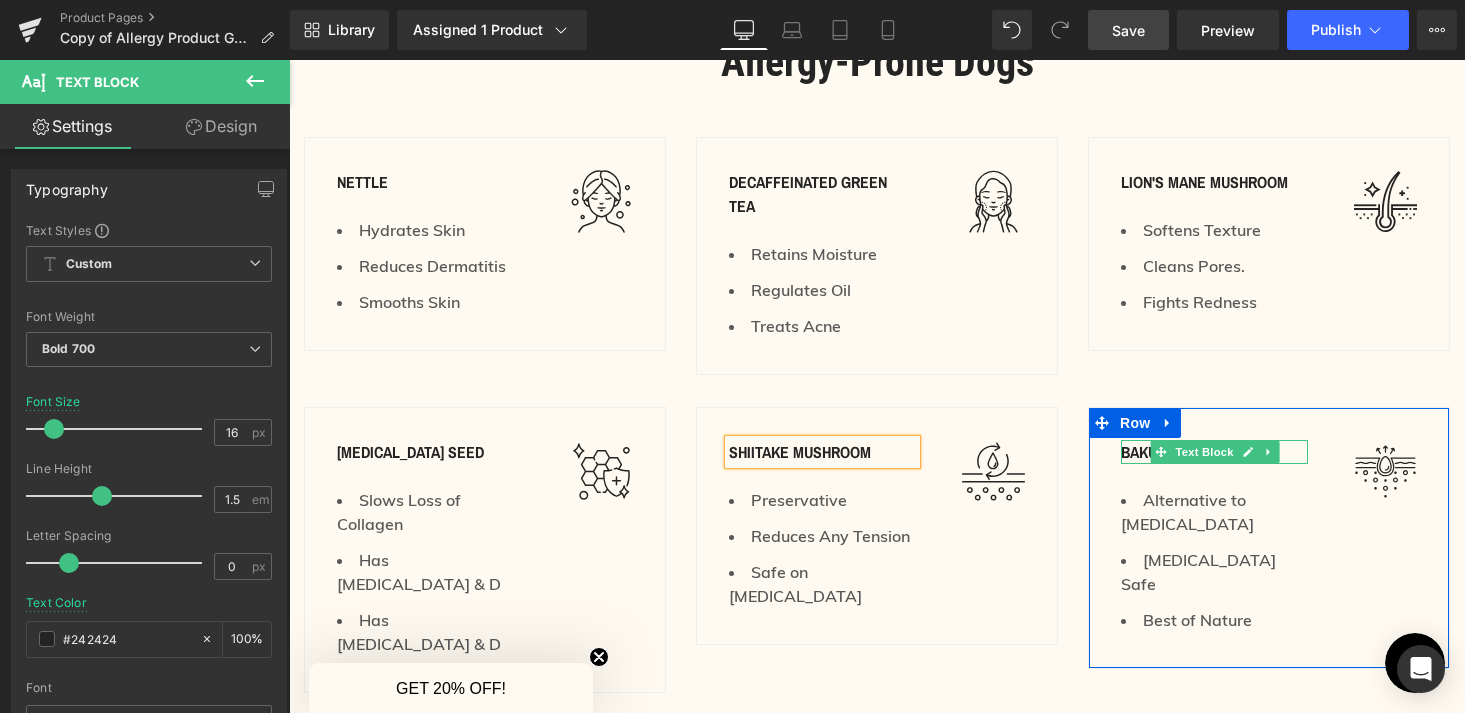 click on "Bakuchiol" at bounding box center (1214, 452) 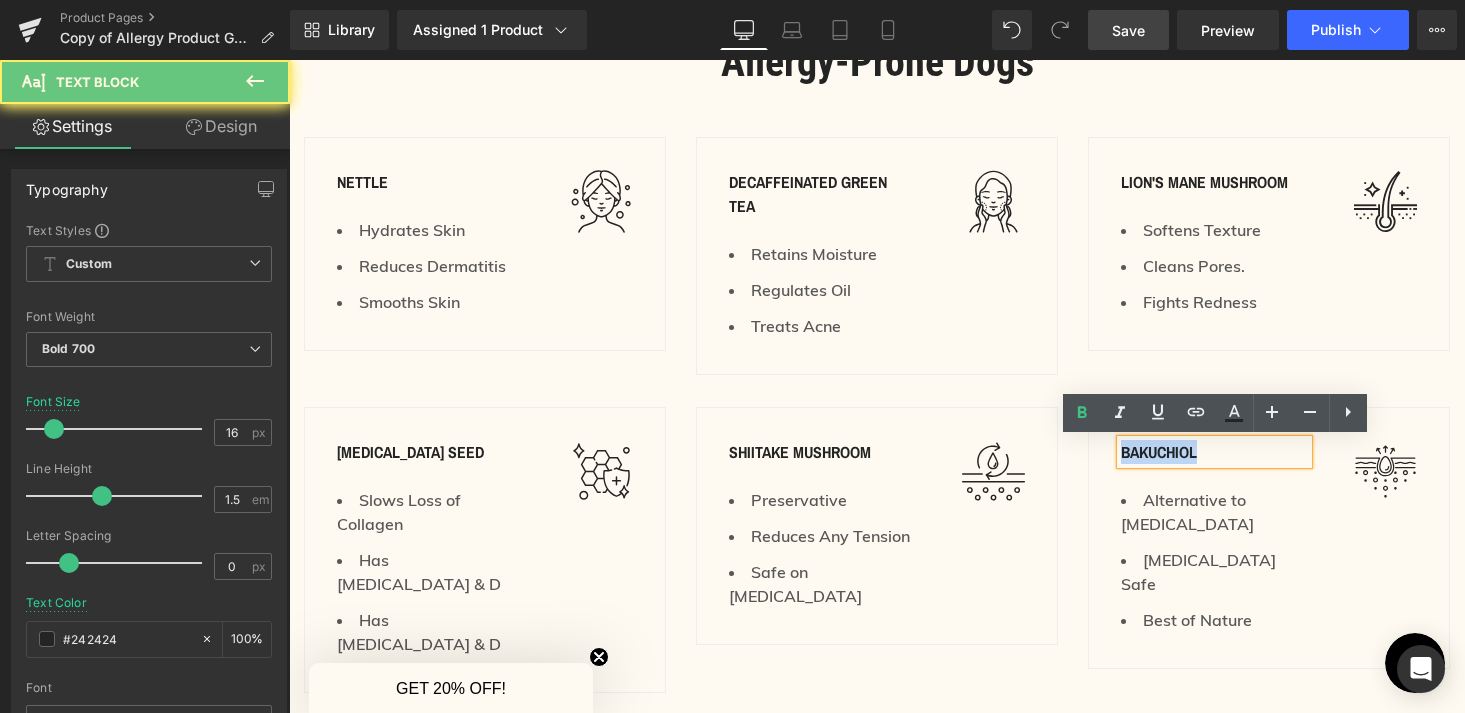 click on "Bakuchiol" at bounding box center [1214, 452] 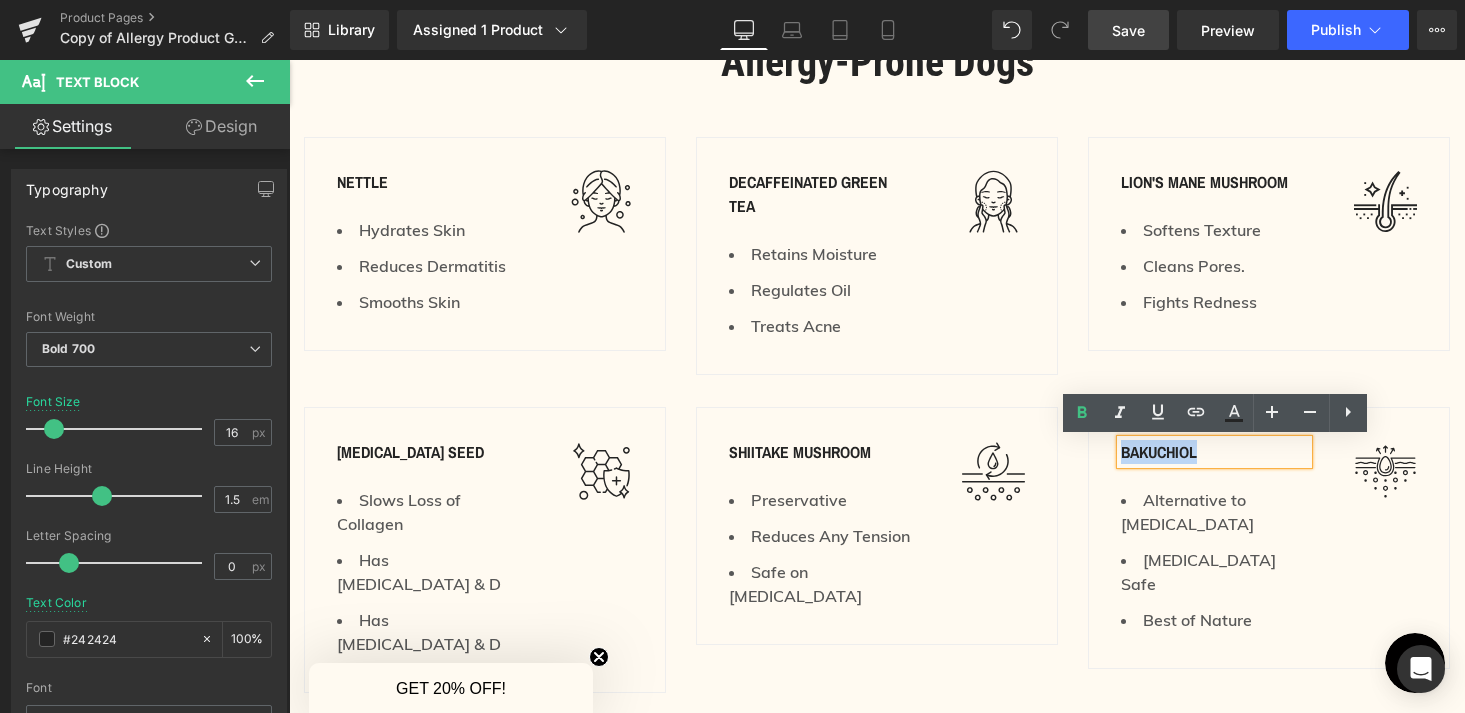 type 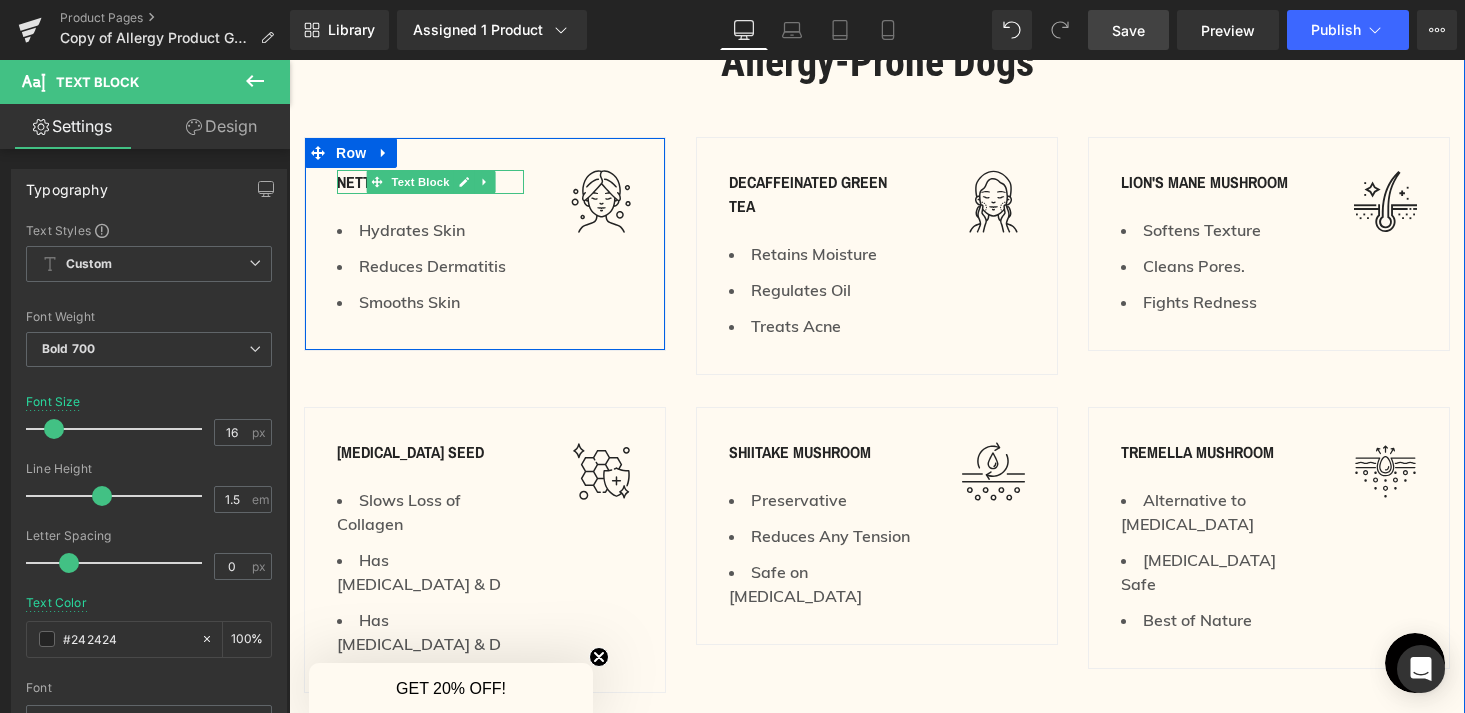 click on "nettle" at bounding box center [430, 182] 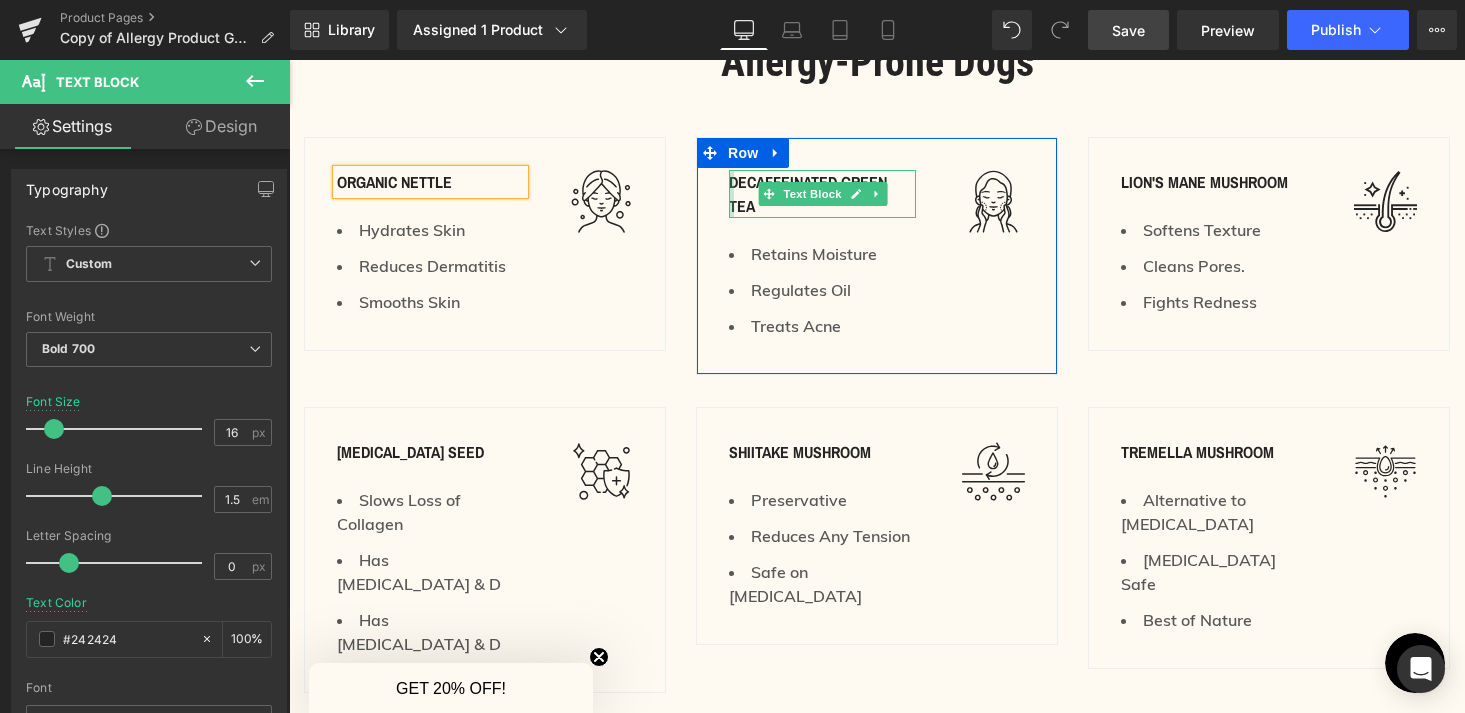 click at bounding box center [731, 194] 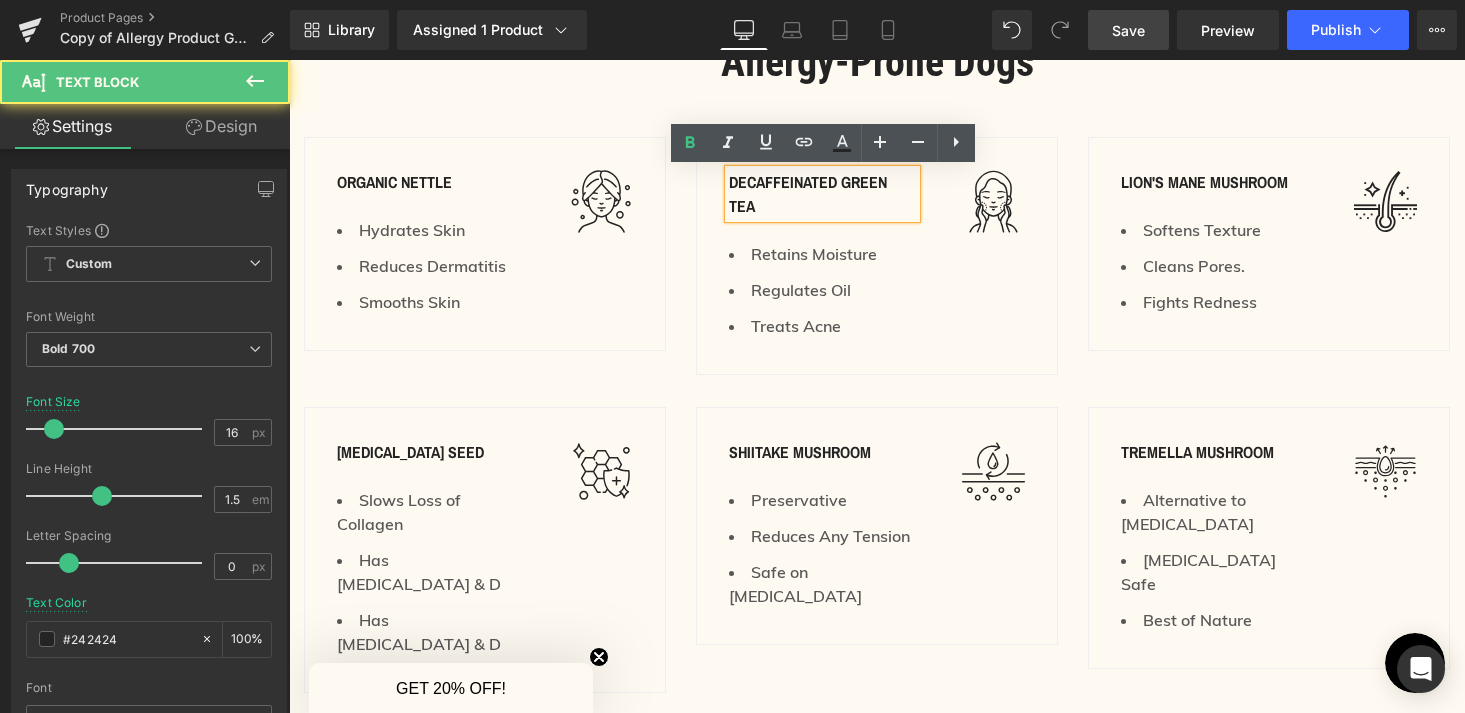 click on "decaffeinated green tea" at bounding box center (822, 194) 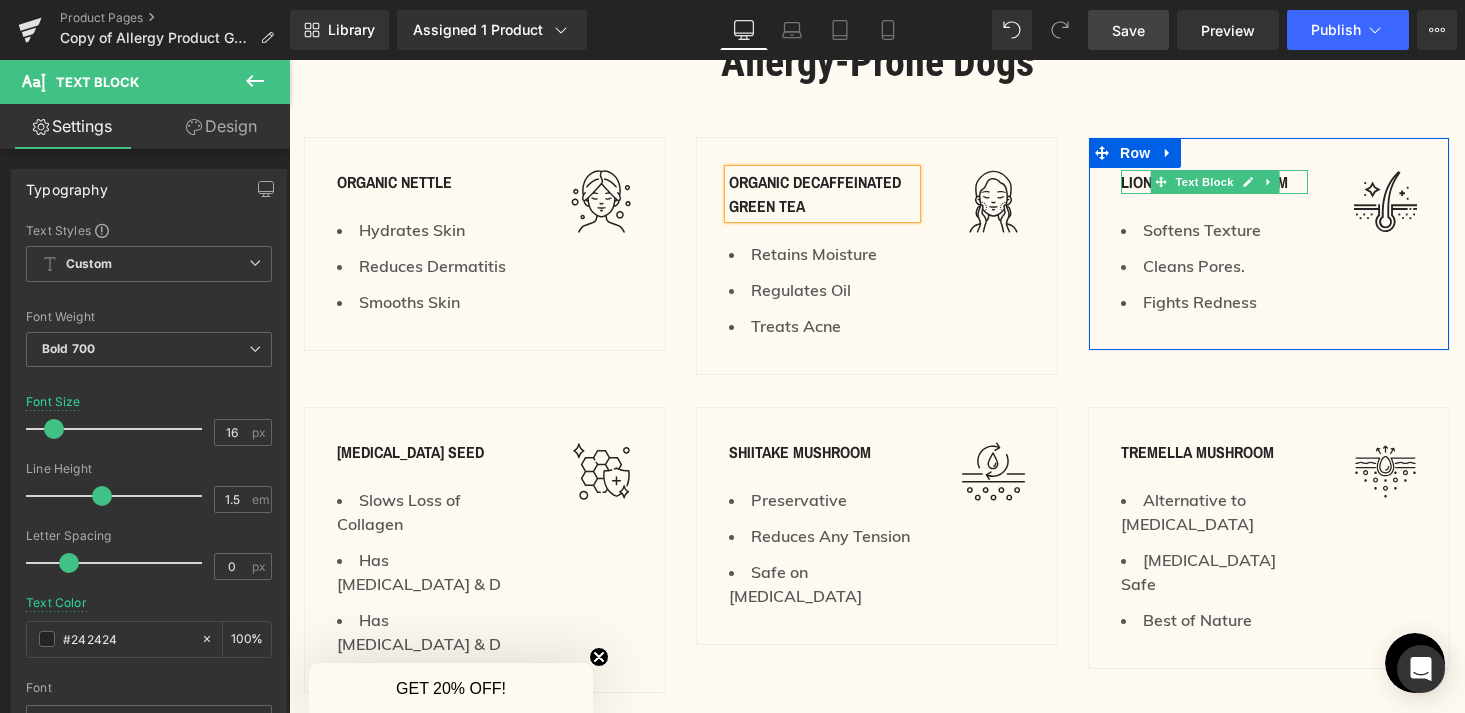 click on "Lion's mane mushroom" at bounding box center [1214, 182] 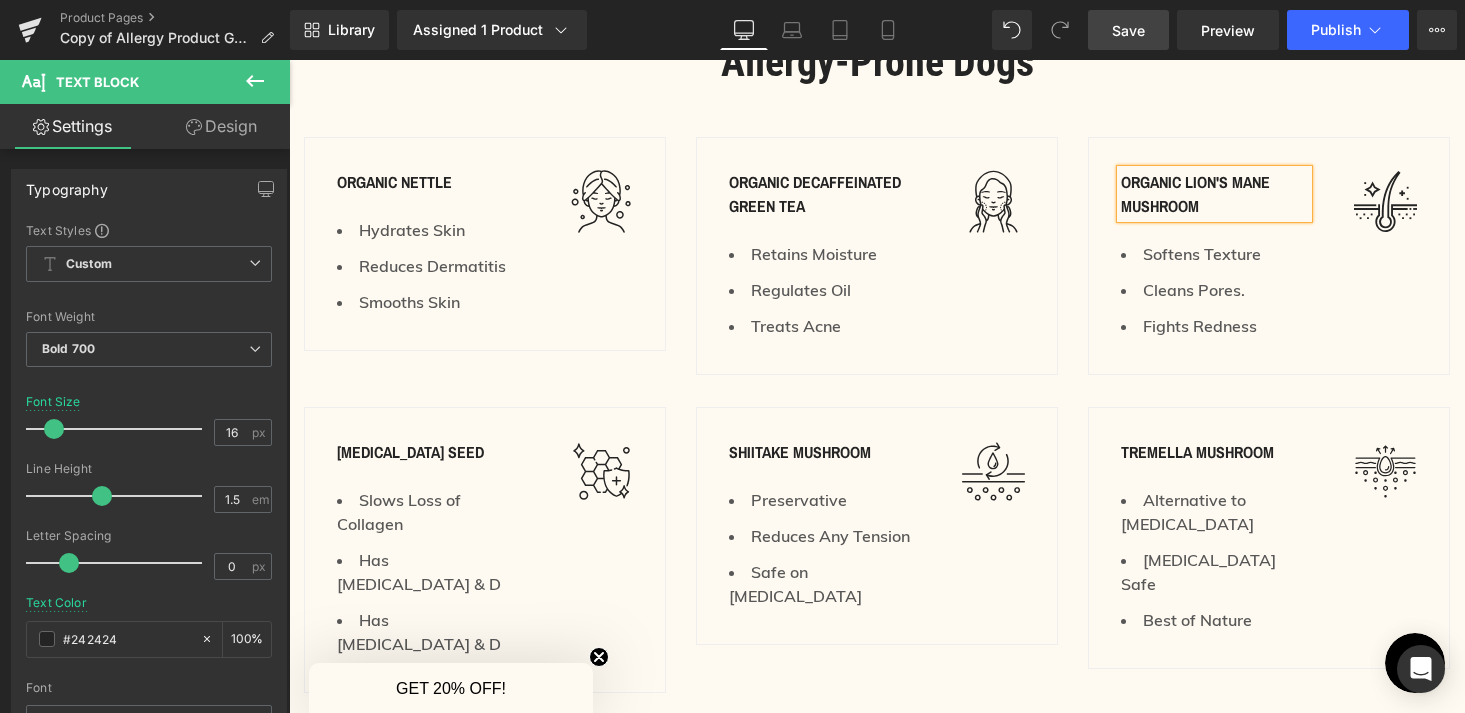 click on "organic Lion's mane mushroom" at bounding box center (1214, 194) 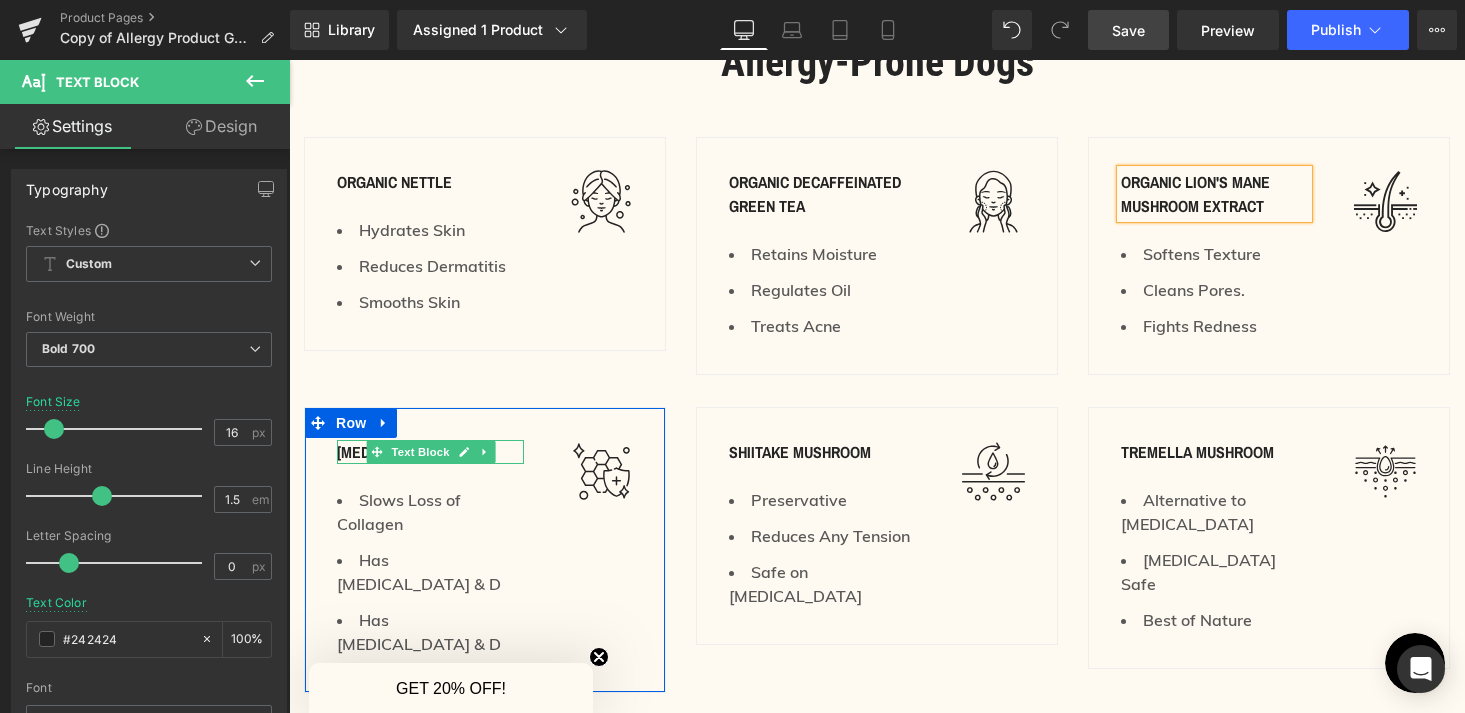 click on "[MEDICAL_DATA] seed" at bounding box center [430, 452] 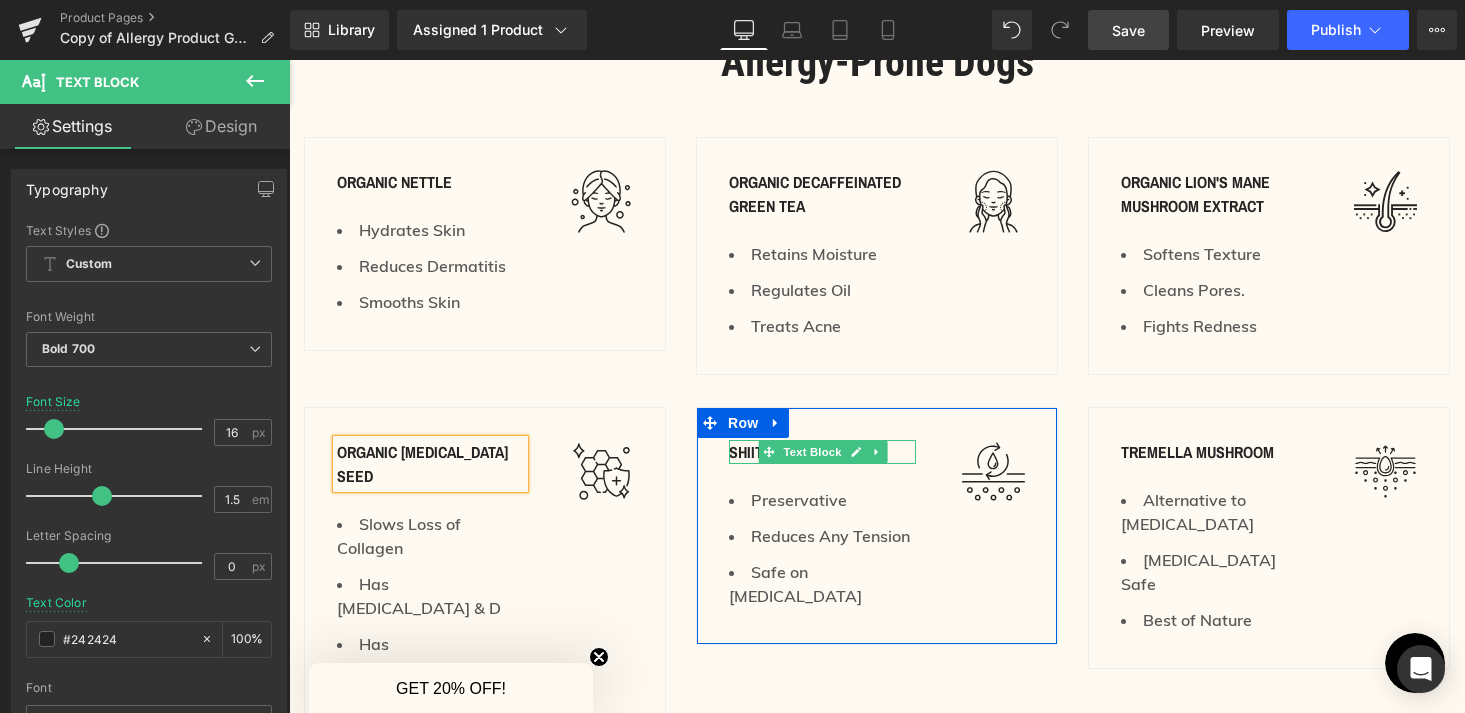 click on "shiitake mushroom" at bounding box center [822, 452] 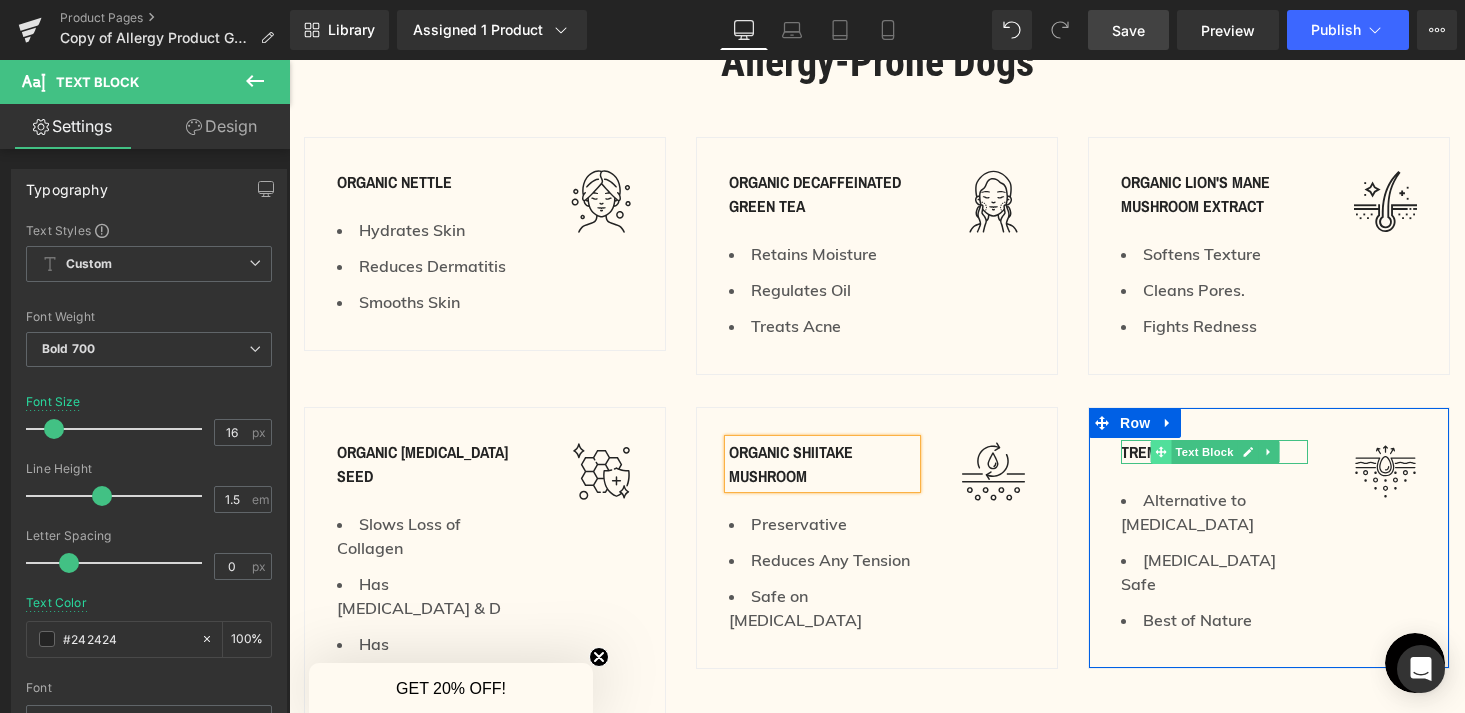 click 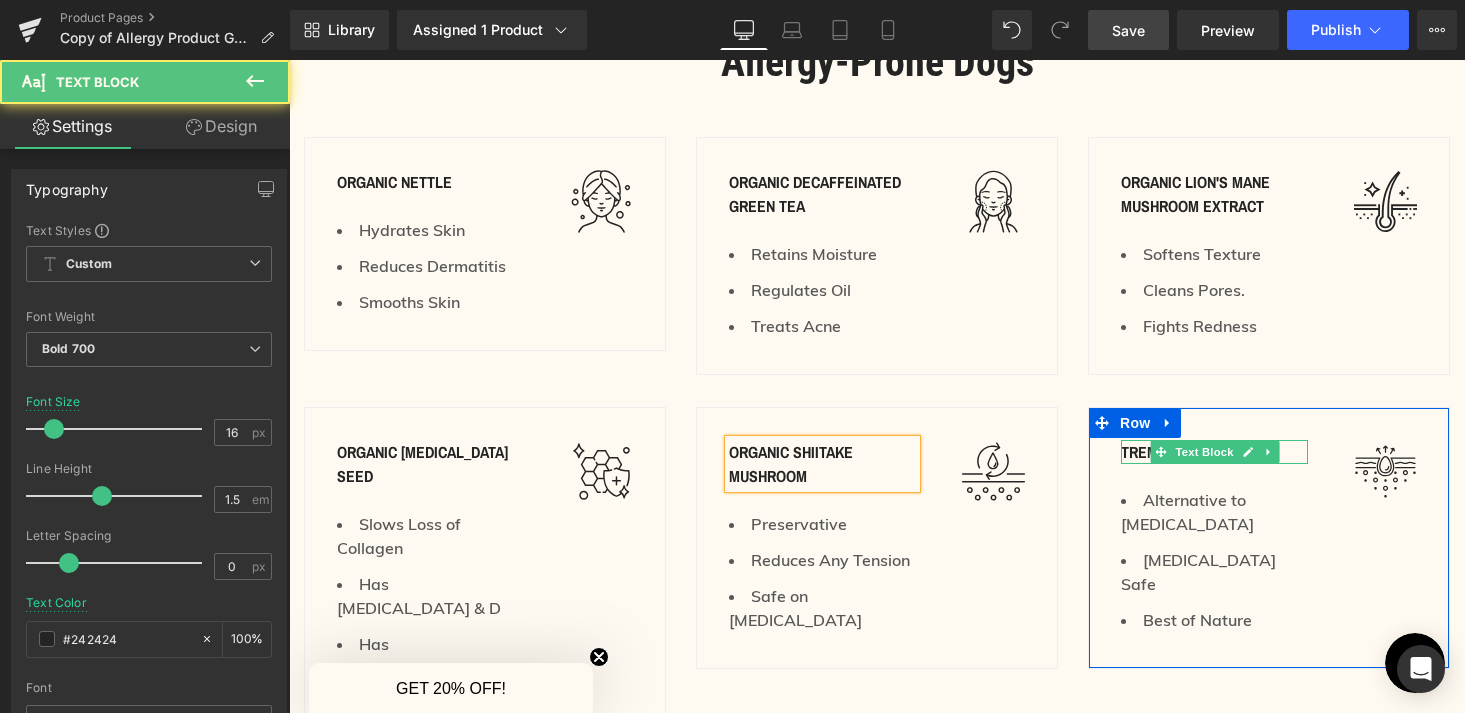 click on "tremella mushroom" at bounding box center [1214, 452] 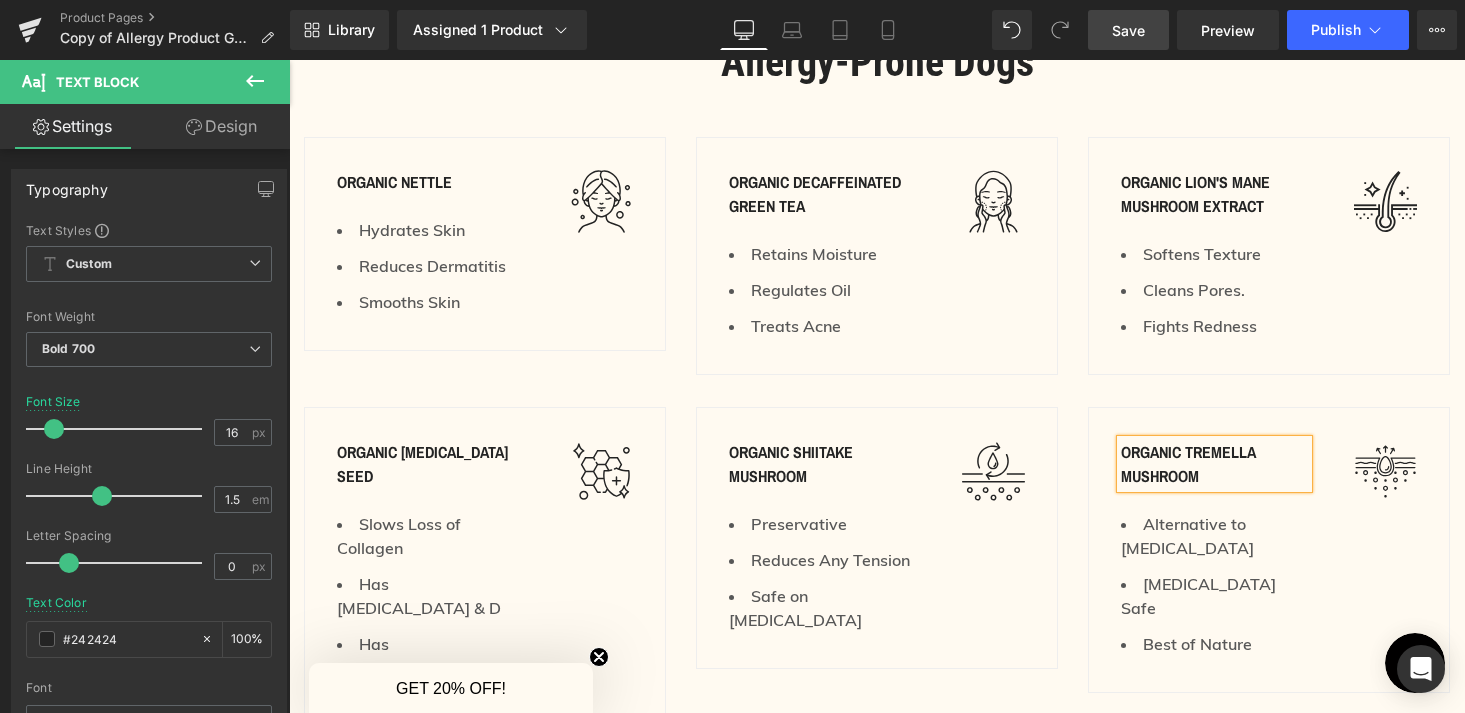 click on "organic tremella mushroom" at bounding box center [1214, 464] 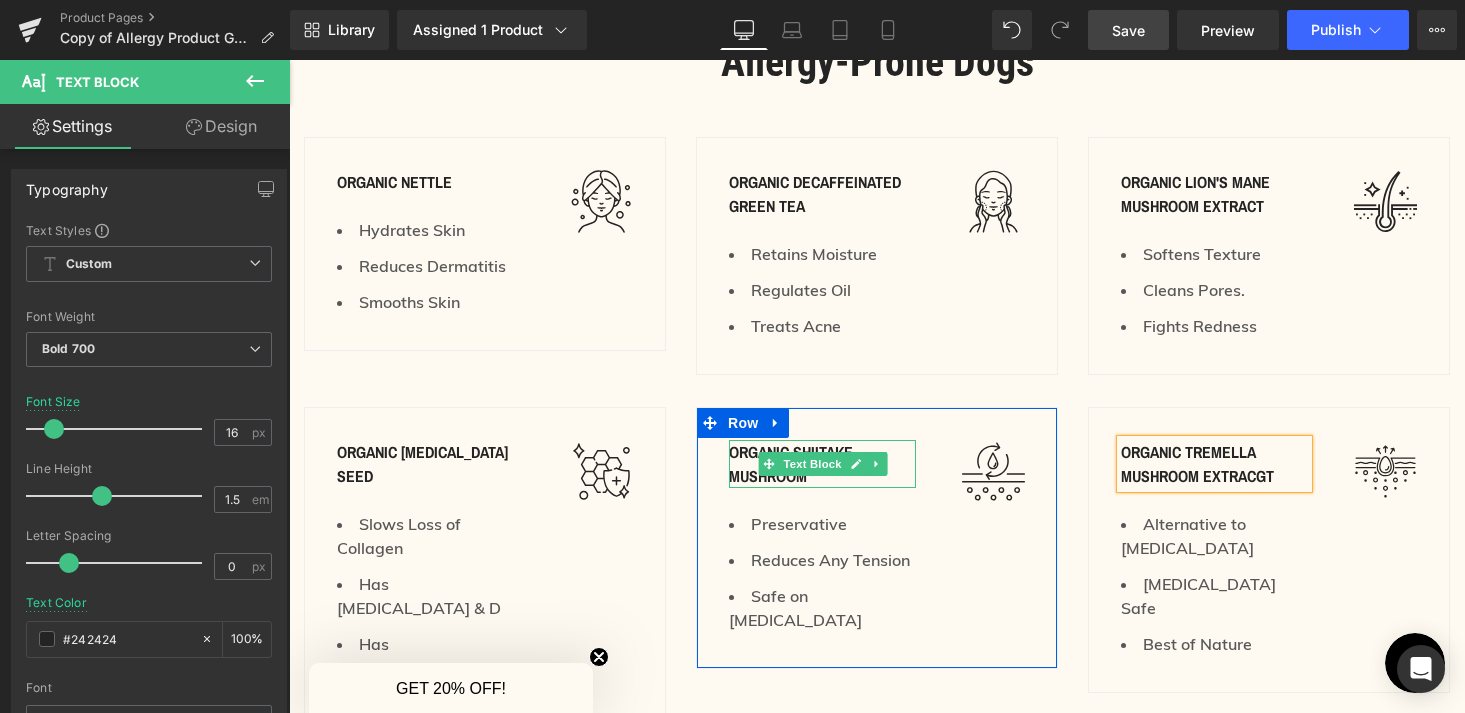 click on "organic shiitake mushroom" at bounding box center [822, 464] 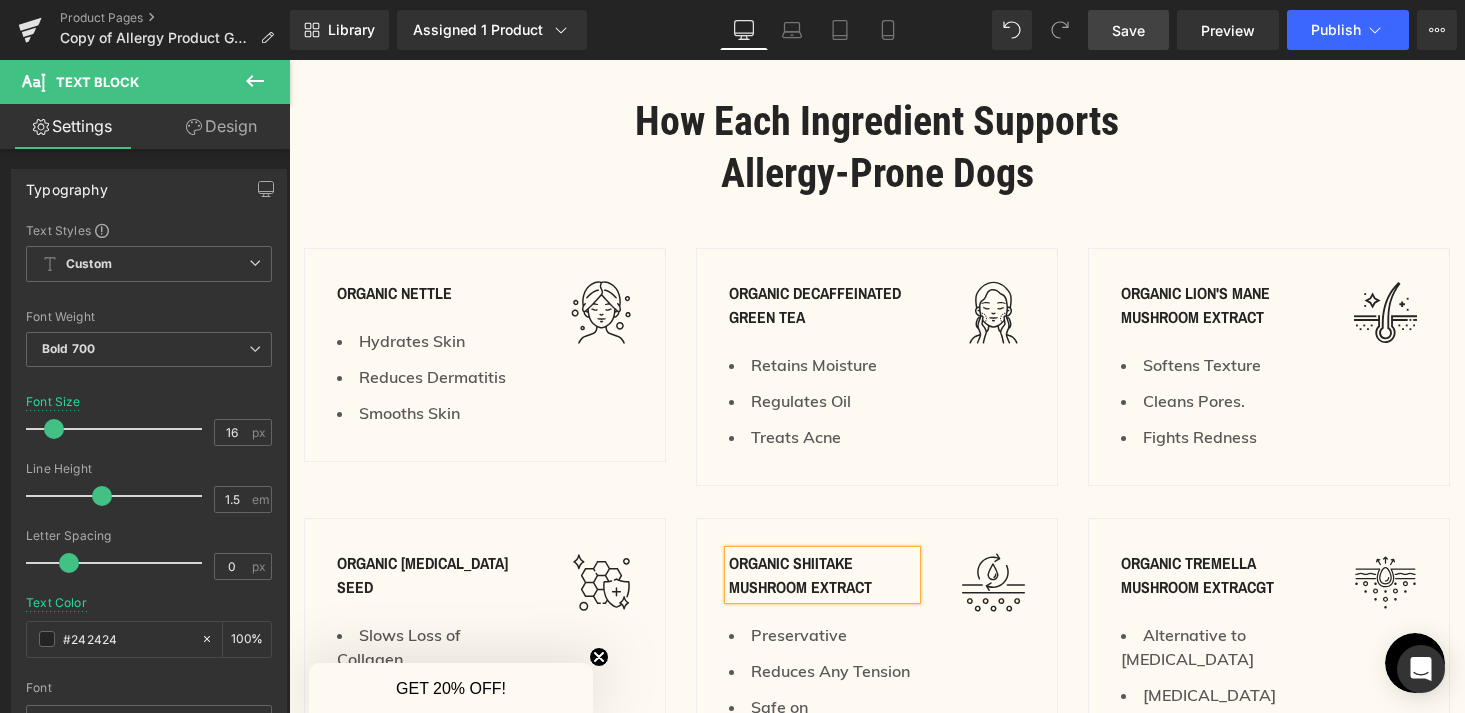 scroll, scrollTop: 2486, scrollLeft: 0, axis: vertical 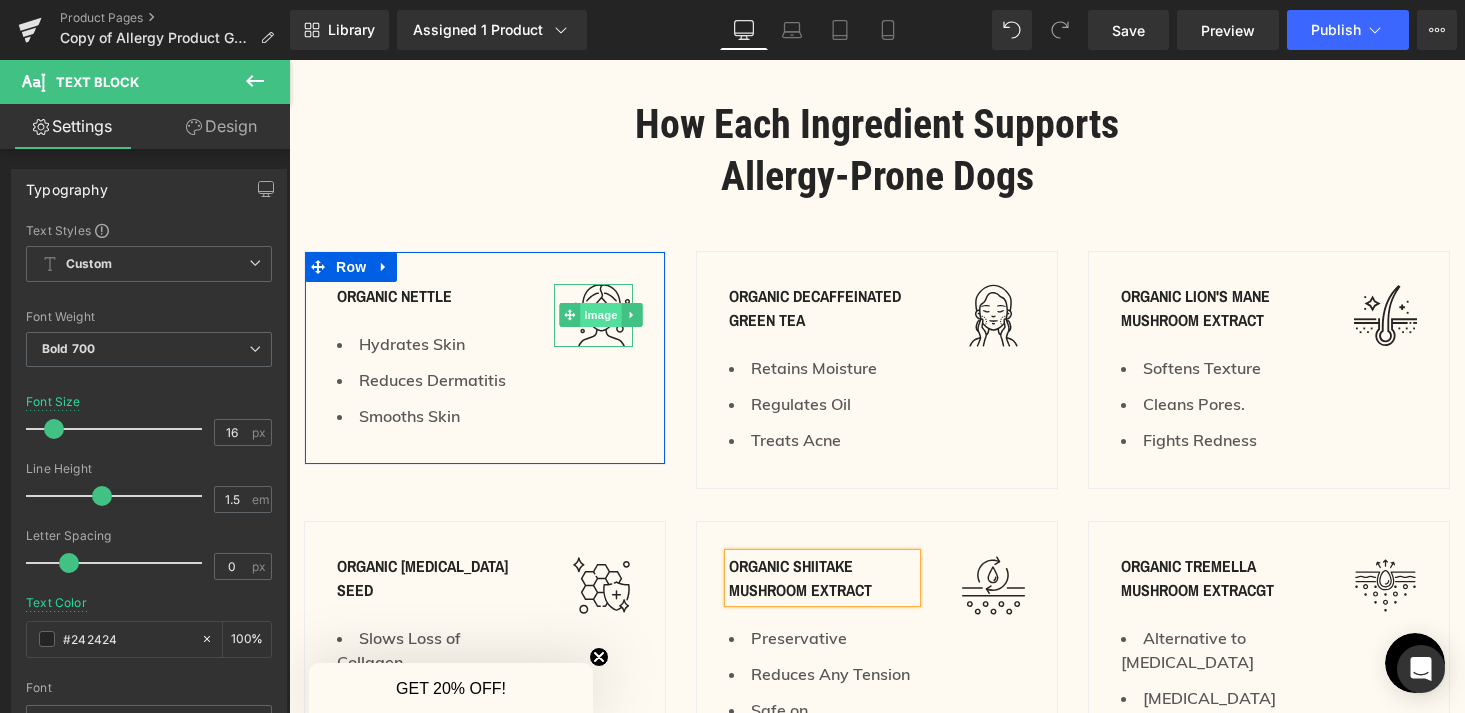click on "Image" at bounding box center (602, 315) 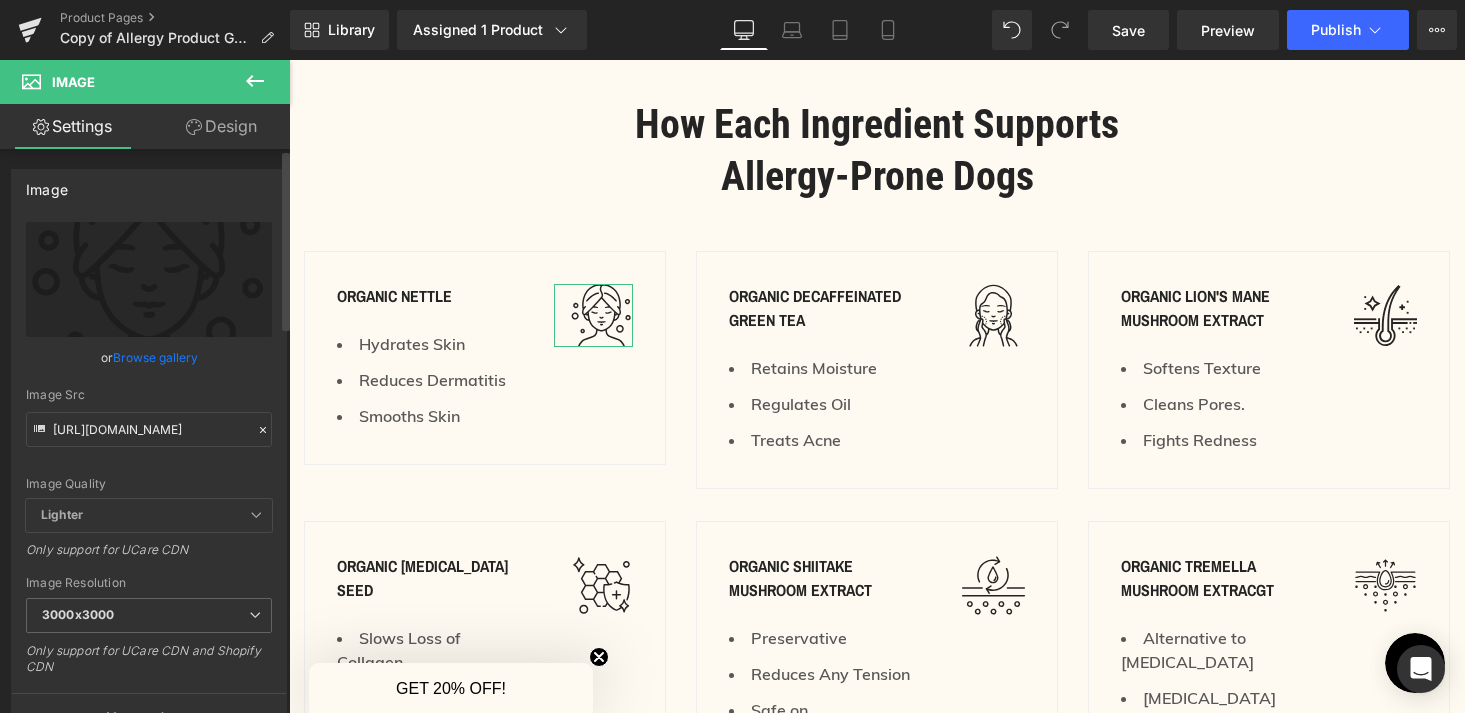 click on "Browse gallery" at bounding box center (155, 357) 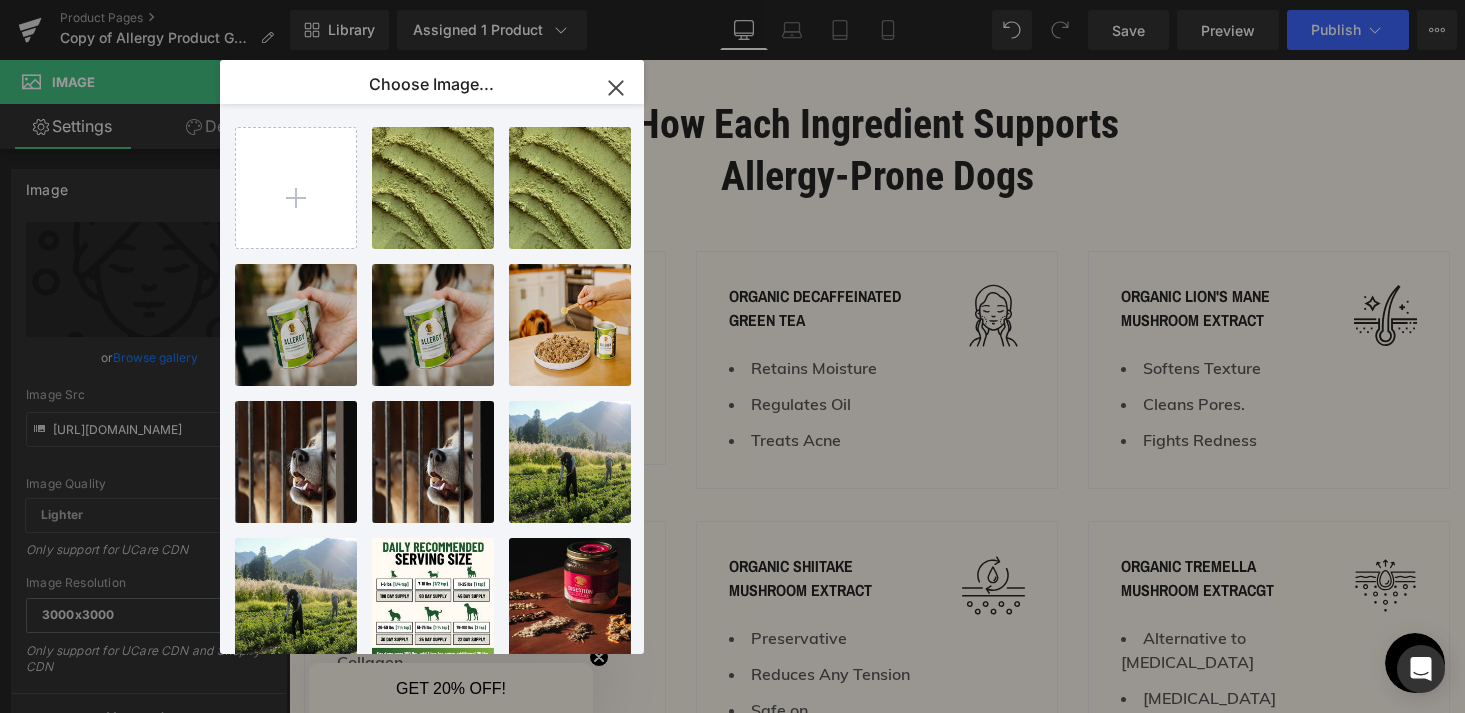 click 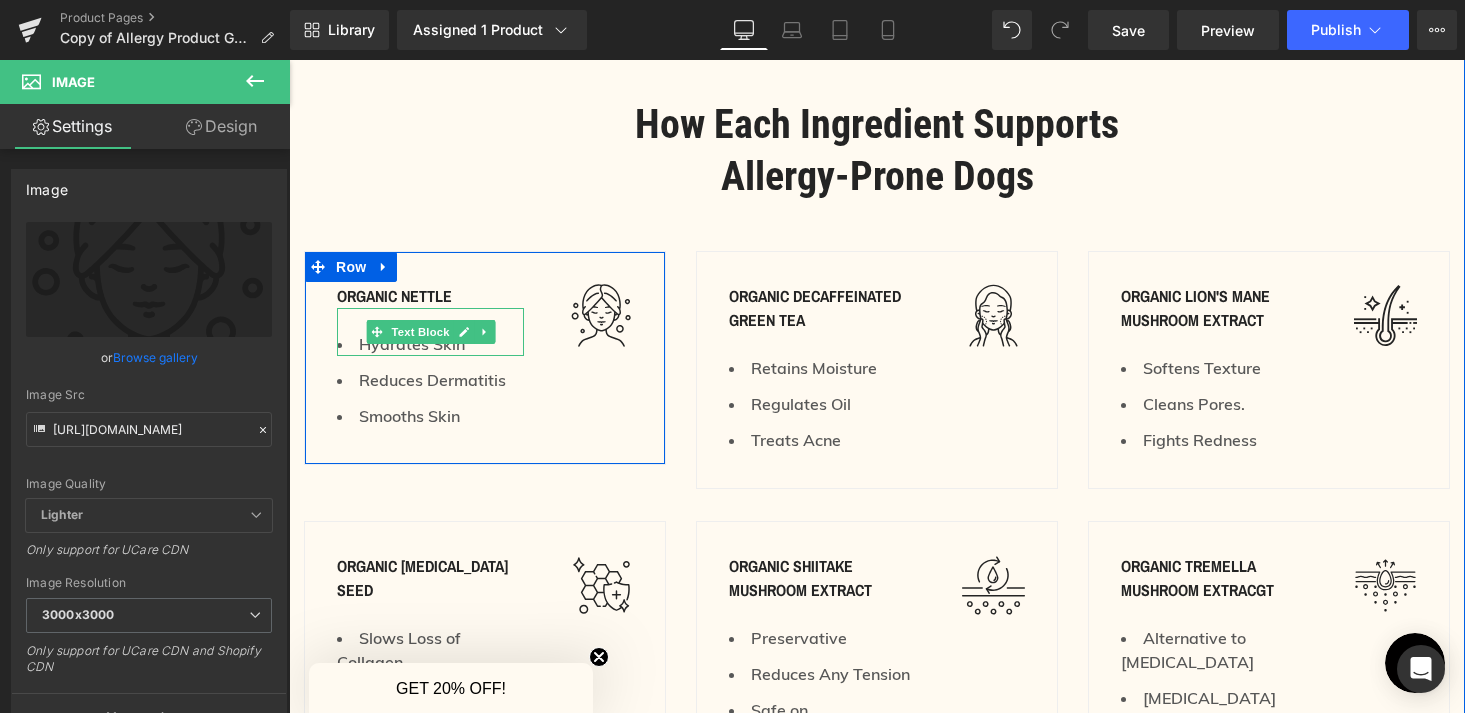 click on "Hydrates Skin" at bounding box center (430, 344) 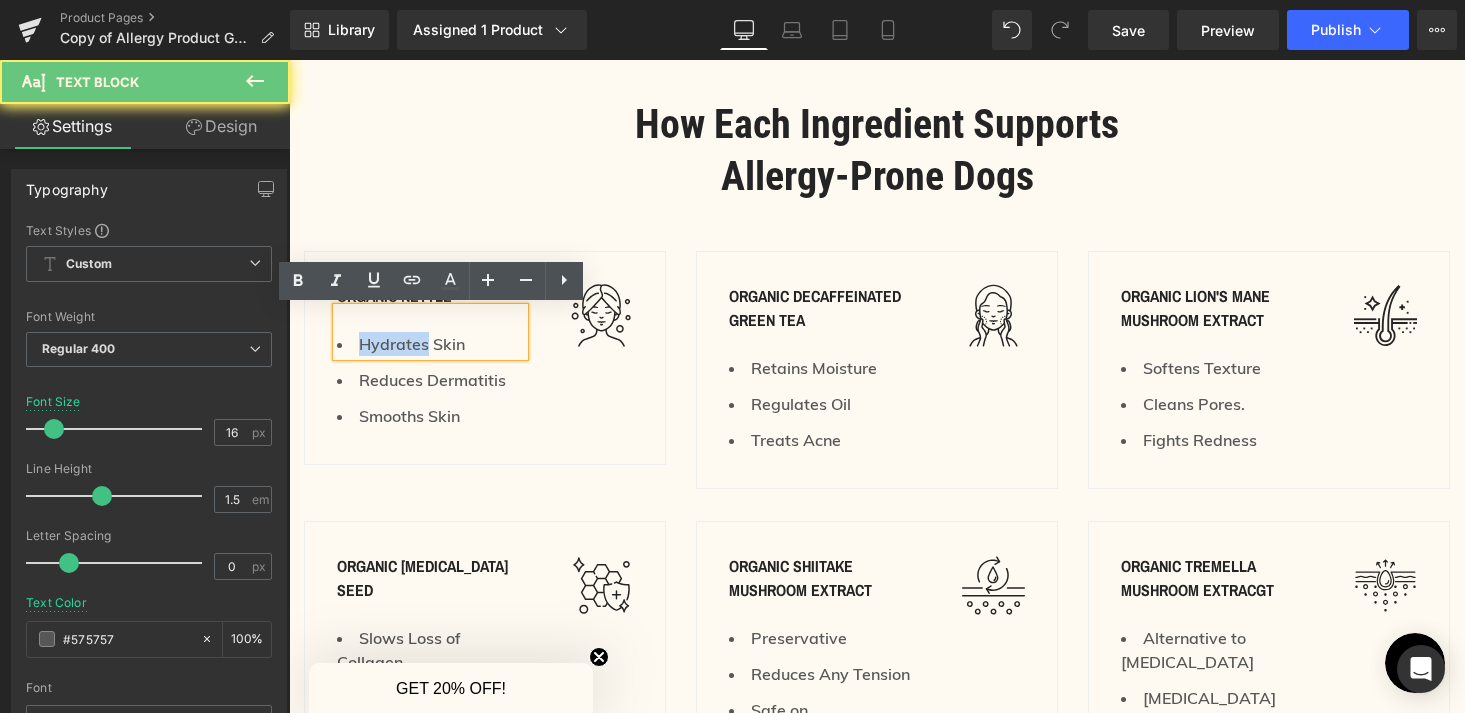 click on "Hydrates Skin" at bounding box center (430, 344) 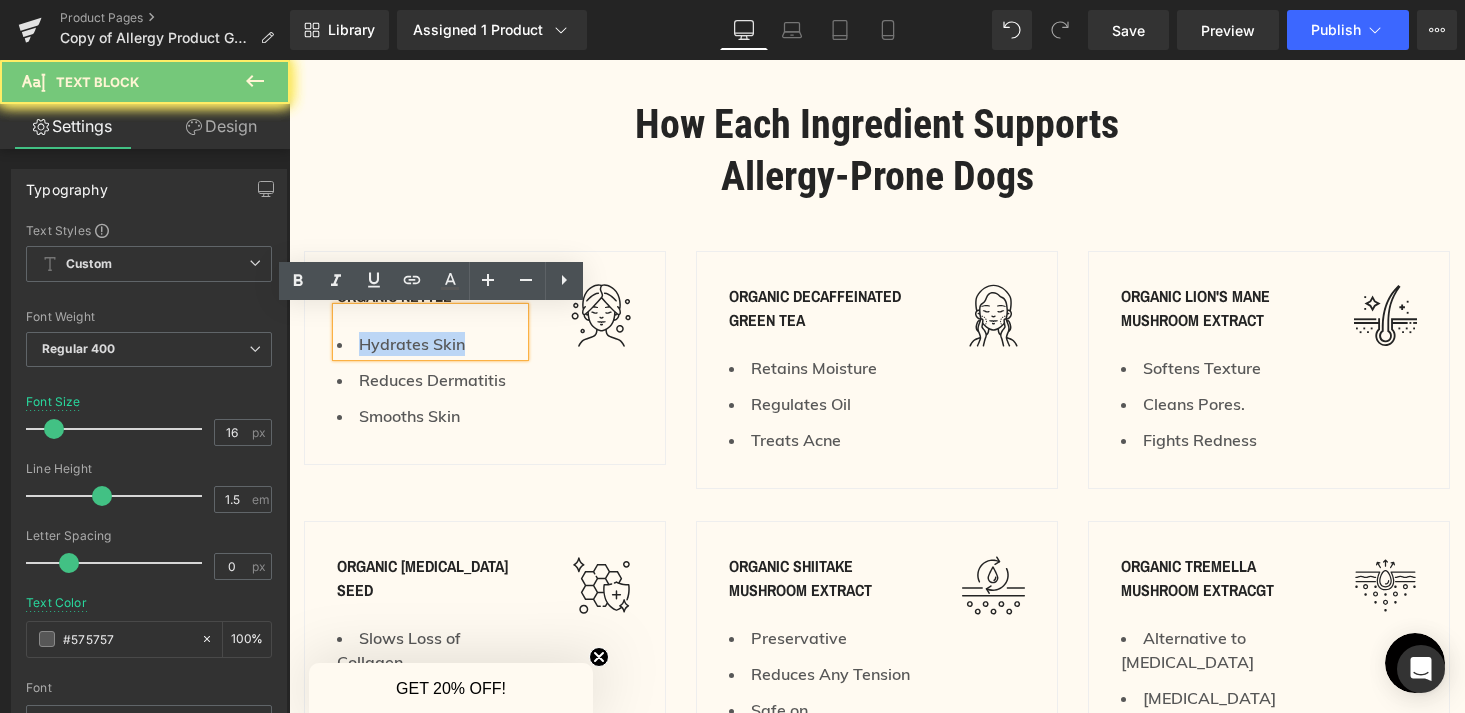 click on "Hydrates Skin" at bounding box center [430, 344] 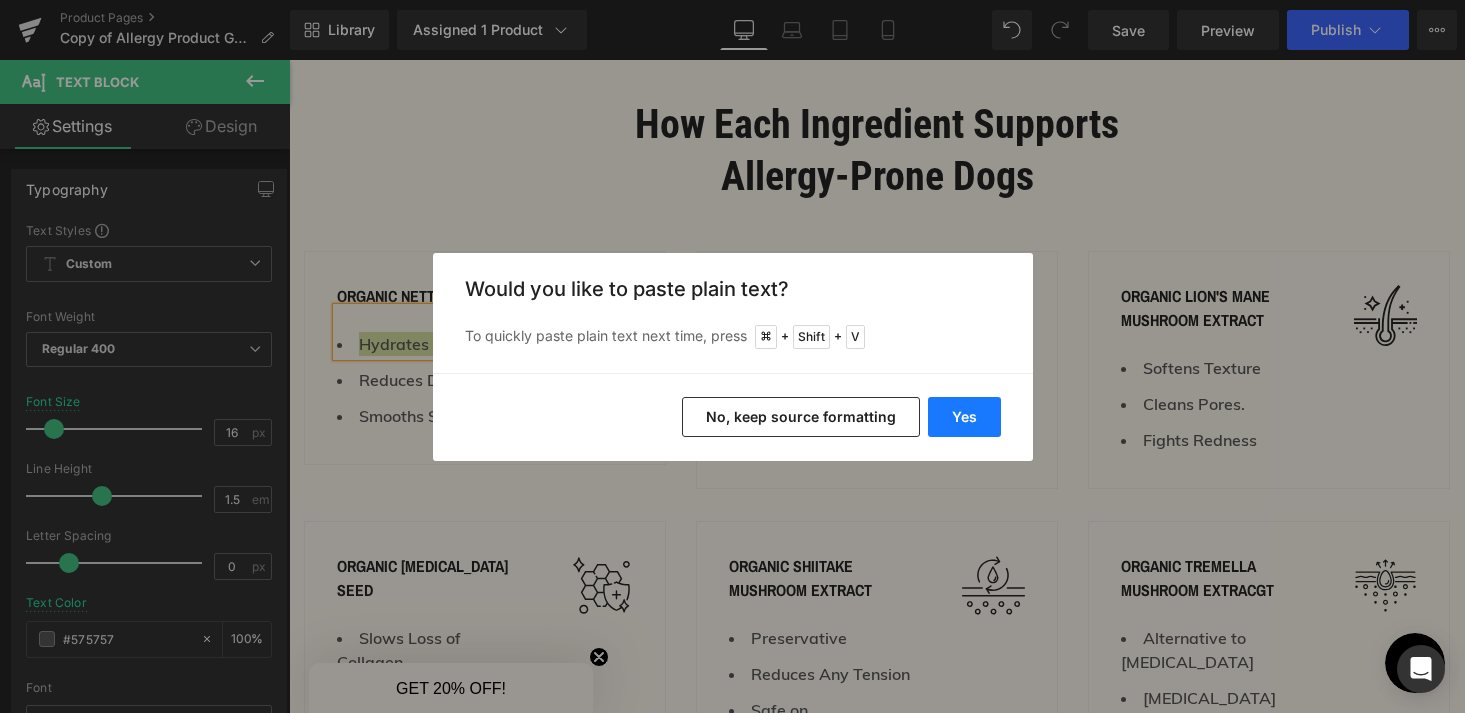 click on "Yes" at bounding box center [964, 417] 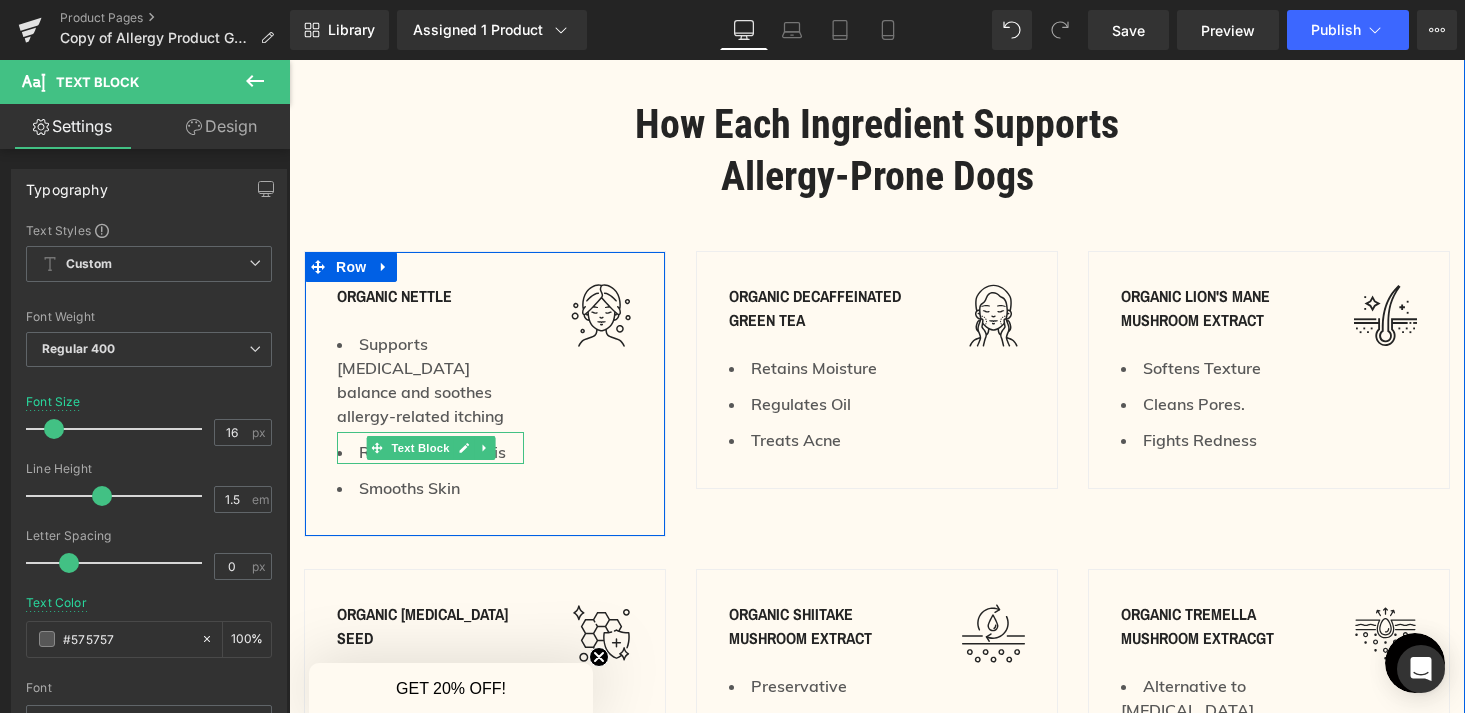 click on "Reduces Dermatitis" at bounding box center (430, 452) 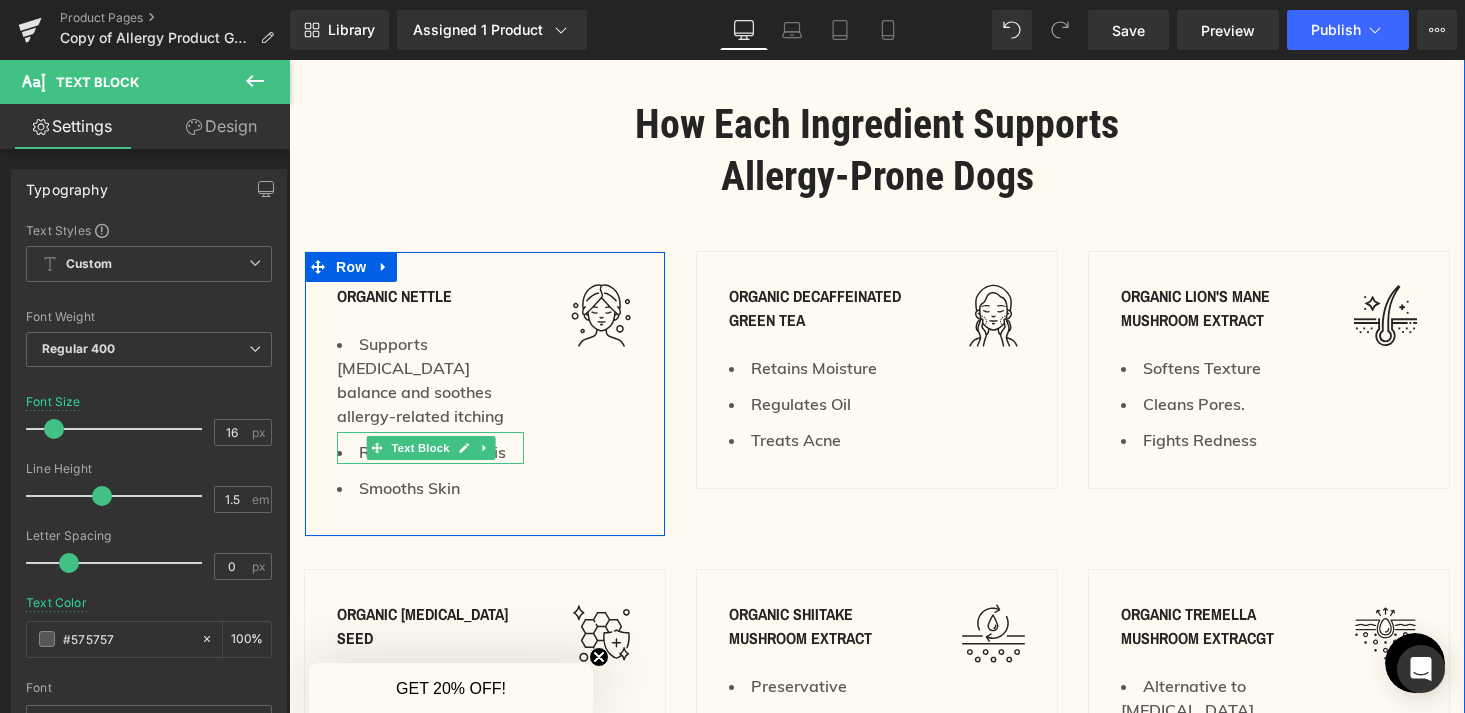 click on "Reduces Dermatitis" at bounding box center (430, 452) 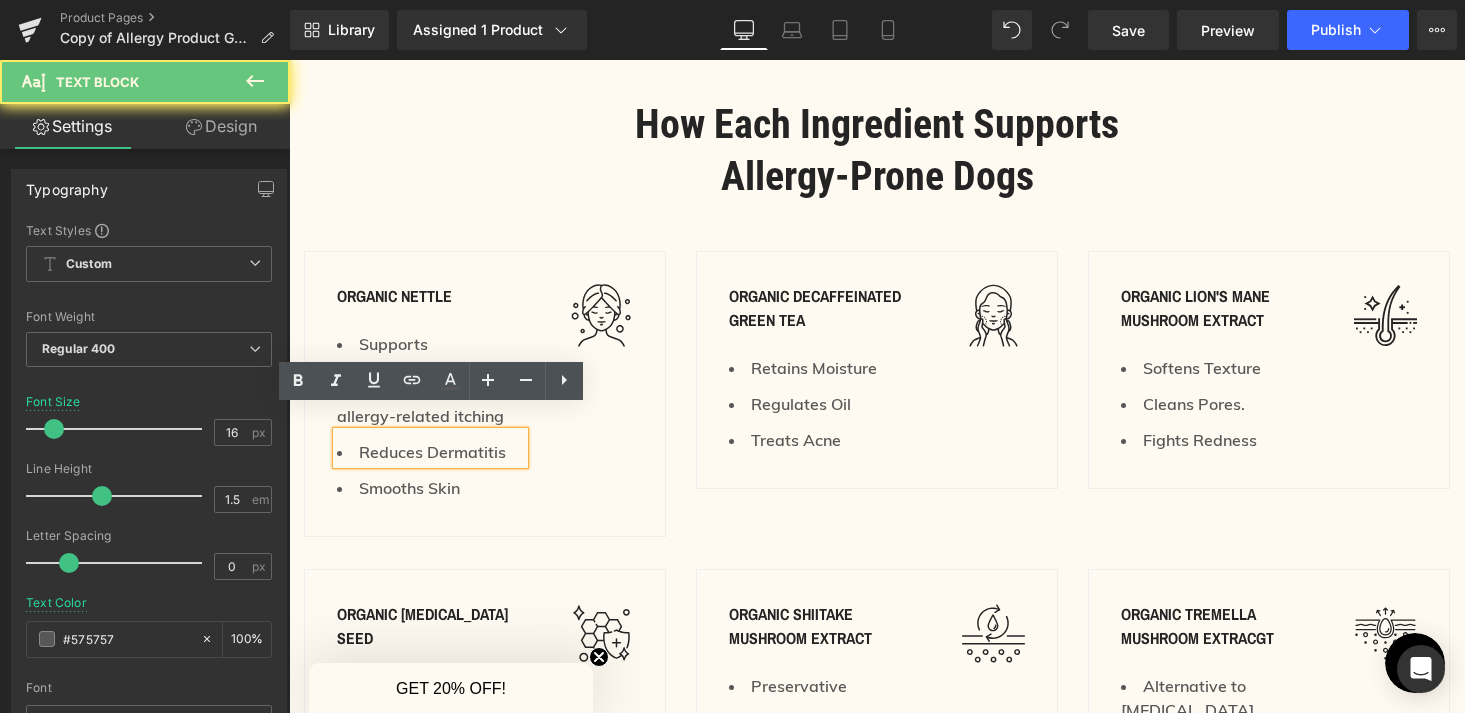 click on "Reduces Dermatitis" at bounding box center [430, 452] 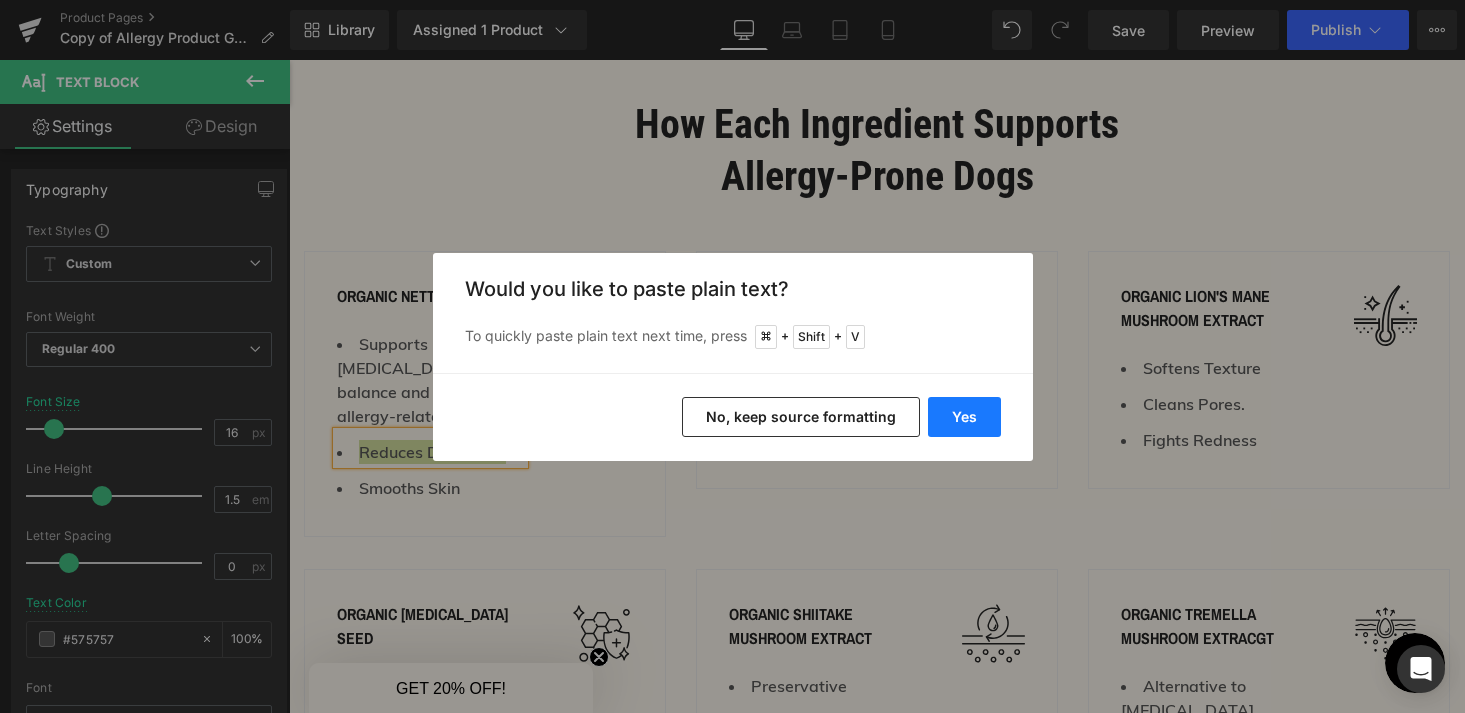 click on "Yes" at bounding box center [964, 417] 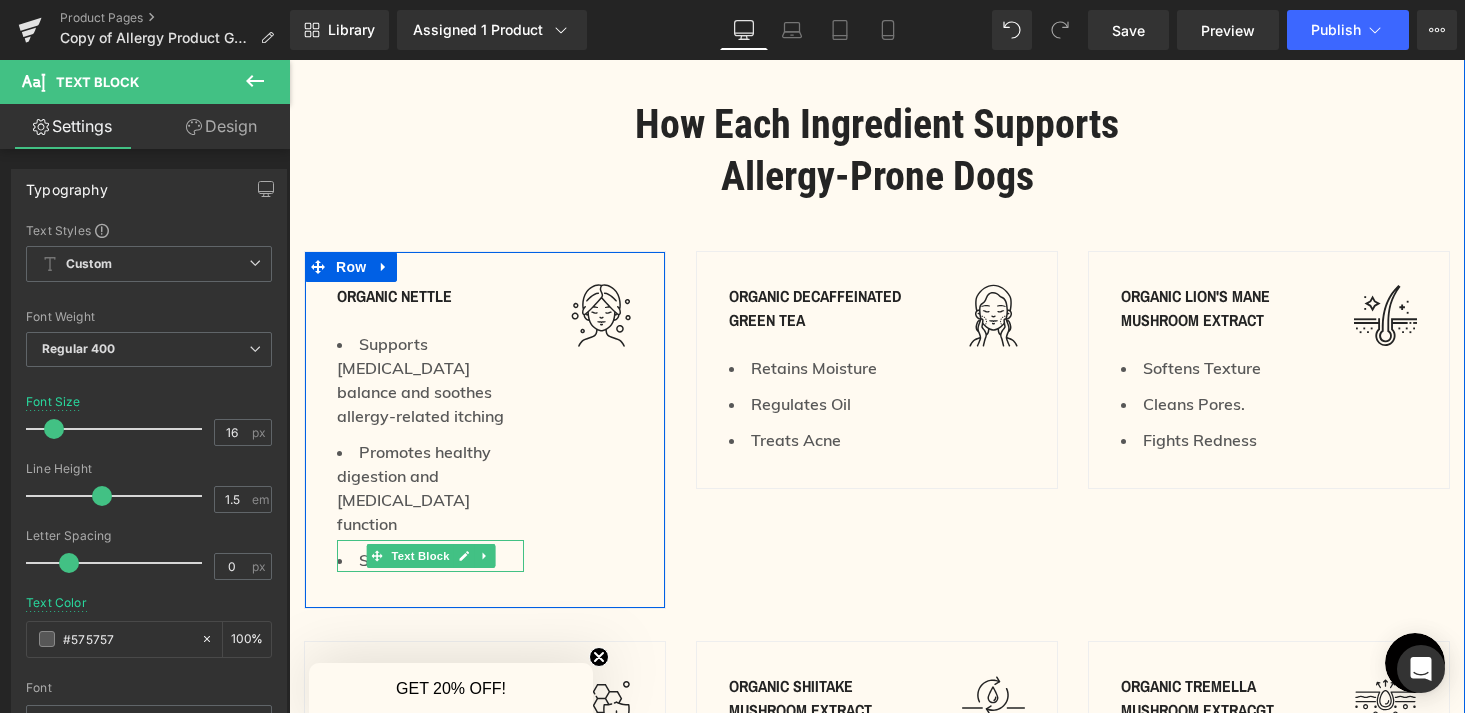 click on "Smooths Skin" at bounding box center (430, 560) 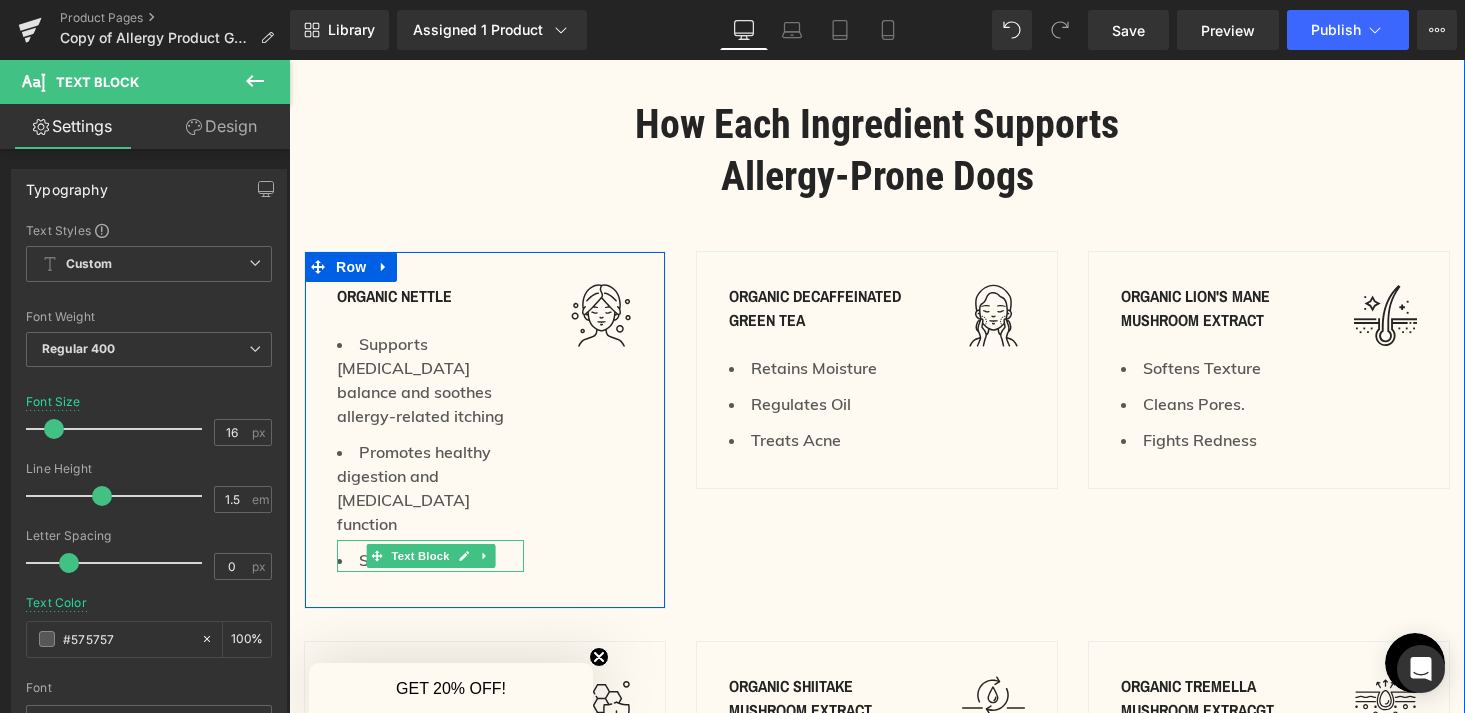 click on "Smooths Skin" at bounding box center (430, 560) 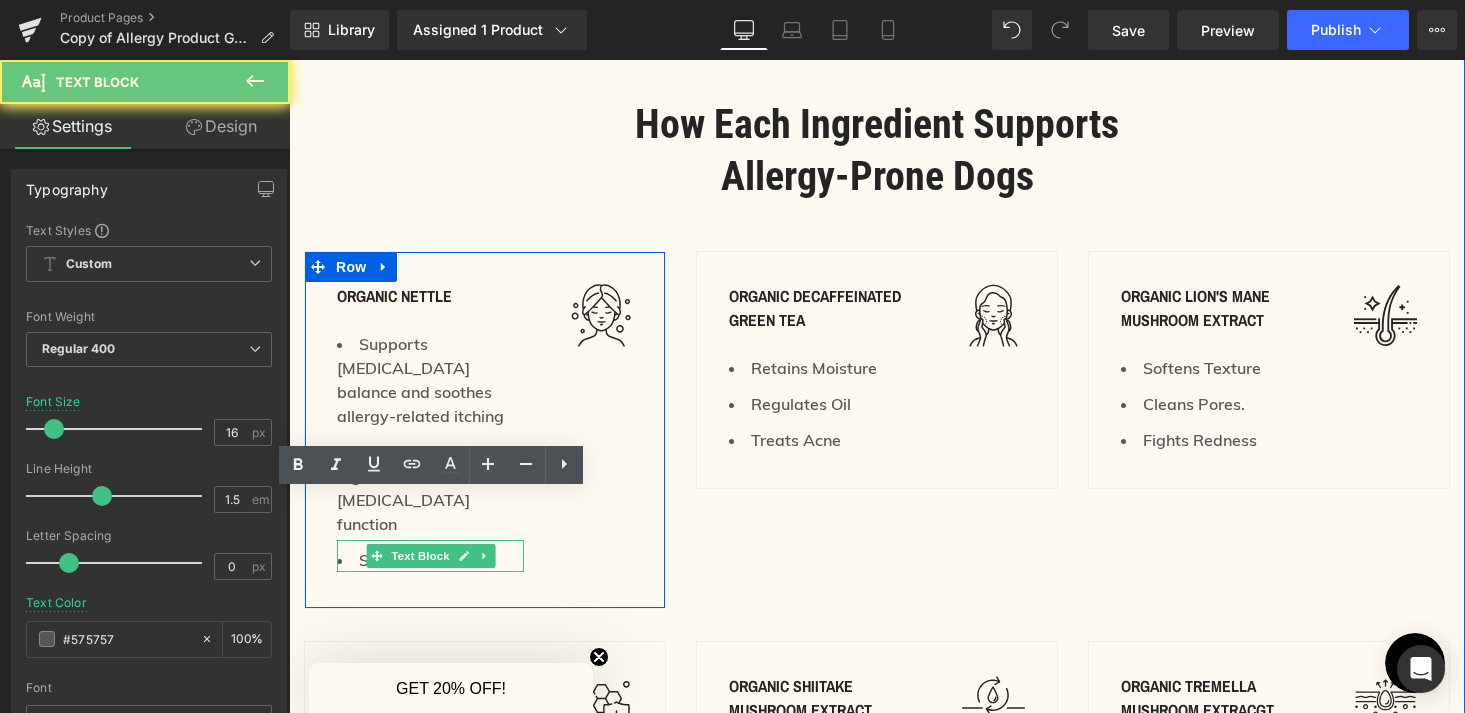 click on "Smooths Skin" at bounding box center (430, 560) 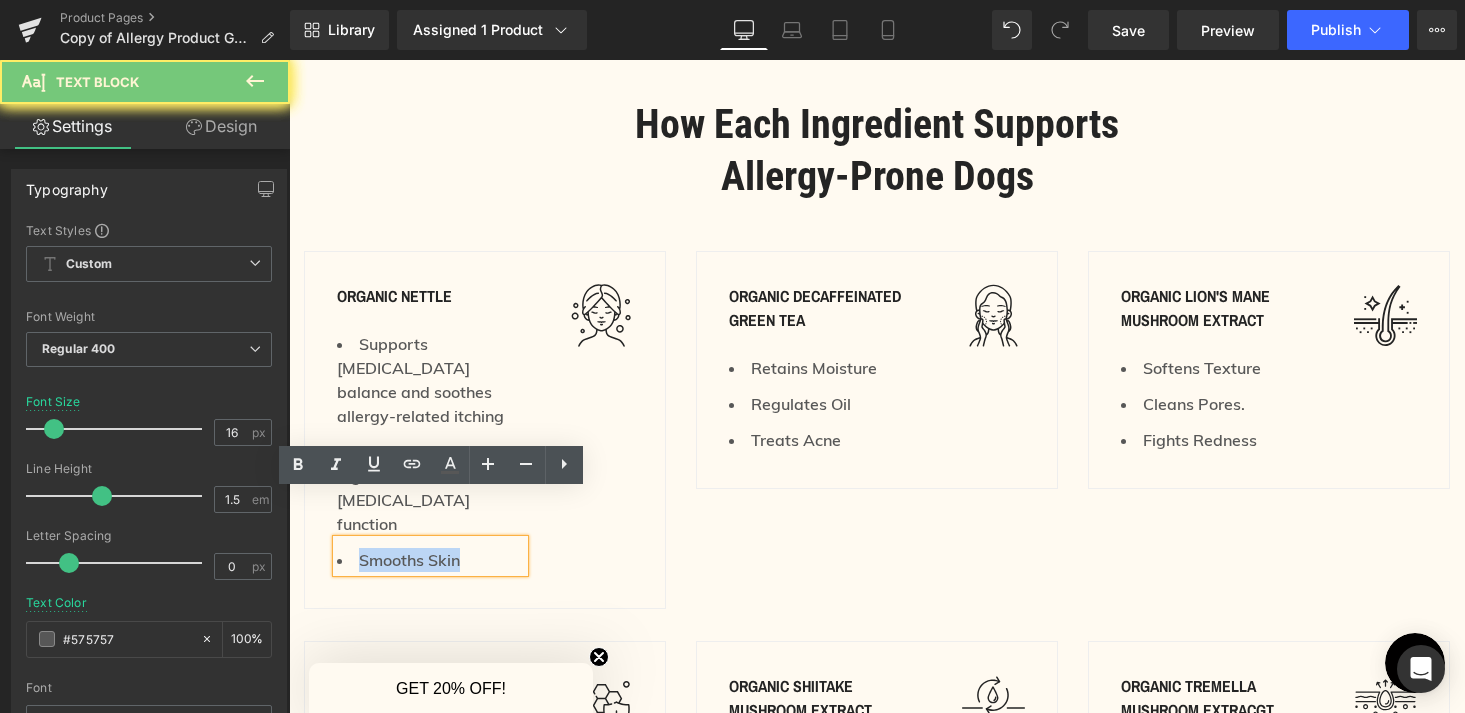 click on "Smooths Skin" at bounding box center [430, 560] 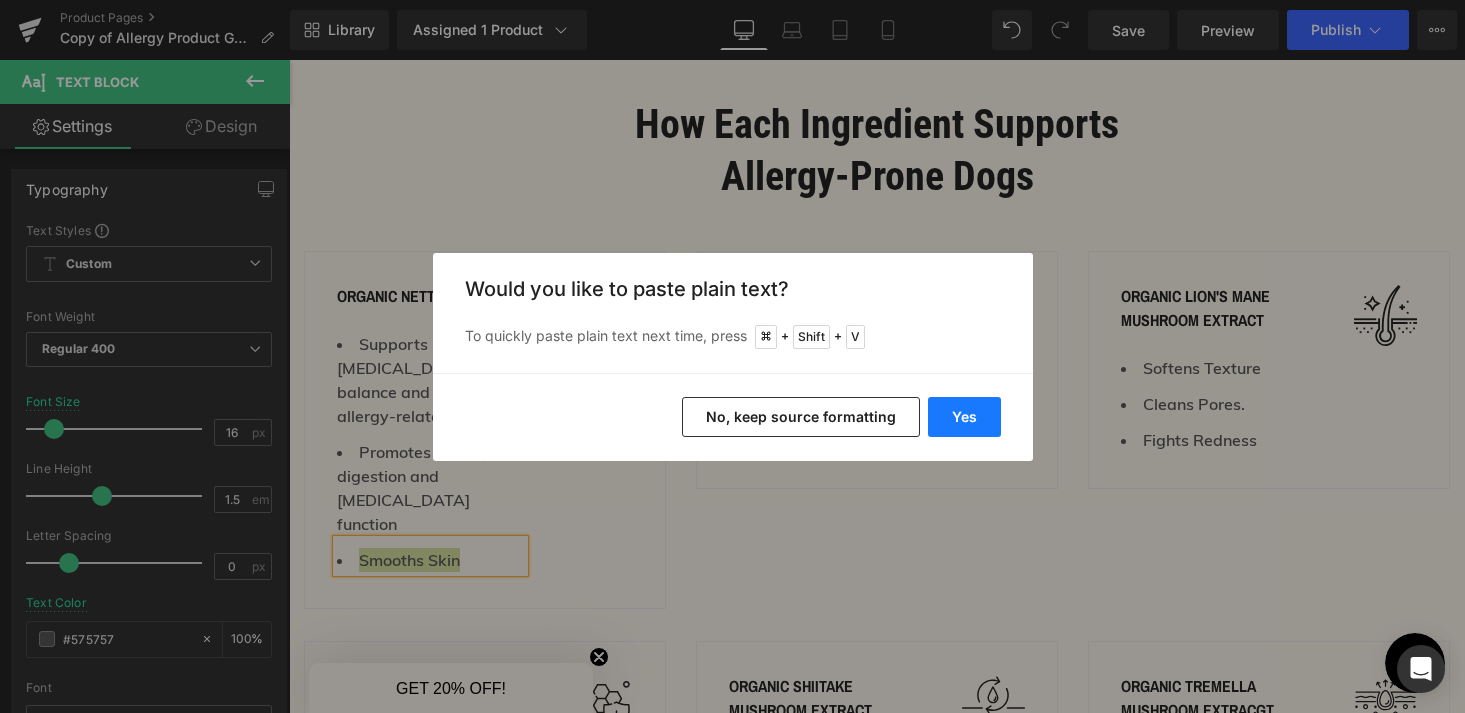 click on "Yes" at bounding box center (964, 417) 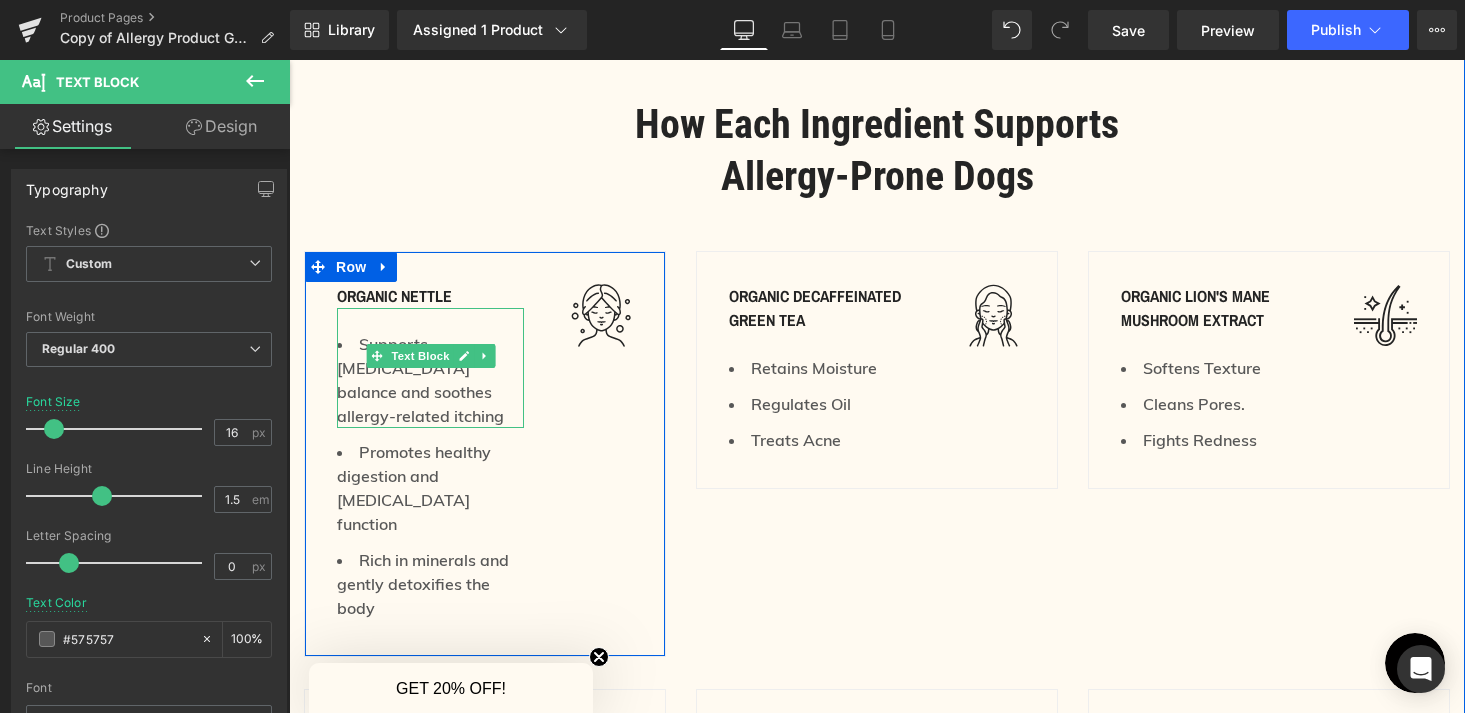 click on "Supports [MEDICAL_DATA] balance and soothes allergy-related itching" at bounding box center (430, 380) 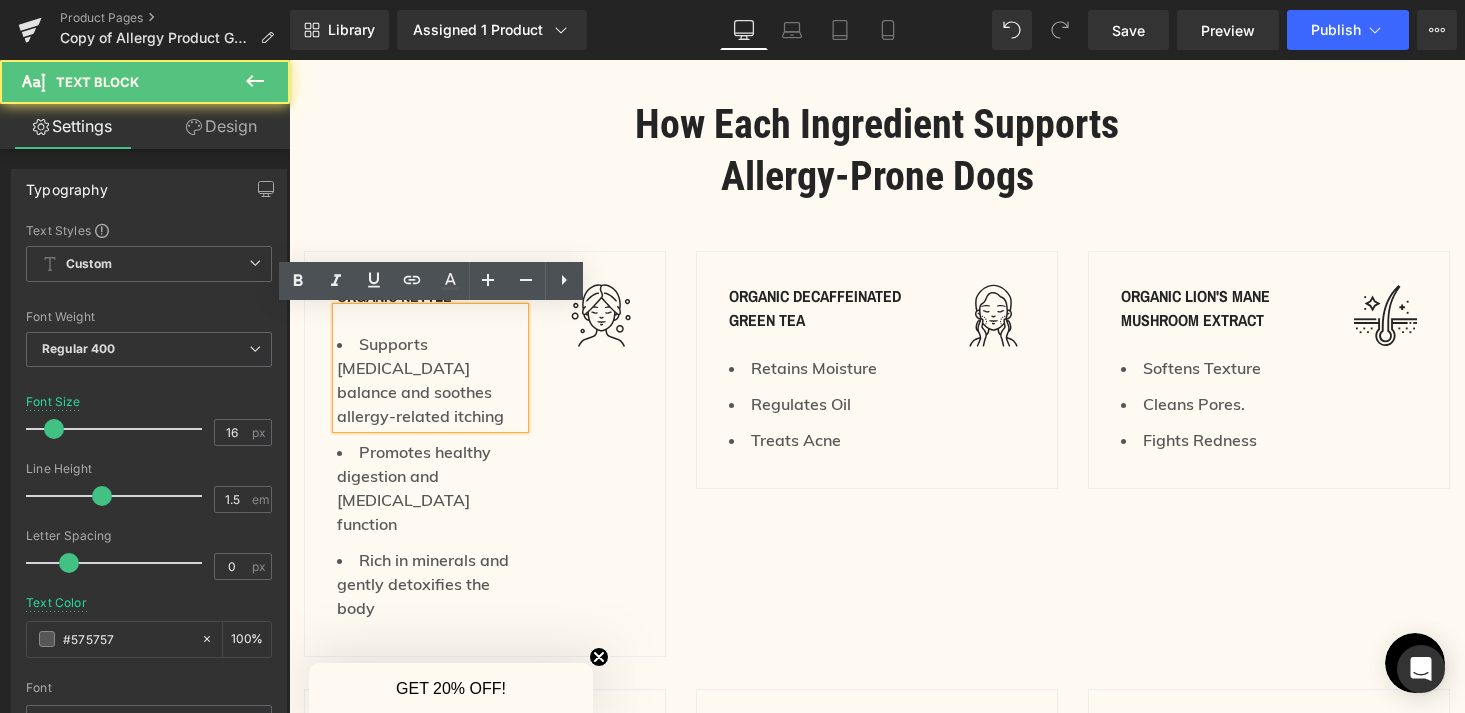 click on "Supports [MEDICAL_DATA] balance and soothes allergy-related itching" at bounding box center [430, 380] 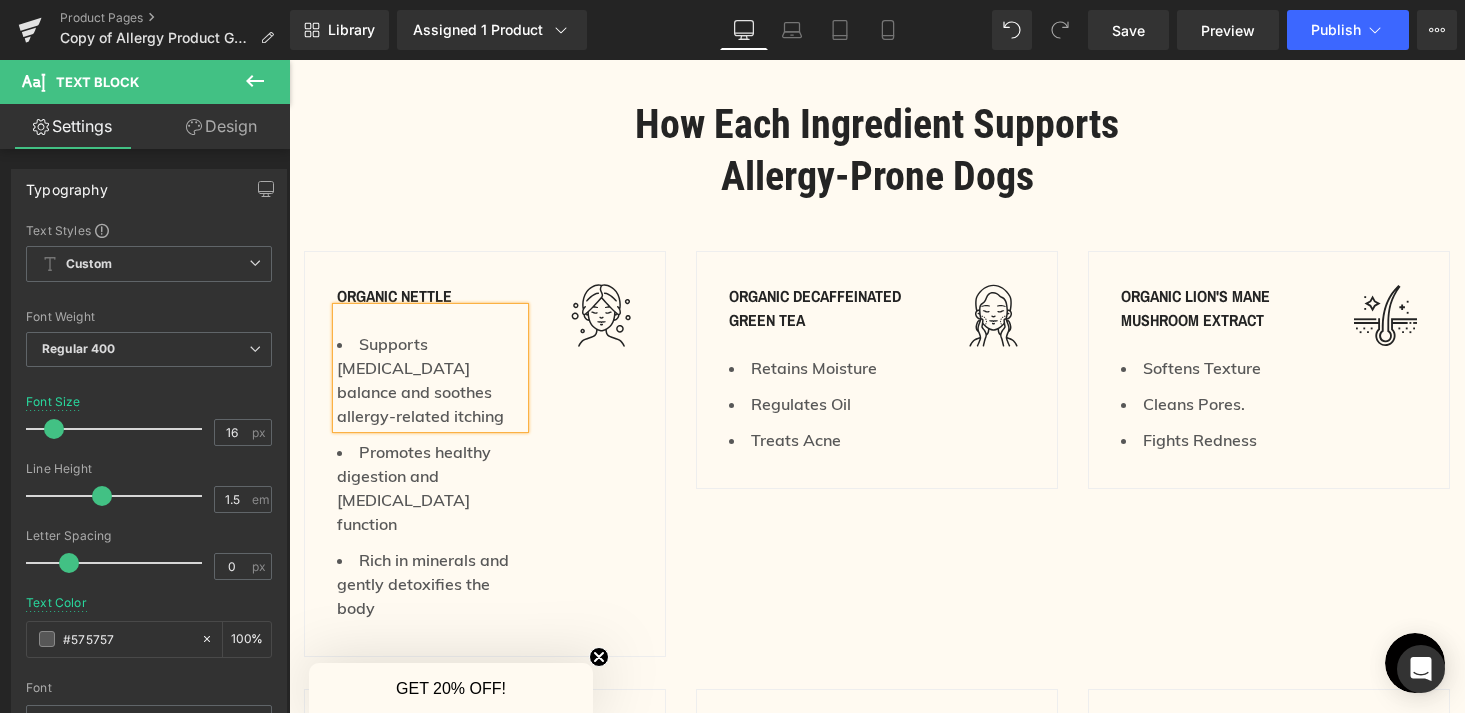 click on "Supports [MEDICAL_DATA] balance and soothes allergy-related itching" at bounding box center (430, 380) 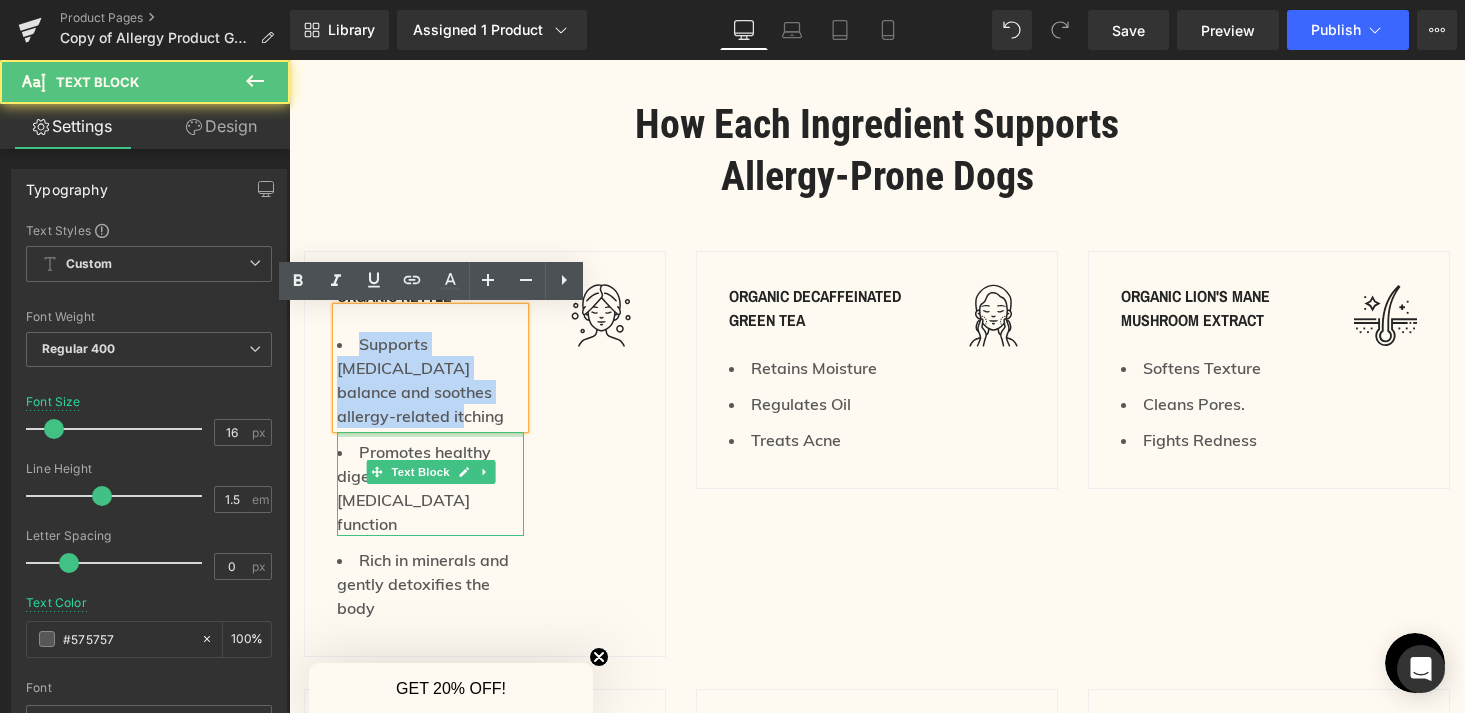 drag, startPoint x: 360, startPoint y: 343, endPoint x: 459, endPoint y: 412, distance: 120.67311 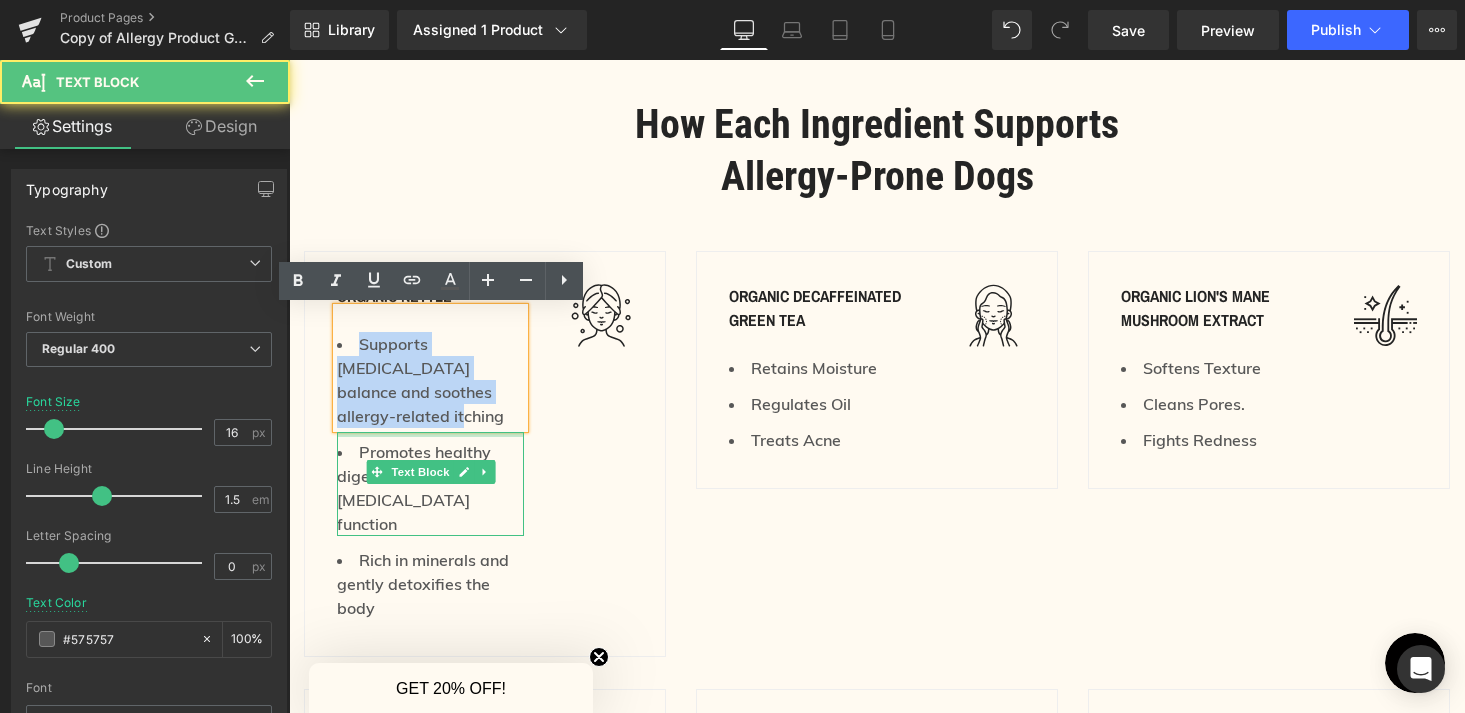 click on "organic nettle Text Block         Supports [MEDICAL_DATA] balance and soothes allergy-related itching Text Block         Promotes healthy digestion and [MEDICAL_DATA] function Text Block         Rich in minerals and gently detoxifies the body Text Block" at bounding box center (430, 454) 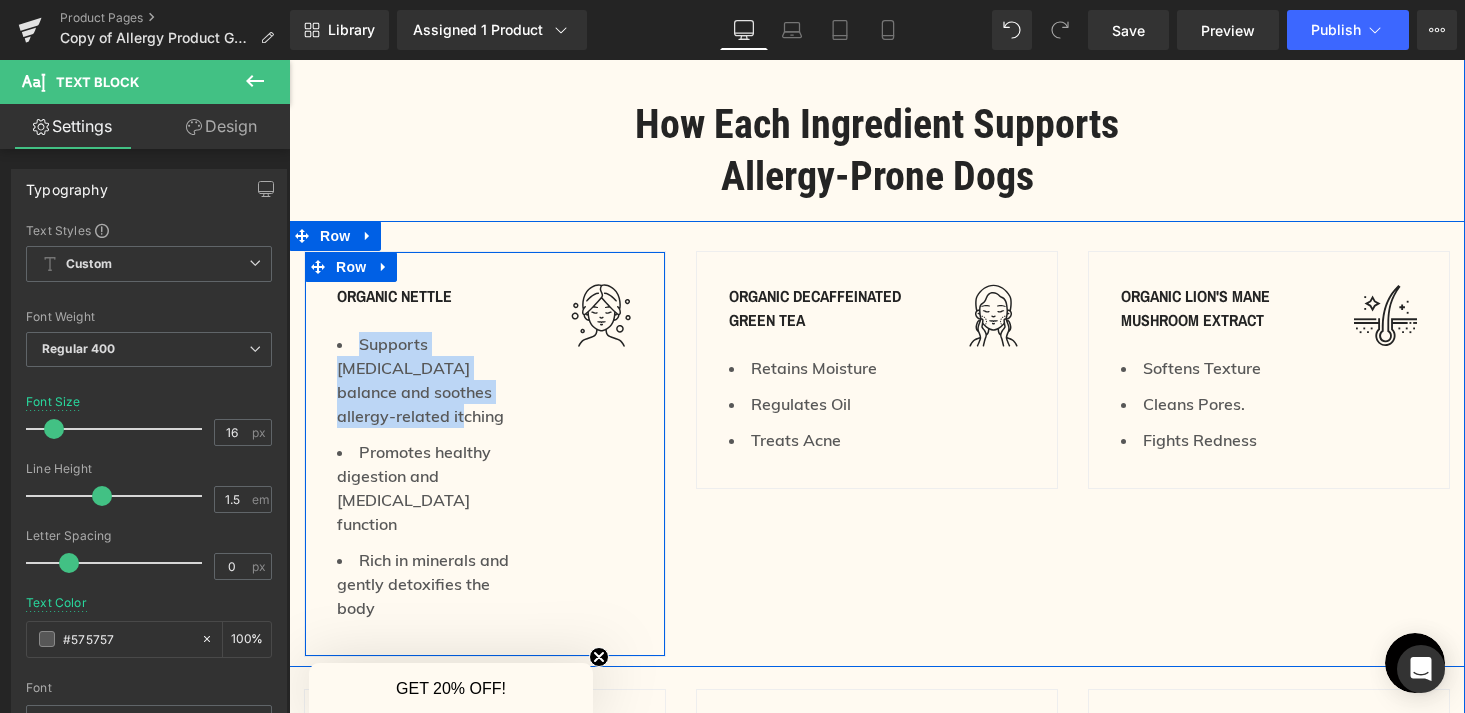 click on "organic nettle Text Block         Supports [MEDICAL_DATA] balance and soothes allergy-related itching Text Block         Promotes healthy digestion and [MEDICAL_DATA] function Text Block         Rich in minerals and gently detoxifies the body Text Block         Image         Row   32px" at bounding box center [485, 454] 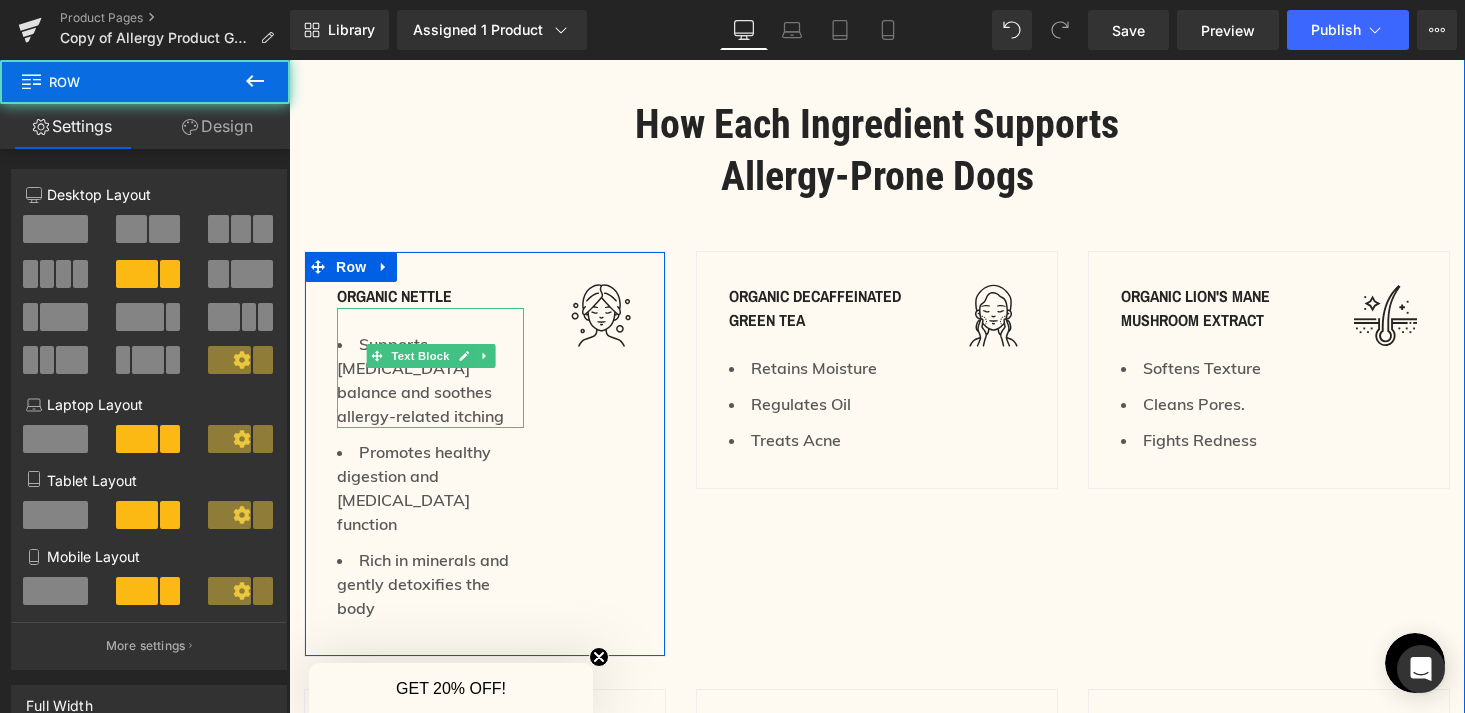 click on "Supports [MEDICAL_DATA] balance and soothes allergy-related itching" at bounding box center [430, 380] 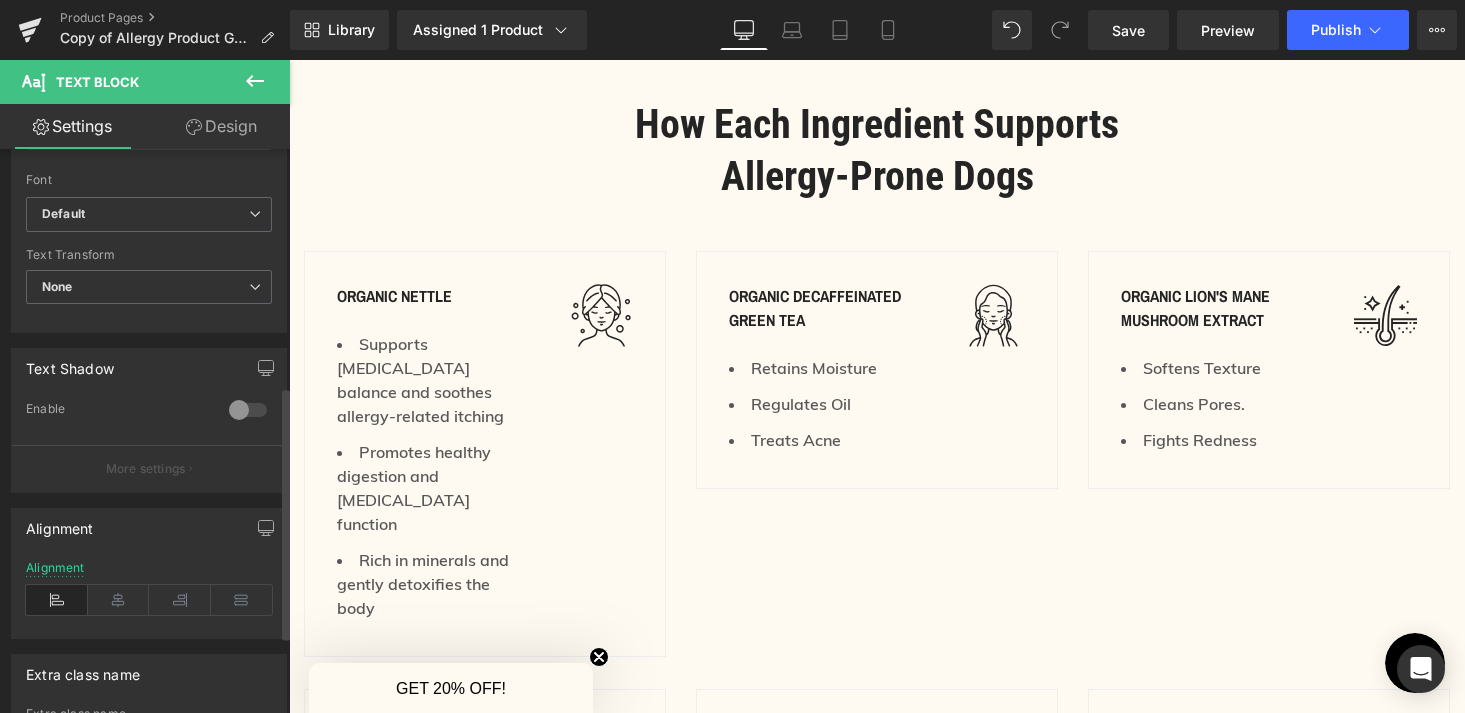 scroll, scrollTop: 529, scrollLeft: 0, axis: vertical 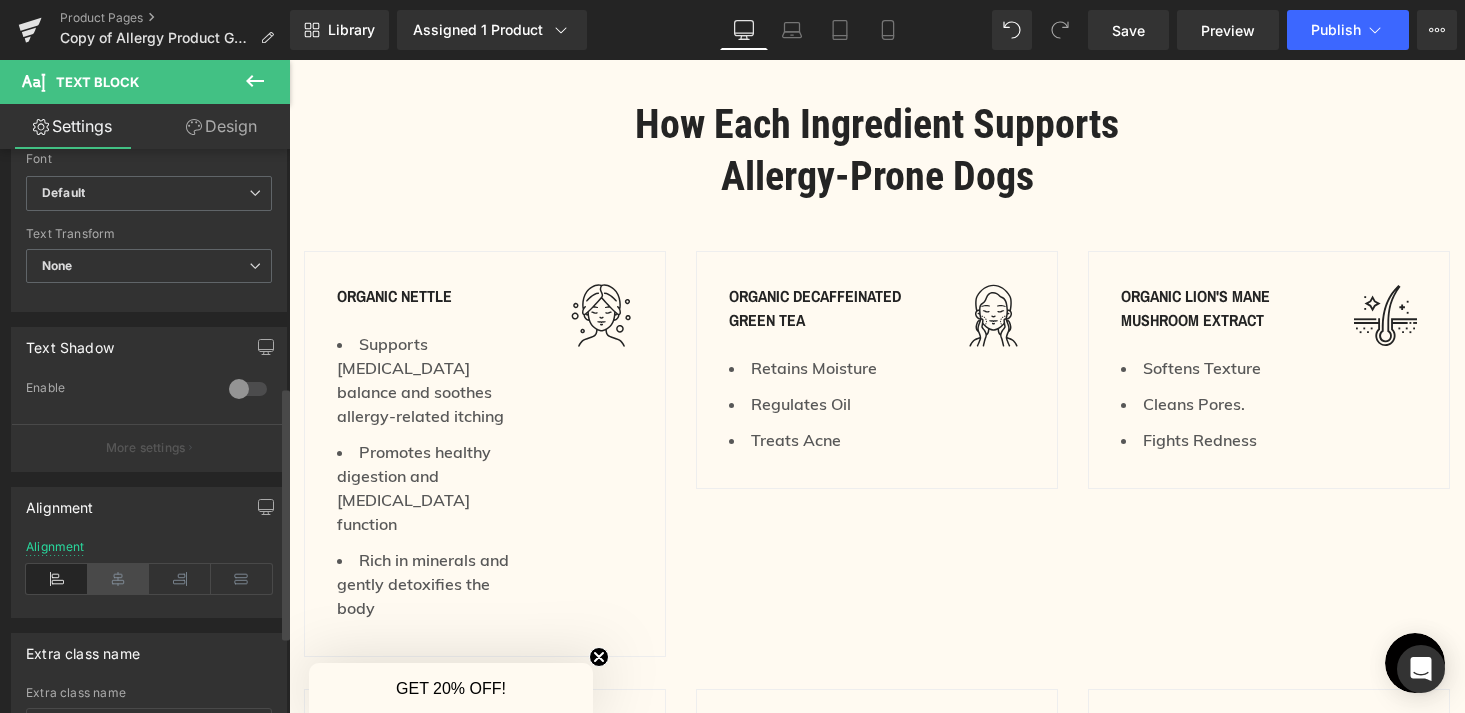 click at bounding box center (119, 579) 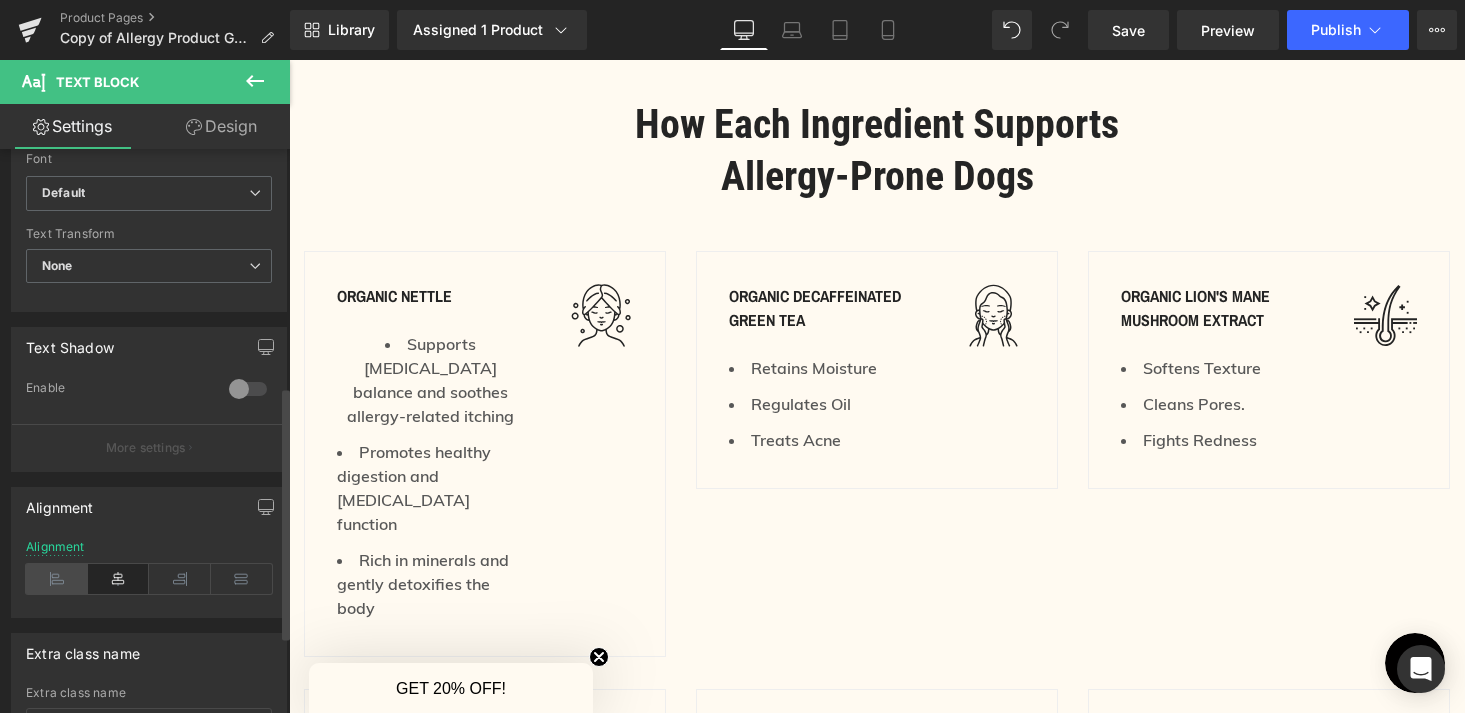 click at bounding box center (57, 579) 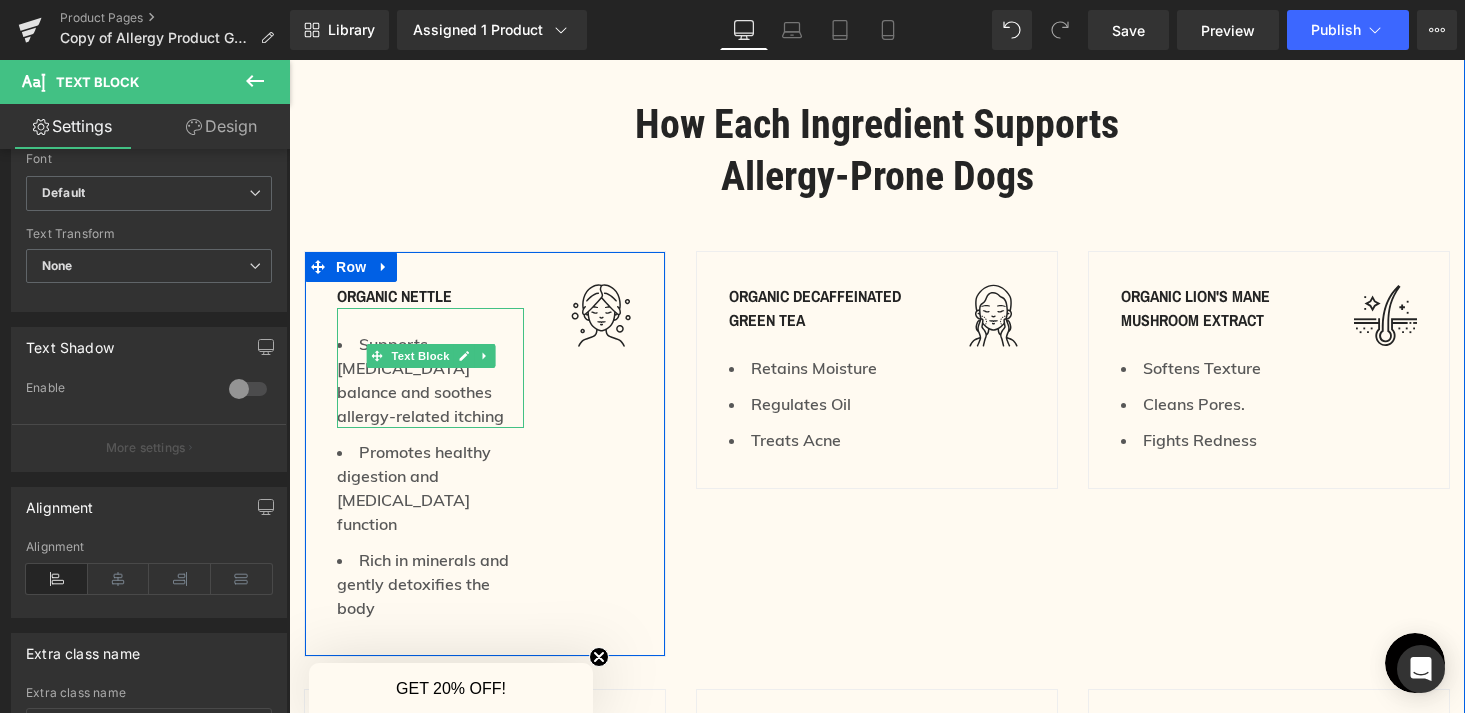 click on "Supports [MEDICAL_DATA] balance and soothes allergy-related itching" at bounding box center [430, 380] 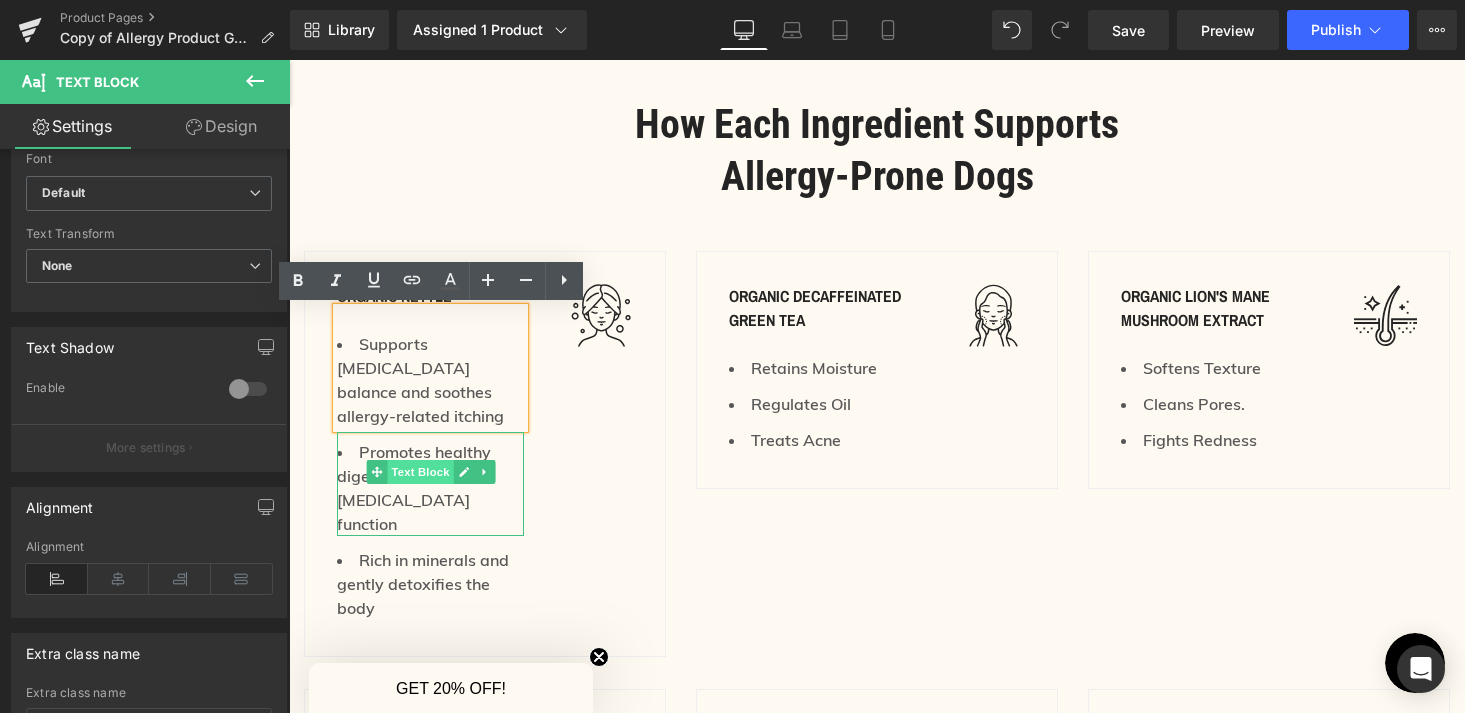 click on "Text Block" at bounding box center [420, 472] 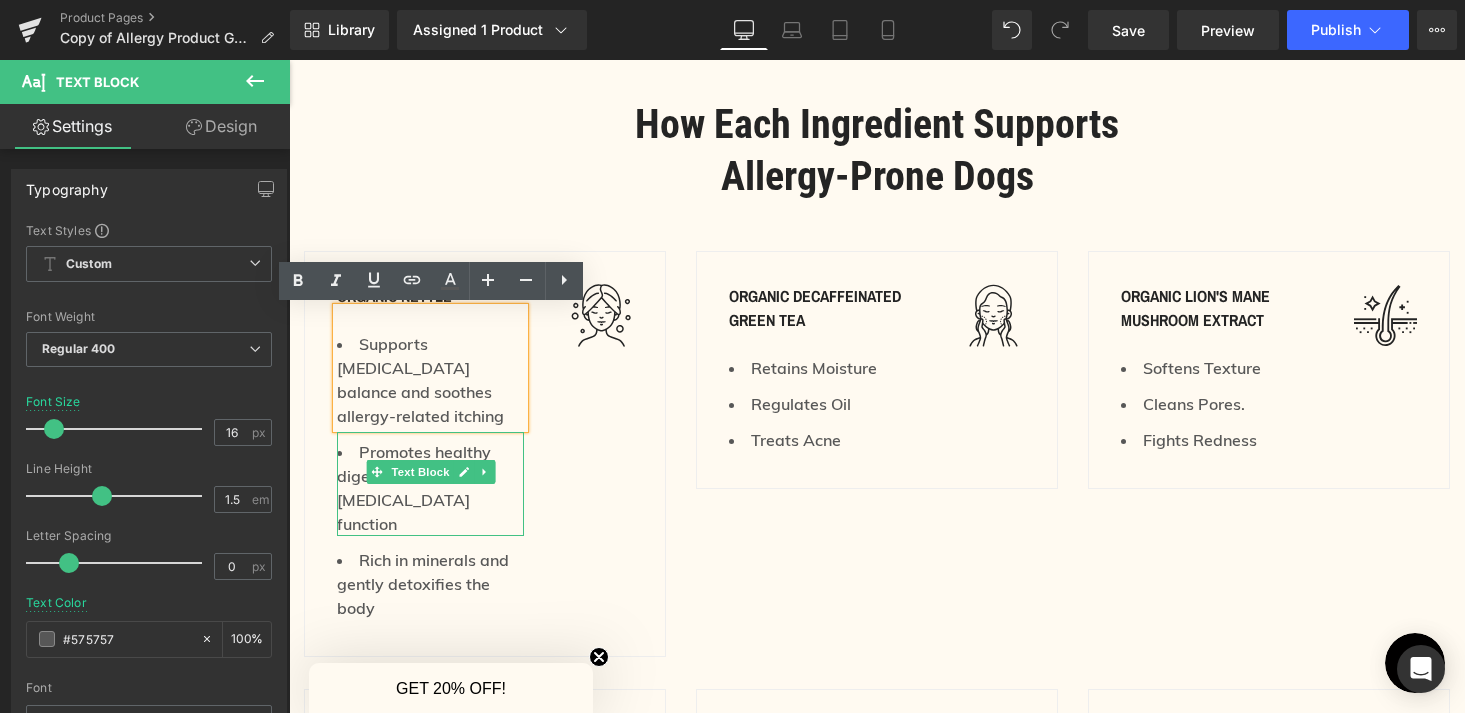 click on "Promotes healthy digestion and [MEDICAL_DATA] function" at bounding box center [430, 488] 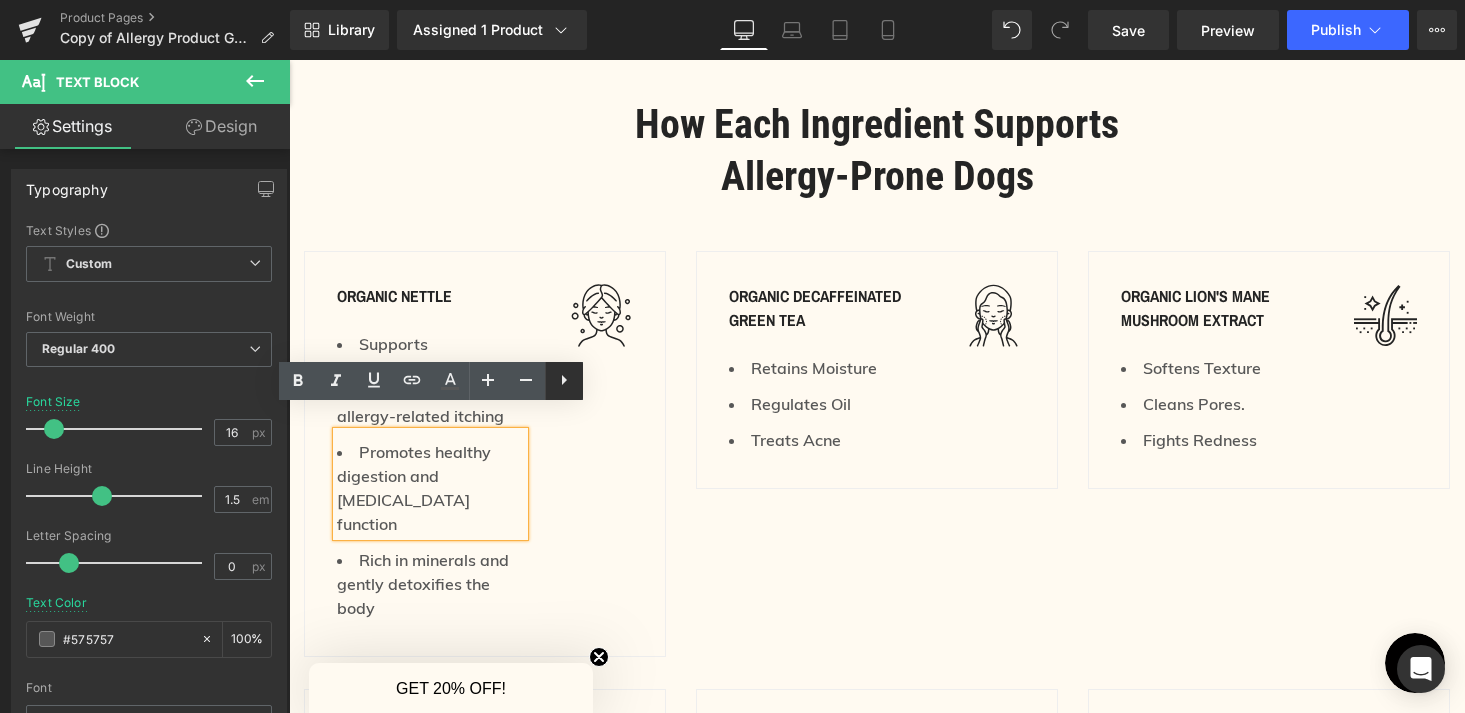 click 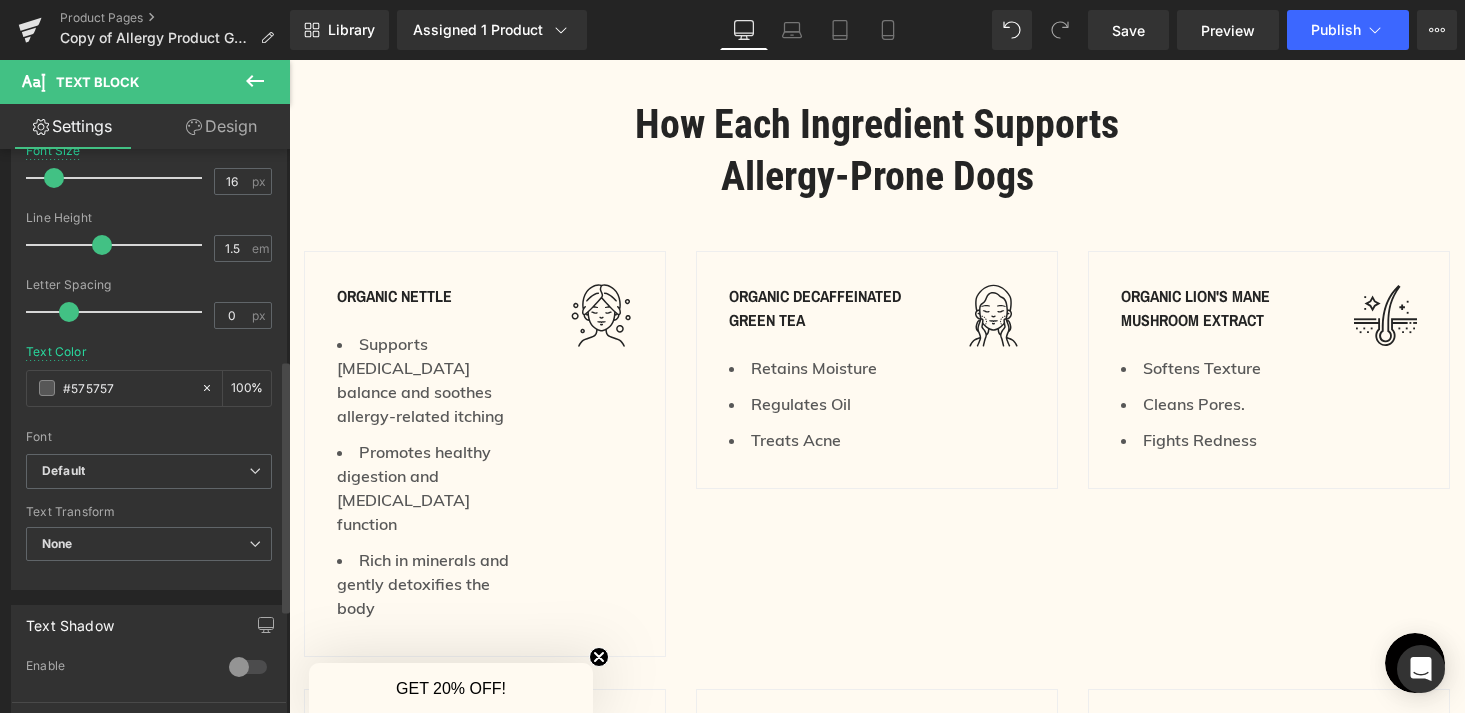 scroll, scrollTop: 702, scrollLeft: 0, axis: vertical 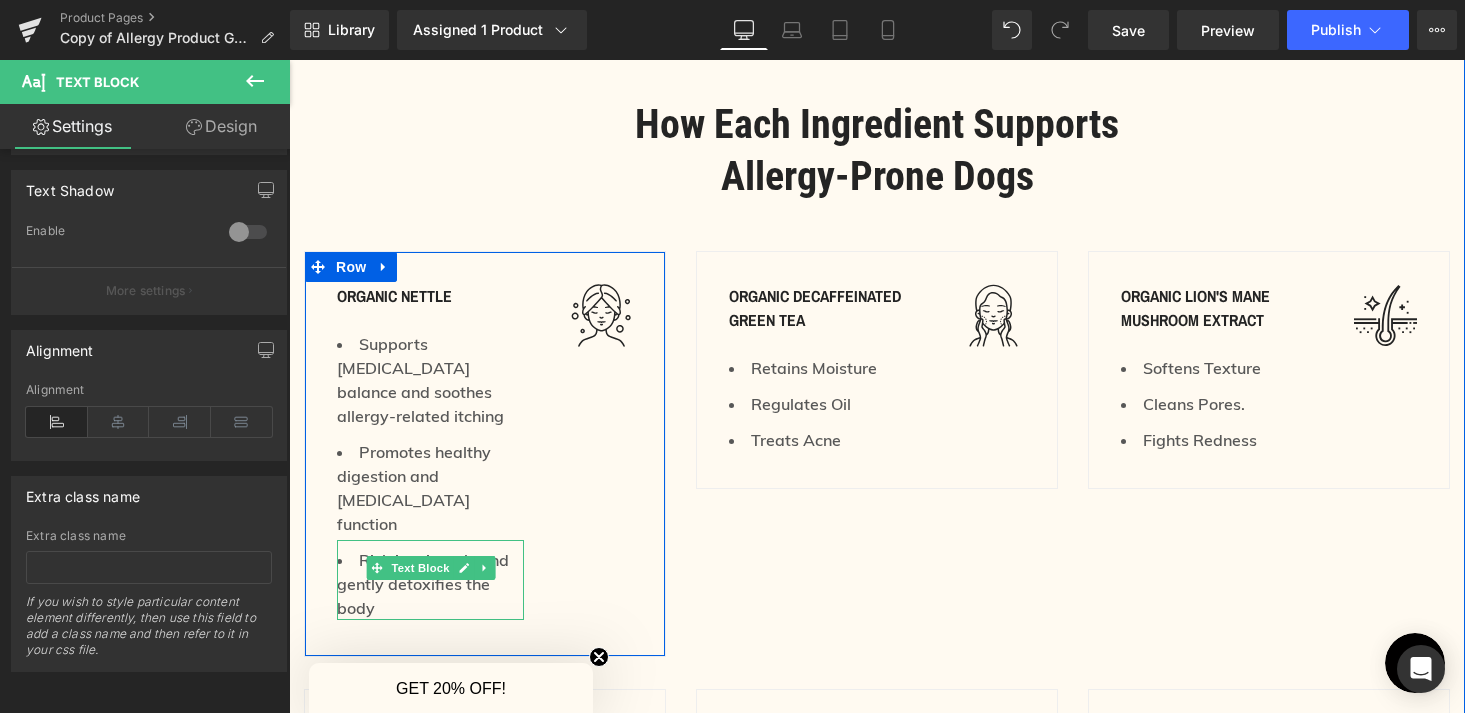 click on "Rich in minerals and gently detoxifies the body" at bounding box center [430, 584] 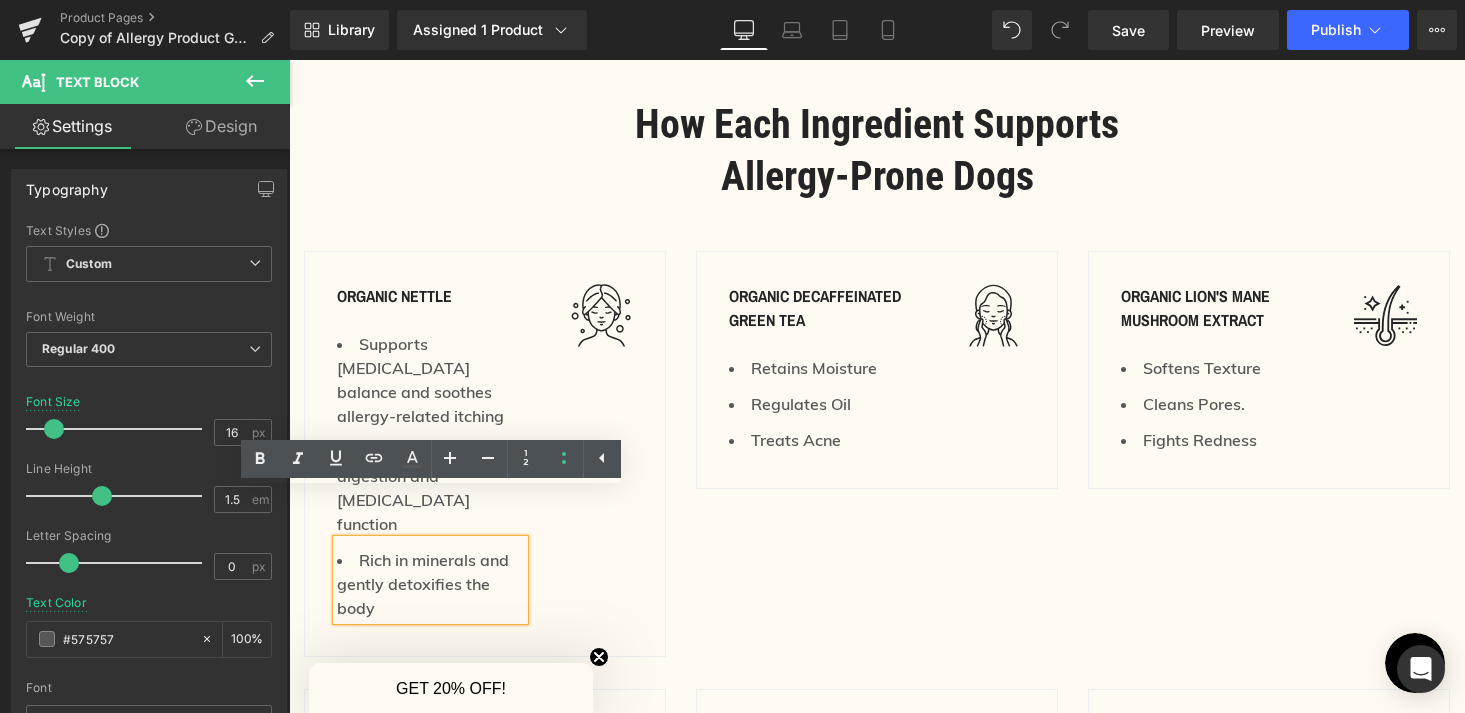 click on "organic nettle Text Block         Supports [MEDICAL_DATA] balance and soothes allergy-related itching Text Block         Promotes healthy digestion and [MEDICAL_DATA] function Text Block         Rich in minerals and gently detoxifies the body Text Block         Image         Row   32px" at bounding box center (485, 454) 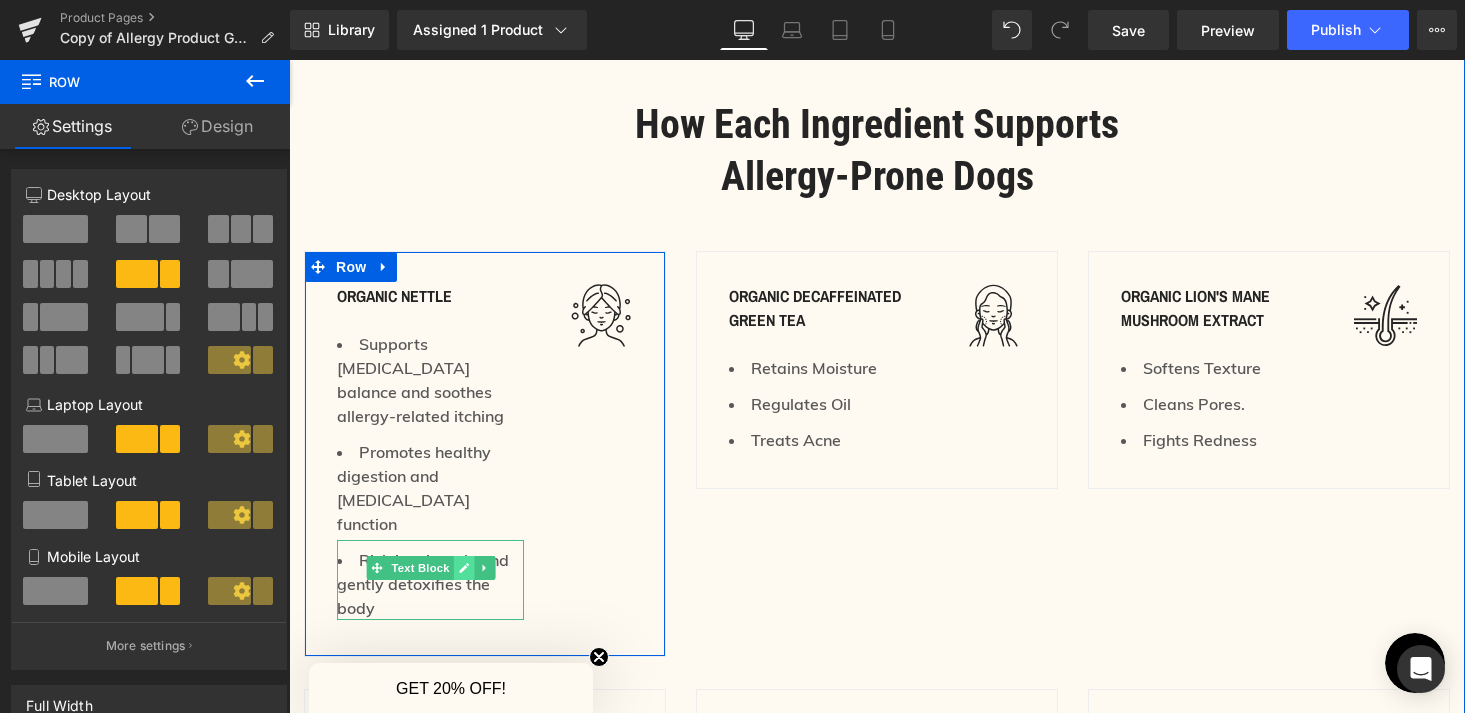 click 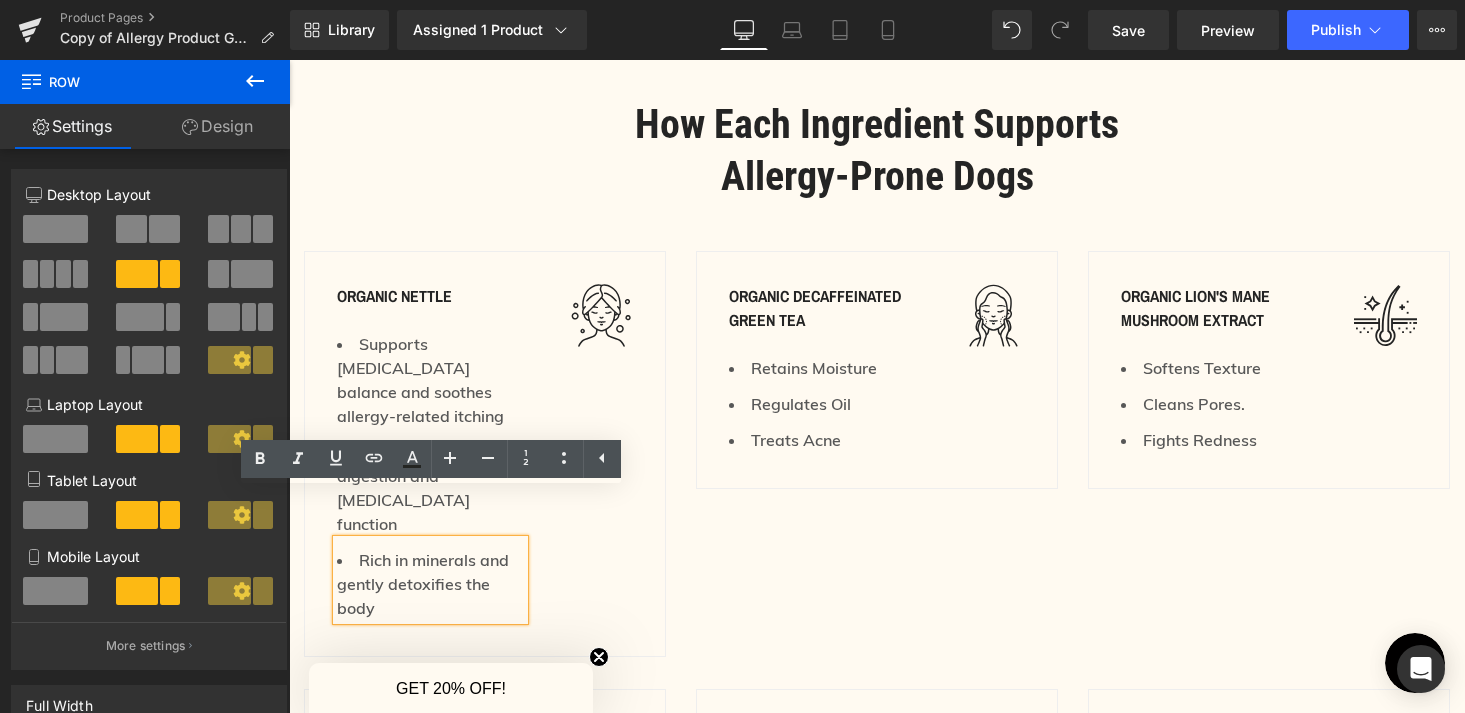 click on "Rich in minerals and gently detoxifies the body" at bounding box center (430, 584) 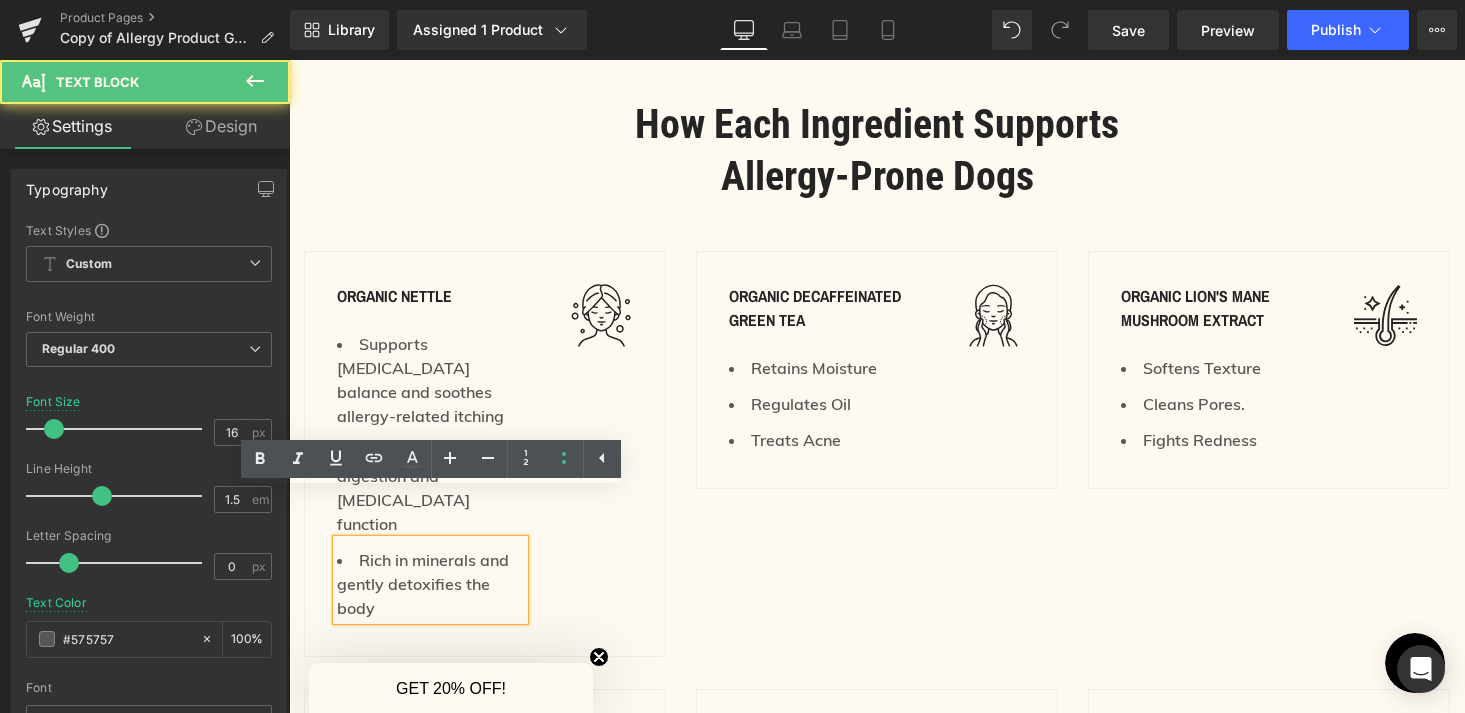 click on "organic nettle Text Block         Supports [MEDICAL_DATA] balance and soothes allergy-related itching Text Block         Promotes healthy digestion and [MEDICAL_DATA] function Text Block         Rich in minerals and gently detoxifies the body Text Block         Image         Row   32px" at bounding box center (485, 454) 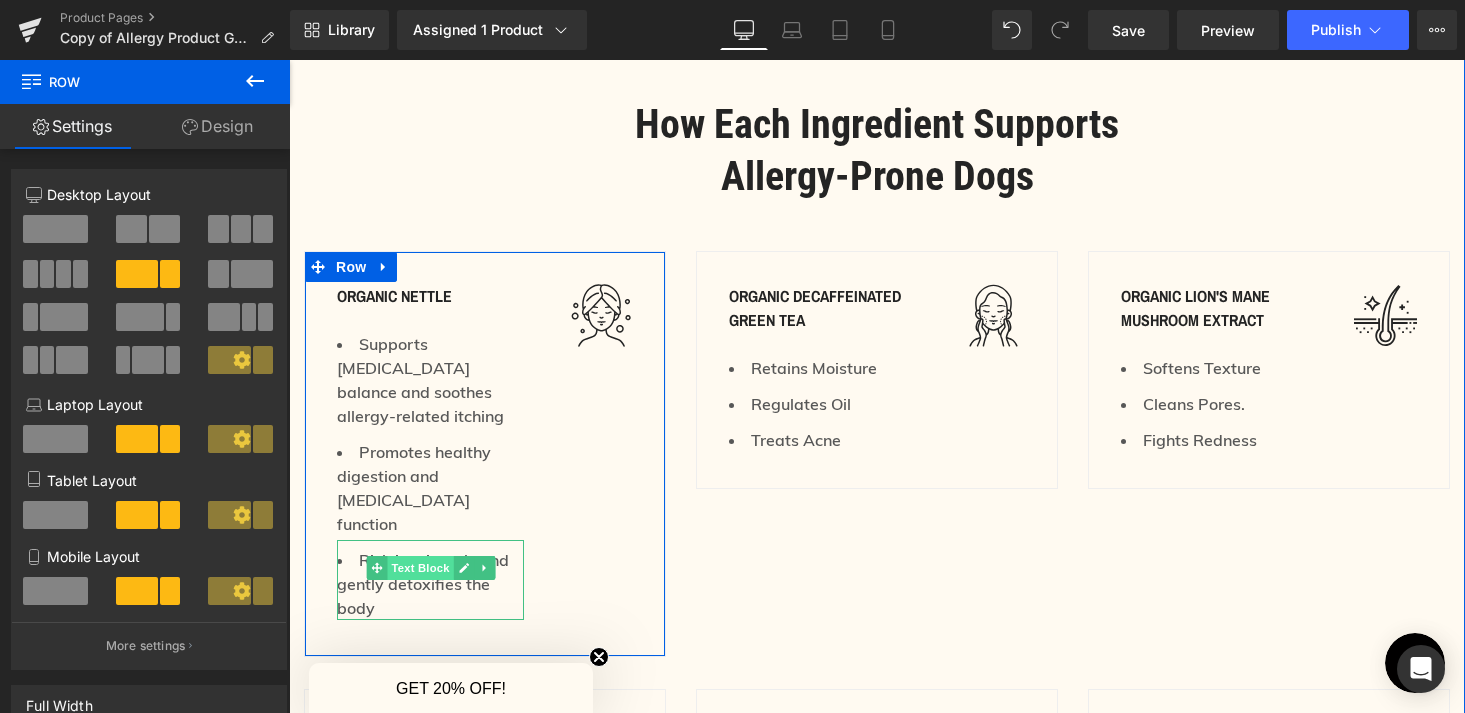 click on "Text Block" at bounding box center [420, 568] 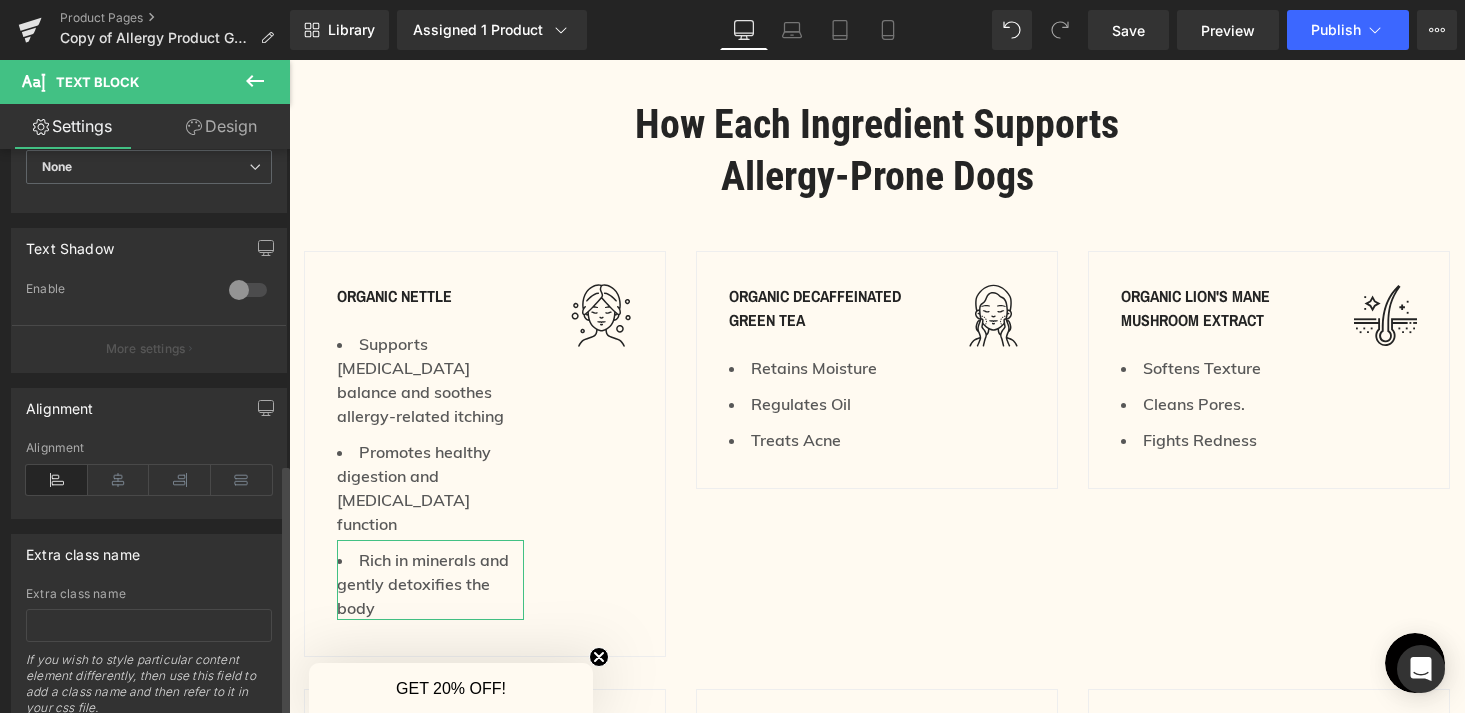 scroll, scrollTop: 702, scrollLeft: 0, axis: vertical 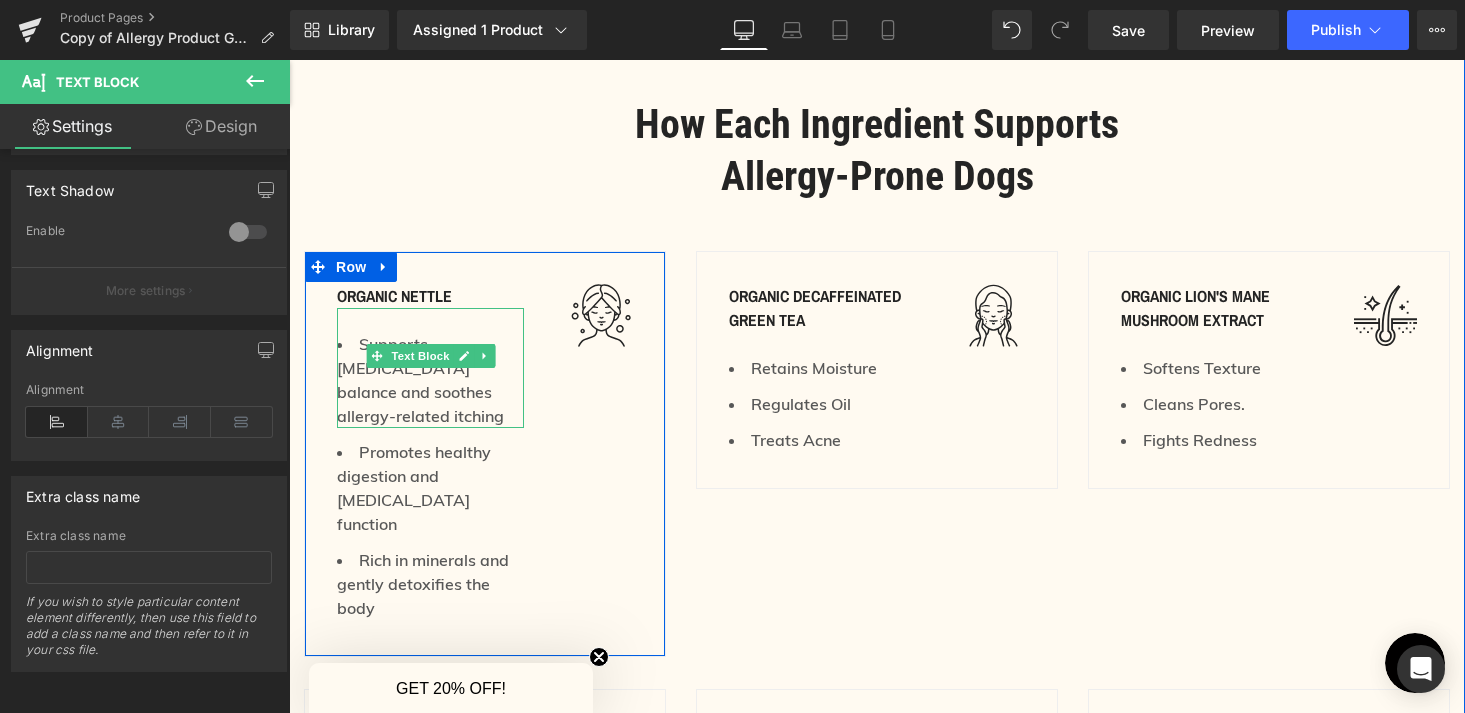 click on "Supports [MEDICAL_DATA] balance and soothes allergy-related itching" at bounding box center (430, 380) 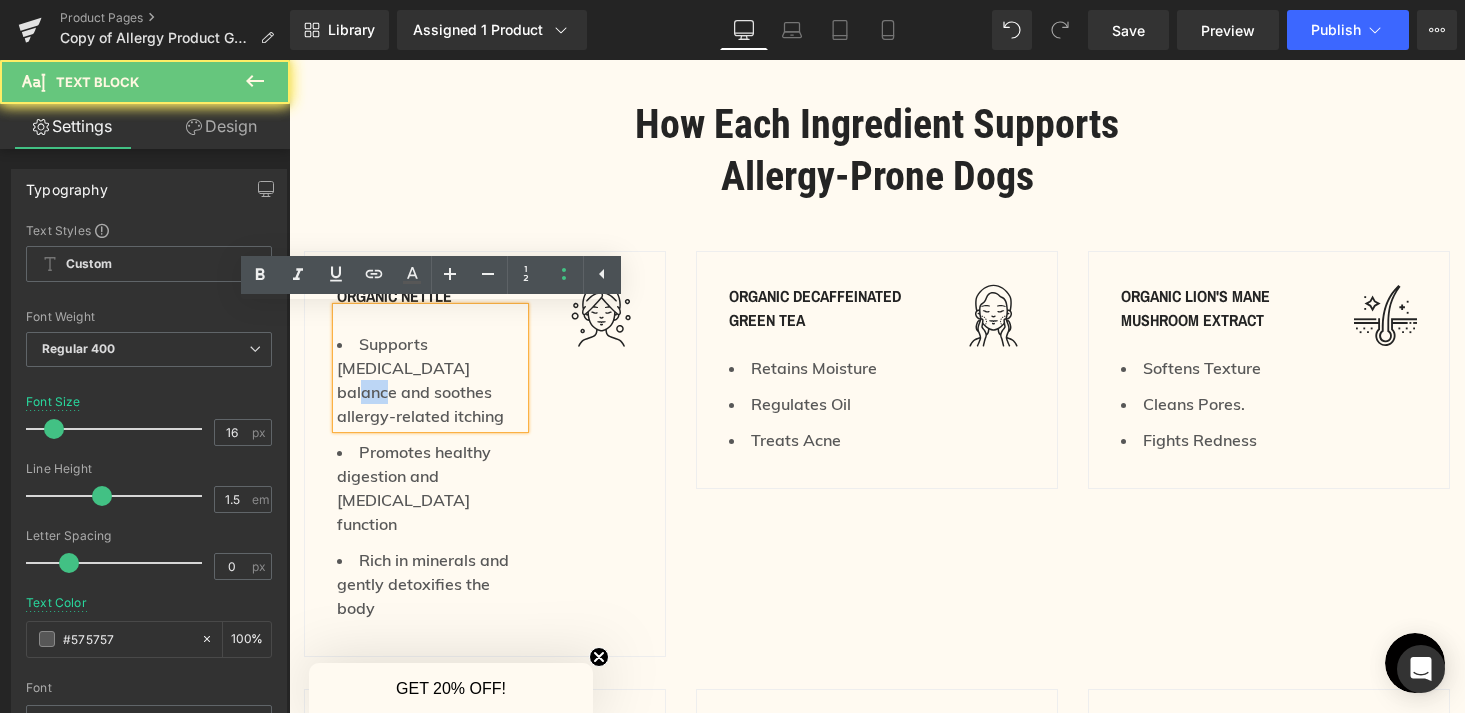 click on "Supports [MEDICAL_DATA] balance and soothes allergy-related itching" at bounding box center [430, 380] 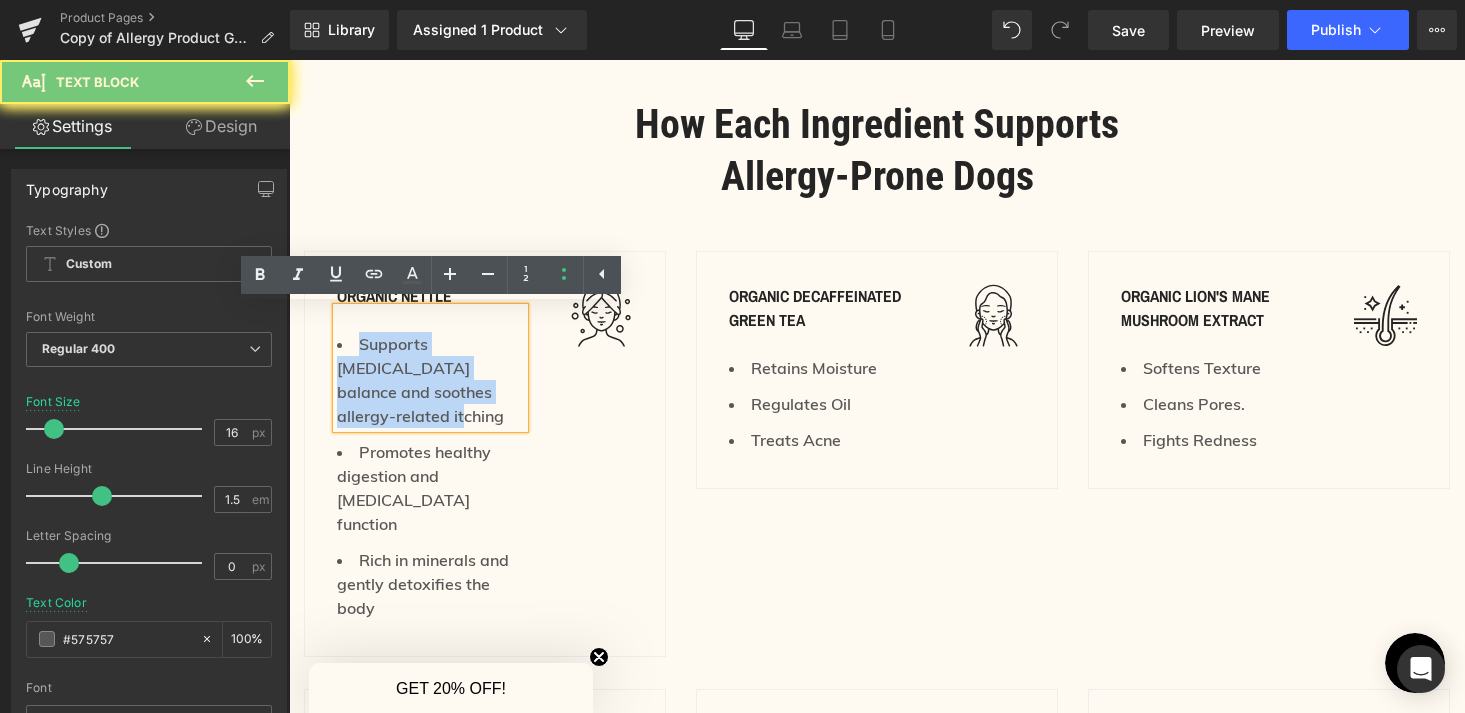 click on "Supports [MEDICAL_DATA] balance and soothes allergy-related itching" at bounding box center (430, 380) 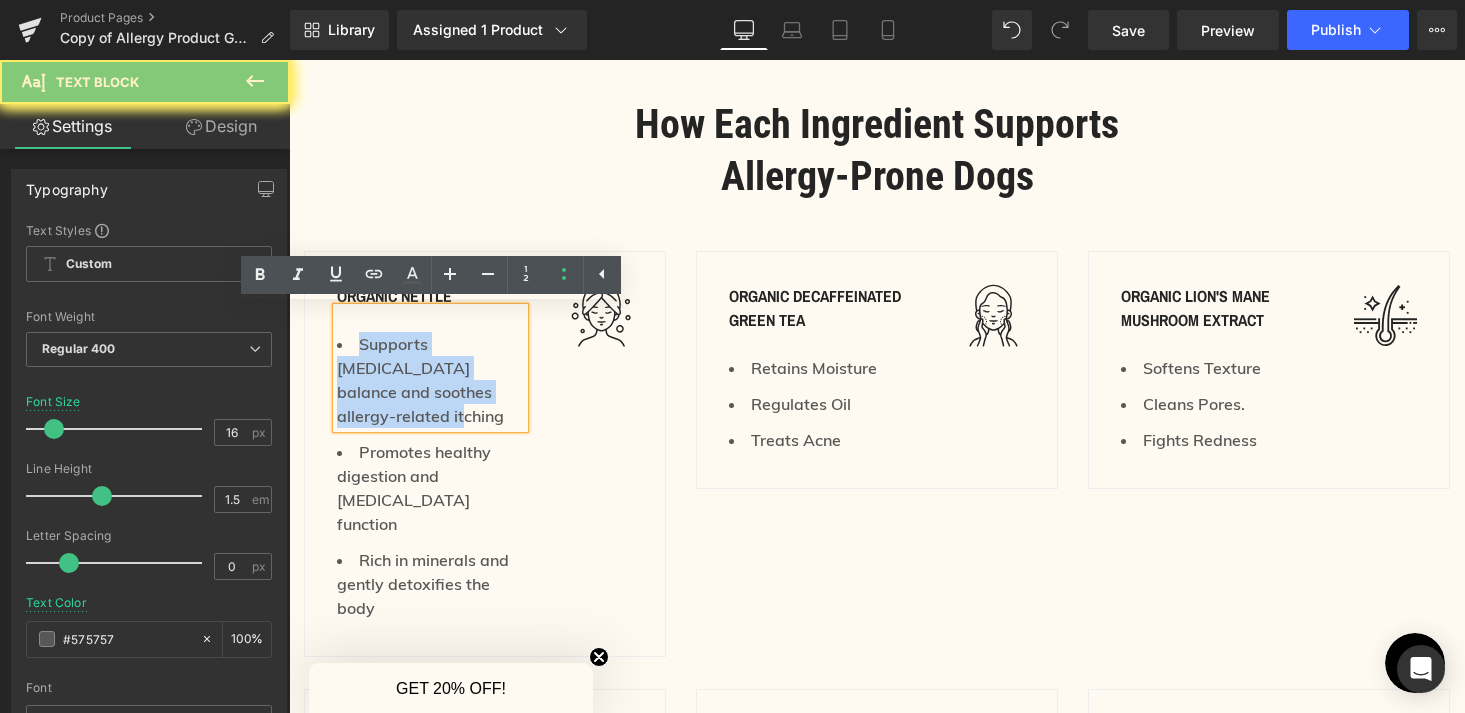 click on "Supports [MEDICAL_DATA] balance and soothes allergy-related itching" at bounding box center [430, 380] 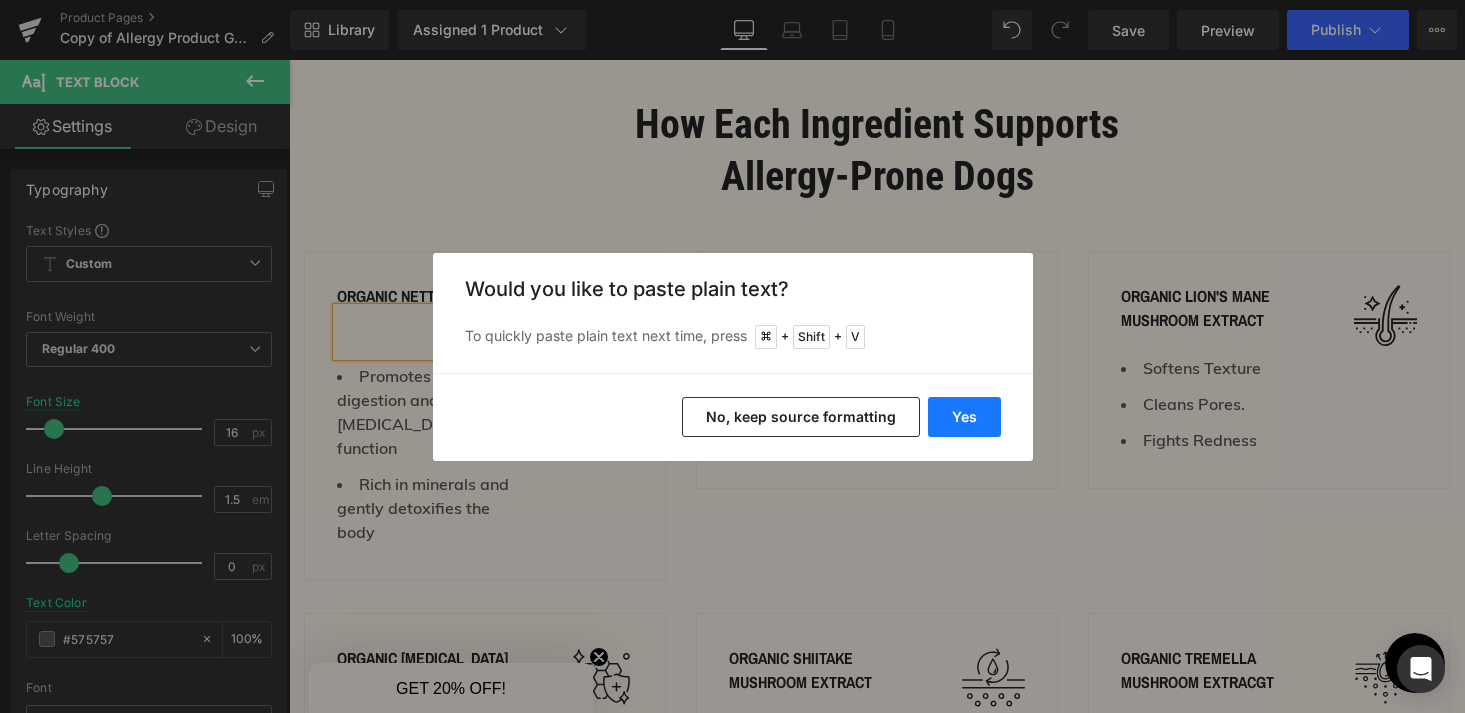 click on "Yes" at bounding box center (964, 417) 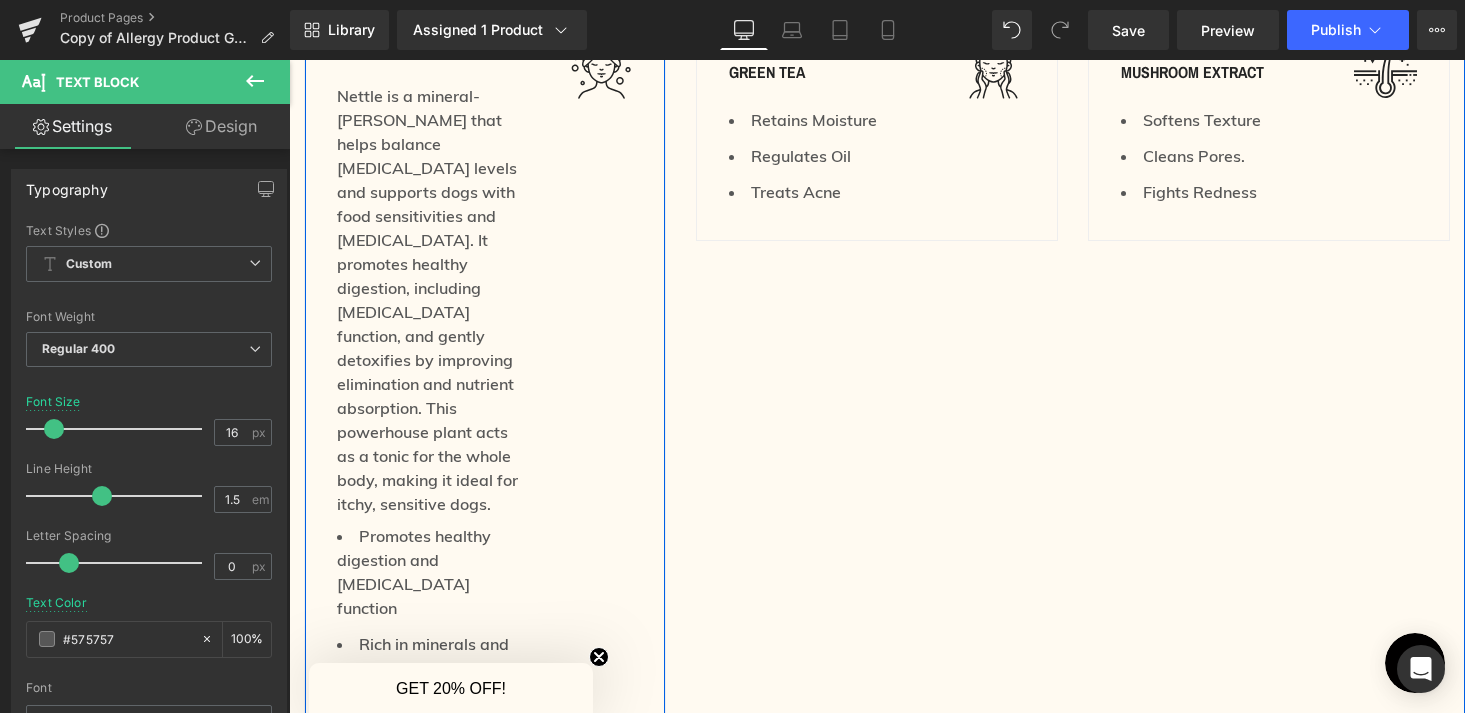 scroll, scrollTop: 2804, scrollLeft: 0, axis: vertical 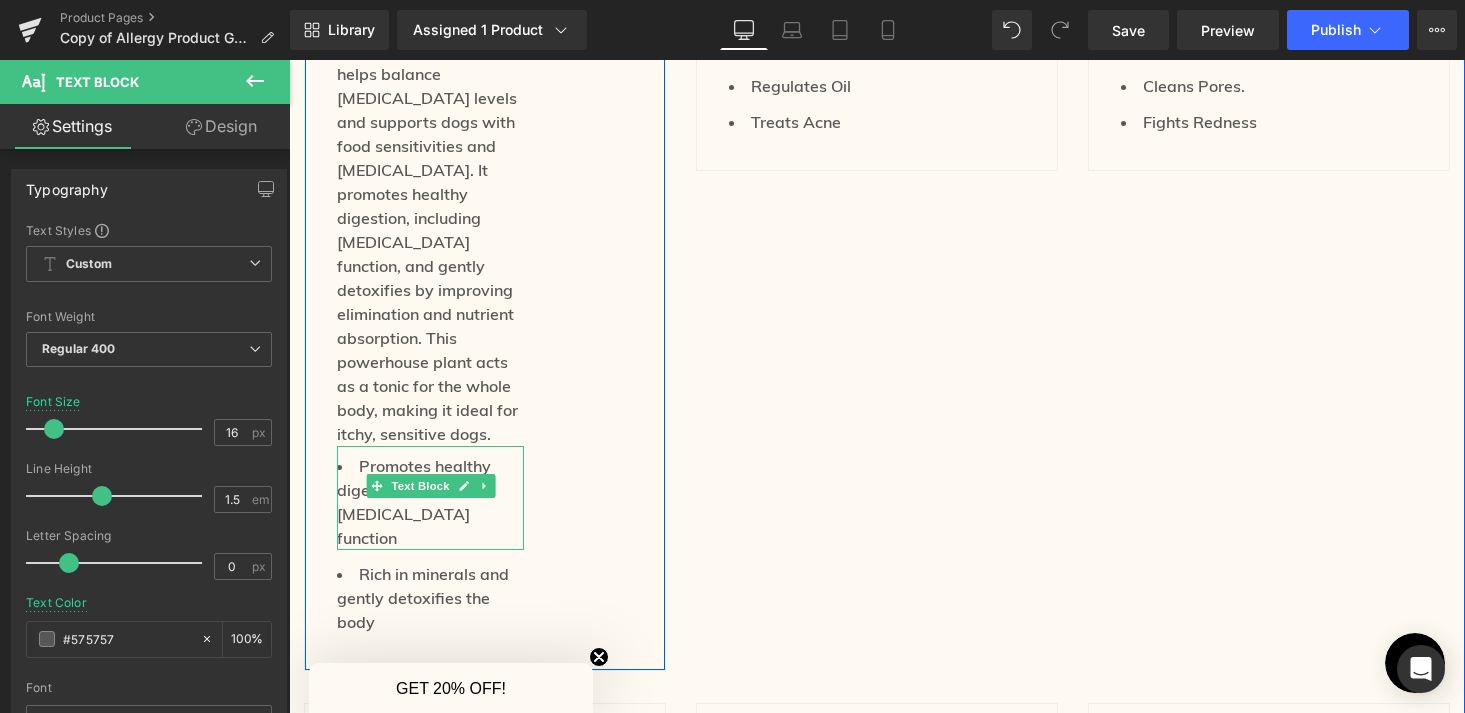 click on "Promotes healthy digestion and [MEDICAL_DATA] function" at bounding box center (430, 502) 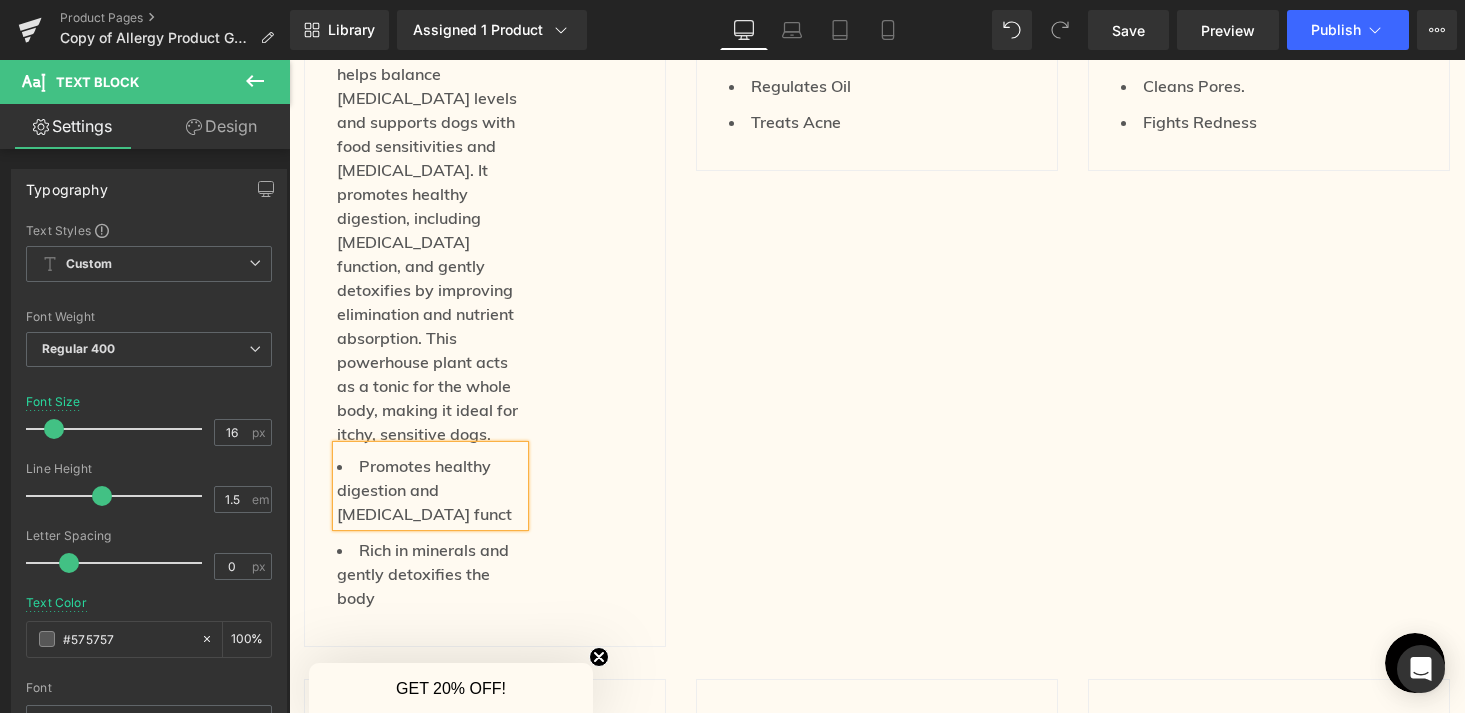 click on "organic nettle Text Block         Nettle is a mineral-[PERSON_NAME] that helps balance [MEDICAL_DATA] levels and supports dogs with food sensitivities and [MEDICAL_DATA]. It promotes healthy digestion, including [MEDICAL_DATA] function, and gently detoxifies by improving elimination and nutrient absorption. This powerhouse plant acts as a tonic for the whole body, making it ideal for itchy, sensitive dogs. Text Block         Promotes healthy digestion and [MEDICAL_DATA] funct Text Block         Rich in minerals and gently detoxifies the body Text Block         Image         Row   32px" at bounding box center [485, 290] 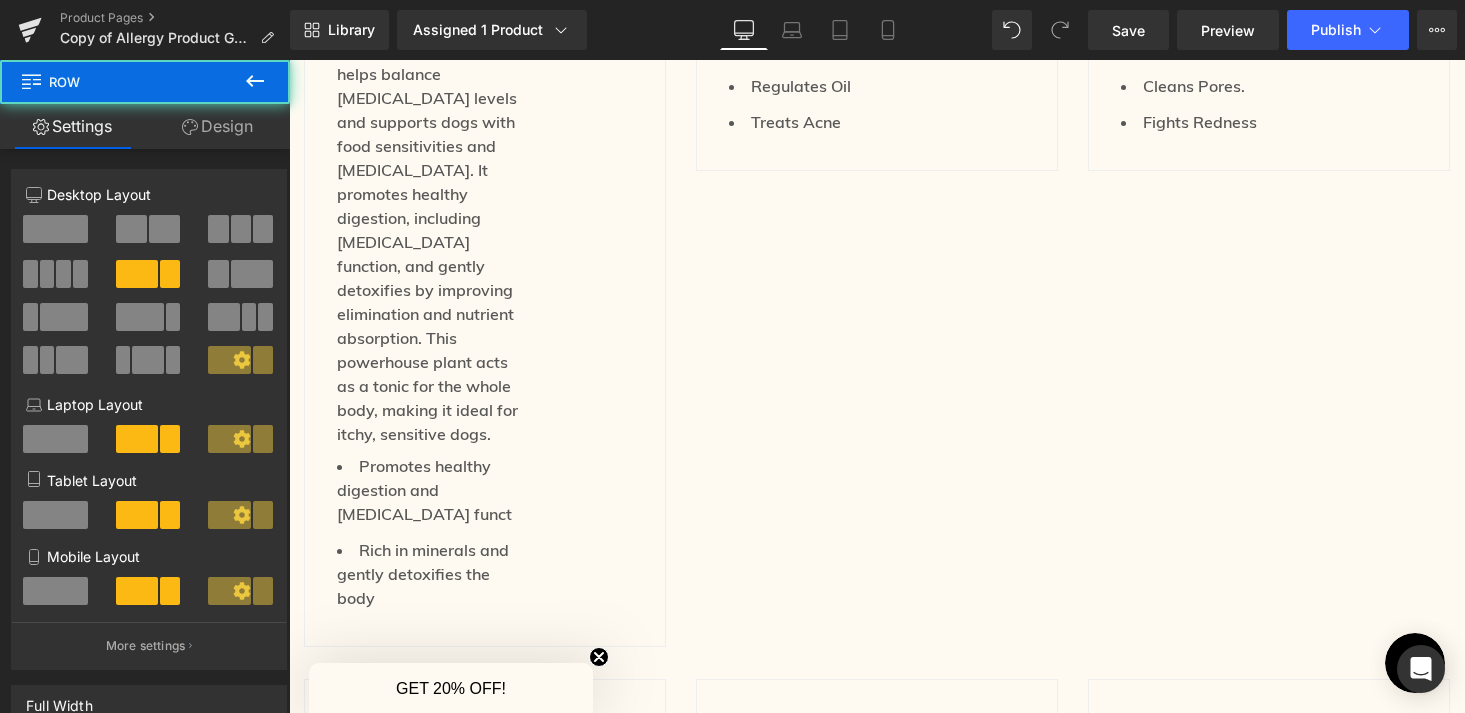 click at bounding box center (484, 486) 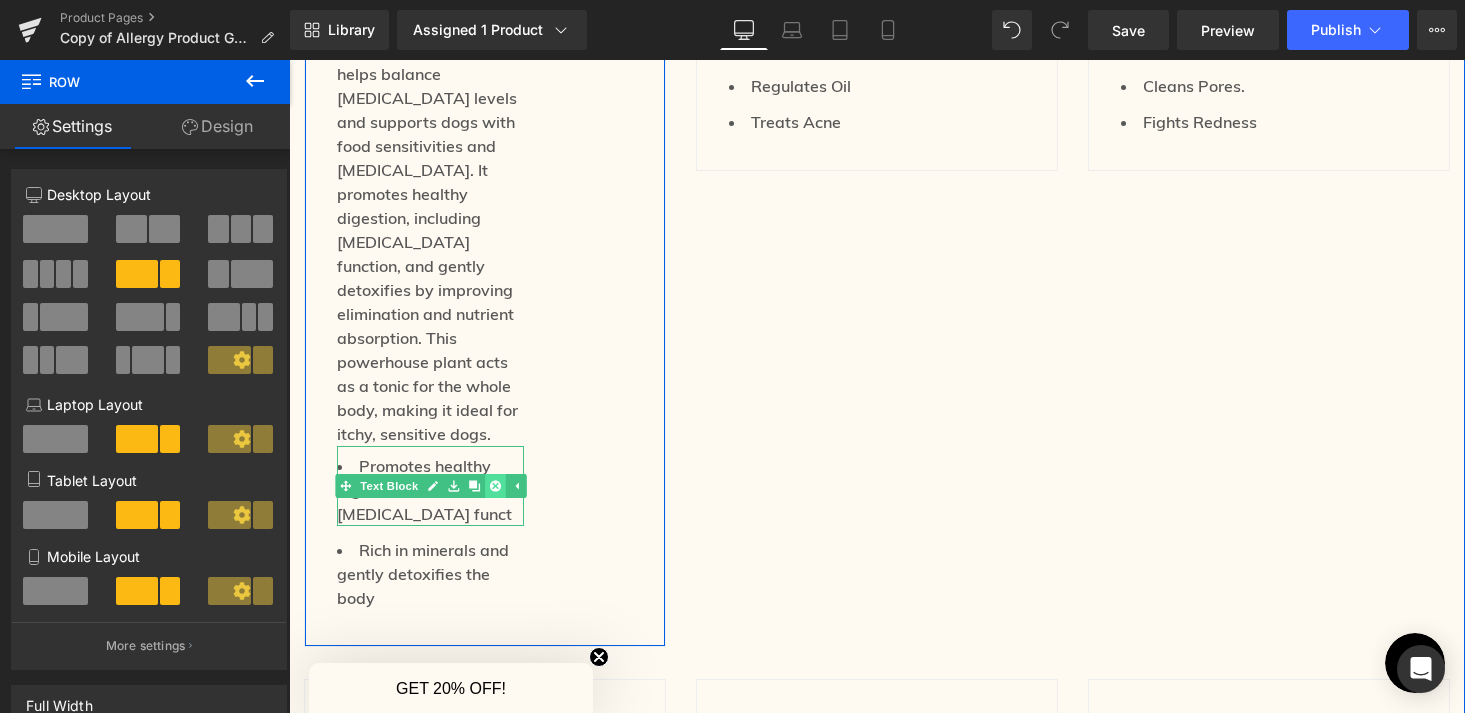 click 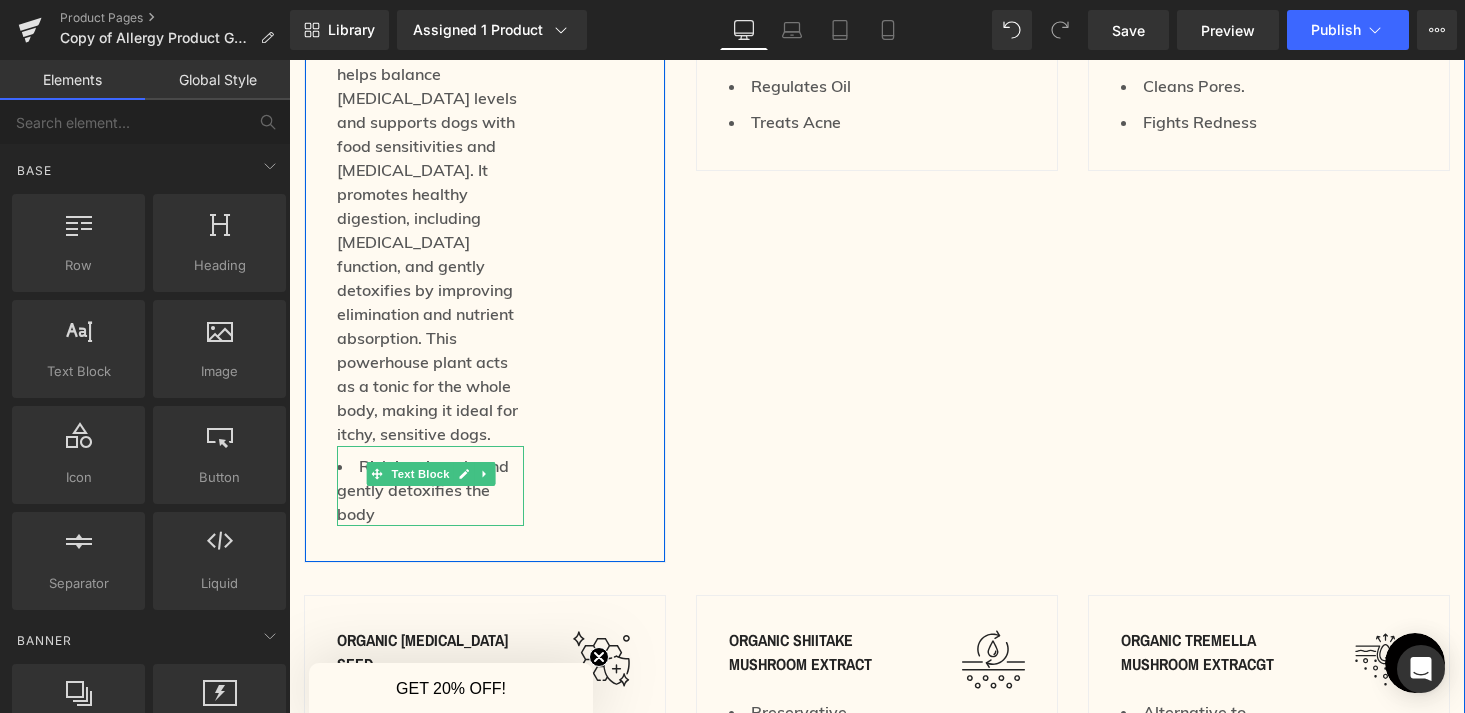 click on "Rich in minerals and gently detoxifies the body" at bounding box center [430, 490] 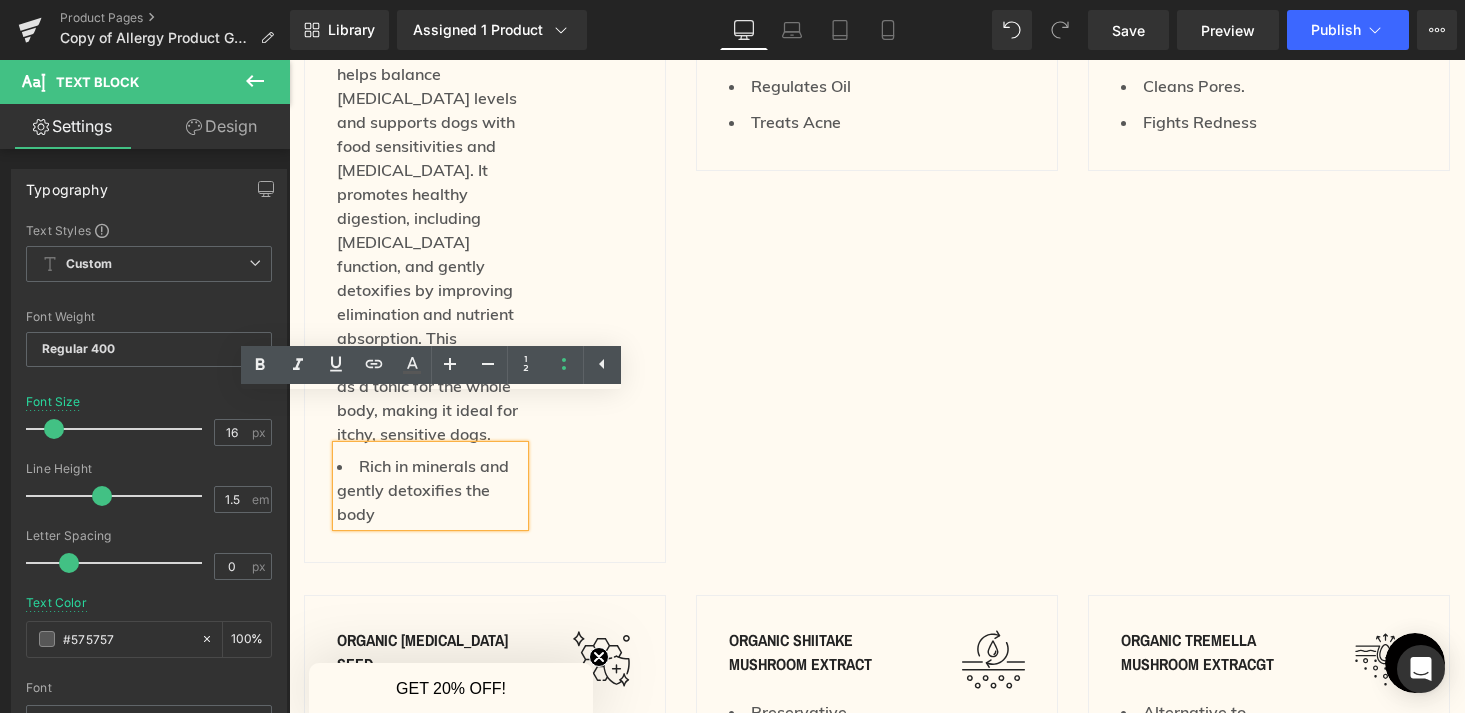 click on "organic nettle Text Block         Nettle is a mineral-[PERSON_NAME] that helps balance [MEDICAL_DATA] levels and supports dogs with food sensitivities and [MEDICAL_DATA]. It promotes healthy digestion, including [MEDICAL_DATA] function, and gently detoxifies by improving elimination and nutrient absorption. This powerhouse plant acts as a tonic for the whole body, making it ideal for itchy, sensitive dogs. Text Block         Rich in minerals and gently detoxifies the body Text Block         Image         Row   32px" at bounding box center [485, 248] 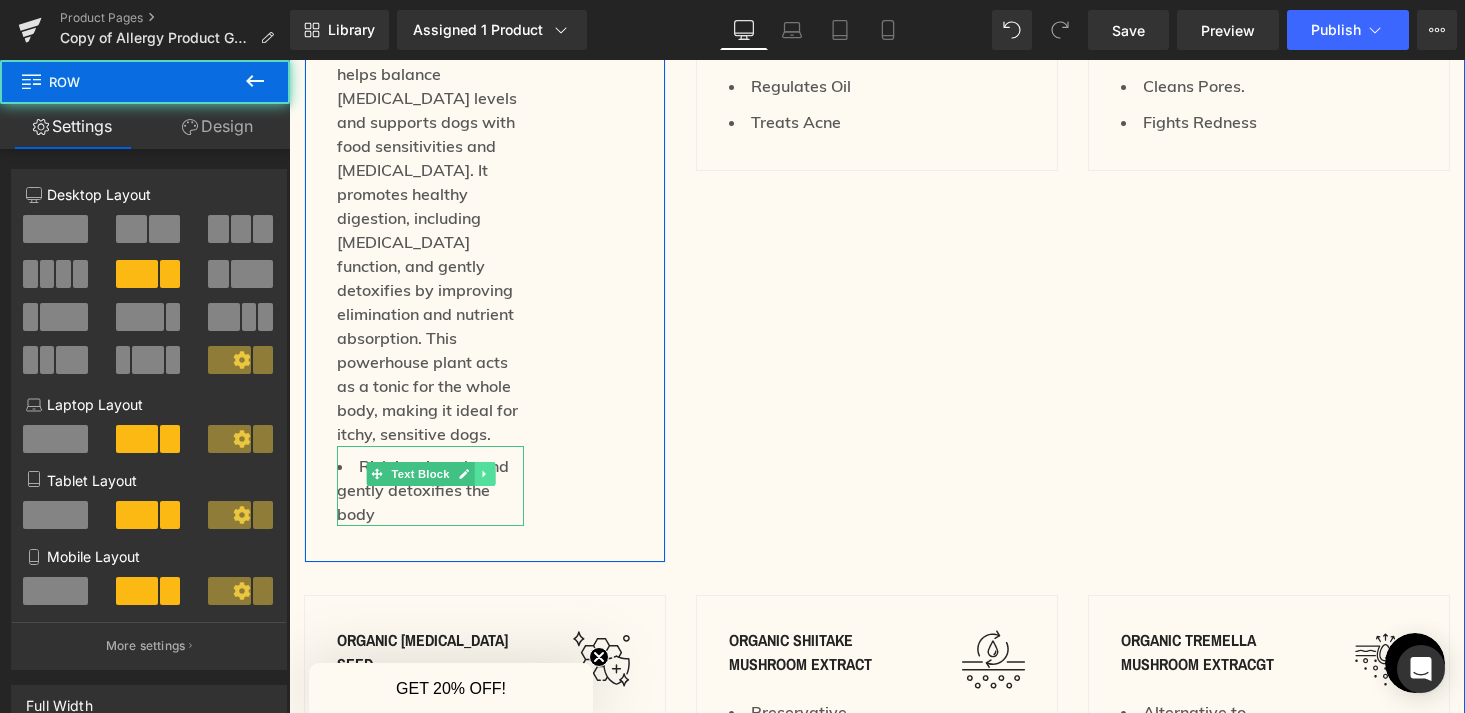 click at bounding box center (484, 474) 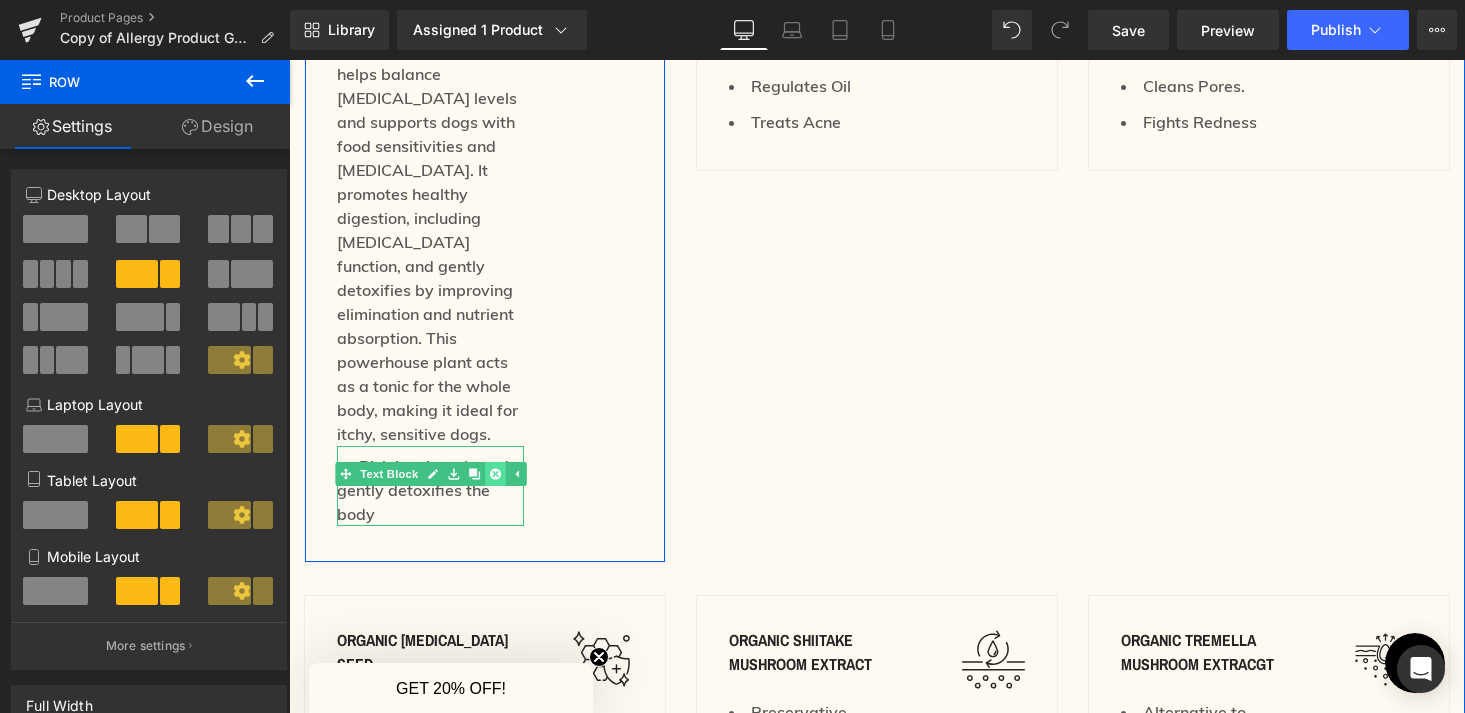 click 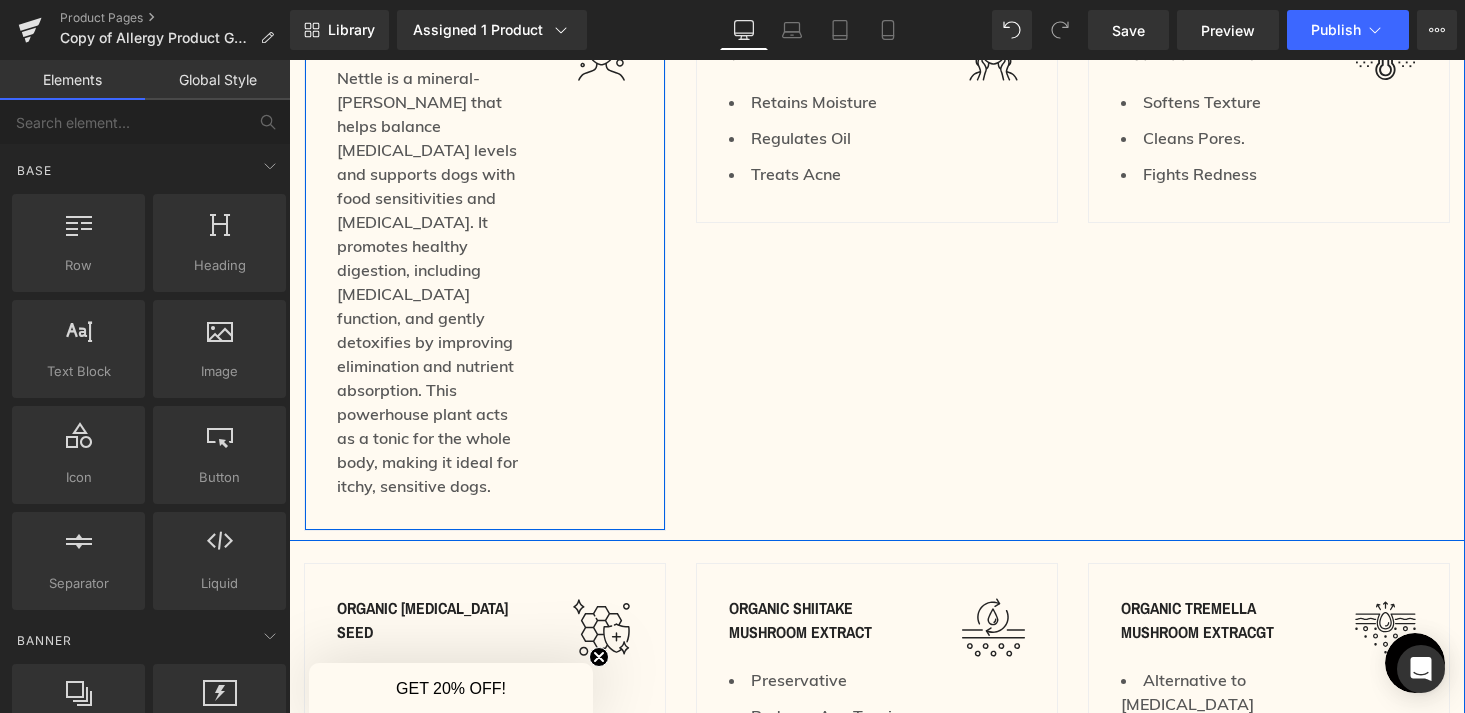 scroll, scrollTop: 2749, scrollLeft: 0, axis: vertical 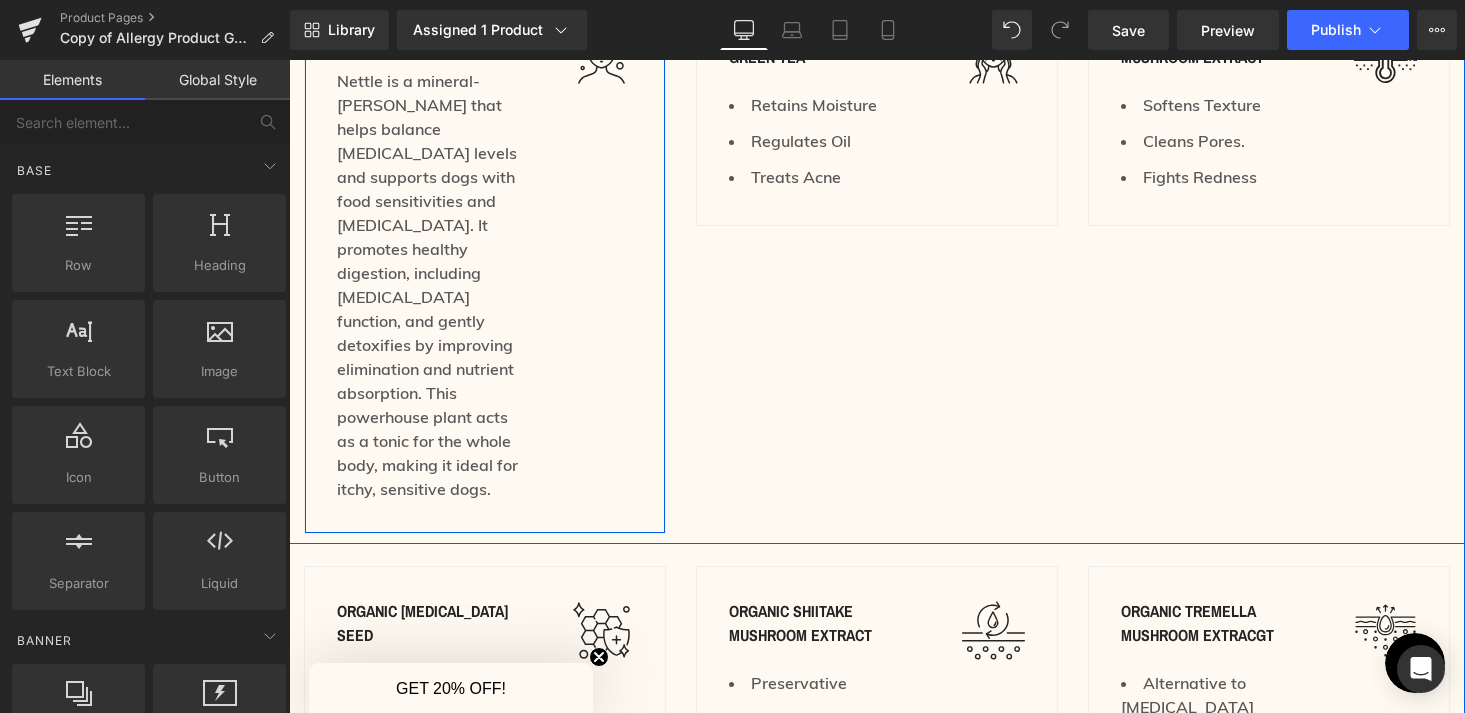 click on "Nettle is a mineral-[PERSON_NAME] that helps balance [MEDICAL_DATA] levels and supports dogs with food sensitivities and [MEDICAL_DATA]. It promotes healthy digestion, including [MEDICAL_DATA] function, and gently detoxifies by improving elimination and nutrient absorption. This powerhouse plant acts as a tonic for the whole body, making it ideal for itchy, sensitive dogs." at bounding box center (430, 285) 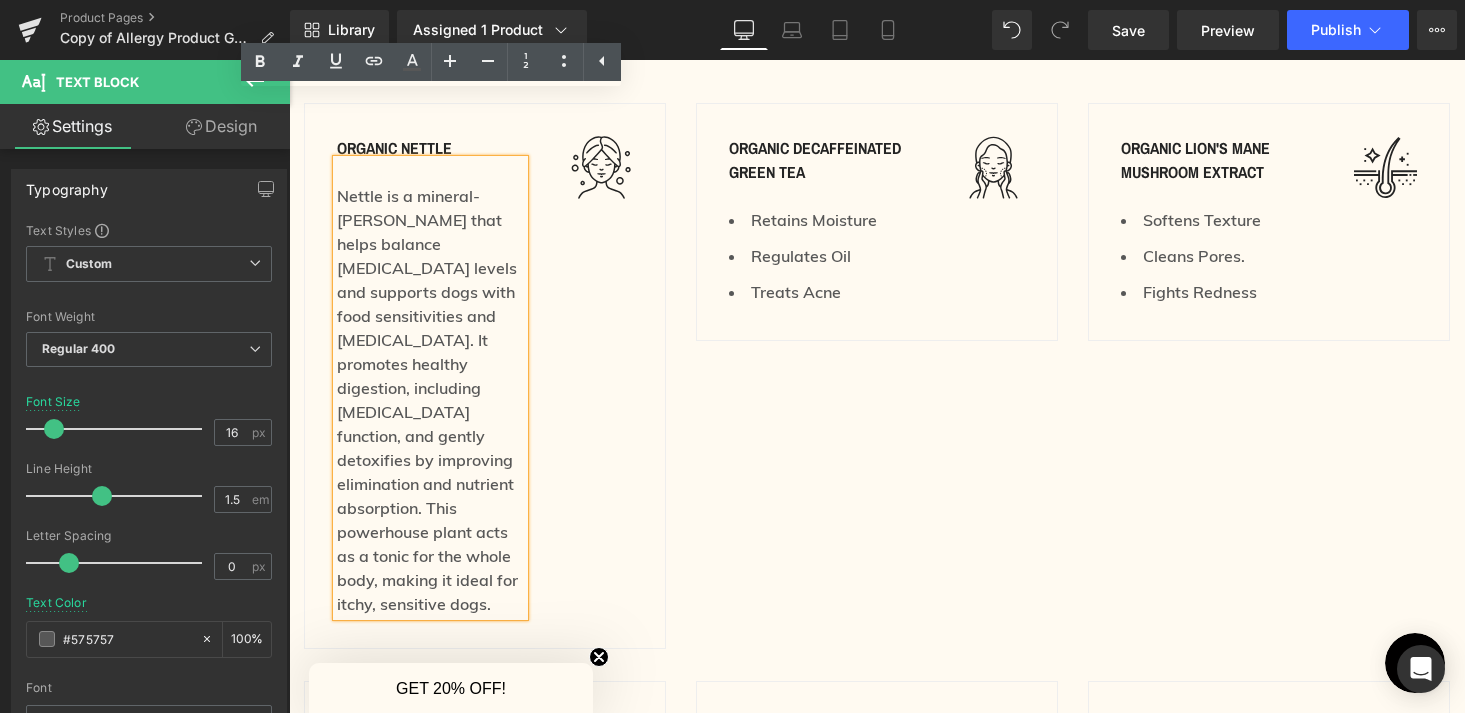 scroll, scrollTop: 2475, scrollLeft: 0, axis: vertical 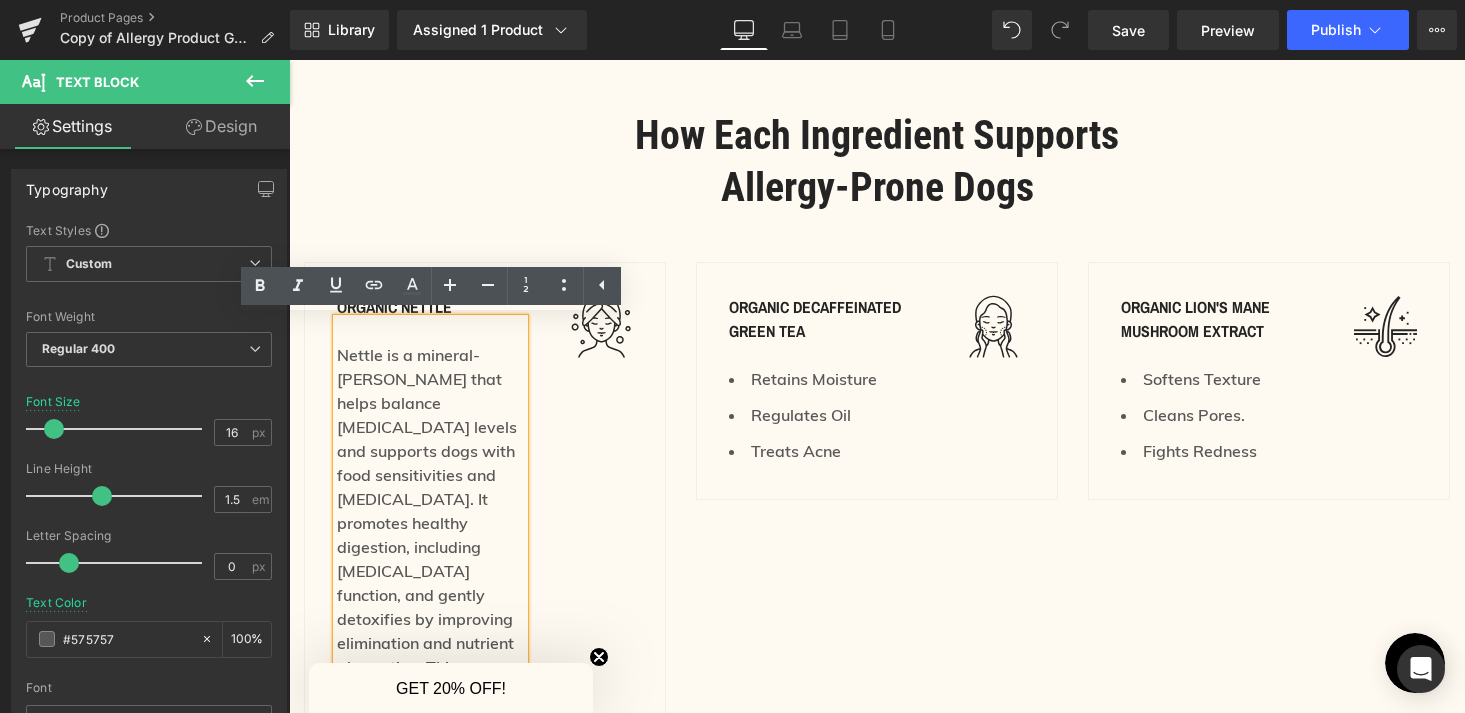 click on "How Each Ingredient Supports  Allergy-Prone Dogs Heading         Row         organic nettle Text Block         Nettle is a mineral-[PERSON_NAME] that helps balance [MEDICAL_DATA] levels and supports dogs with food sensitivities and [MEDICAL_DATA]. It promotes healthy digestion, including [MEDICAL_DATA] function, and gently detoxifies by improving elimination and nutrient absorption. This powerhouse plant acts as a tonic for the whole body, making it ideal for itchy, sensitive dogs. Text Block         Image         Row   32px   32px     organic decaffeinated green tea Text Block         Retains Moisture Text Block         Regulates Oil Text Block         Treats Acne Text Block         Image         Row   32px   32px     organic Lion's mane mushroom extract Text Block         Softens Texture Text Block         Cleans Pores. Text Block         Fights Redness Text Block         Image         Row         Row         organic [MEDICAL_DATA] seed Text Block         Slows Loss of Collagen Text Block         Has [MEDICAL_DATA] & D" at bounding box center [877, 620] 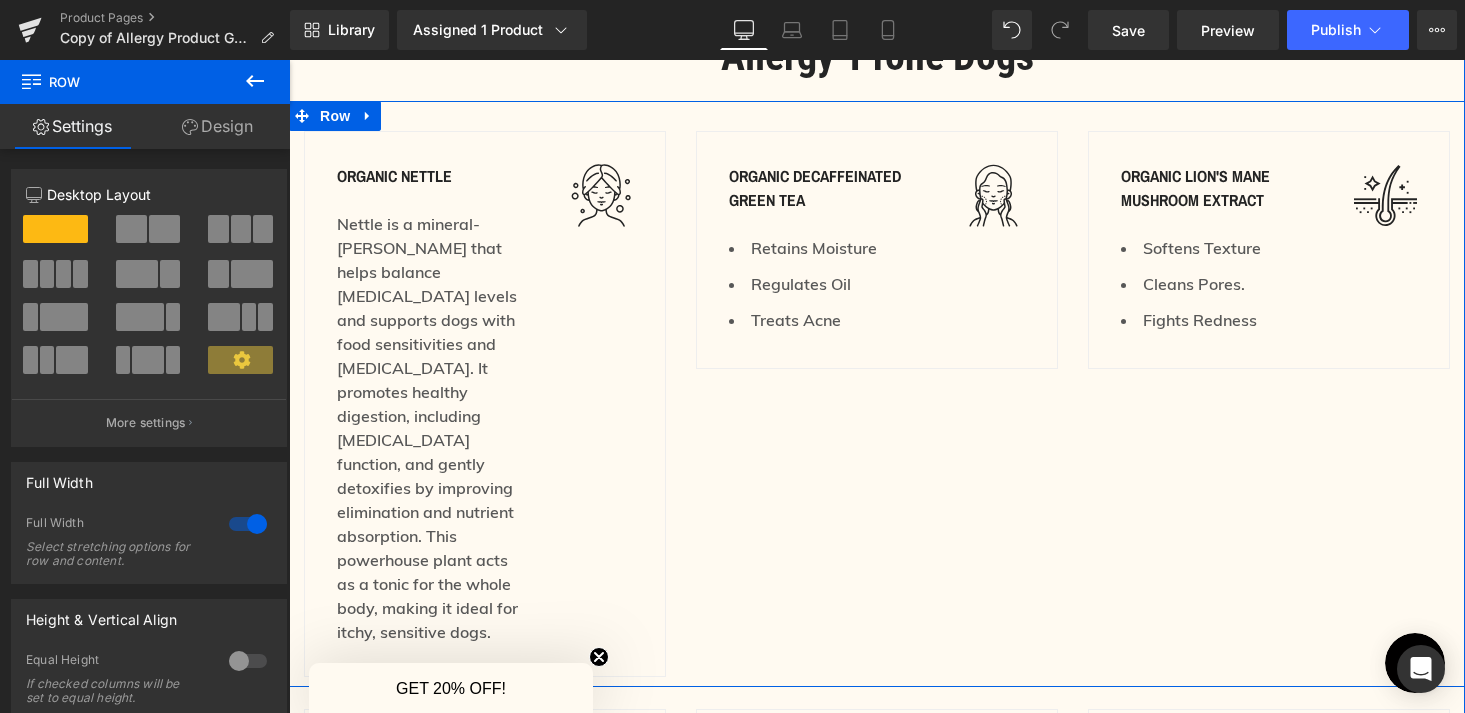 scroll, scrollTop: 2603, scrollLeft: 0, axis: vertical 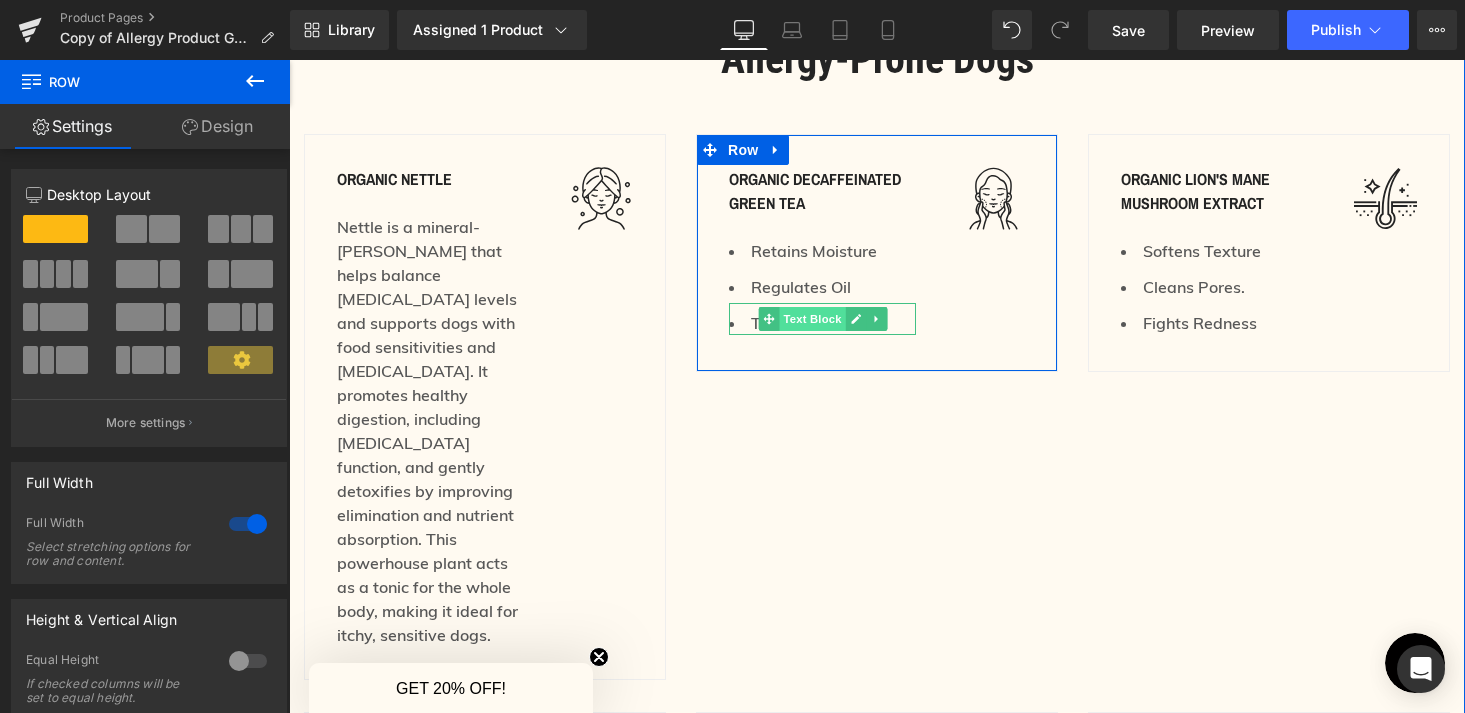 click on "Text Block" at bounding box center [812, 319] 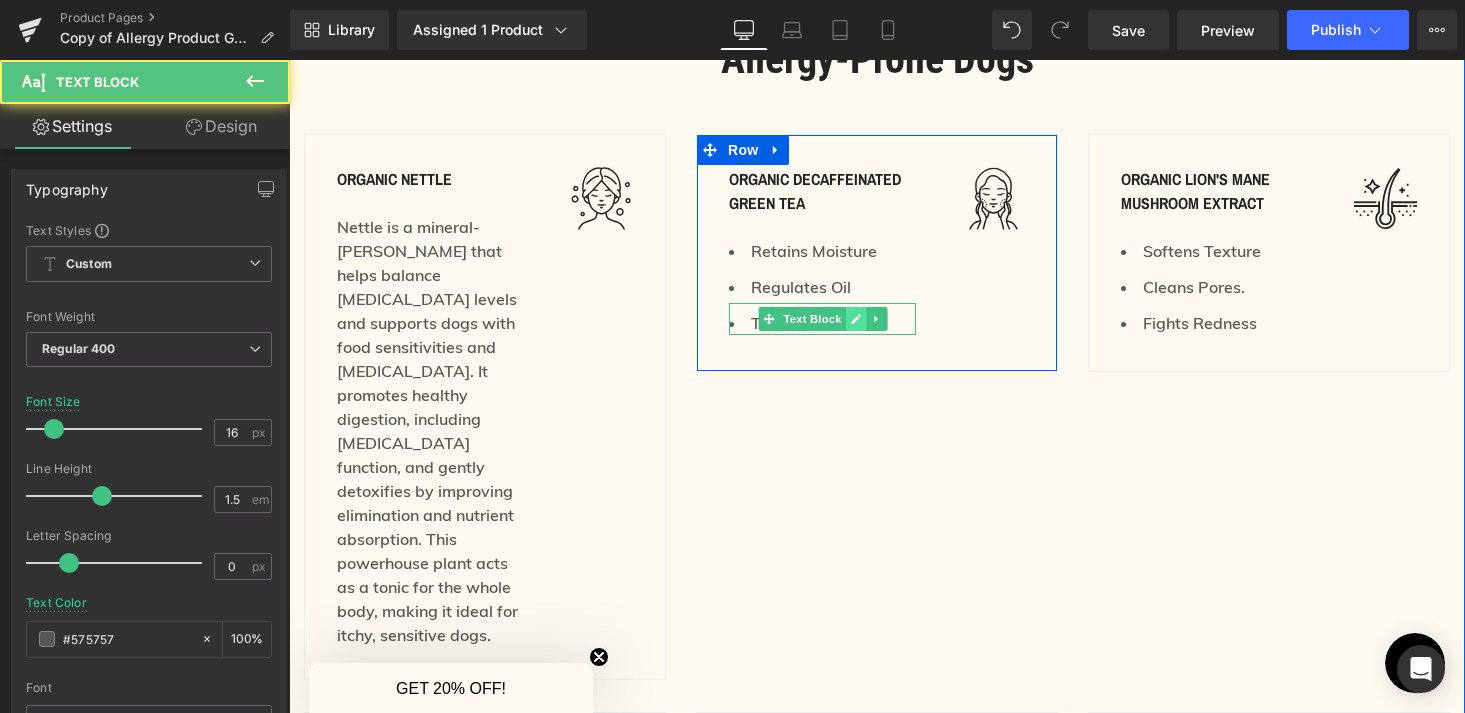click 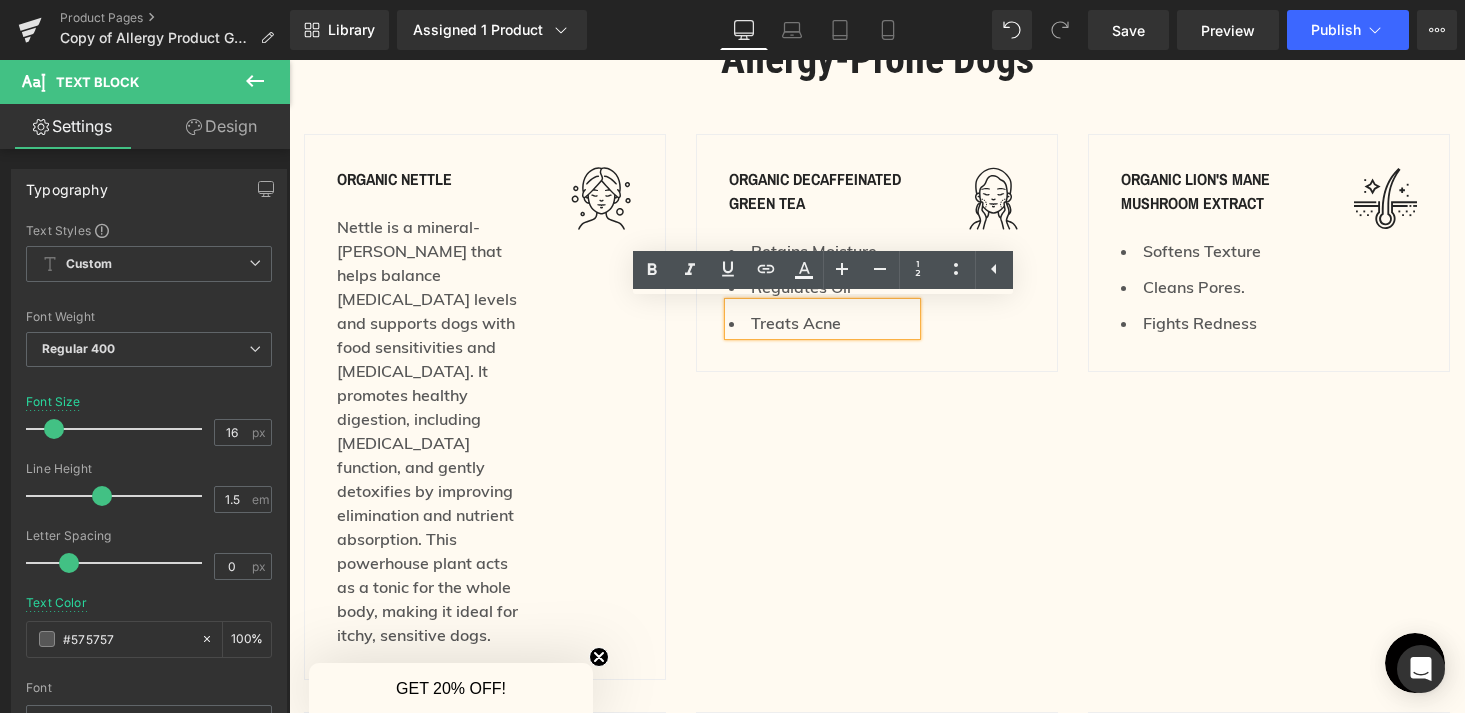 click on "organic decaffeinated green tea Text Block         Retains Moisture Text Block         Regulates Oil Text Block         Treats Acne Text Block         Image         Row   32px   32px" at bounding box center (877, 253) 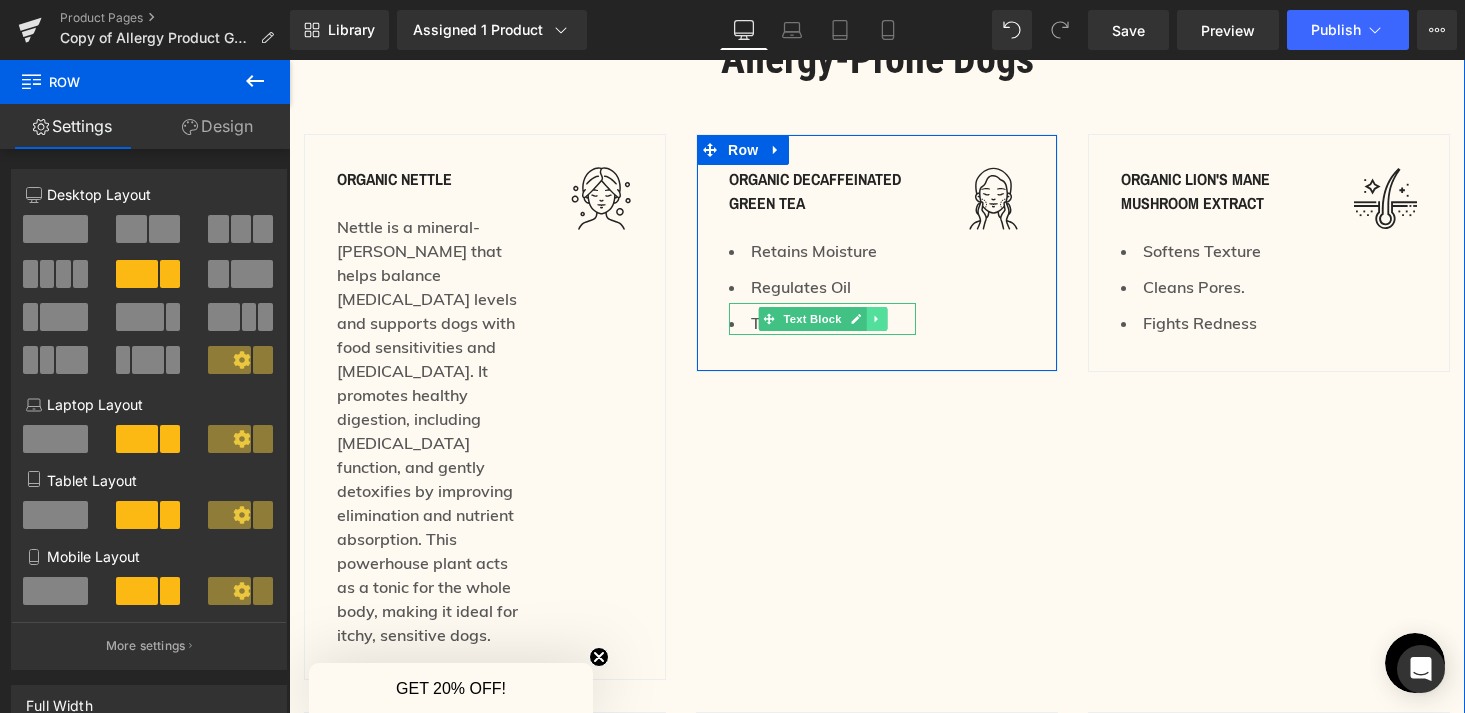 click 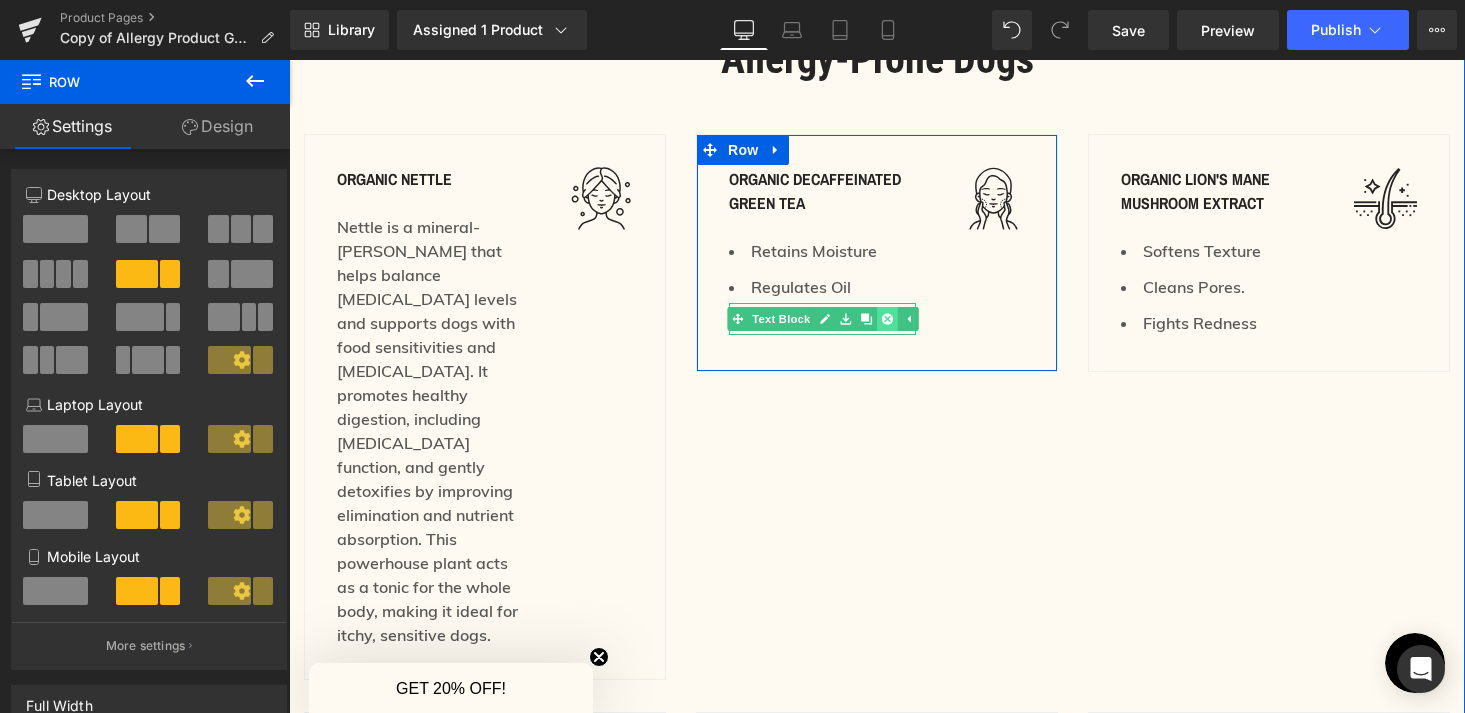 click 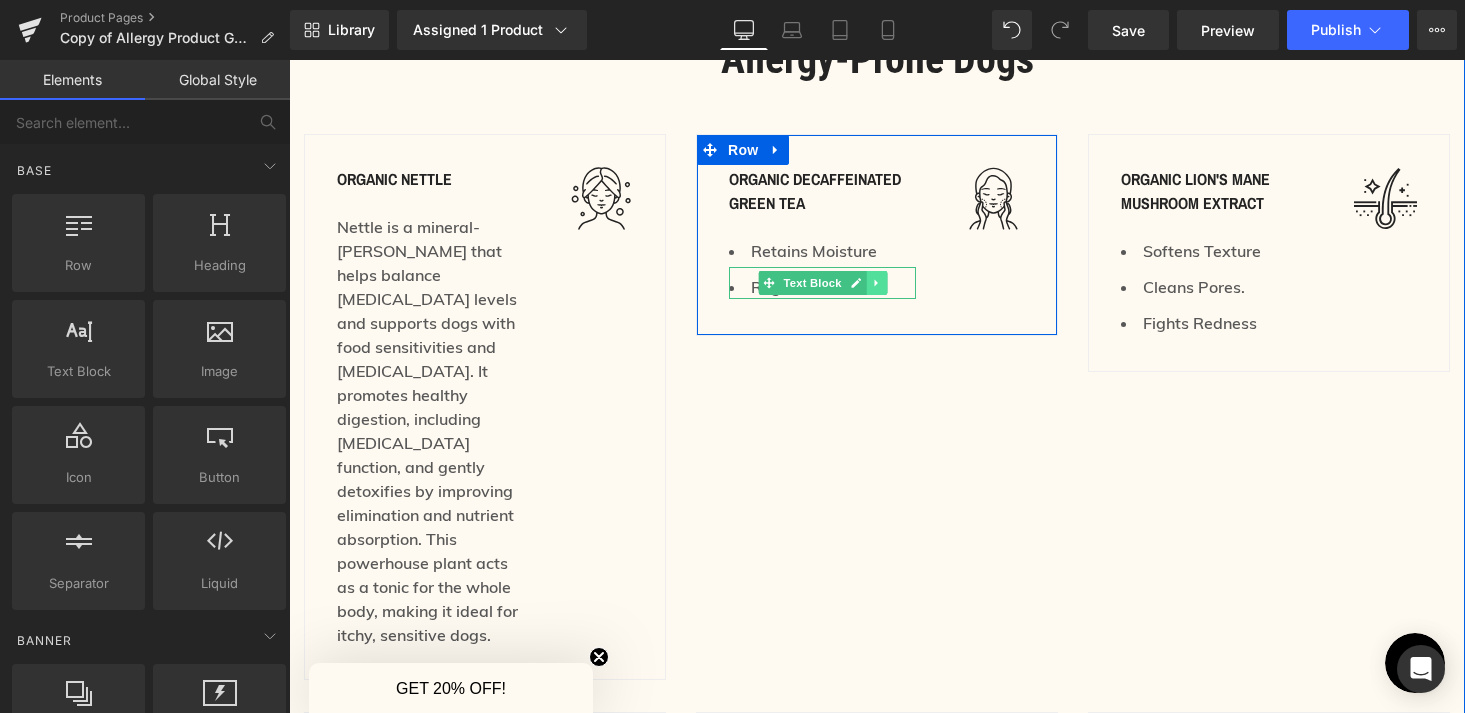 click 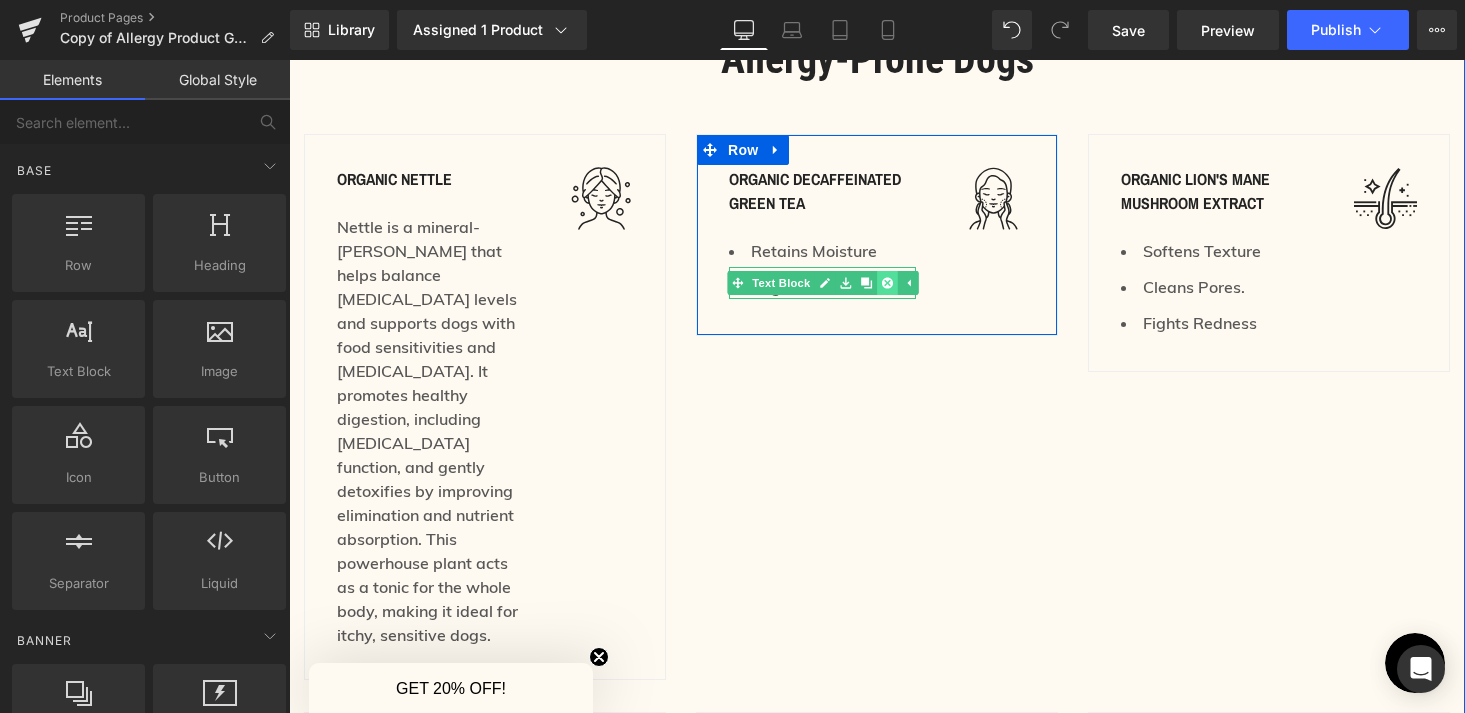 click 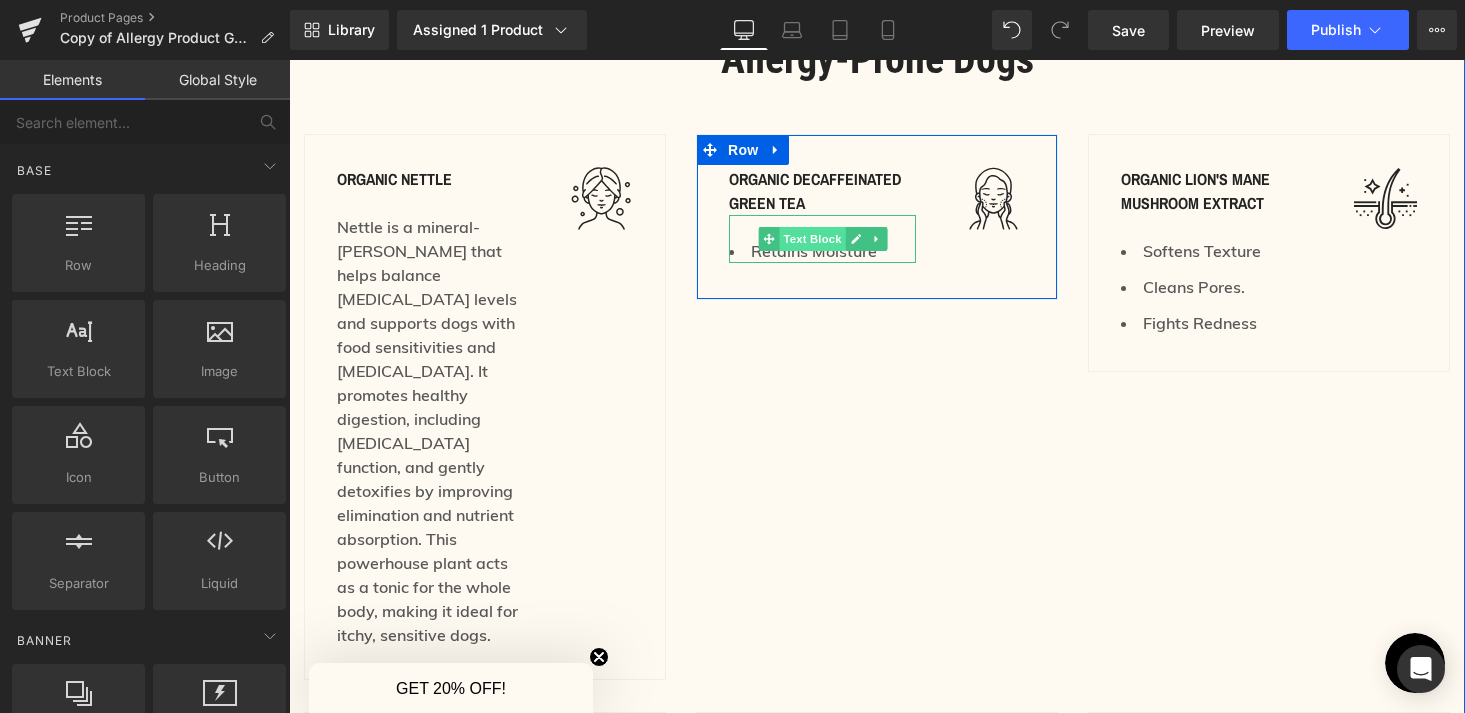 click on "Text Block" at bounding box center (812, 239) 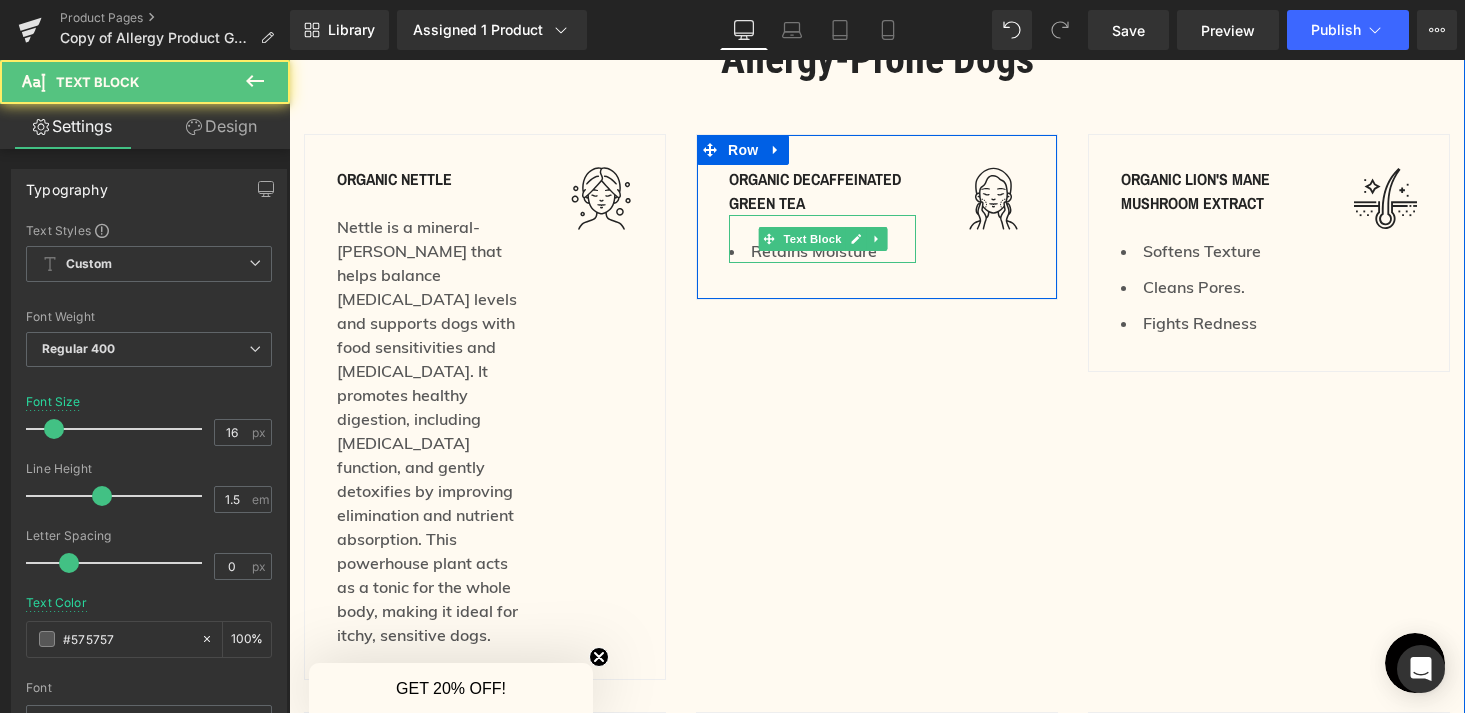 click on "Retains Moisture" at bounding box center (822, 251) 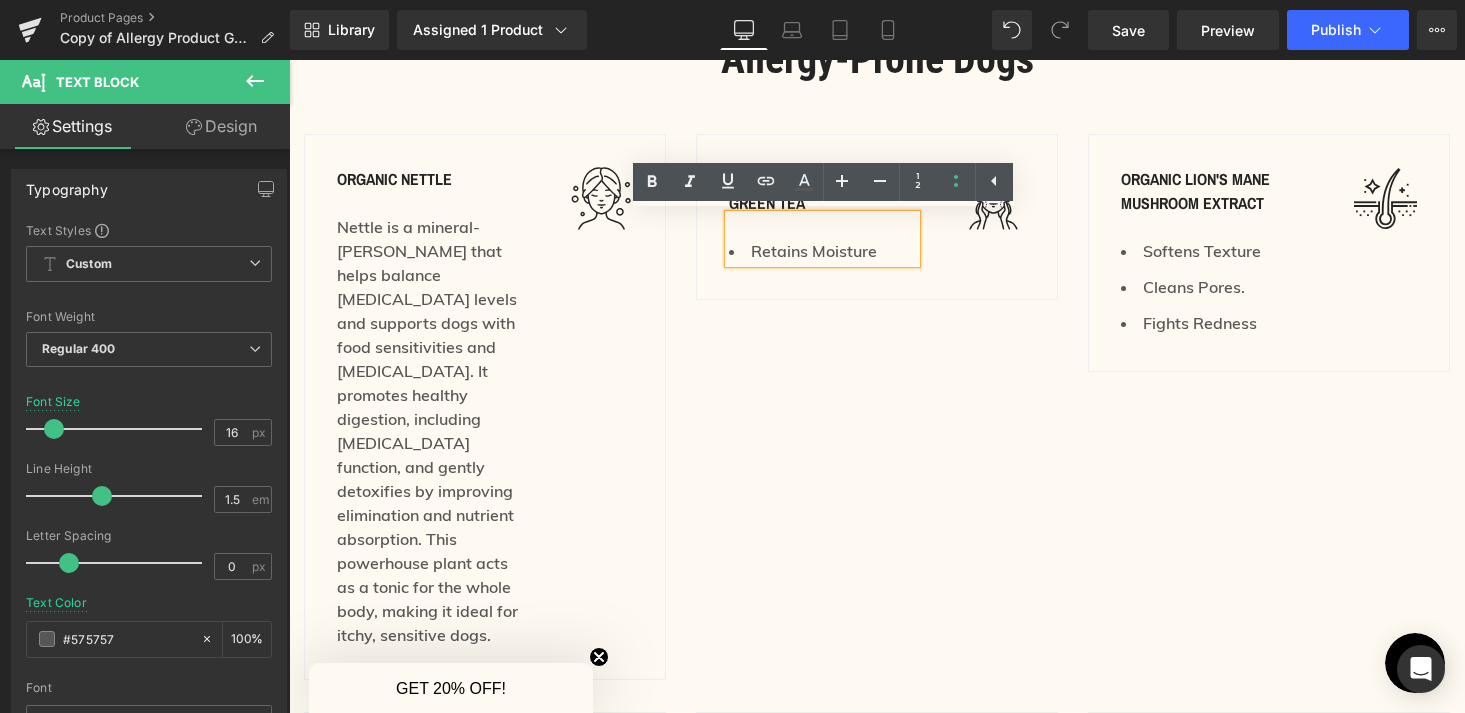 click on "Retains Moisture" at bounding box center (822, 251) 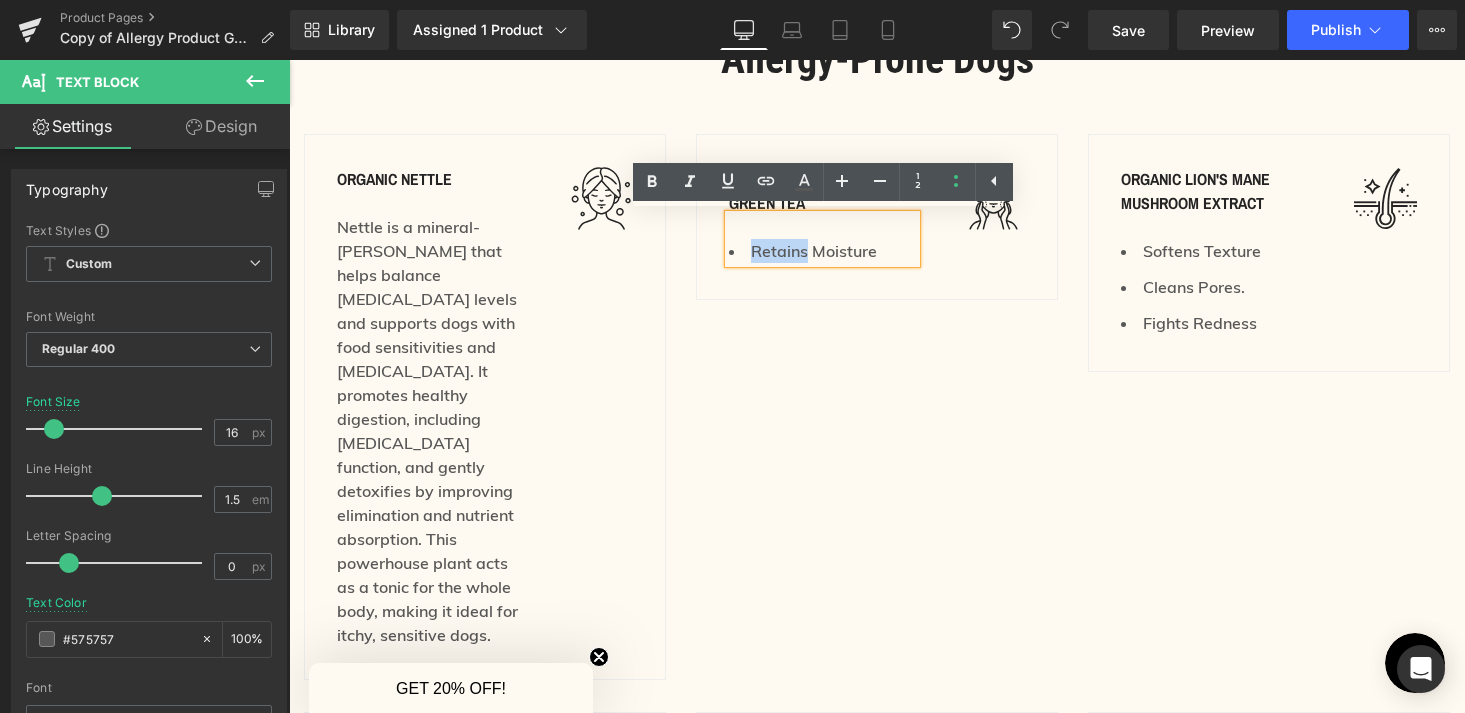 click on "Retains Moisture" at bounding box center (822, 251) 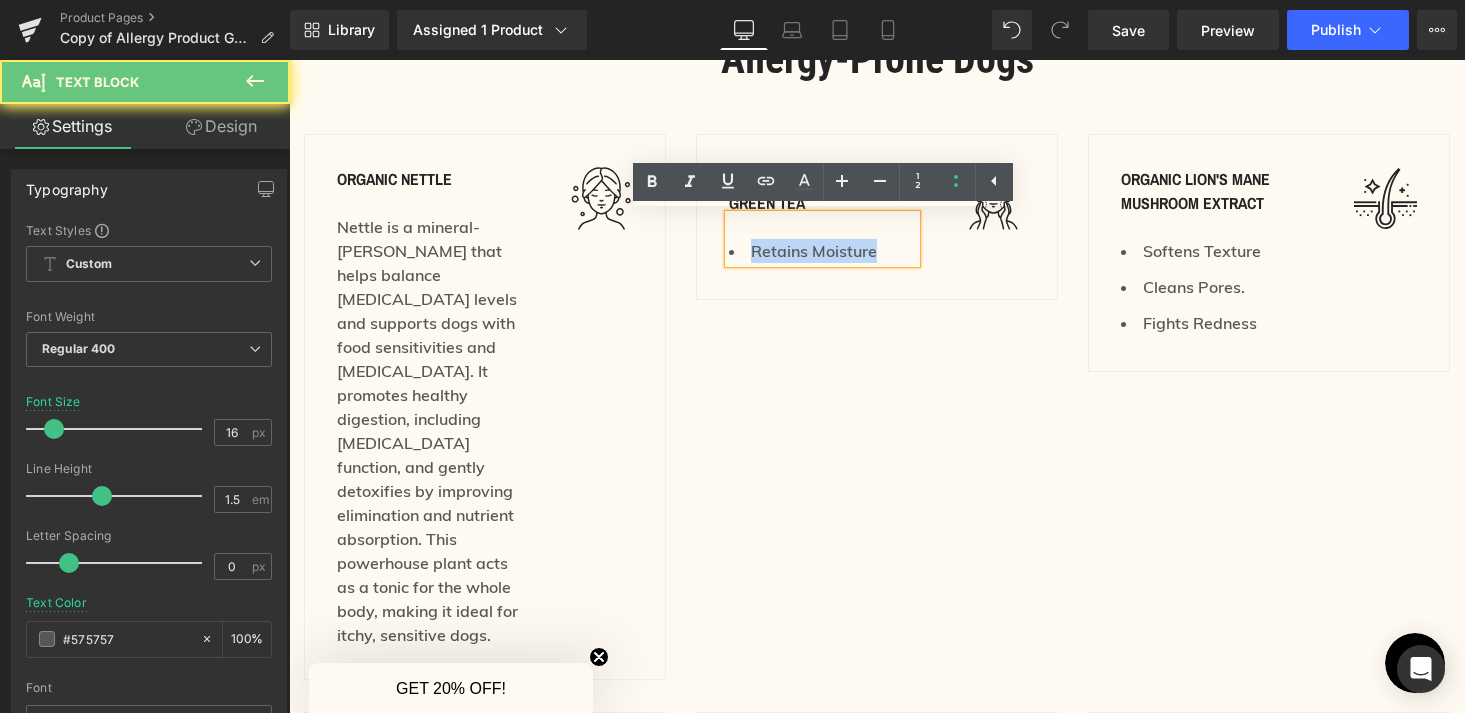 click on "Retains Moisture" at bounding box center [822, 251] 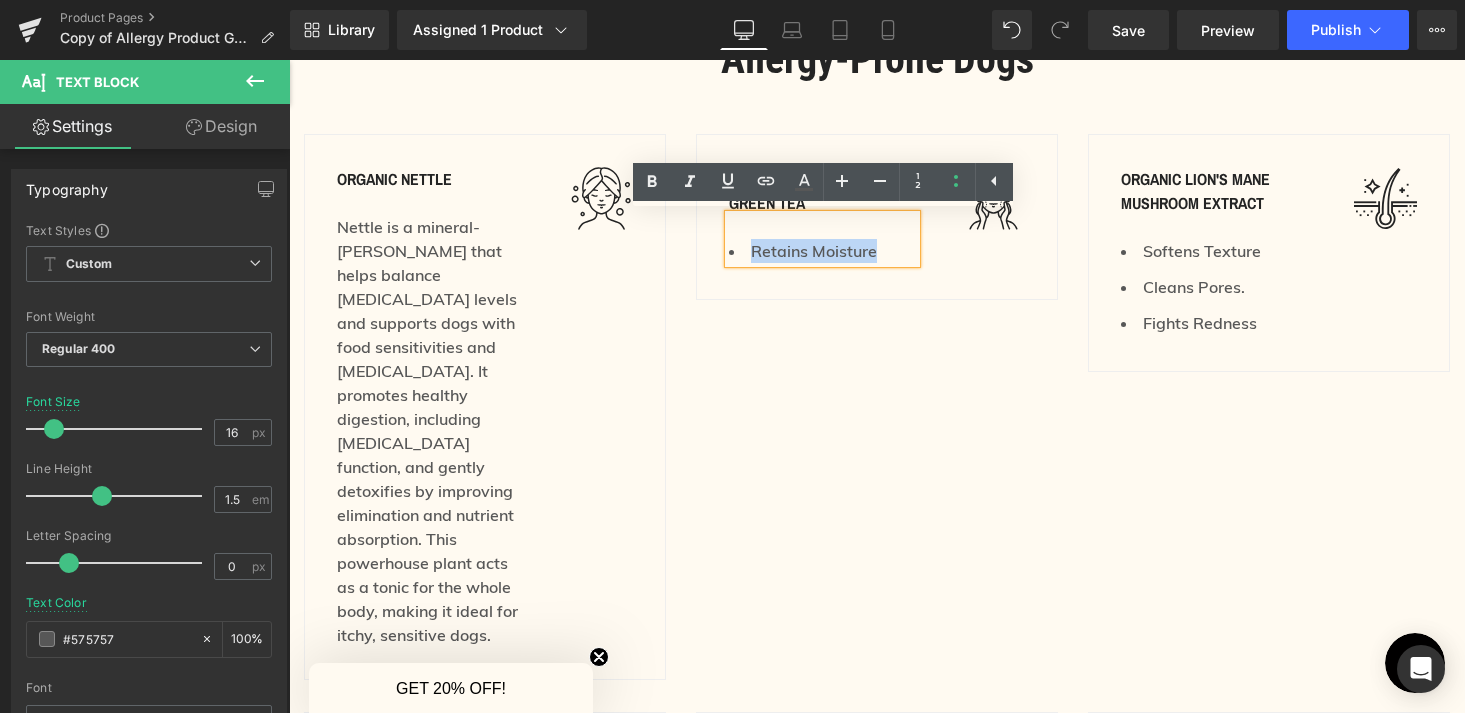 type 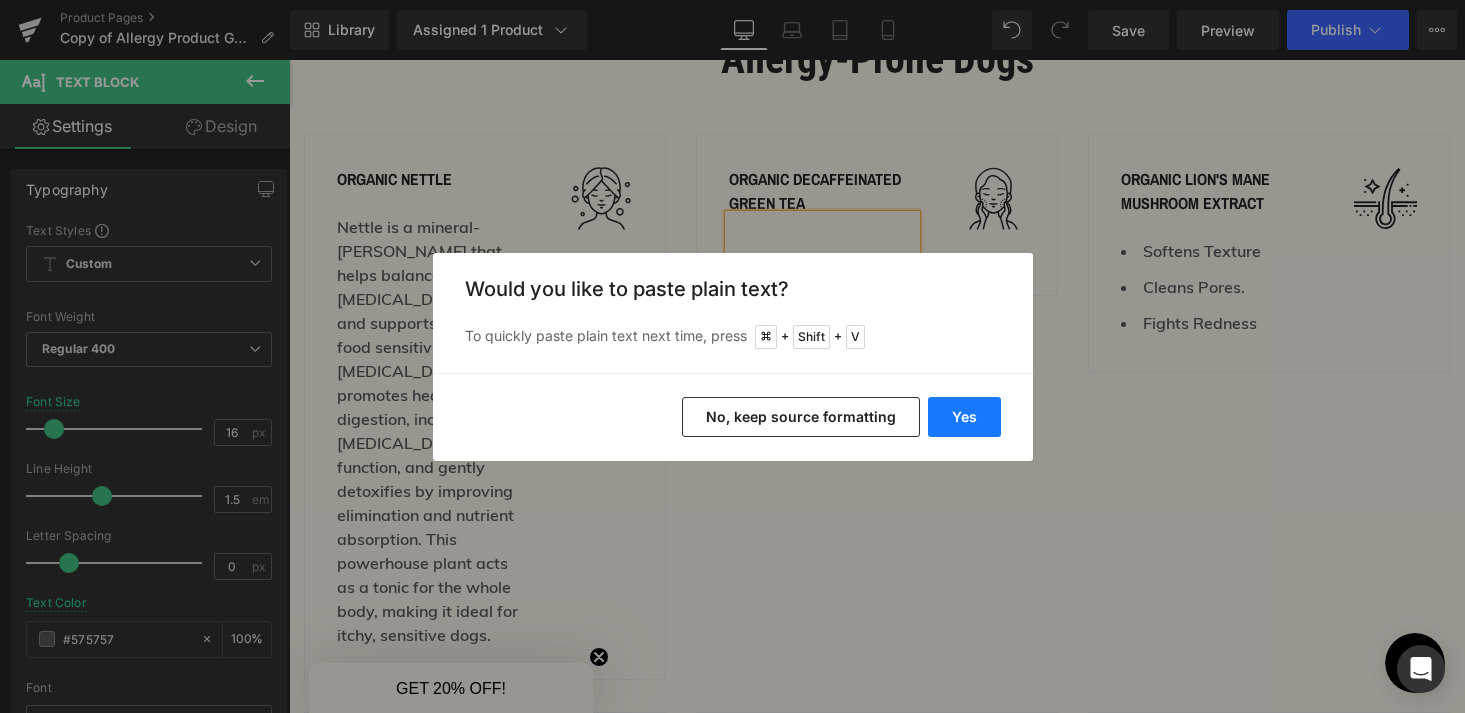 click on "Yes" at bounding box center (964, 417) 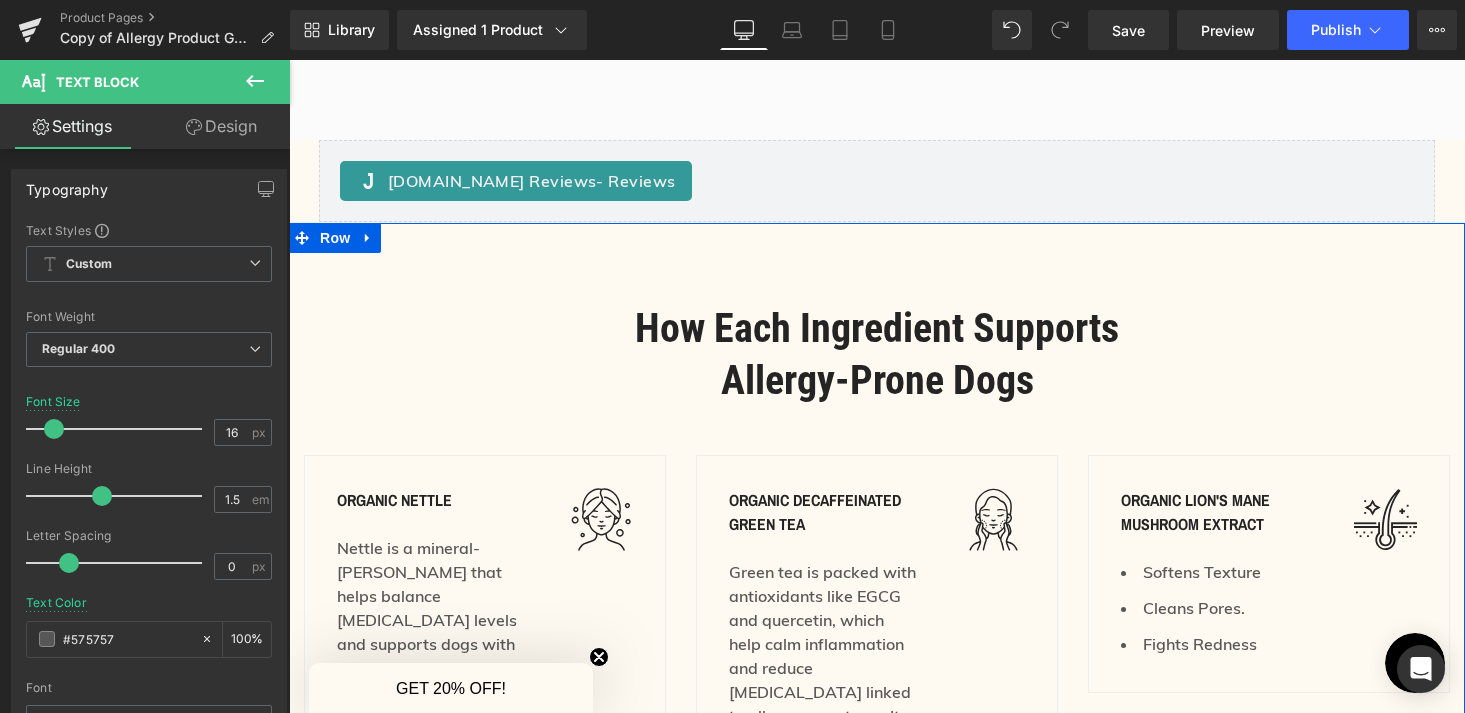 scroll, scrollTop: 2499, scrollLeft: 0, axis: vertical 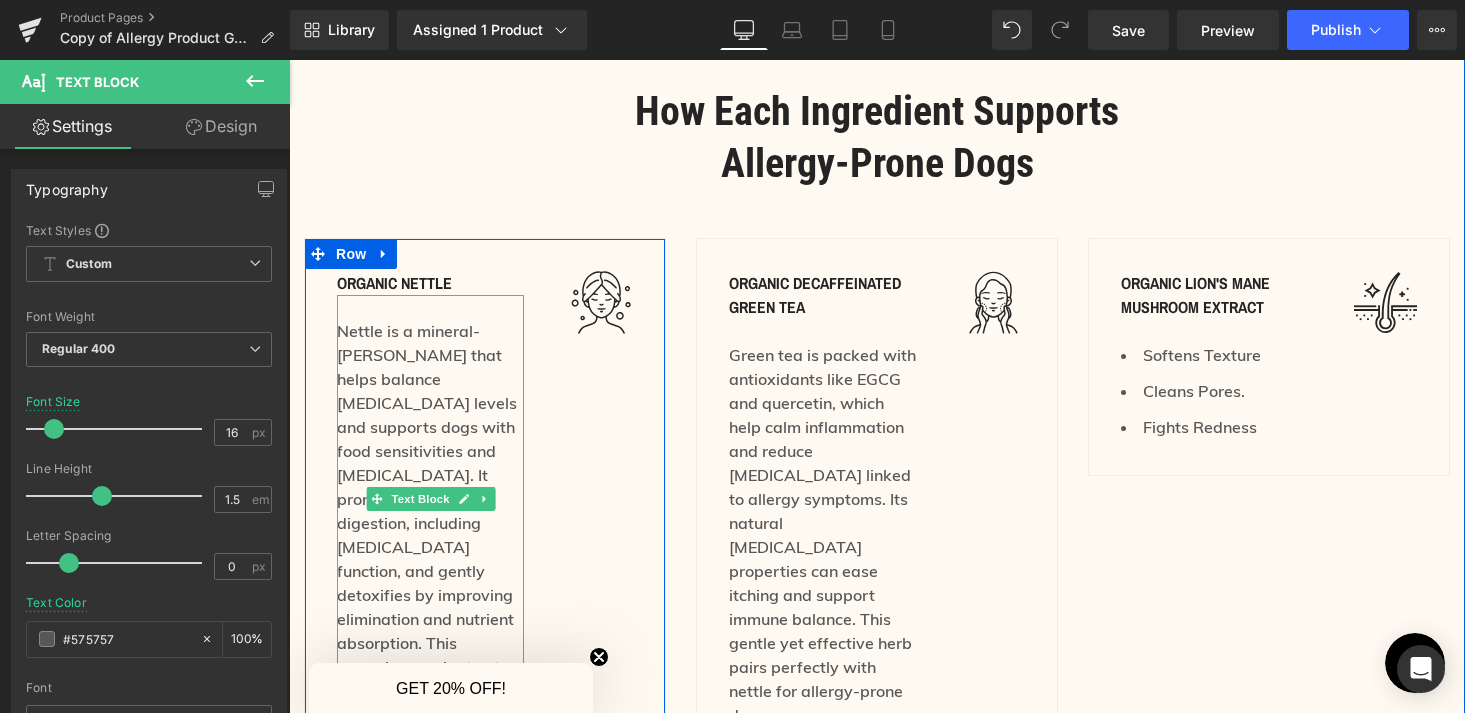 click on "Nettle is a mineral-[PERSON_NAME] that helps balance [MEDICAL_DATA] levels and supports dogs with food sensitivities and [MEDICAL_DATA]. It promotes healthy digestion, including [MEDICAL_DATA] function, and gently detoxifies by improving elimination and nutrient absorption. This powerhouse plant acts as a tonic for the whole body, making it ideal for itchy, sensitive dogs." at bounding box center [430, 535] 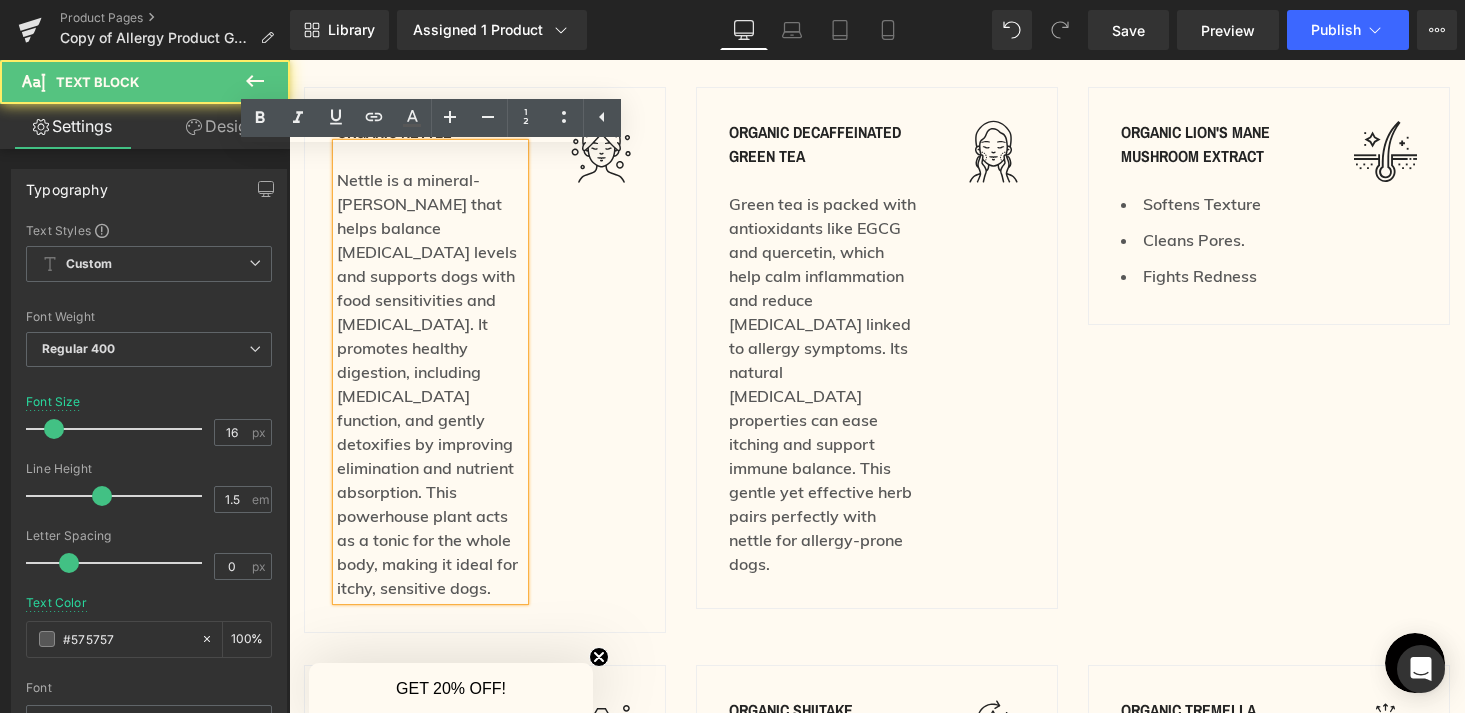 scroll, scrollTop: 2671, scrollLeft: 0, axis: vertical 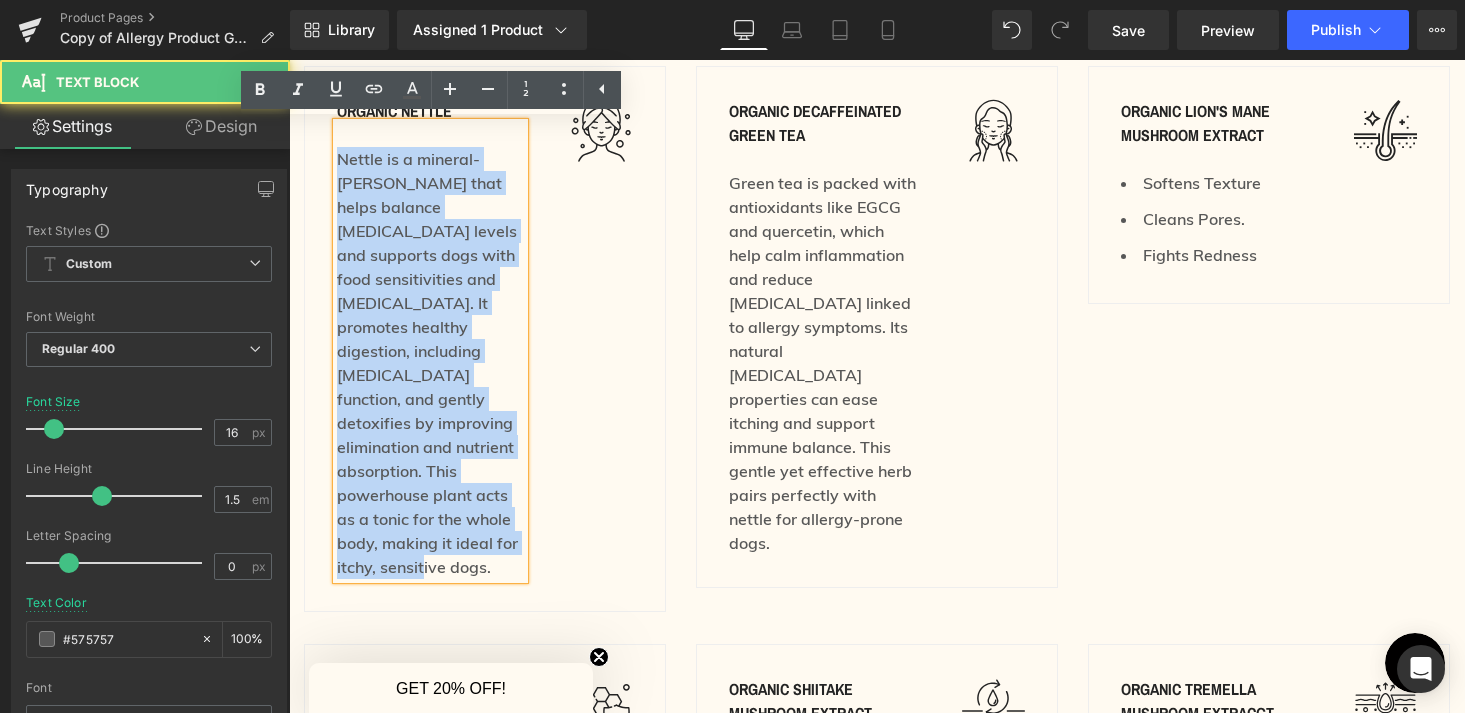 drag, startPoint x: 461, startPoint y: 515, endPoint x: 368, endPoint y: 131, distance: 395.10126 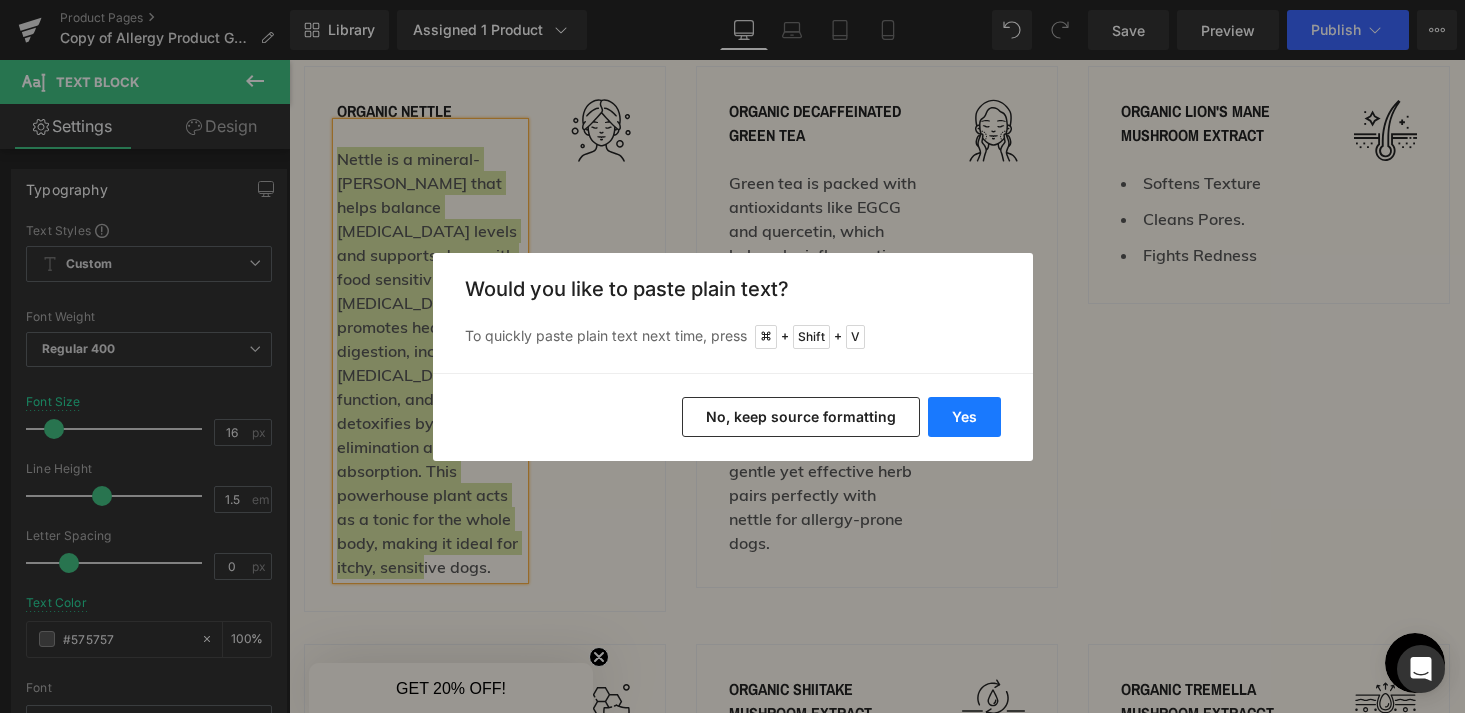 click on "Yes" at bounding box center [964, 417] 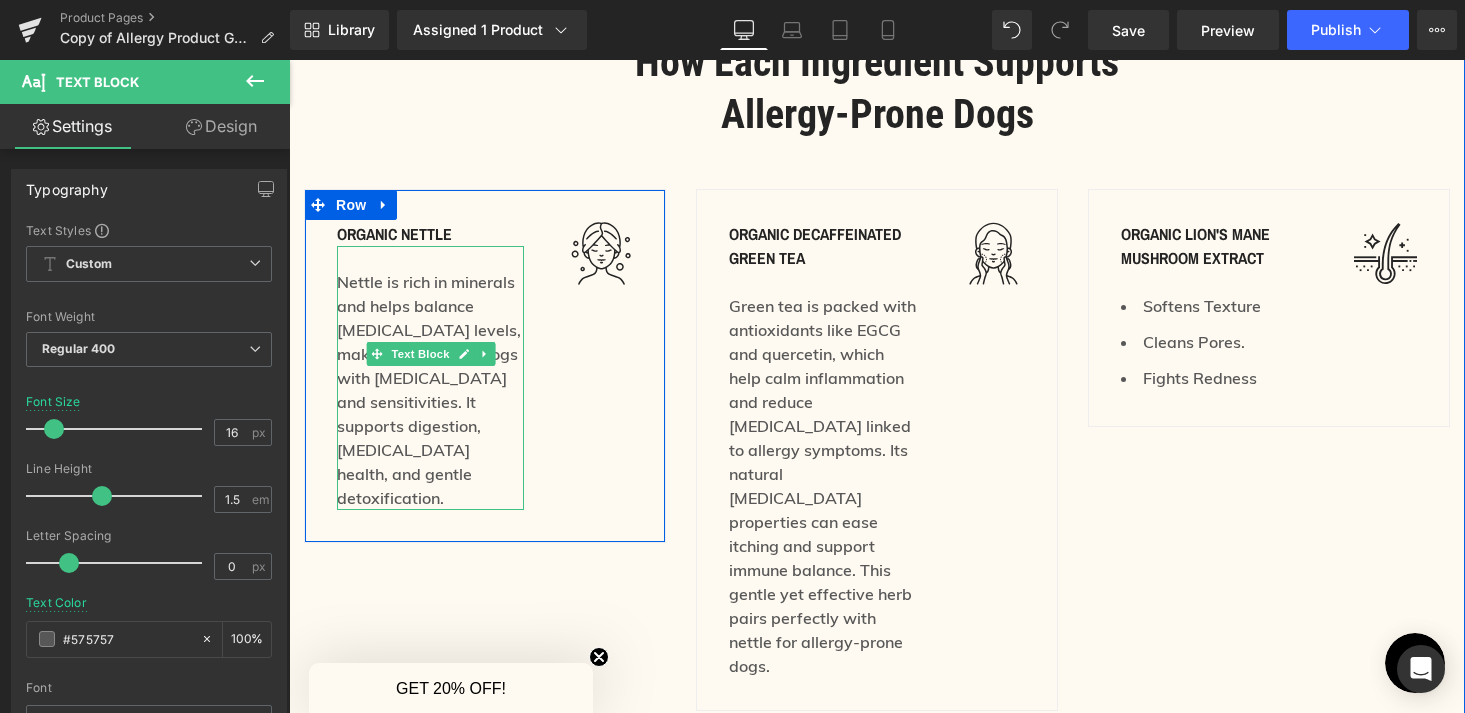 scroll, scrollTop: 2545, scrollLeft: 0, axis: vertical 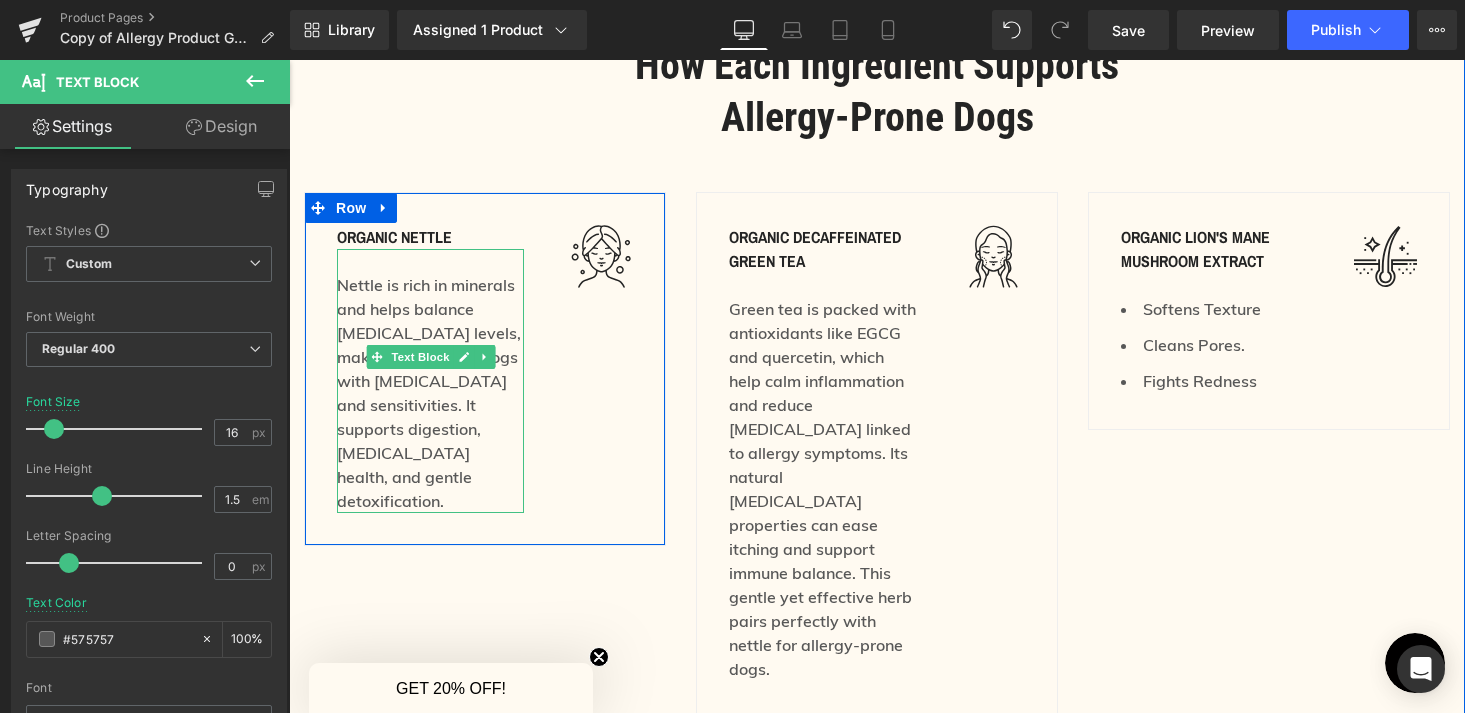 click on "Nettle is rich in minerals and helps balance [MEDICAL_DATA] levels, making it great for dogs with [MEDICAL_DATA] and sensitivities. It supports digestion, [MEDICAL_DATA] health, and gentle detoxification." at bounding box center (430, 393) 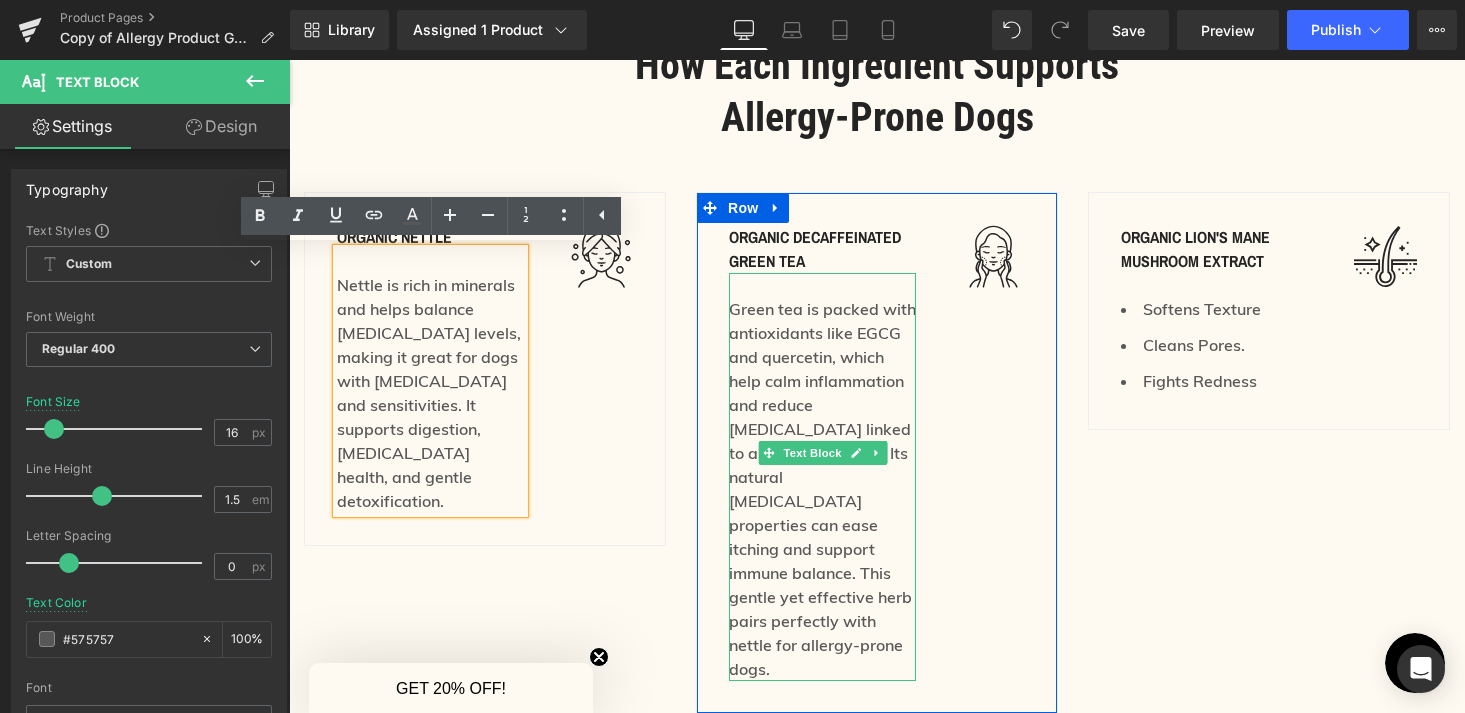click on "Green tea is packed with antioxidants like EGCG and quercetin, which help calm inflammation and reduce [MEDICAL_DATA] linked to allergy symptoms. Its natural [MEDICAL_DATA] properties can ease itching and support immune balance. This gentle yet effective herb pairs perfectly with nettle for allergy-prone dogs." at bounding box center (822, 477) 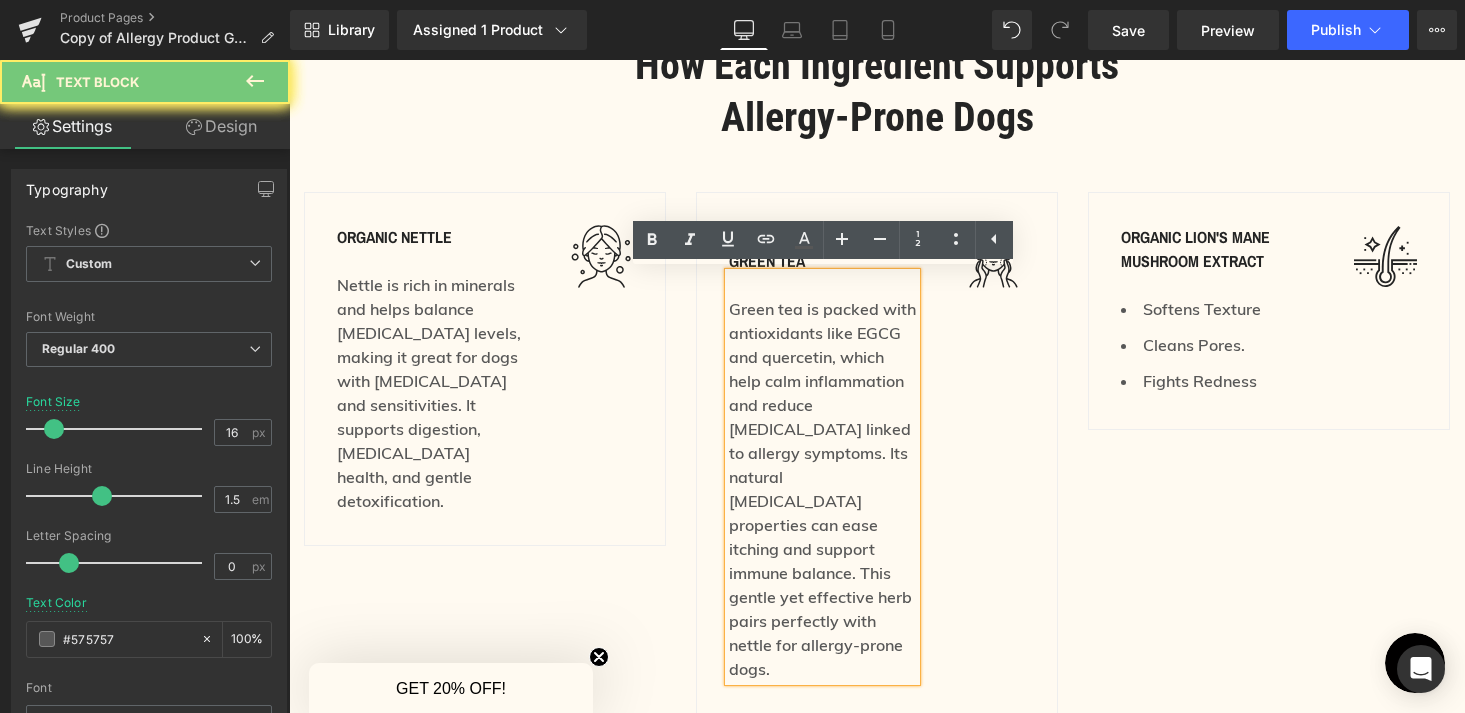 click on "Green tea is packed with antioxidants like EGCG and quercetin, which help calm inflammation and reduce [MEDICAL_DATA] linked to allergy symptoms. Its natural [MEDICAL_DATA] properties can ease itching and support immune balance. This gentle yet effective herb pairs perfectly with nettle for allergy-prone dogs." at bounding box center (822, 477) 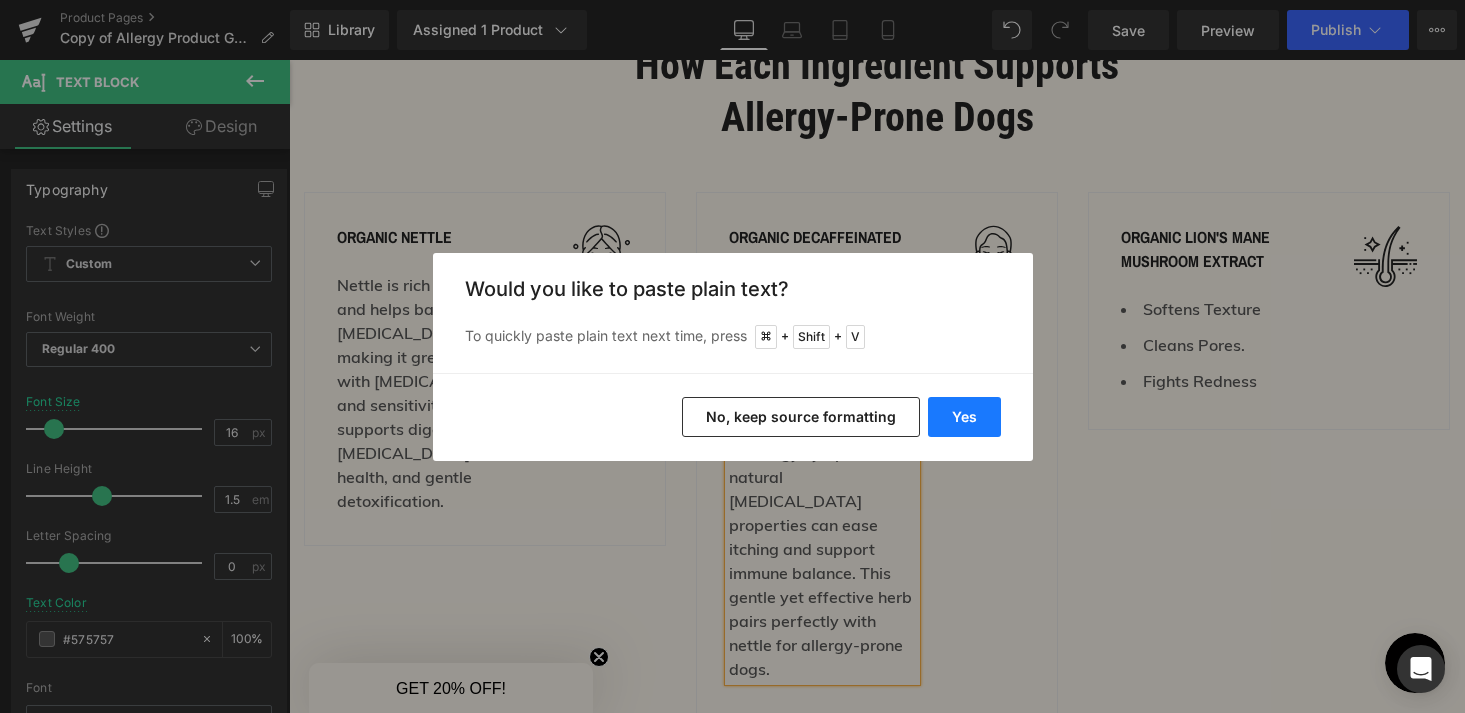 click on "Yes" at bounding box center [964, 417] 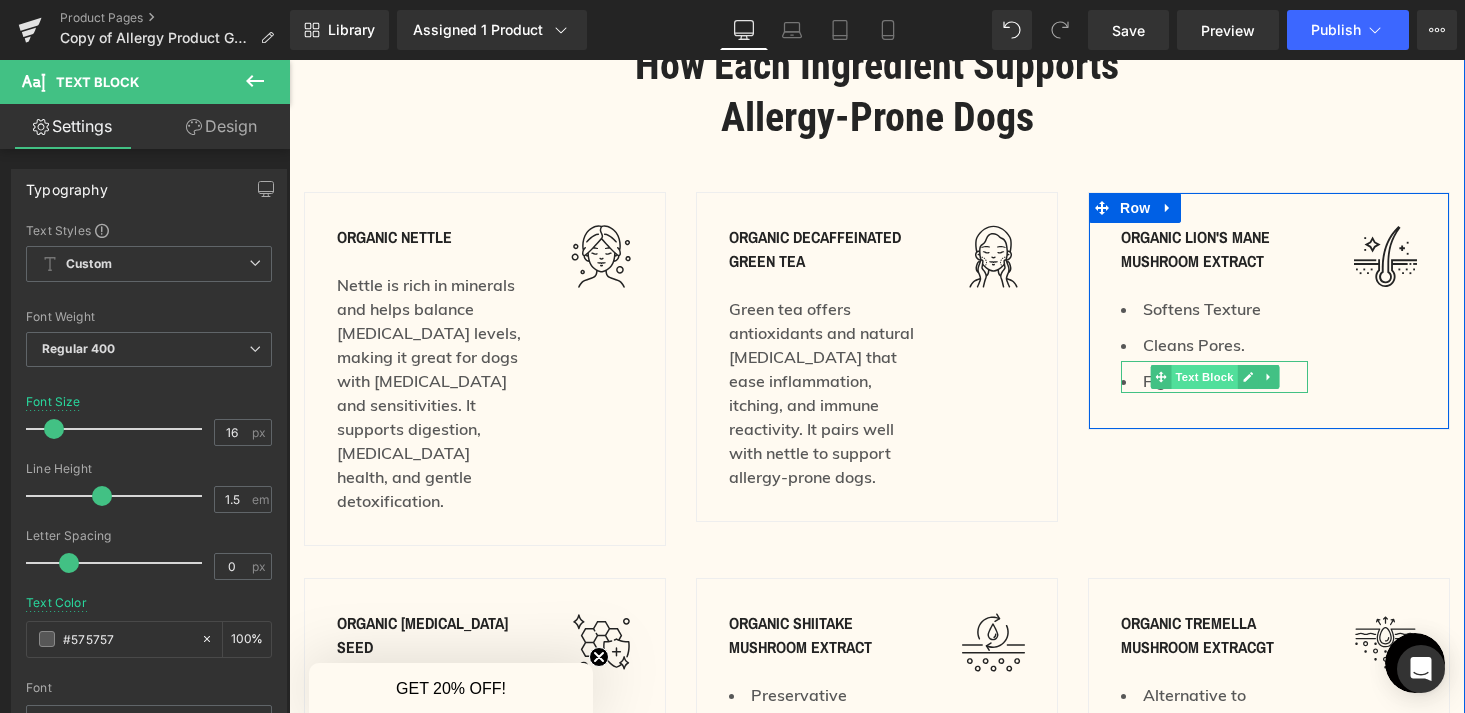 click on "Text Block" at bounding box center [1204, 377] 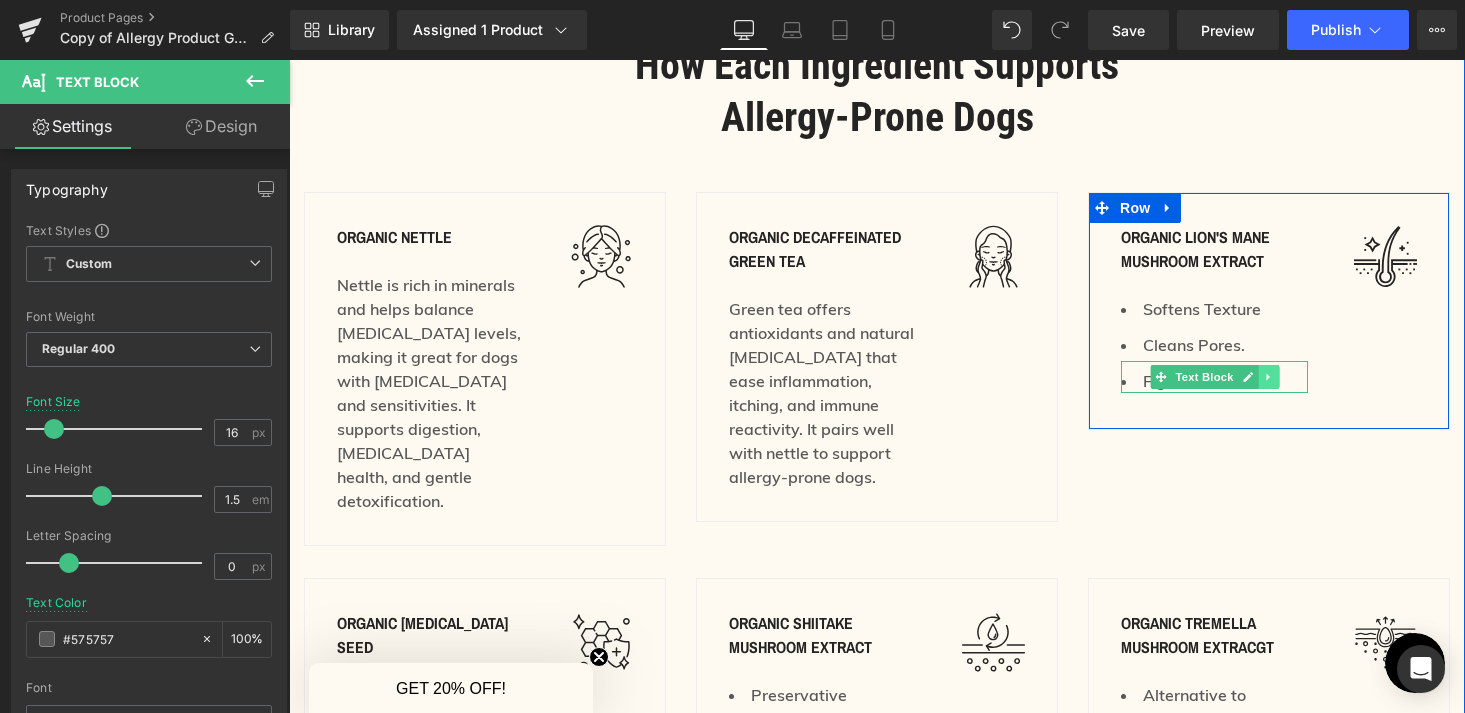 click 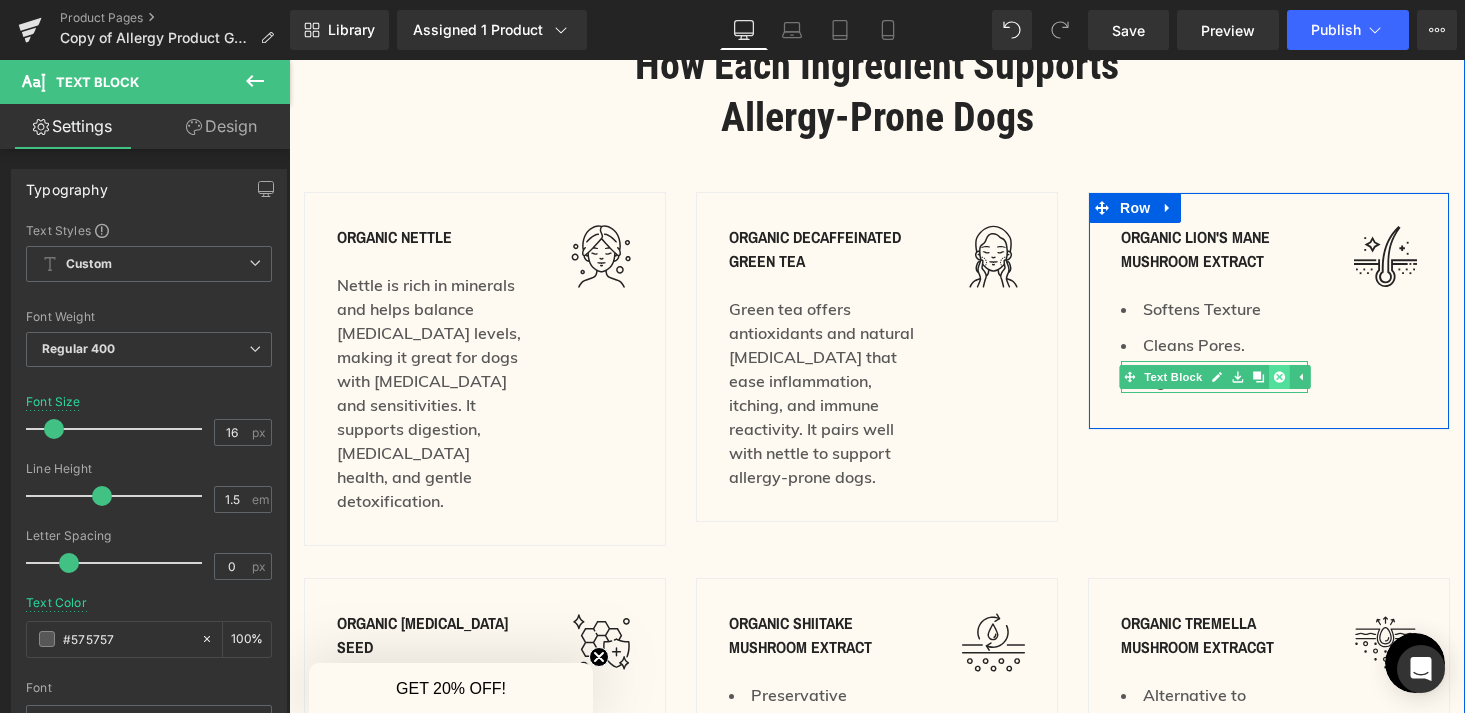 click 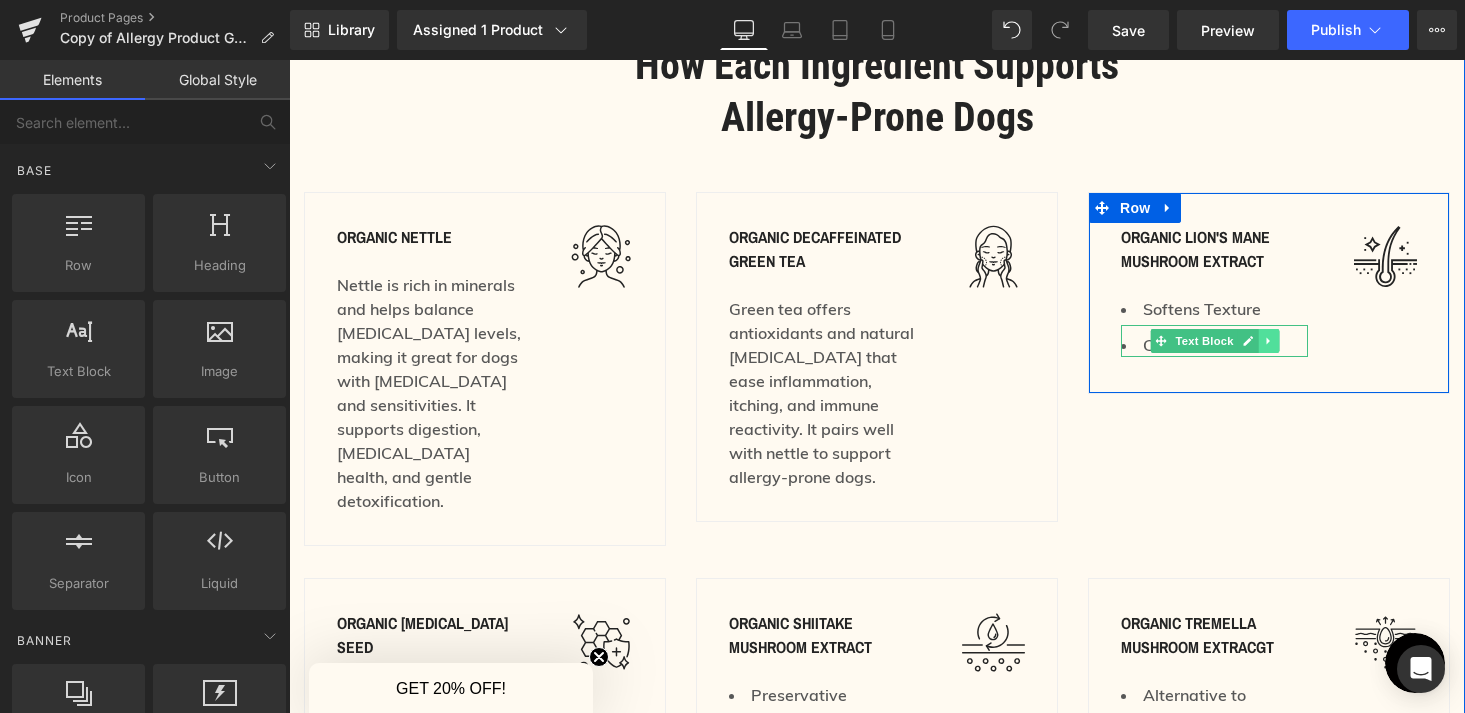 click 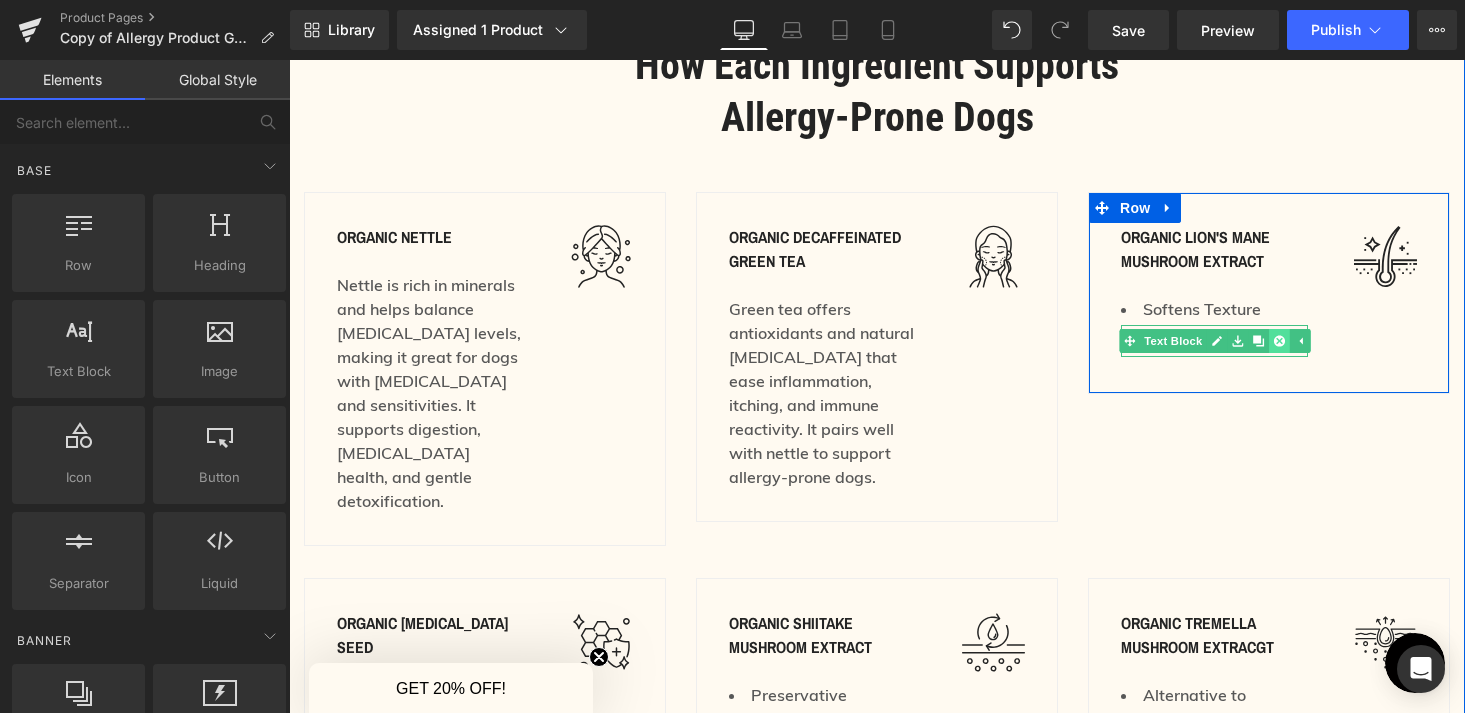 click at bounding box center (1279, 341) 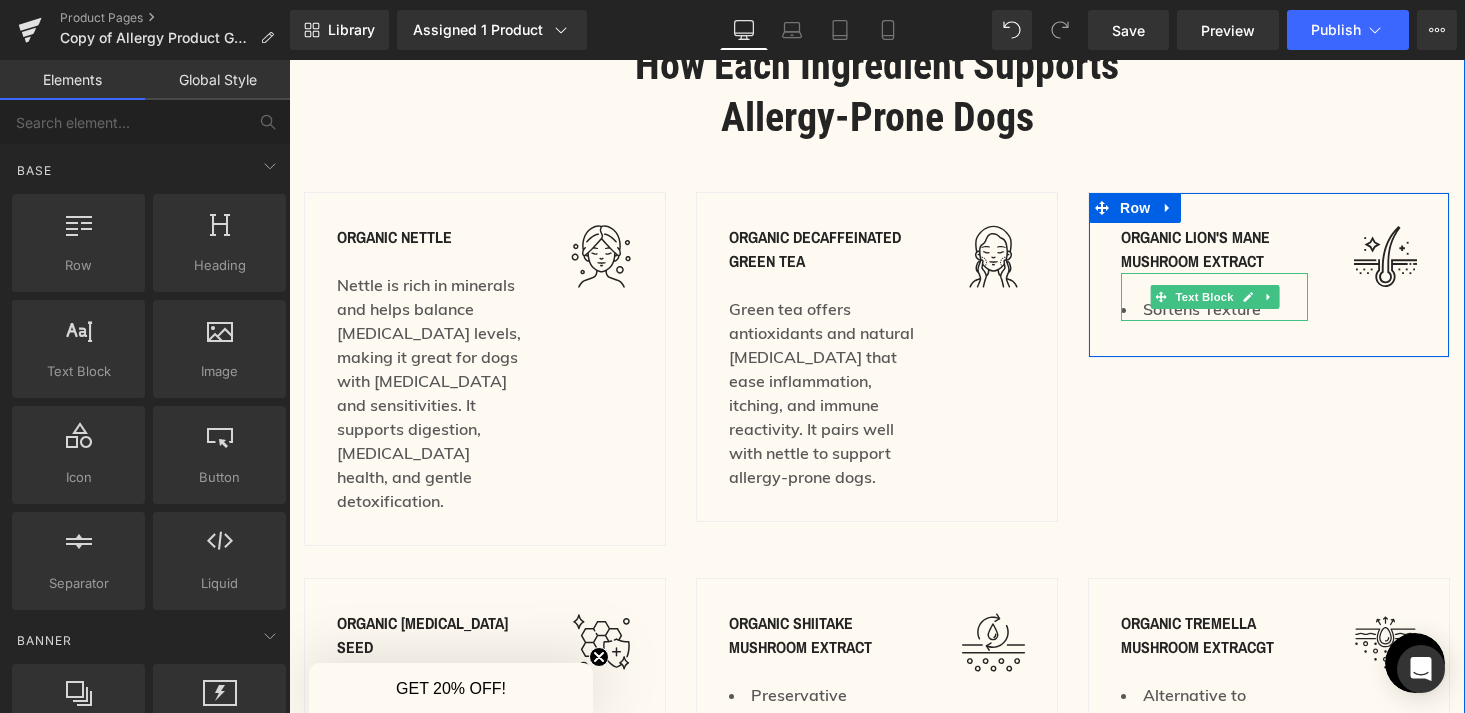 click on "Text Block" at bounding box center (1204, 297) 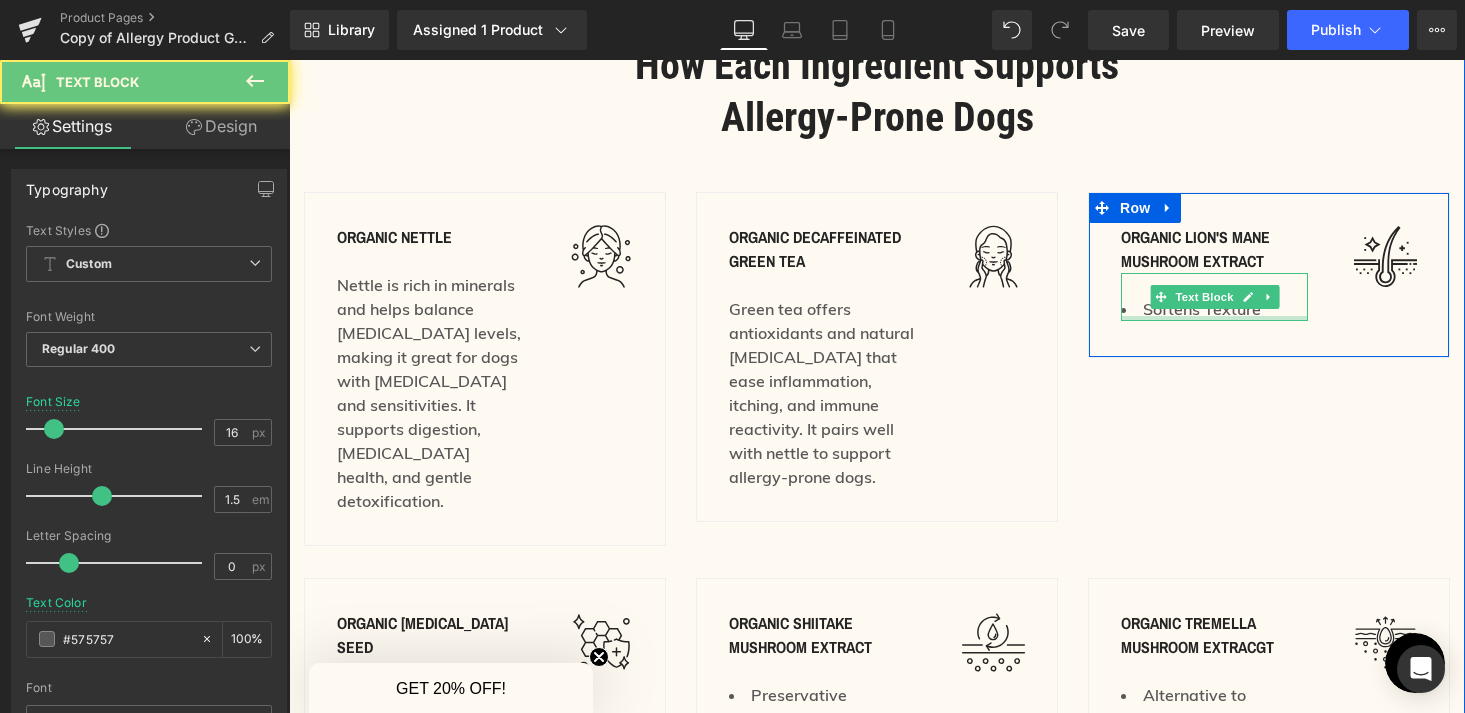 click at bounding box center [1214, 318] 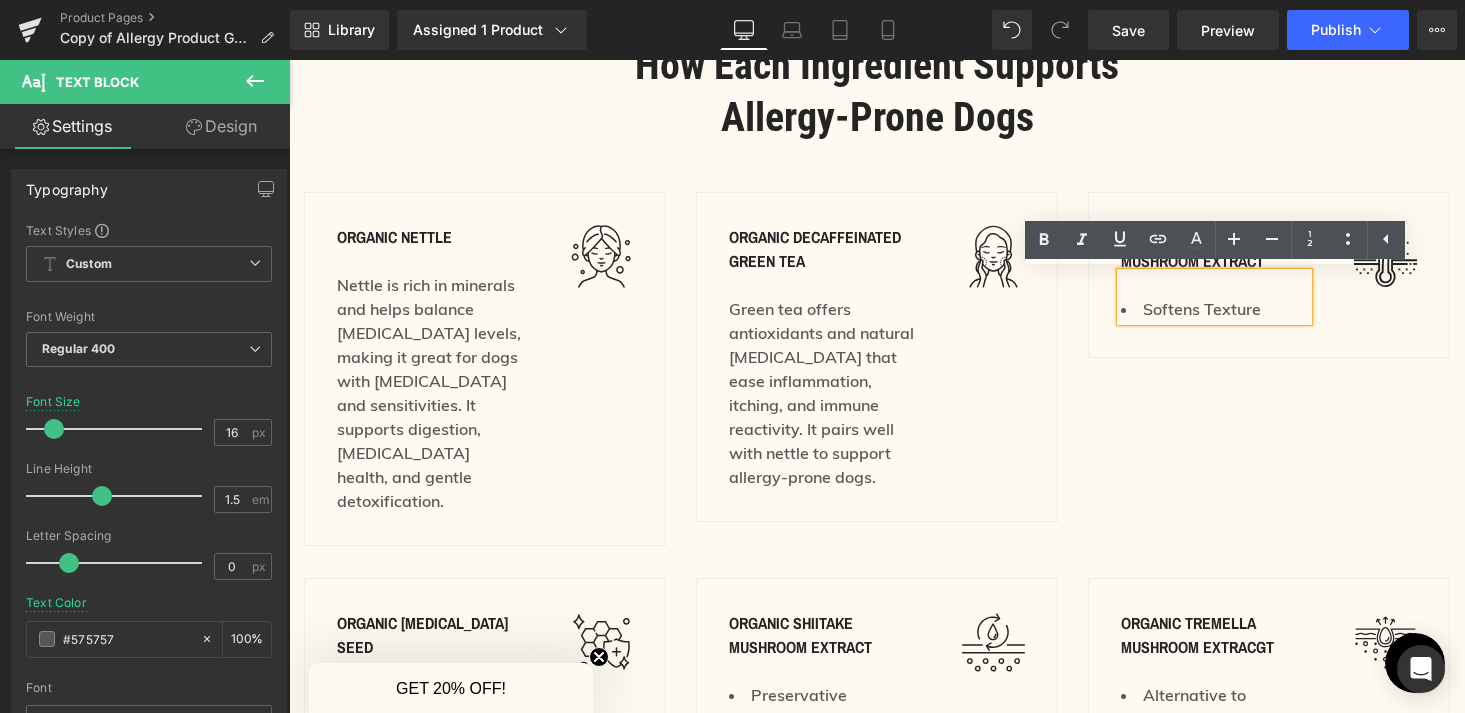 click on "Softens Texture" at bounding box center (1214, 309) 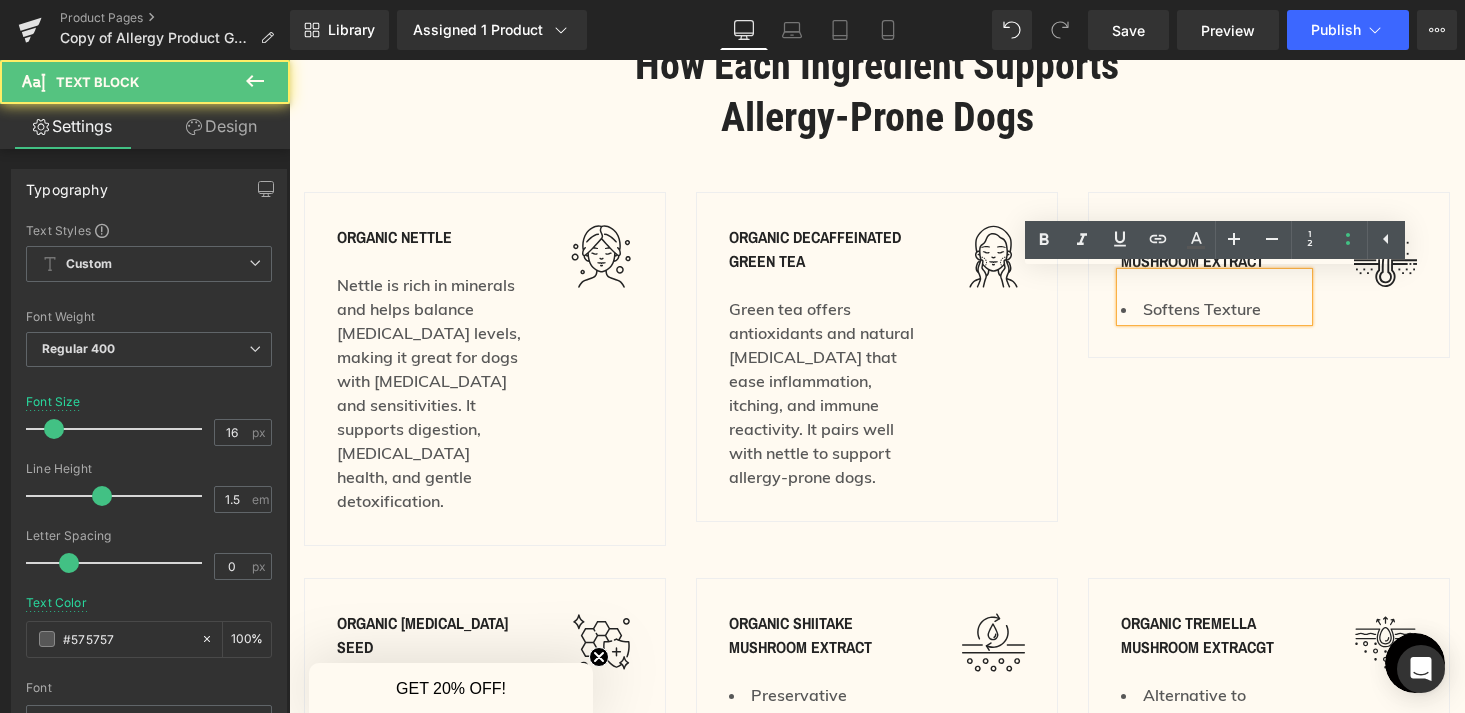 click on "Softens Texture" at bounding box center [1214, 309] 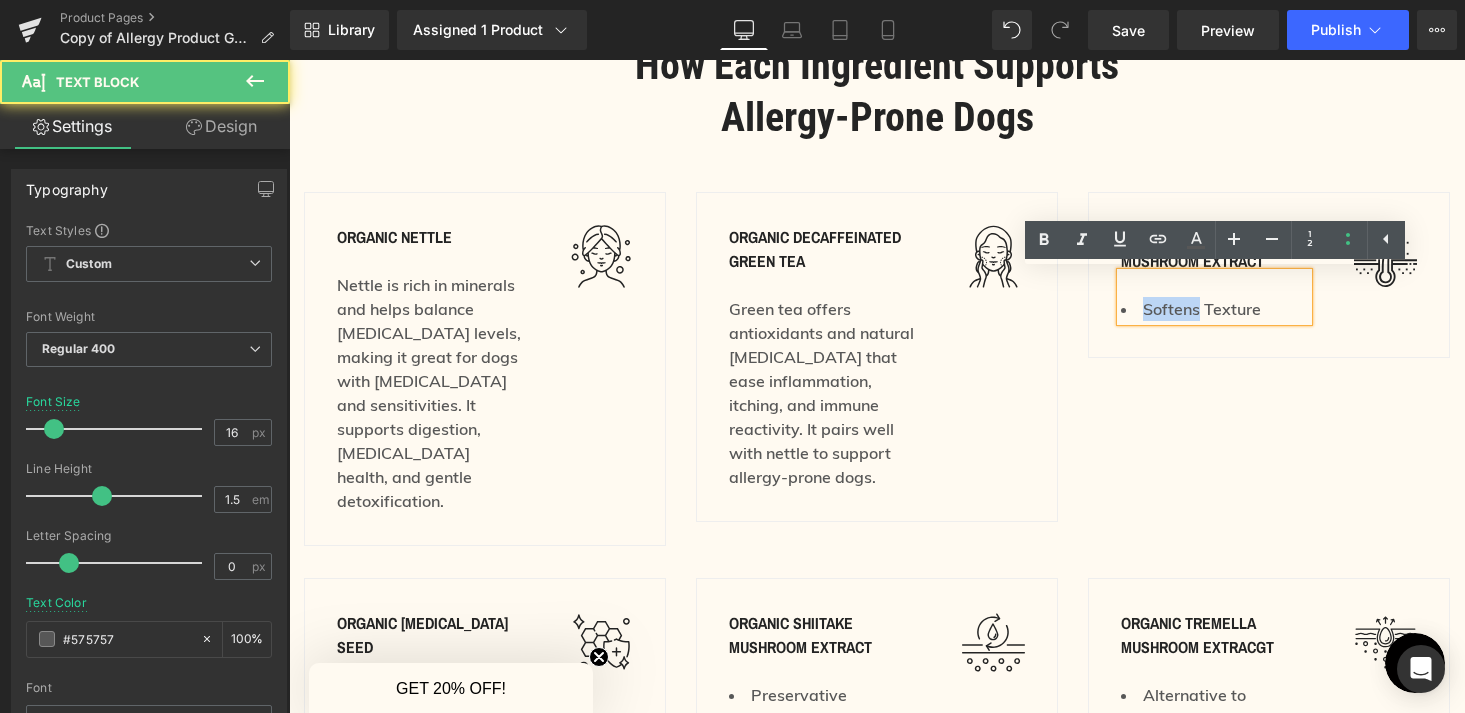 click on "Softens Texture" at bounding box center (1214, 309) 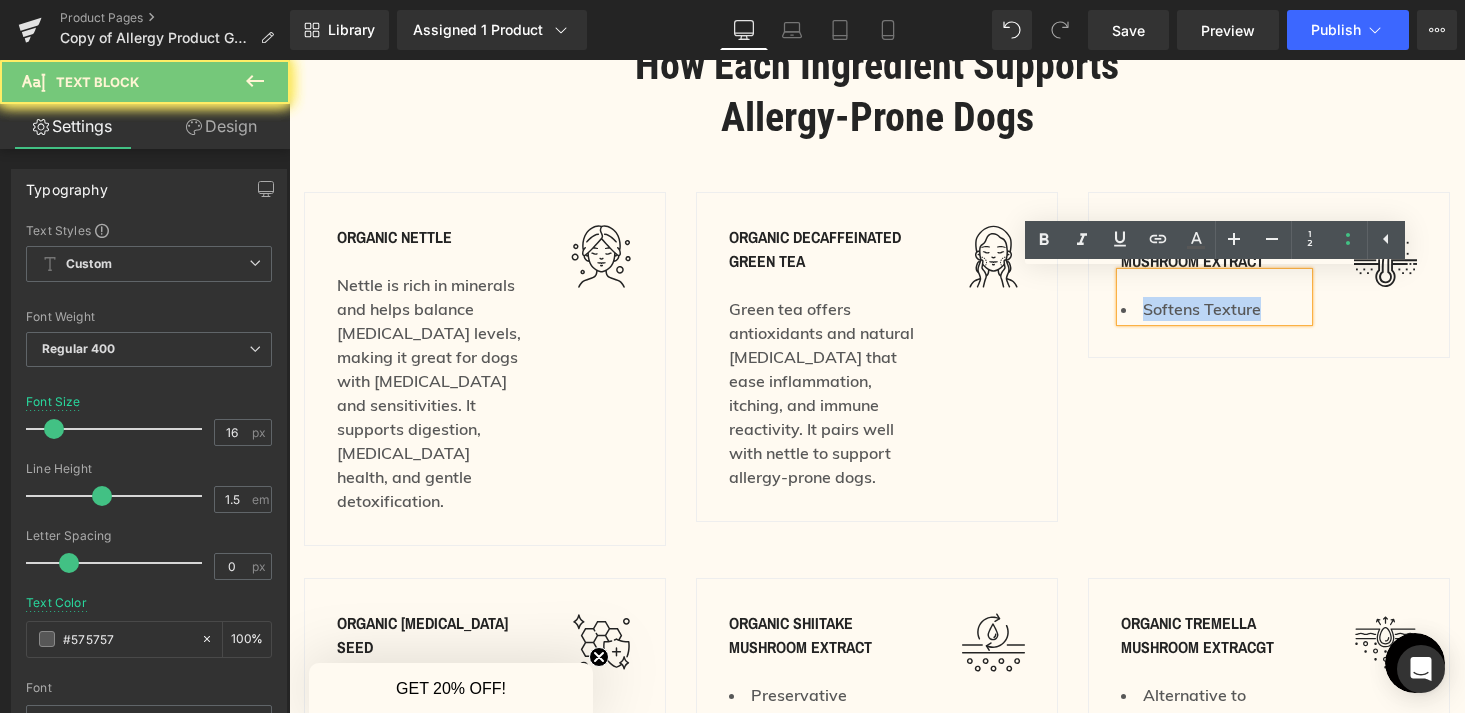 click on "Softens Texture" at bounding box center [1214, 309] 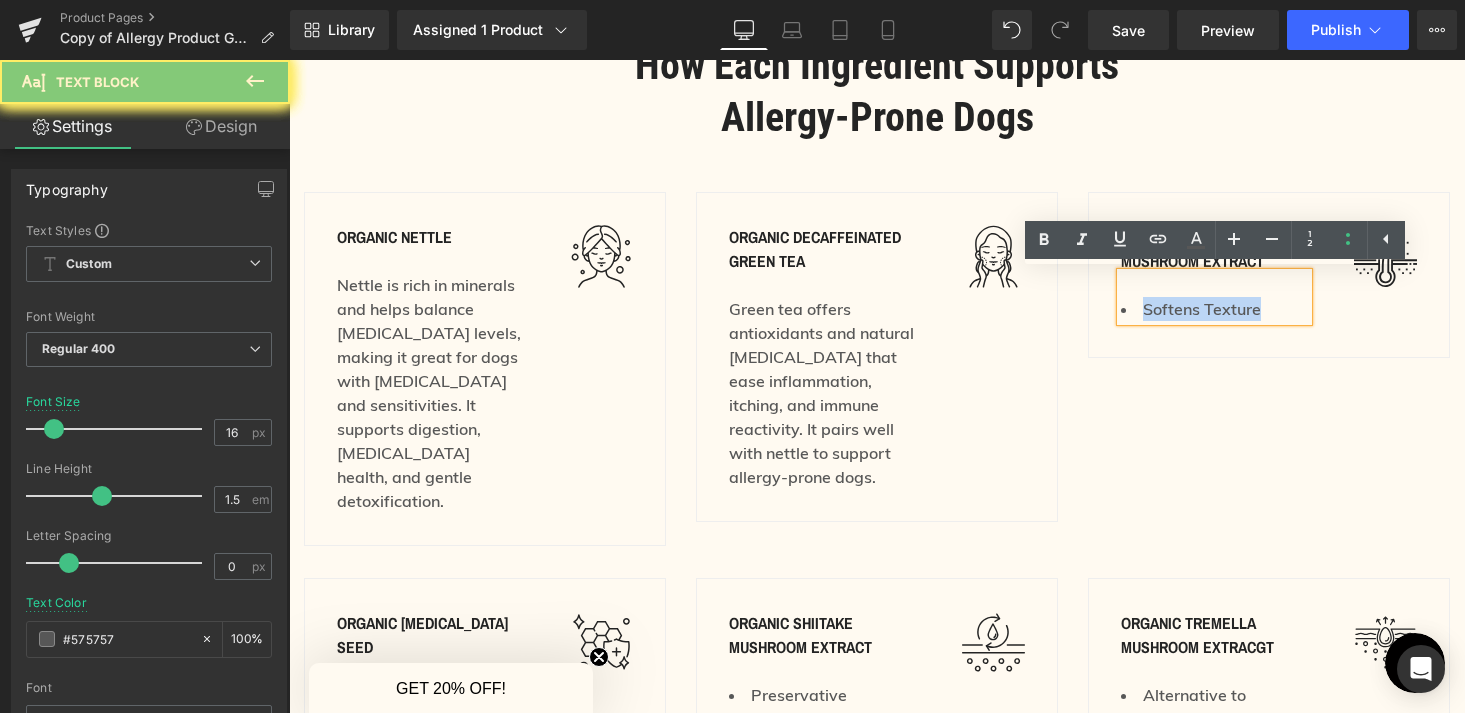type 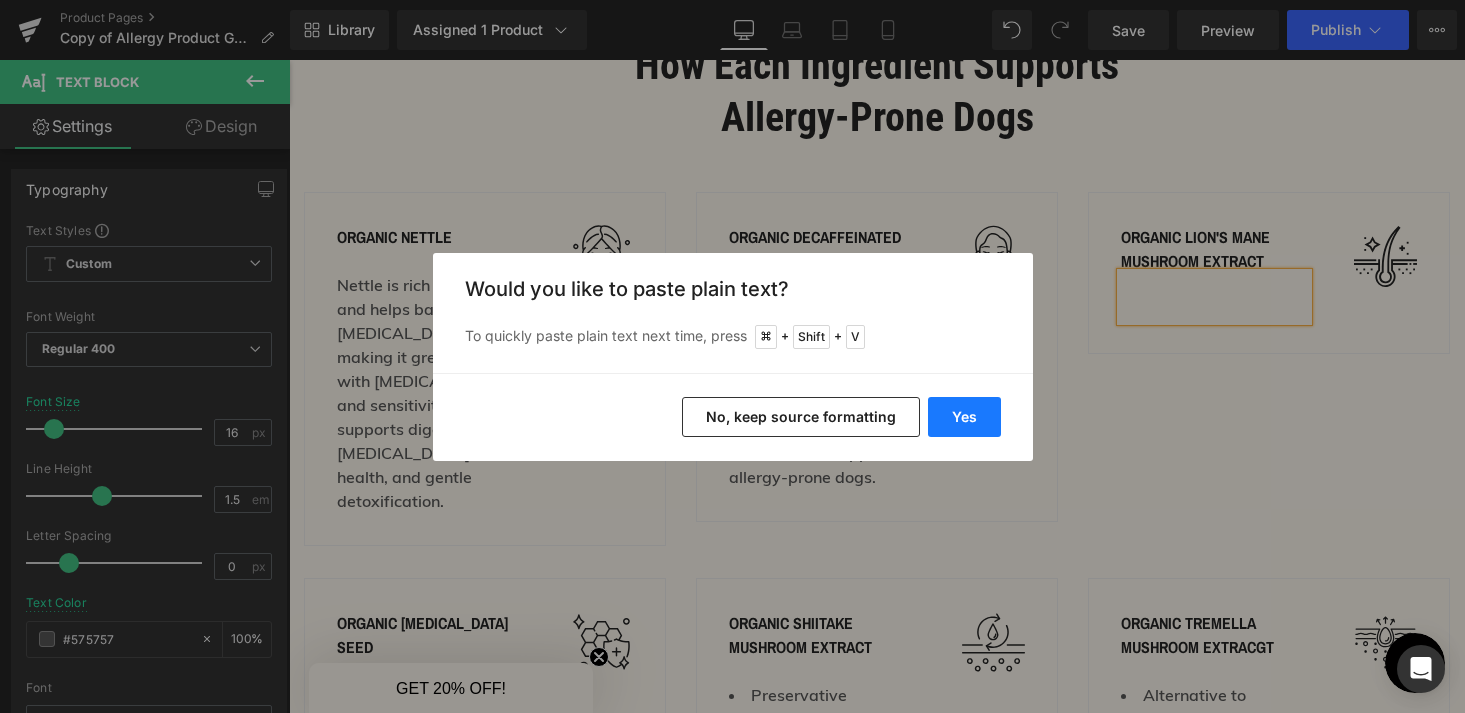 click on "Yes" at bounding box center [964, 417] 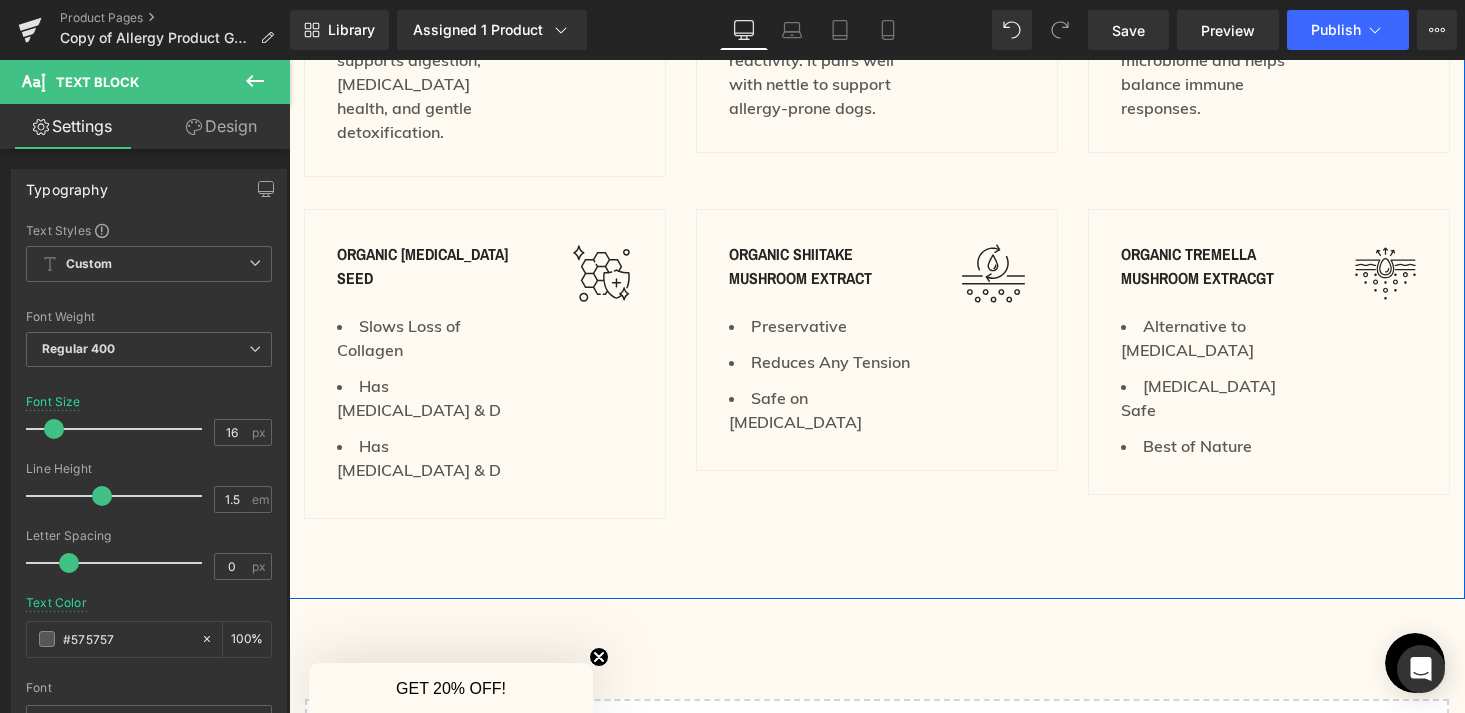 scroll, scrollTop: 2949, scrollLeft: 0, axis: vertical 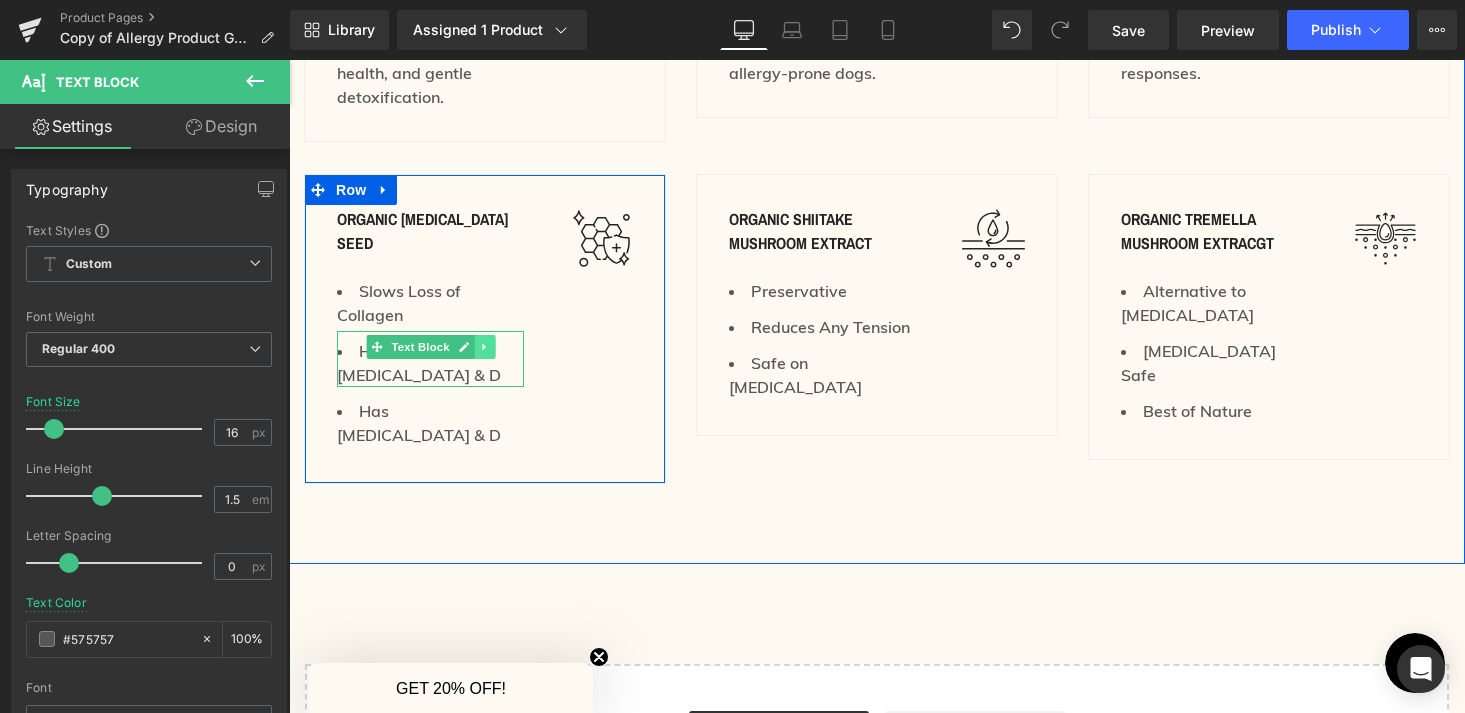 click at bounding box center (484, 347) 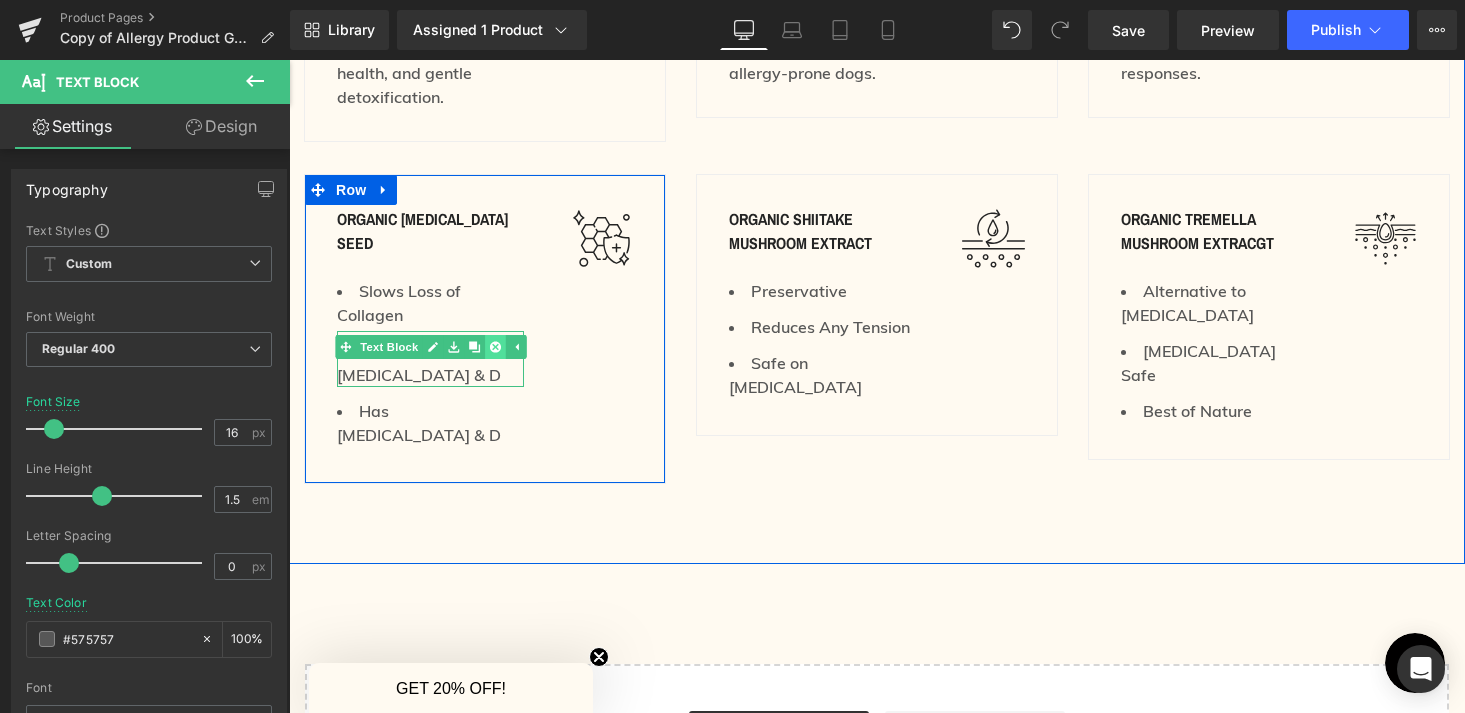 click 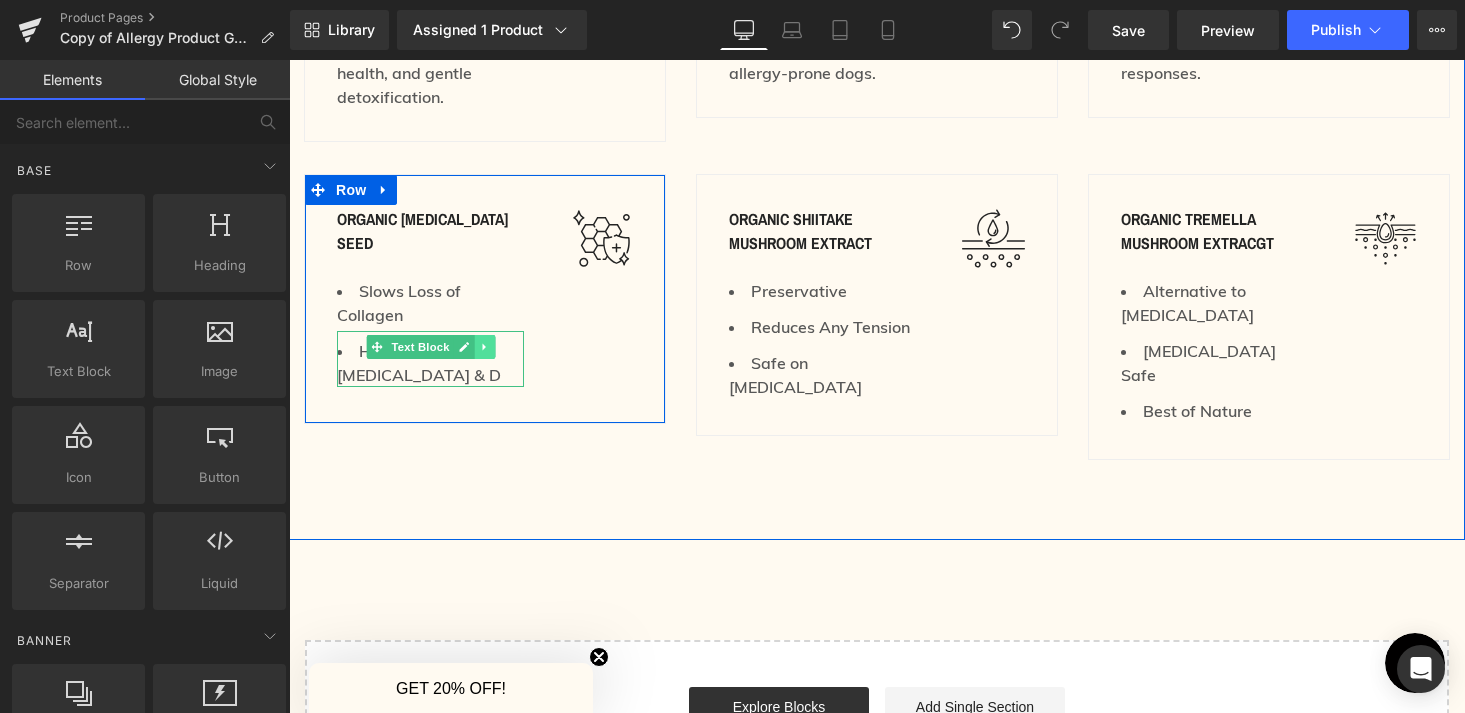 click at bounding box center (484, 347) 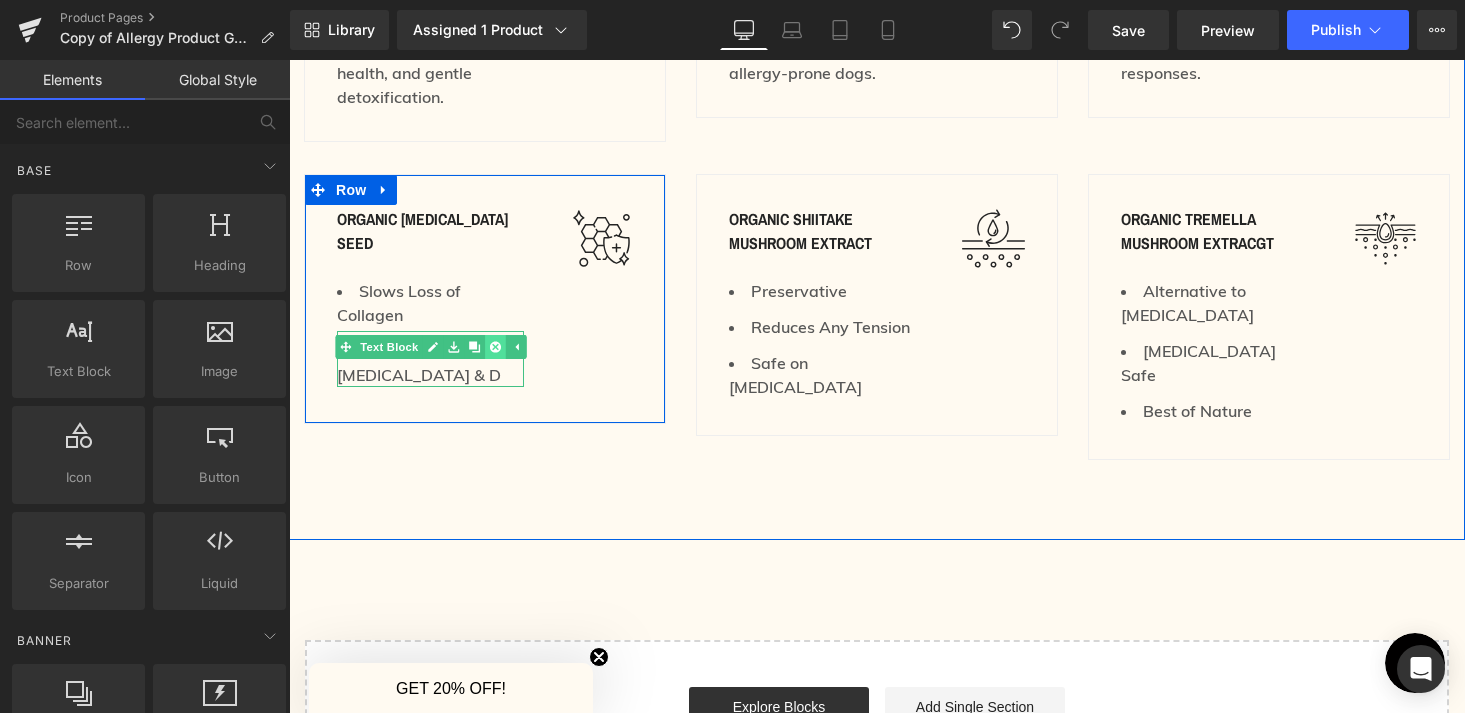 click at bounding box center [495, 347] 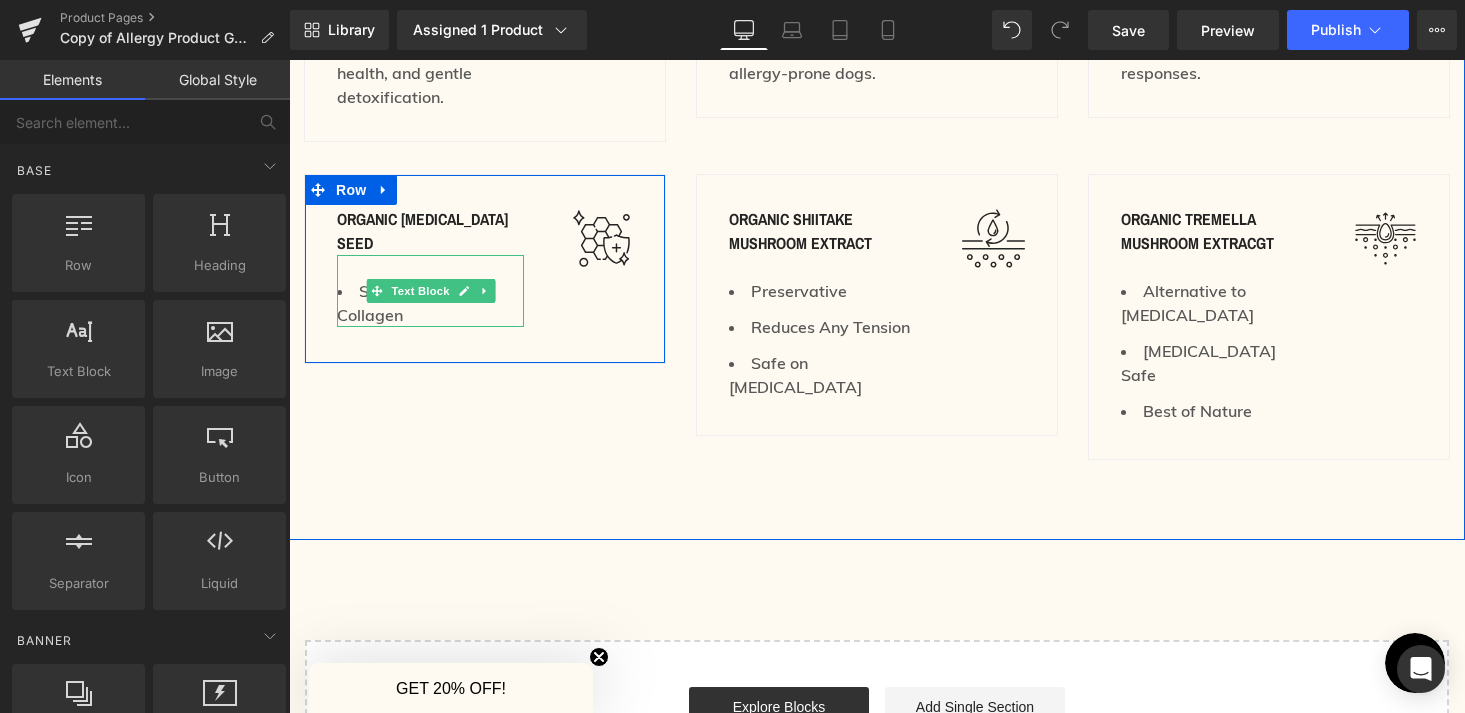click on "Slows Loss of Collagen" at bounding box center (430, 303) 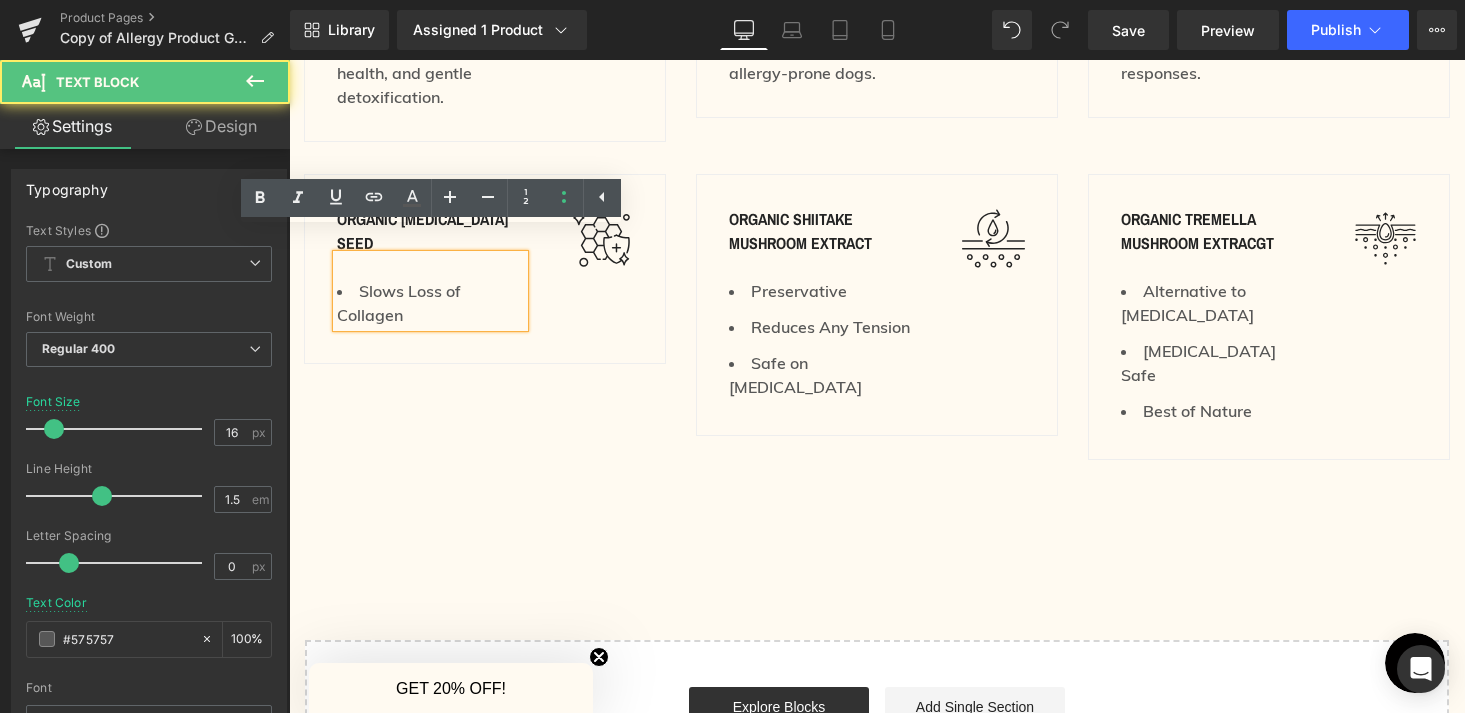 click on "Slows Loss of Collagen" at bounding box center (430, 303) 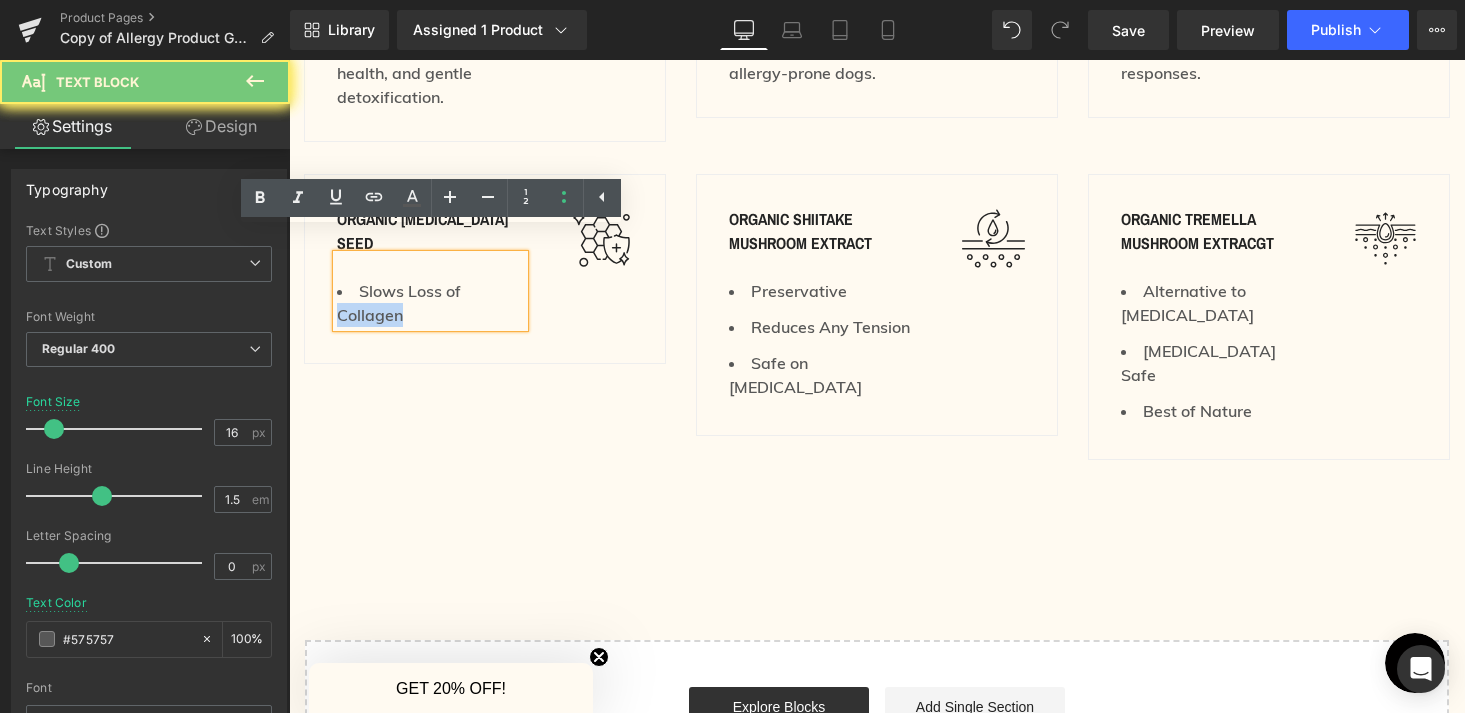 click on "Slows Loss of Collagen" at bounding box center (430, 303) 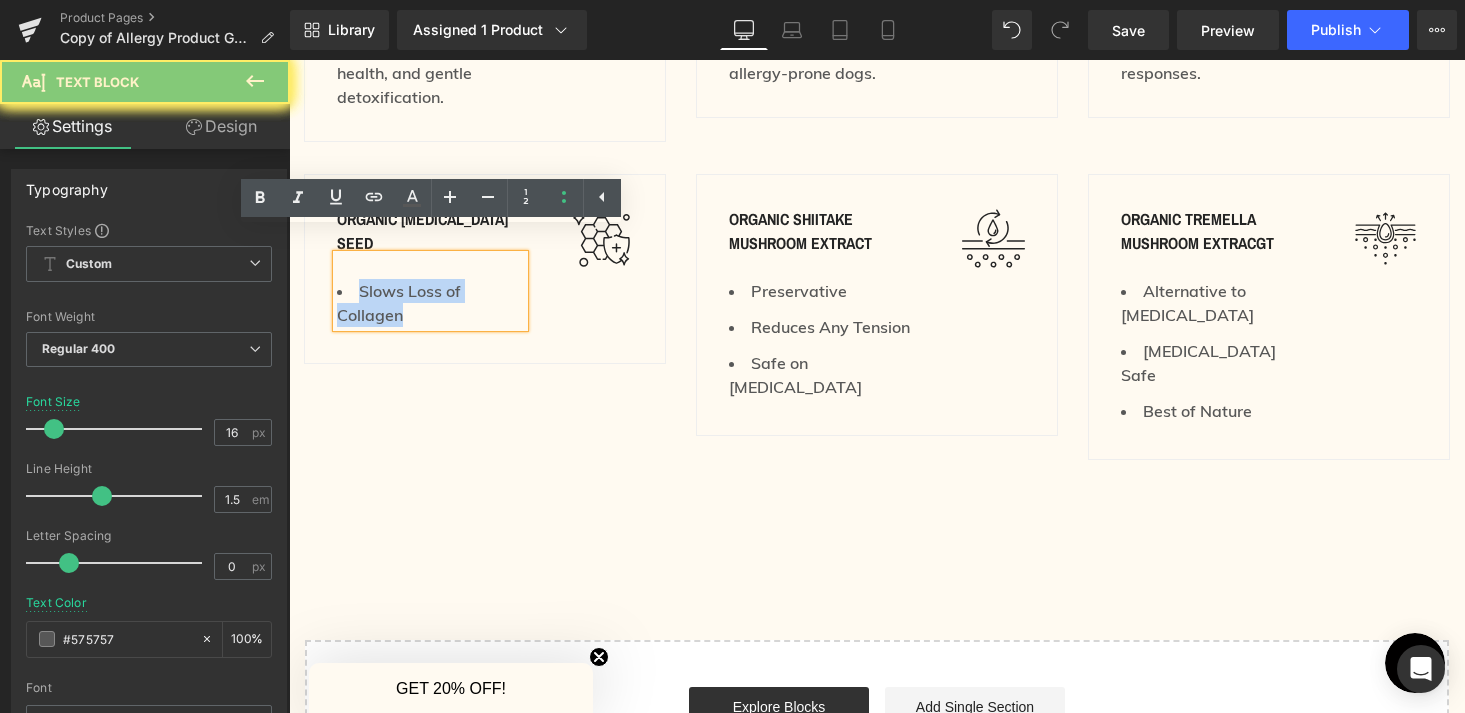 click on "Slows Loss of Collagen" at bounding box center [430, 303] 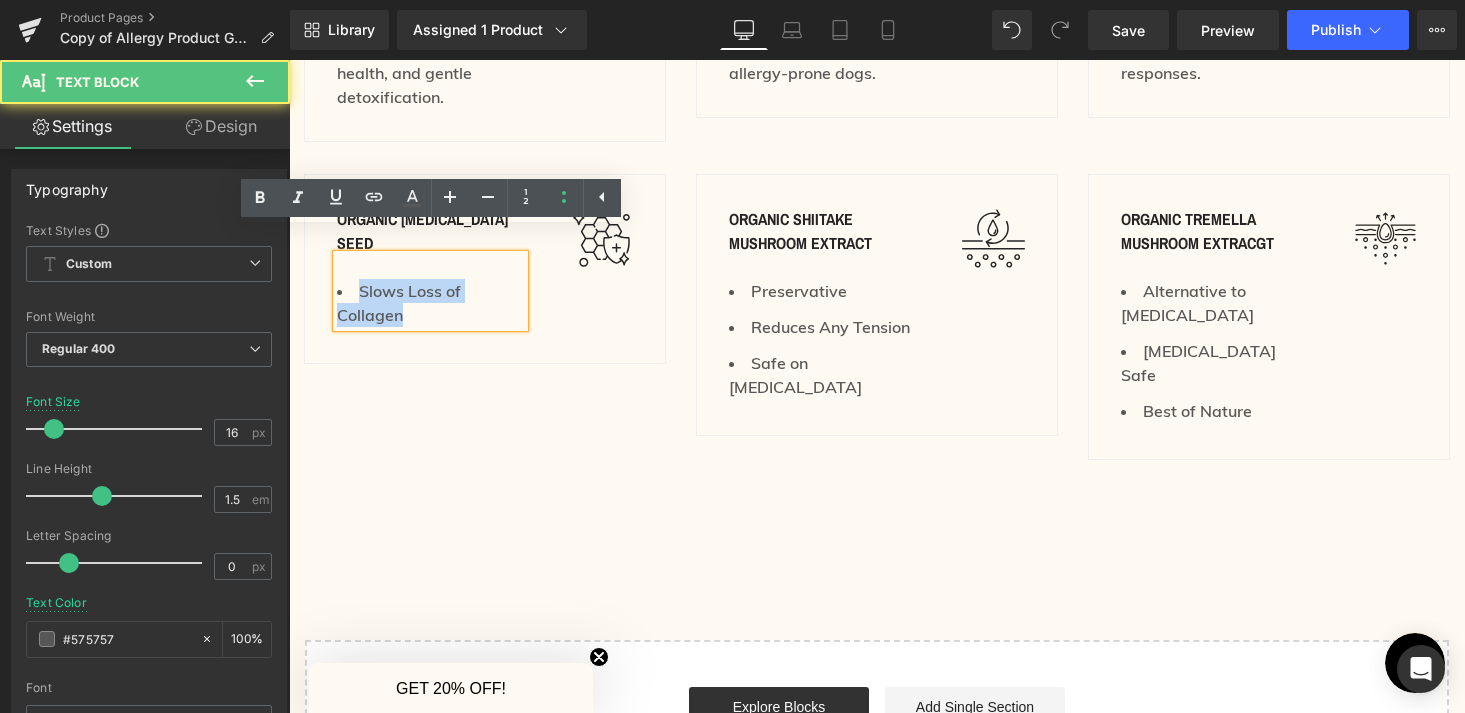 type 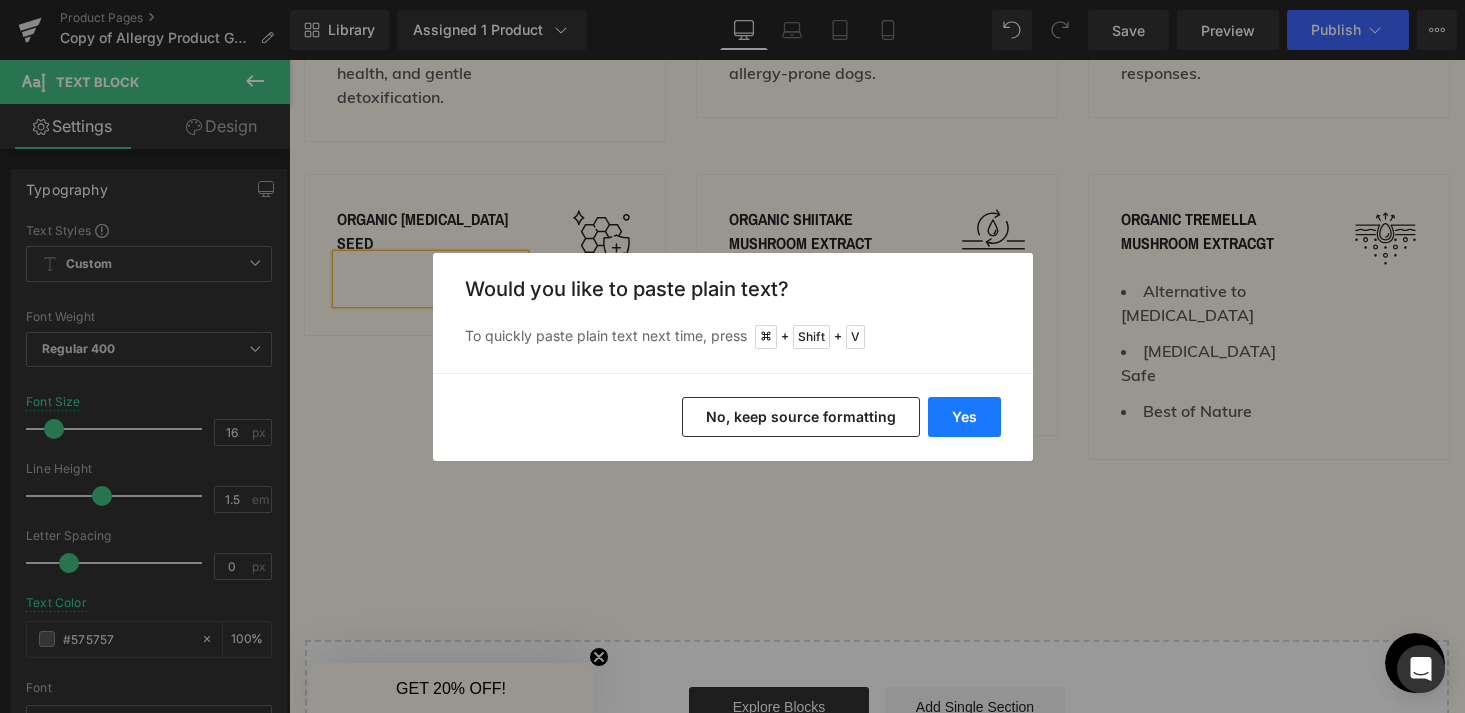 click on "Yes" at bounding box center (964, 417) 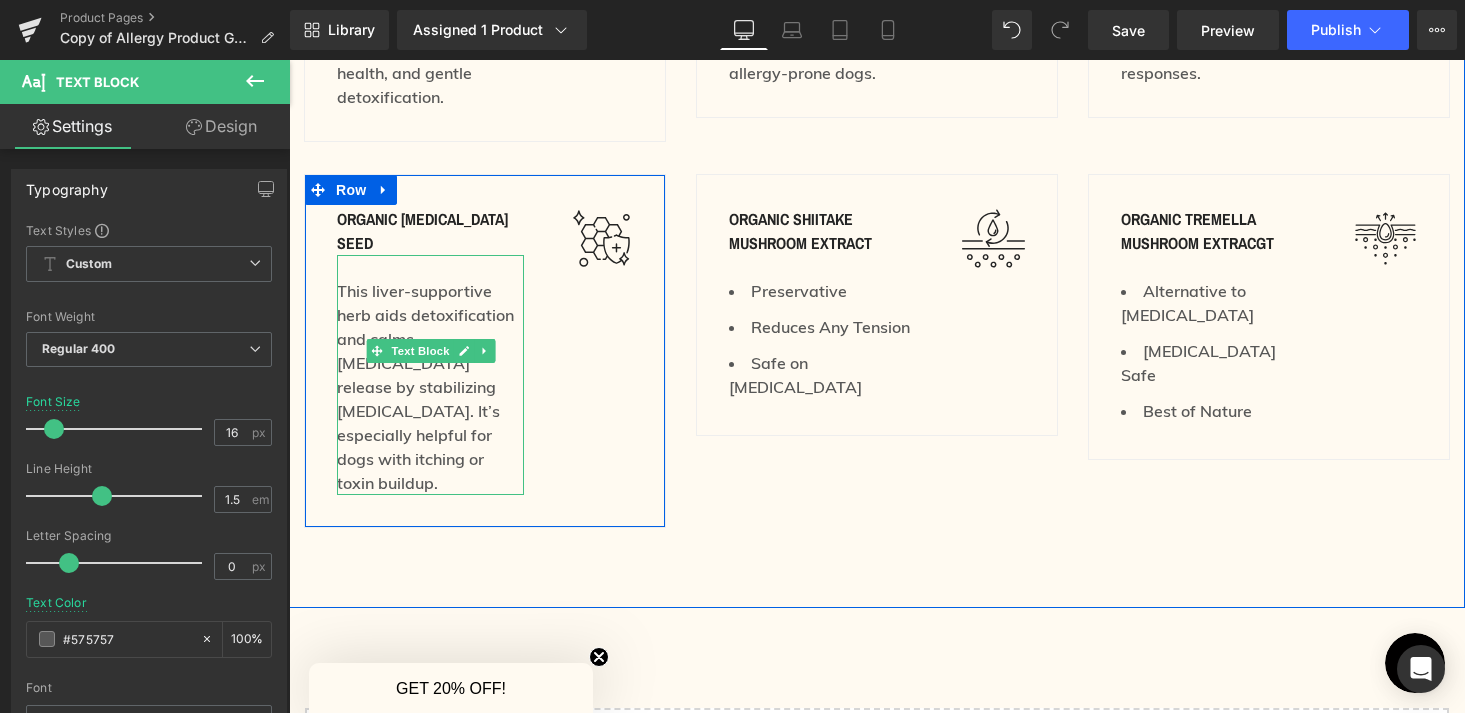 click on "This liver-supportive herb aids detoxification and calms [MEDICAL_DATA] release by stabilizing [MEDICAL_DATA]. It’s especially helpful for dogs with itching or toxin buildup." at bounding box center (430, 387) 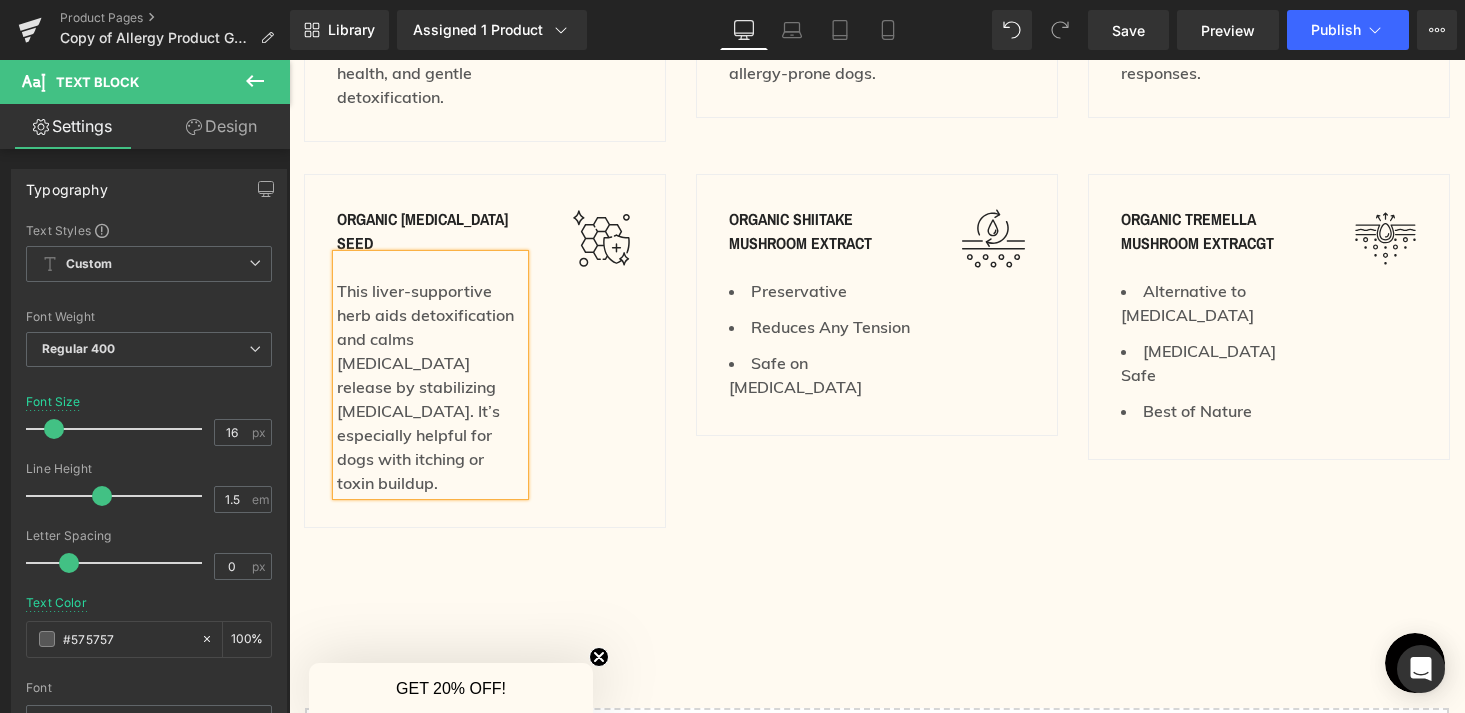 click on "organic [MEDICAL_DATA] seed Text Block         This liver-supportive herb aids detoxification and calms [MEDICAL_DATA] release by stabilizing [MEDICAL_DATA]. It’s especially helpful for dogs with itching or toxin buildup. Text Block         Image         Row         organic shiitake mushroom extract Text Block         Preservative Text Block         Reduces Any Tension Text Block         Safe on [MEDICAL_DATA] Text Block         Image         Row     32px     organic tremella mushroom extracgt Text Block         Alternative to [MEDICAL_DATA] Text Block         [MEDICAL_DATA] Safe Text Block         Best of Nature Text Block         Image         Row         Row" at bounding box center [877, 345] 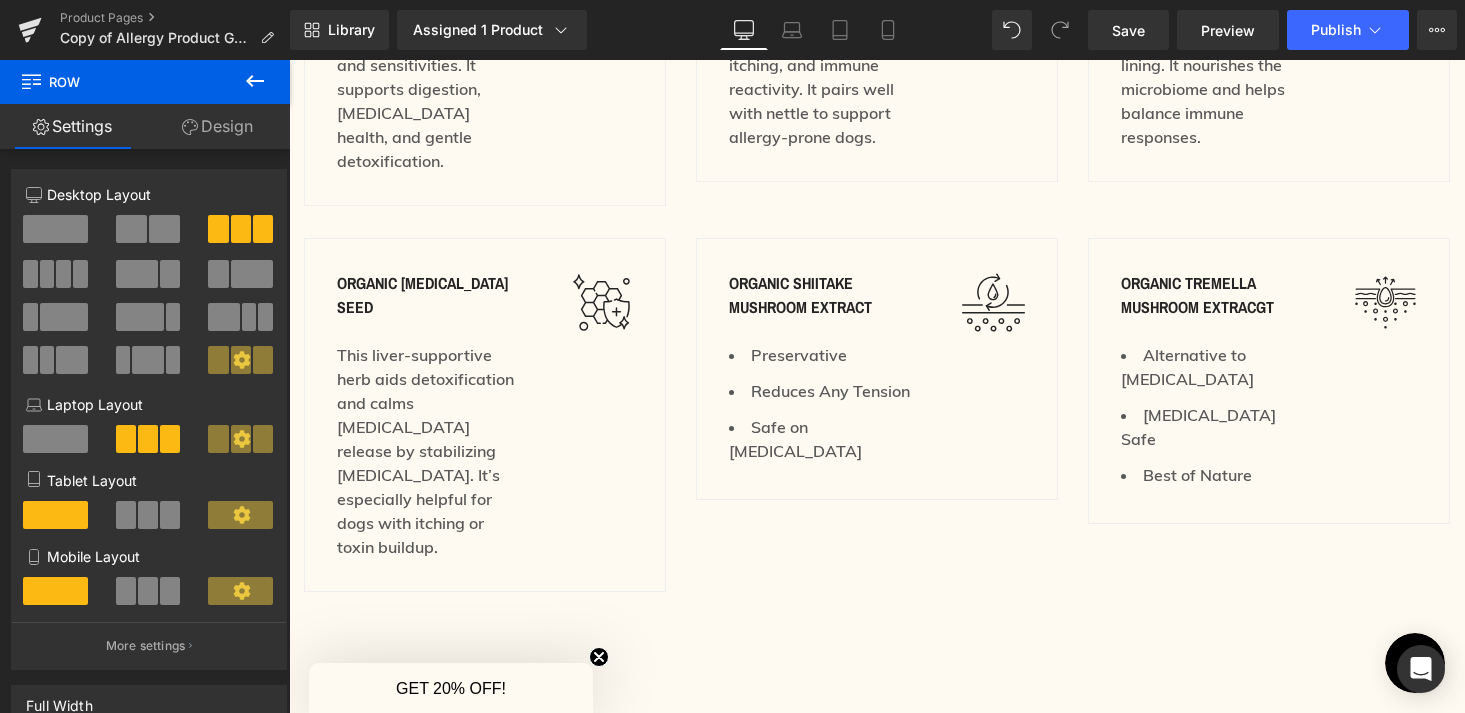 scroll, scrollTop: 2911, scrollLeft: 0, axis: vertical 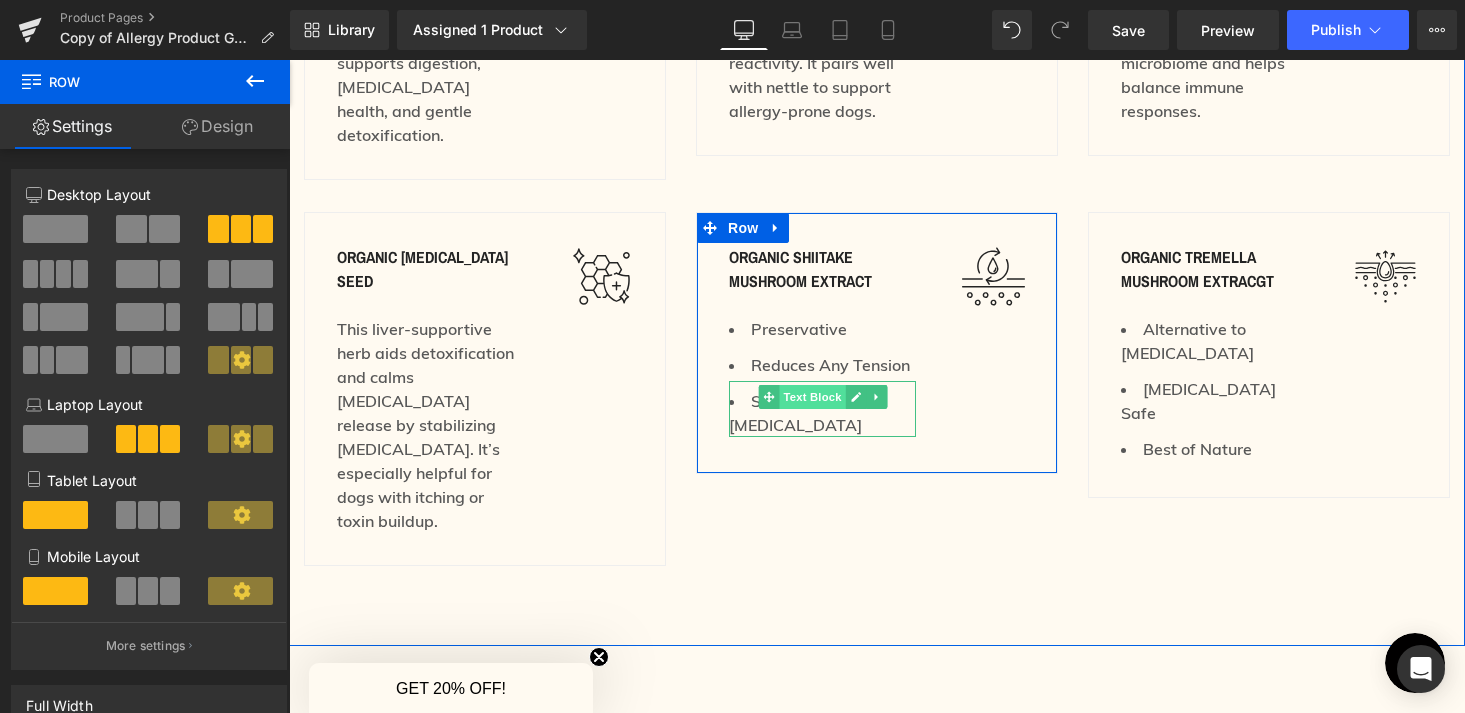 click on "Text Block" at bounding box center (812, 397) 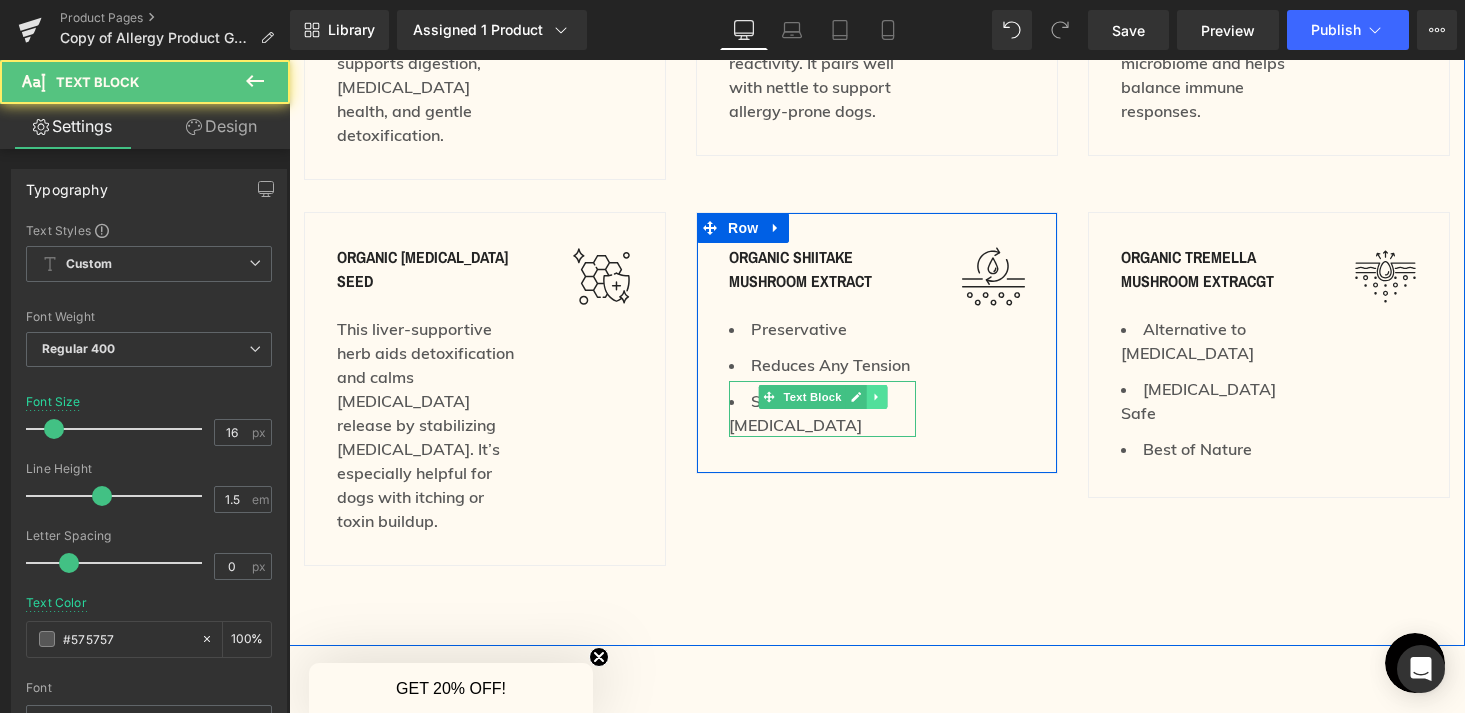 click at bounding box center (876, 397) 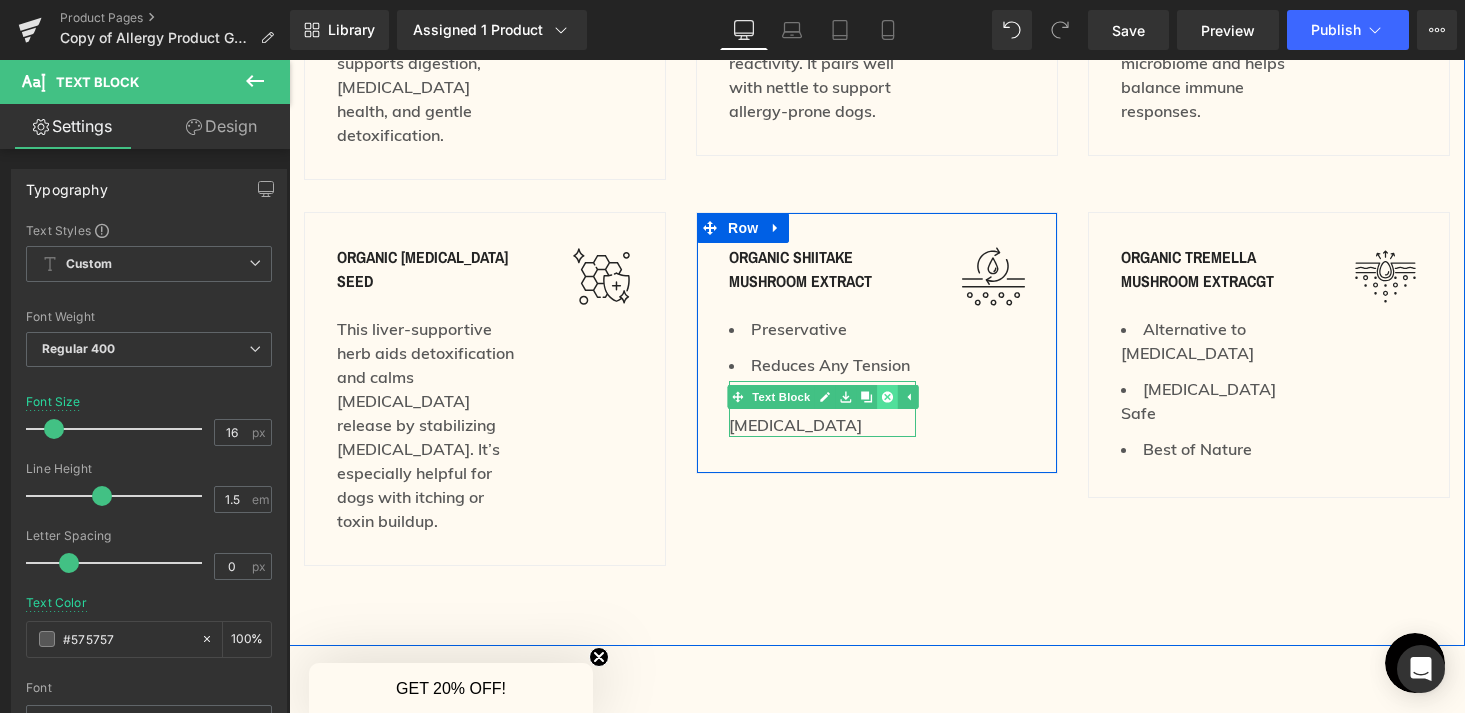 click at bounding box center [887, 397] 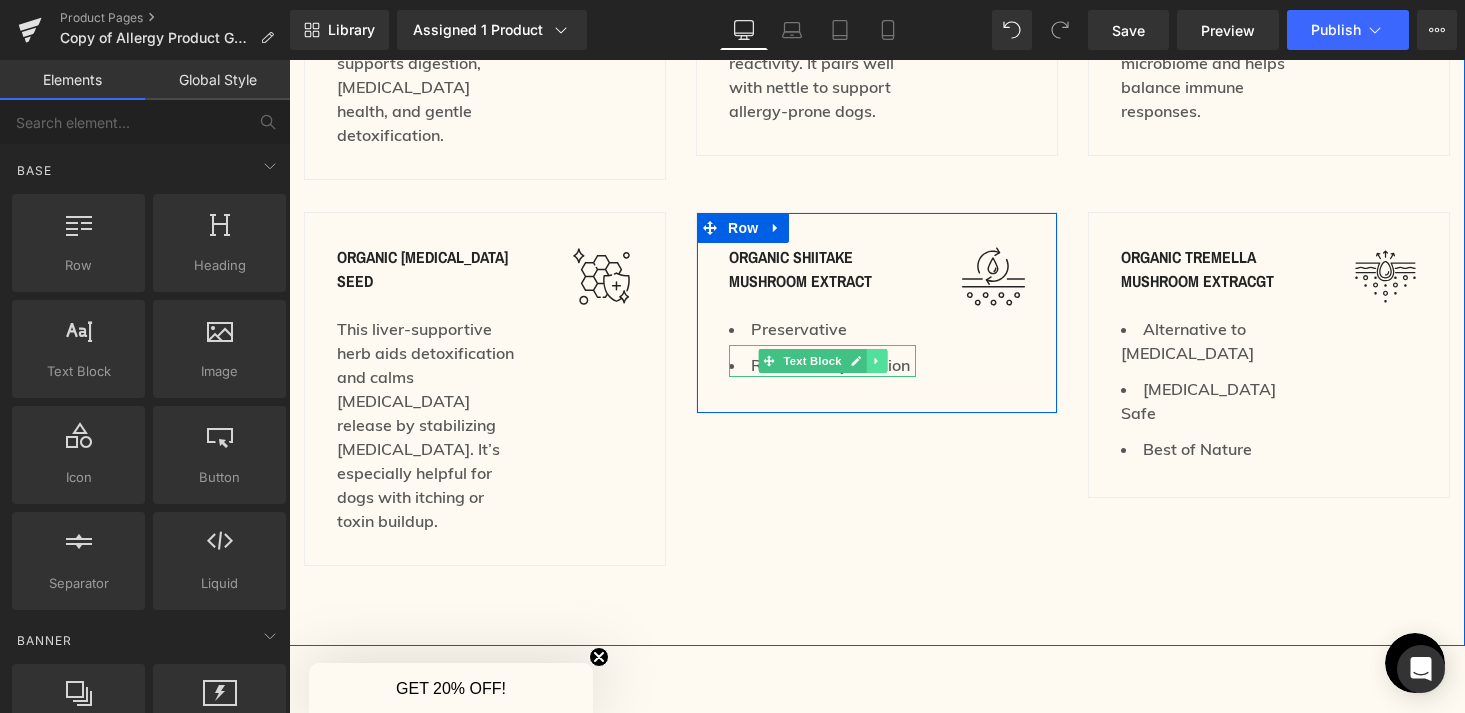 click 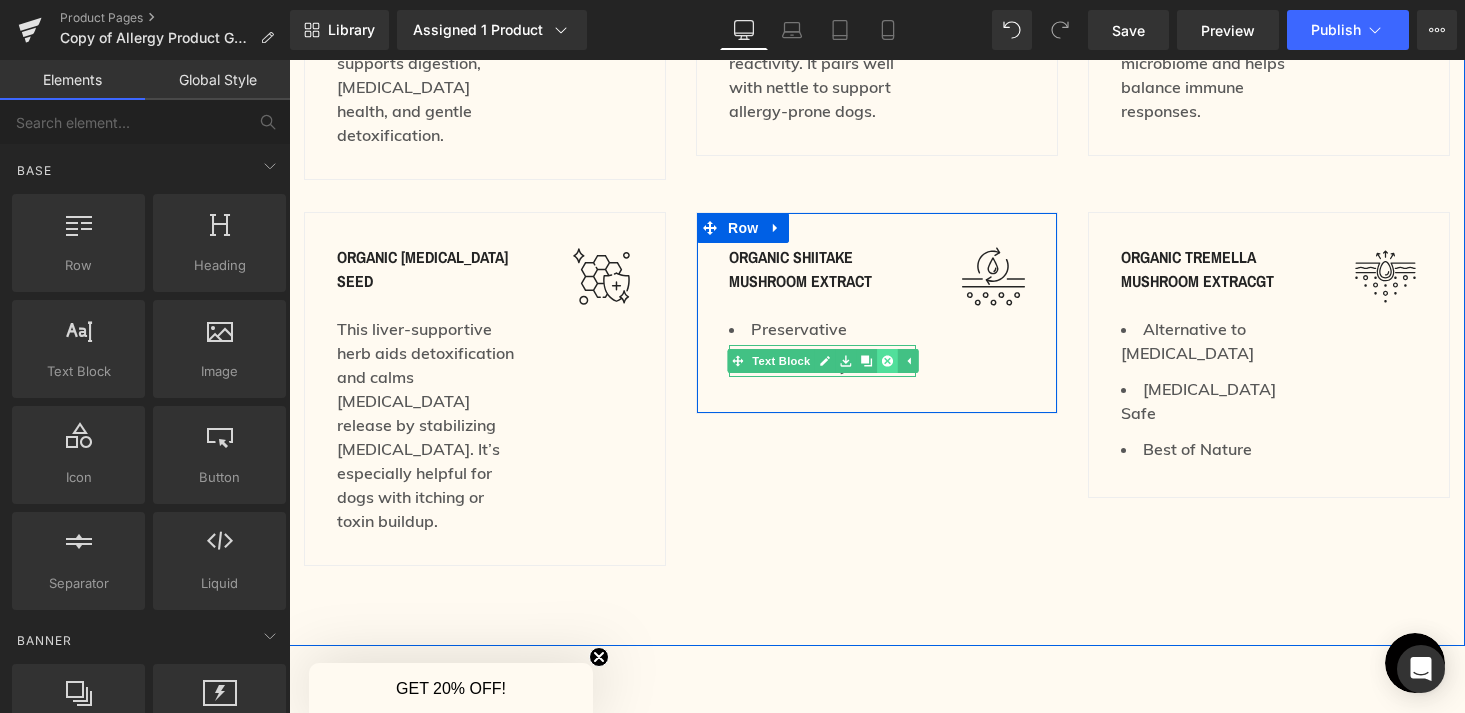click 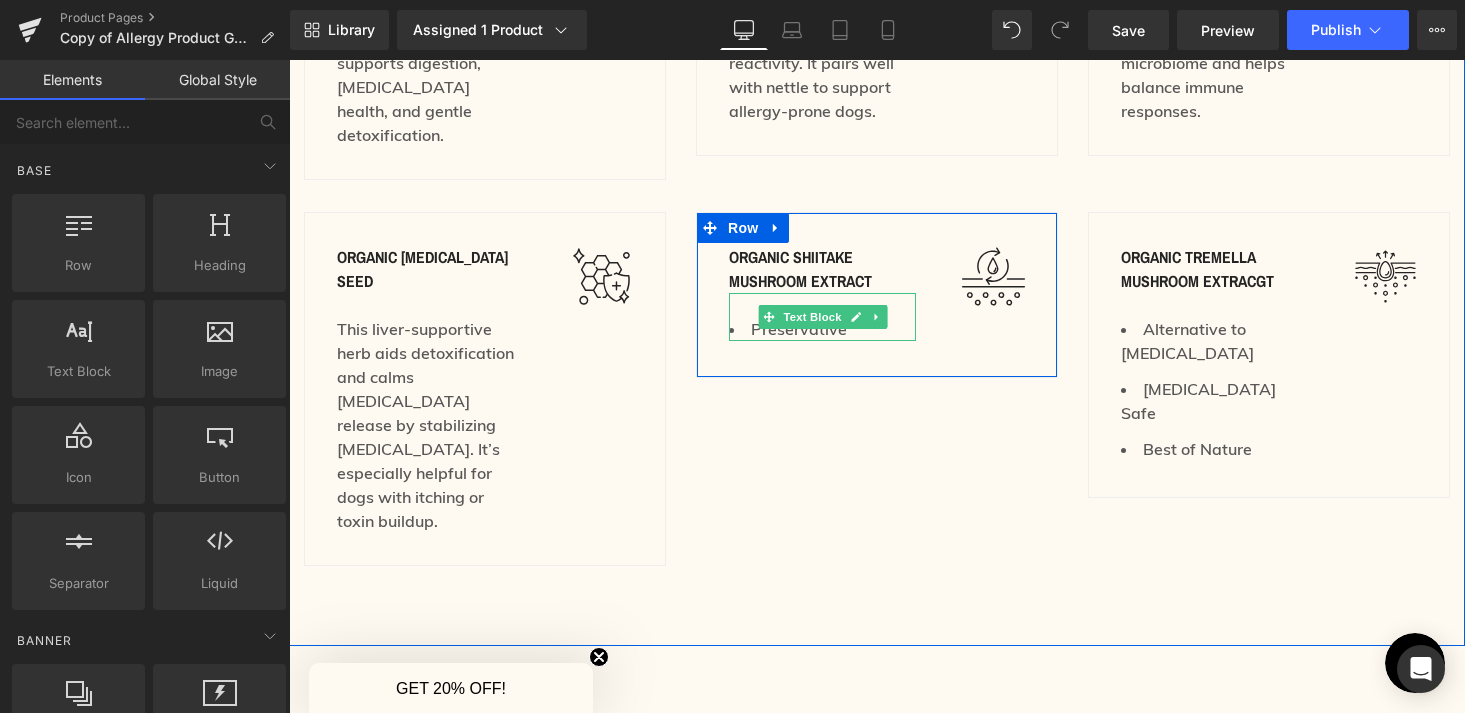 click on "Preservative" at bounding box center [822, 329] 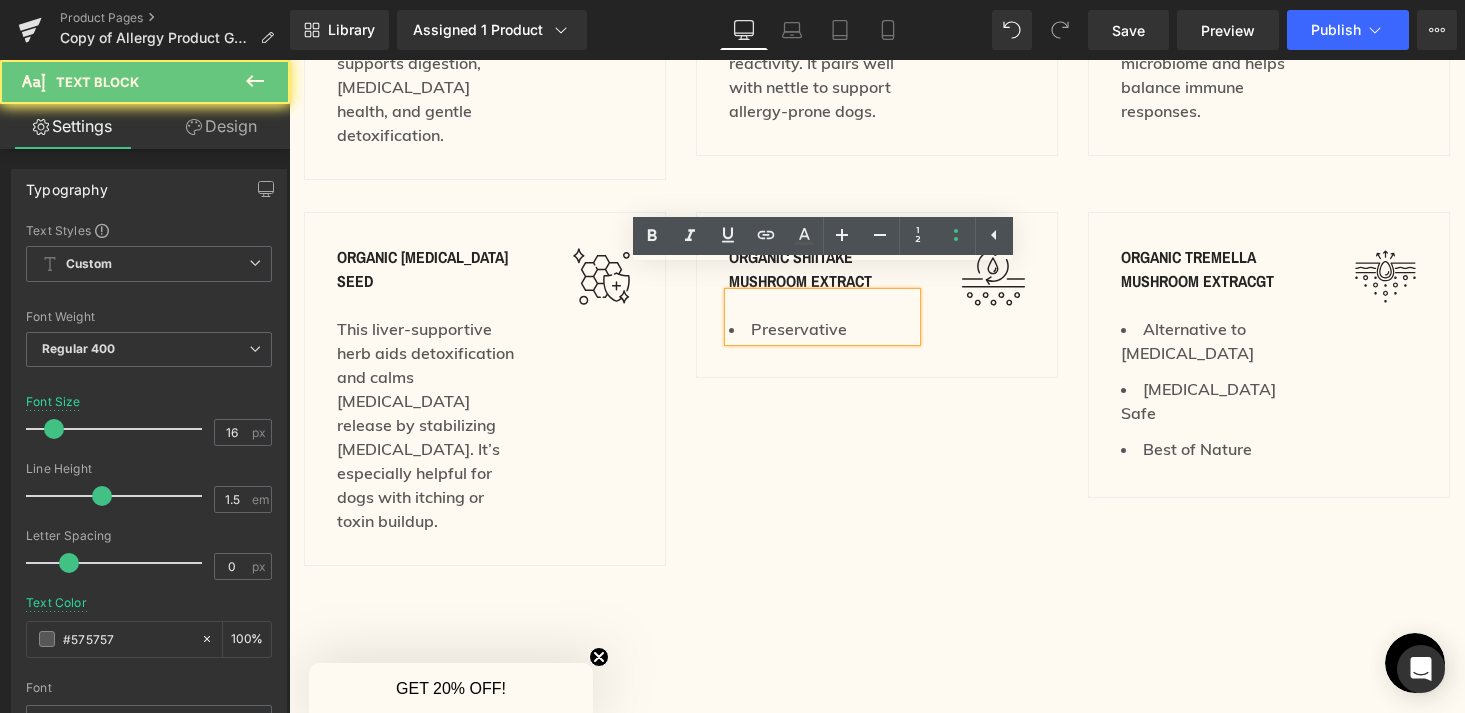 click on "Preservative" at bounding box center (822, 329) 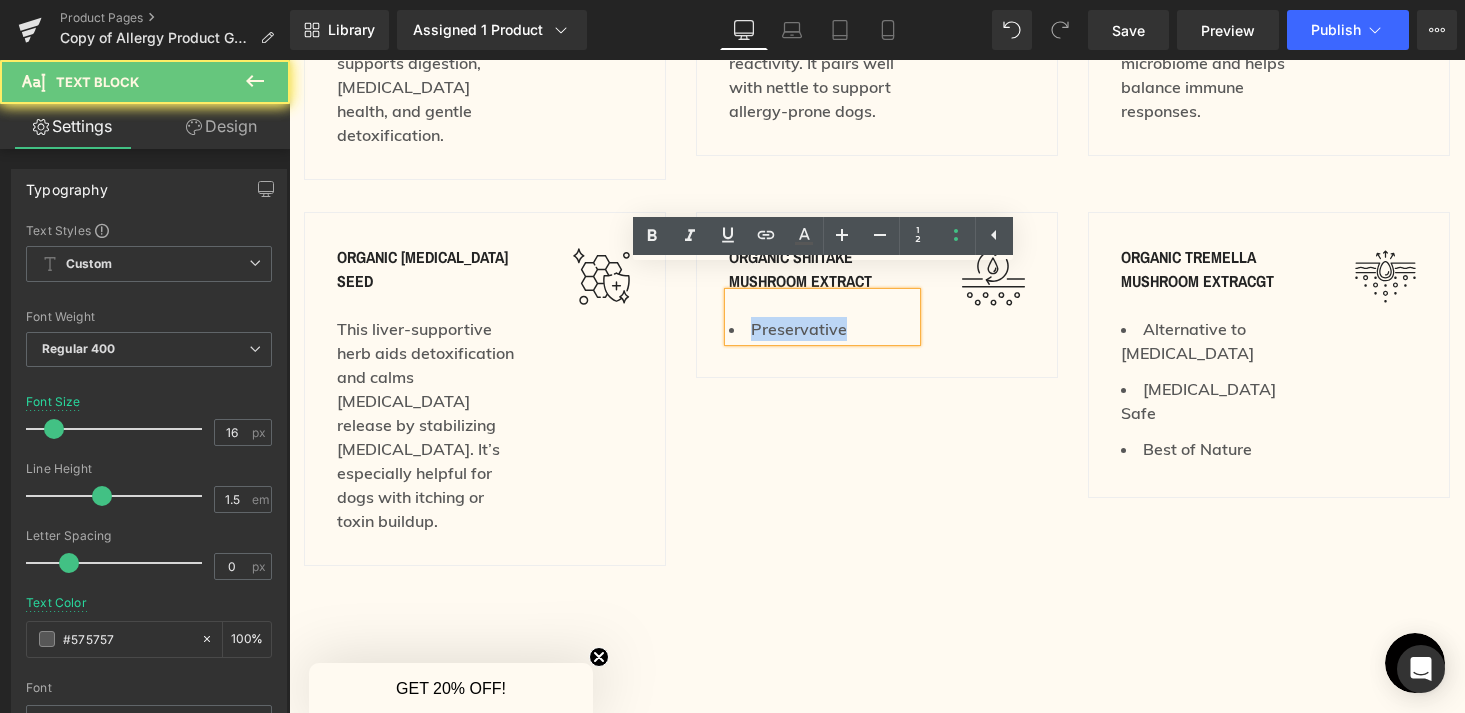 click on "Preservative" at bounding box center [822, 329] 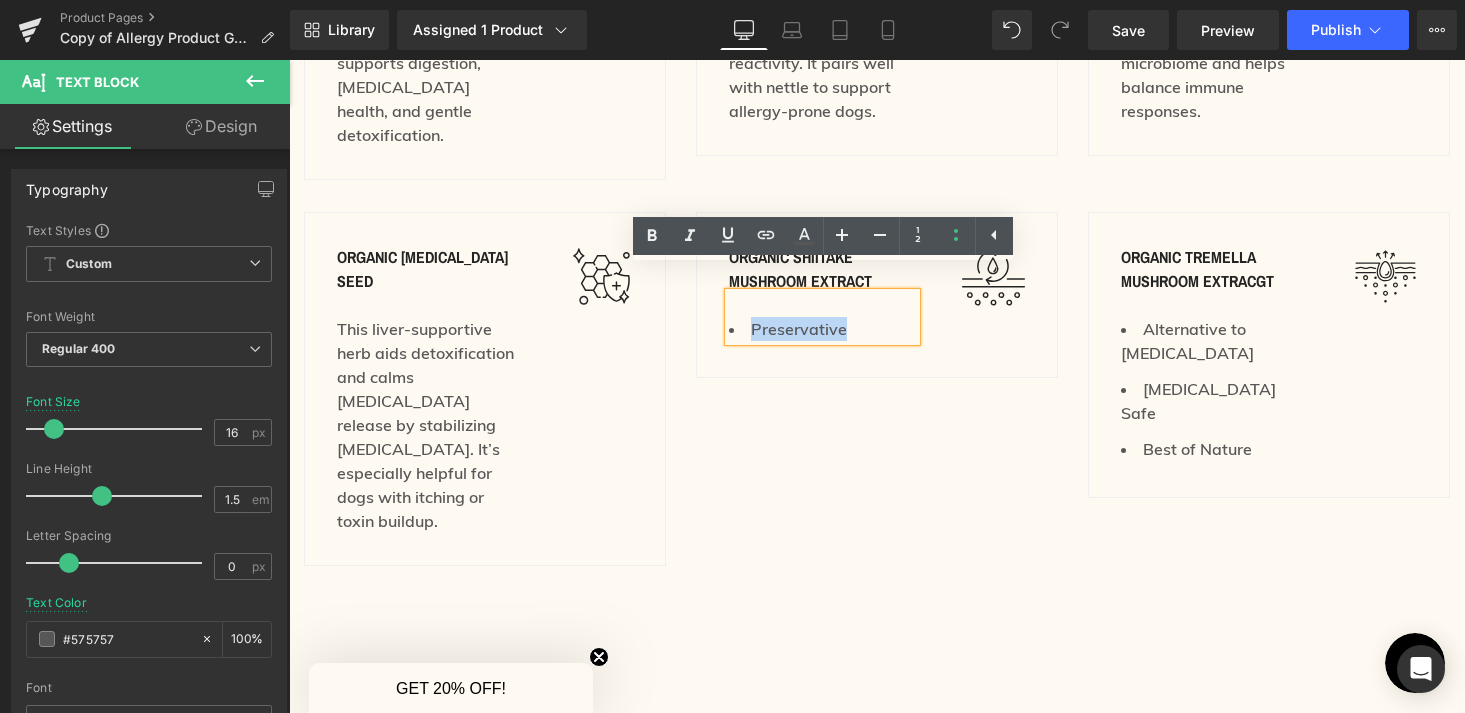 type 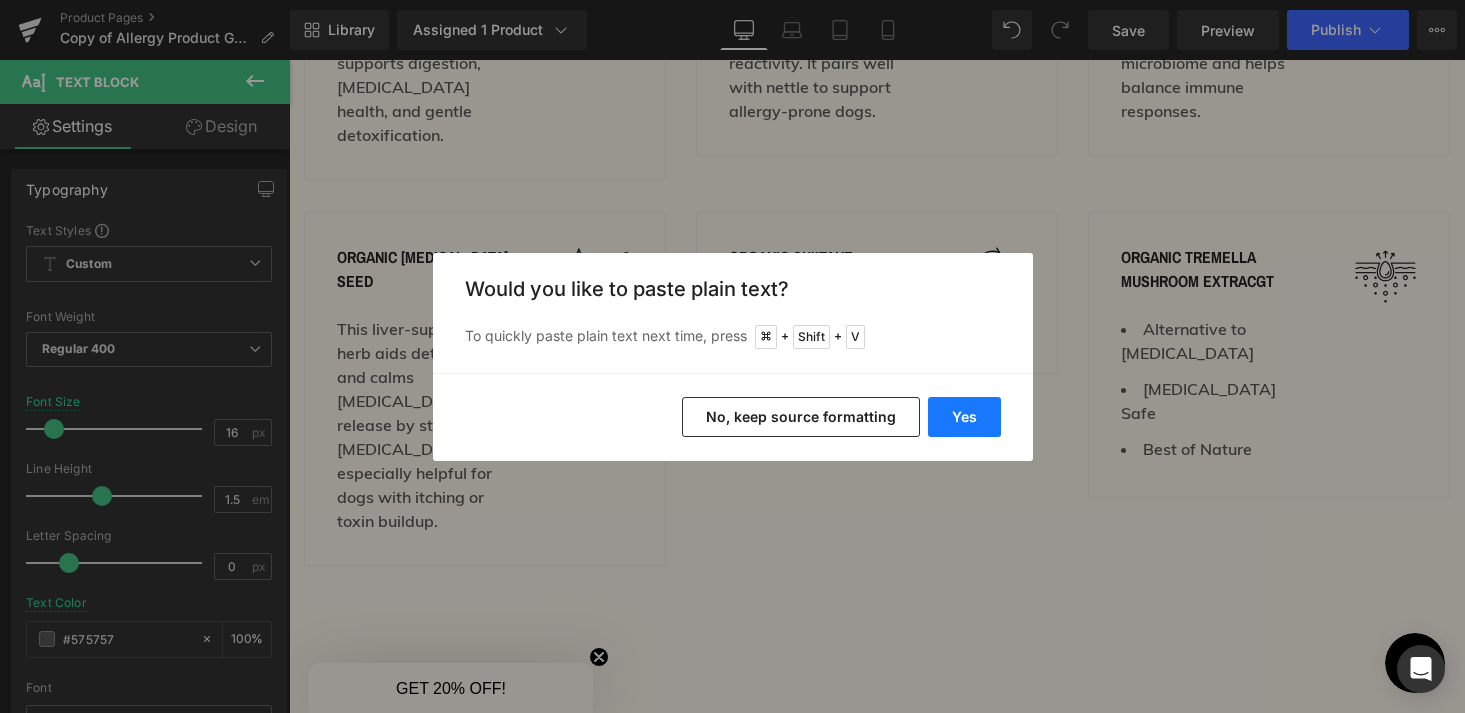 click on "Yes" at bounding box center (964, 417) 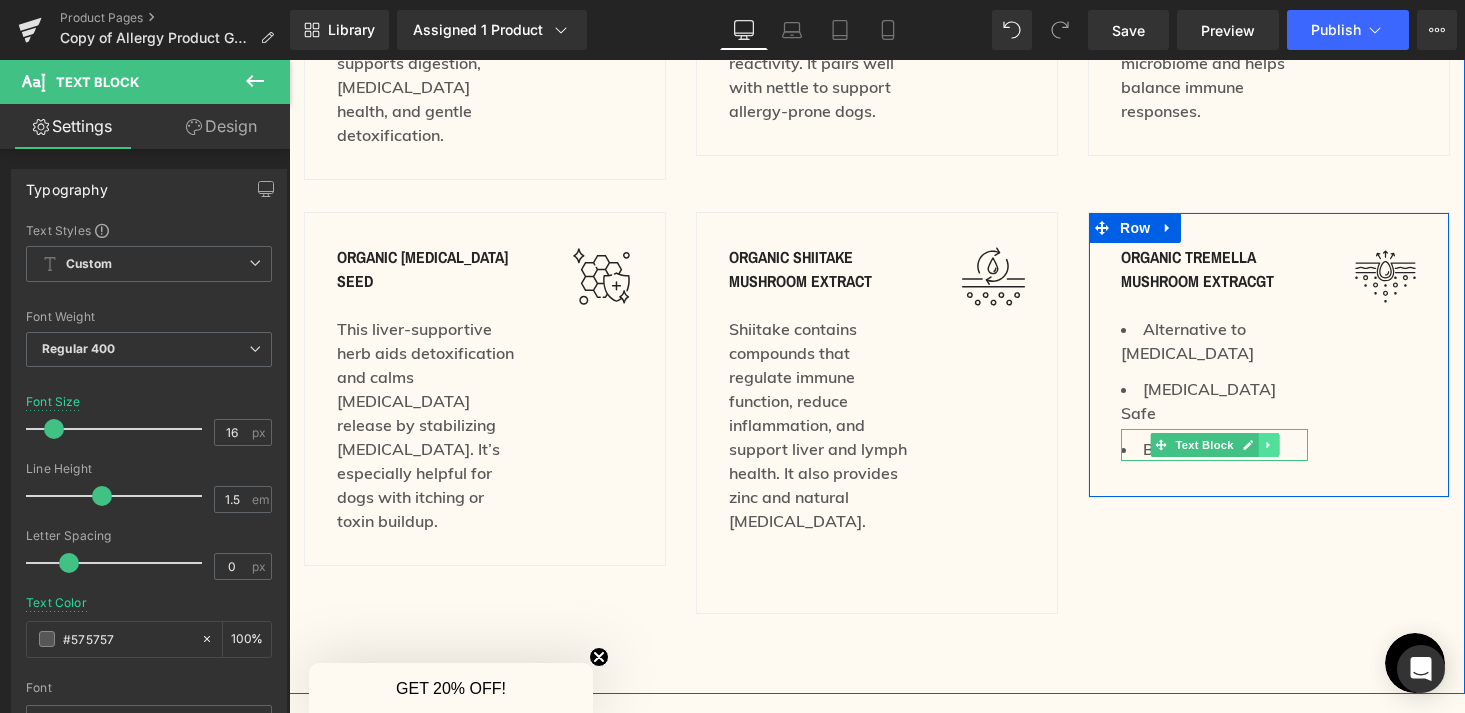 click at bounding box center [1268, 445] 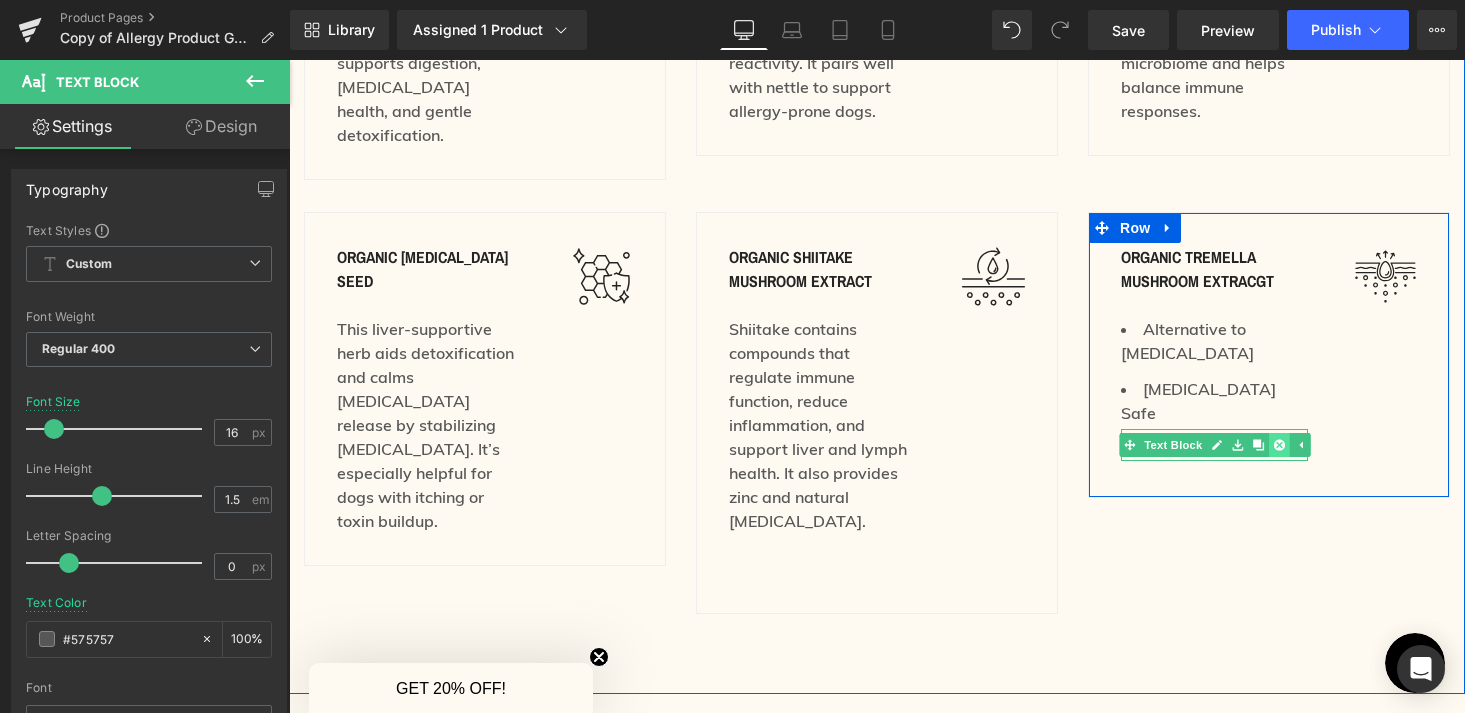 click at bounding box center [1279, 445] 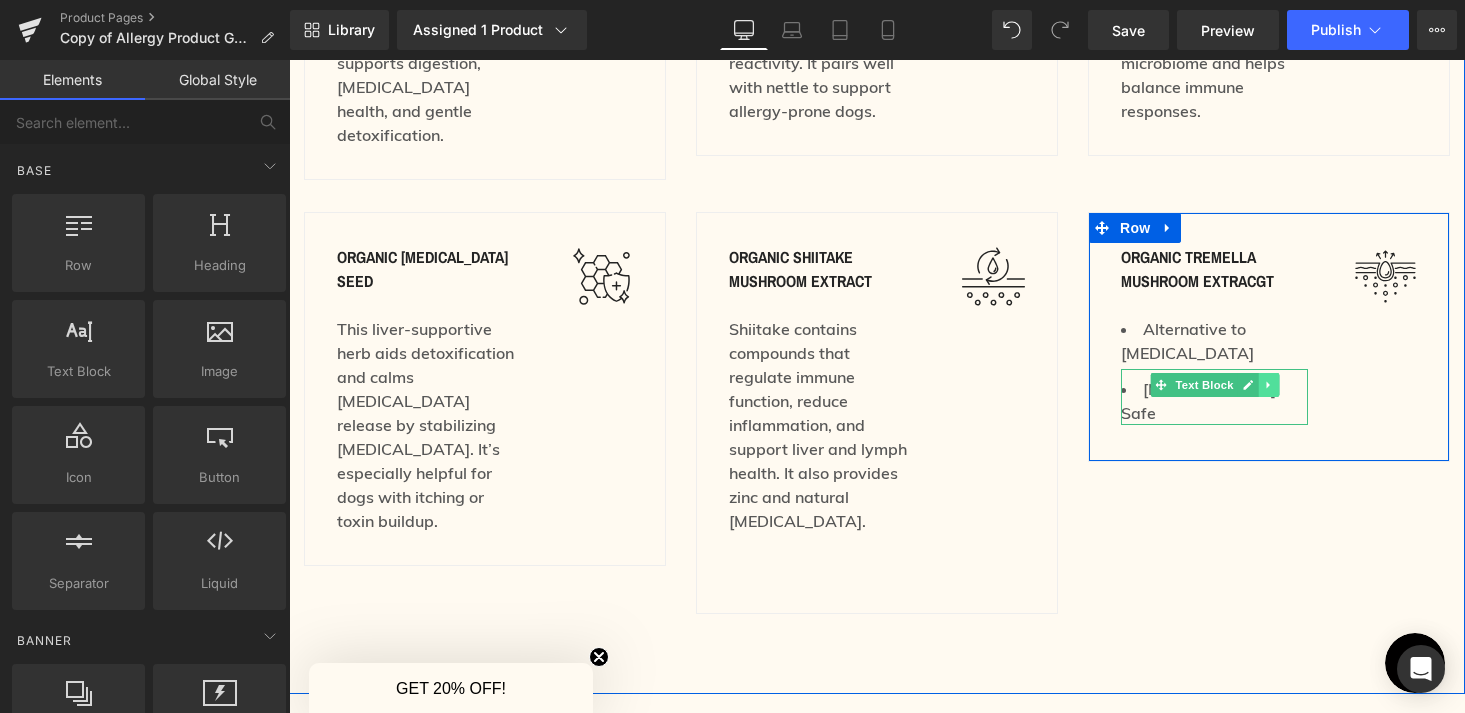 click at bounding box center [1268, 385] 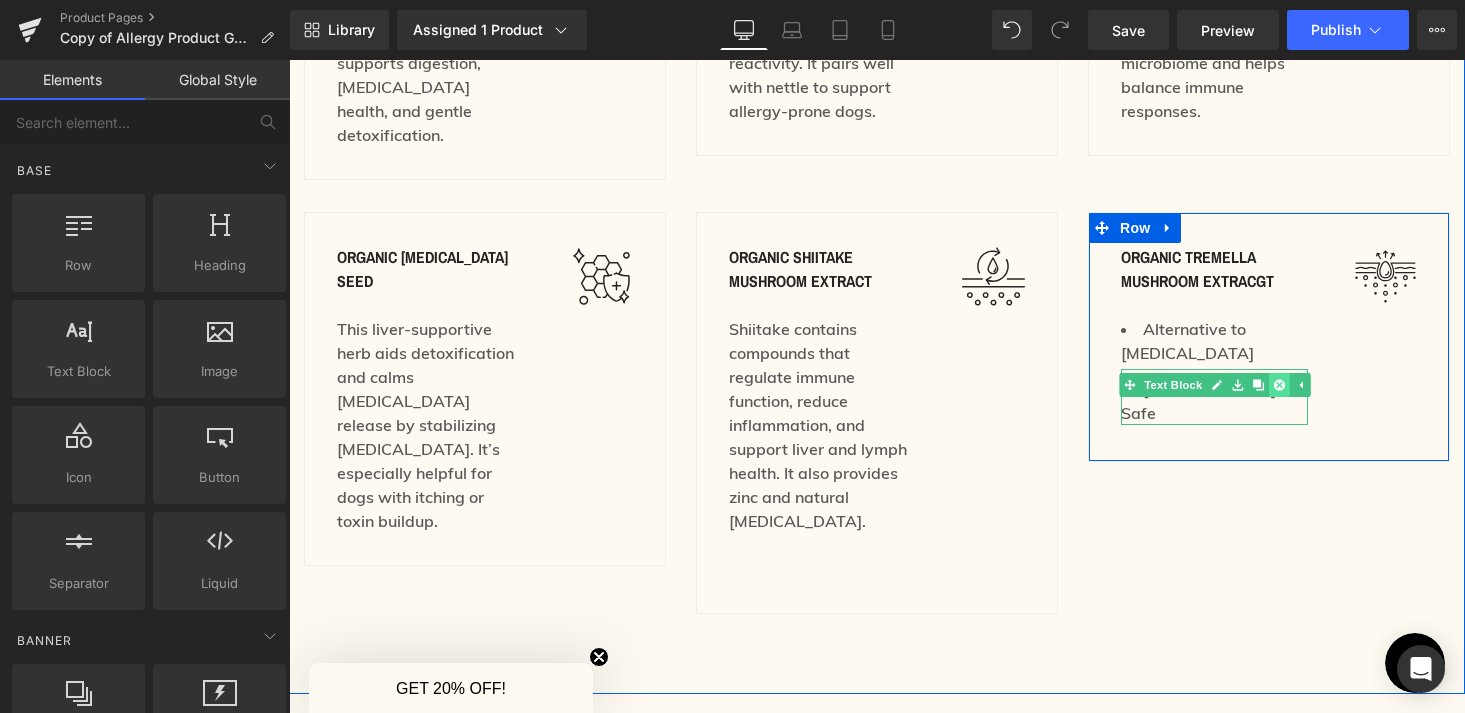 click 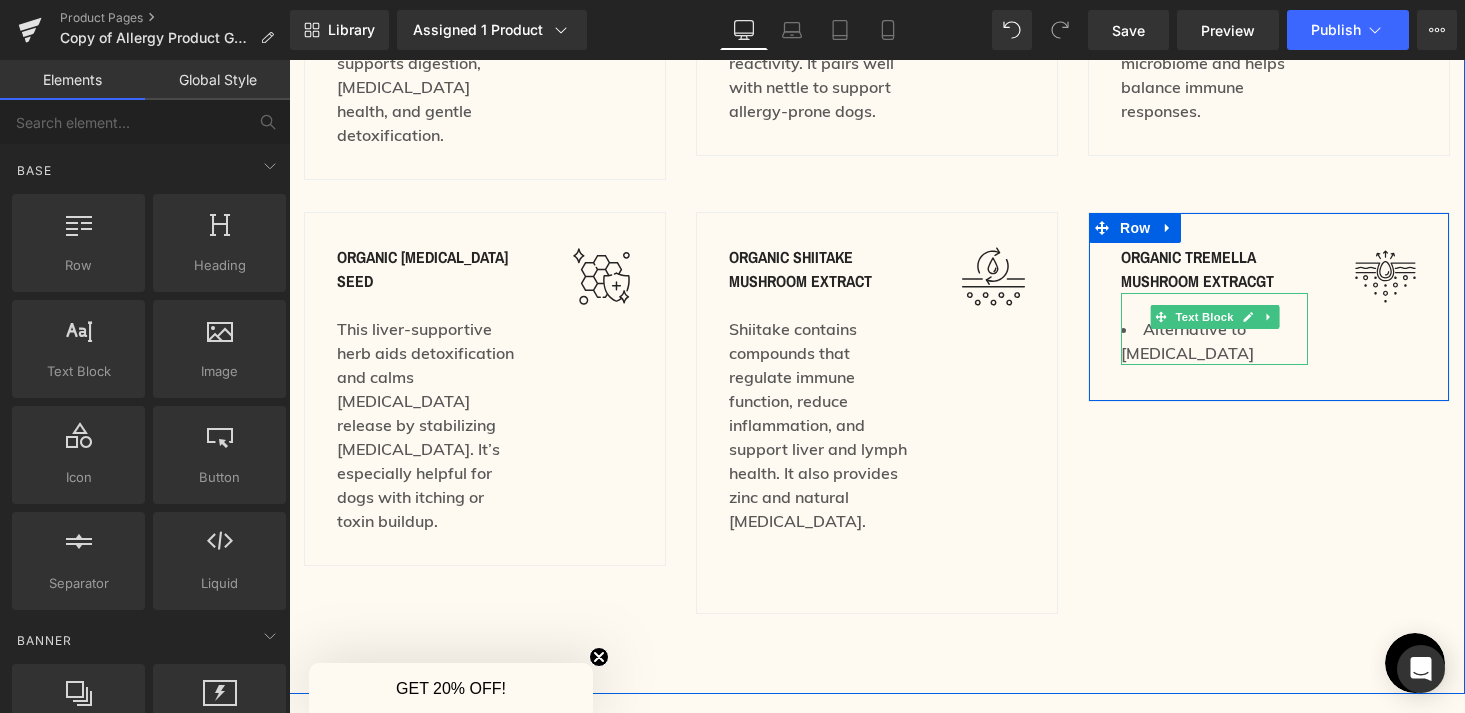 click on "Alternative to [MEDICAL_DATA]" at bounding box center [1214, 341] 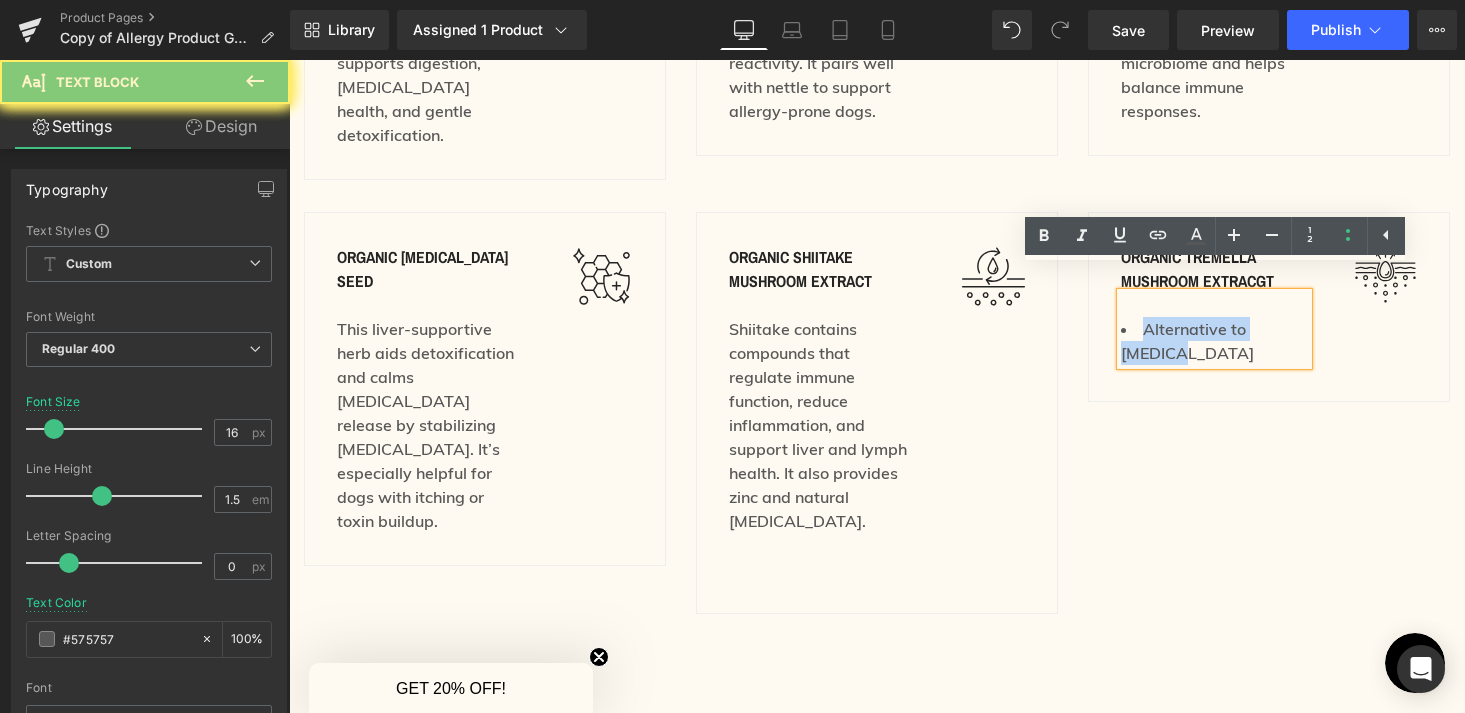type 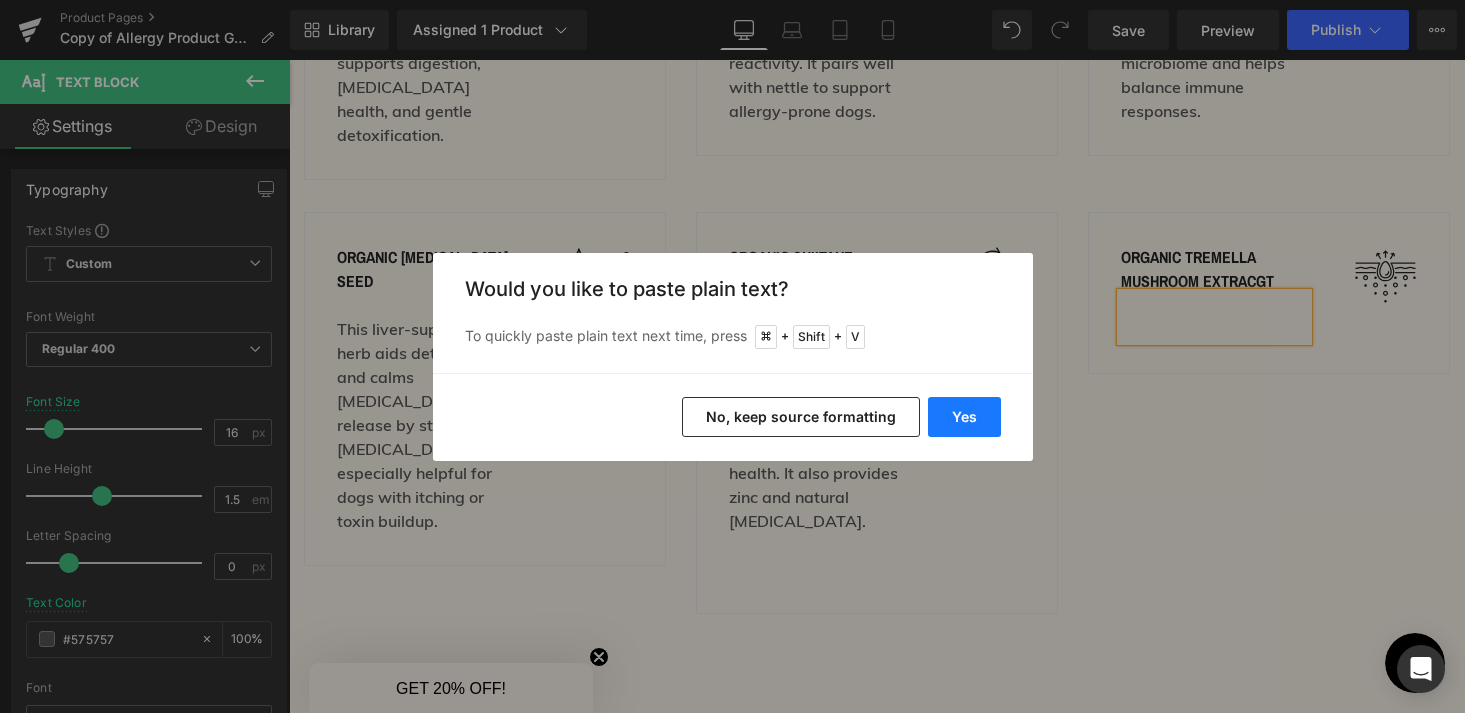 click on "Yes" at bounding box center (964, 417) 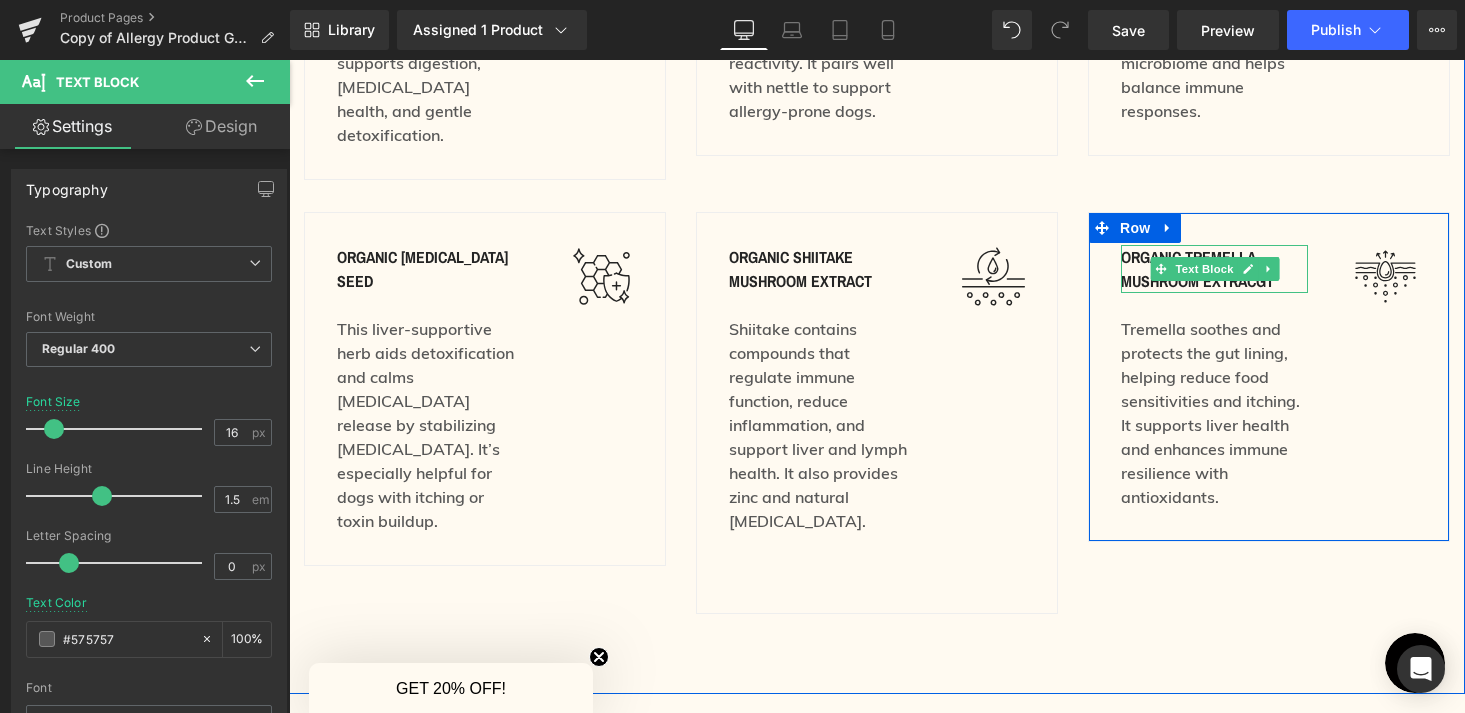 click on "organic tremella mushroom extracgt" at bounding box center [1214, 269] 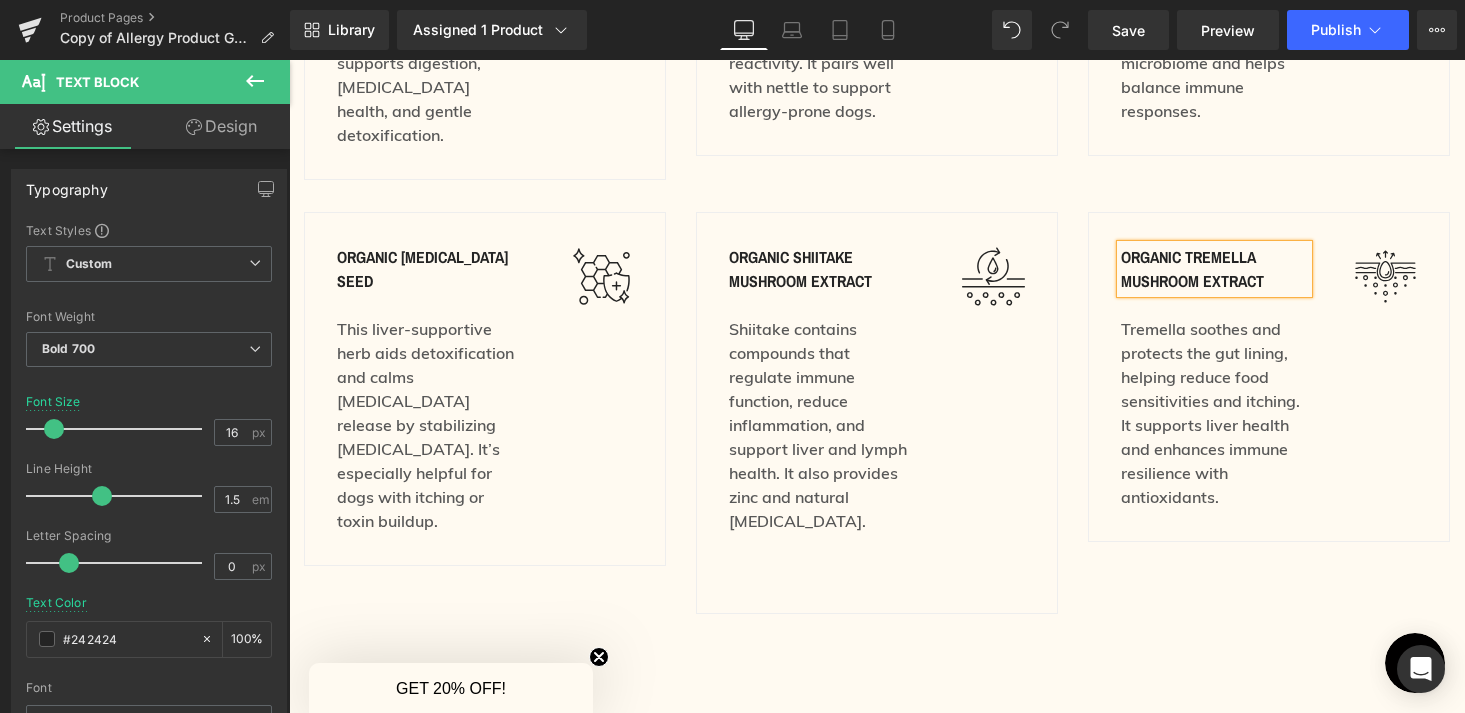 click on "How Each Ingredient Supports  Allergy-Prone Dogs Heading         Row         organic nettle Text Block         Nettle is rich in minerals and helps balance [MEDICAL_DATA] levels, making it great for dogs with [MEDICAL_DATA] and sensitivities. It supports digestion, [MEDICAL_DATA] health, and gentle detoxification. Text Block         Image         Row   32px   32px     organic decaffeinated green tea Text Block         Green tea offers antioxidants and natural [MEDICAL_DATA] that ease inflammation, itching, and immune reactivity. It pairs well with nettle to support allergy-prone dogs. Text Block         Image         Row   32px   32px     organic Lion's mane mushroom extract Text Block         Lion’s Mane supports gut health by reducing inflammation and strengthening the gut lining. It nourishes the microbiome and helps balance immune responses. Text Block         Image         Row         Row         organic [MEDICAL_DATA] seed Text Block         Text Block         Image         Row         Text Block         Text Block" at bounding box center [877, 143] 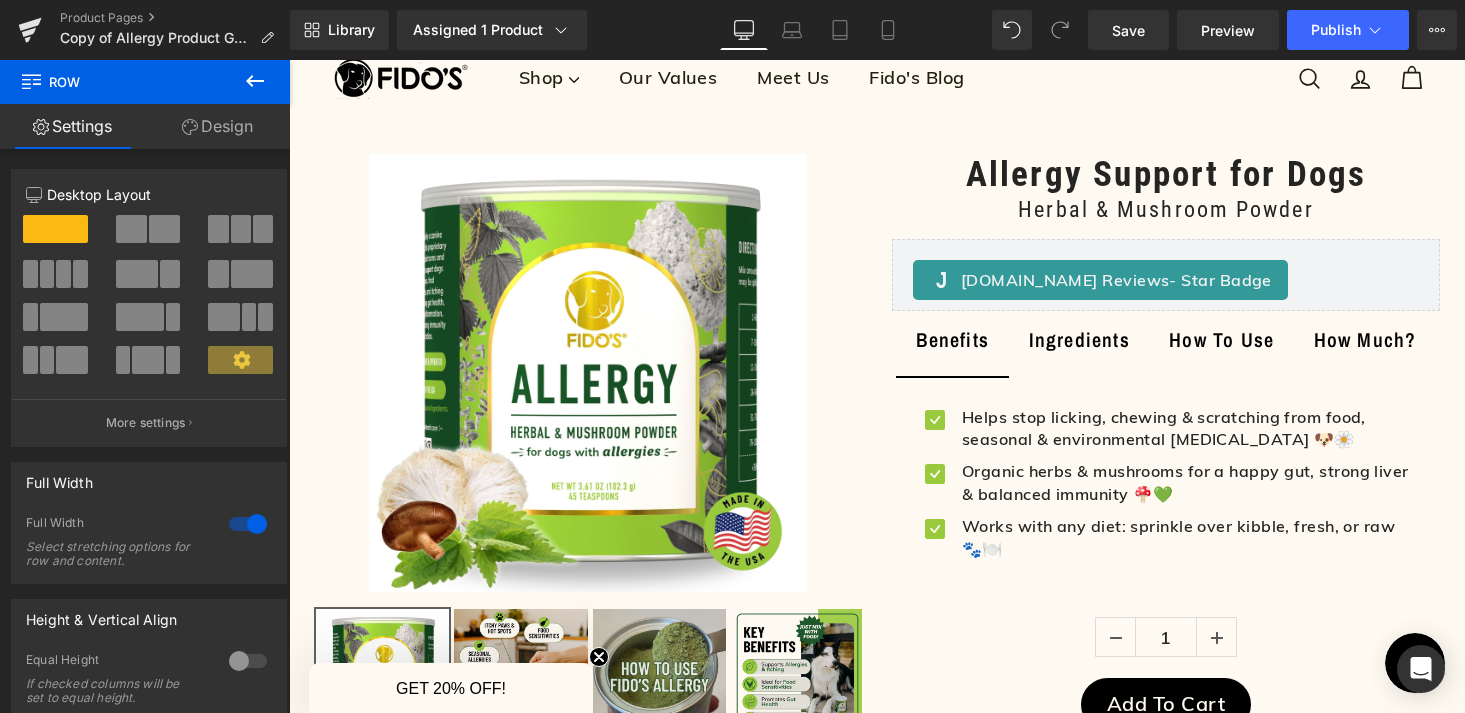 scroll, scrollTop: 0, scrollLeft: 0, axis: both 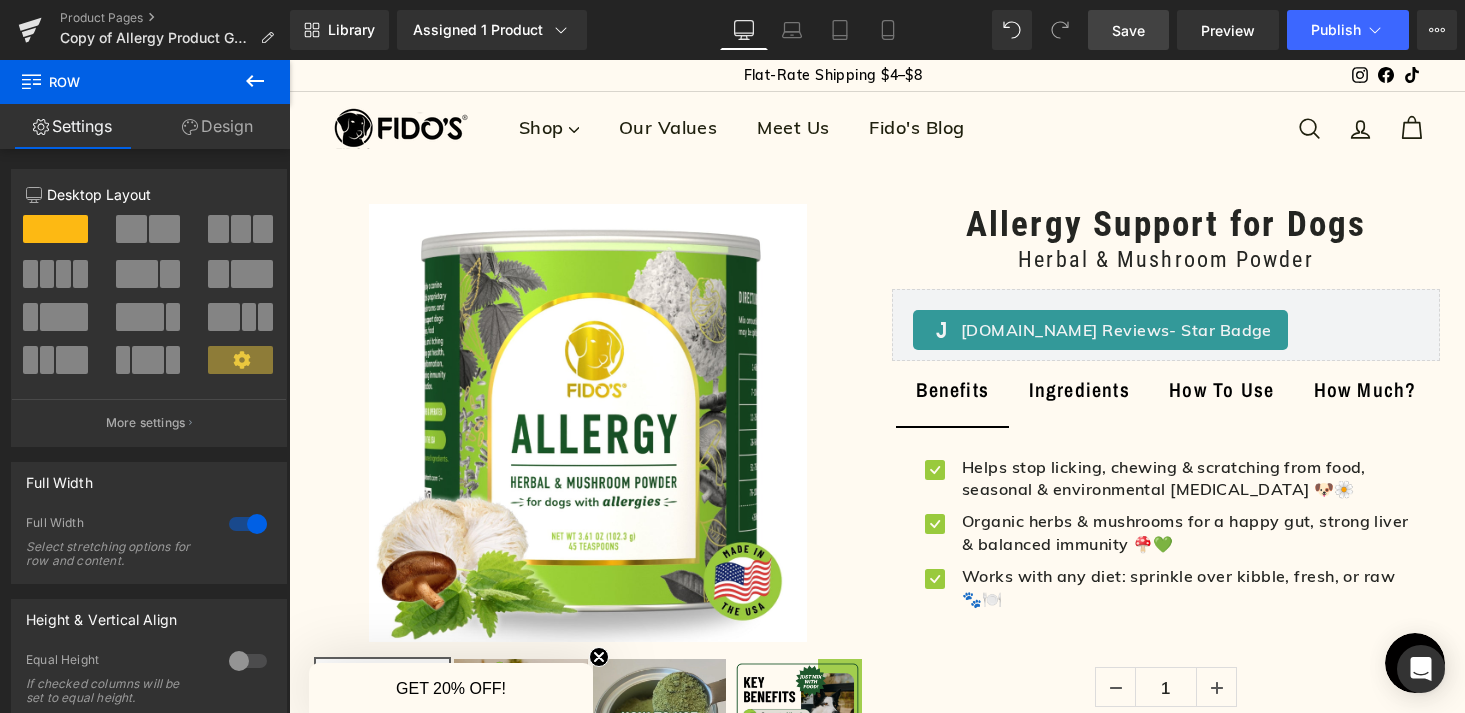 click on "Save" at bounding box center (1128, 30) 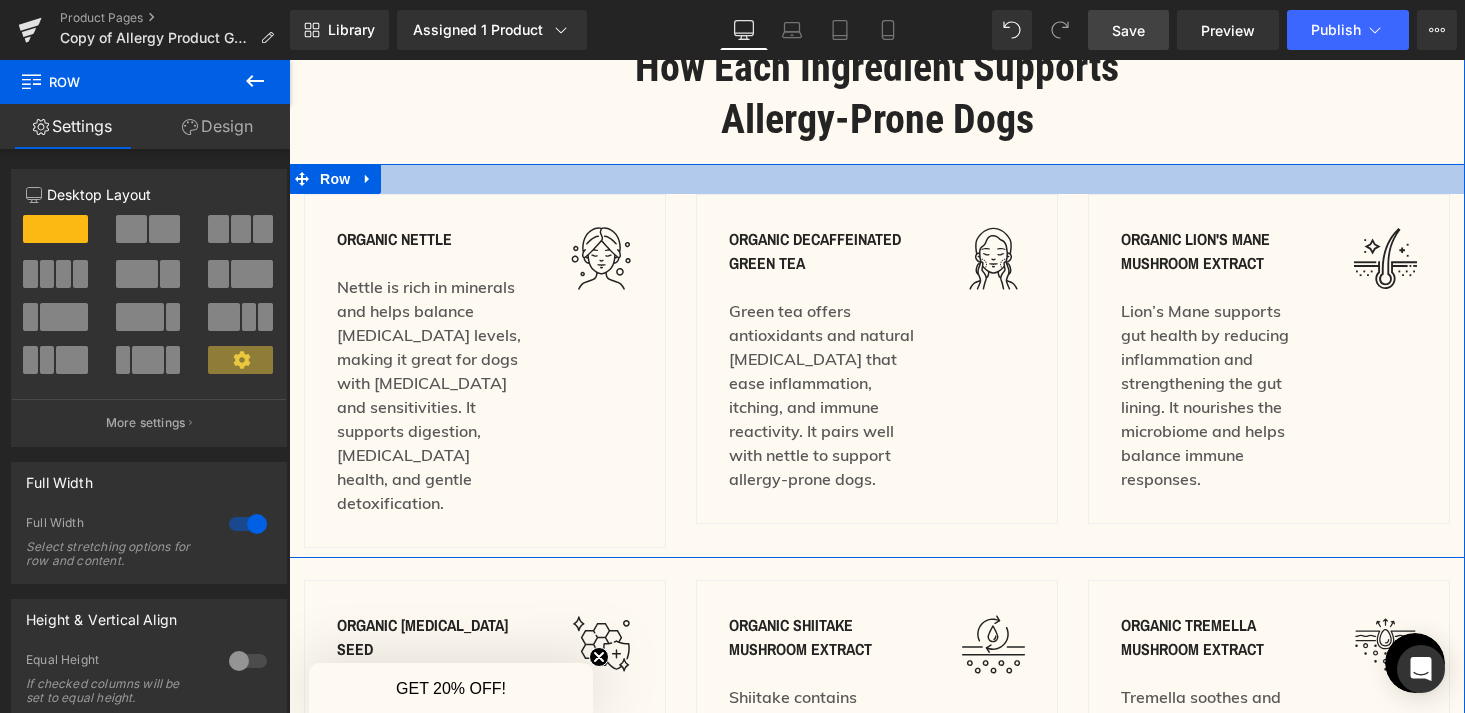 scroll, scrollTop: 2557, scrollLeft: 0, axis: vertical 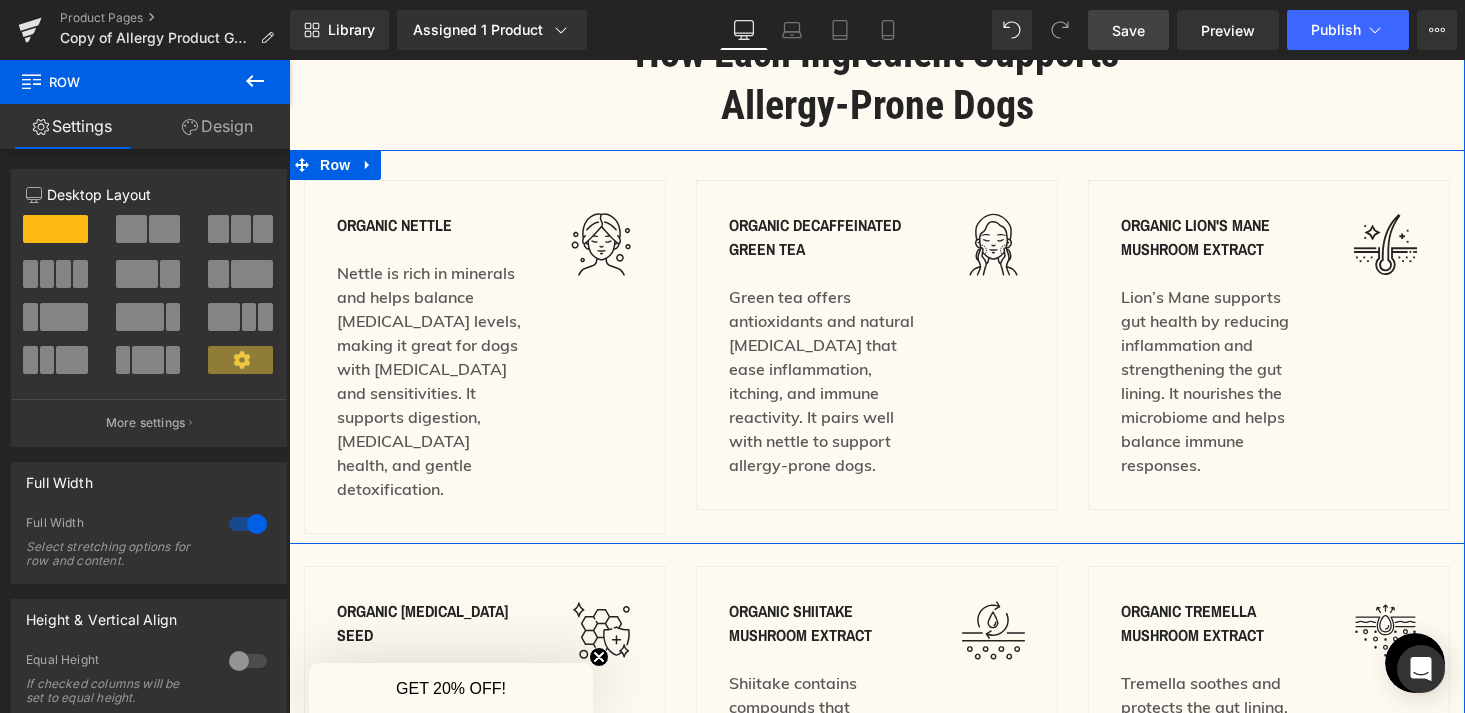 click on "Image" at bounding box center [593, 244] 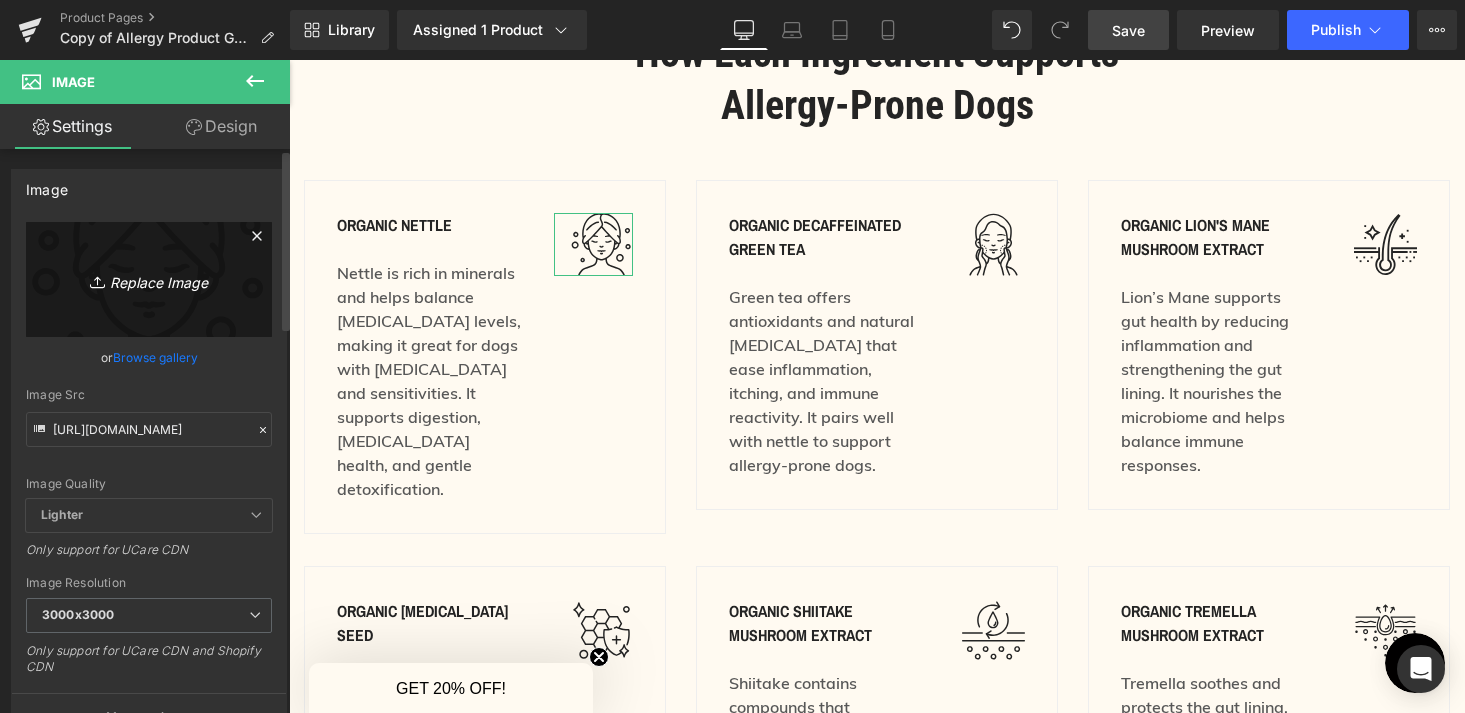 click on "Replace Image" at bounding box center [149, 279] 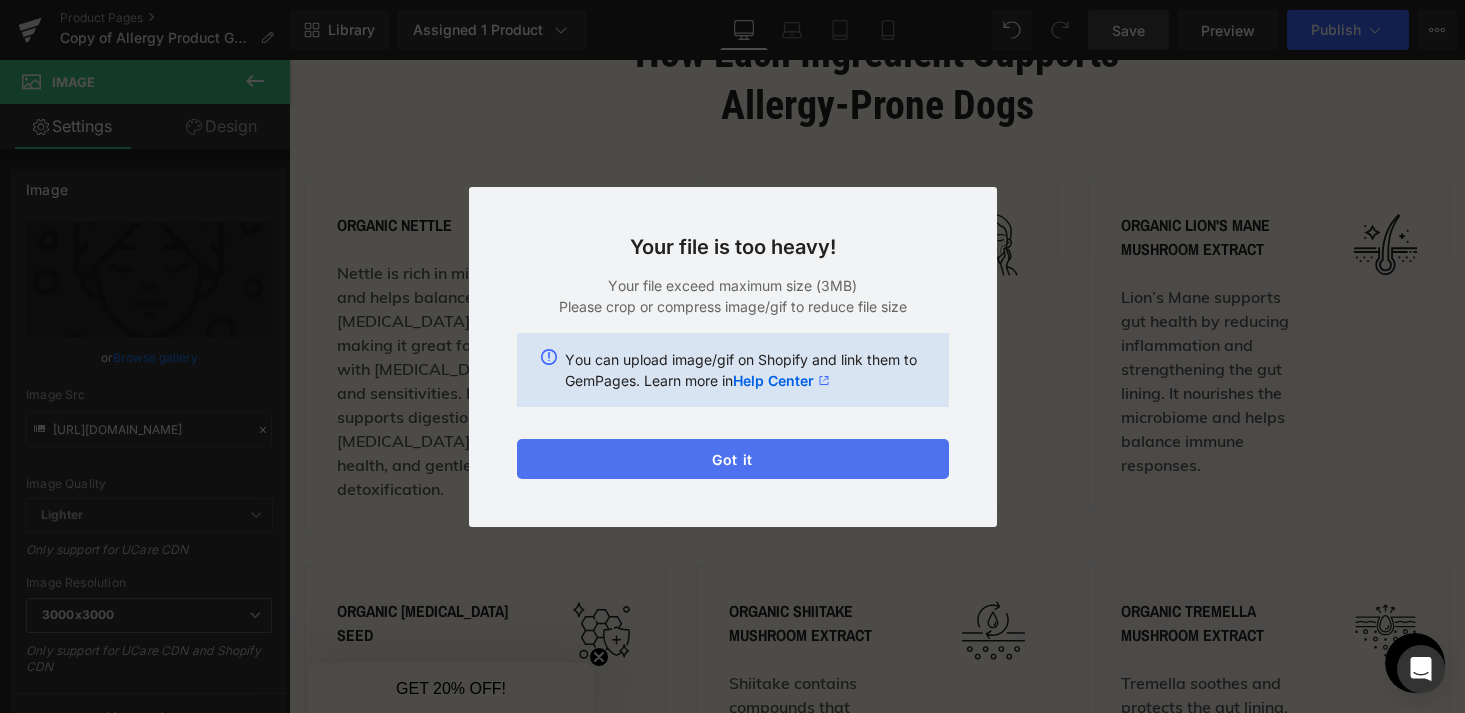 click on "Got it" at bounding box center [733, 459] 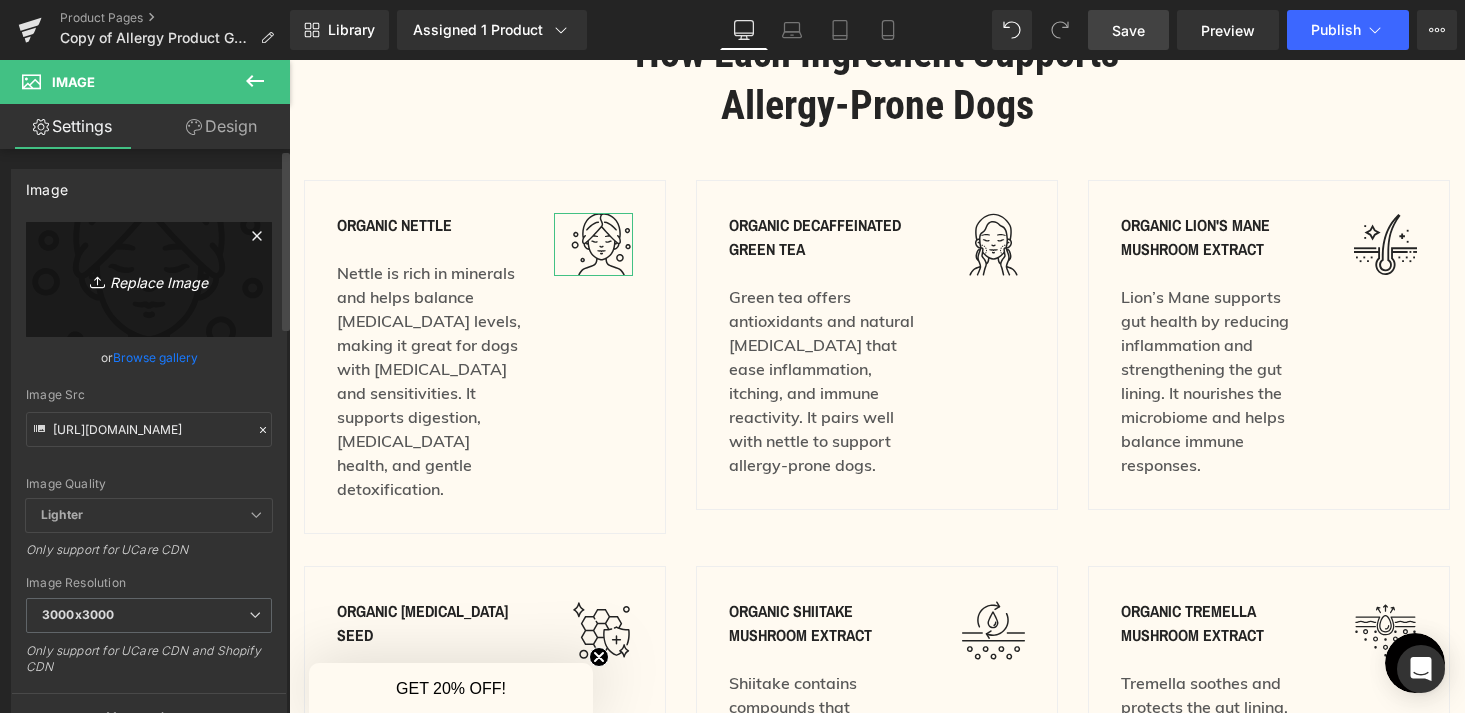 click on "Replace Image" at bounding box center (149, 279) 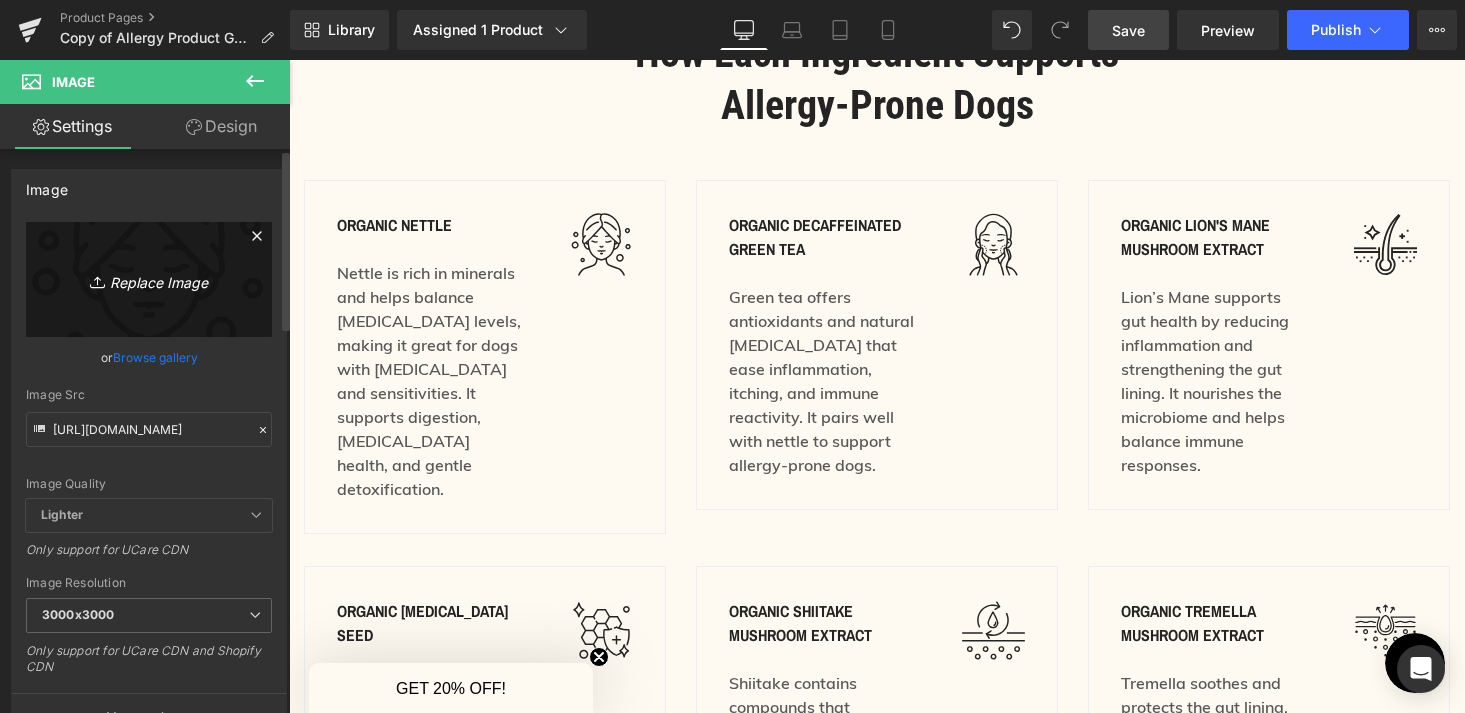 type on "C:\fakepath\1.png" 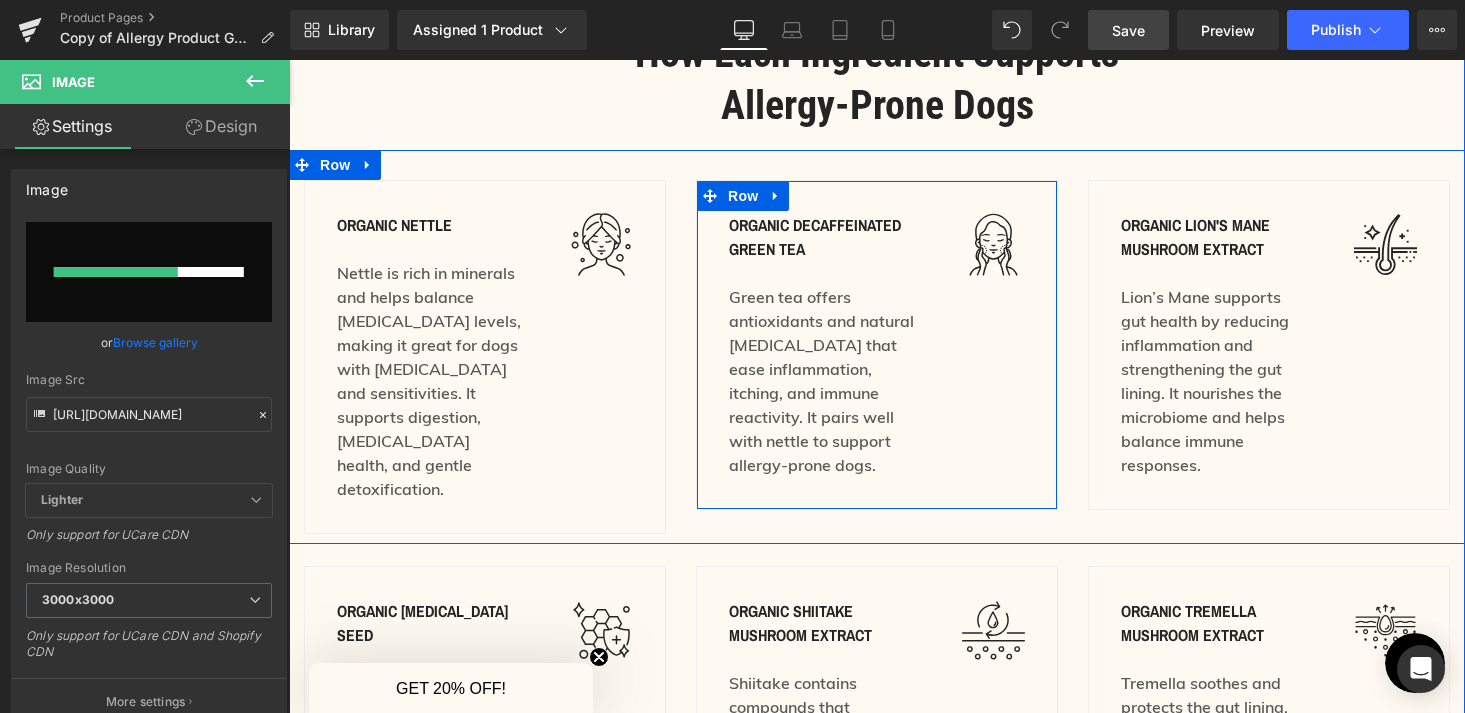 type 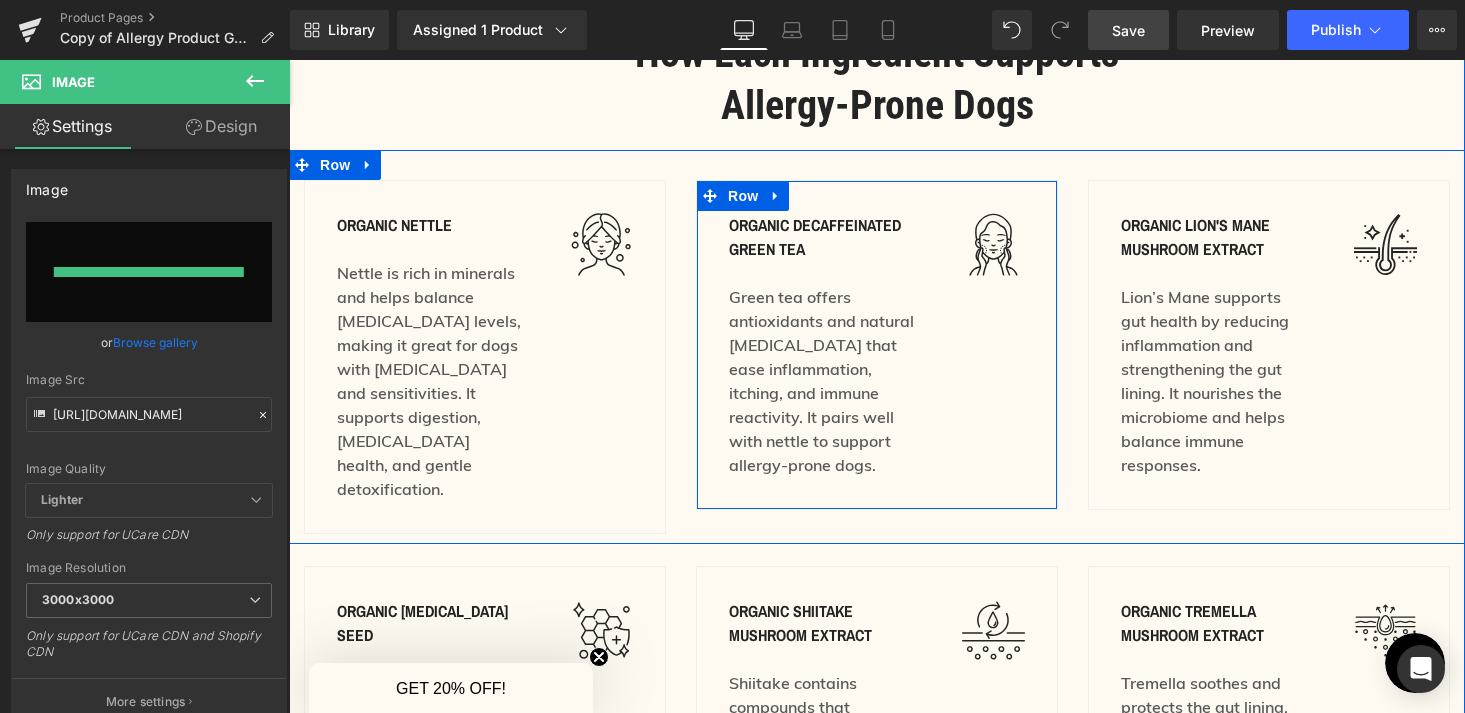 type on "[URL][DOMAIN_NAME]" 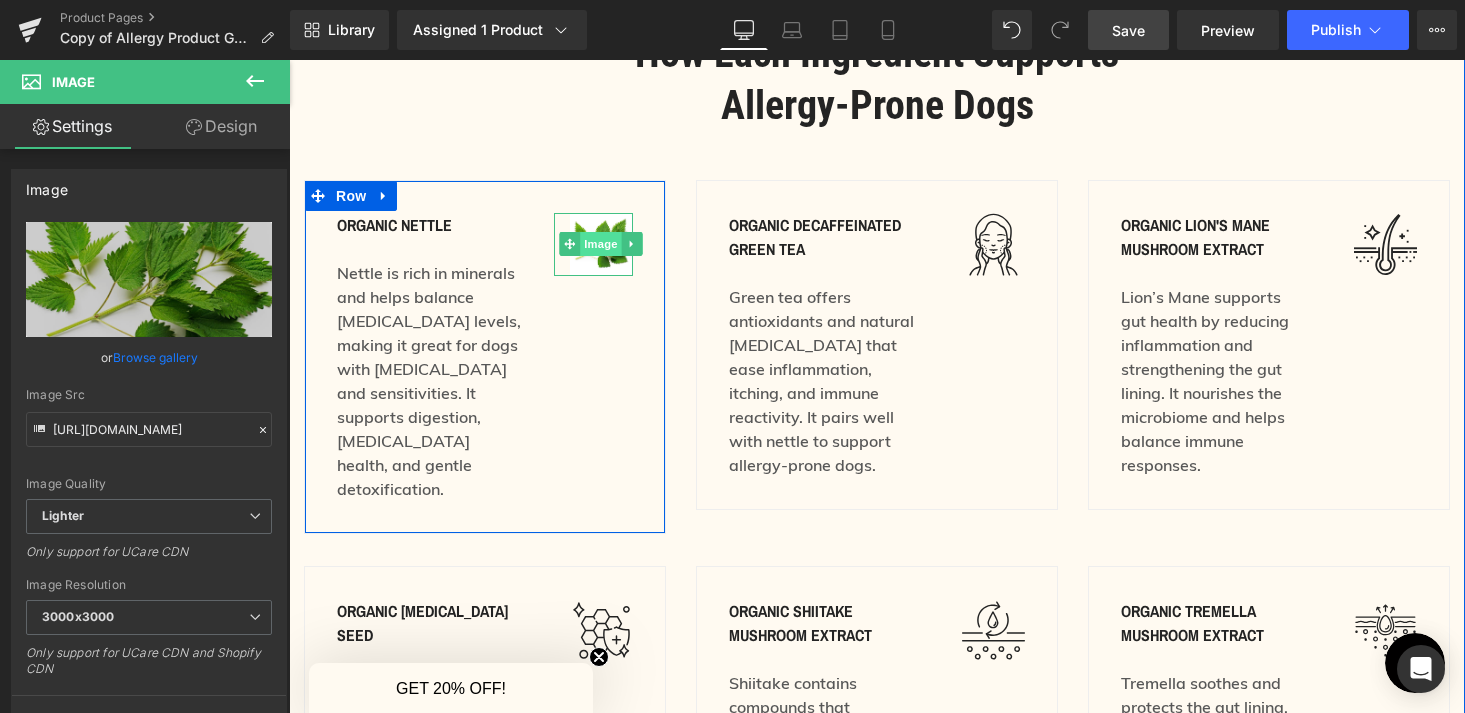 click on "Image" at bounding box center [602, 244] 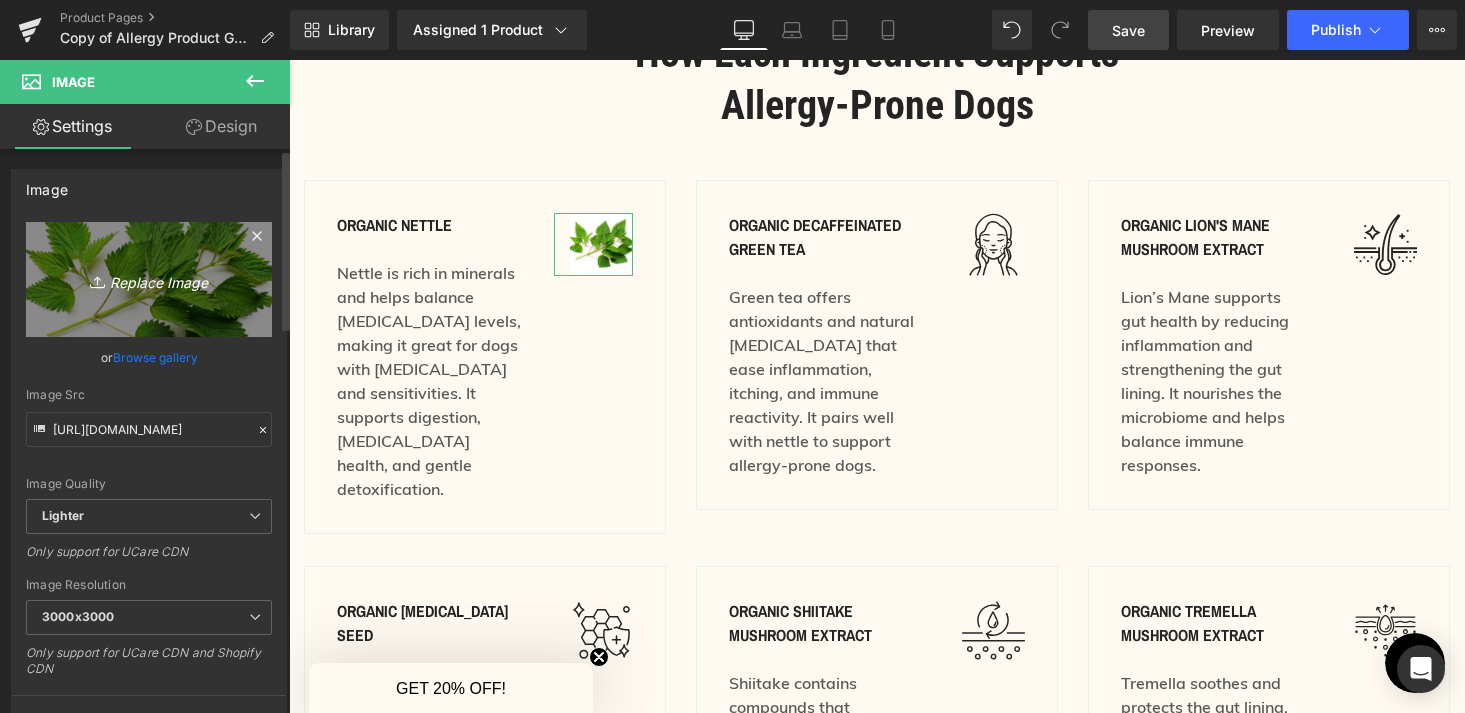 click on "Replace Image" at bounding box center (149, 279) 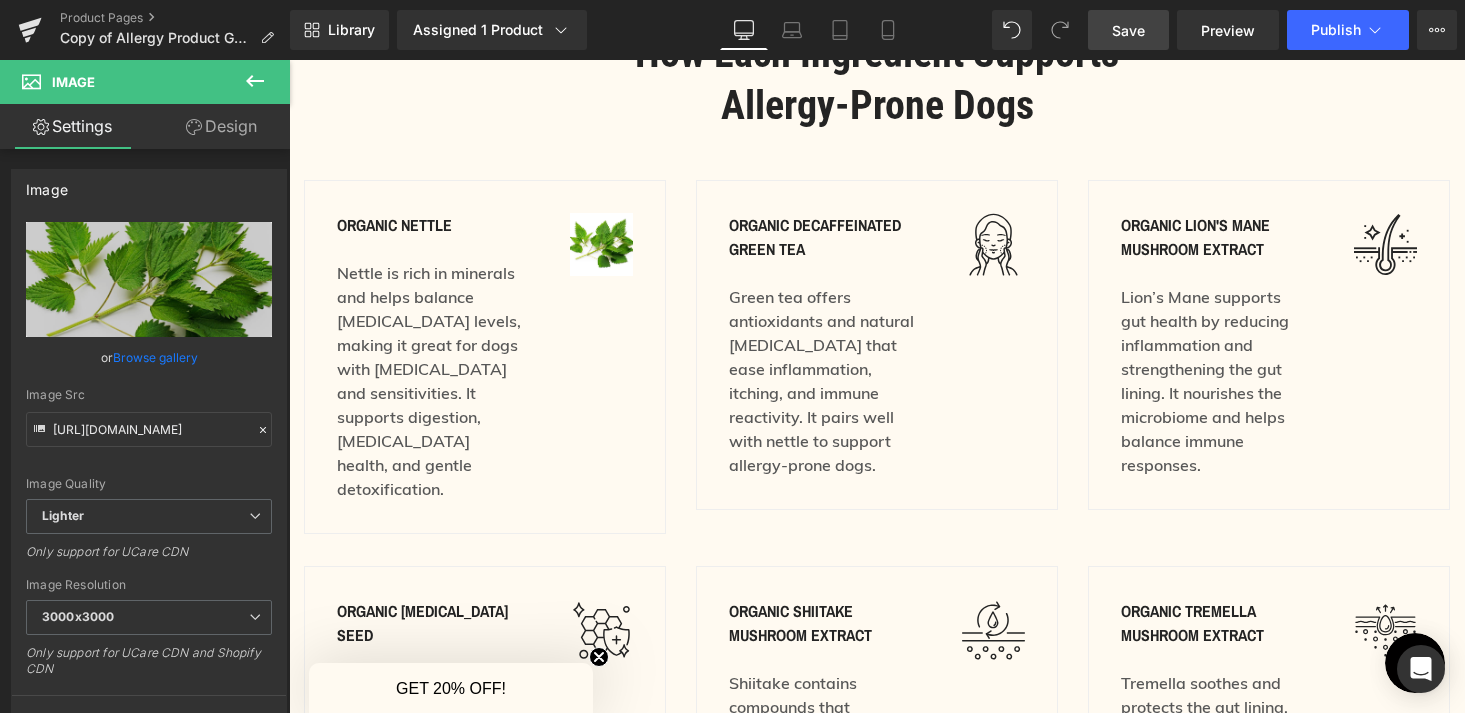 type on "C:\fakepath\1.png" 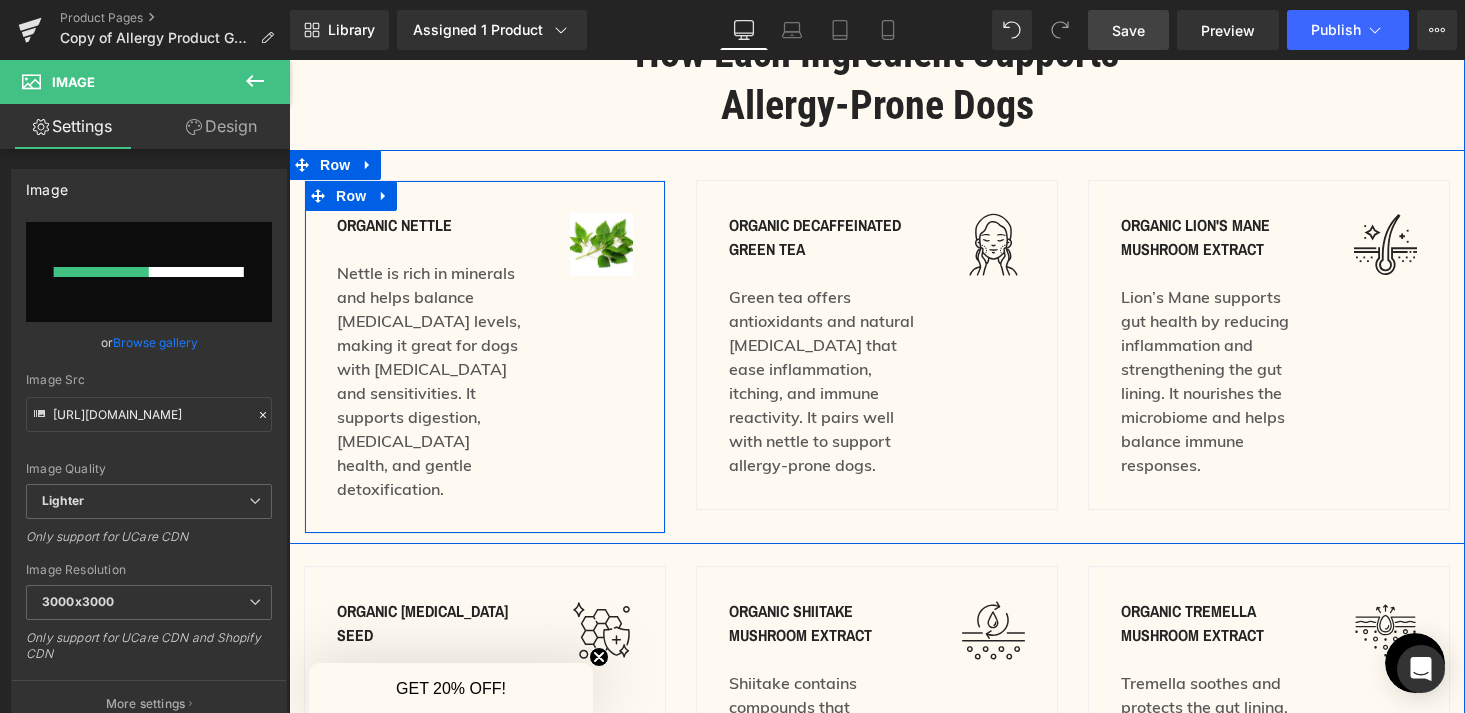 type 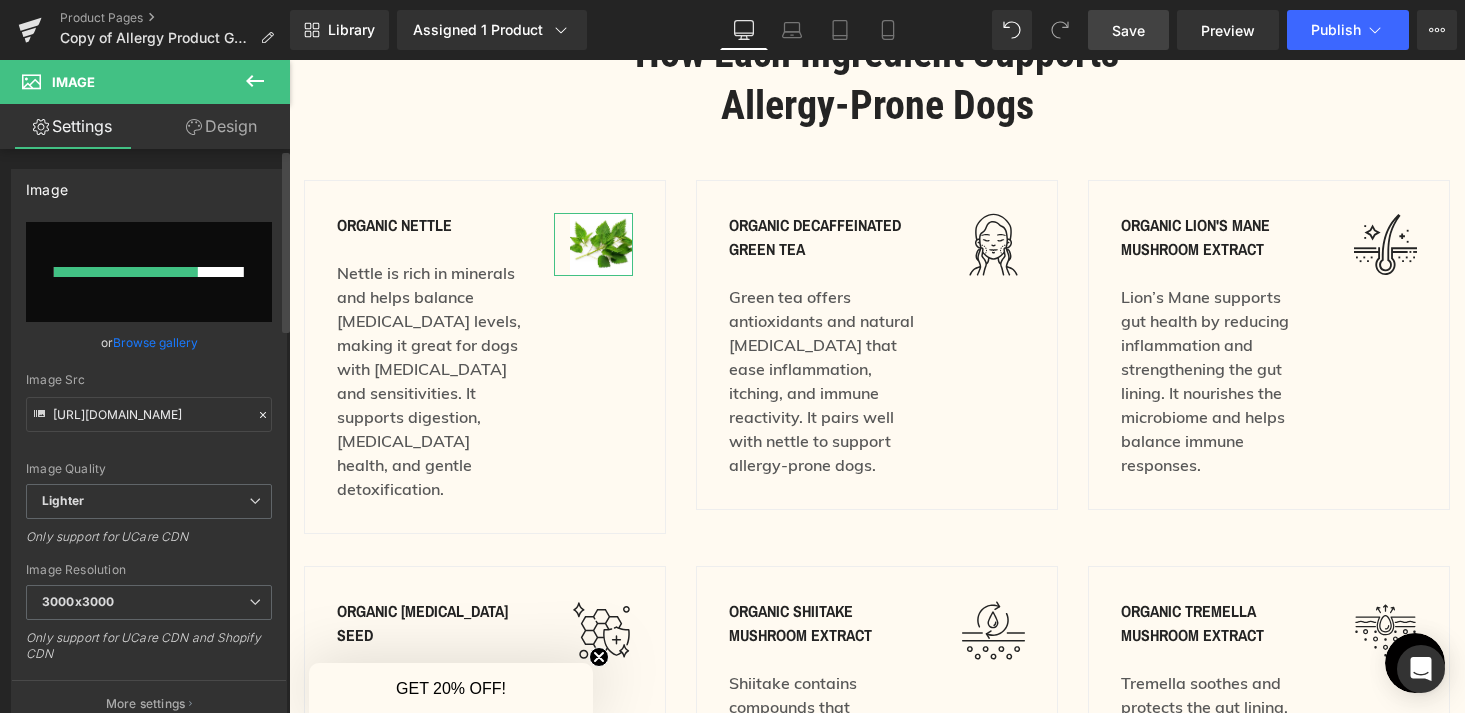 click 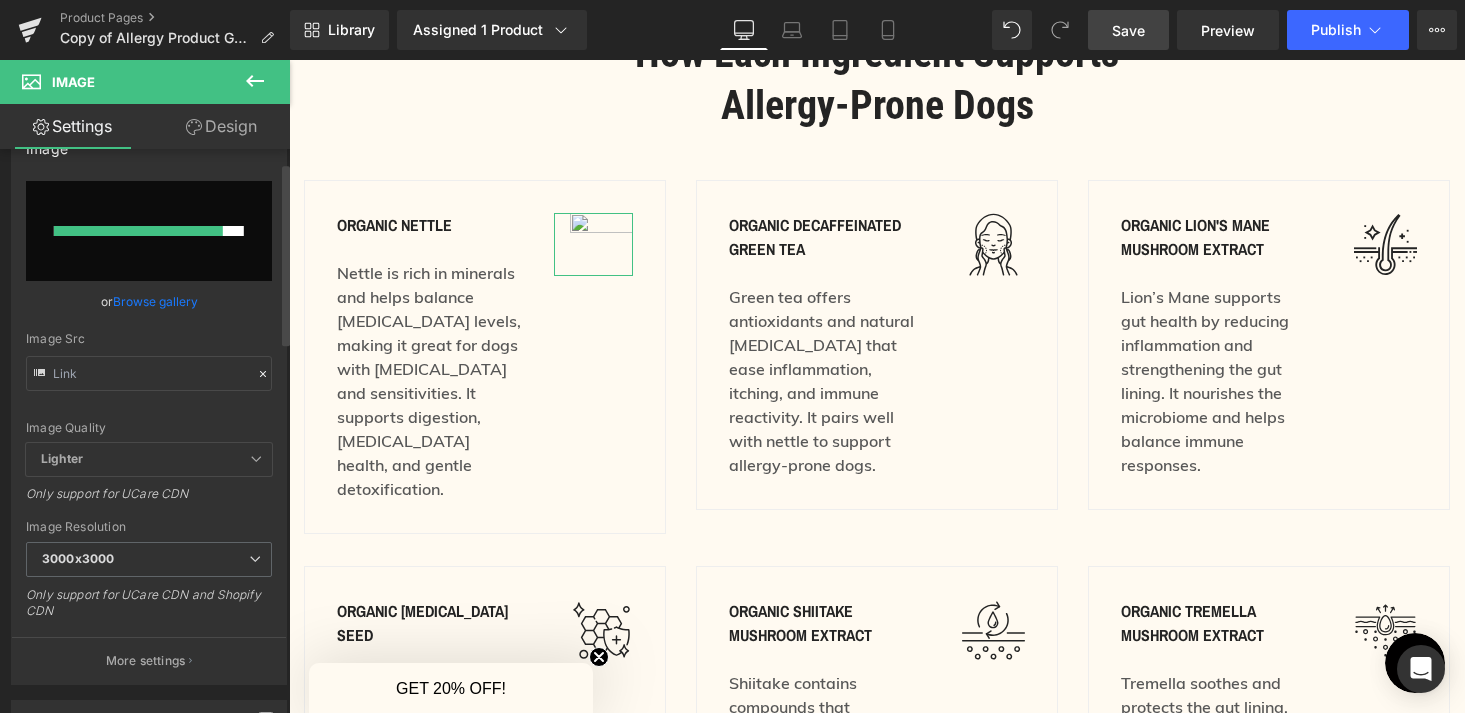 scroll, scrollTop: 0, scrollLeft: 0, axis: both 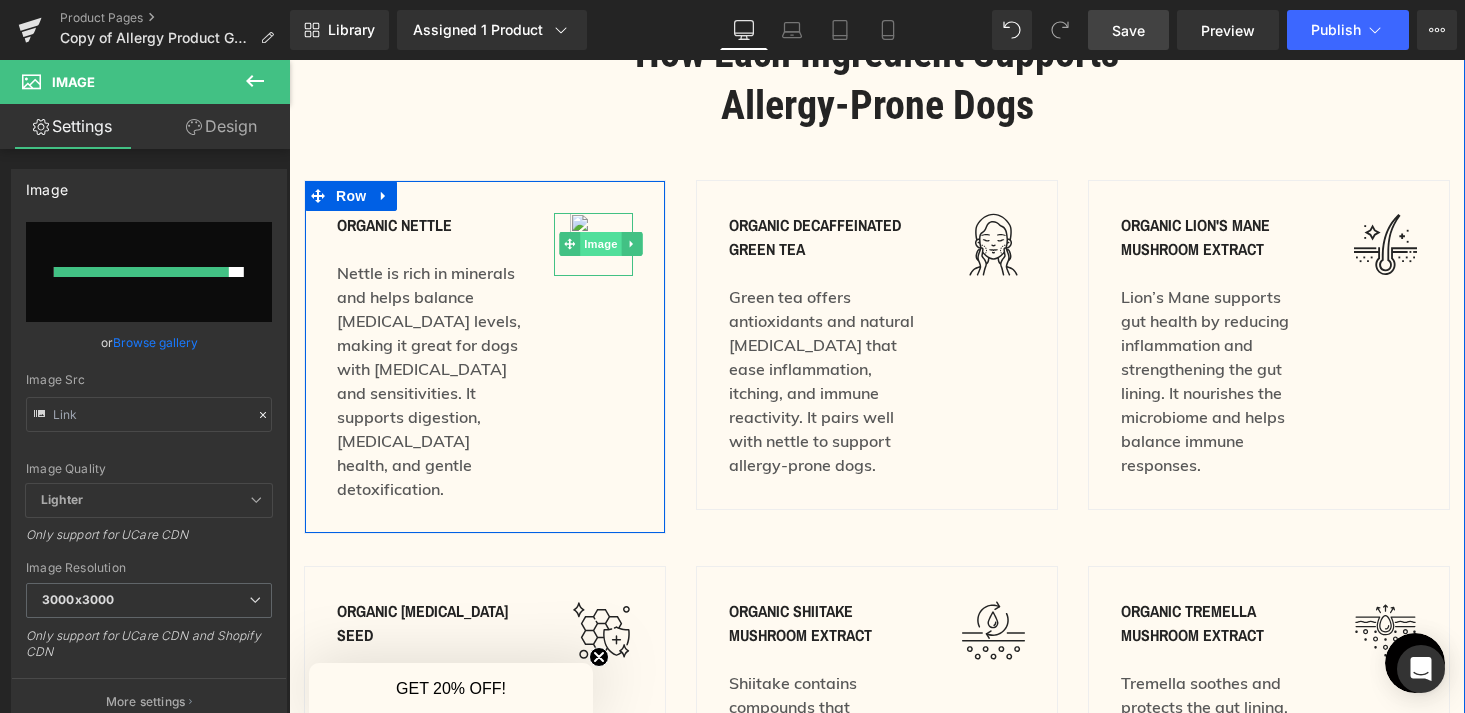 click on "Image" at bounding box center (602, 244) 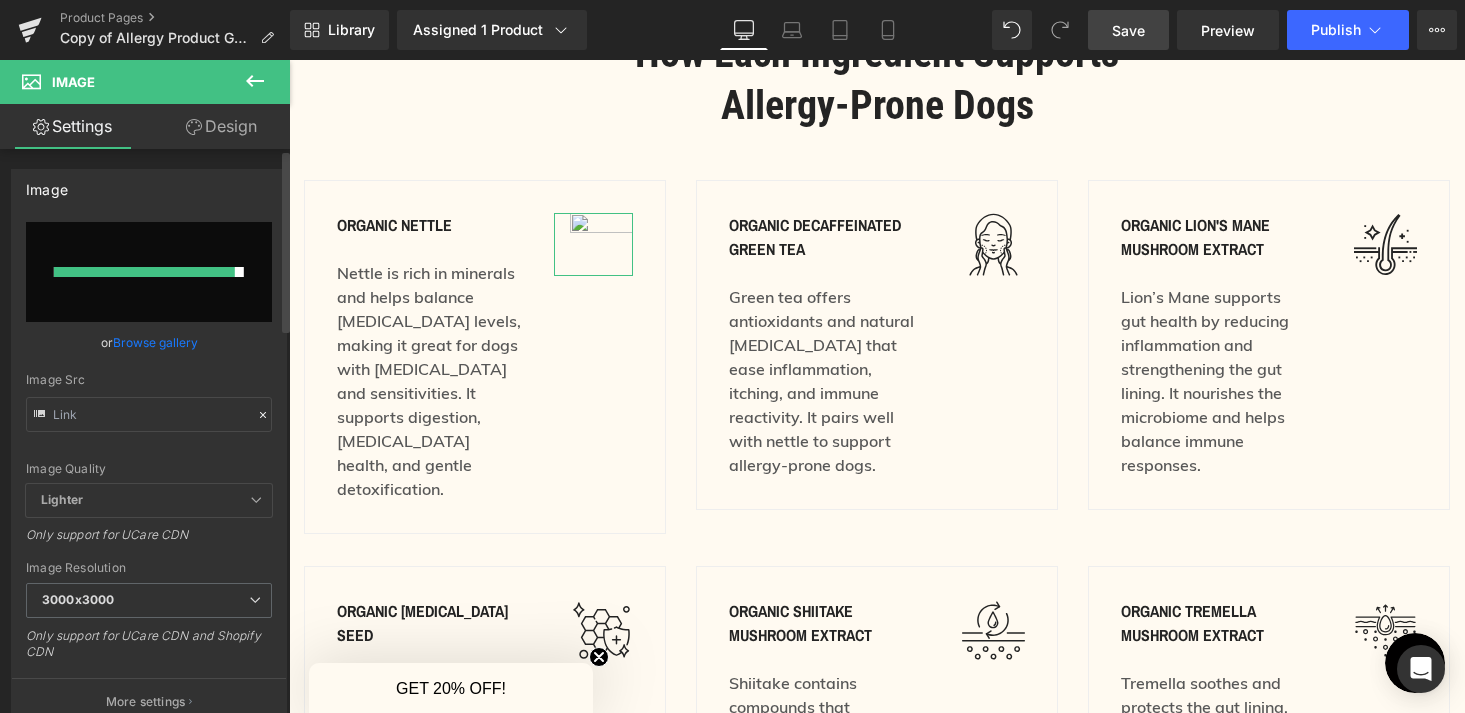 click on "Browse gallery" at bounding box center [155, 342] 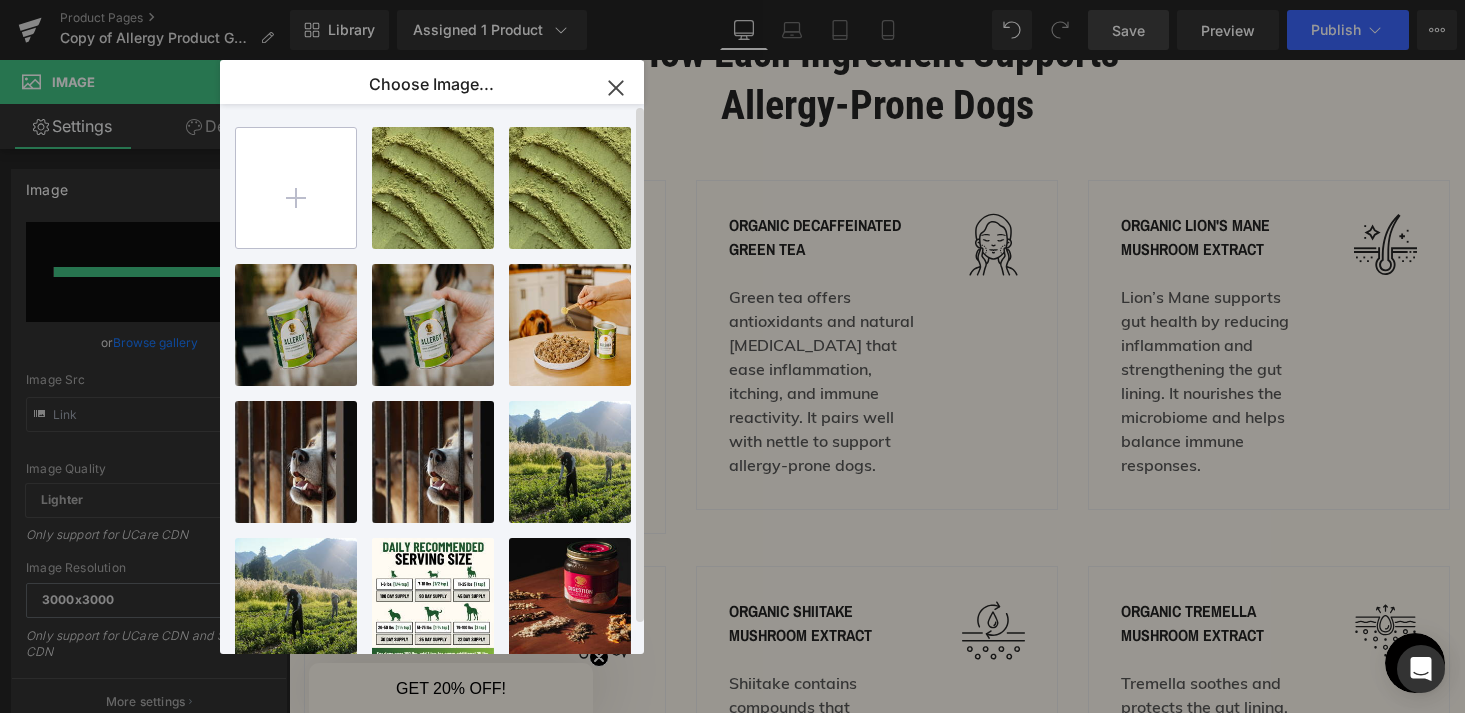 click at bounding box center [296, 188] 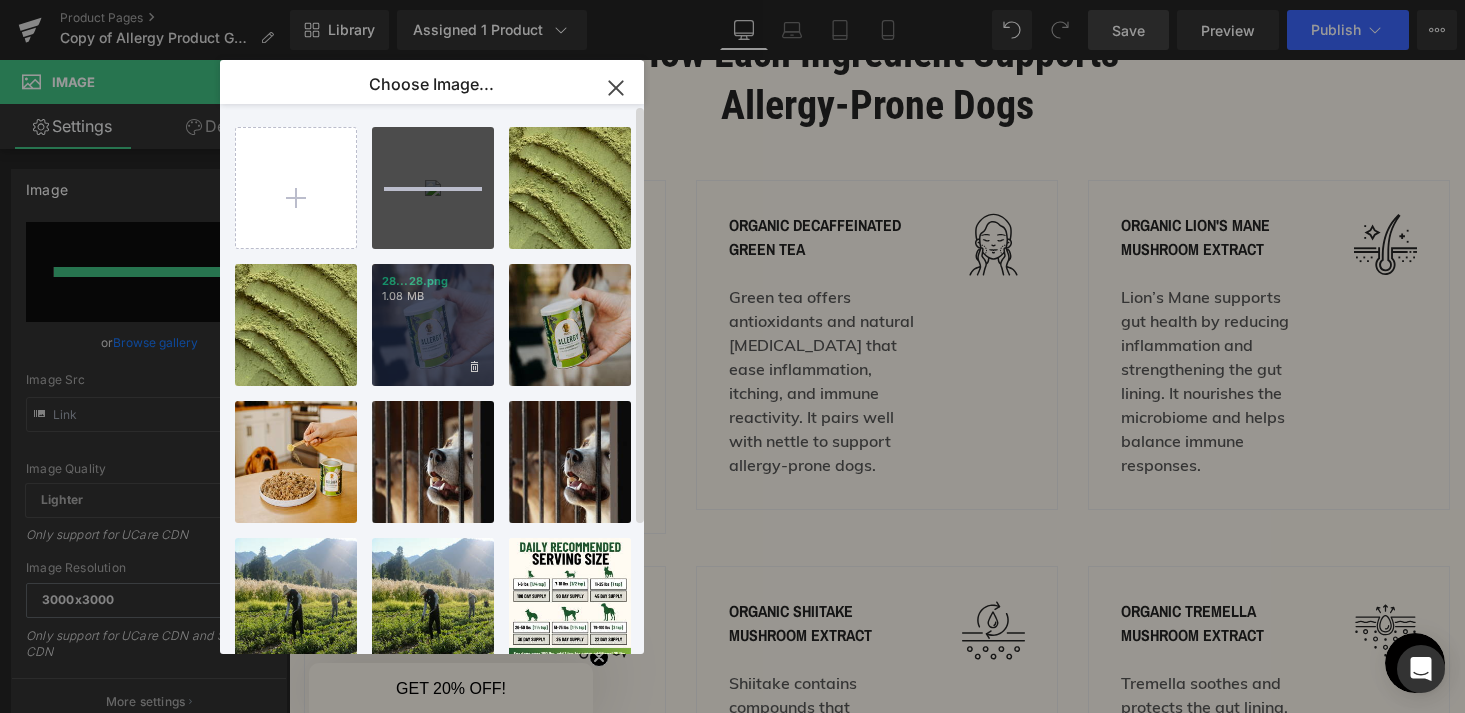 type 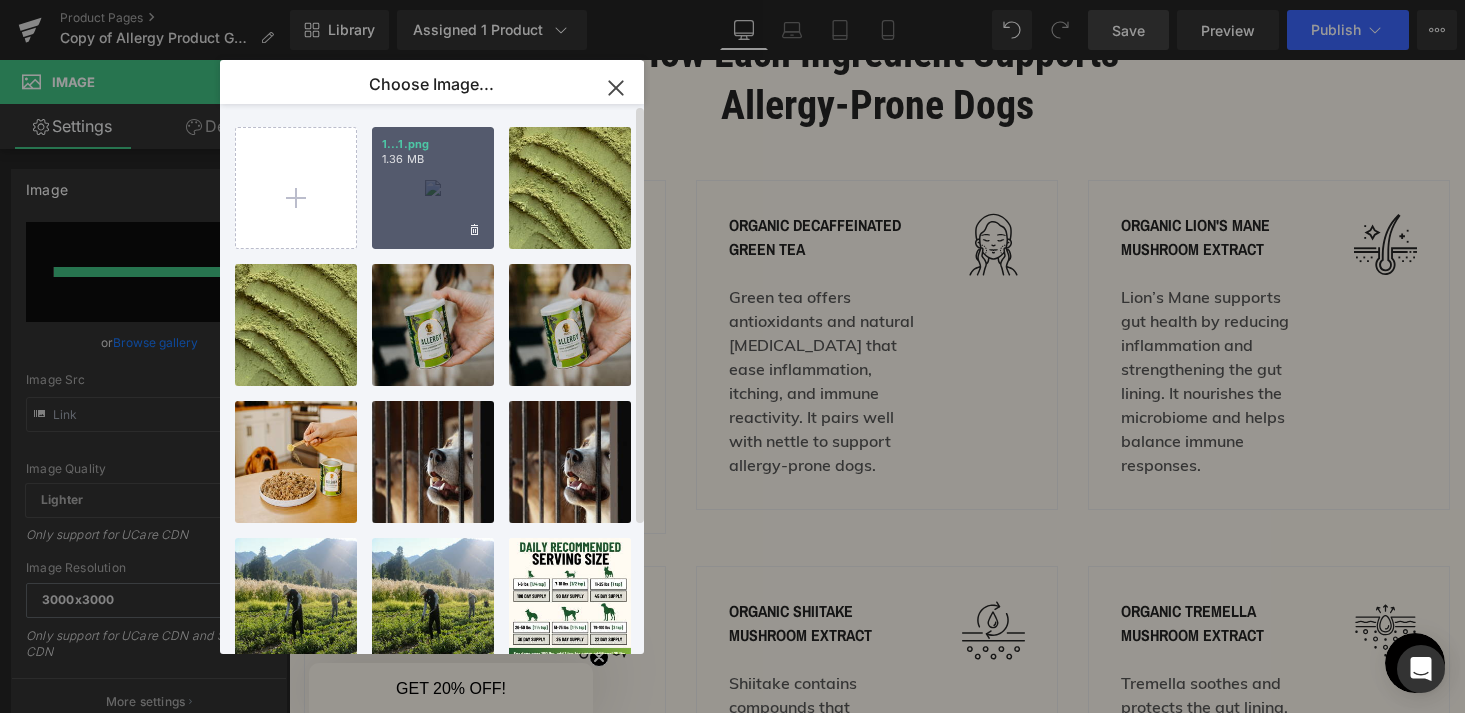click on "1...1.png 1.36 MB" at bounding box center [433, 188] 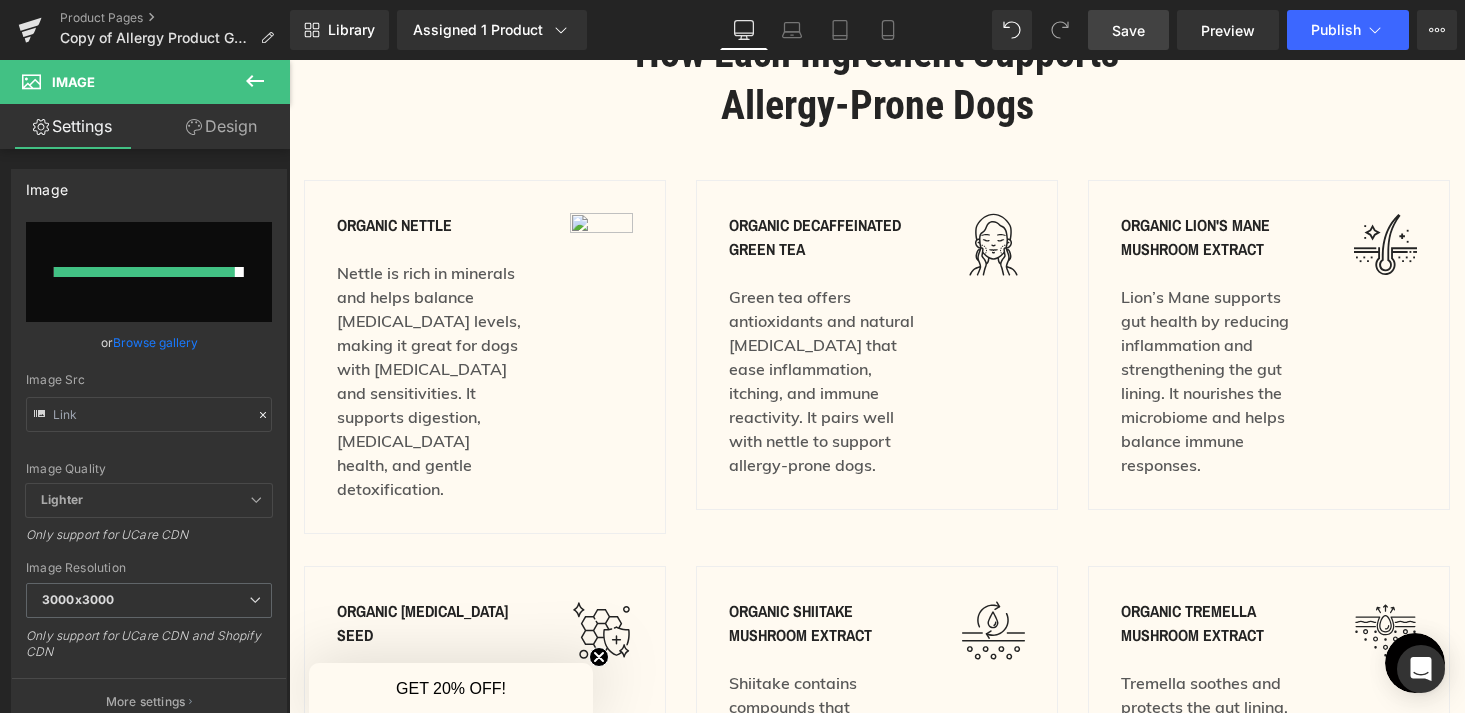 click 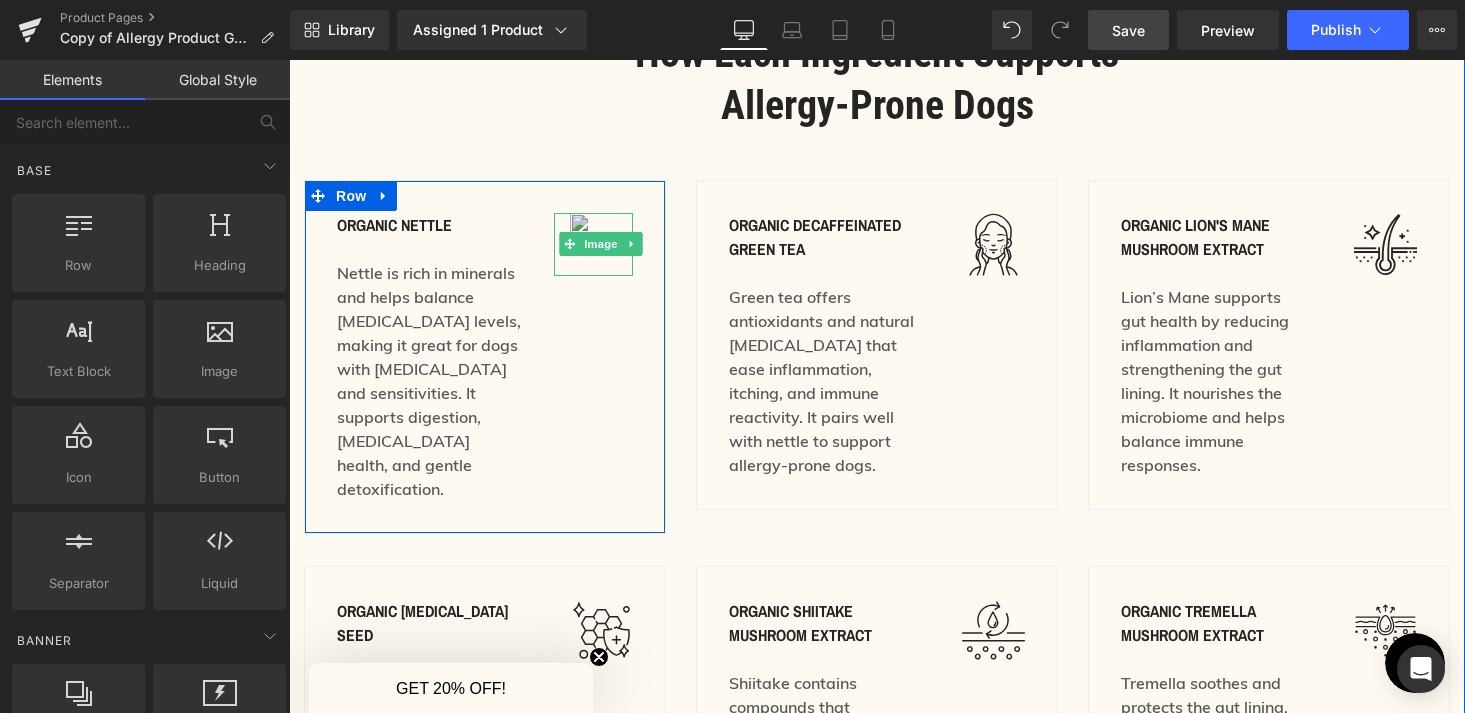 click at bounding box center (601, 244) 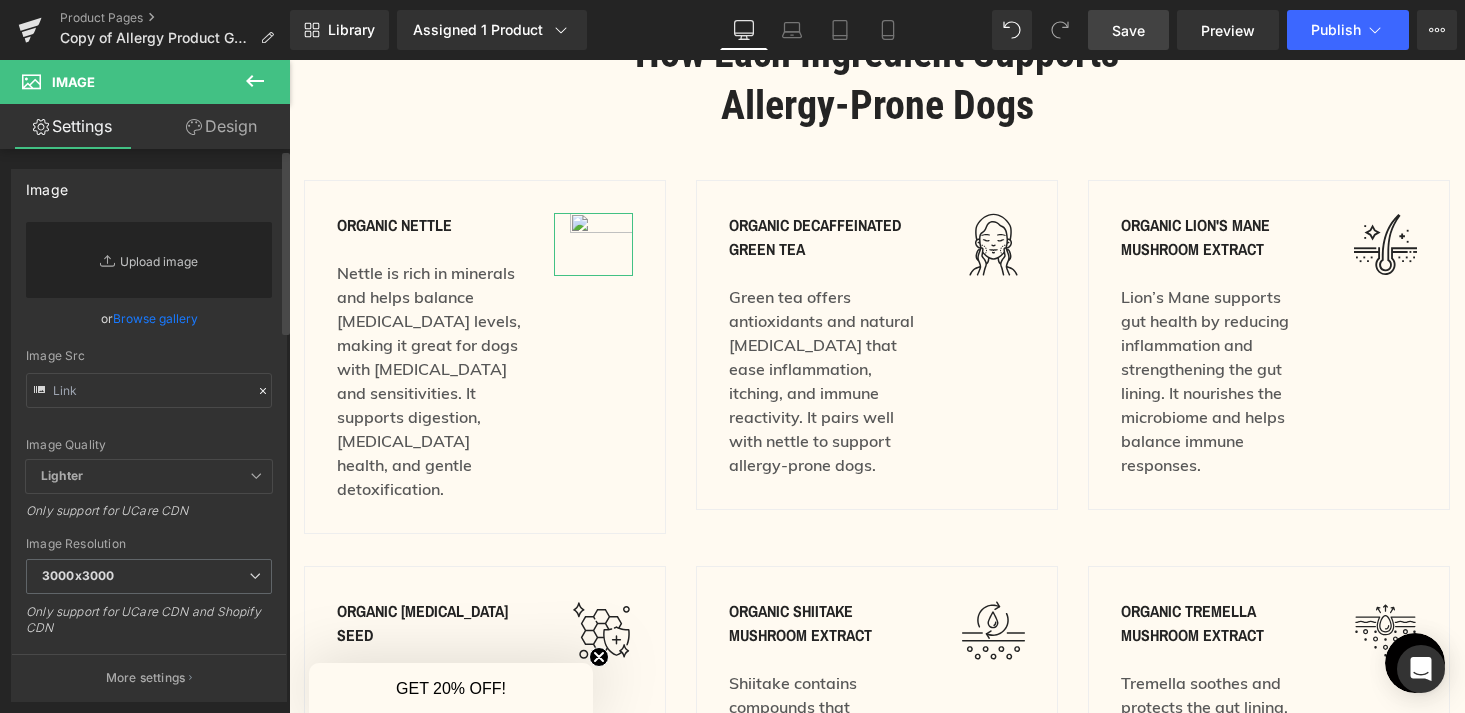 click on "Replace Image" at bounding box center [149, 260] 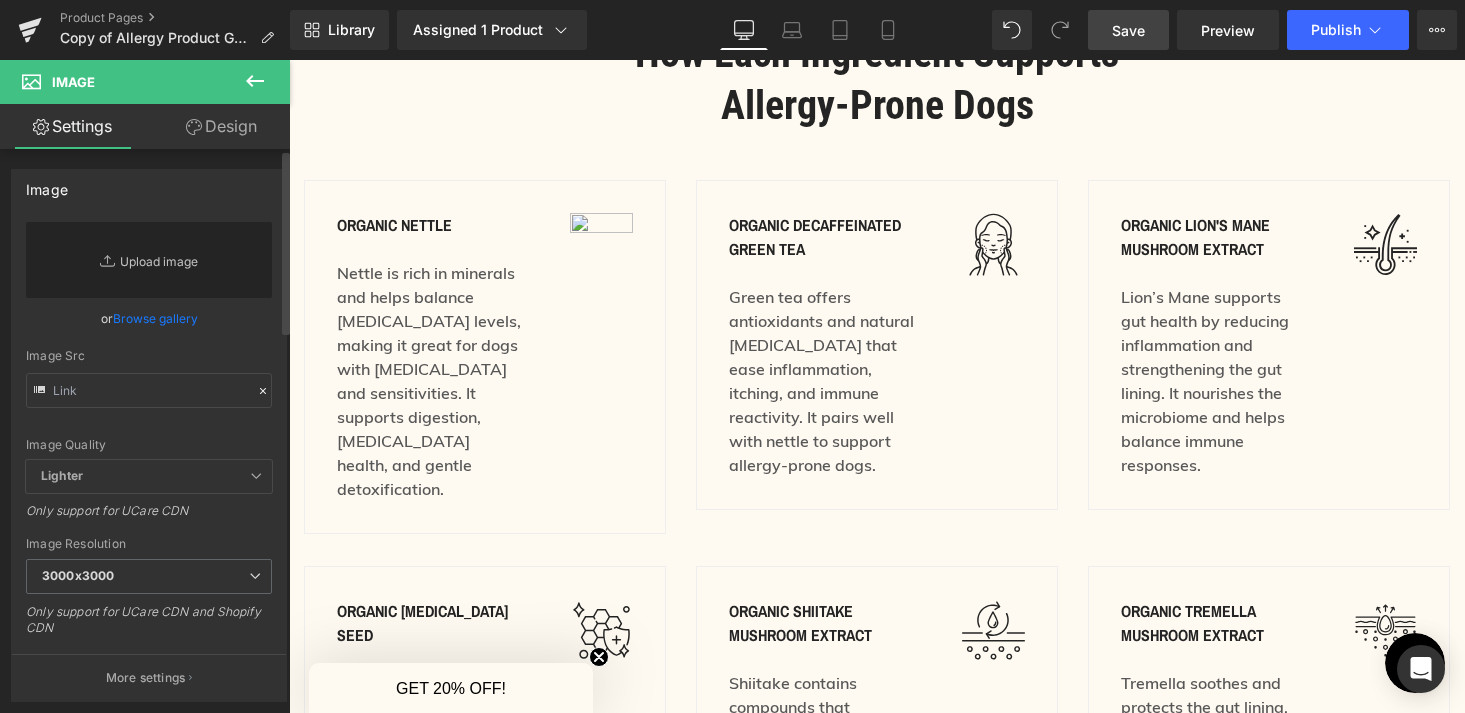 type on "C:\fakepath\1.png" 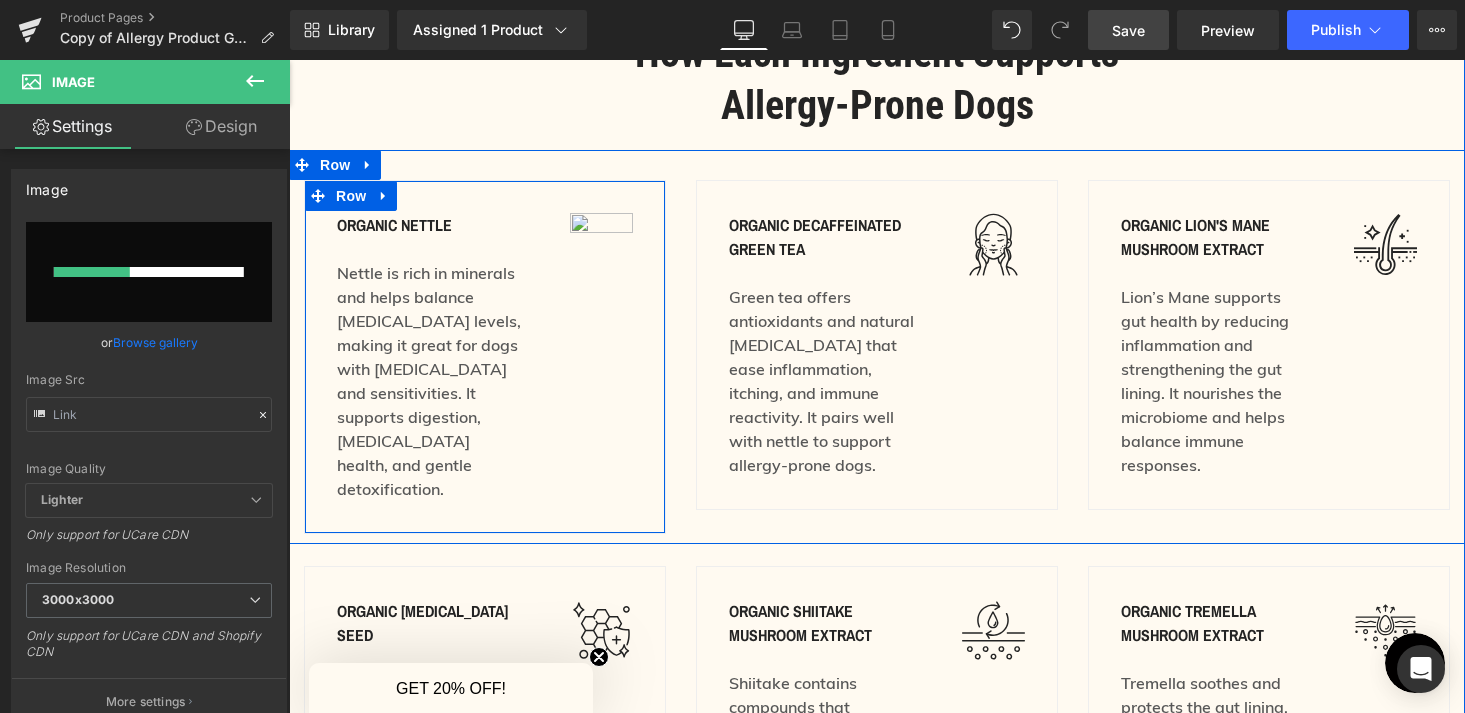 type 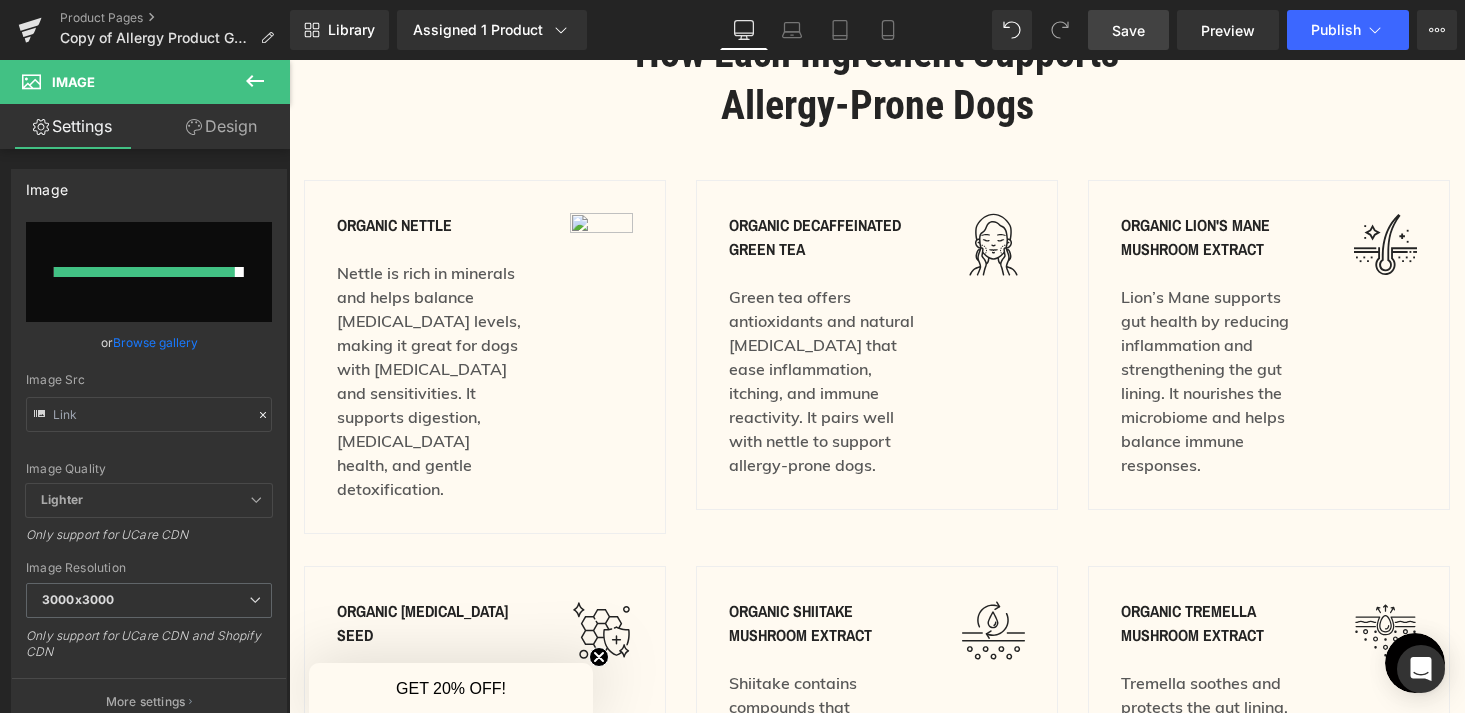 click on "Save" at bounding box center [1128, 30] 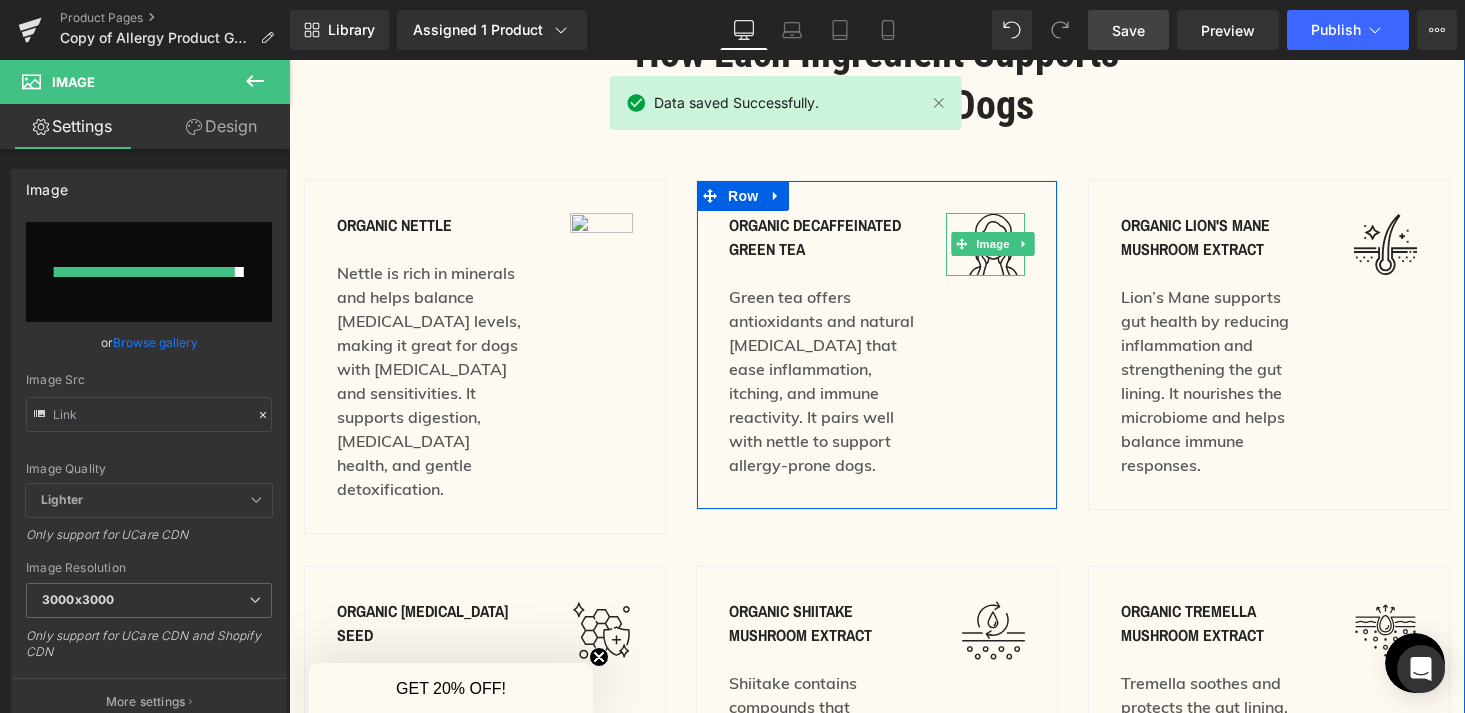 click at bounding box center [993, 244] 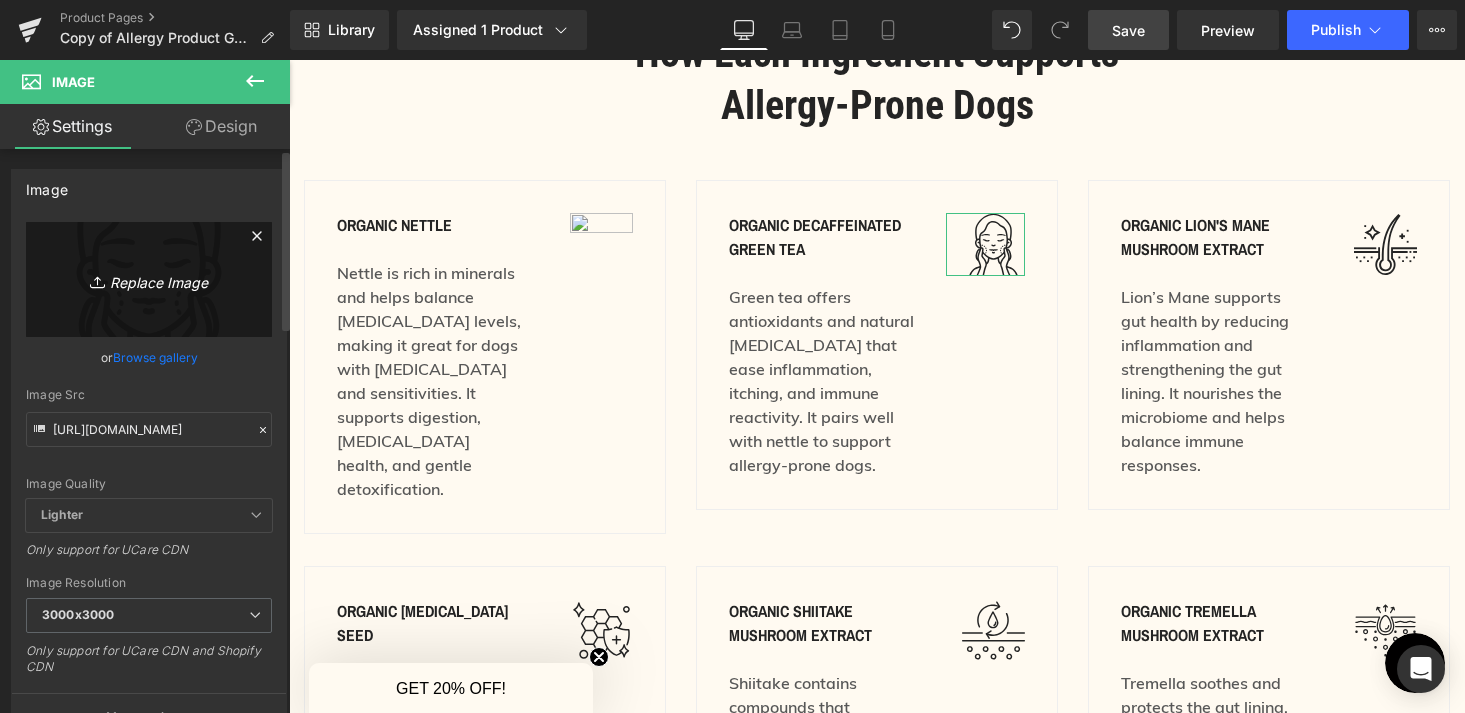 click on "Replace Image" at bounding box center (149, 279) 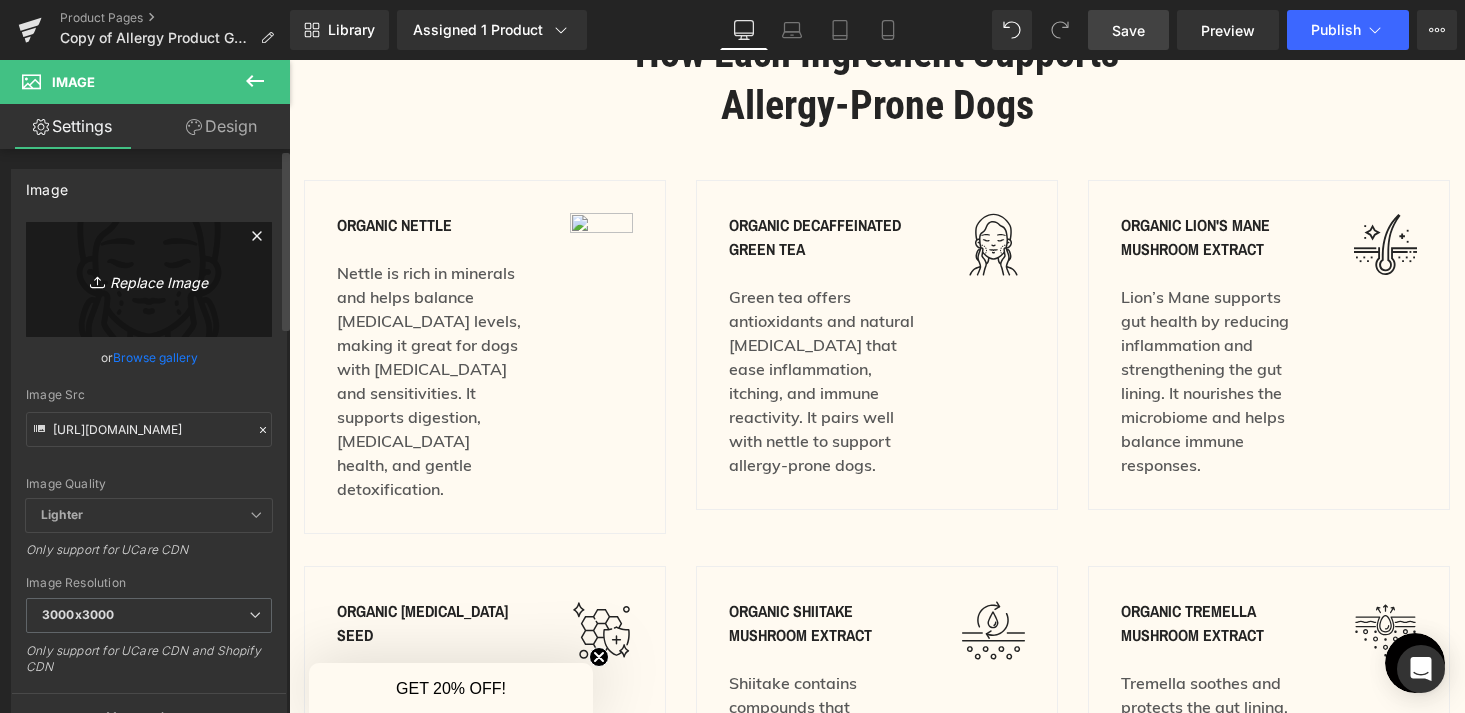 type on "C:\fakepath\2.png" 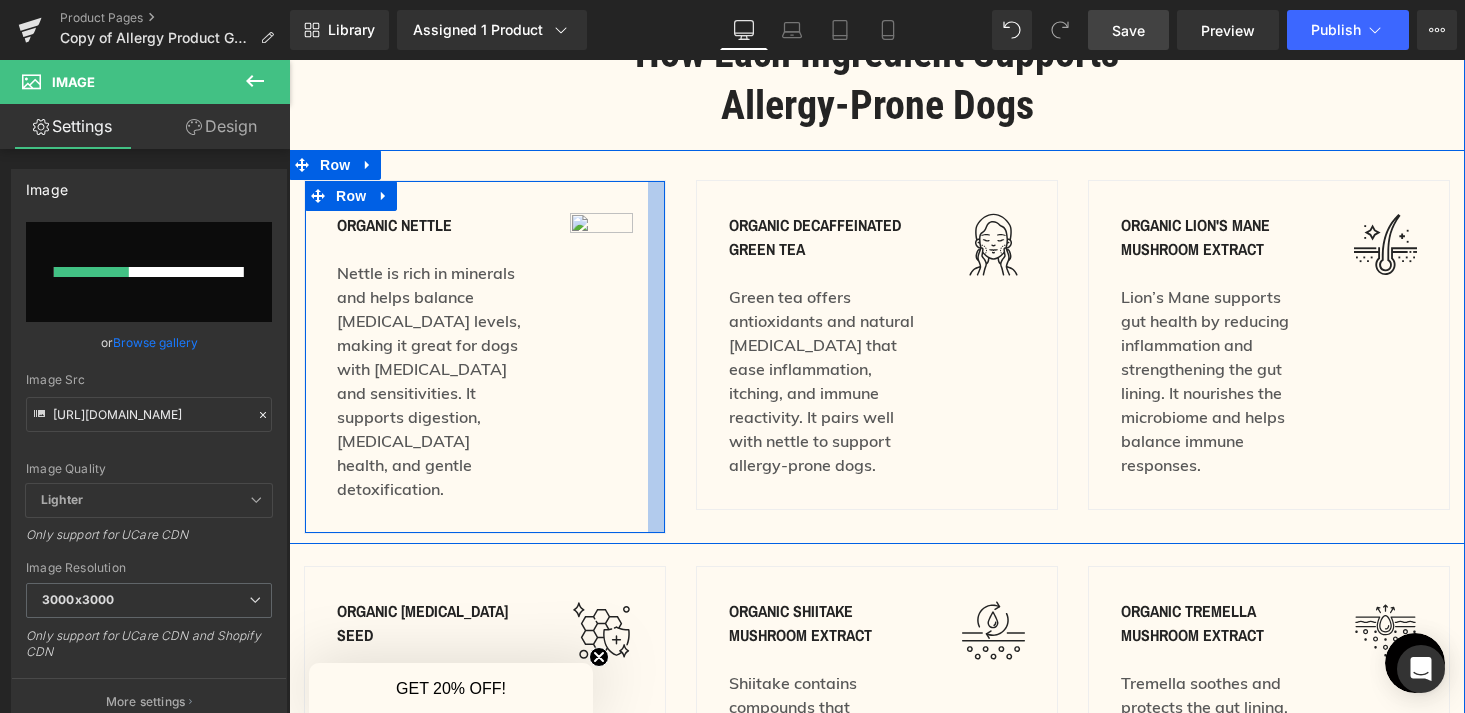 type 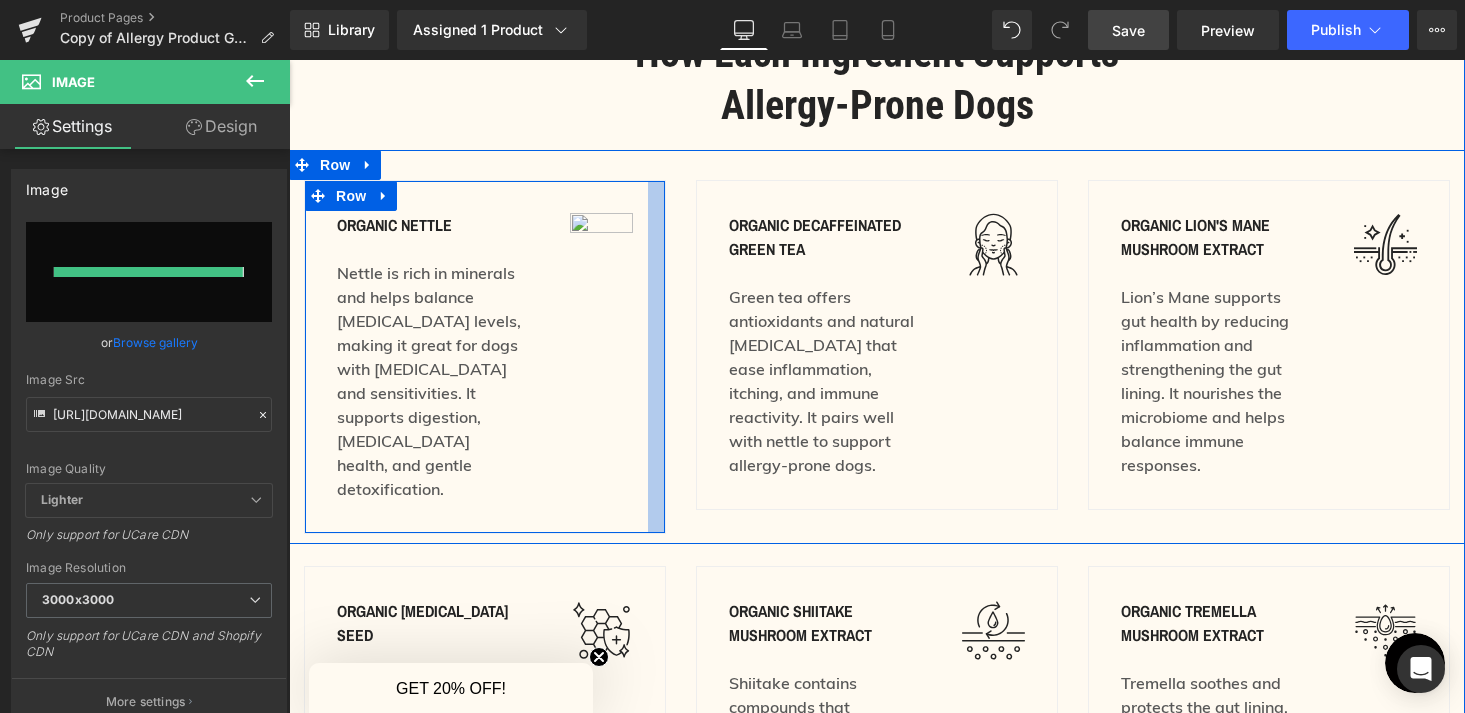 type on "[URL][DOMAIN_NAME]" 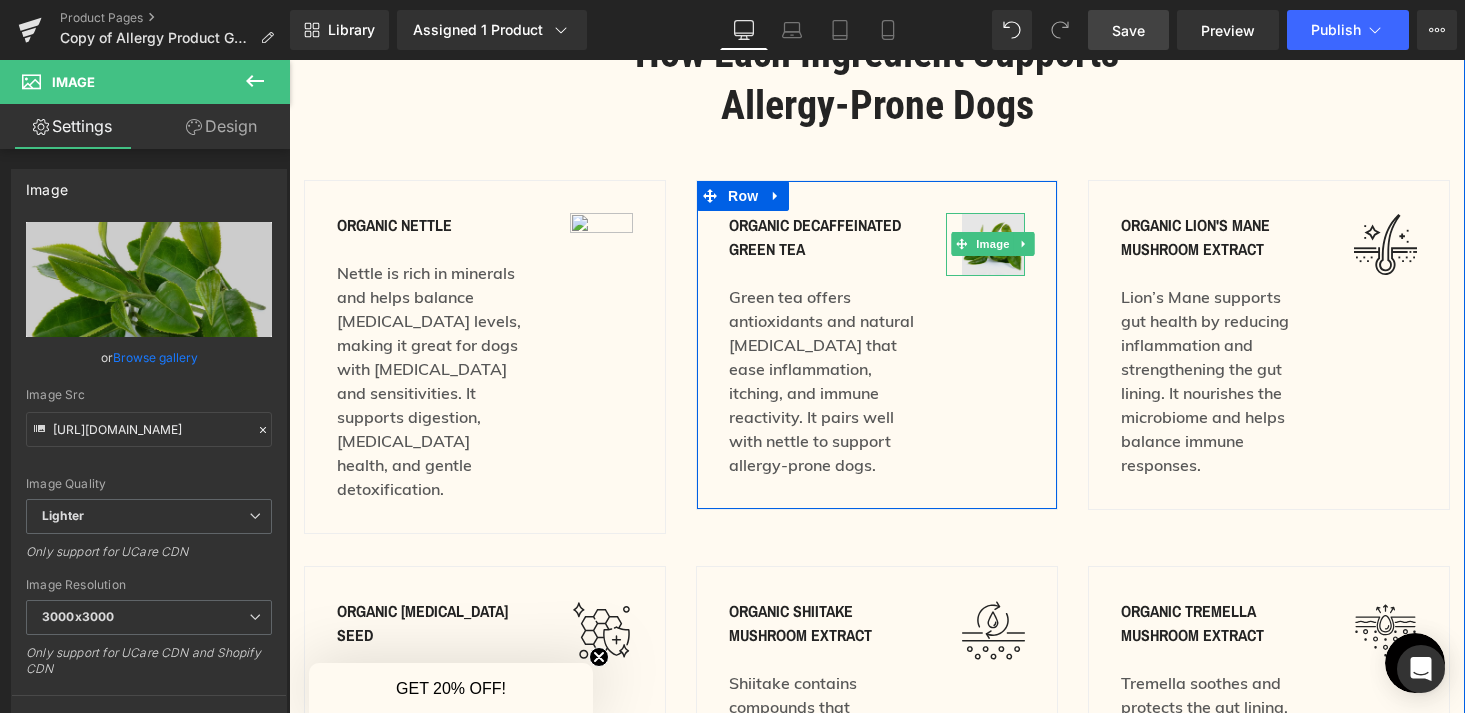 click at bounding box center (993, 244) 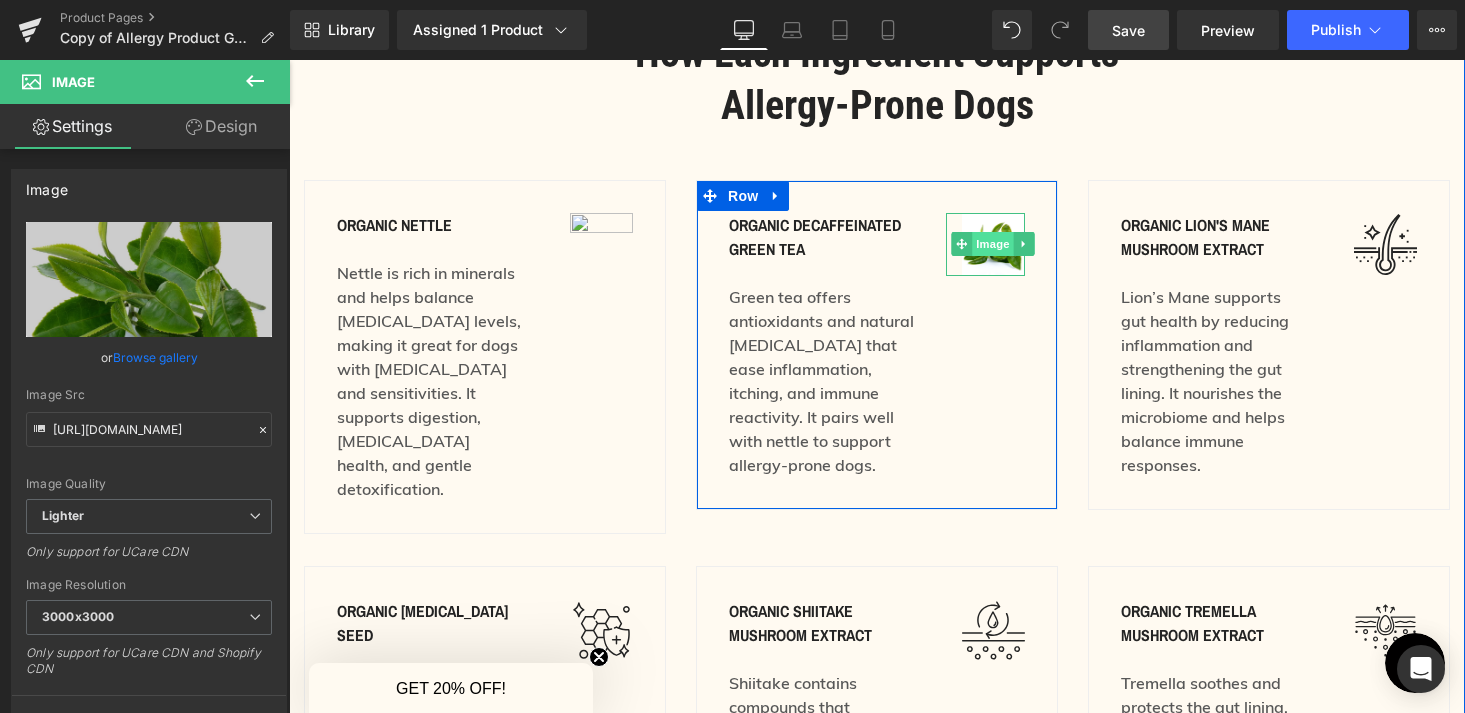 click on "Image" at bounding box center [994, 244] 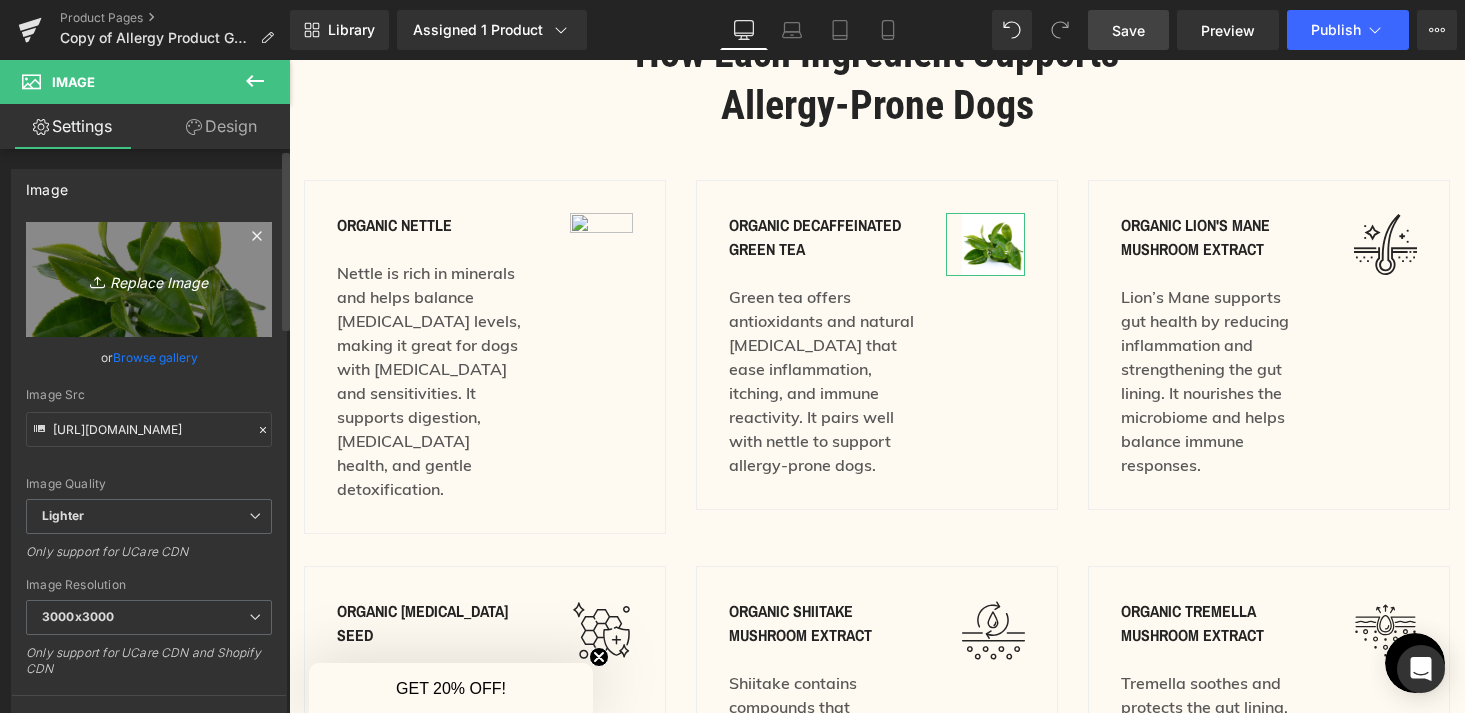 click on "Replace Image" at bounding box center [149, 279] 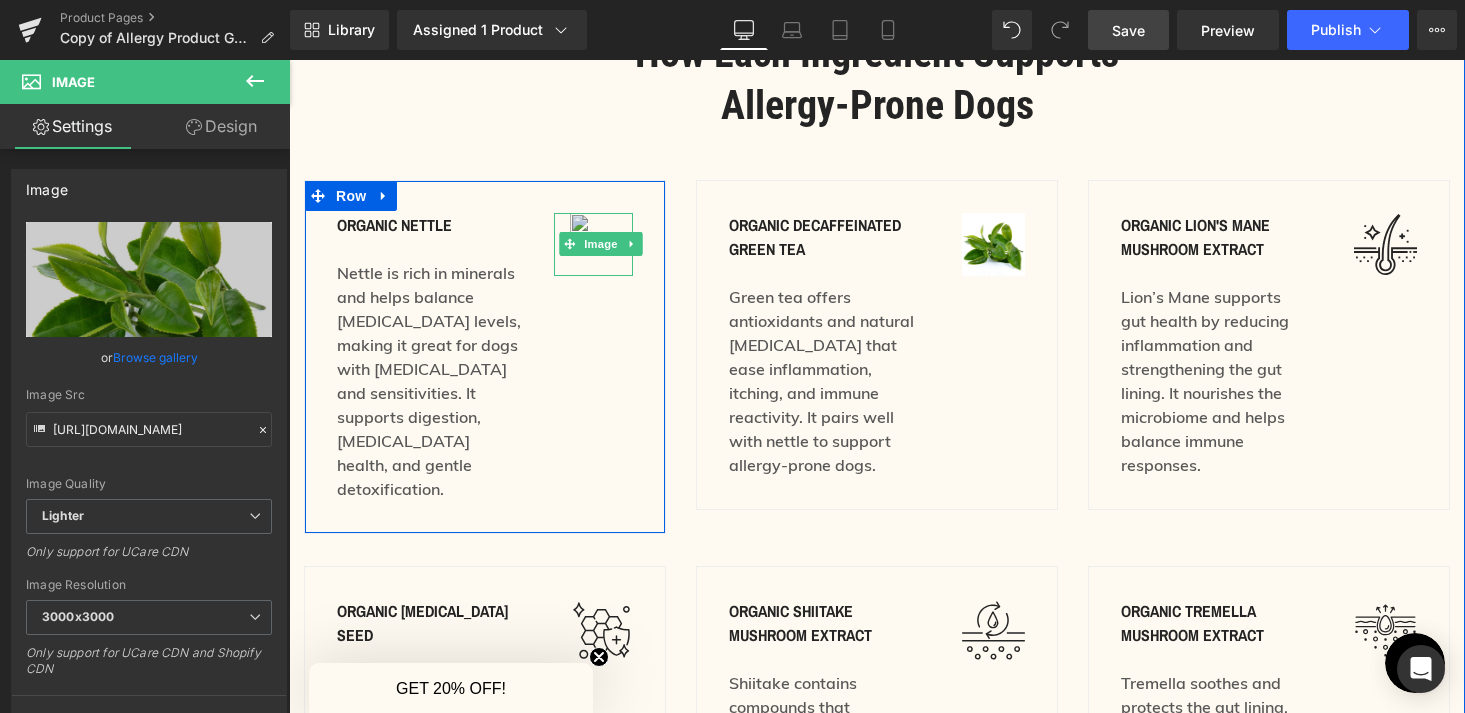 click at bounding box center (601, 244) 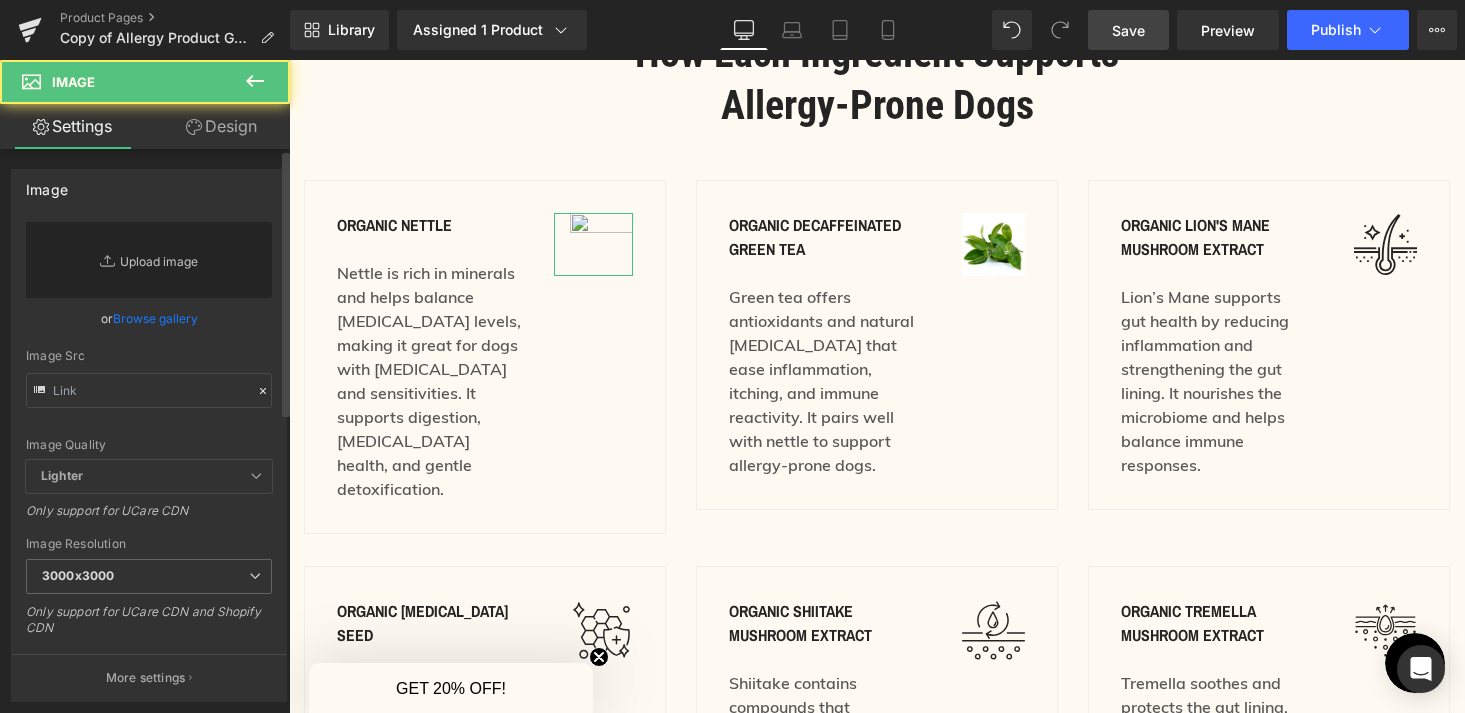 click on "Replace Image" at bounding box center (149, 260) 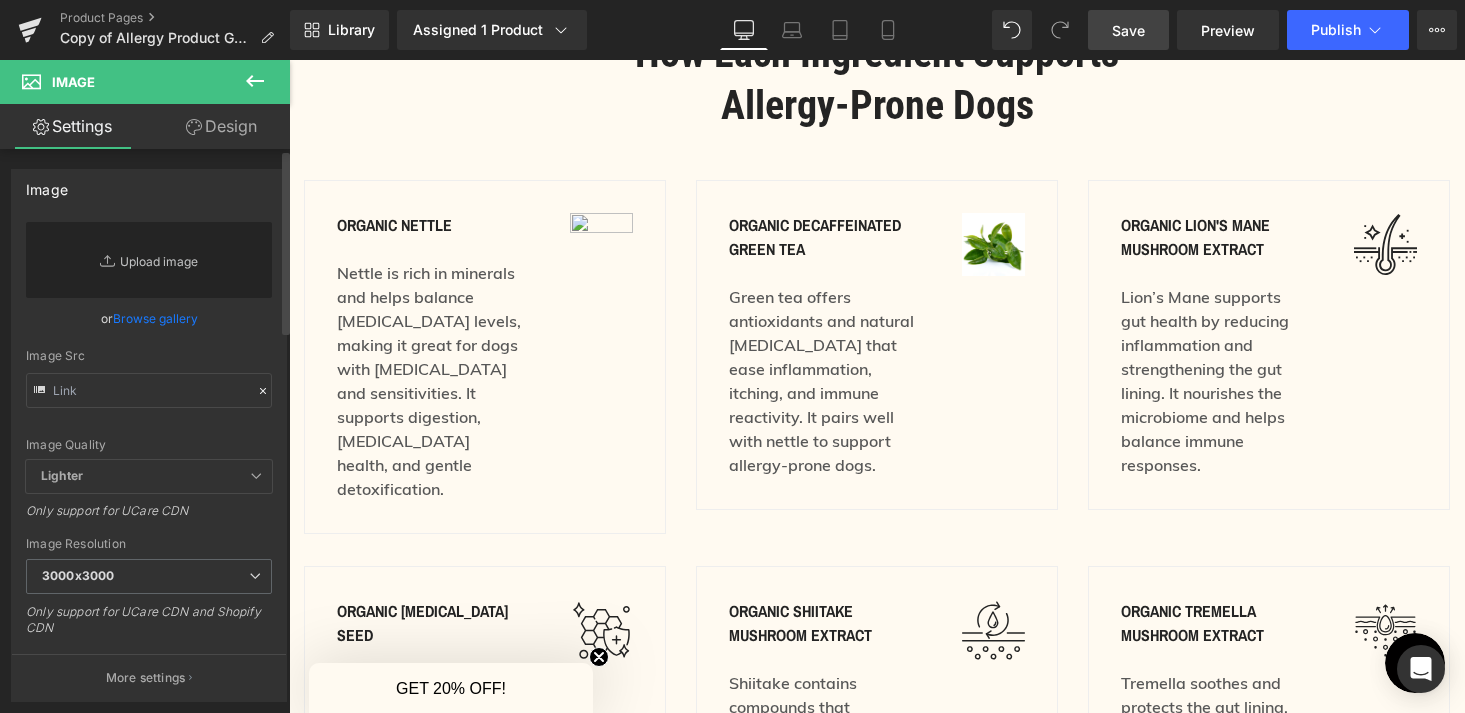 type on "C:\fakepath\1.png" 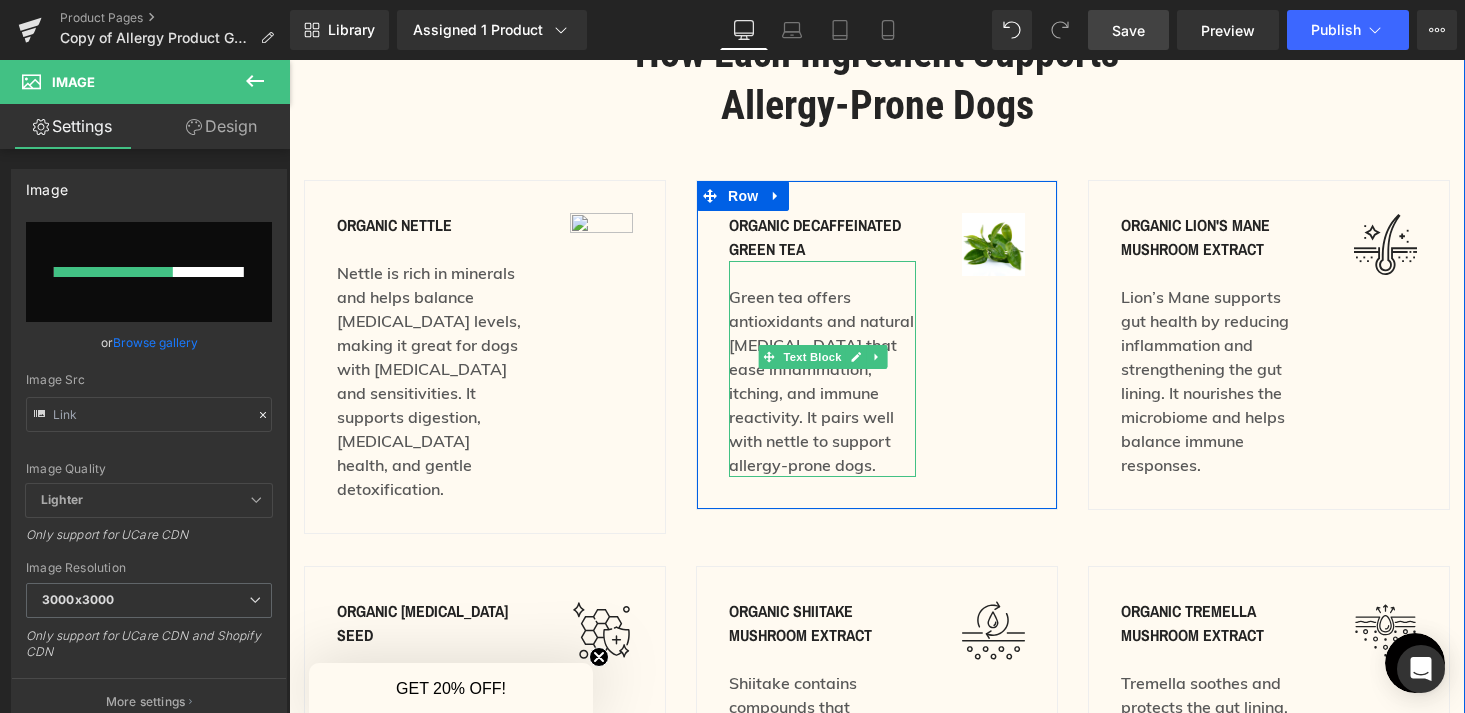 type 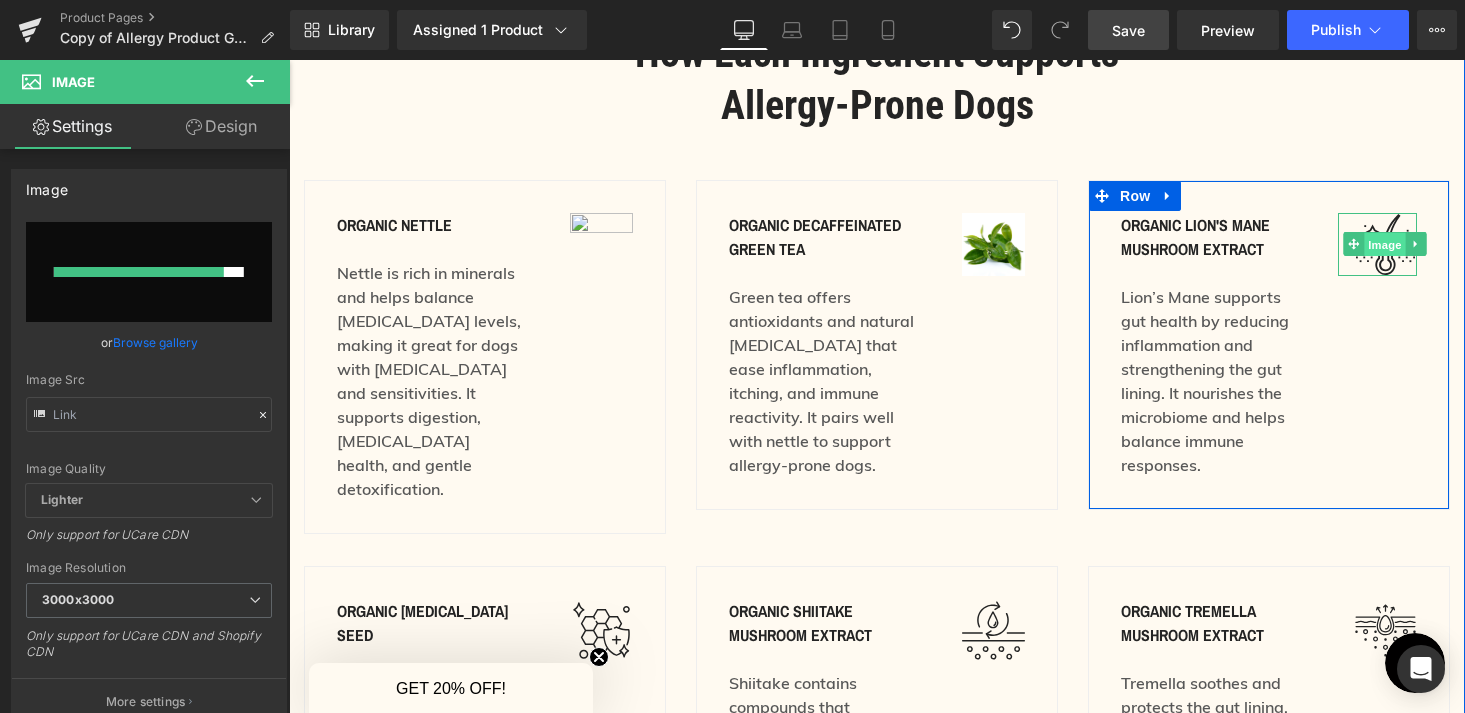 click on "Image" at bounding box center [1386, 245] 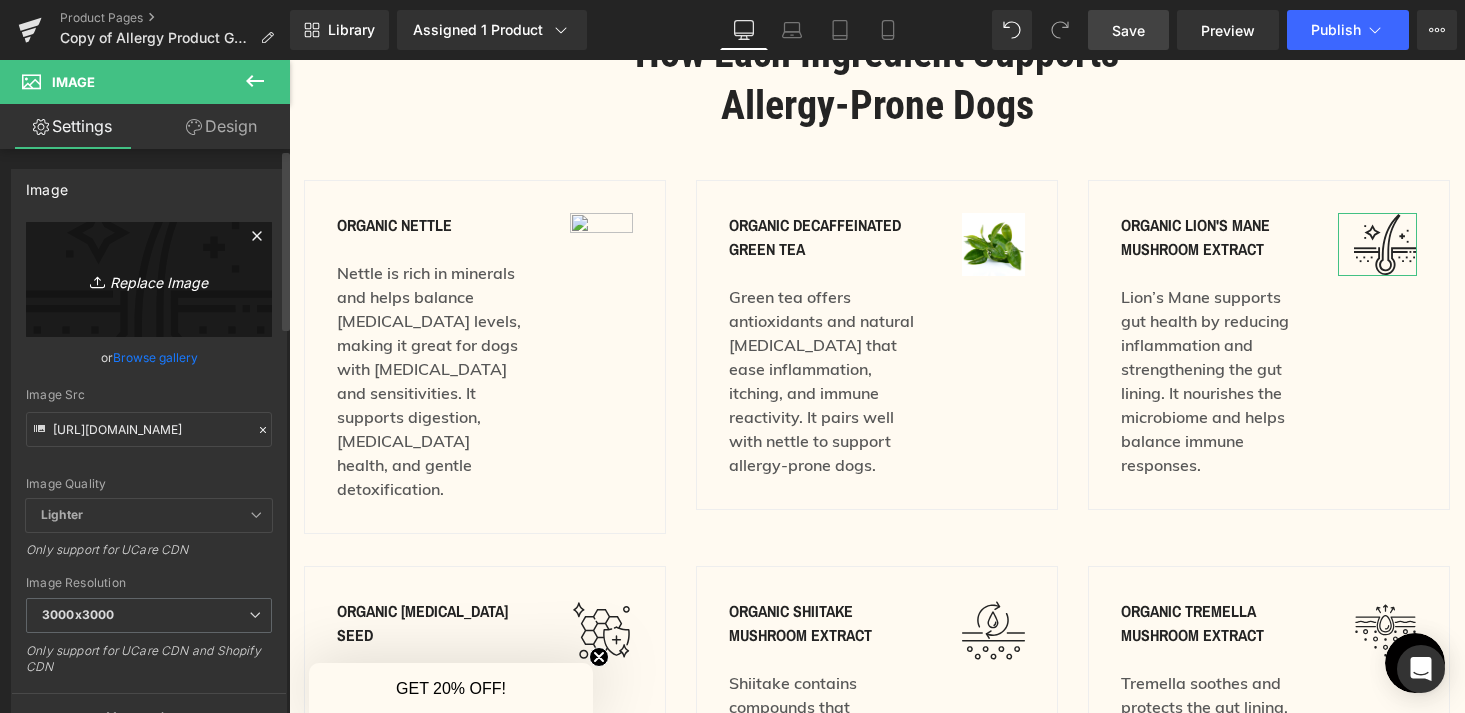 click on "Replace Image" at bounding box center [149, 279] 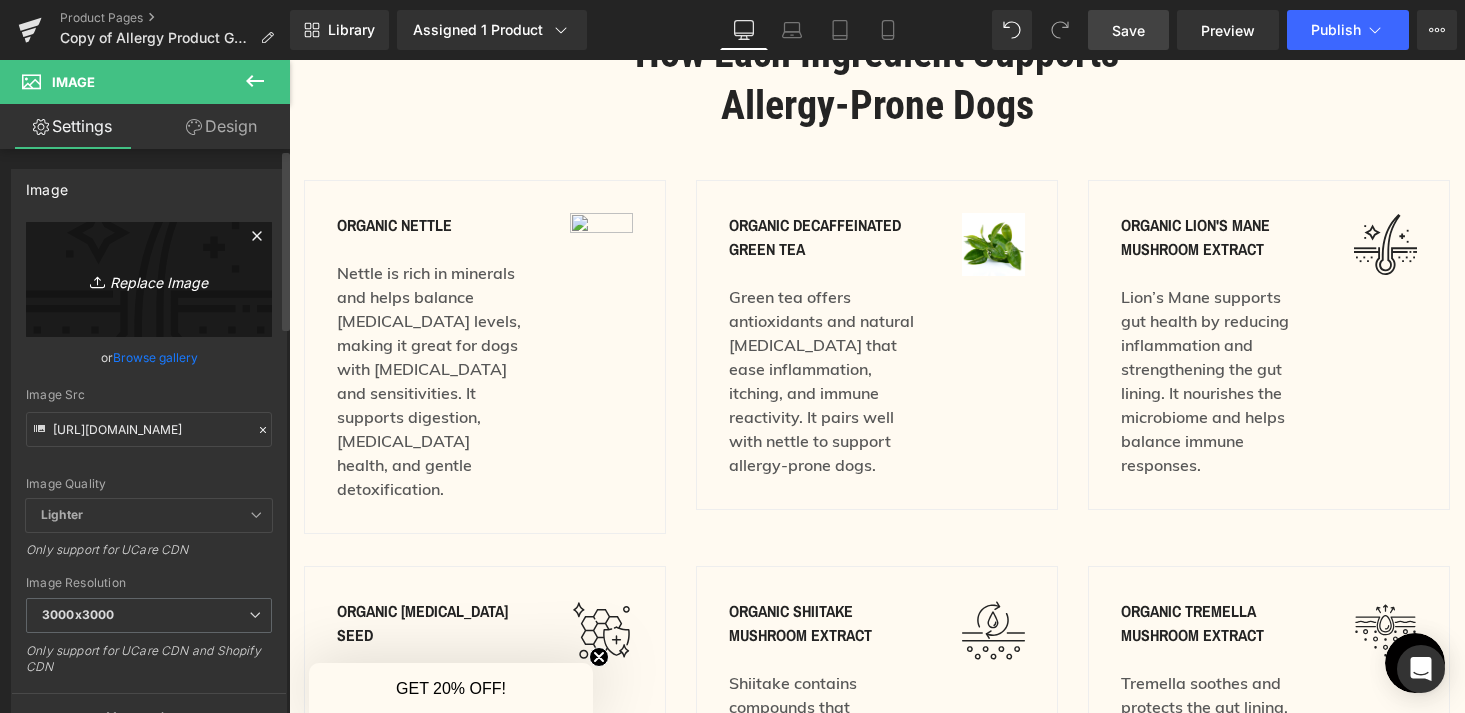 type on "C:\fakepath\3.png" 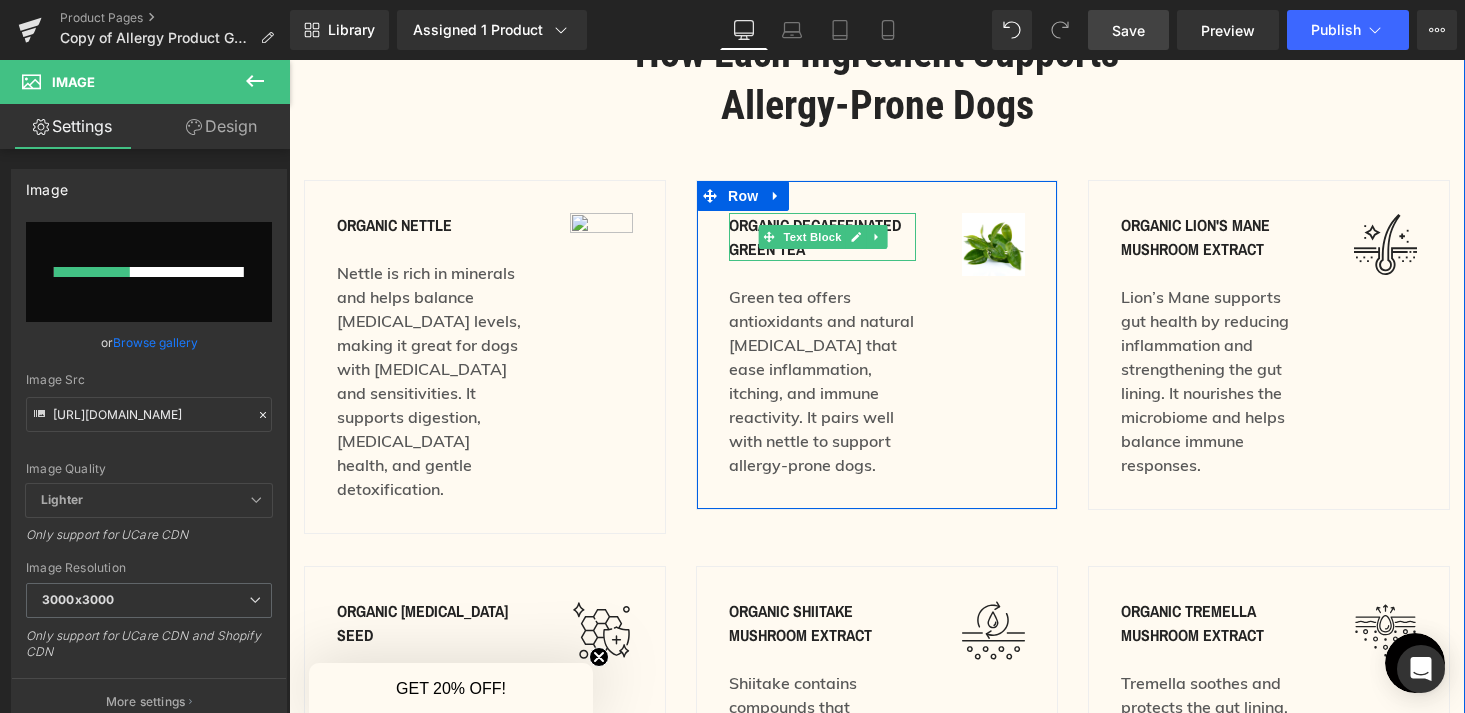 type 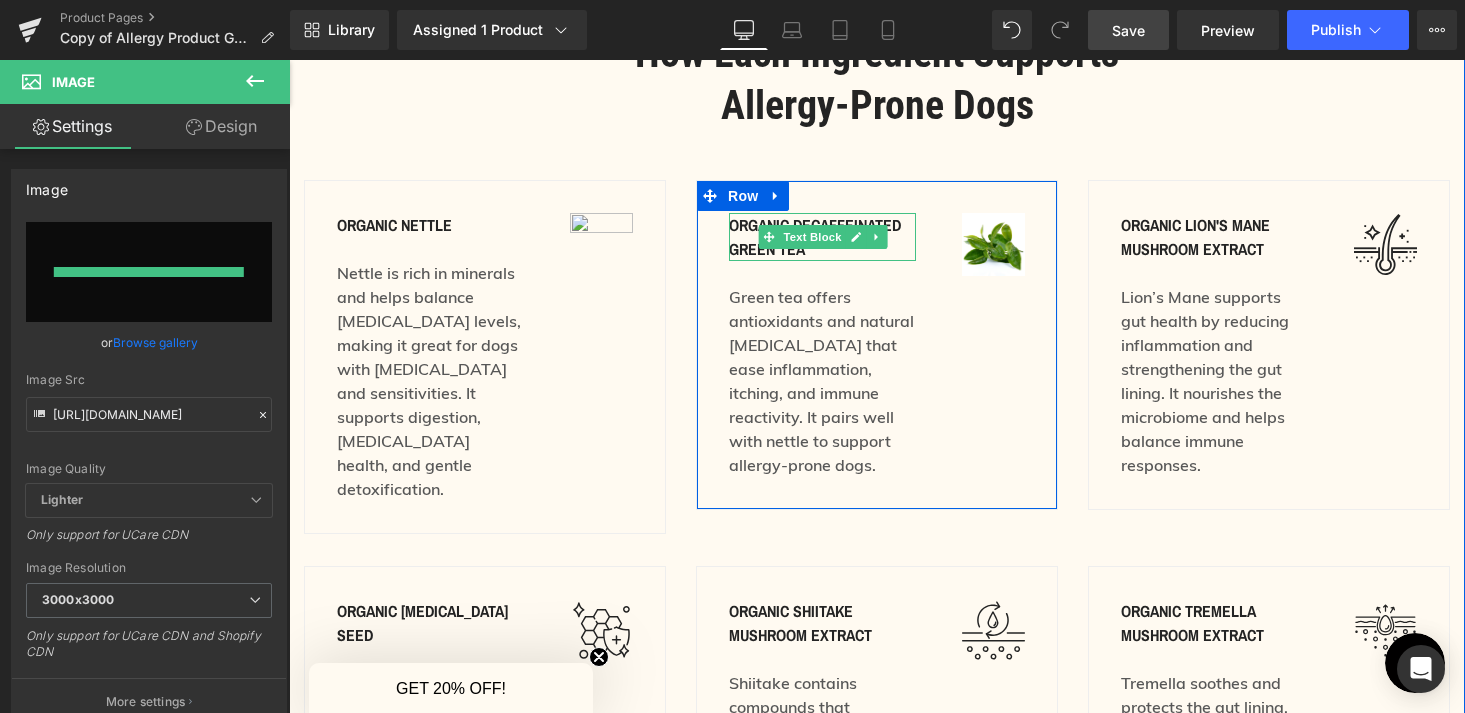 type on "[URL][DOMAIN_NAME]" 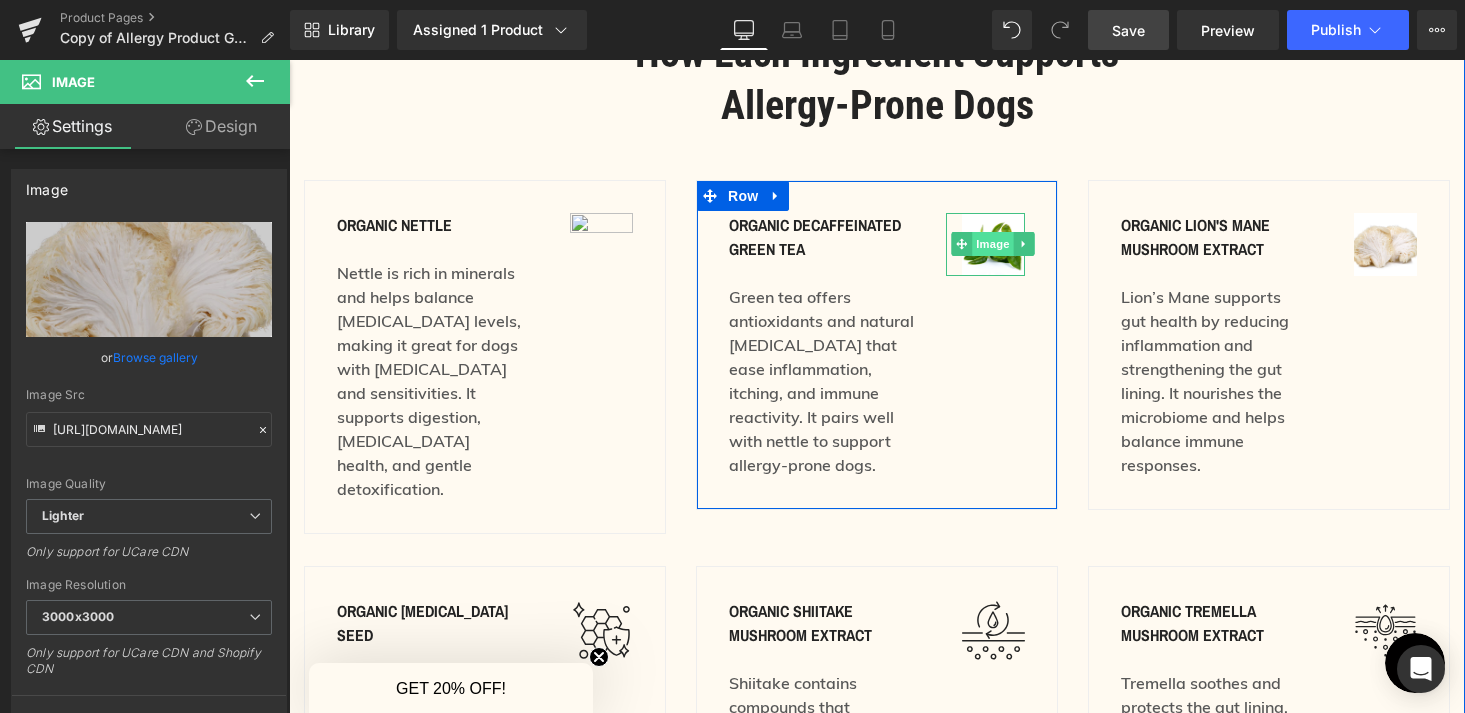 click on "Image" at bounding box center (994, 244) 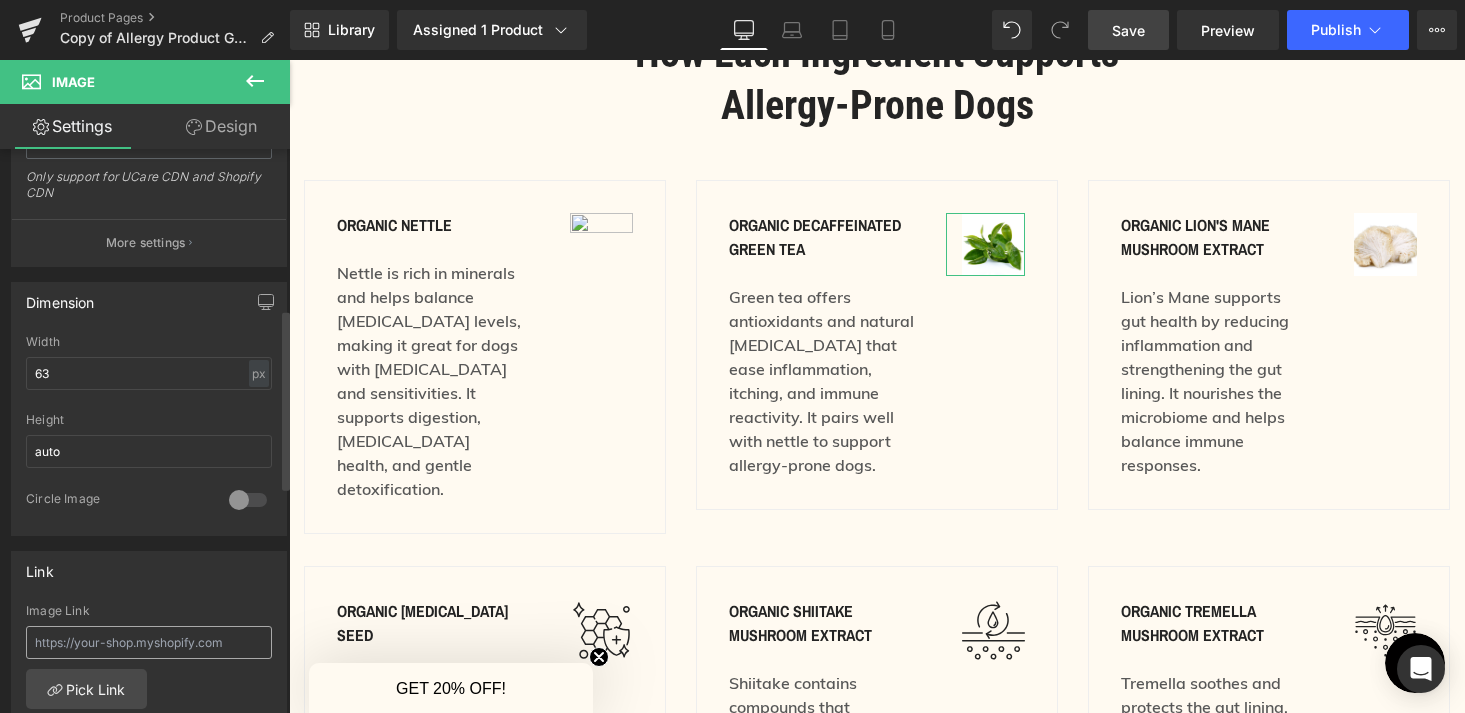 scroll, scrollTop: 500, scrollLeft: 0, axis: vertical 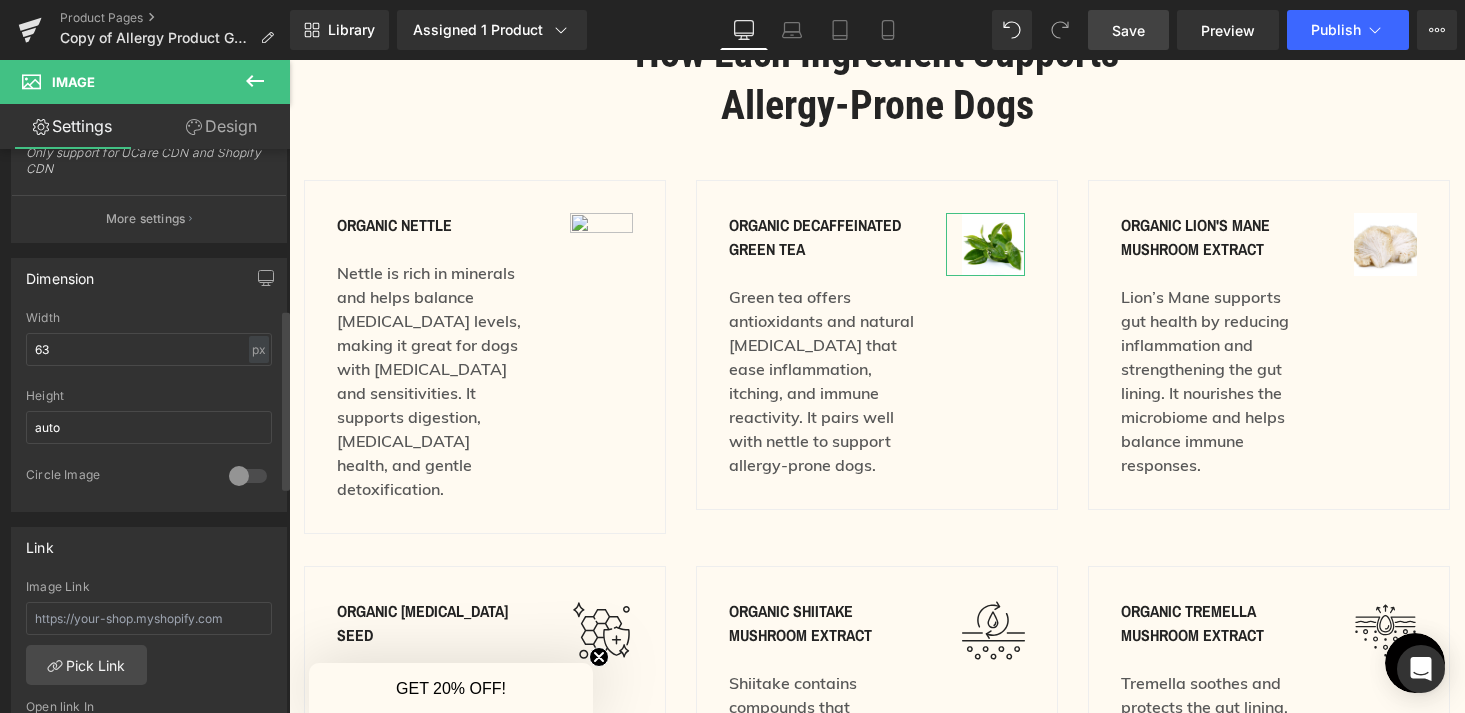 click at bounding box center [248, 476] 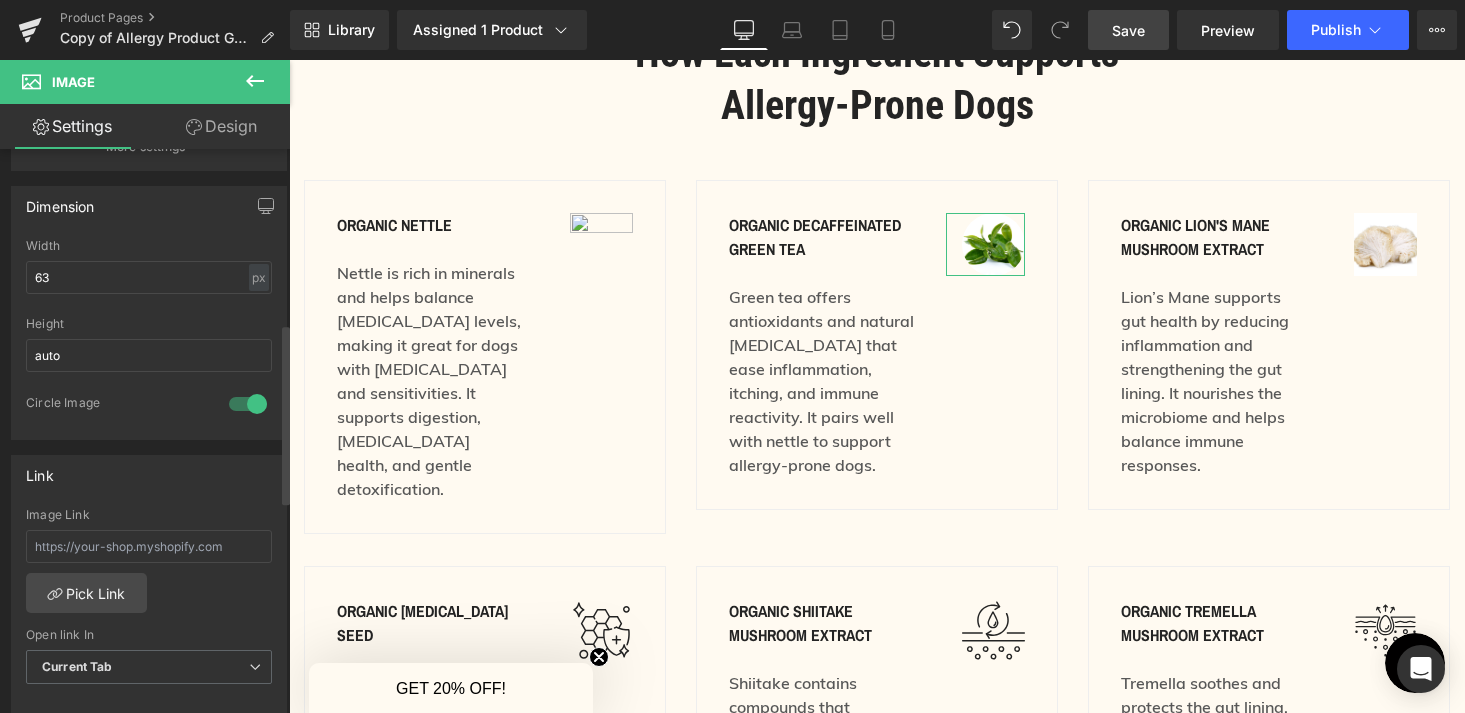 scroll, scrollTop: 539, scrollLeft: 0, axis: vertical 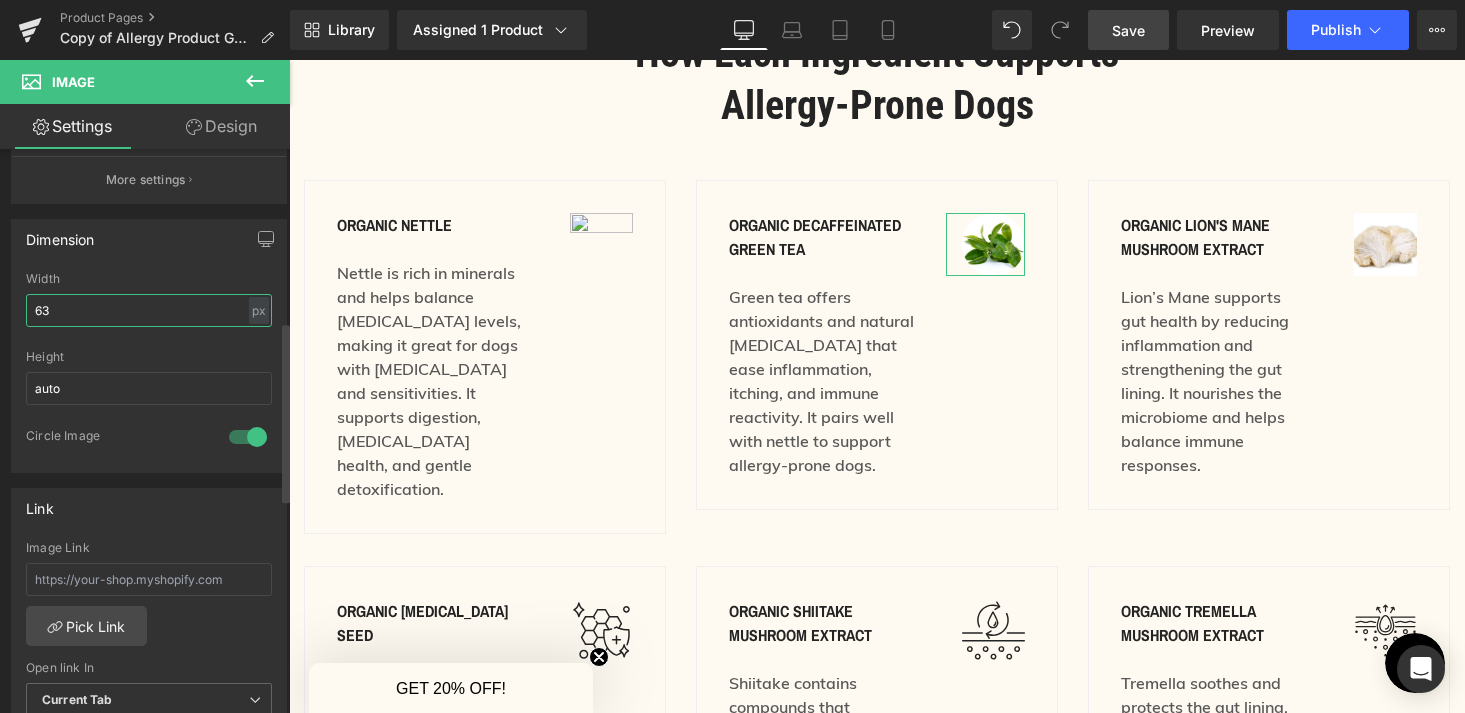 click on "63" at bounding box center [149, 310] 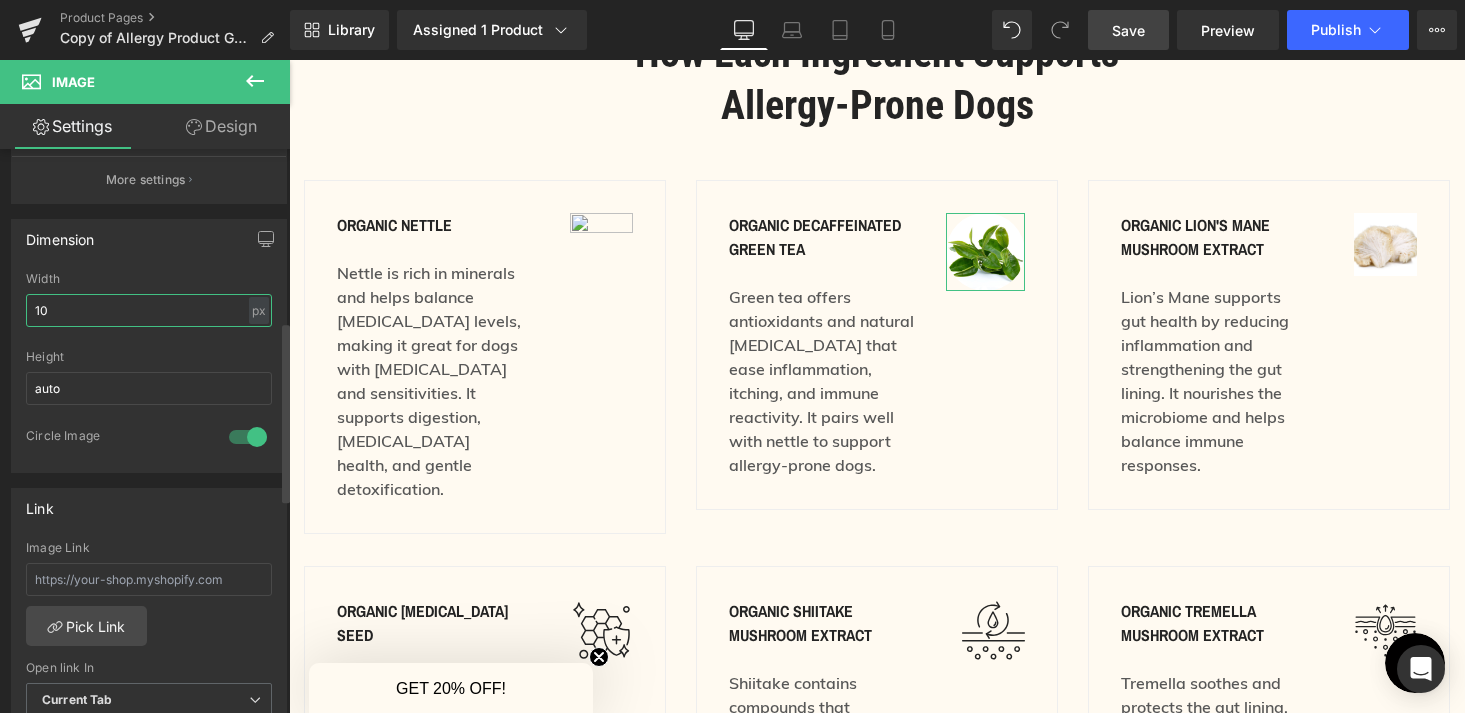type on "1" 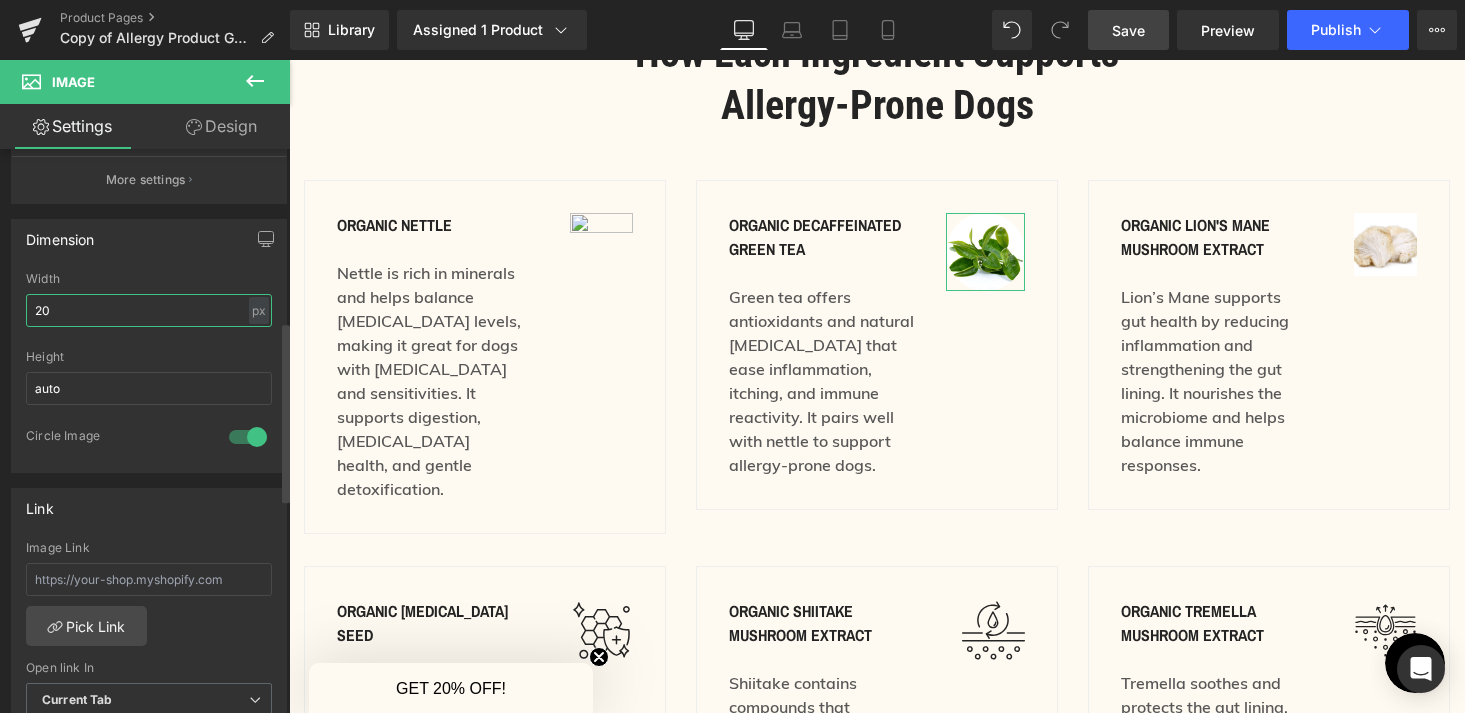 type on "2" 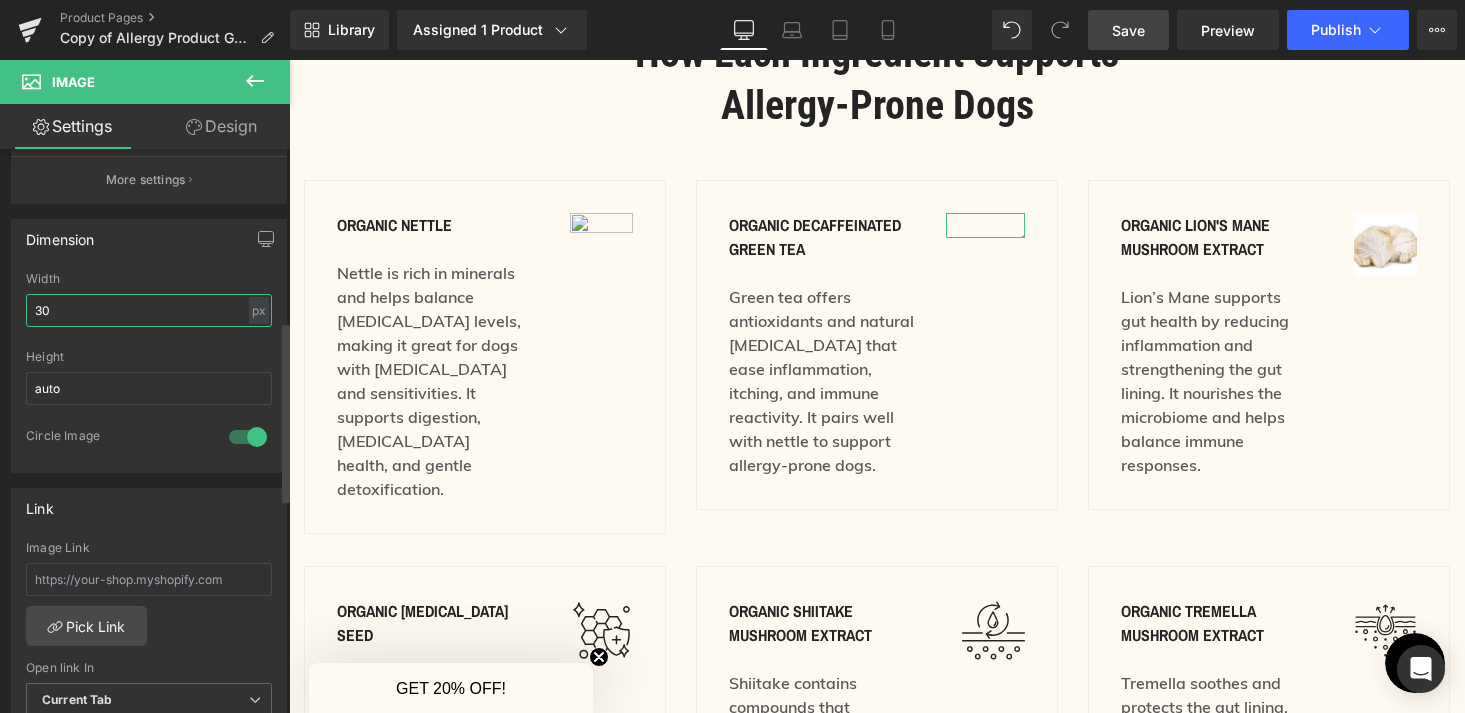 type on "300" 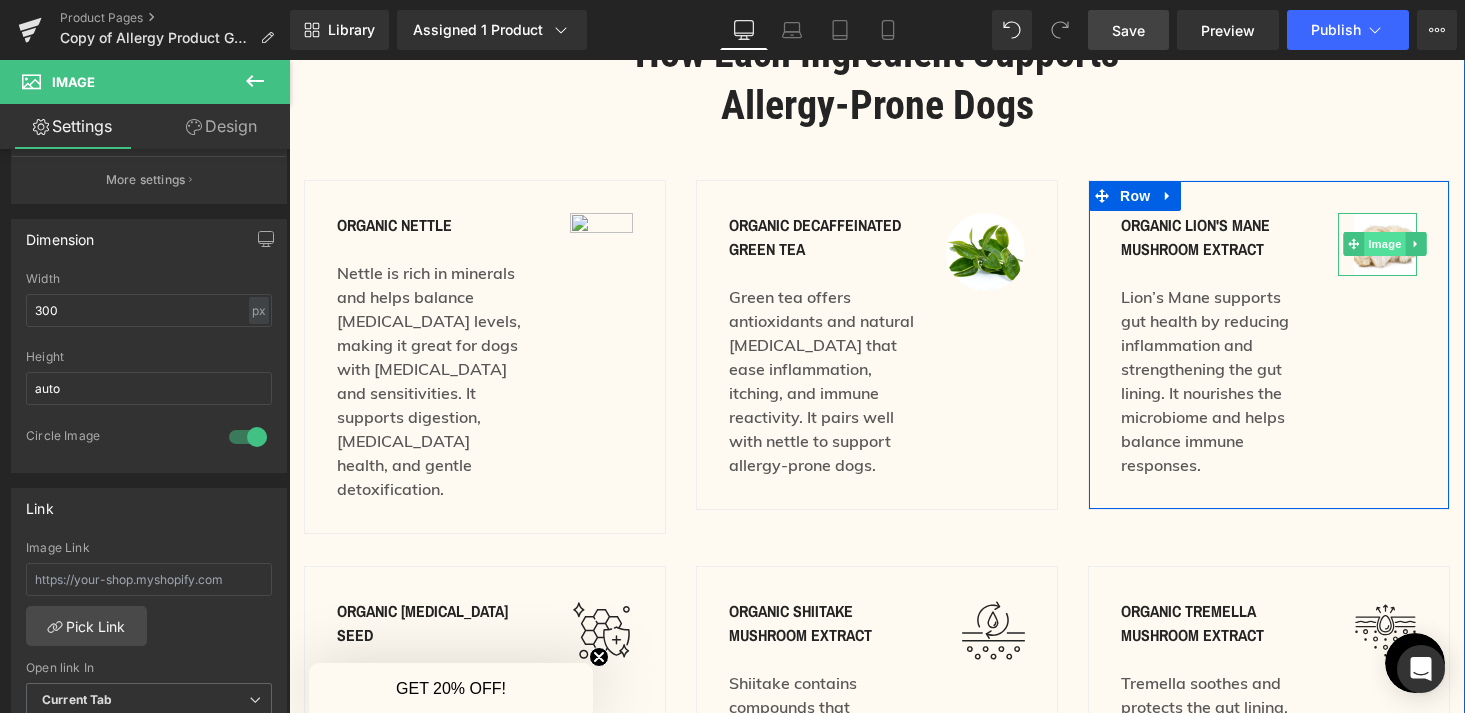 click on "Image" at bounding box center (1386, 244) 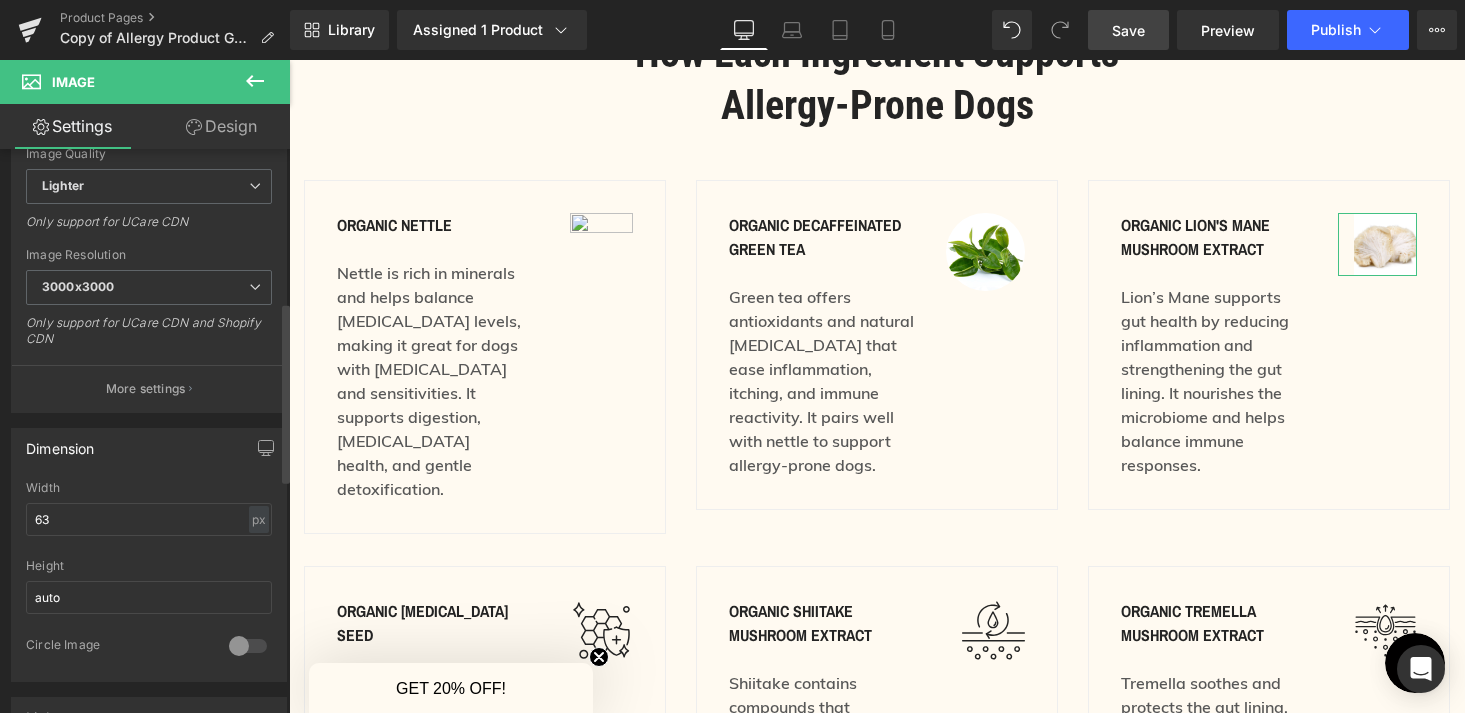 scroll, scrollTop: 565, scrollLeft: 0, axis: vertical 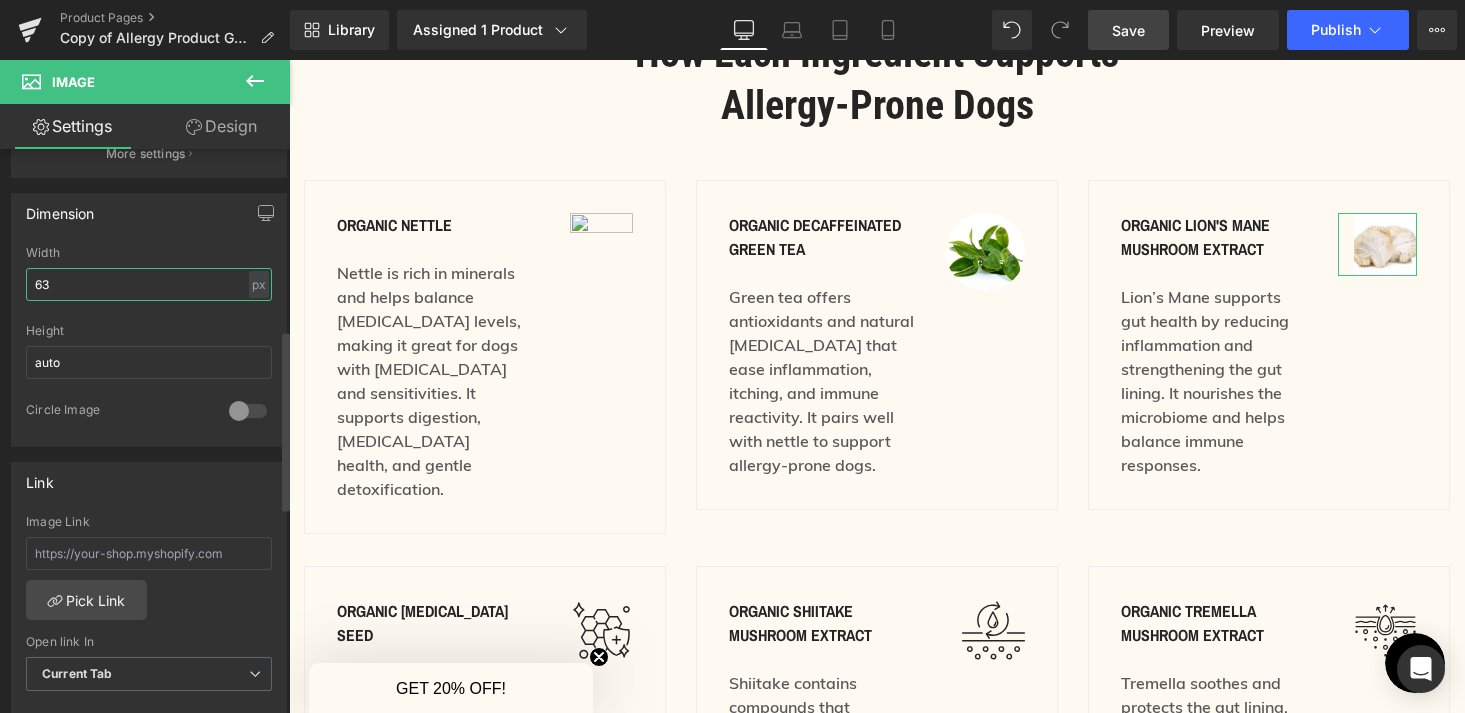 click on "63" at bounding box center (149, 284) 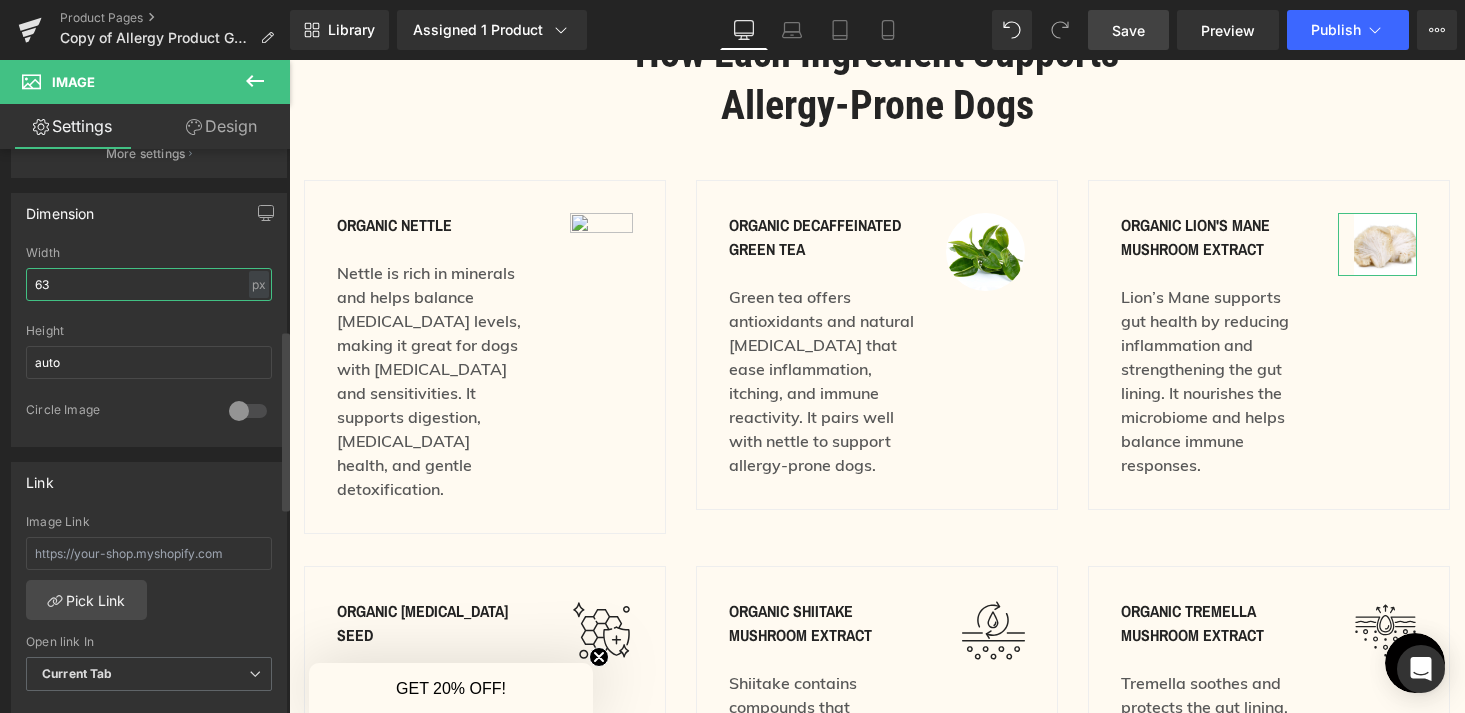 click on "63" at bounding box center [149, 284] 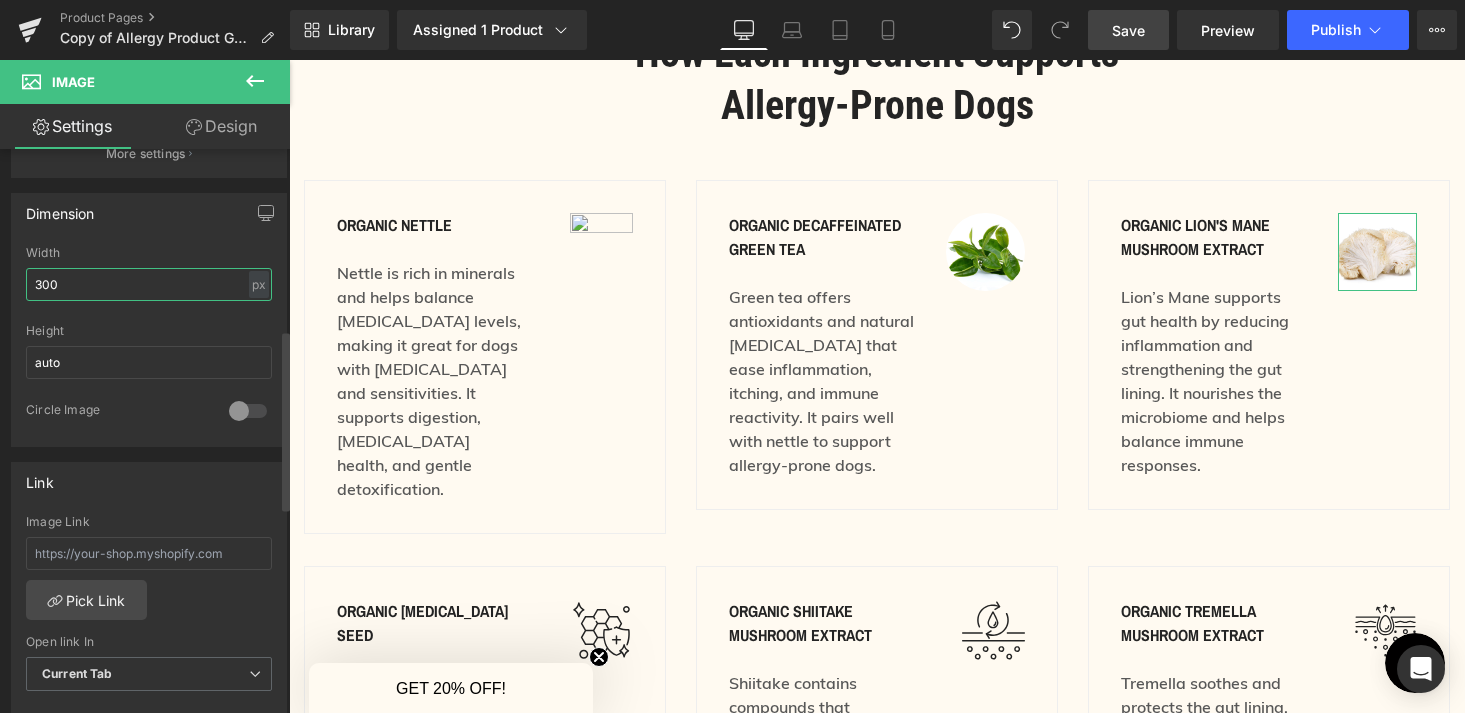 type on "300" 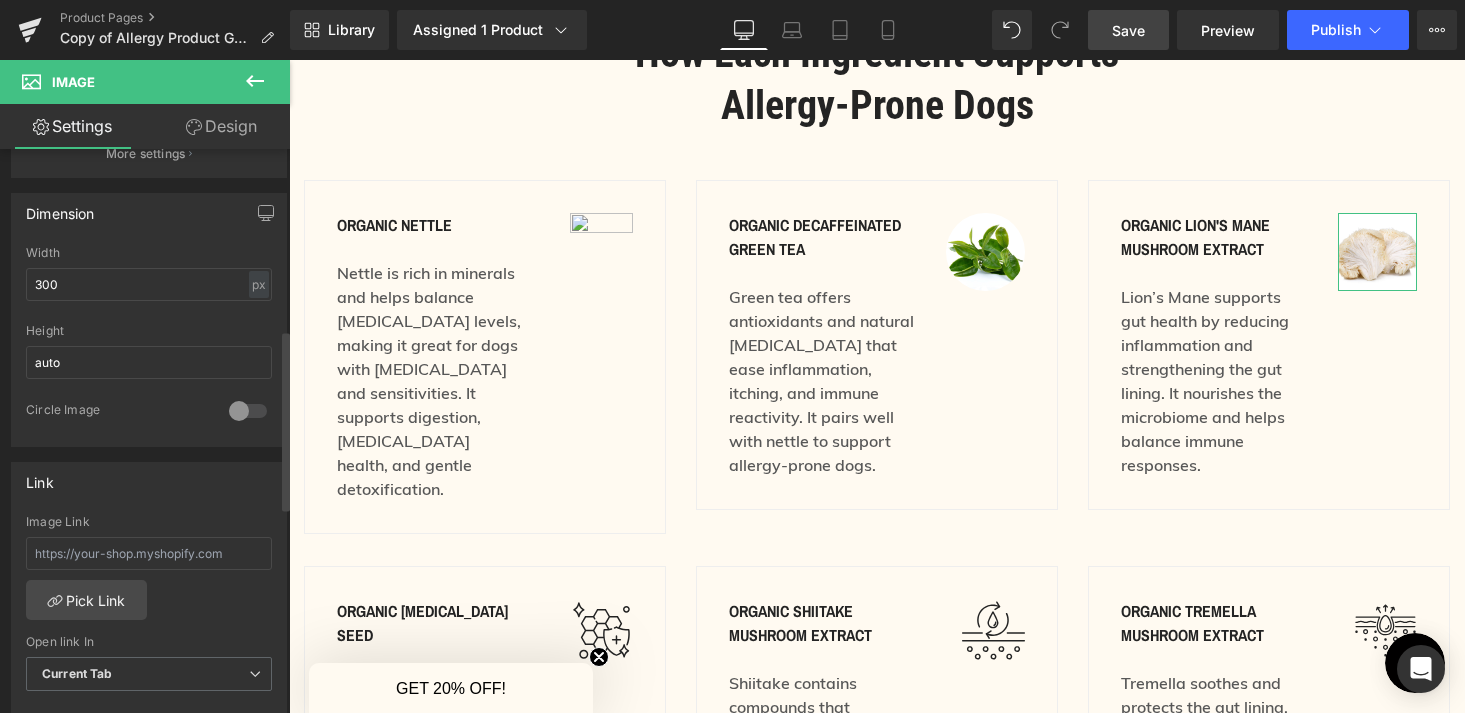 click at bounding box center (248, 411) 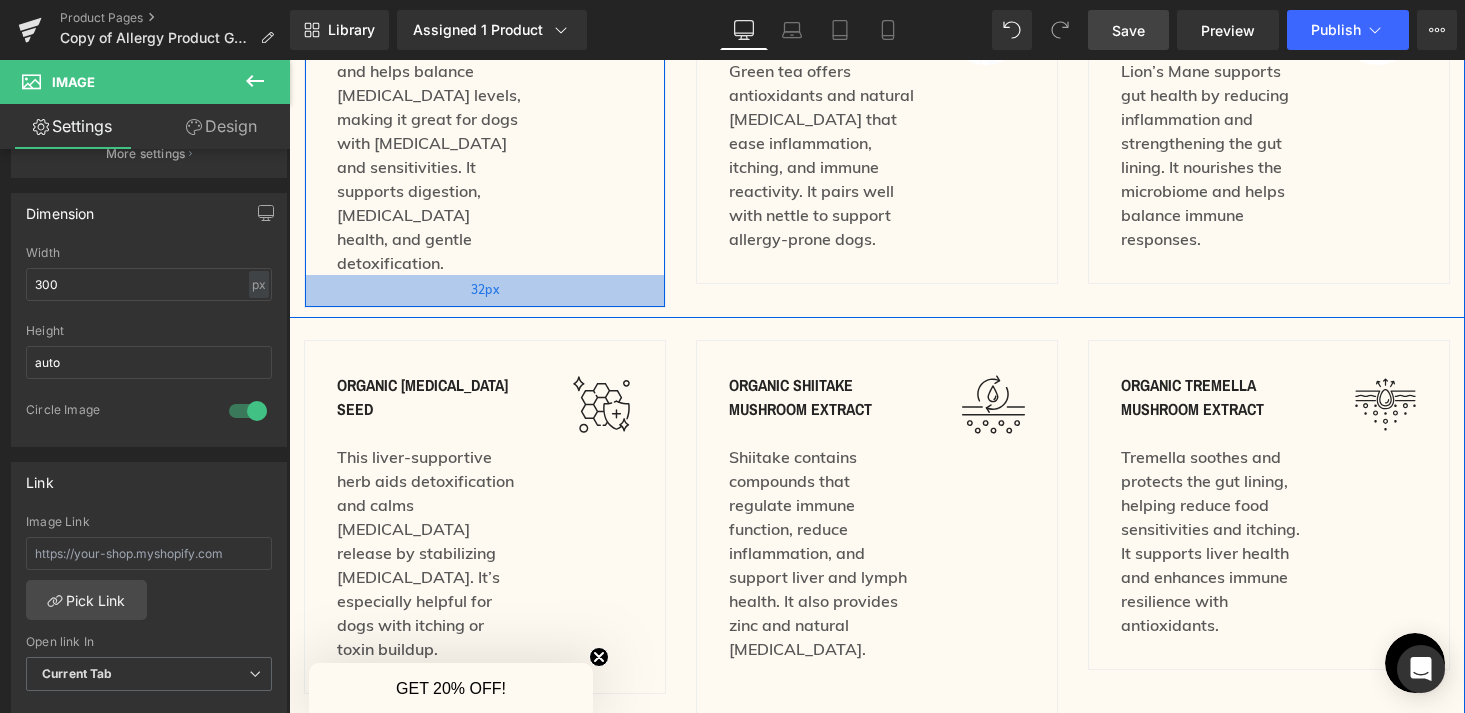 scroll, scrollTop: 2803, scrollLeft: 0, axis: vertical 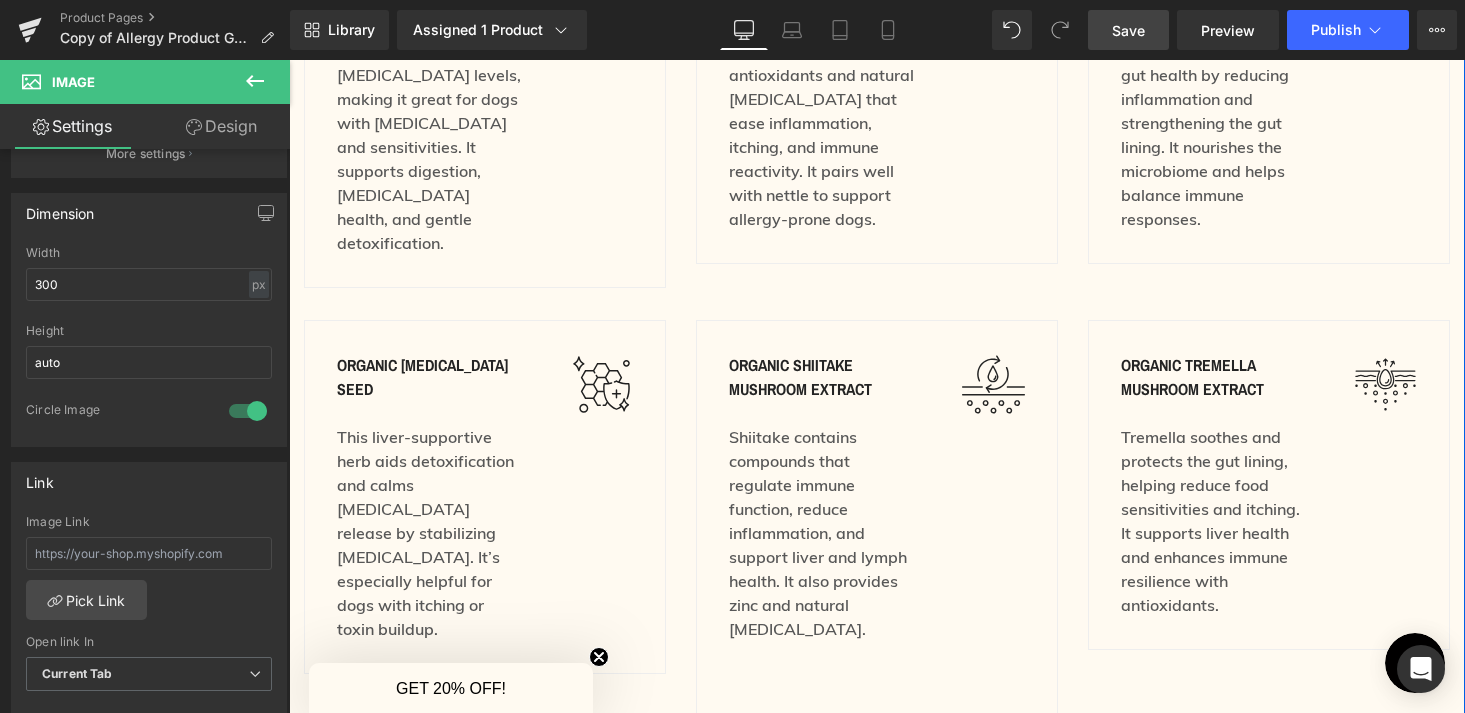 click at bounding box center (601, 384) 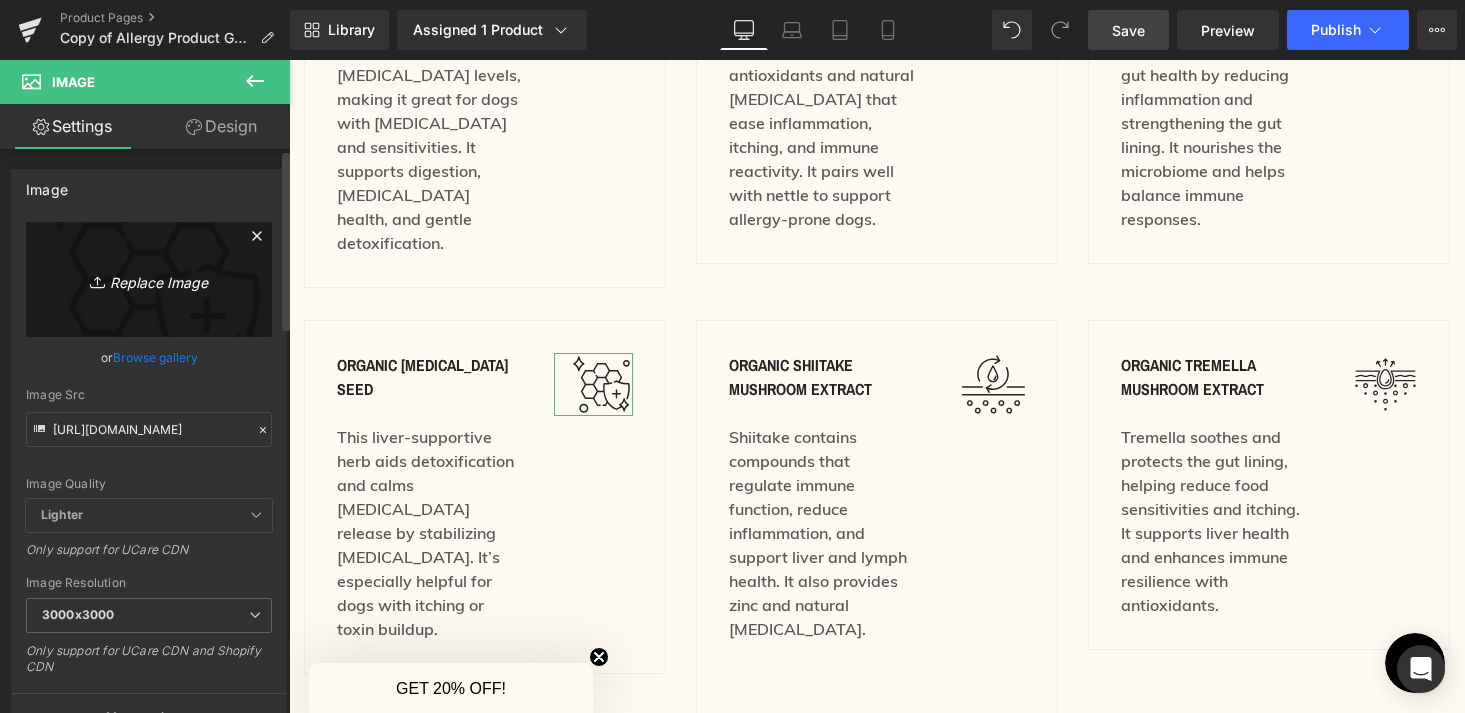 click on "Replace Image" at bounding box center (149, 279) 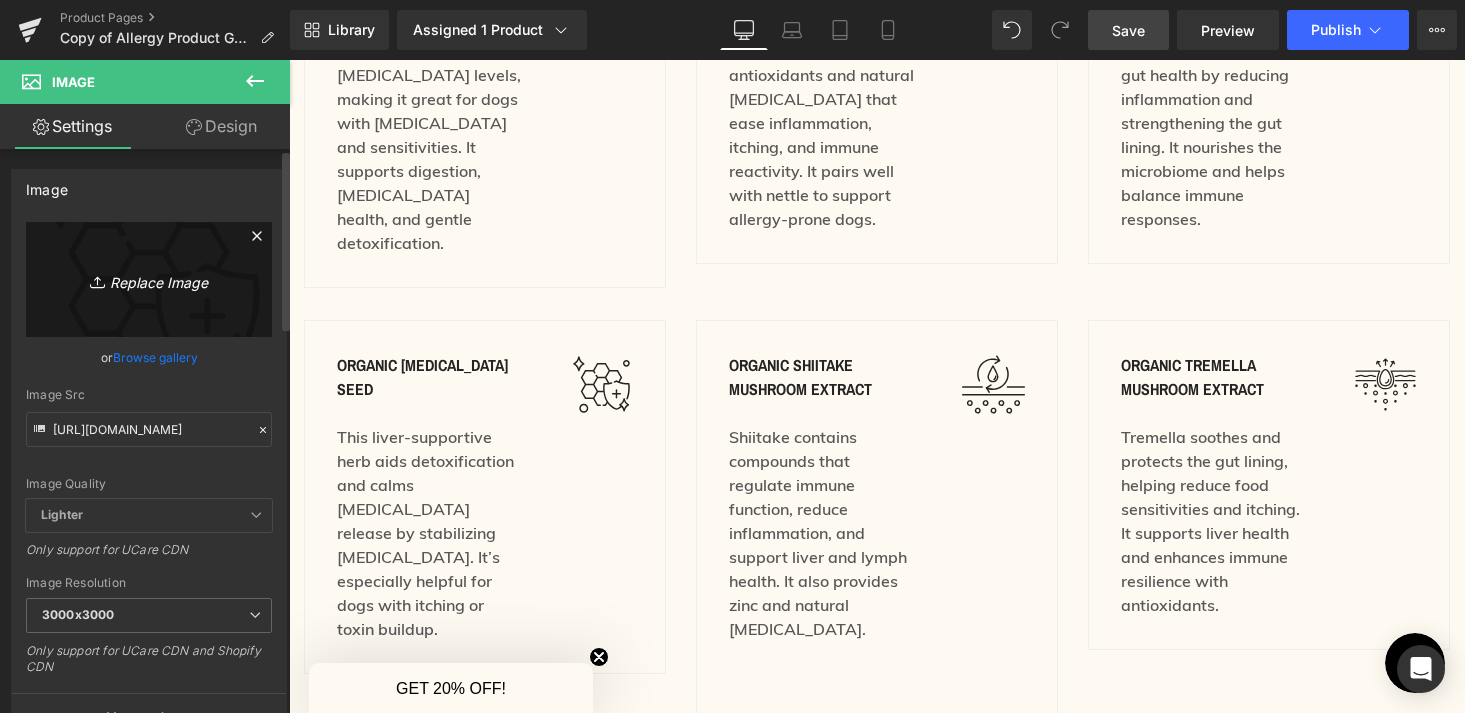 type on "C:\fakepath\4.png" 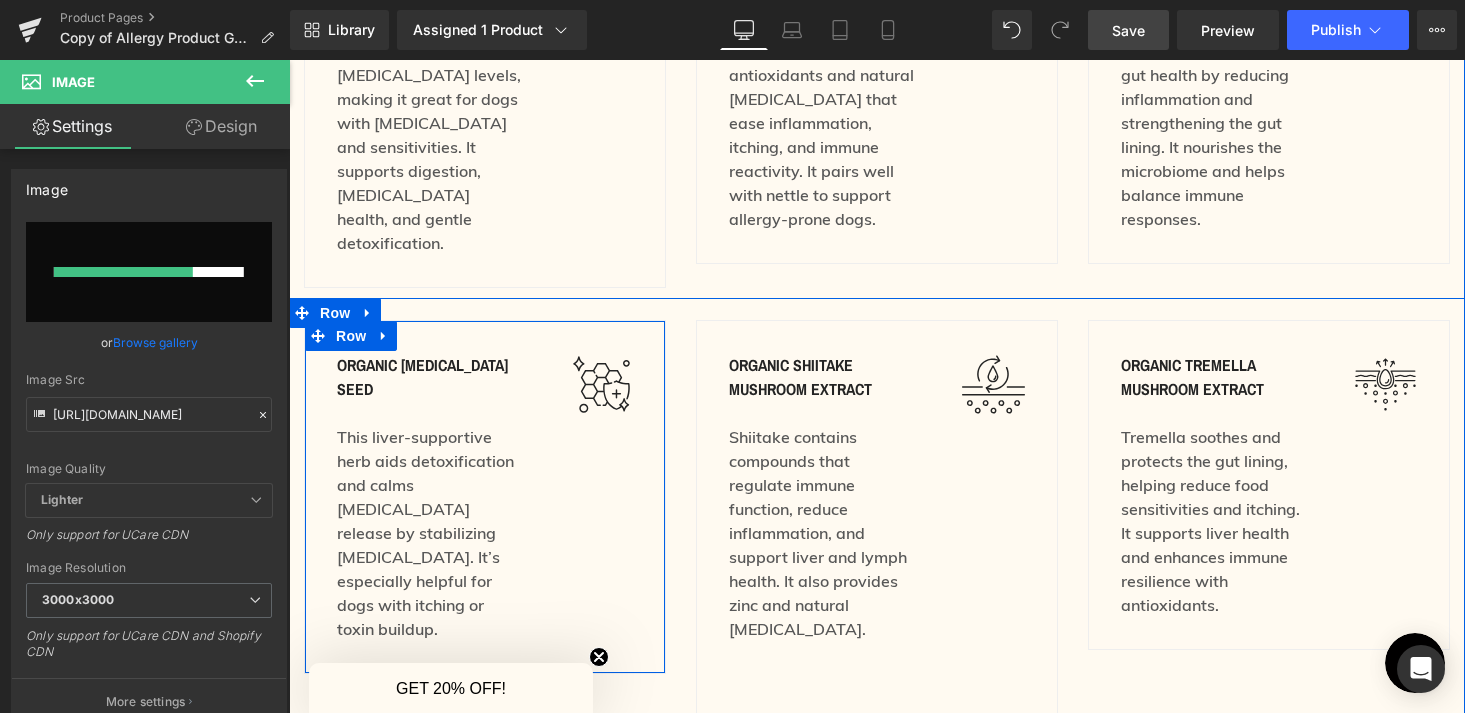 type 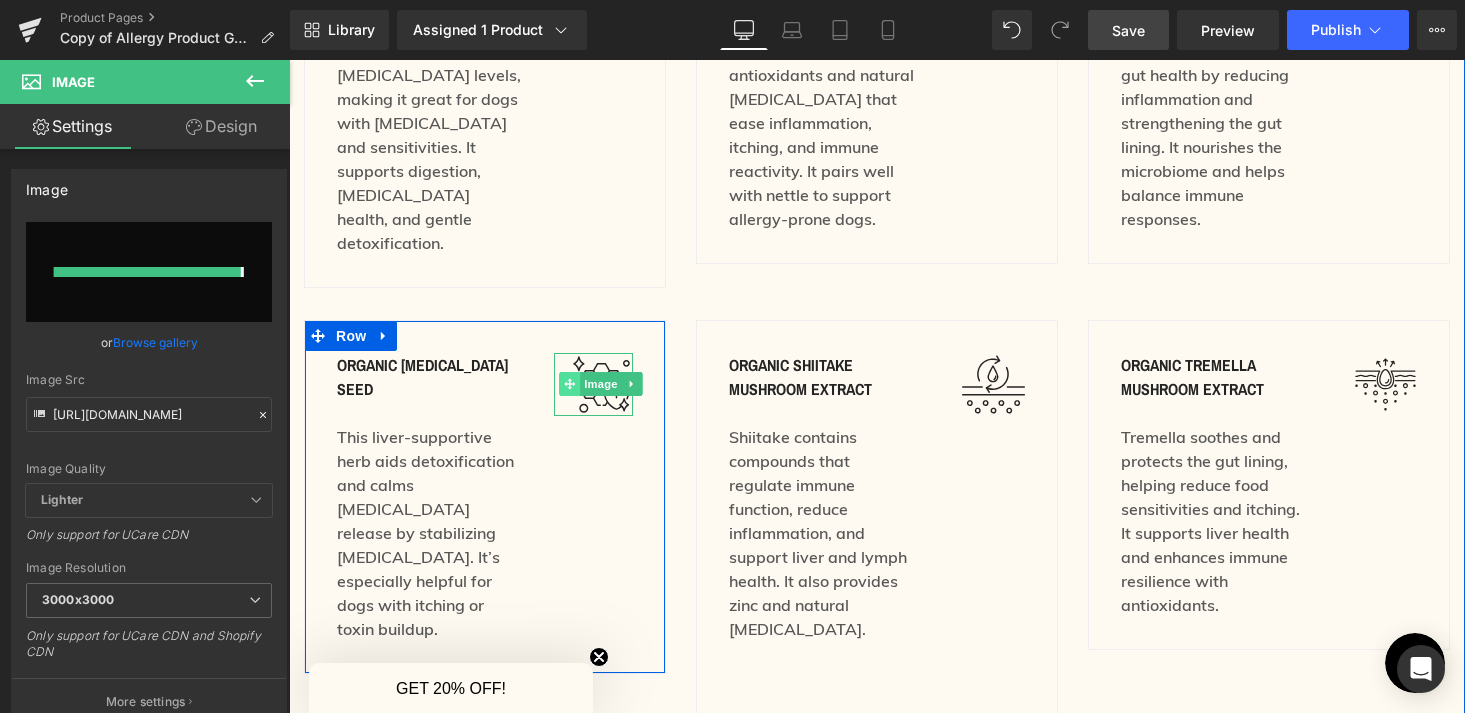 type on "[URL][DOMAIN_NAME]" 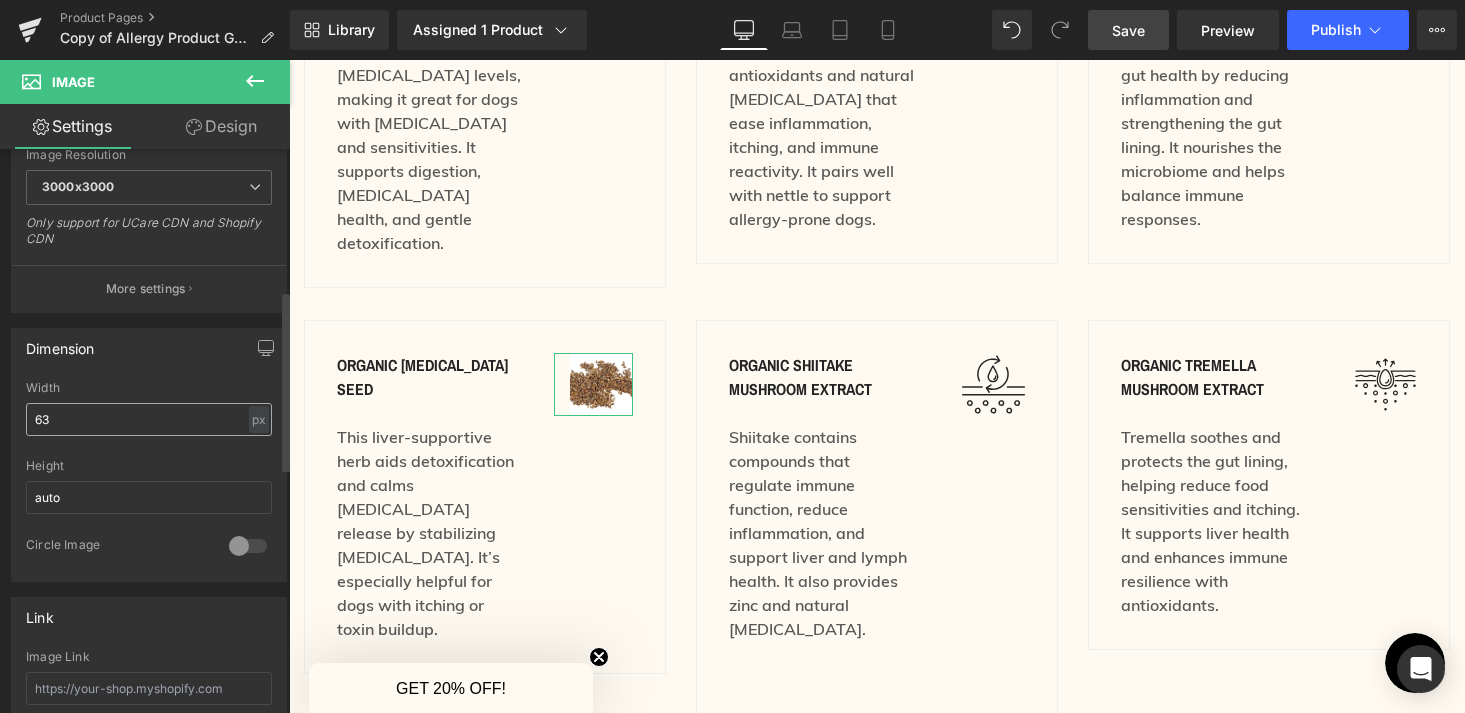 scroll, scrollTop: 442, scrollLeft: 0, axis: vertical 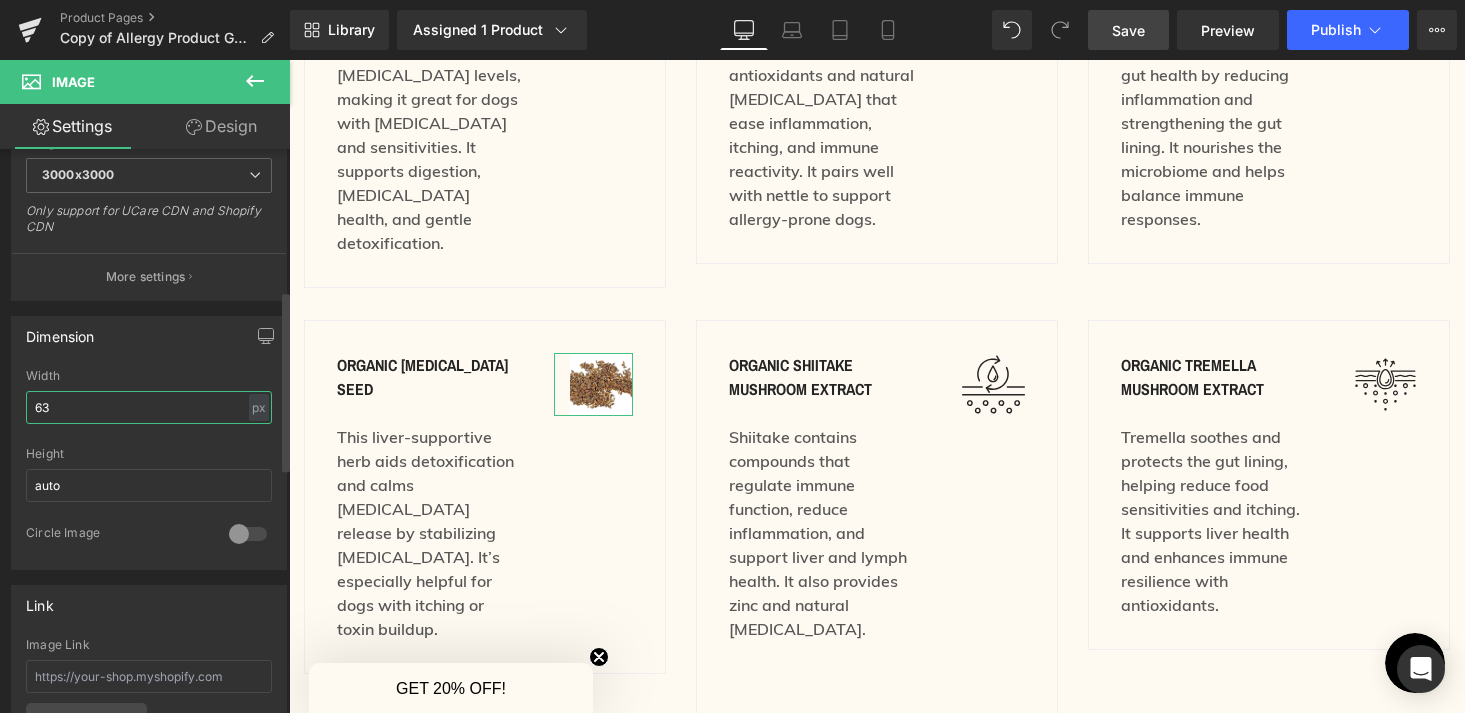 click on "63" at bounding box center [149, 407] 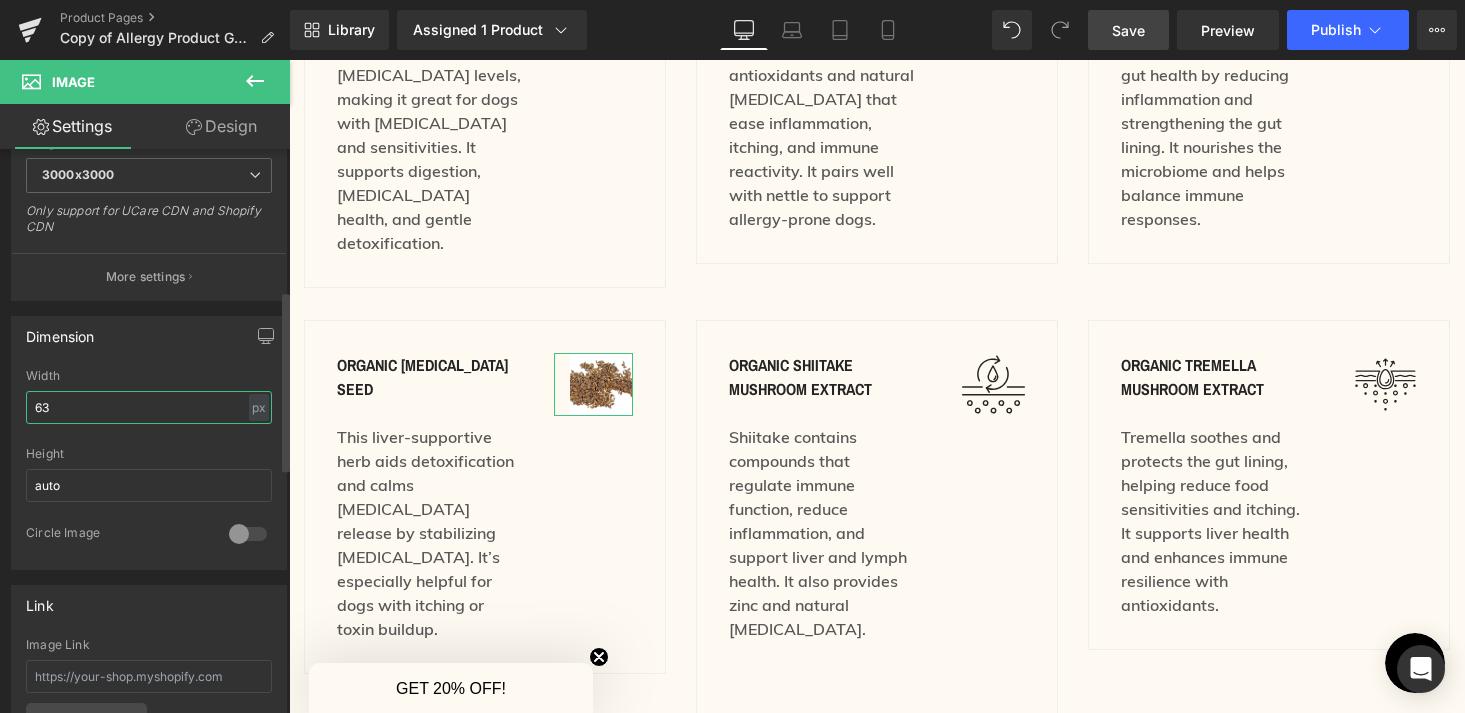 click on "63" at bounding box center (149, 407) 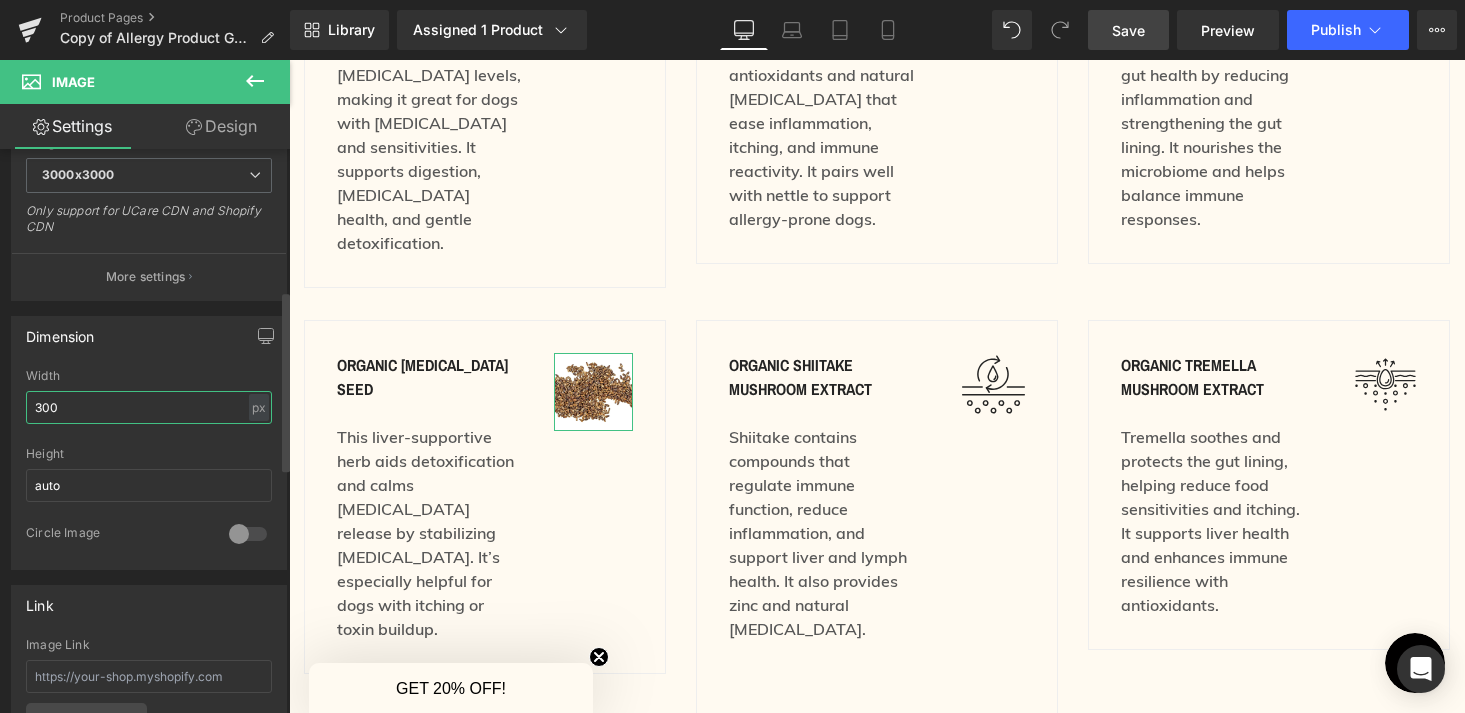type on "300" 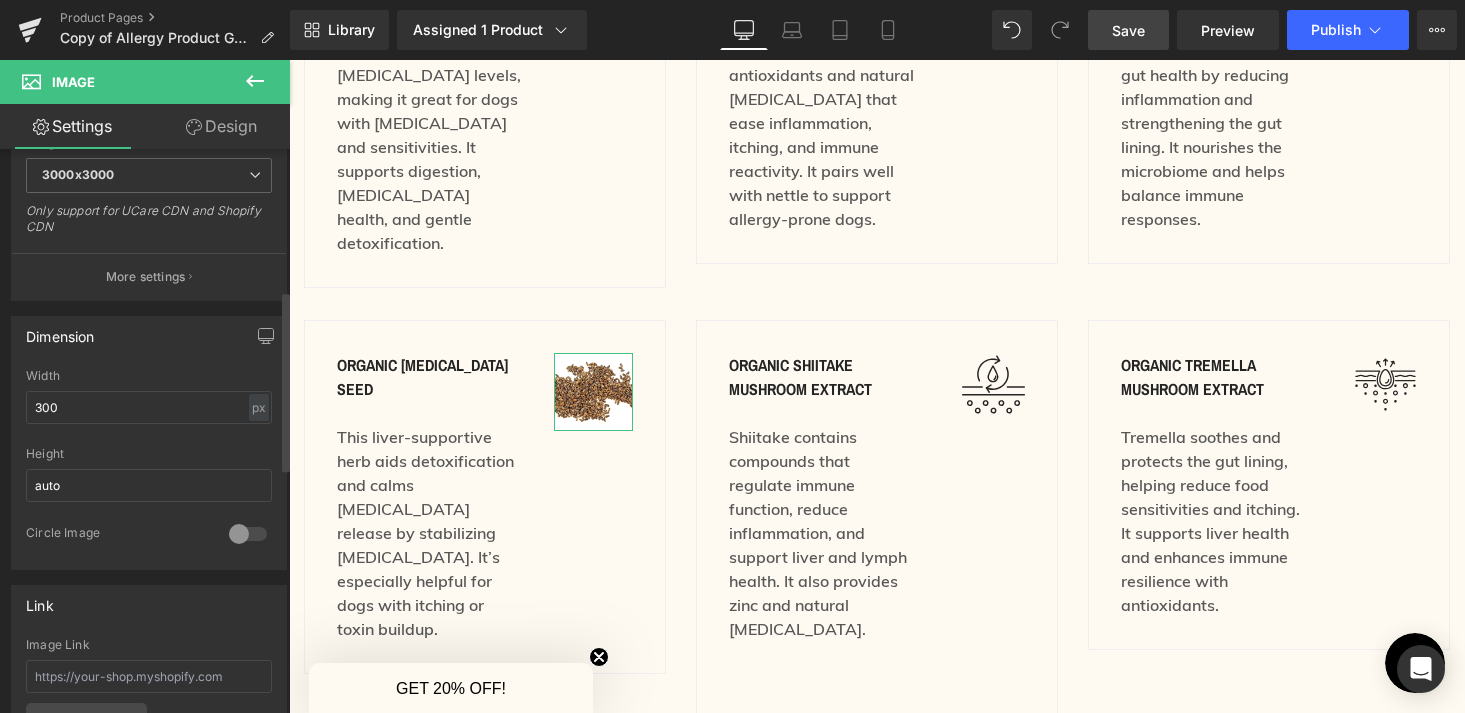 click at bounding box center (248, 534) 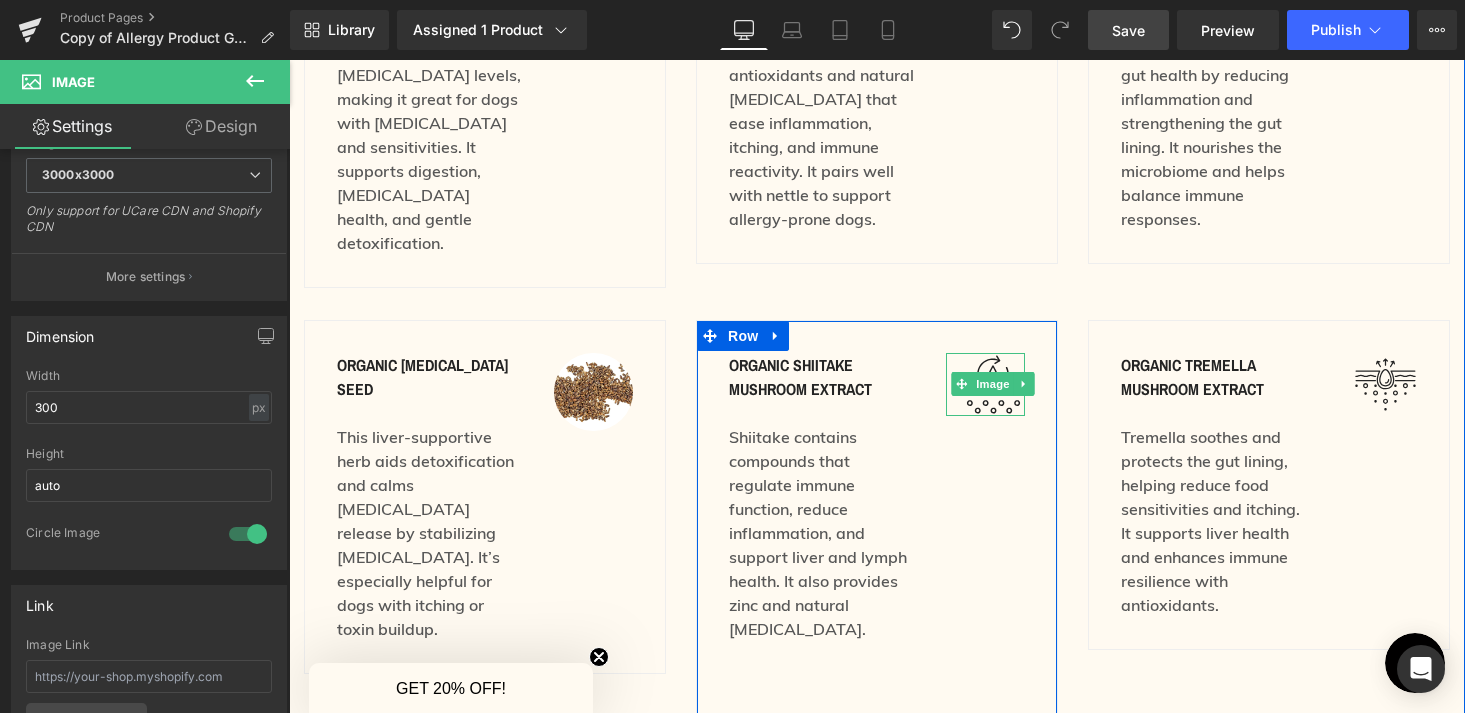 click at bounding box center [993, 384] 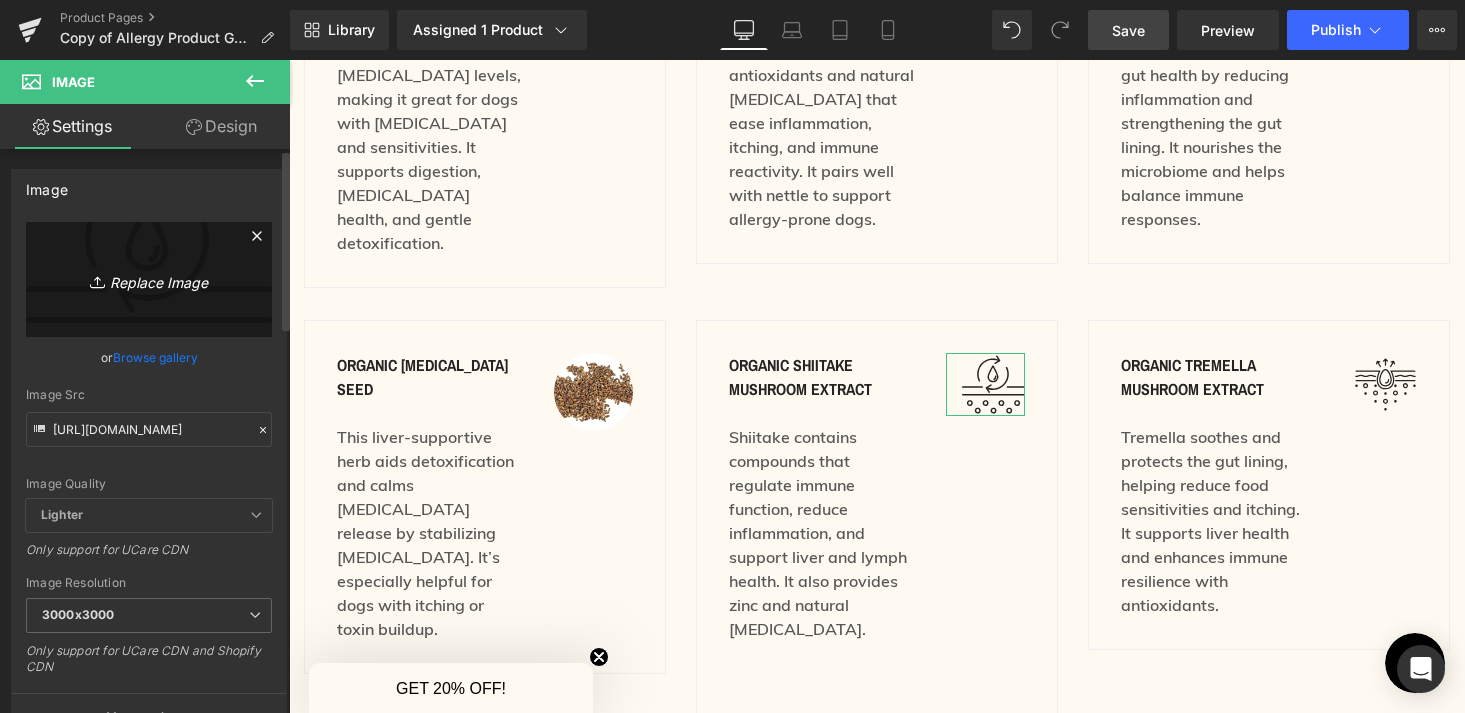 click on "Replace Image" at bounding box center (149, 279) 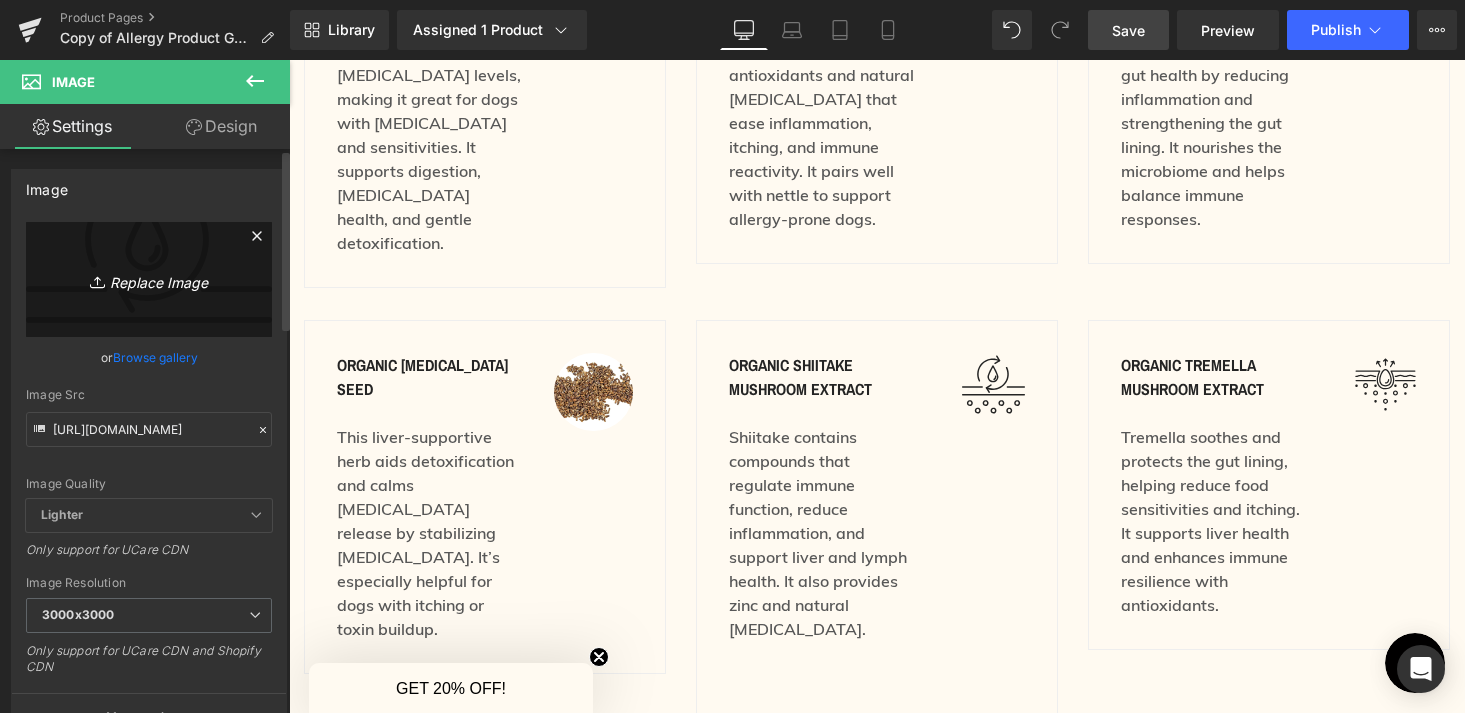 type on "C:\fakepath\5.png" 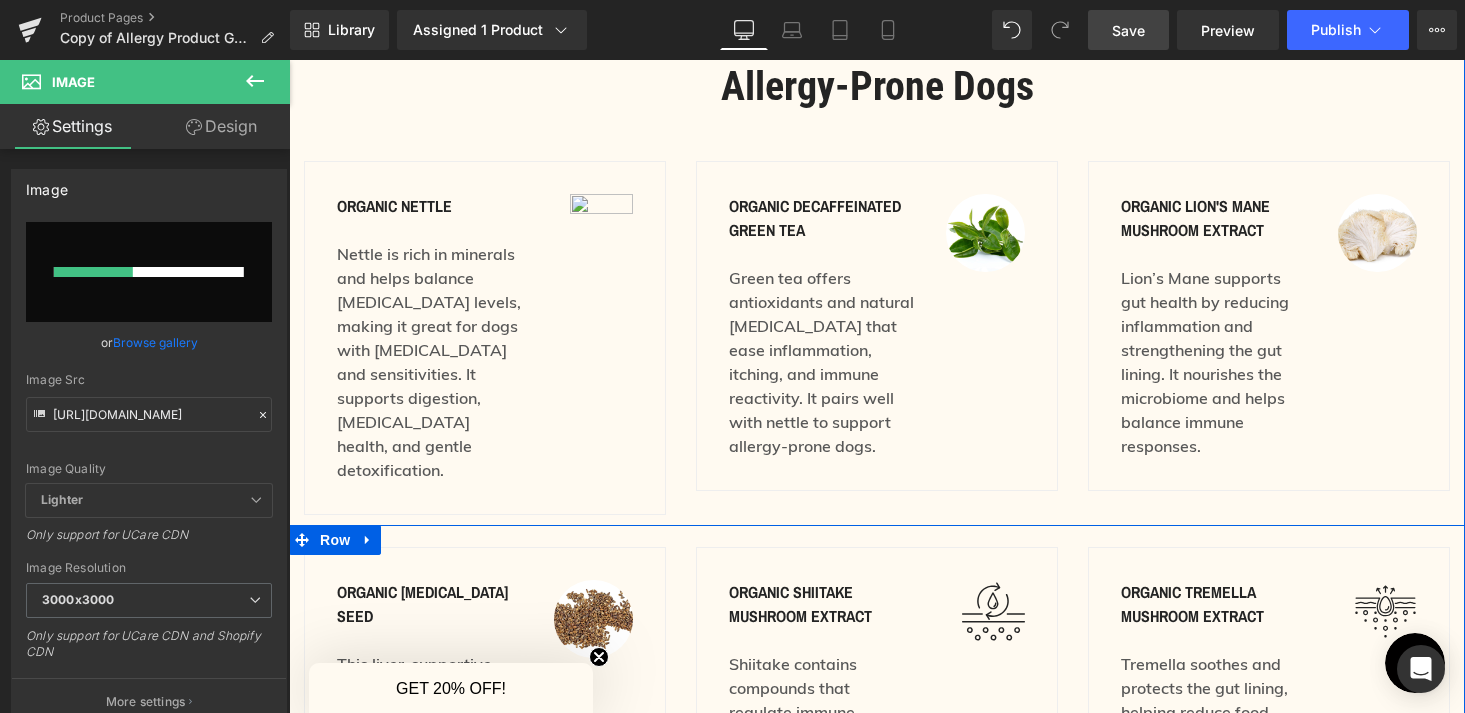 type 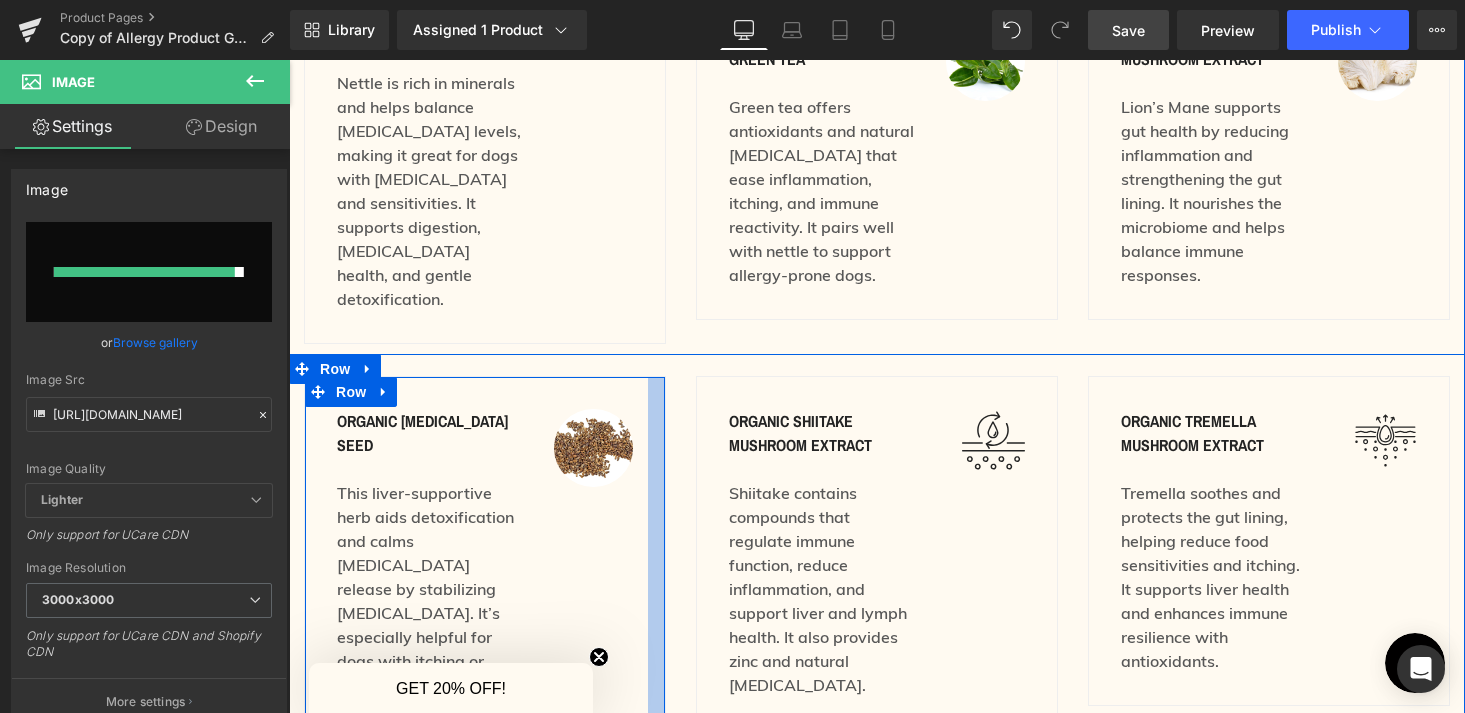 scroll, scrollTop: 2750, scrollLeft: 0, axis: vertical 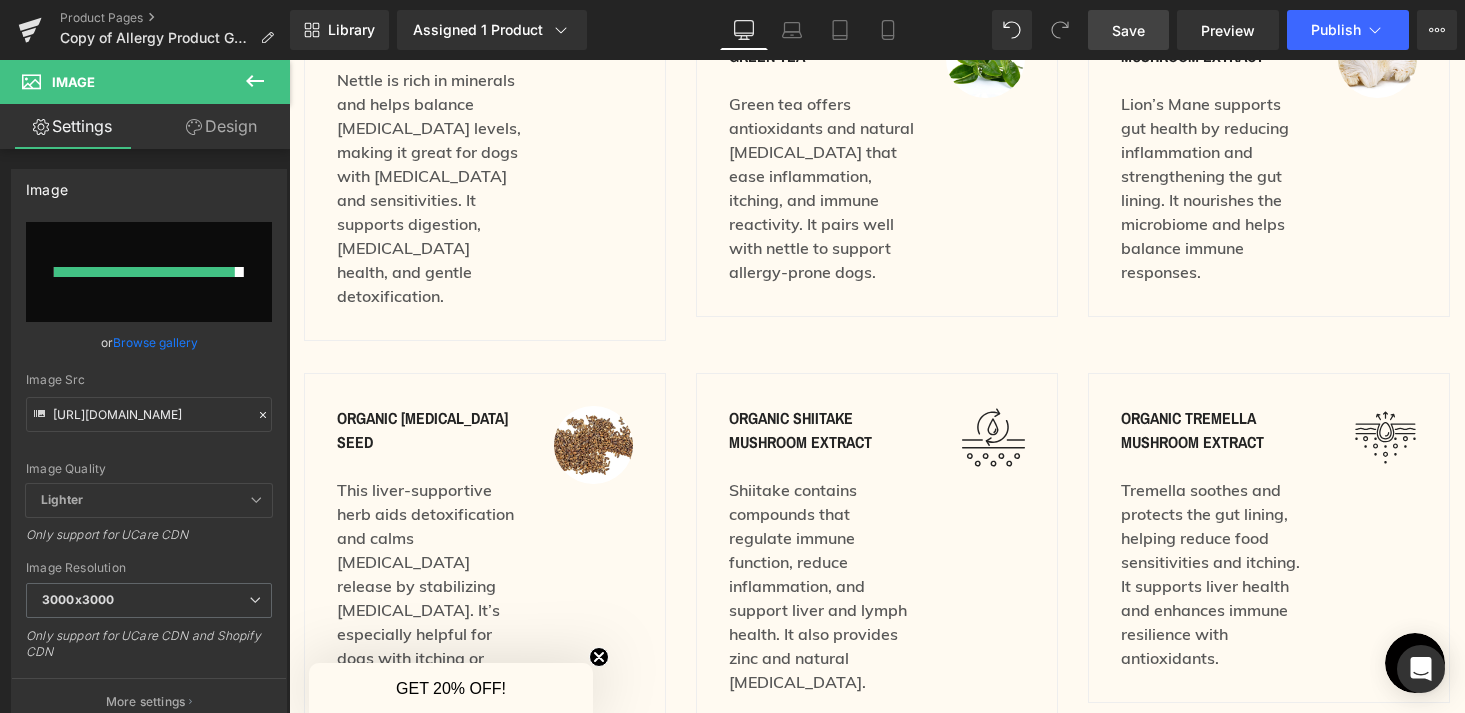 click on "Save" at bounding box center (1128, 30) 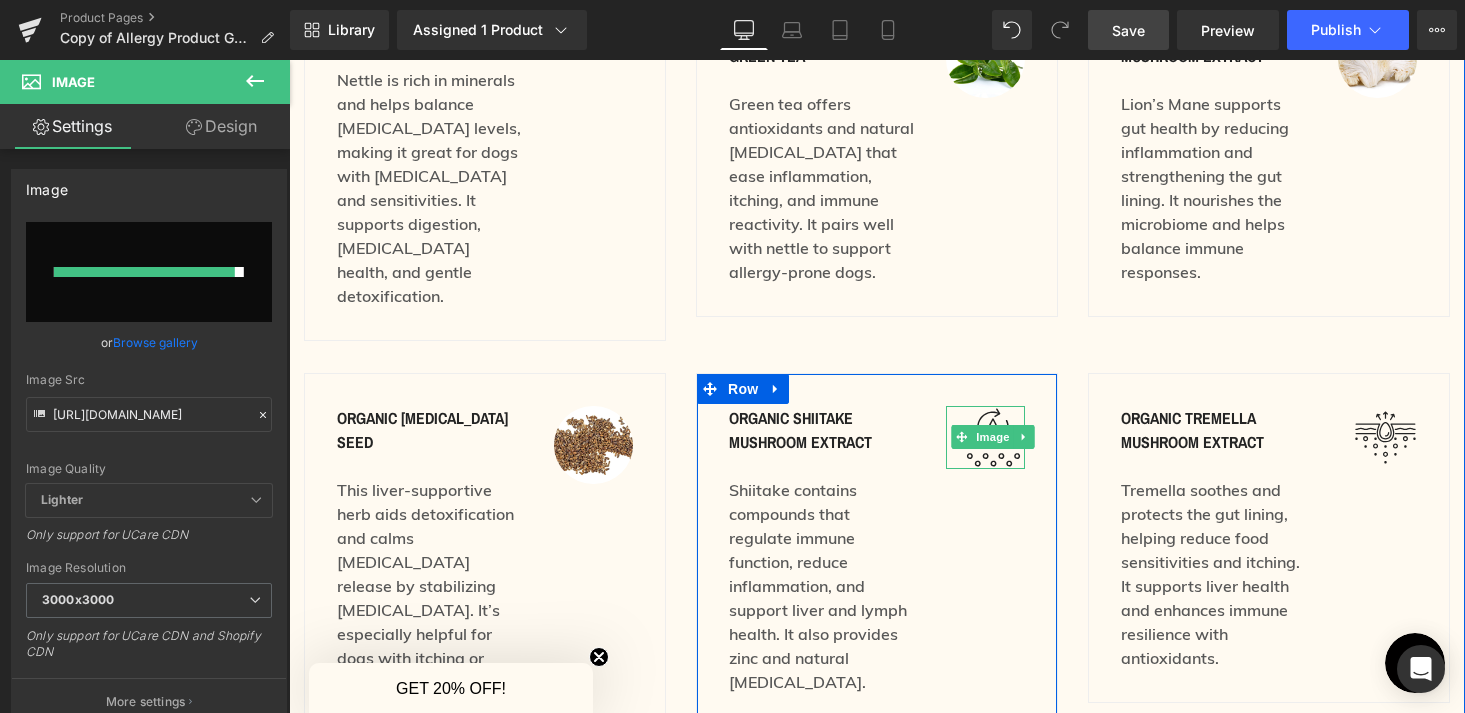 click on "Image" at bounding box center [994, 437] 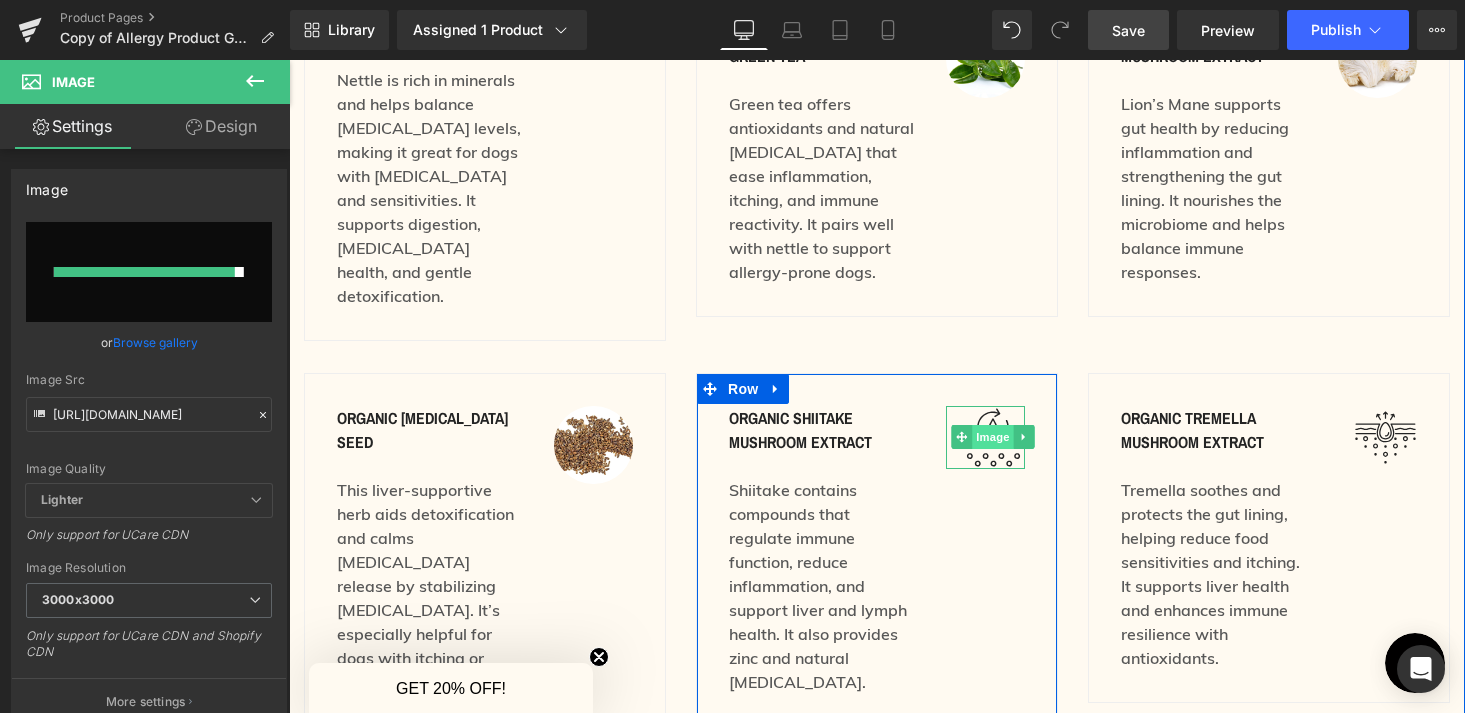 click on "Image" at bounding box center (994, 437) 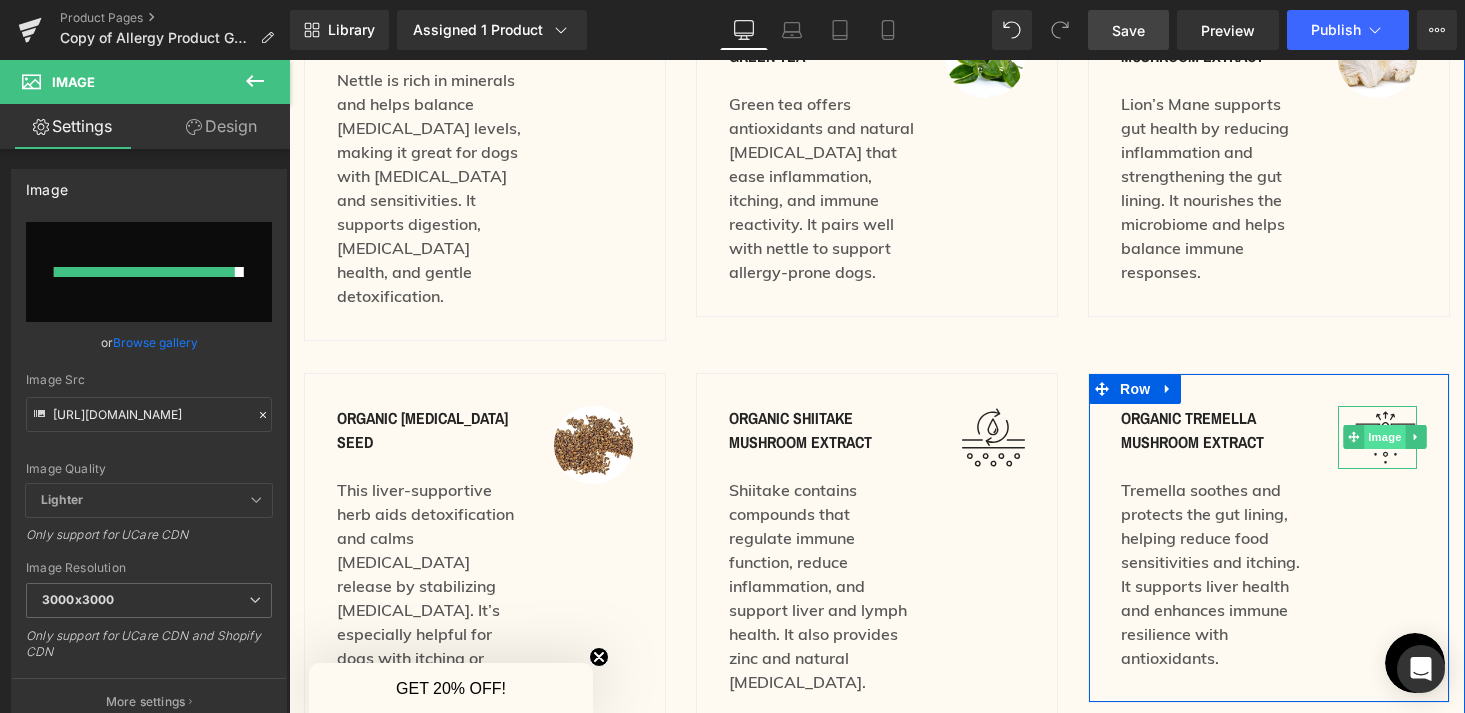 click on "Image" at bounding box center [1386, 437] 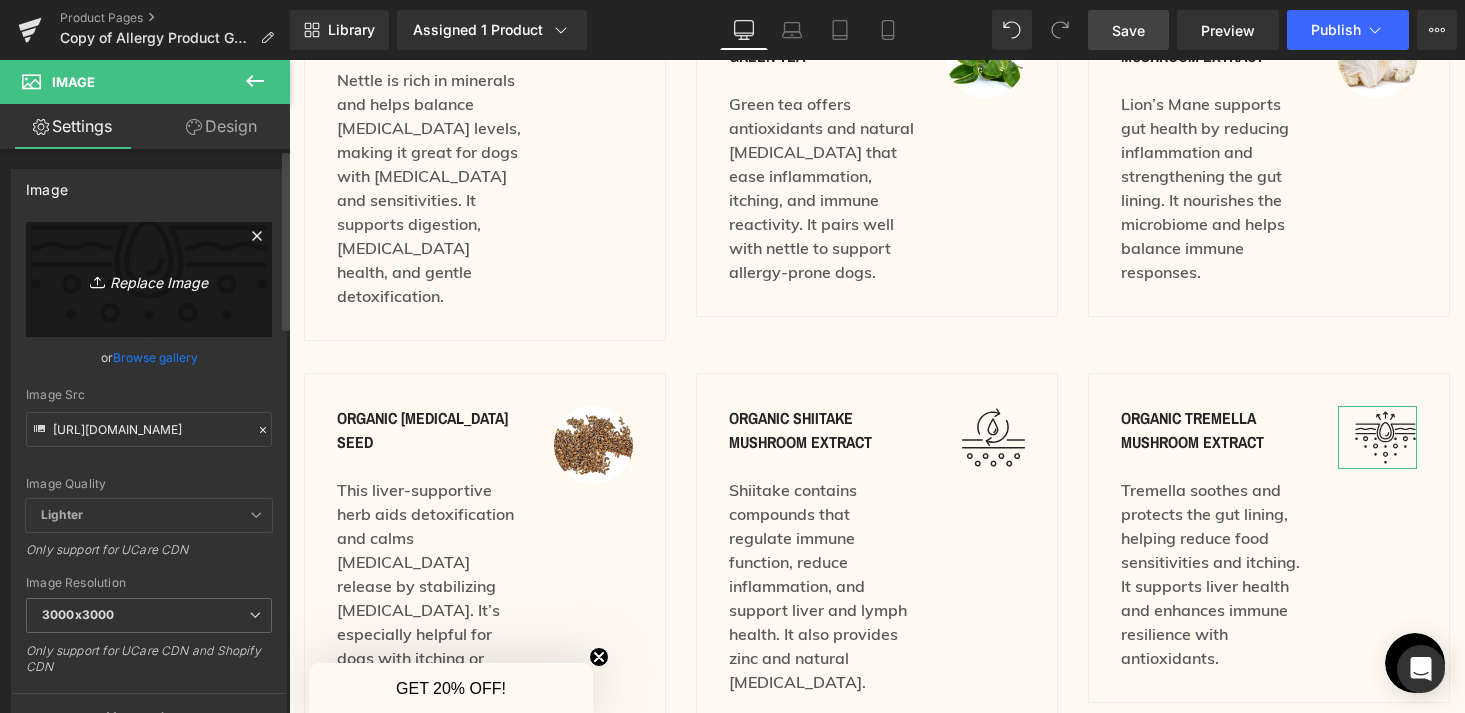 click on "Replace Image" at bounding box center (149, 279) 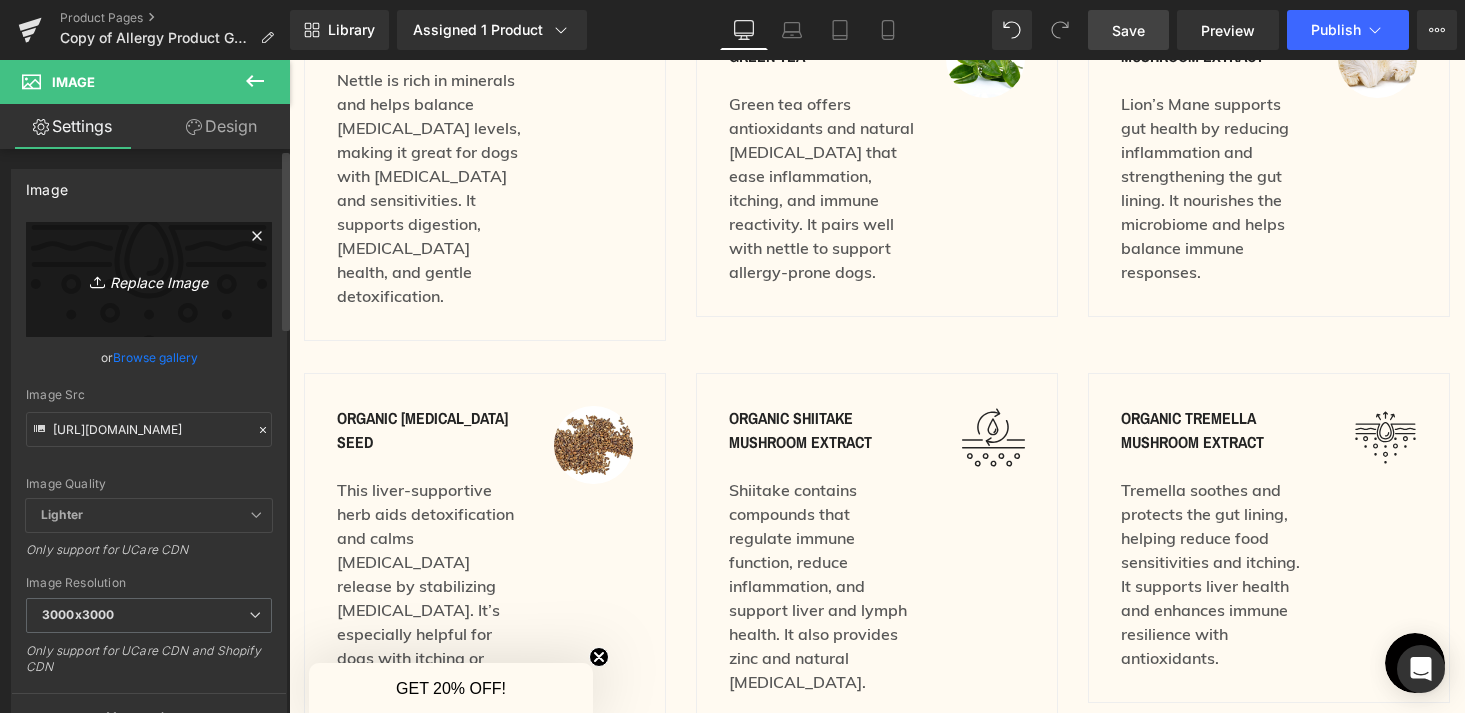 type on "C:\fakepath\6.png" 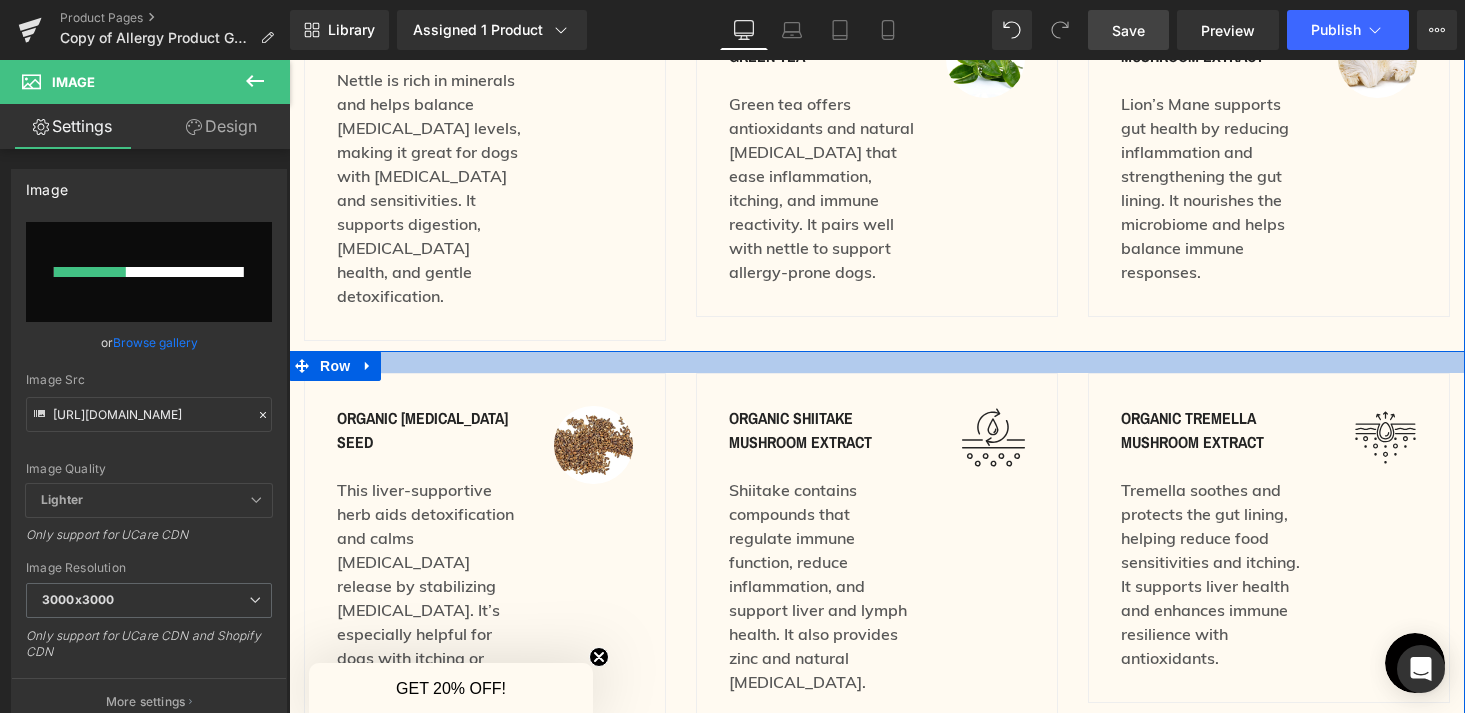 type 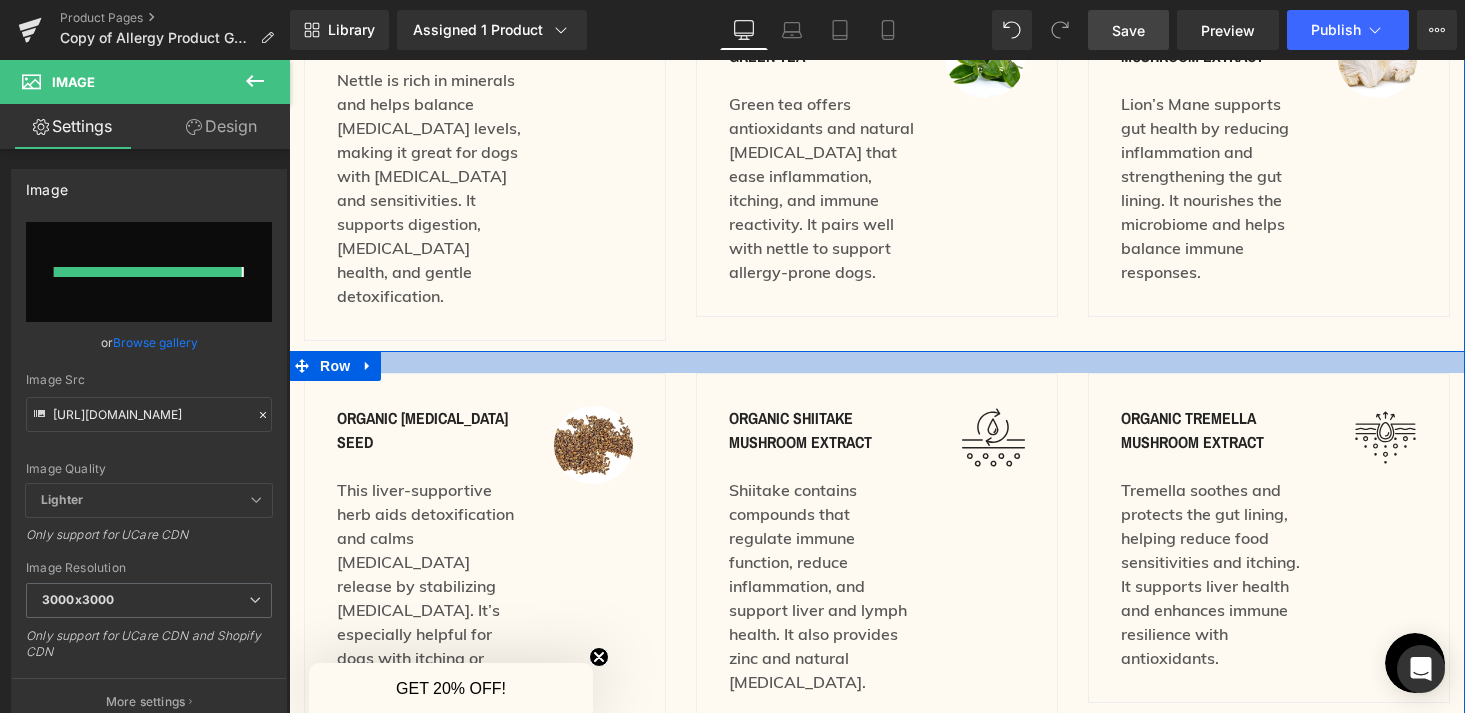 type on "[URL][DOMAIN_NAME]" 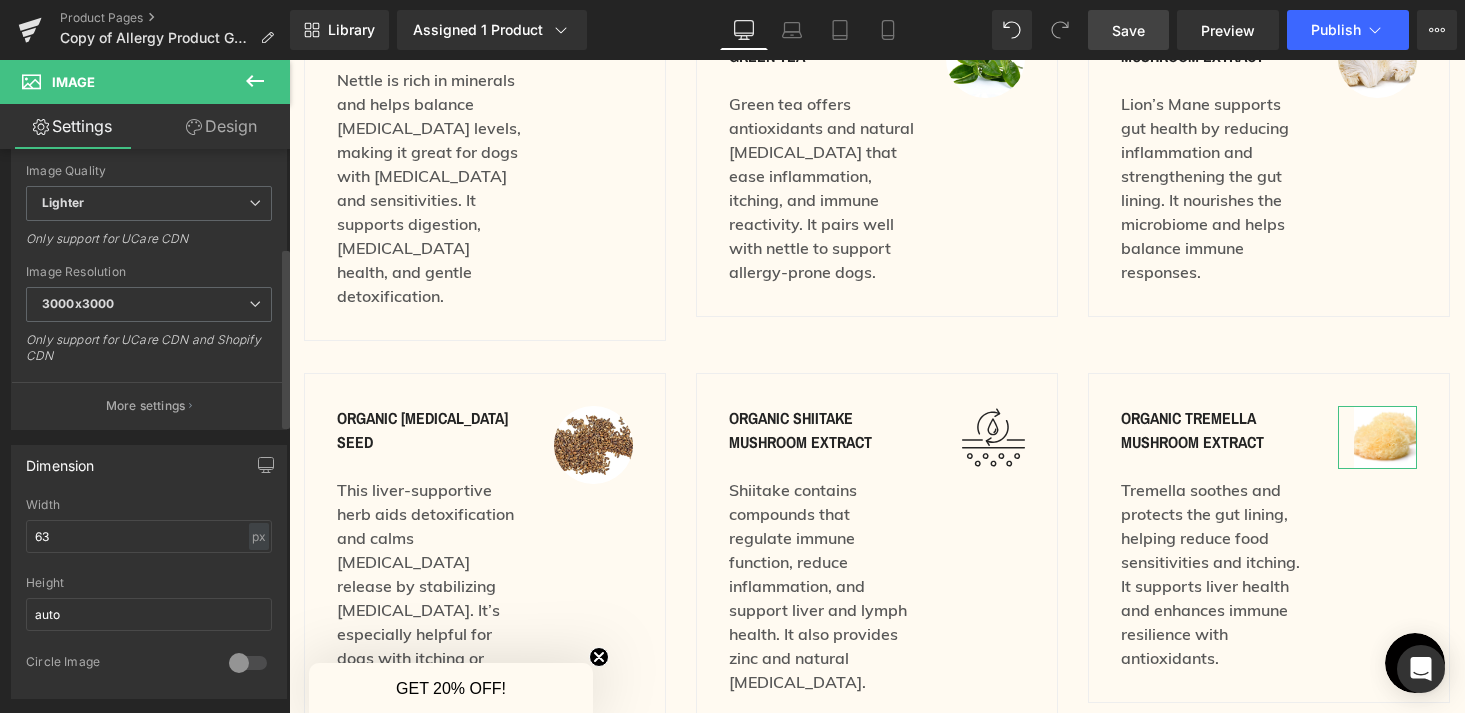 scroll, scrollTop: 318, scrollLeft: 0, axis: vertical 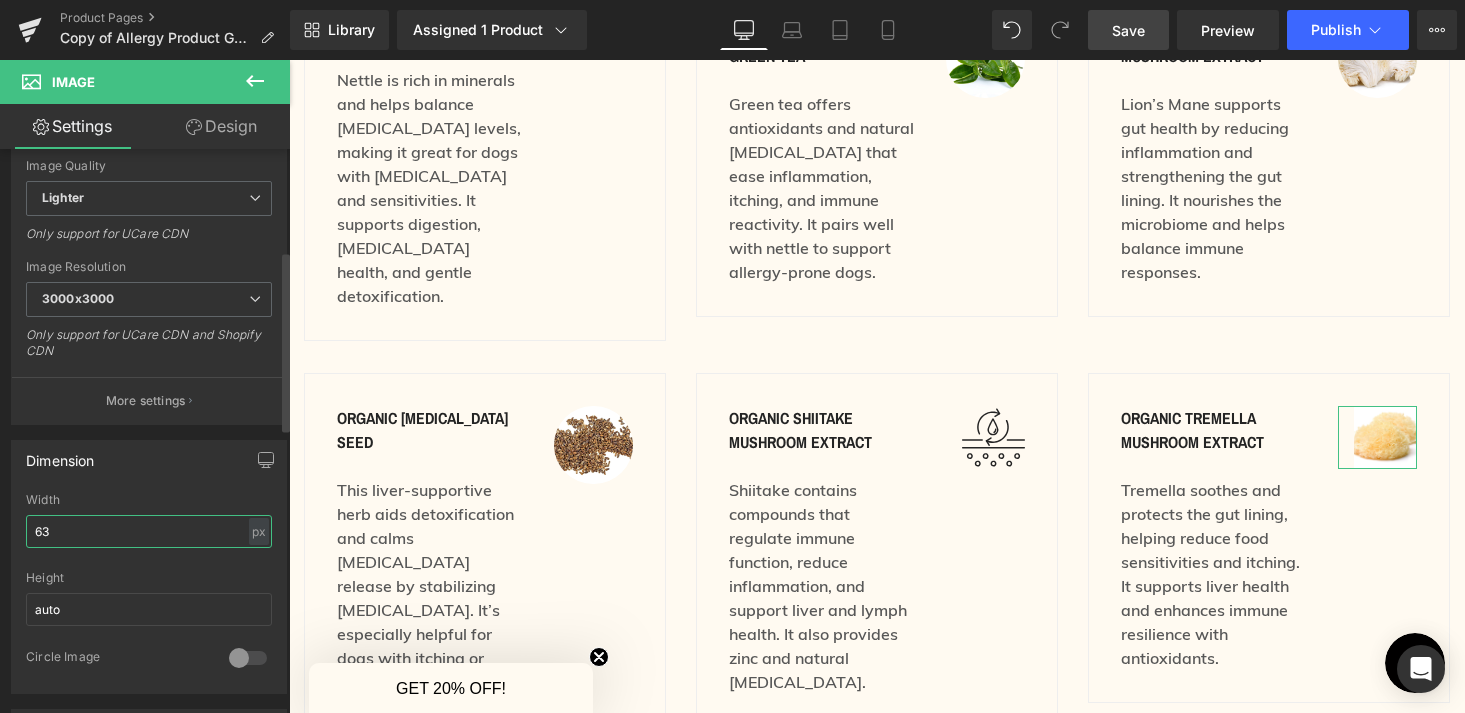 click on "63" at bounding box center (149, 531) 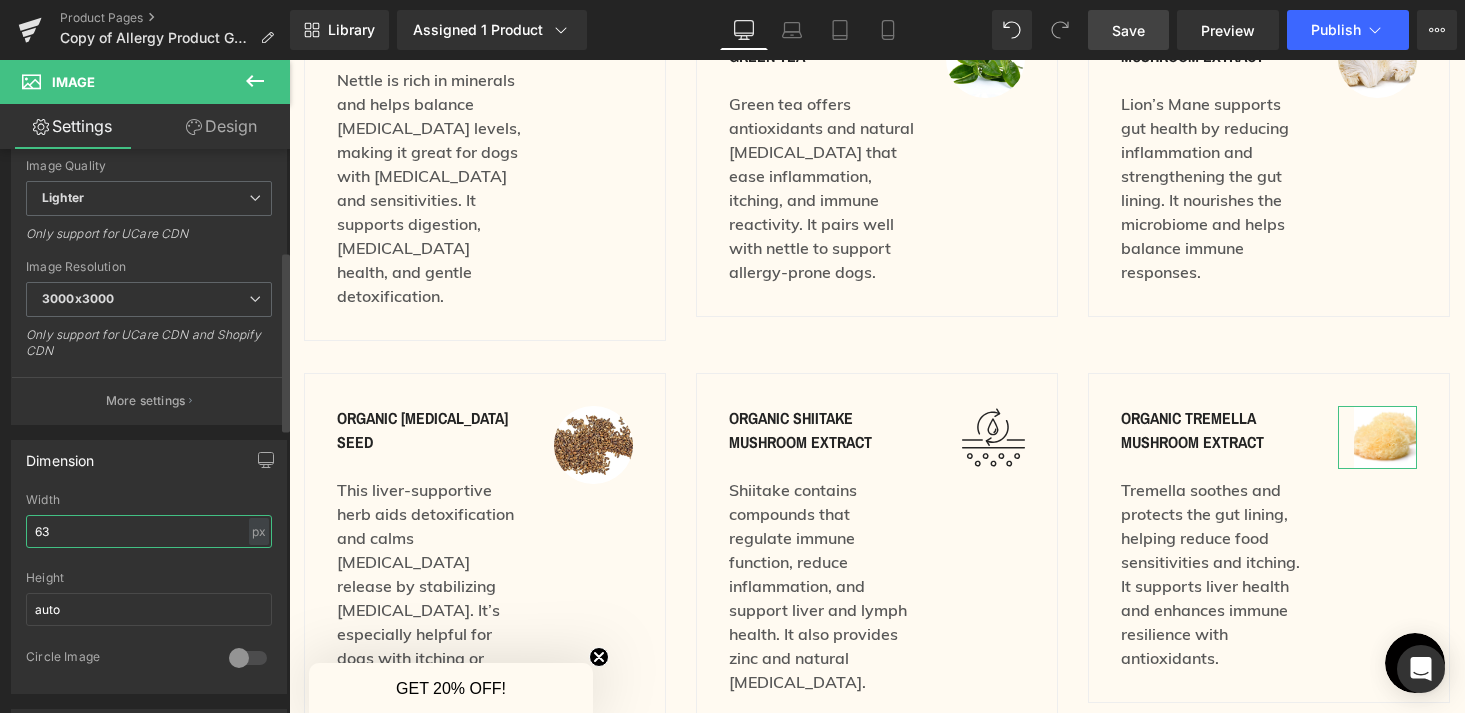 click on "63" at bounding box center (149, 531) 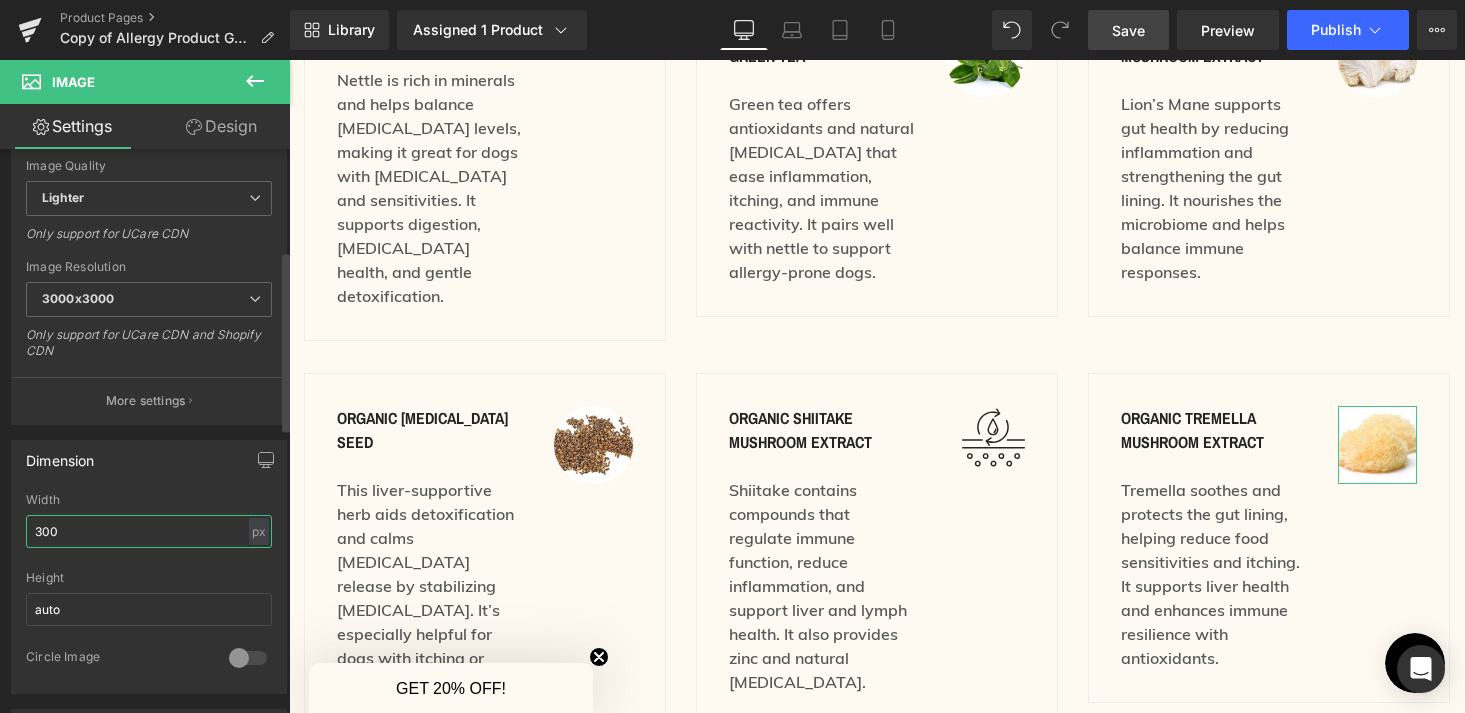 type on "300" 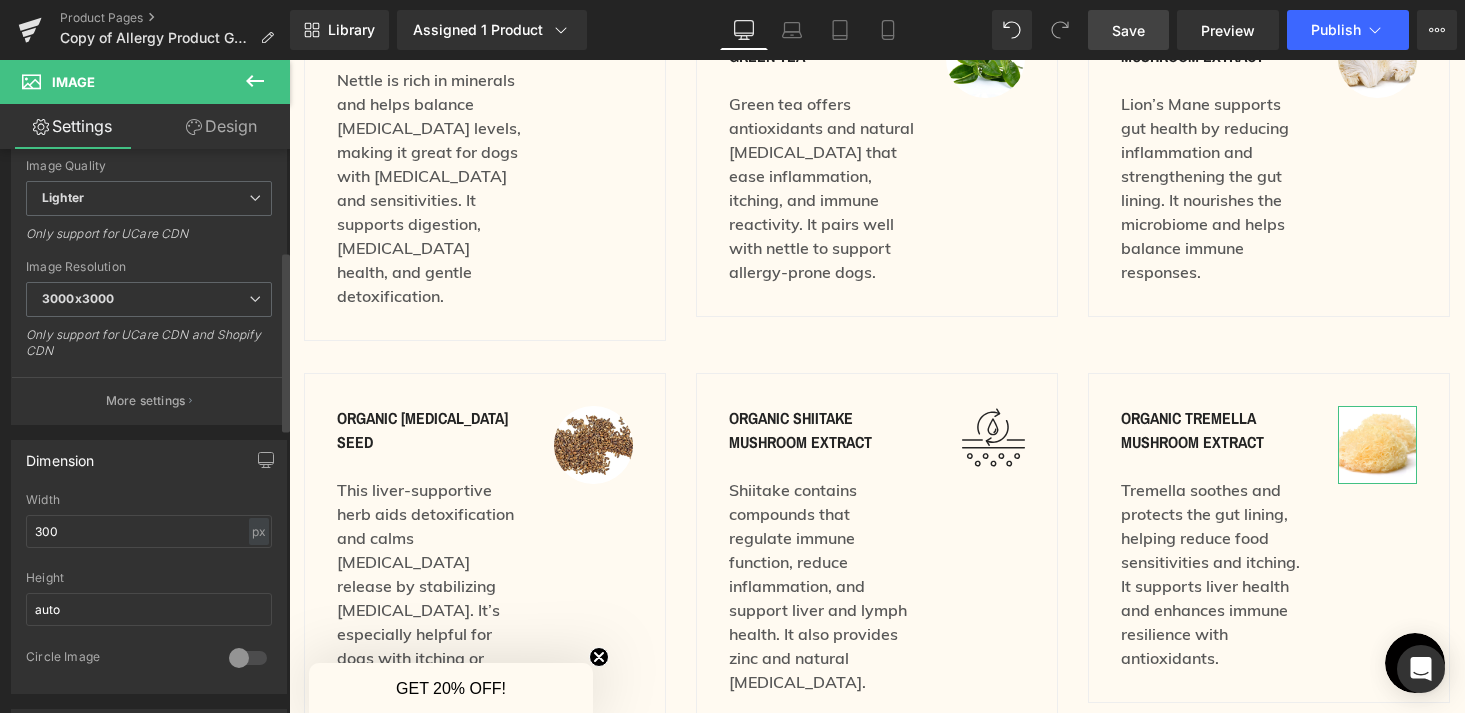 click at bounding box center (248, 658) 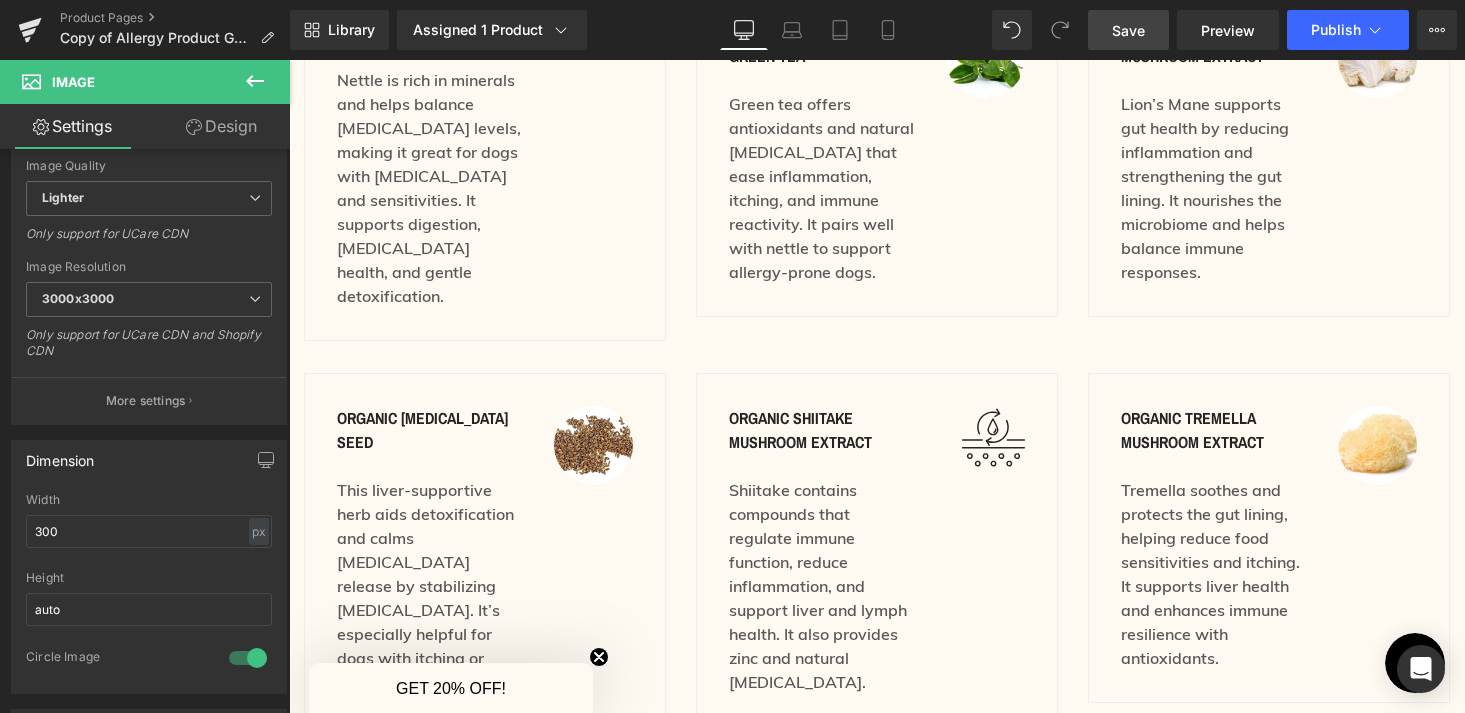 click on "Save" at bounding box center (1128, 30) 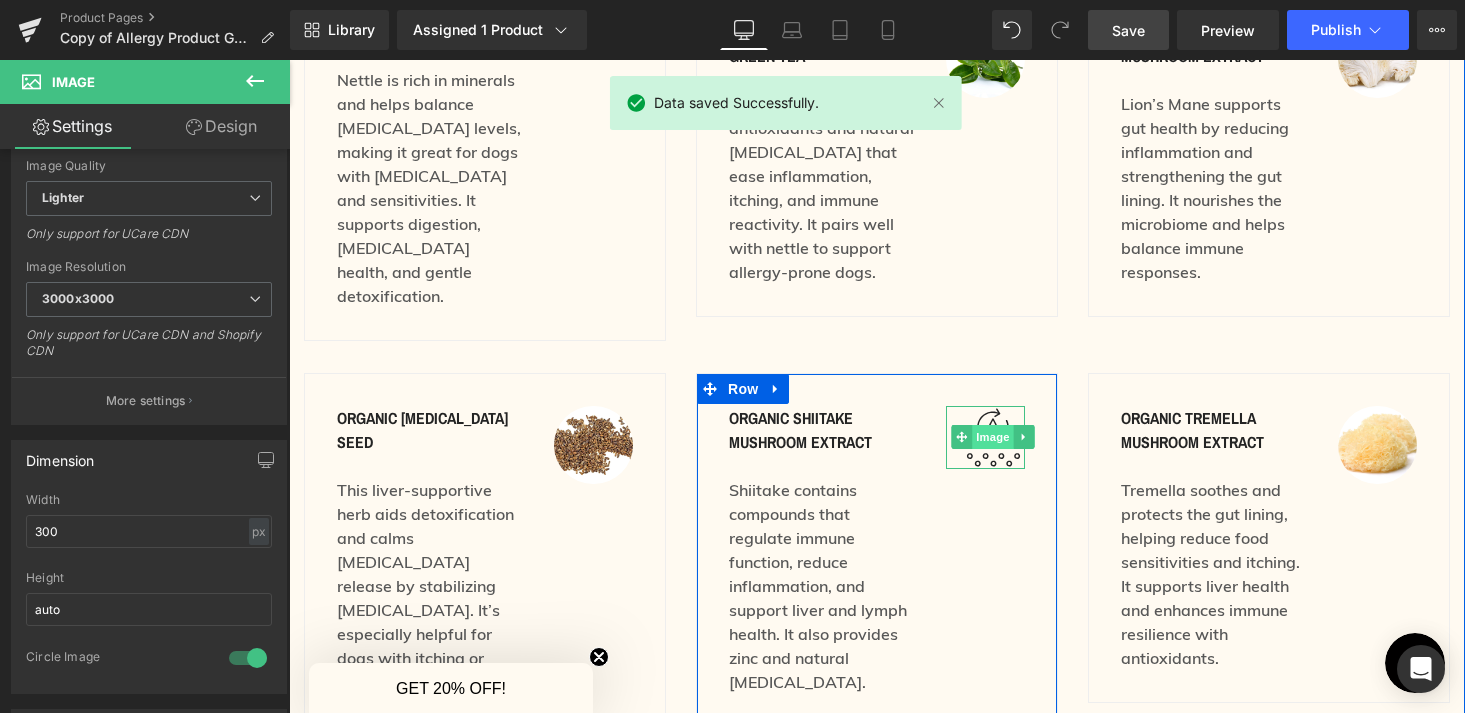 click on "Image" at bounding box center (994, 437) 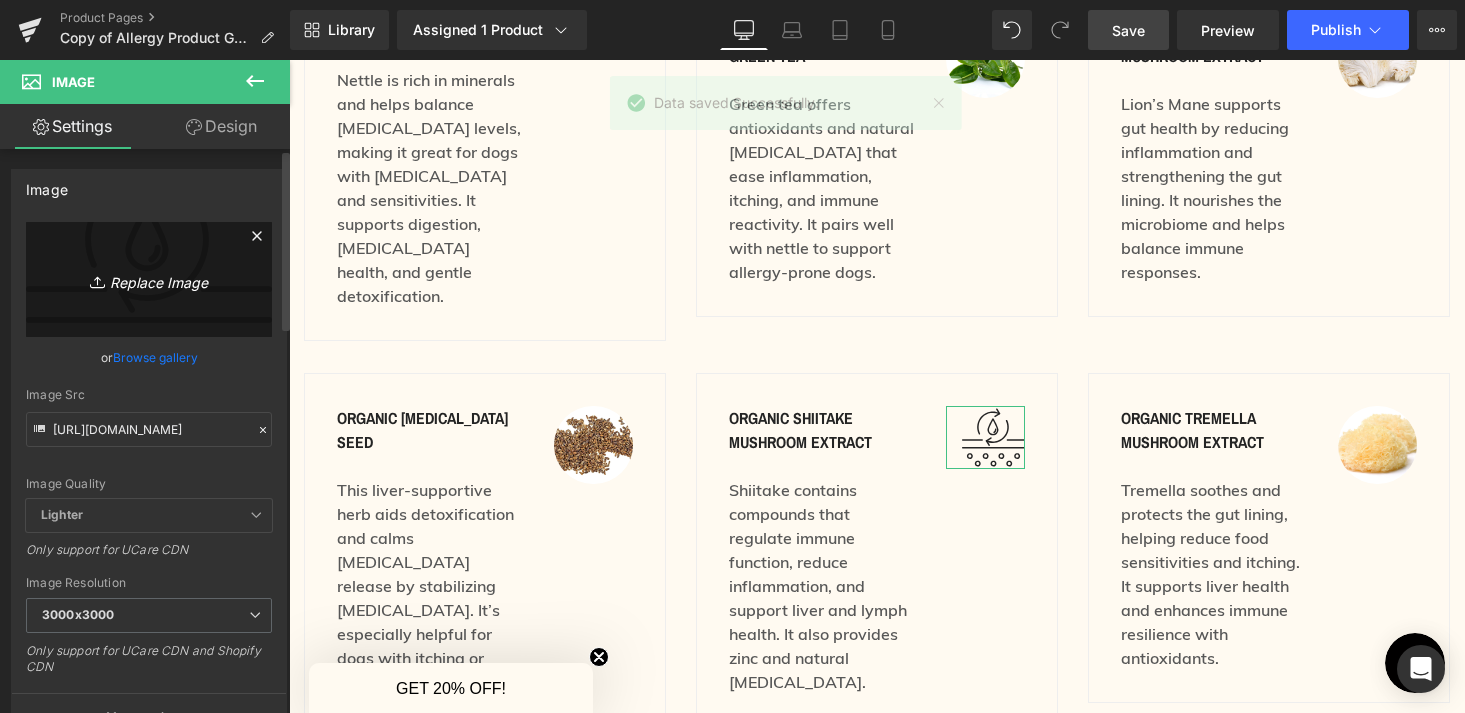 click on "Replace Image" at bounding box center [149, 279] 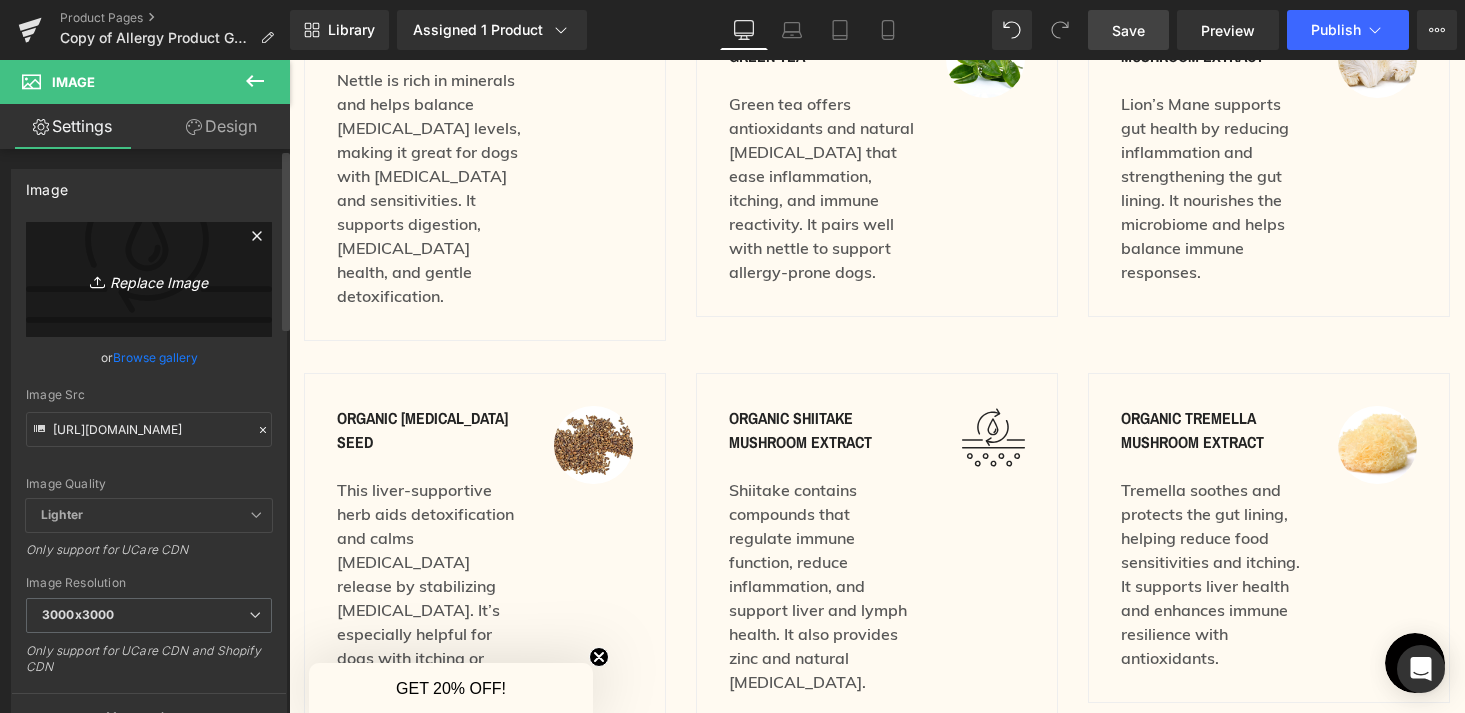 type on "C:\fakepath\5.png" 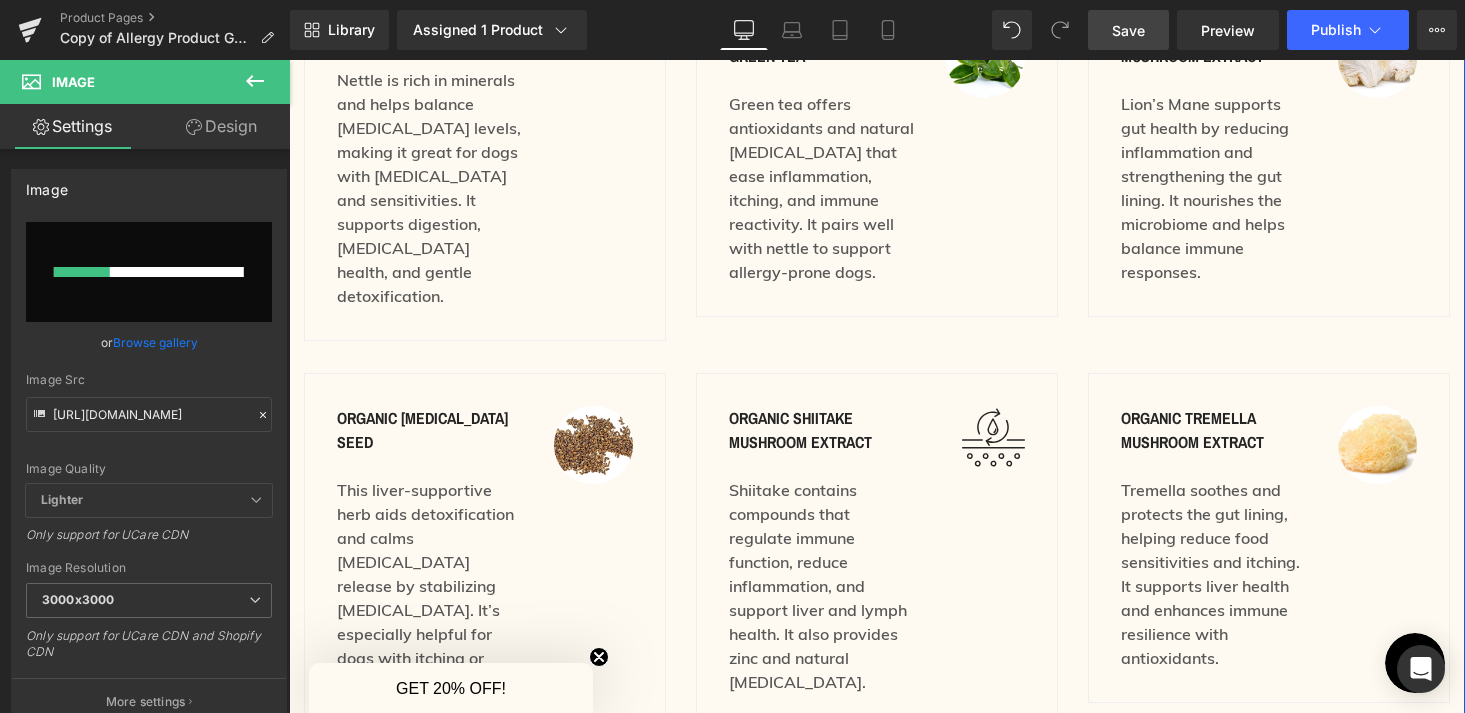 type 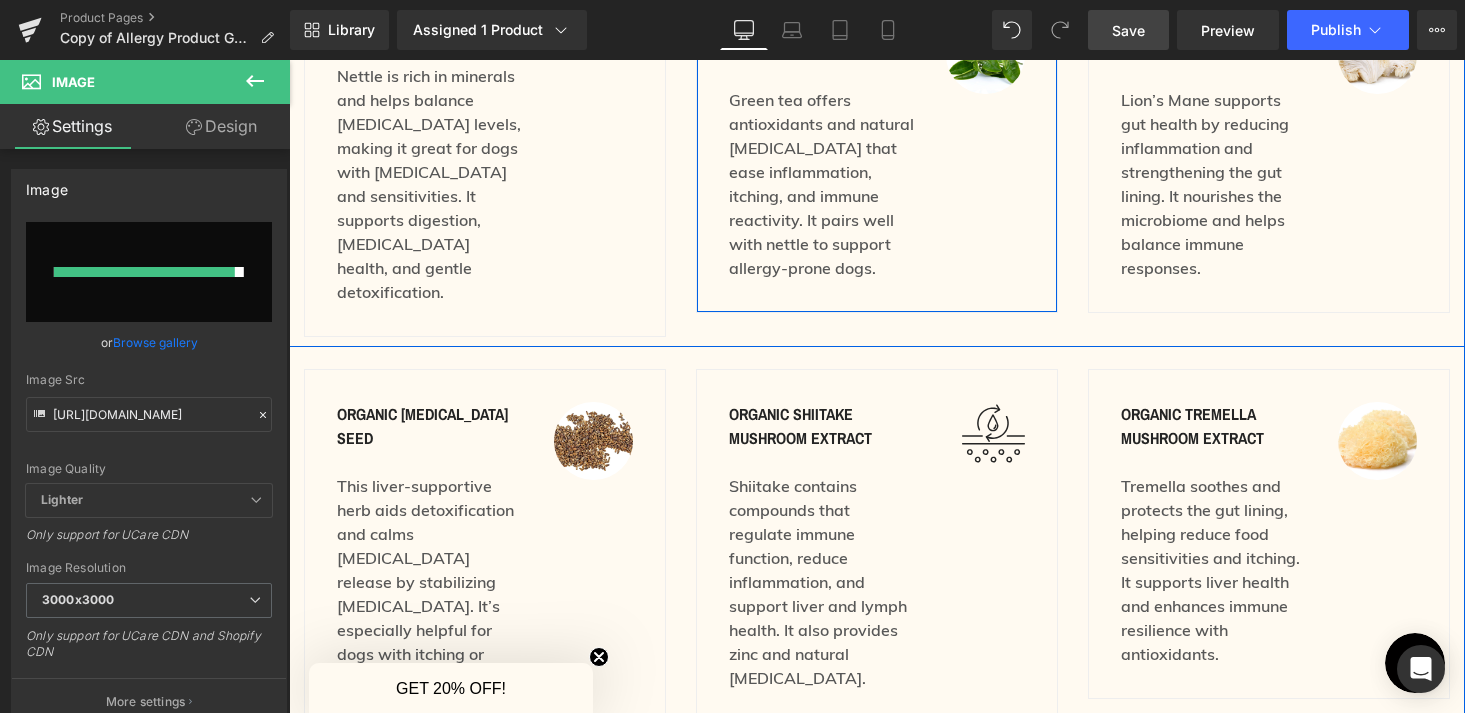 scroll, scrollTop: 2758, scrollLeft: 0, axis: vertical 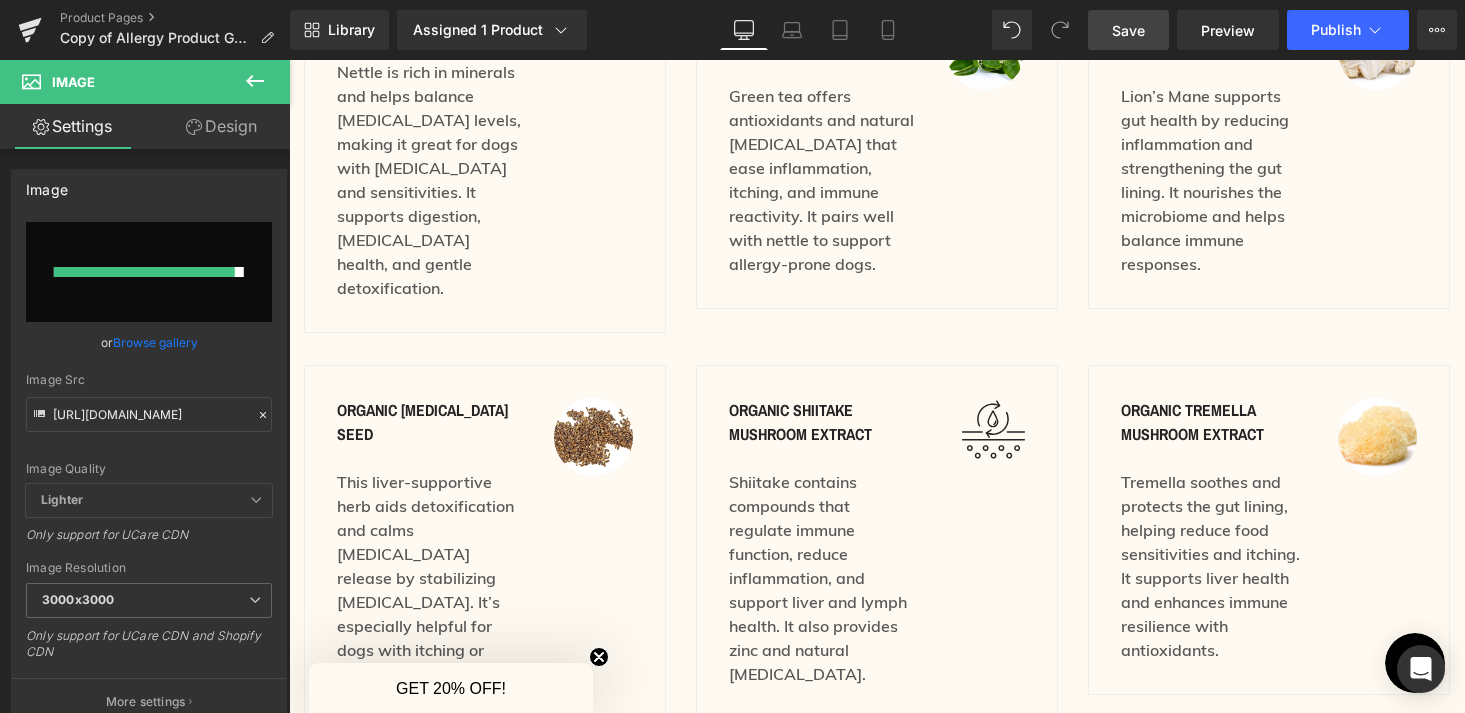 click on "Save" at bounding box center [1128, 30] 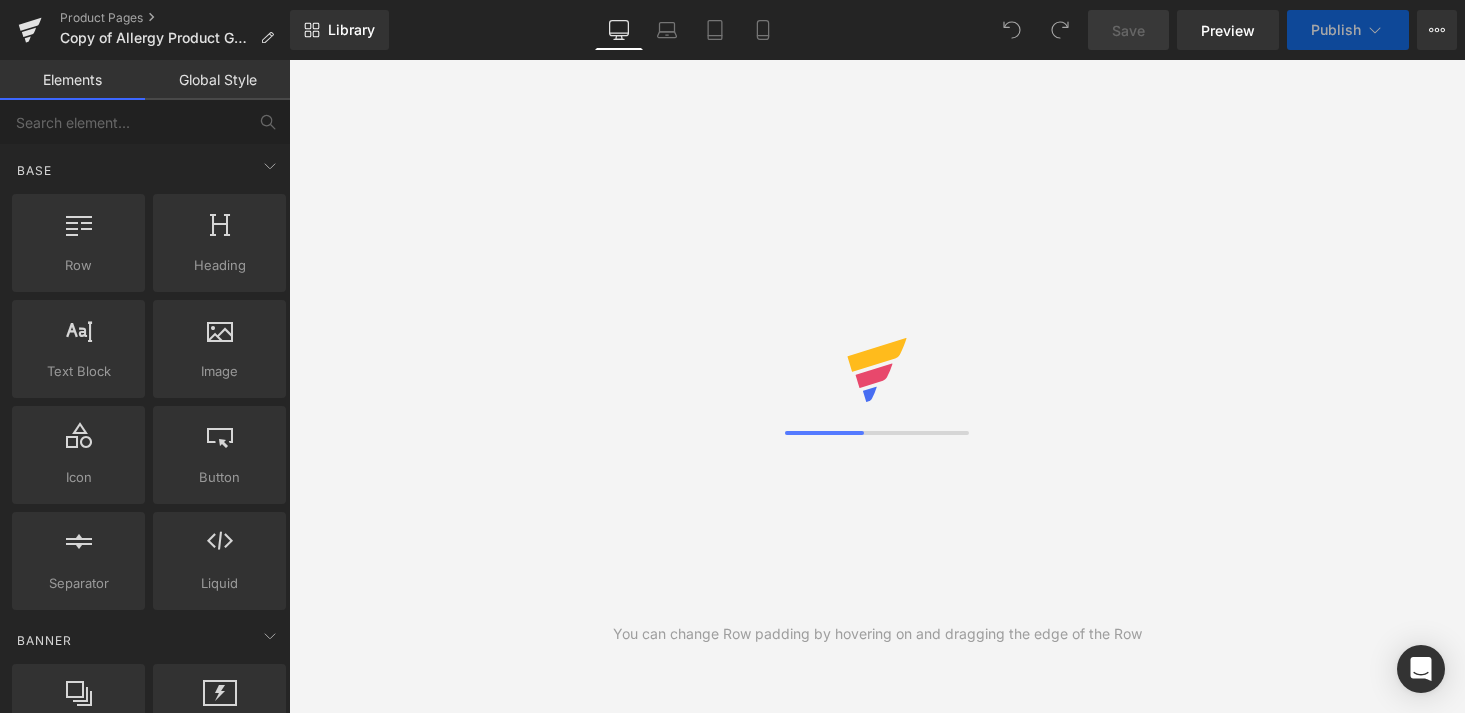 scroll, scrollTop: 0, scrollLeft: 0, axis: both 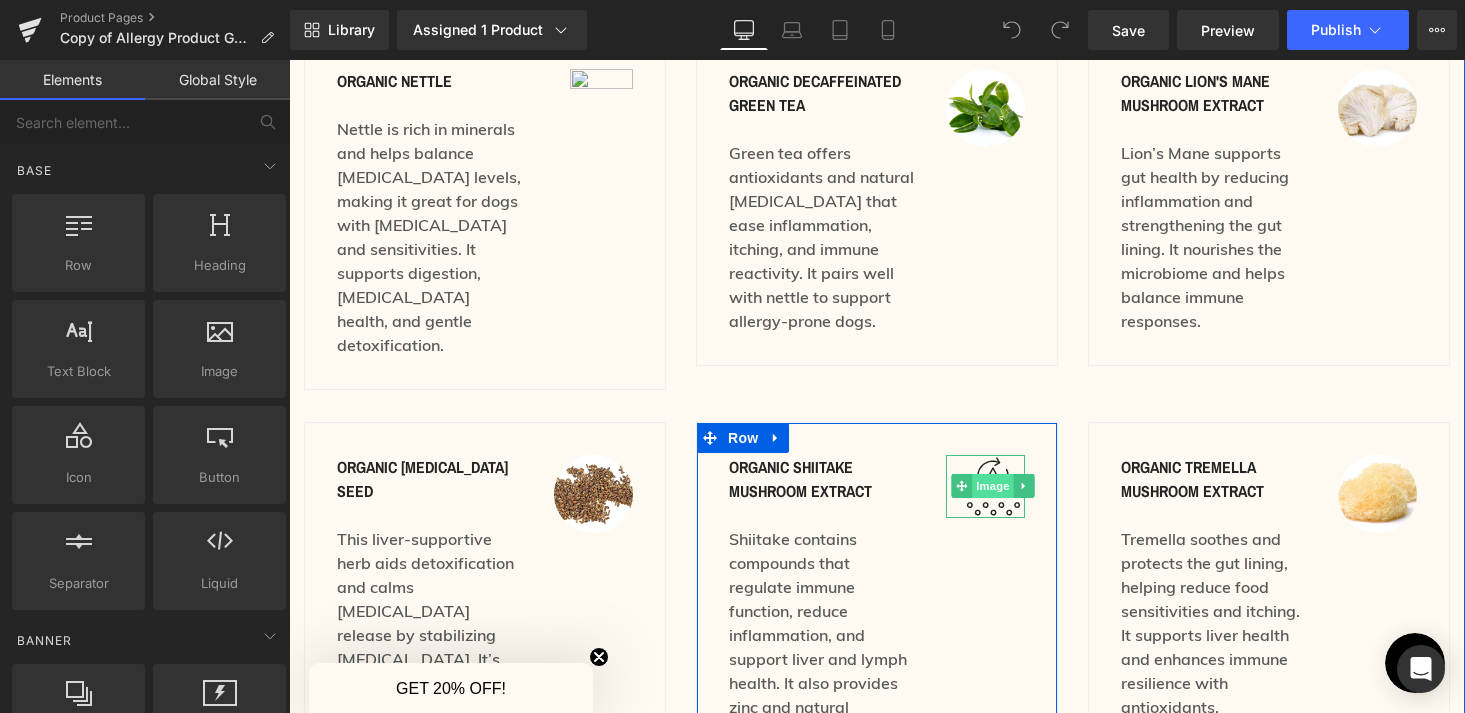 click on "Image" at bounding box center (994, 486) 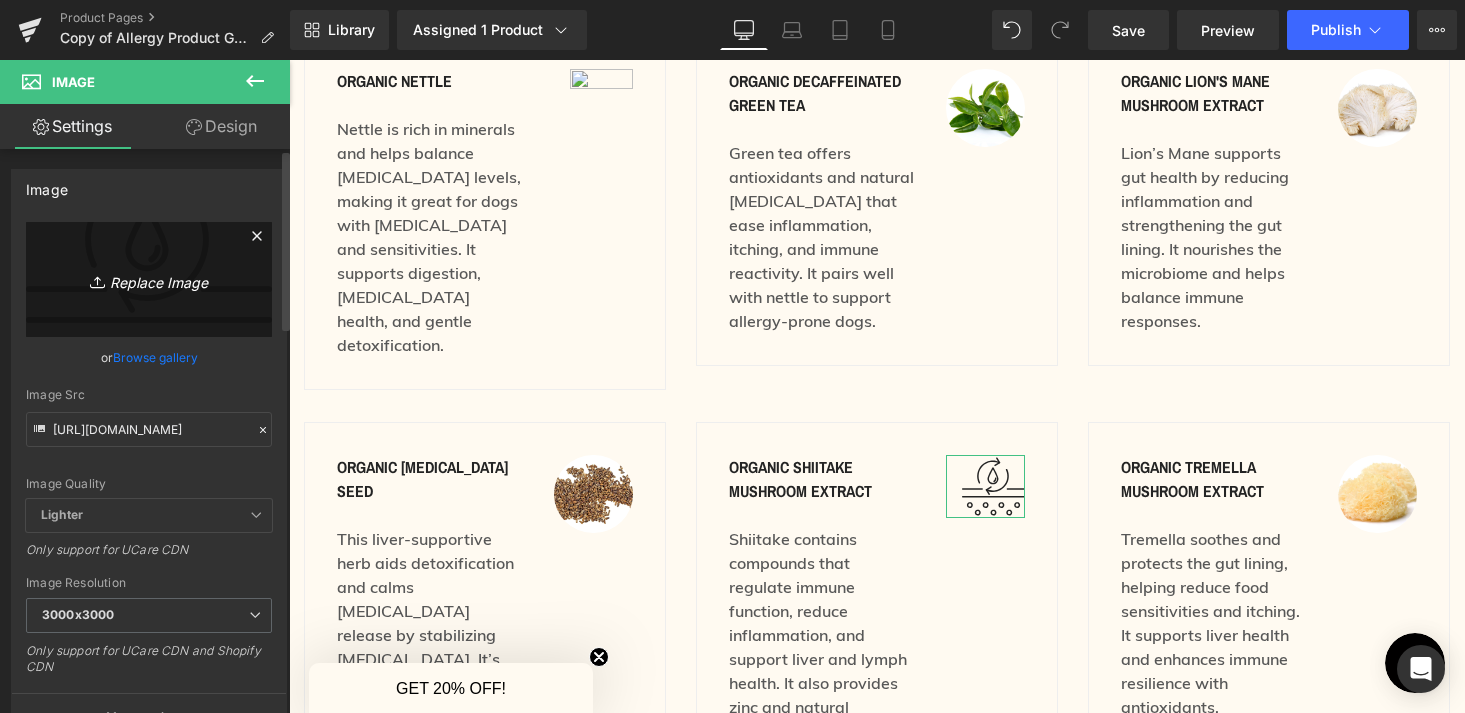 click on "Replace Image" at bounding box center (149, 279) 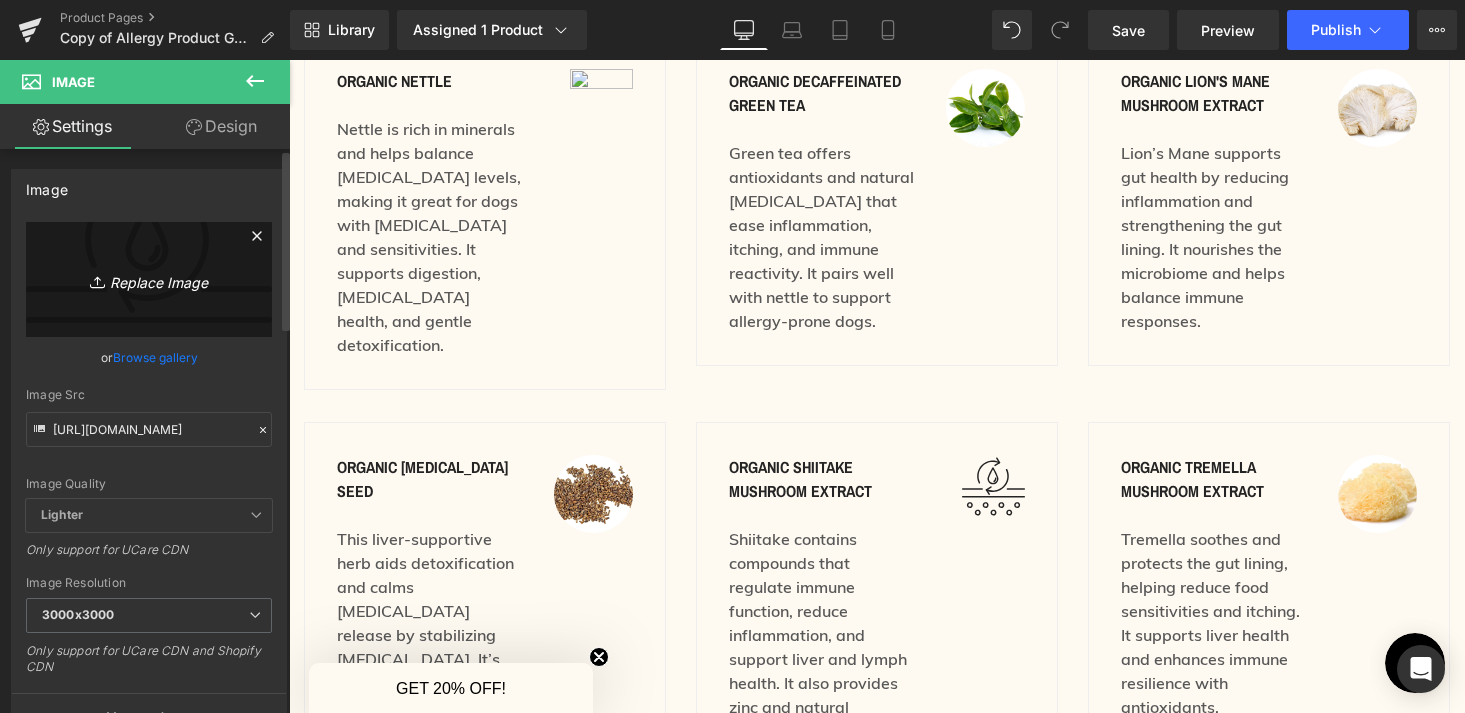 type on "C:\fakepath\5.png" 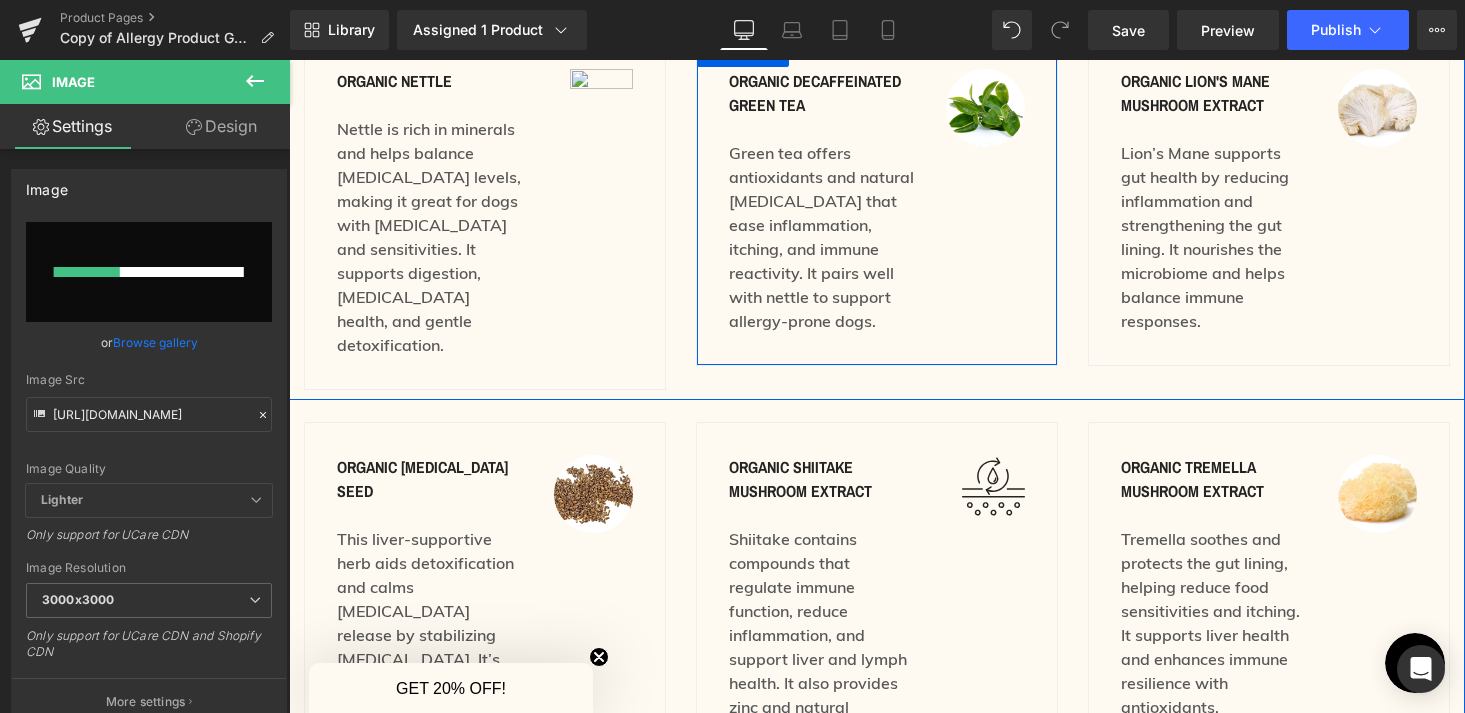 type 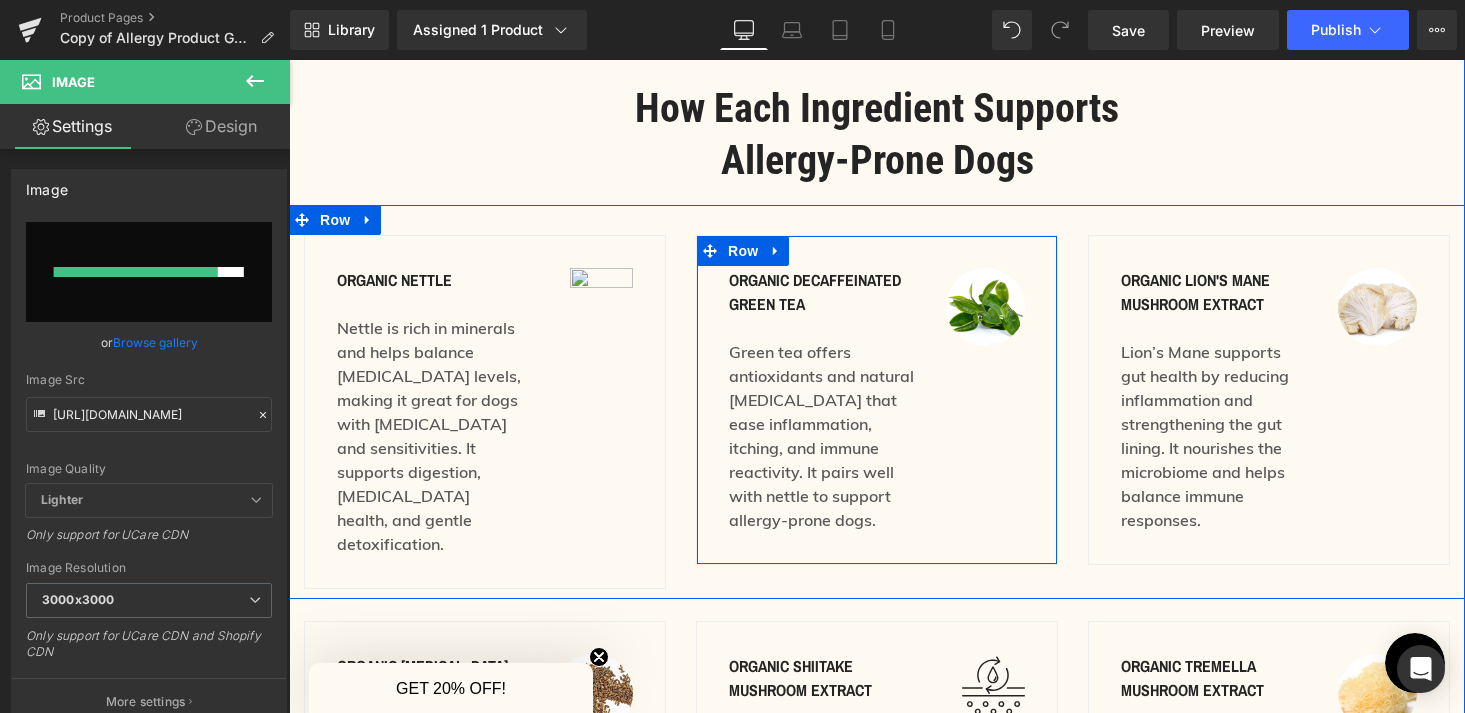 scroll, scrollTop: 2498, scrollLeft: 0, axis: vertical 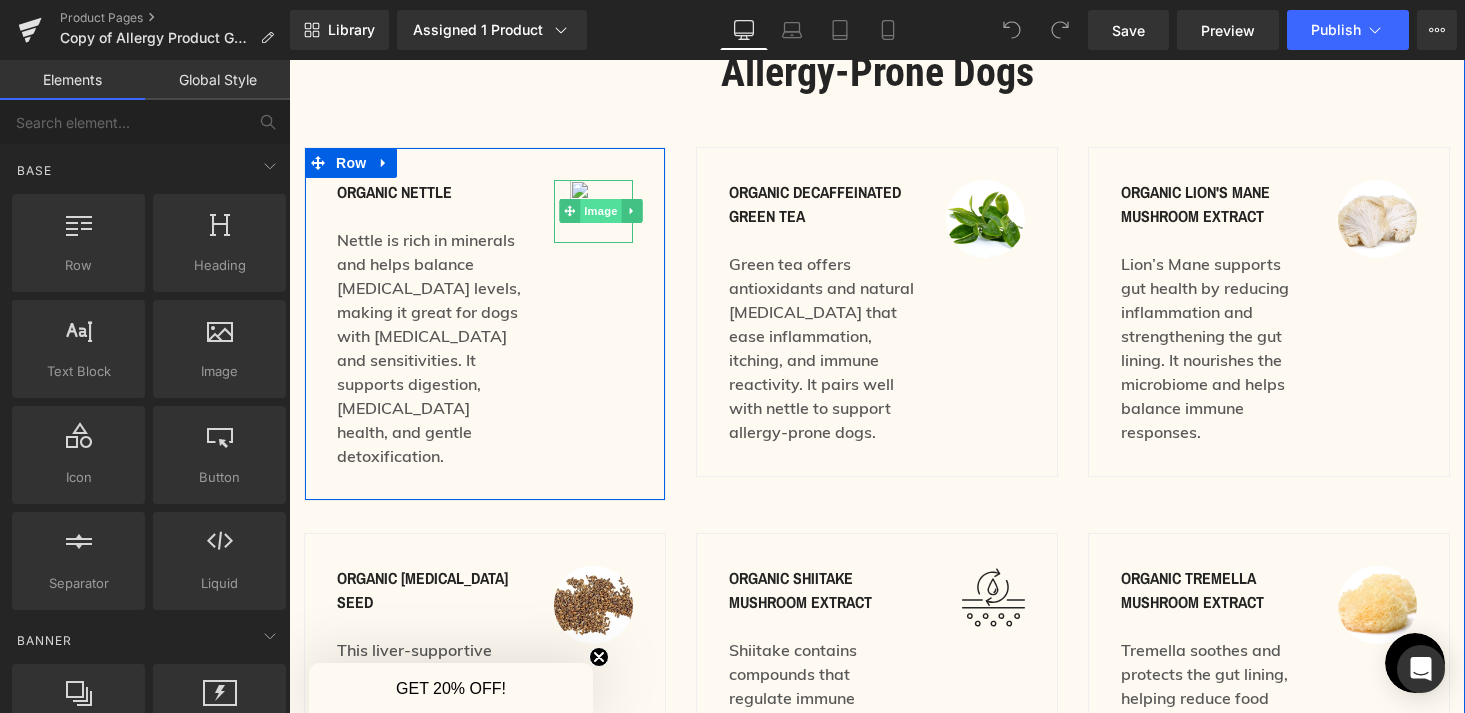 click on "Image" at bounding box center (602, 211) 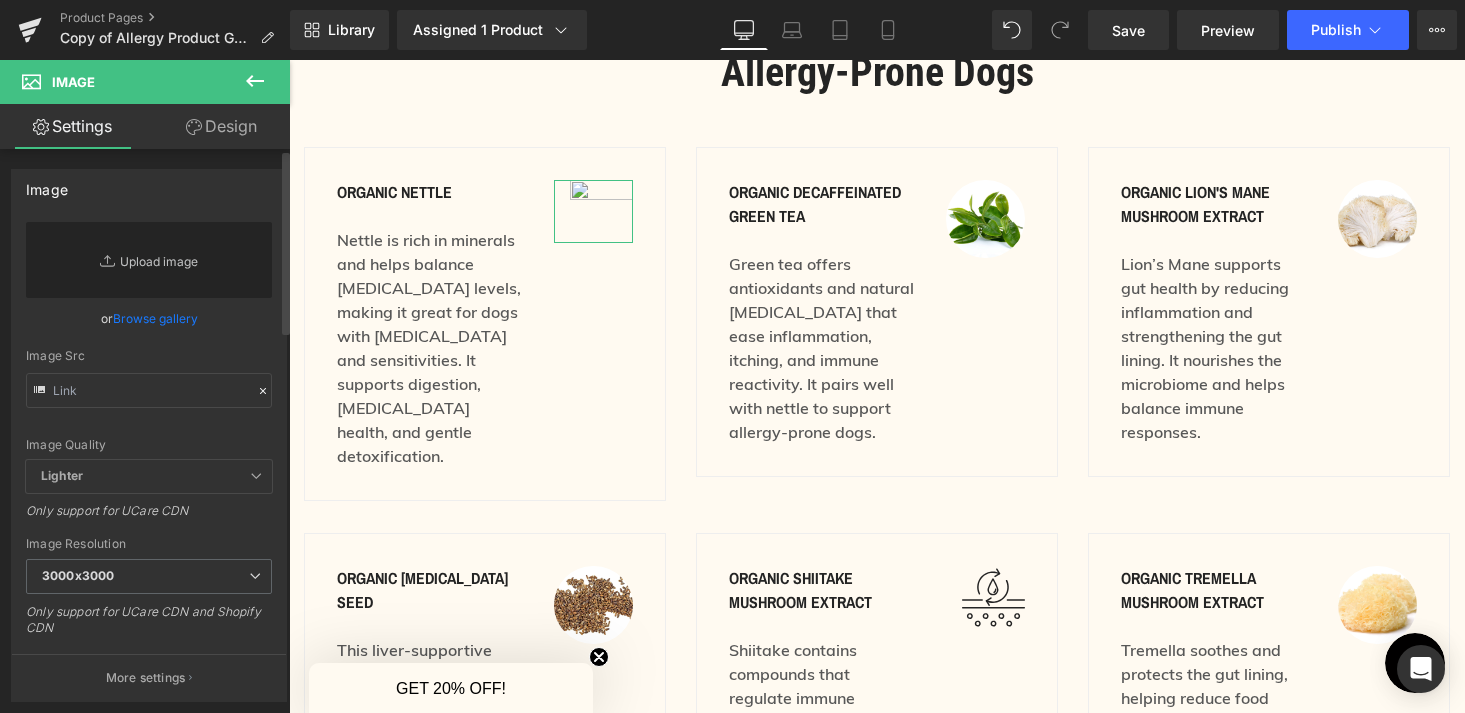 click on "Replace Image" at bounding box center [149, 260] 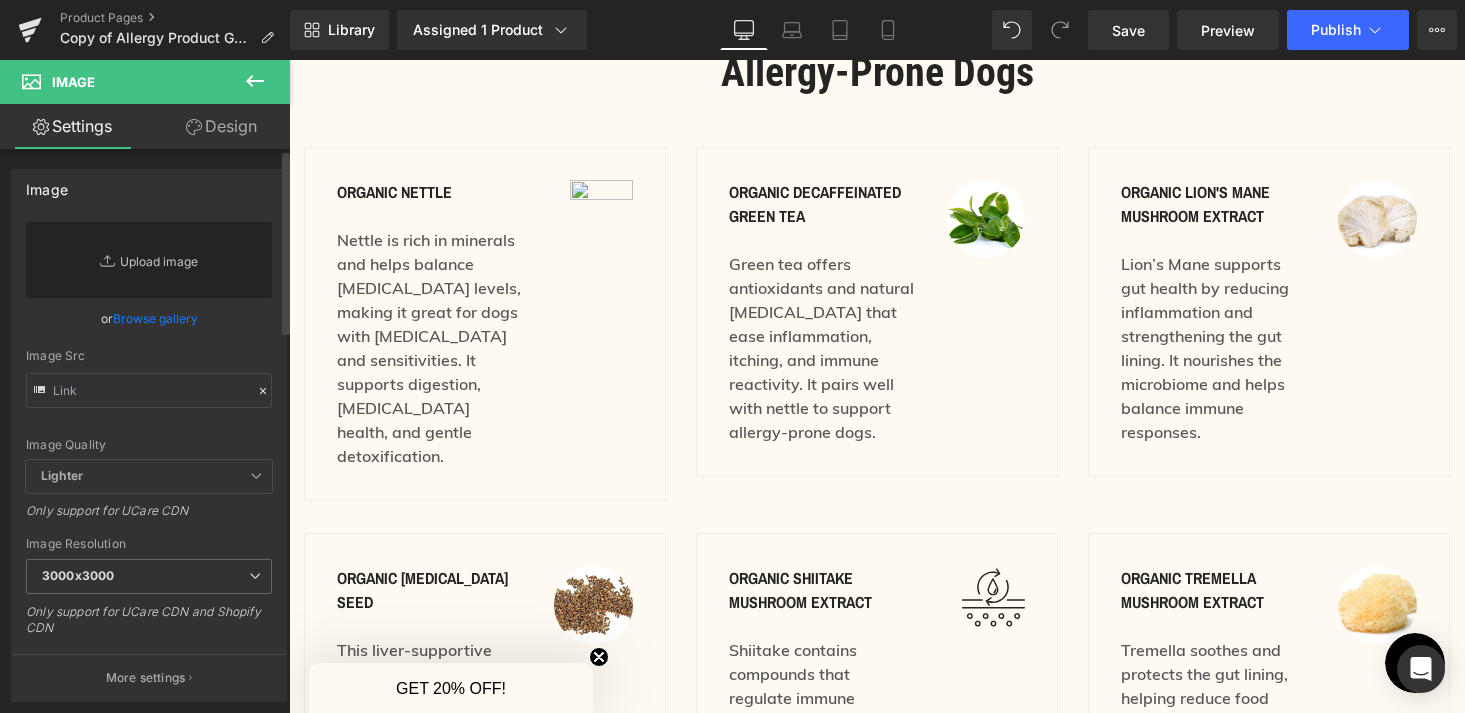 type on "C:\fakepath\1.png" 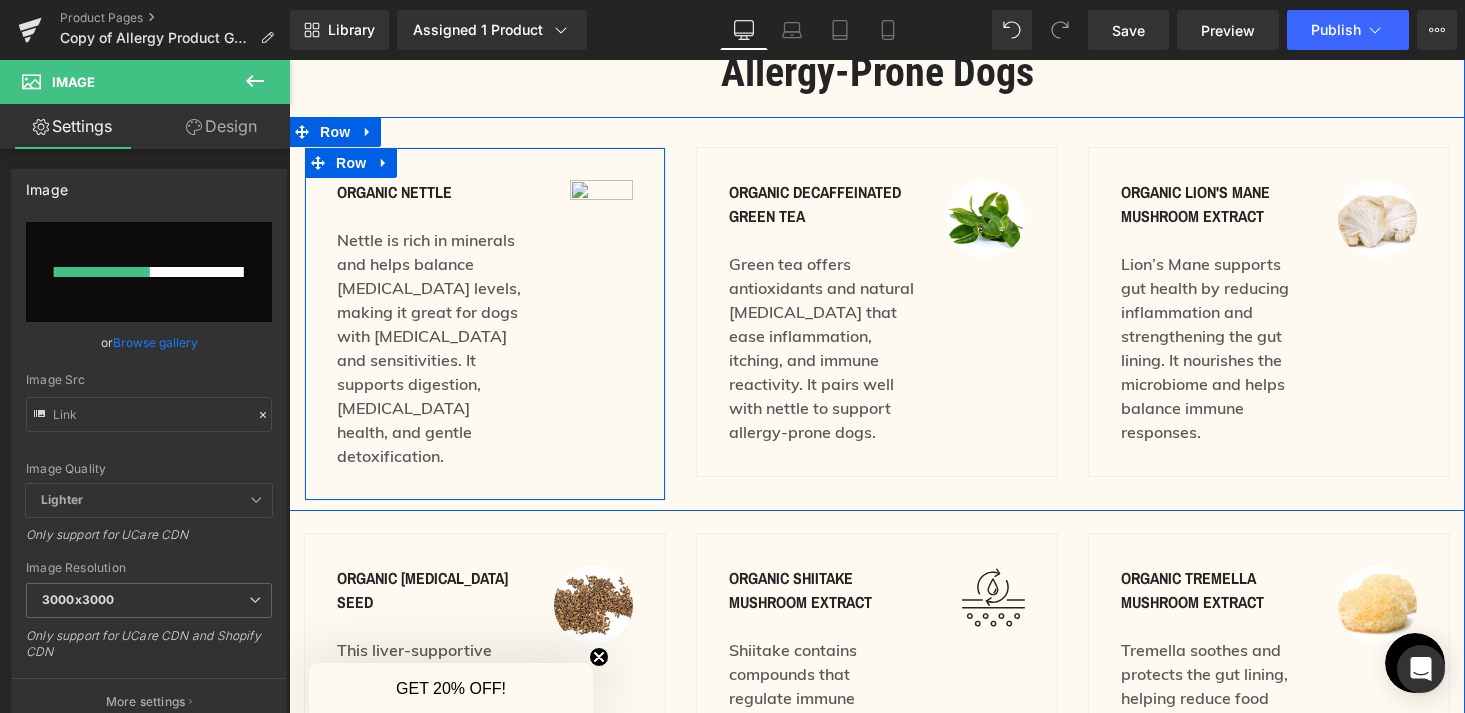 type 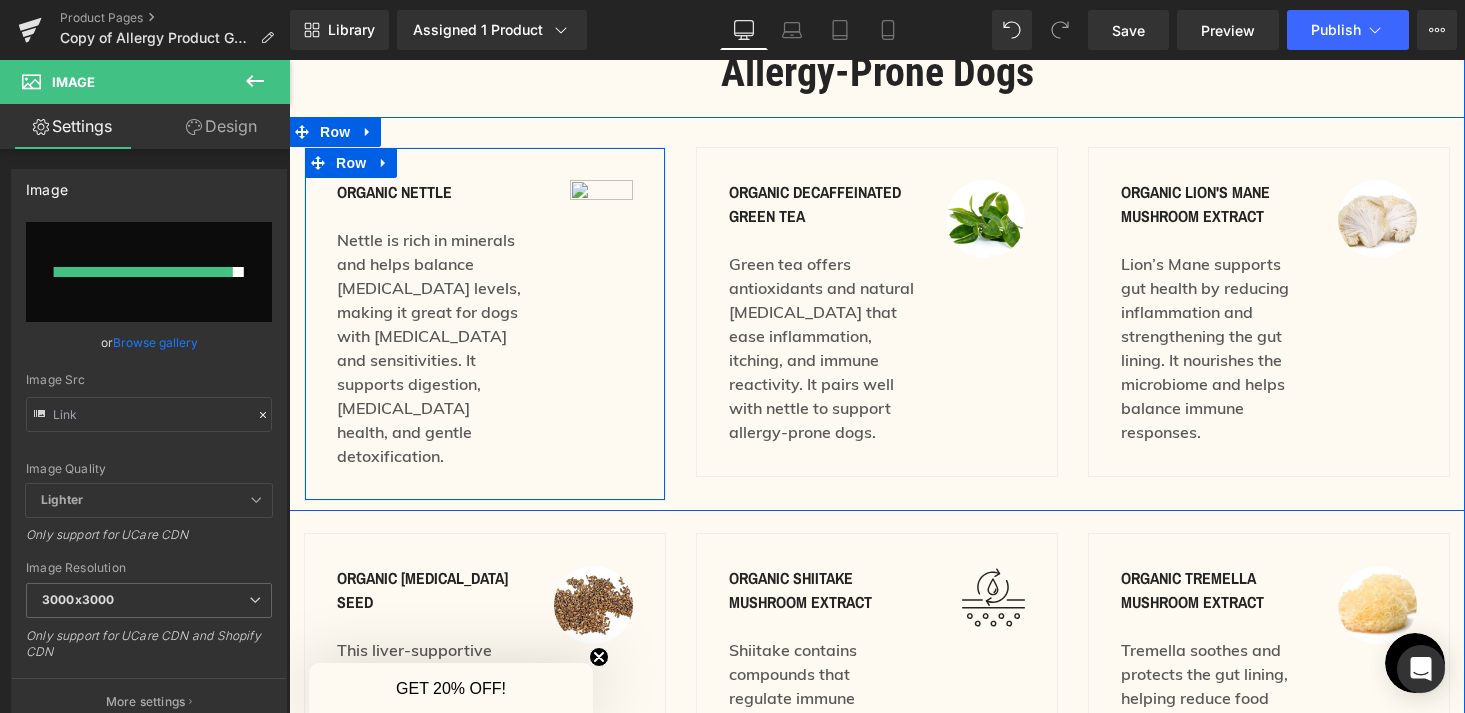 type on "https://ucarecdn.com/51cf7b7f-d4f3-42e0-9c0d-4cab856c781e/-/format/auto/-/preview/3000x3000/-/quality/lighter/1.png" 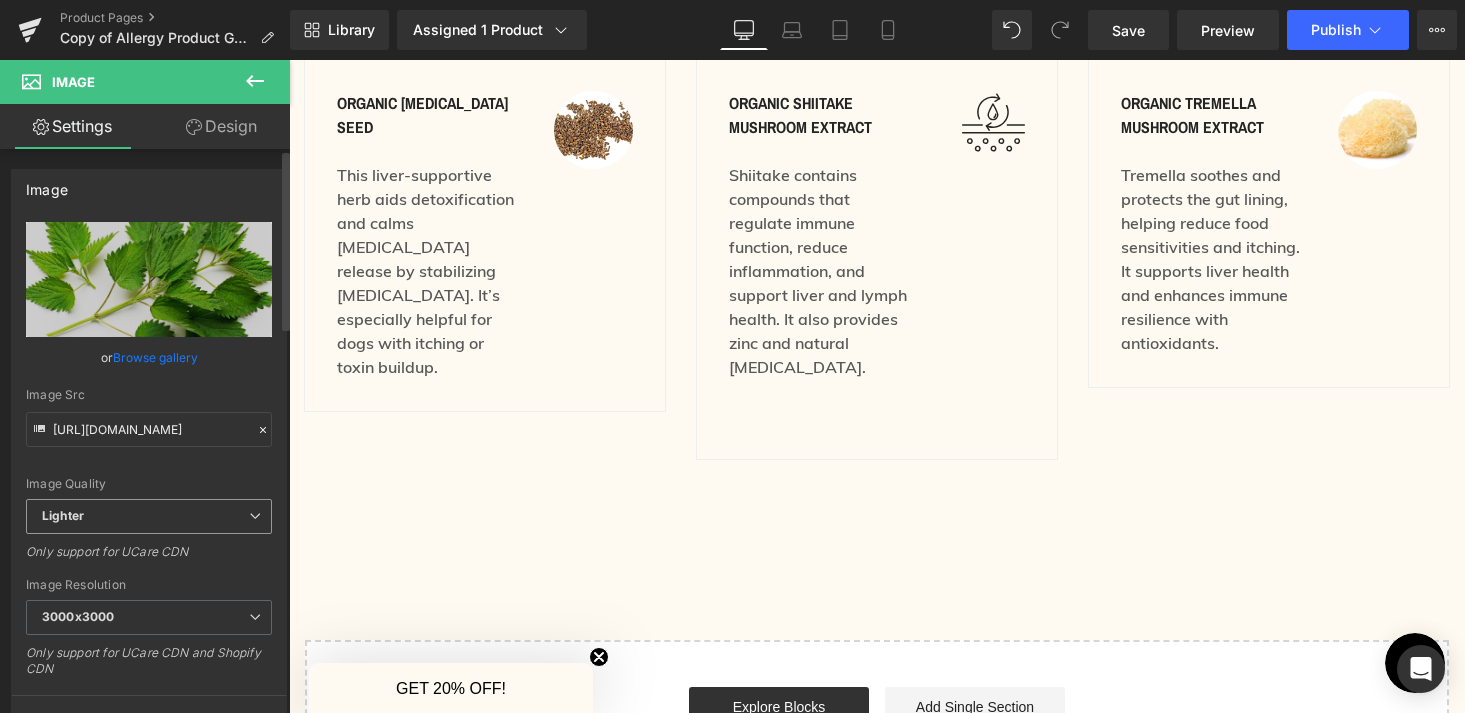scroll, scrollTop: 3116, scrollLeft: 0, axis: vertical 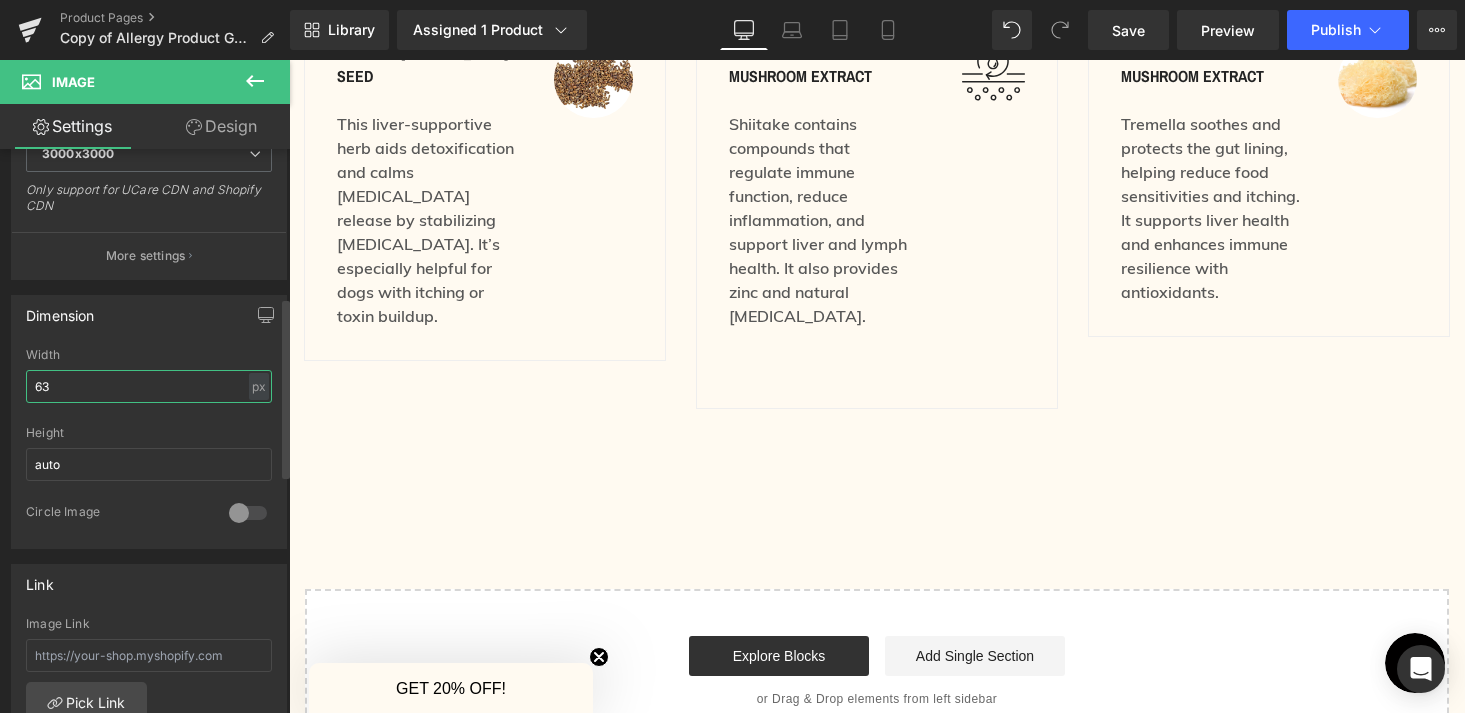 click on "63" at bounding box center (149, 386) 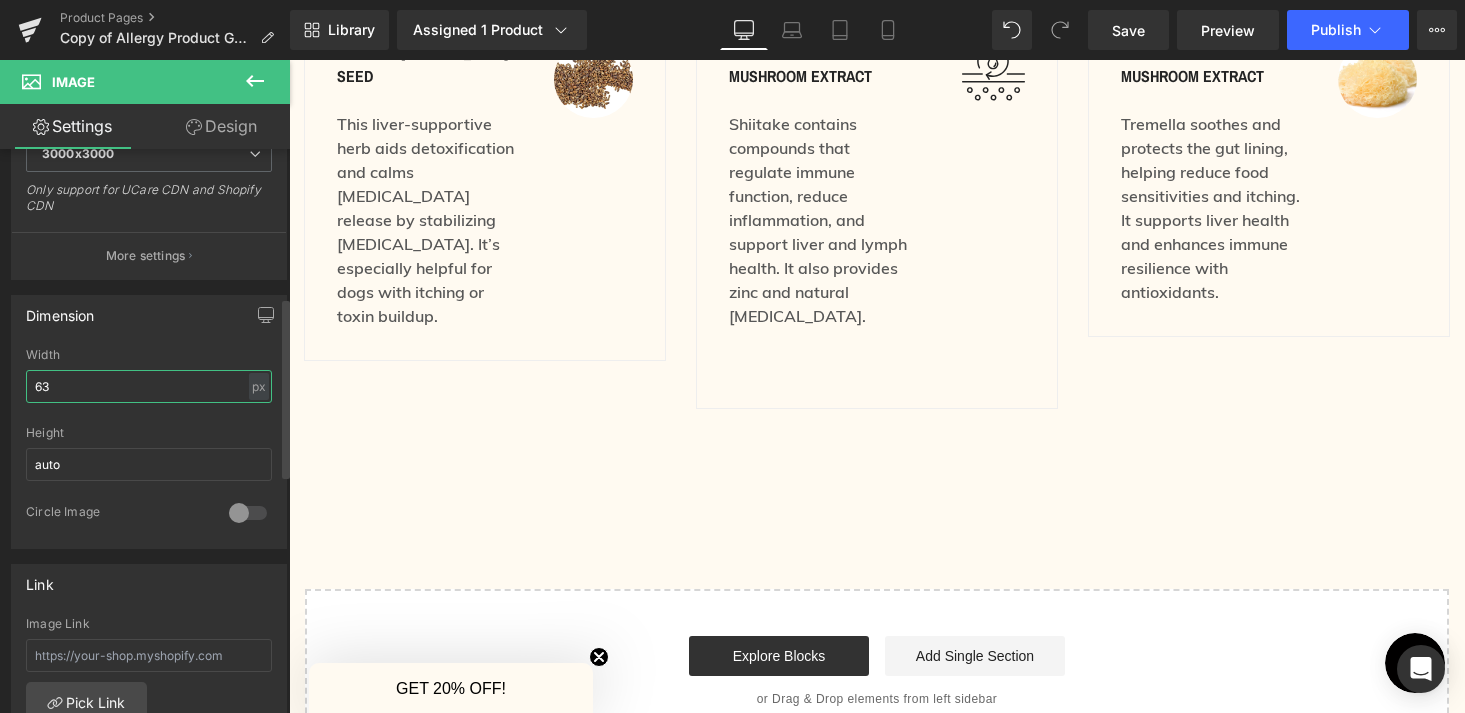 click on "63" at bounding box center [149, 386] 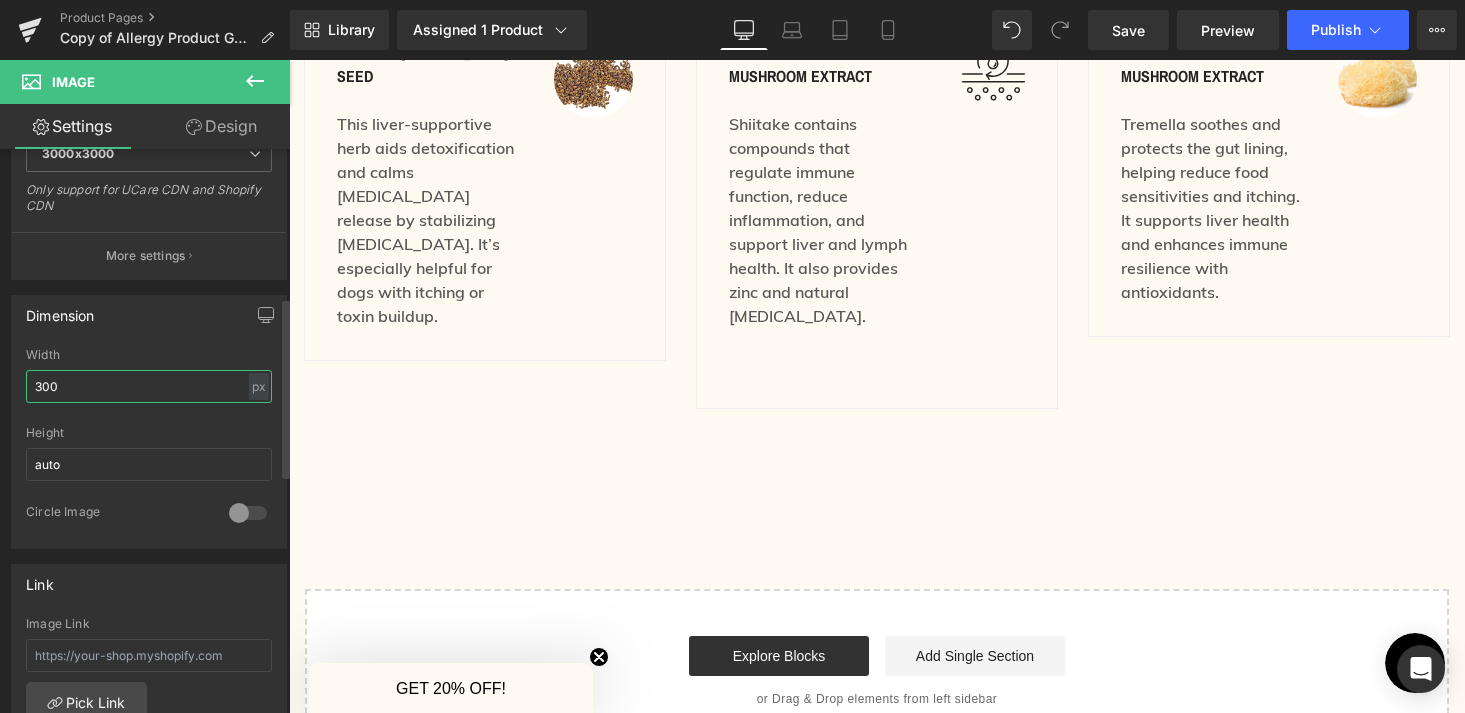 type on "300" 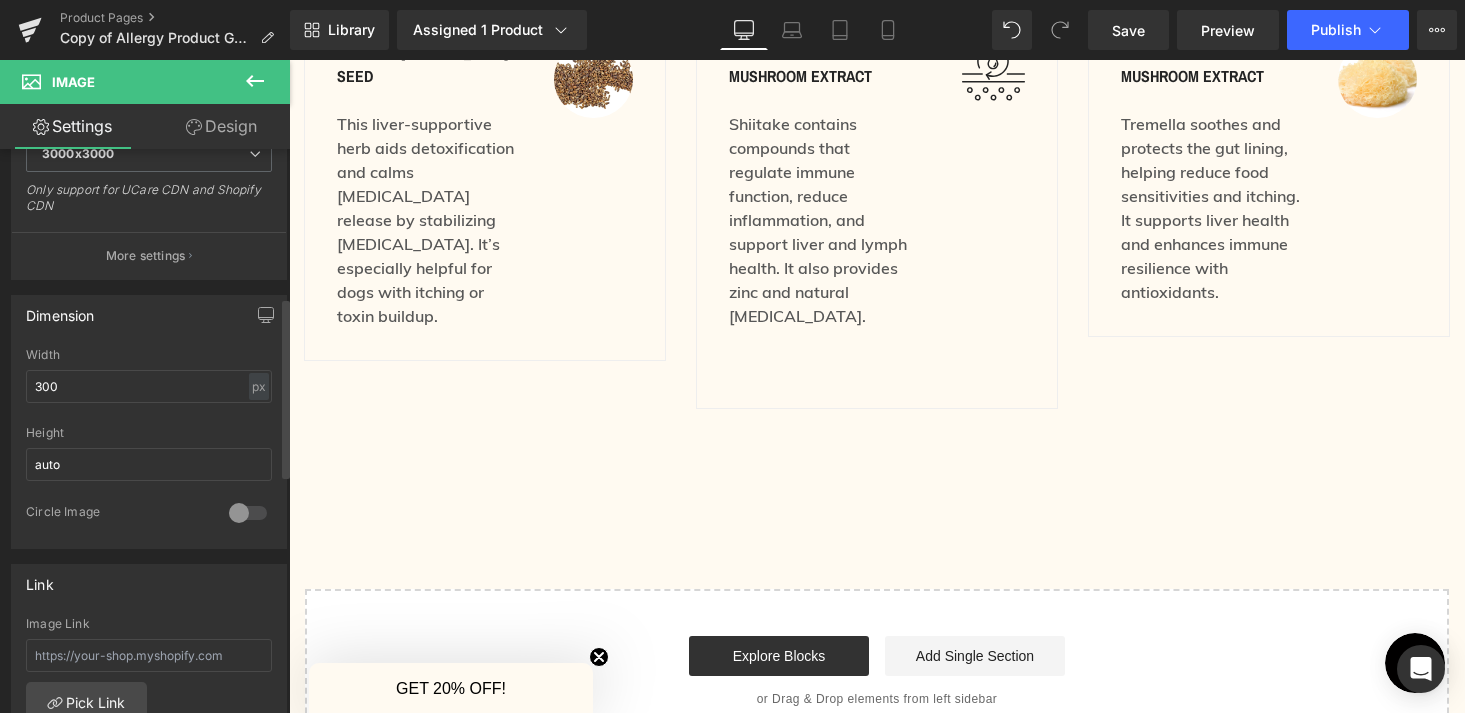 click at bounding box center (248, 513) 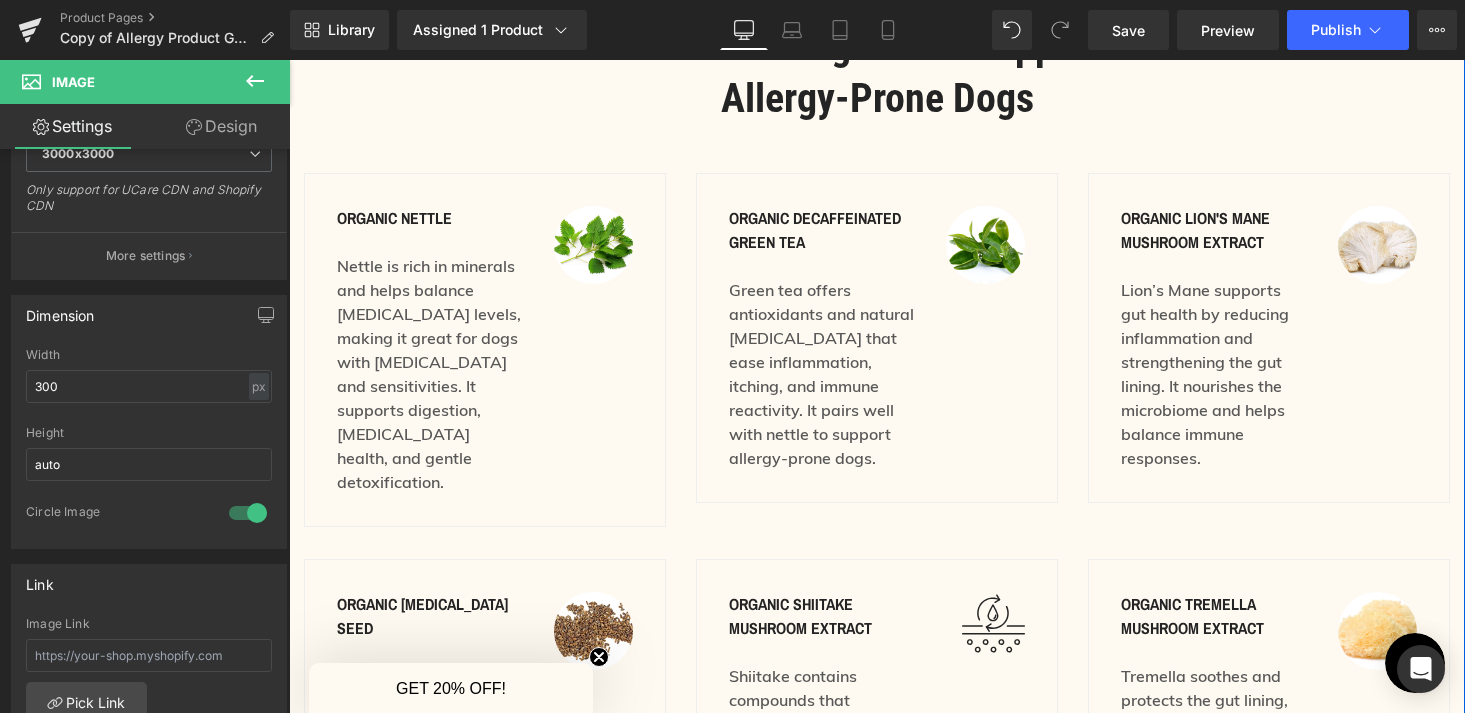 scroll, scrollTop: 2501, scrollLeft: 0, axis: vertical 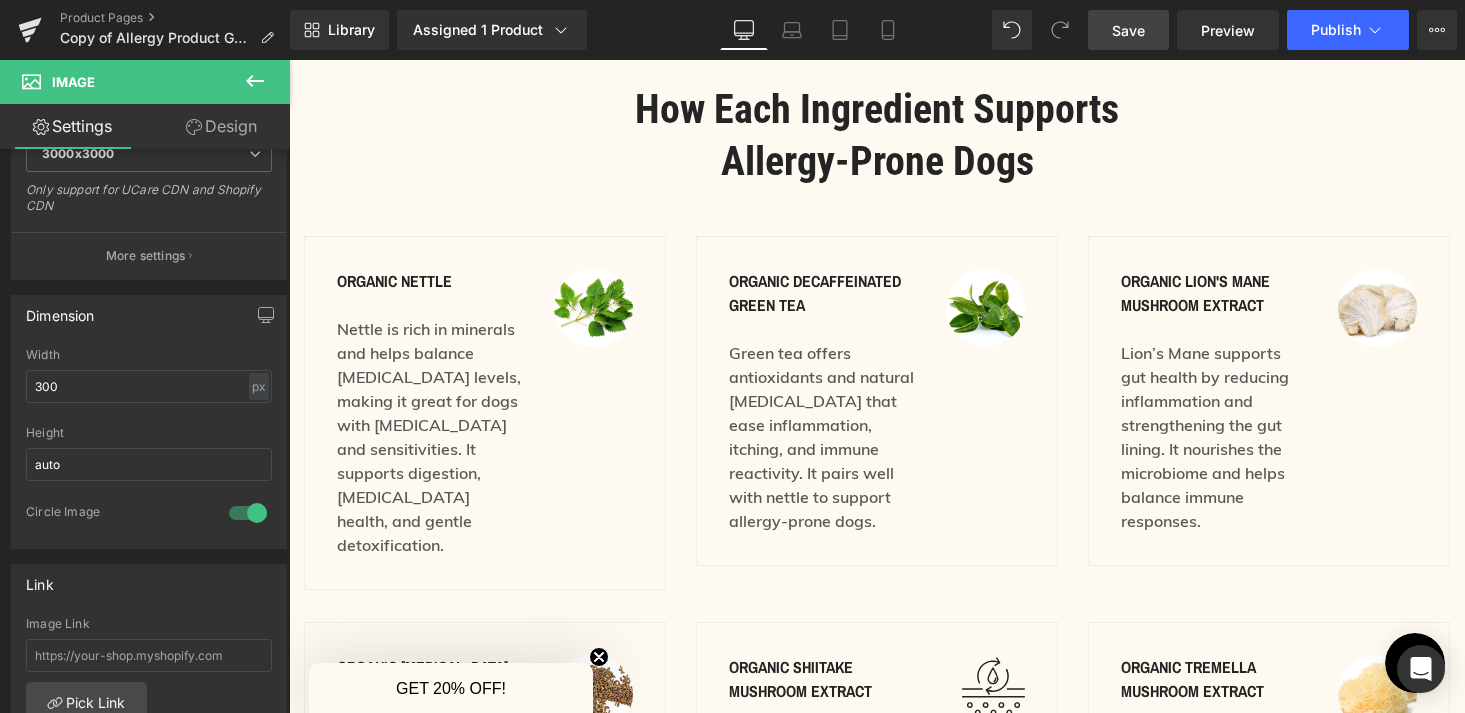click on "Save" at bounding box center [1128, 30] 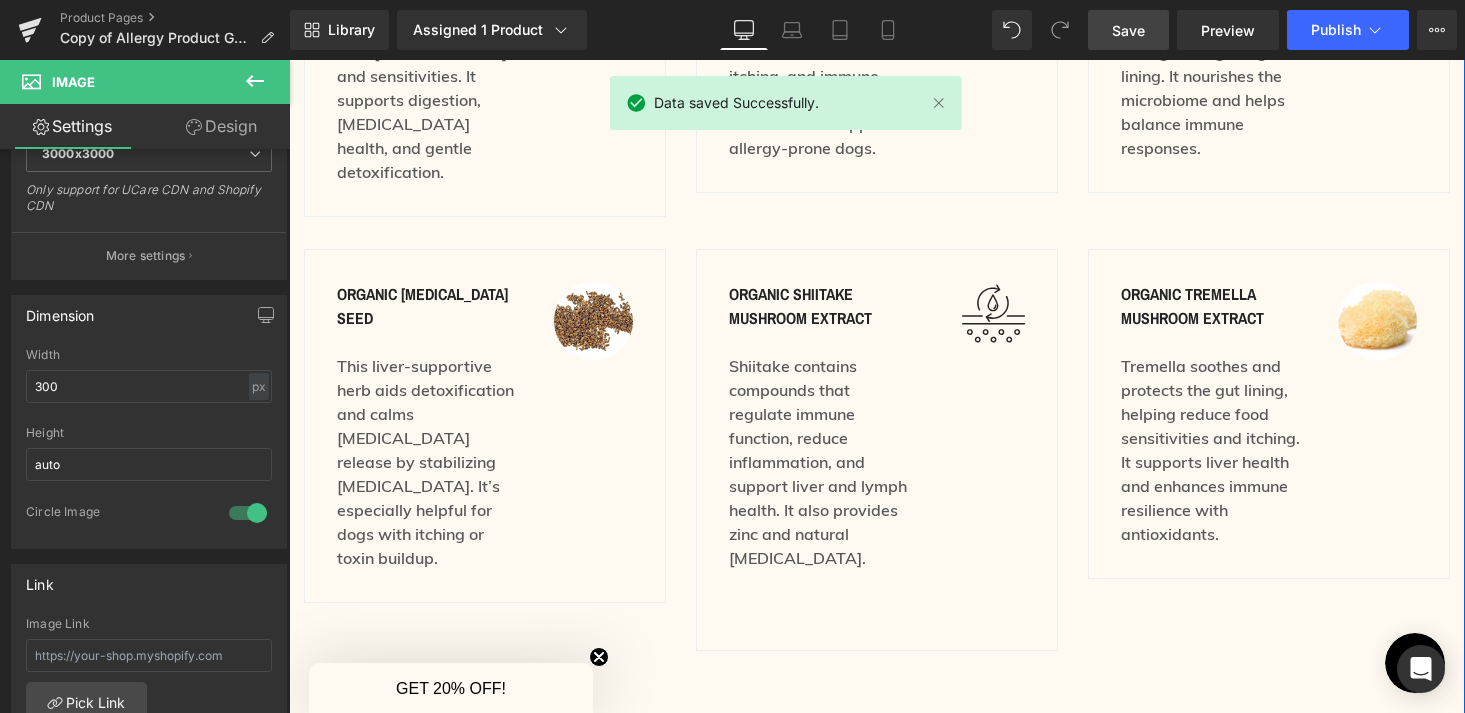 scroll, scrollTop: 2881, scrollLeft: 0, axis: vertical 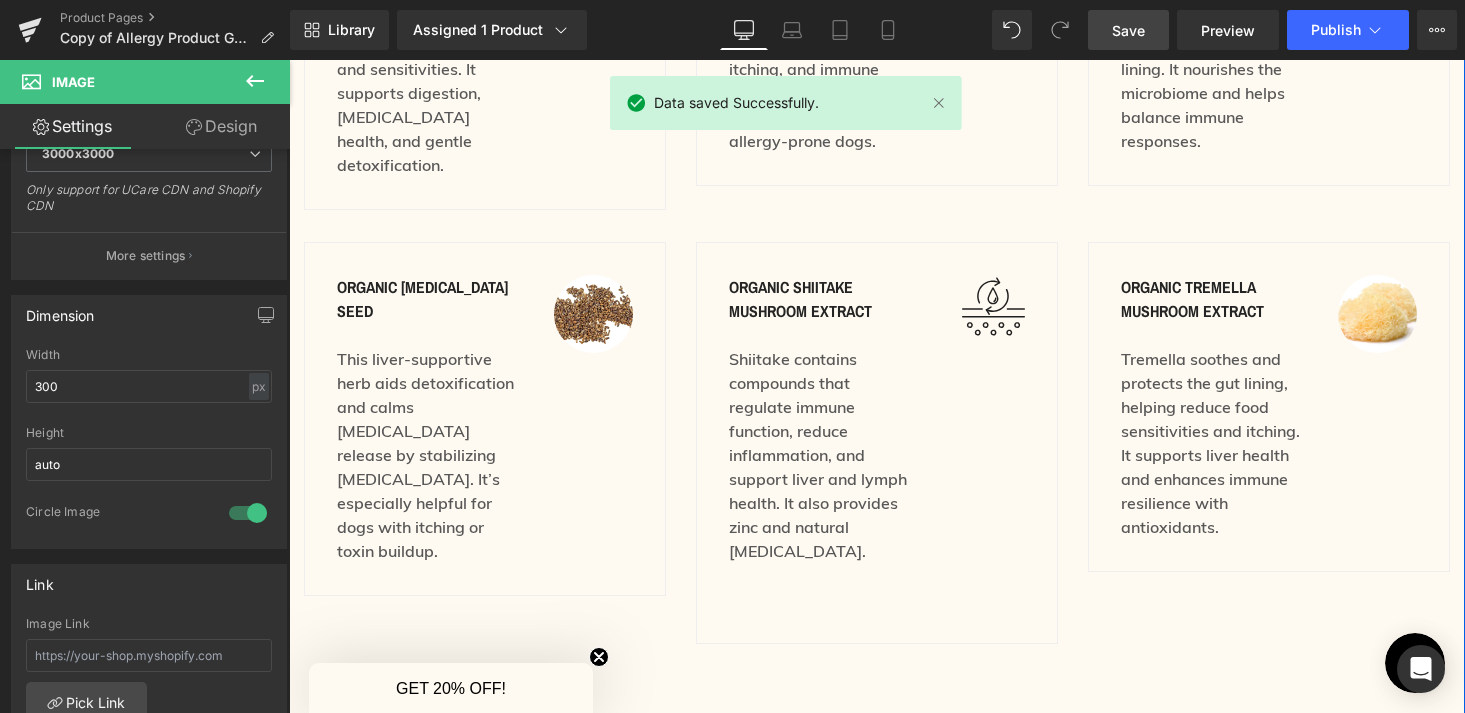 click on "Image" at bounding box center (985, 306) 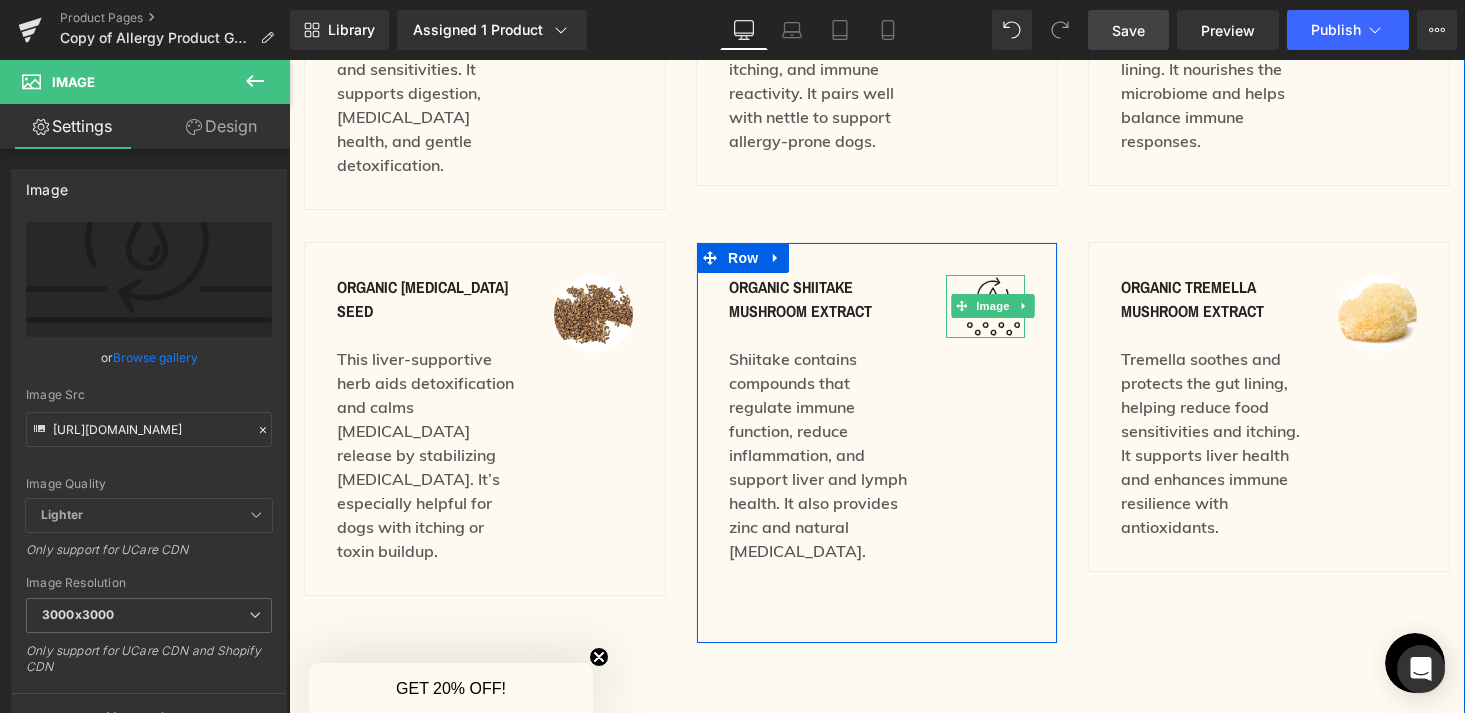 click on "Image" at bounding box center (994, 306) 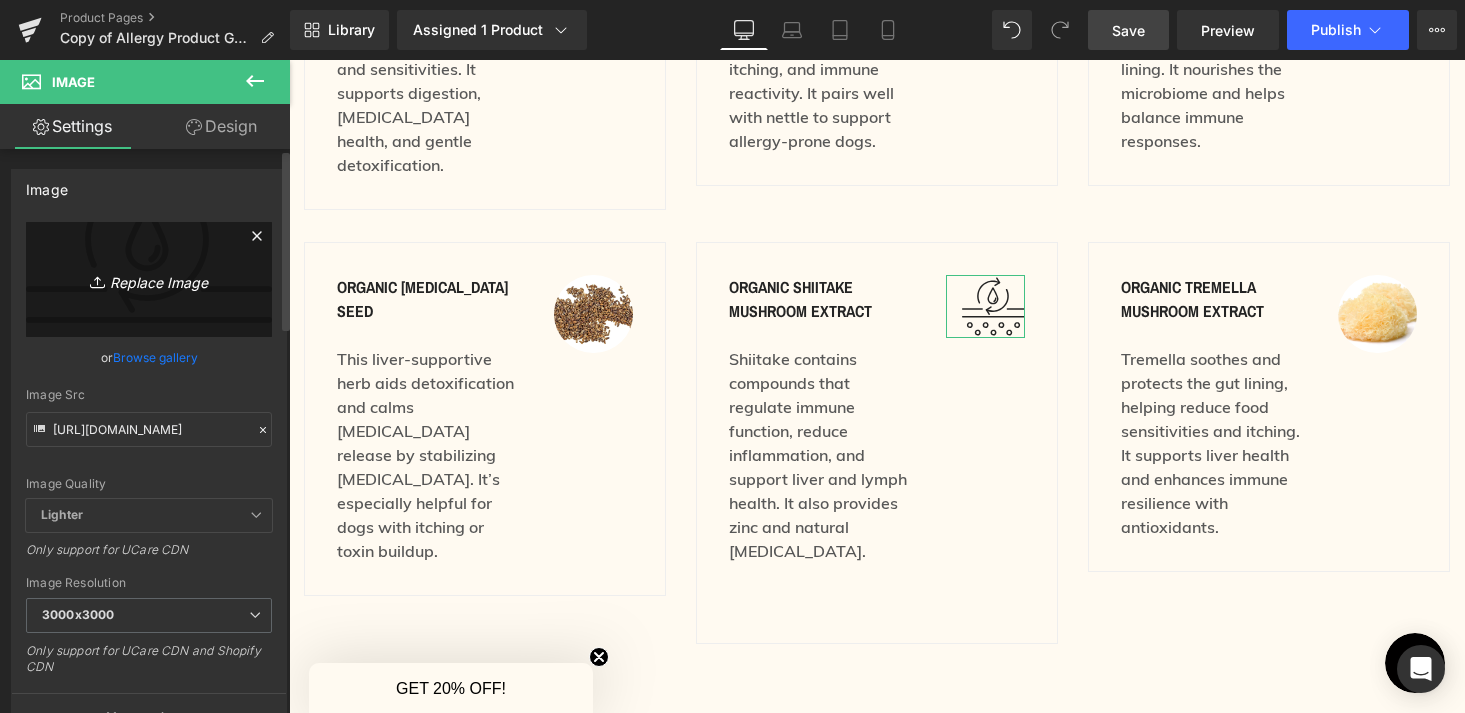 click on "Replace Image" at bounding box center [149, 279] 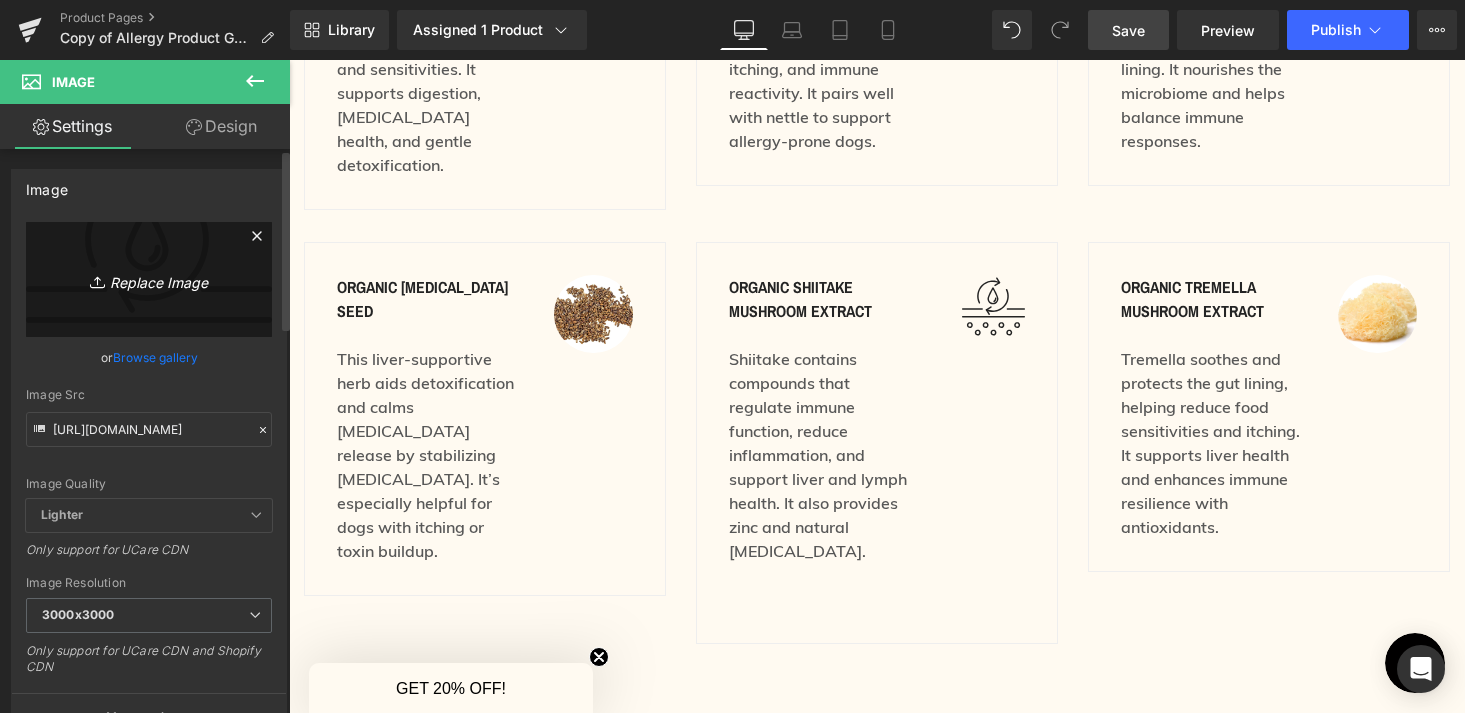 type on "C:\fakepath\5.png" 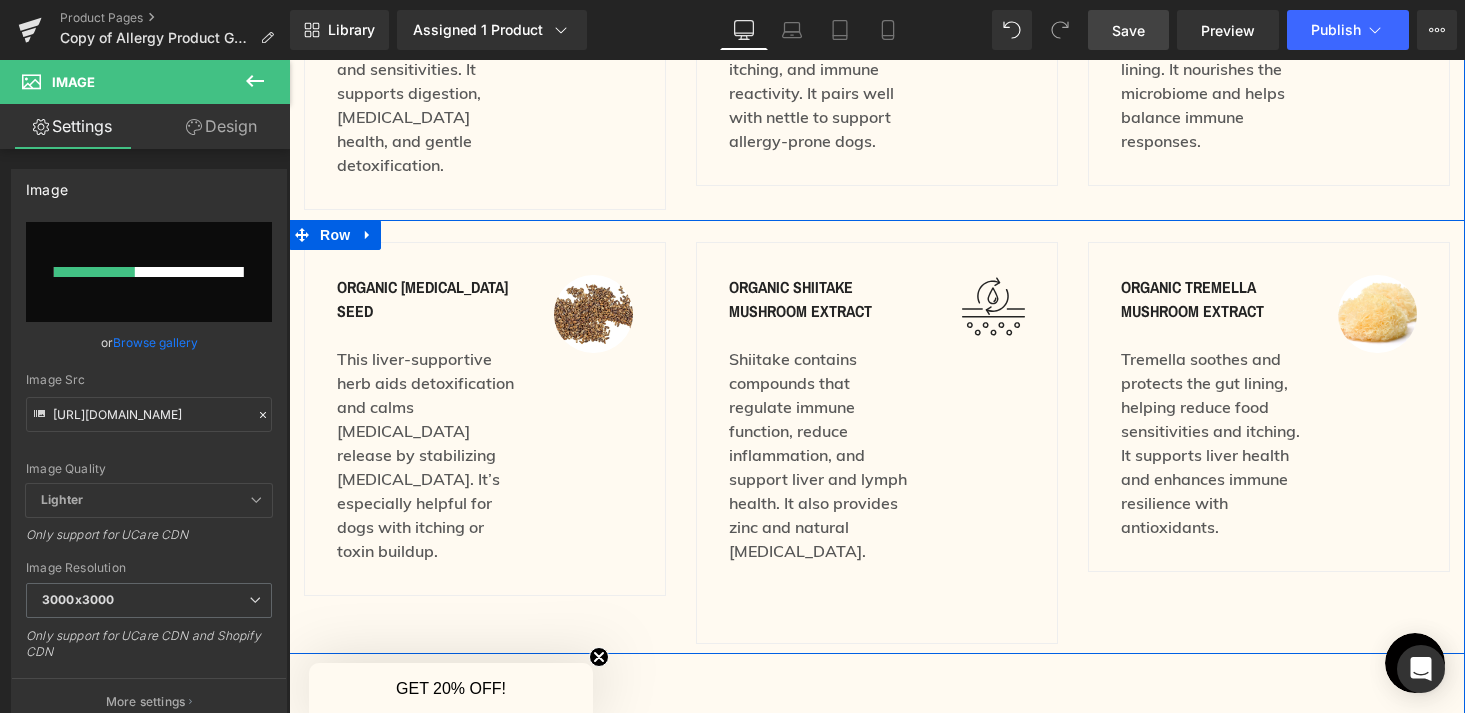 type 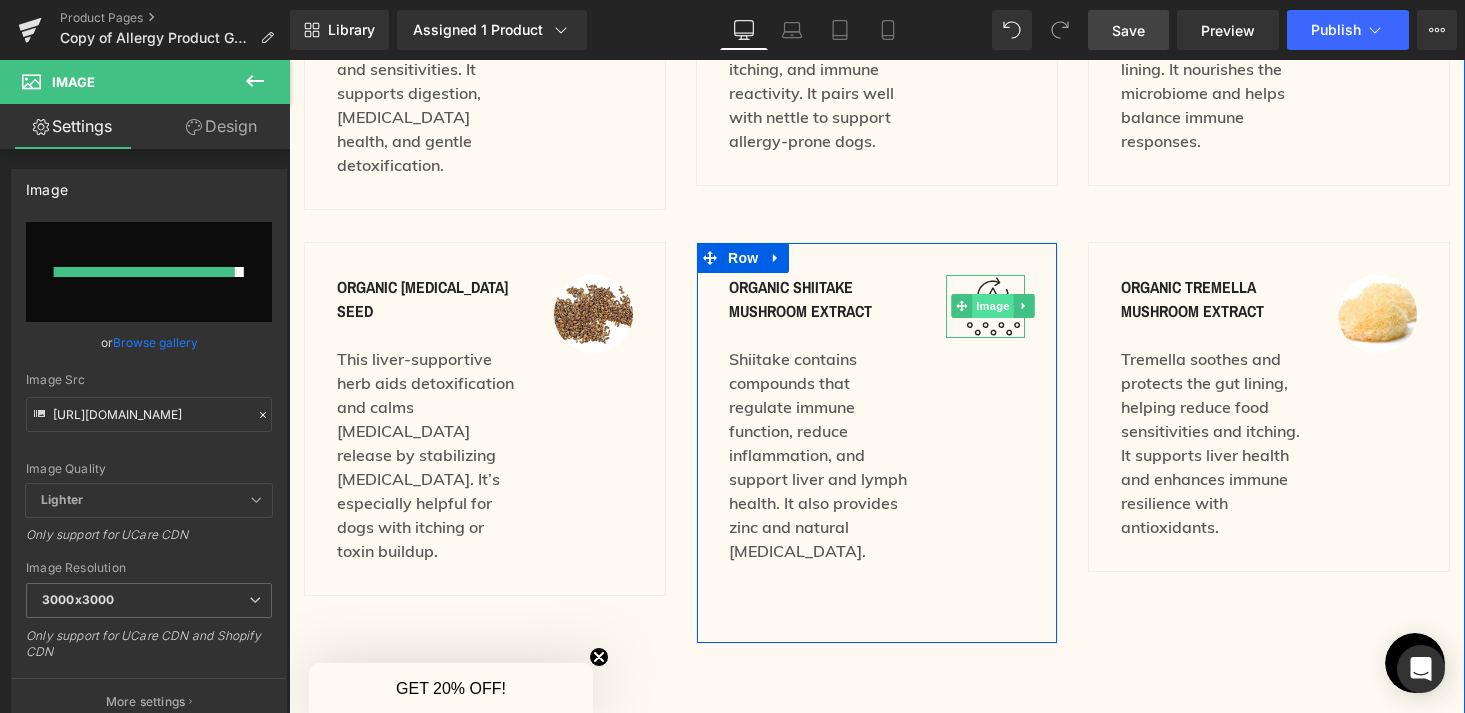 click on "Image" at bounding box center (994, 306) 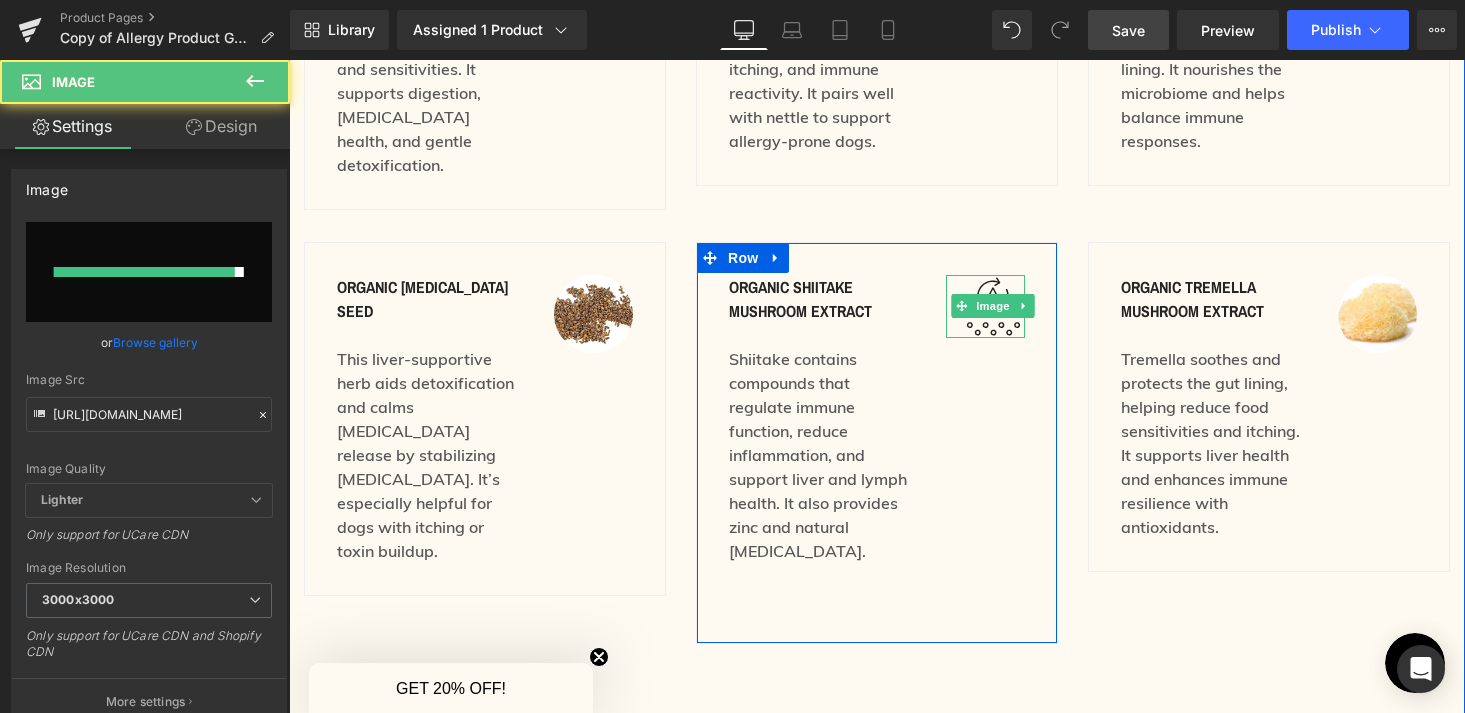 click at bounding box center [993, 306] 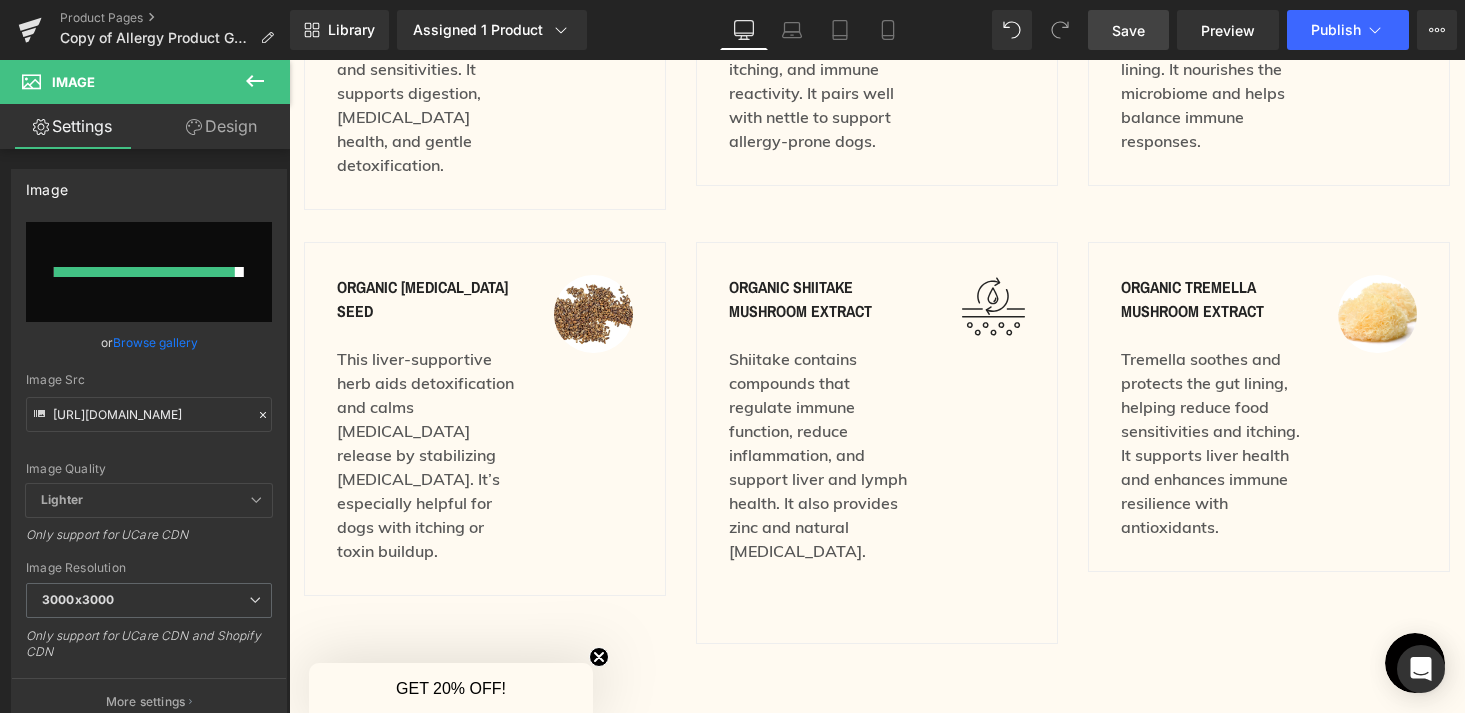 click on "Save" at bounding box center [1128, 30] 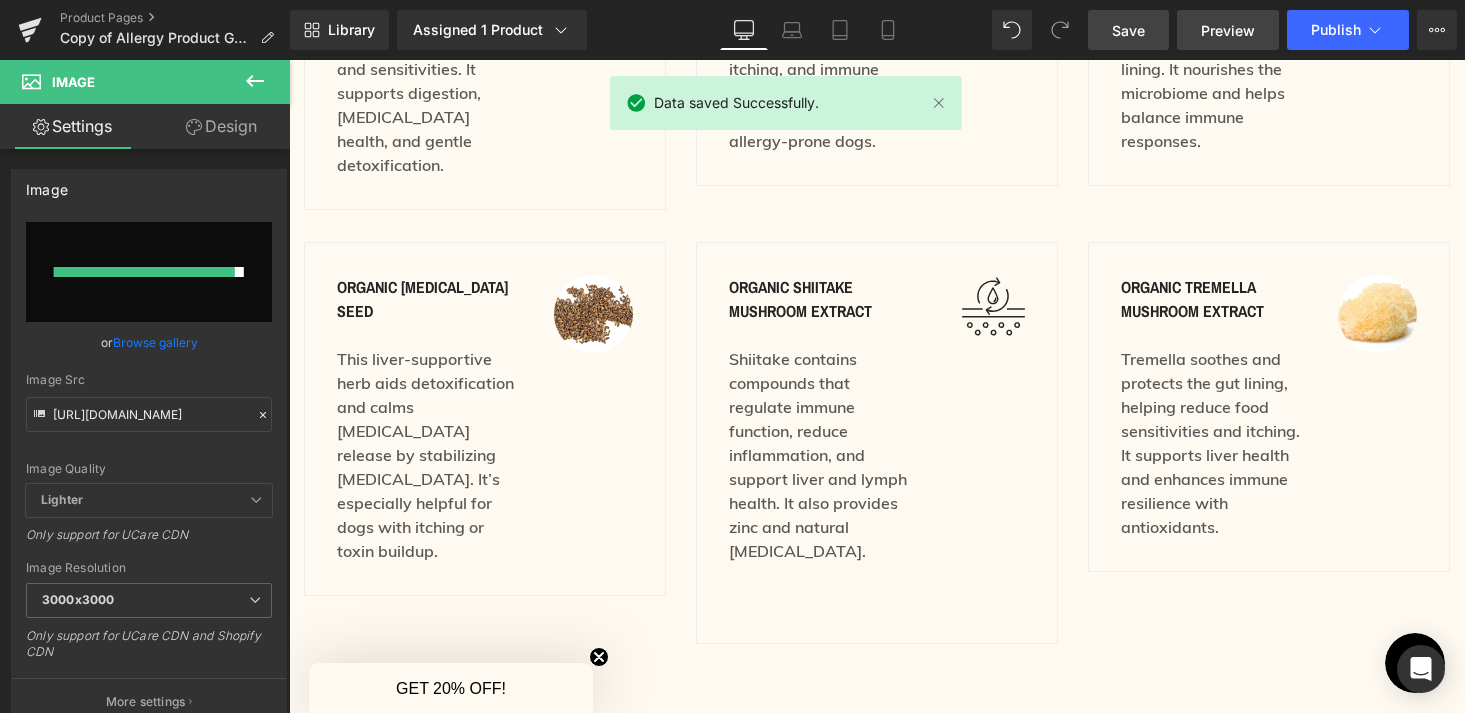 click on "Preview" at bounding box center (1228, 30) 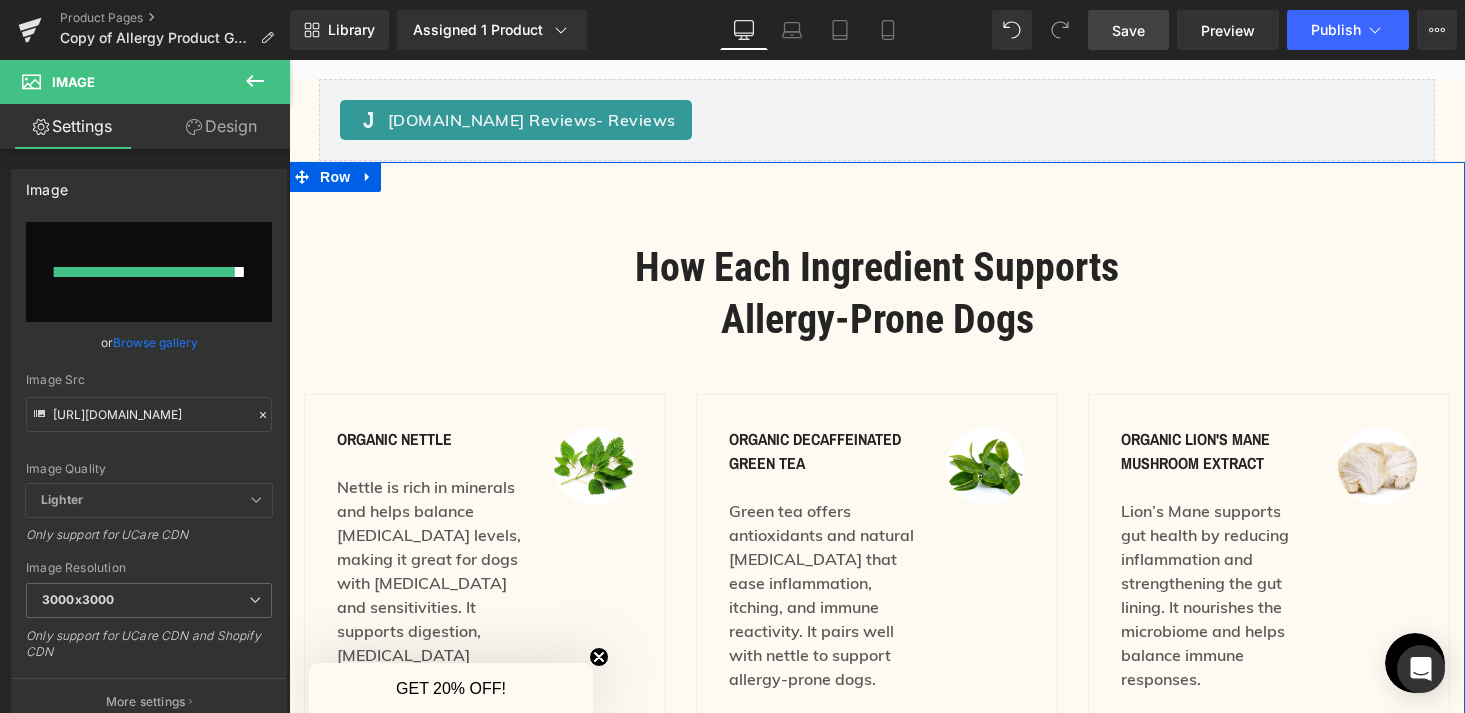 scroll, scrollTop: 2277, scrollLeft: 0, axis: vertical 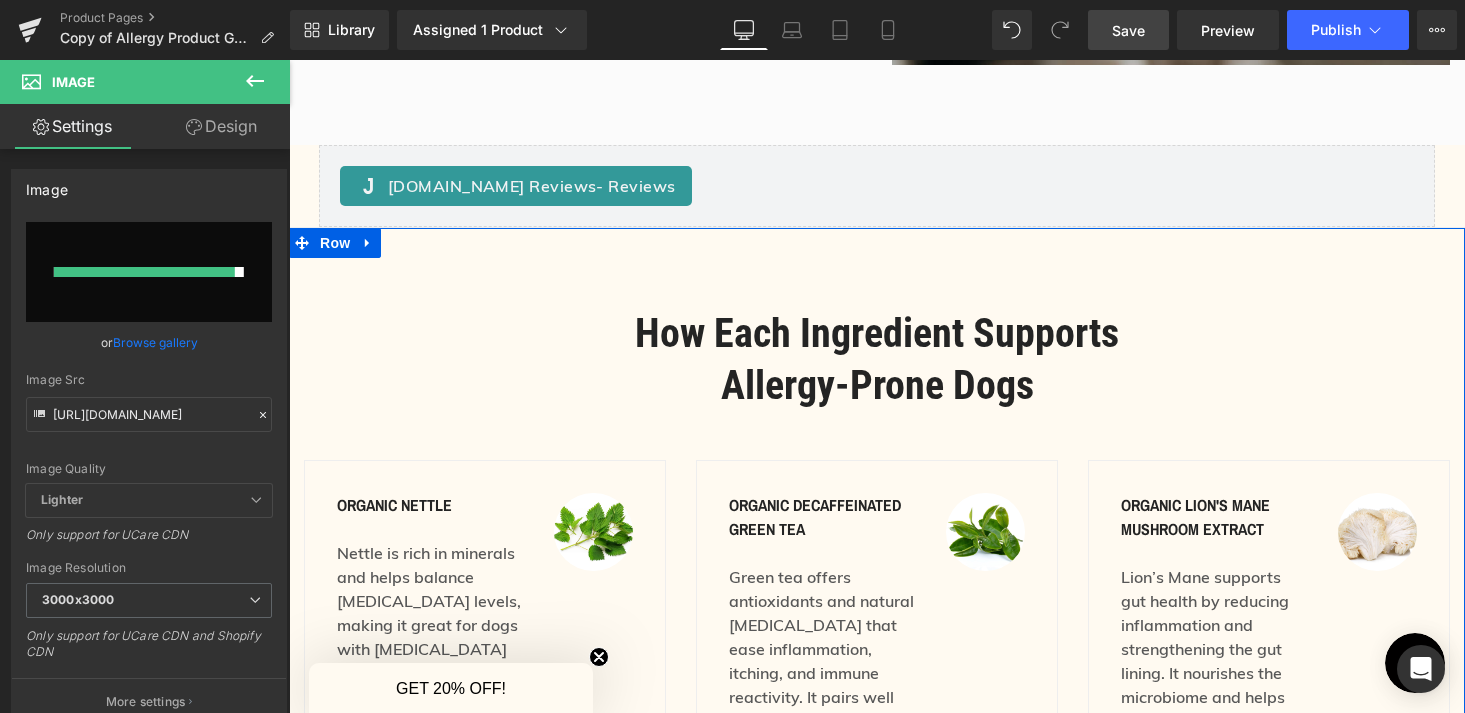 click on "How Each Ingredient Supports  Allergy-Prone Dogs" at bounding box center [877, 360] 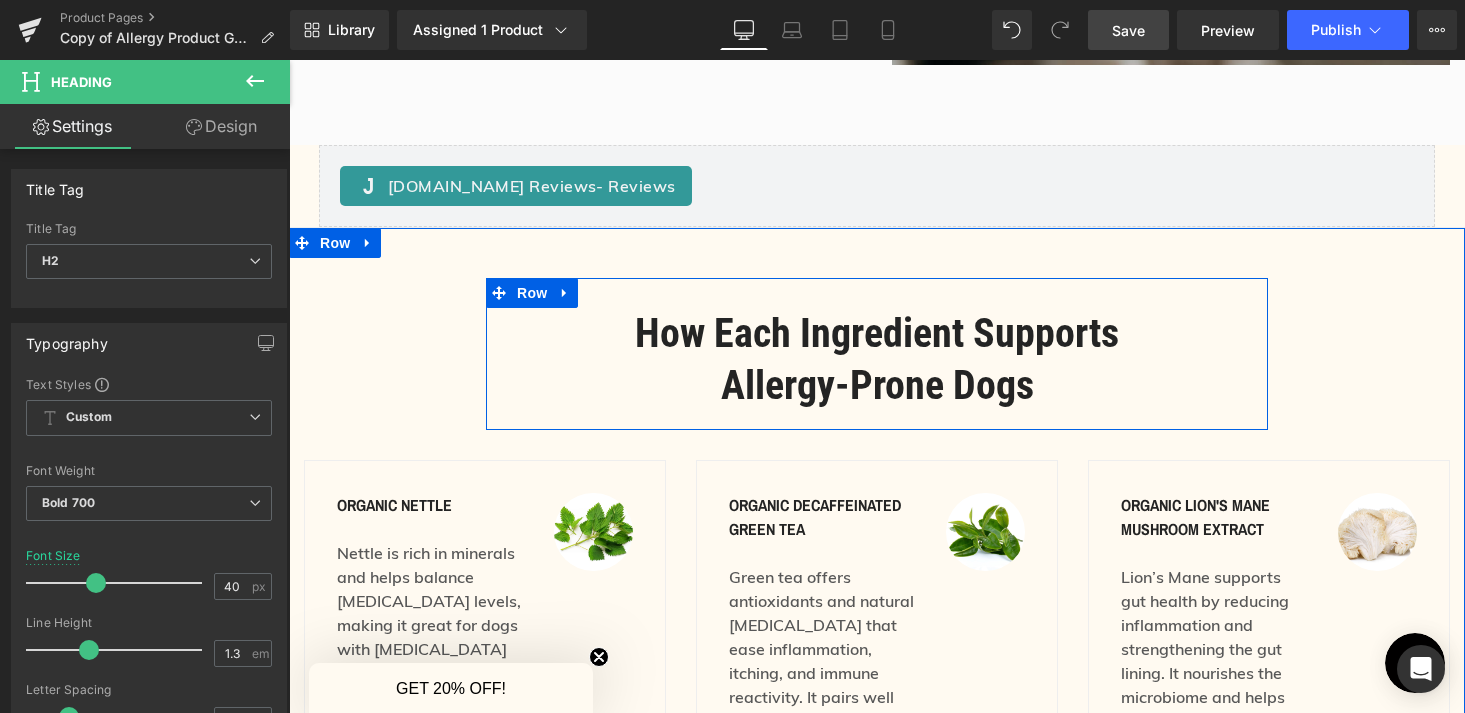 scroll, scrollTop: 2078, scrollLeft: 0, axis: vertical 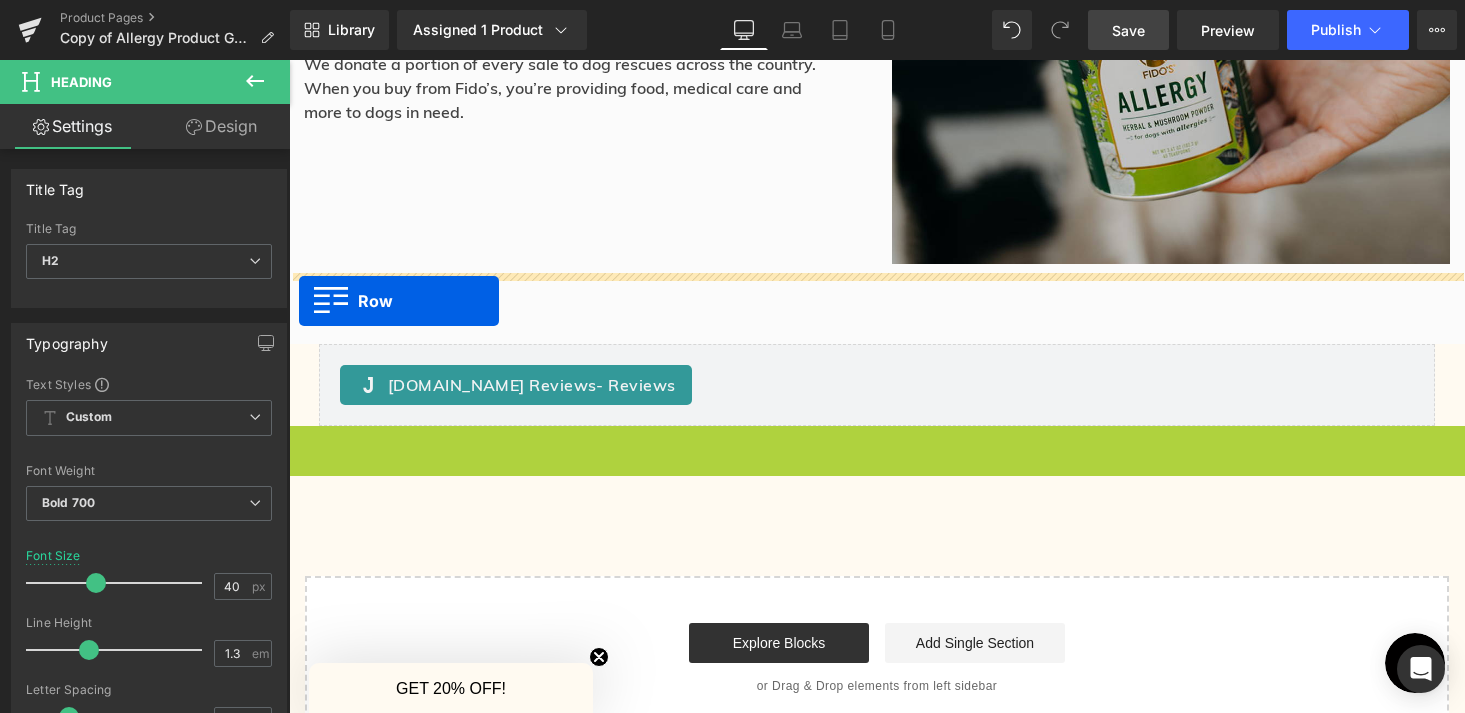 drag, startPoint x: 311, startPoint y: 442, endPoint x: 299, endPoint y: 301, distance: 141.50972 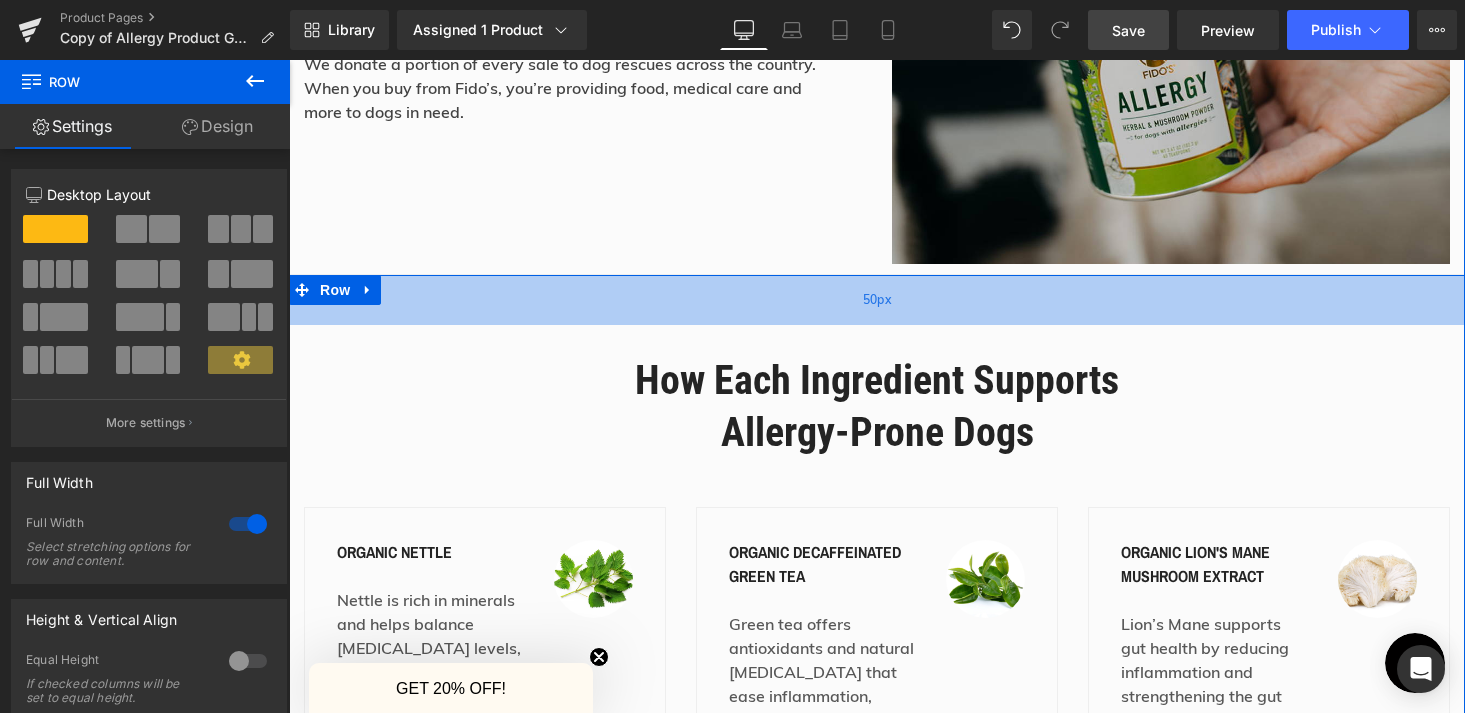 click on "50px" at bounding box center (877, 300) 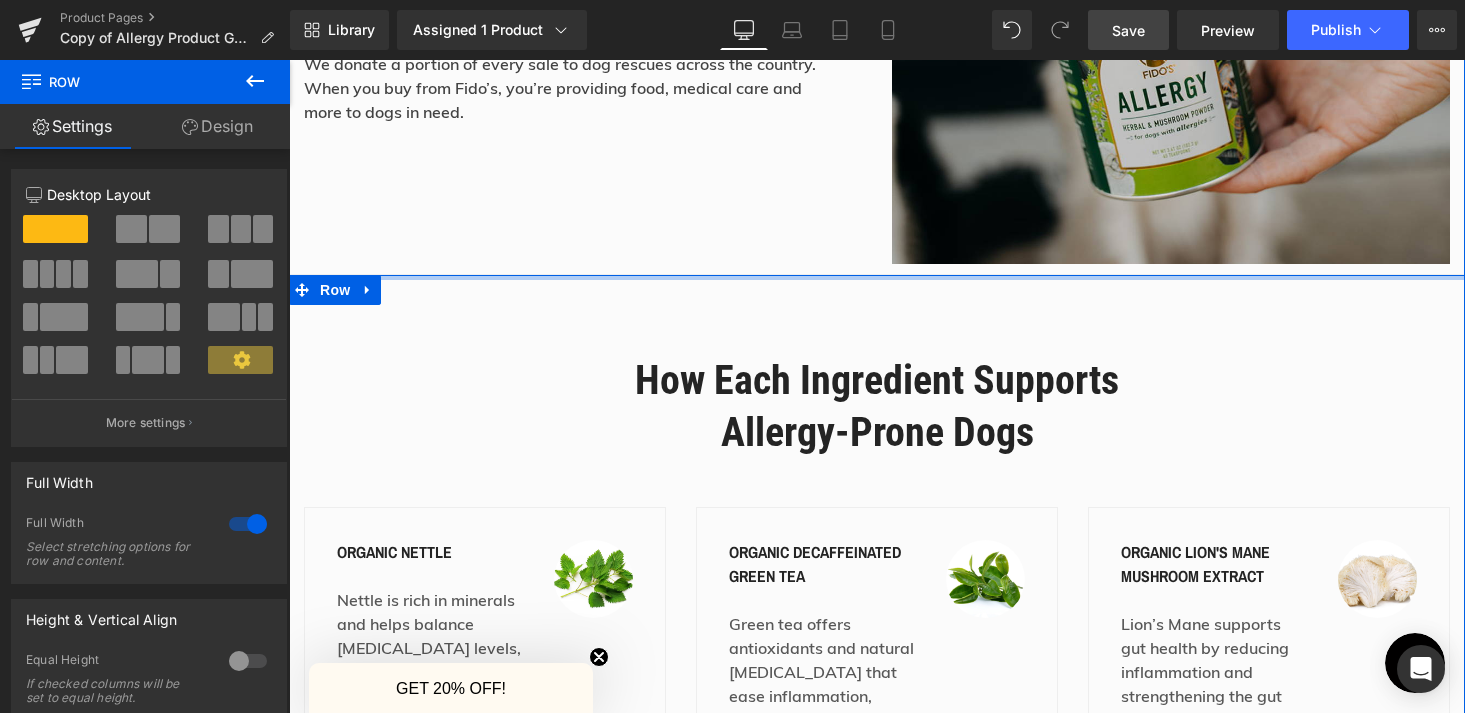 drag, startPoint x: 801, startPoint y: 299, endPoint x: 796, endPoint y: 245, distance: 54.230988 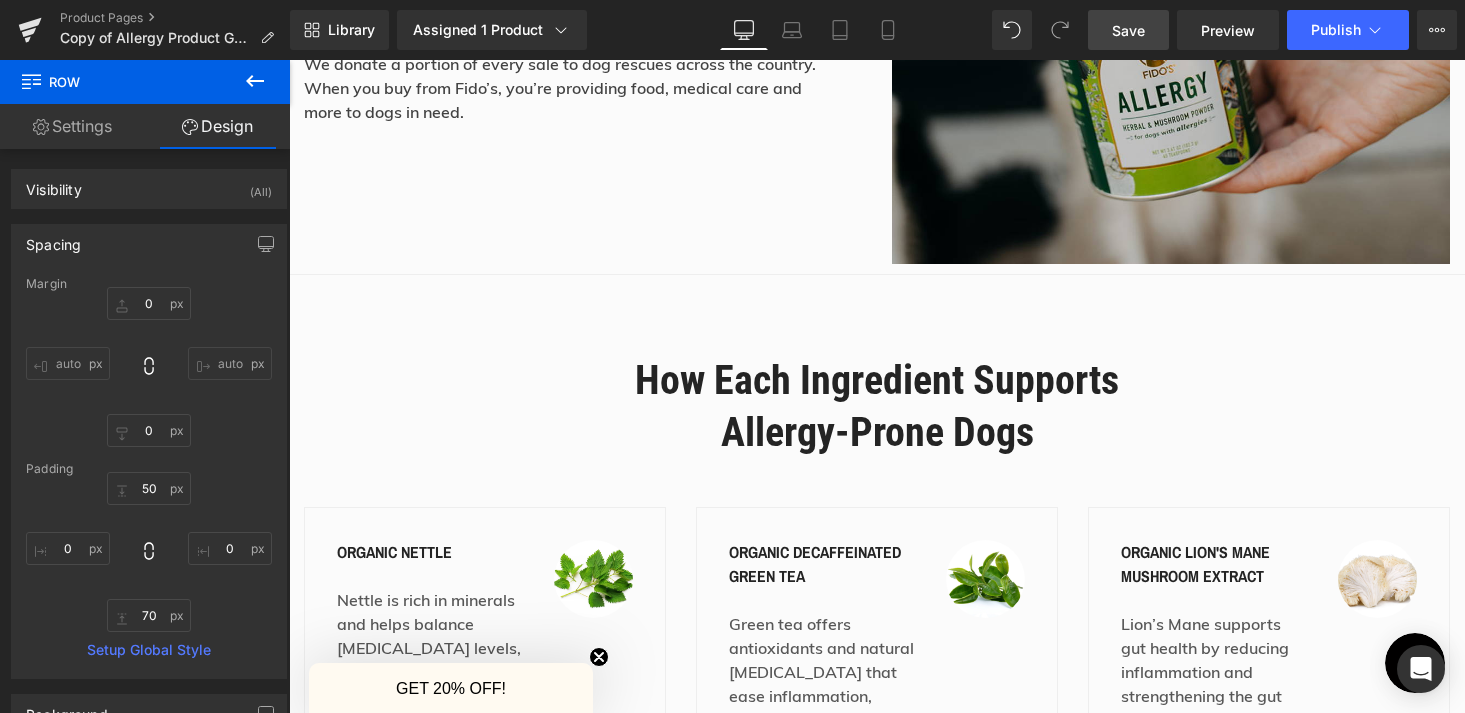 click on "Save" at bounding box center [1128, 30] 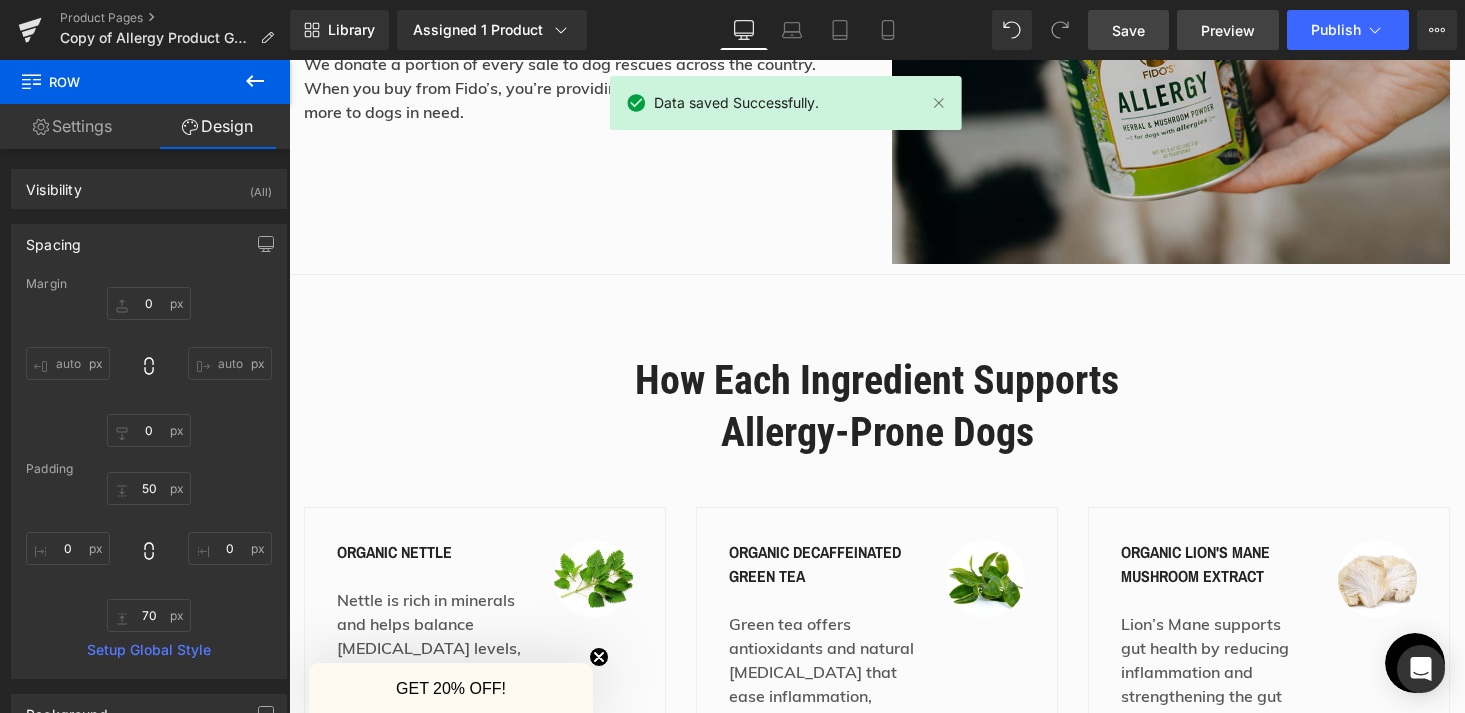 click on "Preview" at bounding box center [1228, 30] 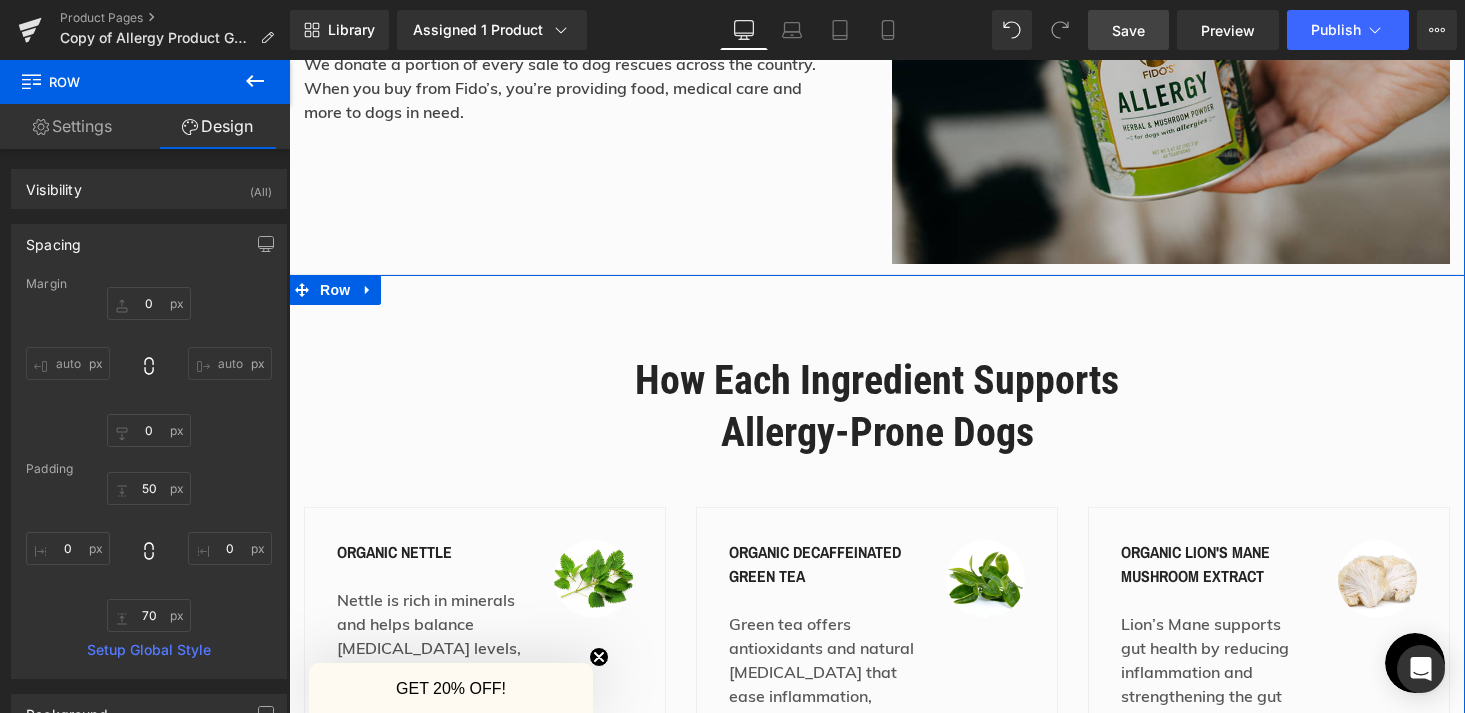 click on "How Each Ingredient Supports  Allergy-Prone Dogs Heading         Row         organic nettle Text Block         Nettle is rich in minerals and helps balance histamine levels, making it great for dogs with allergies and sensitivities. It supports digestion, anal gland health, and gentle detoxification. Text Block         Image         Row         organic decaffeinated green tea Text Block         Green tea offers antioxidants and natural antihistamines that ease inflammation, itching, and immune reactivity. It pairs well with nettle to support allergy-prone dogs. Text Block         Image         Row         organic Lion's mane mushroom extract Text Block         Lion’s Mane supports gut health by reducing inflammation and strengthening the gut lining. It nourishes the microbiome and helps balance immune responses. Text Block         Image         Row         Row         organic milk thistle seed Text Block         Text Block         Image         Row         organic shiitake mushroom extract Text Block" at bounding box center (877, 824) 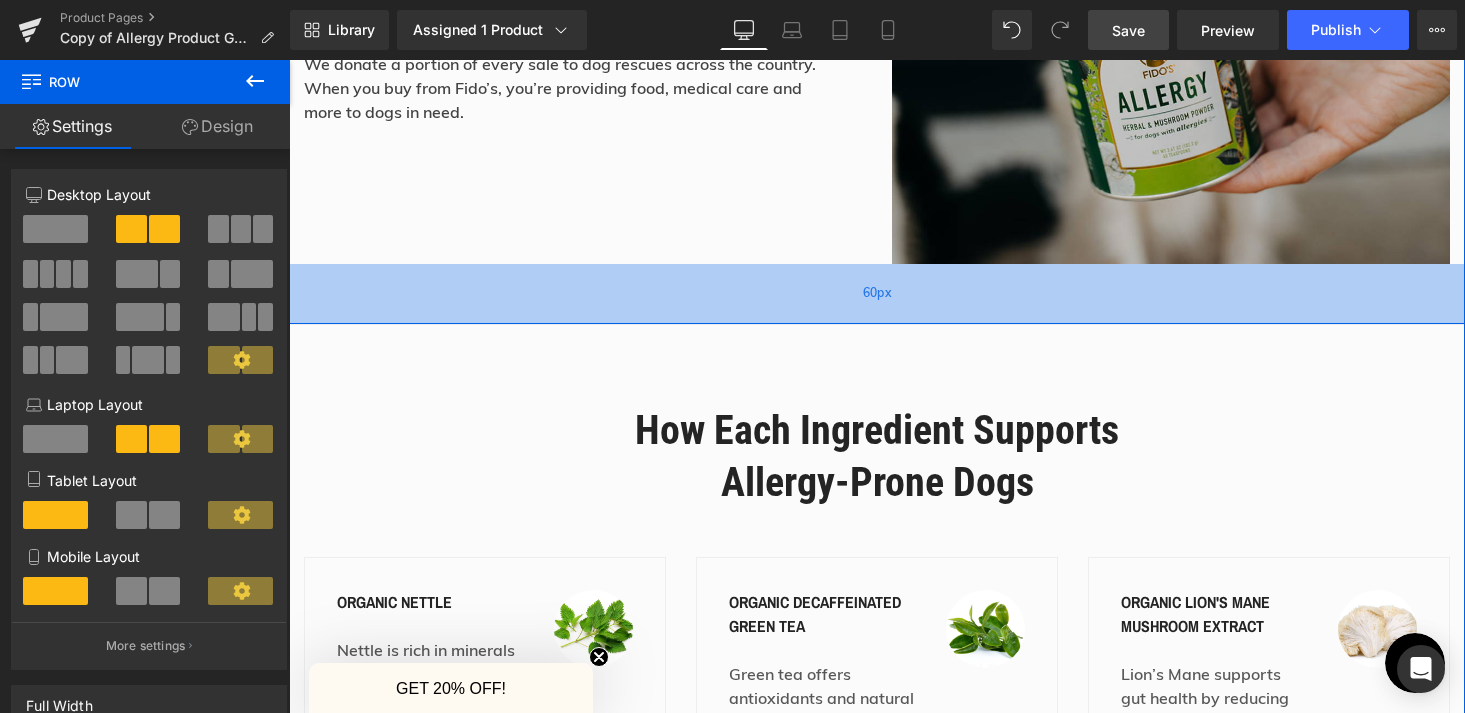 drag, startPoint x: 789, startPoint y: 269, endPoint x: 788, endPoint y: 319, distance: 50.01 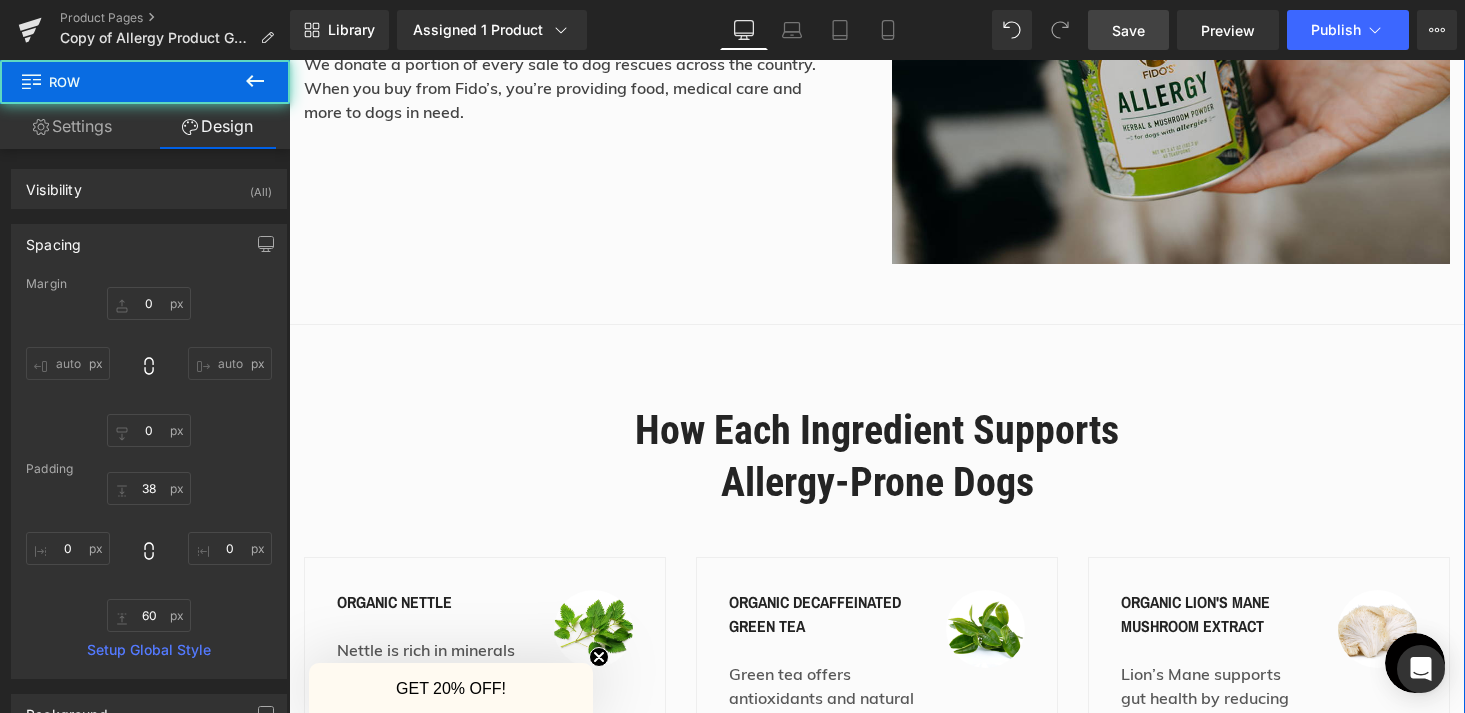 click at bounding box center (289, 60) 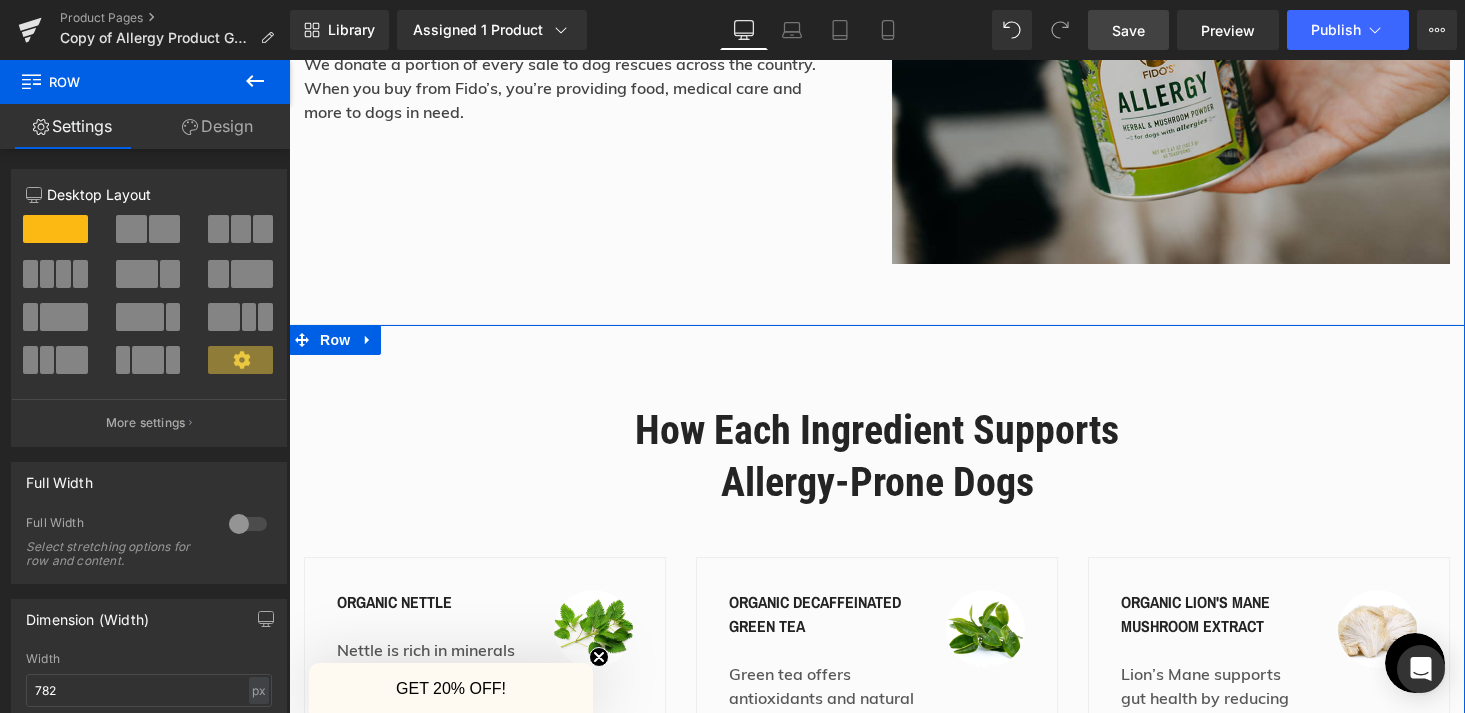 click on "How Each Ingredient Supports  Allergy-Prone Dogs Heading         Row         organic nettle Text Block         Nettle is rich in minerals and helps balance histamine levels, making it great for dogs with allergies and sensitivities. It supports digestion, anal gland health, and gentle detoxification. Text Block         Image         Row         organic decaffeinated green tea Text Block         Green tea offers antioxidants and natural antihistamines that ease inflammation, itching, and immune reactivity. It pairs well with nettle to support allergy-prone dogs. Text Block         Image         Row         organic Lion's mane mushroom extract Text Block         Lion’s Mane supports gut health by reducing inflammation and strengthening the gut lining. It nourishes the microbiome and helps balance immune responses. Text Block         Image         Row         Row         organic milk thistle seed Text Block         Text Block         Image         Row         organic shiitake mushroom extract Text Block" at bounding box center (877, 865) 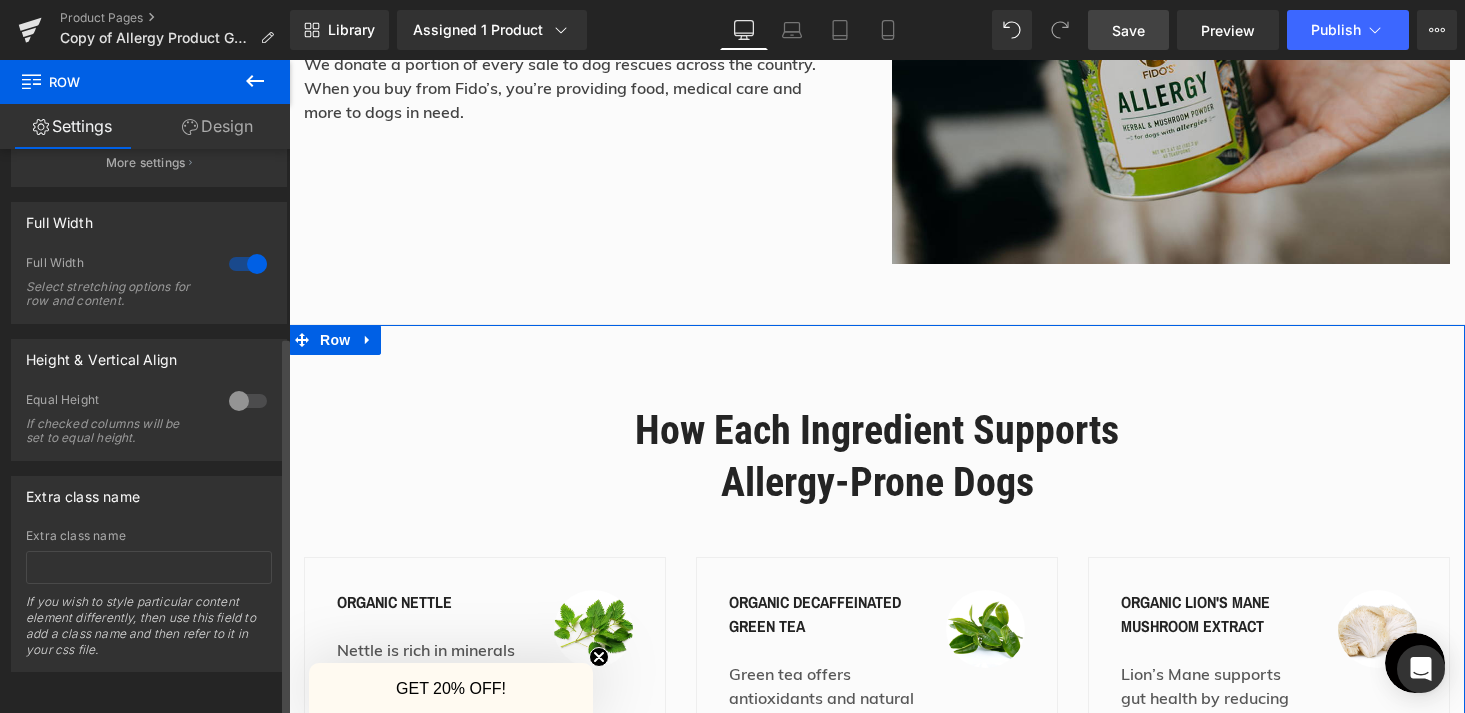 scroll, scrollTop: 0, scrollLeft: 0, axis: both 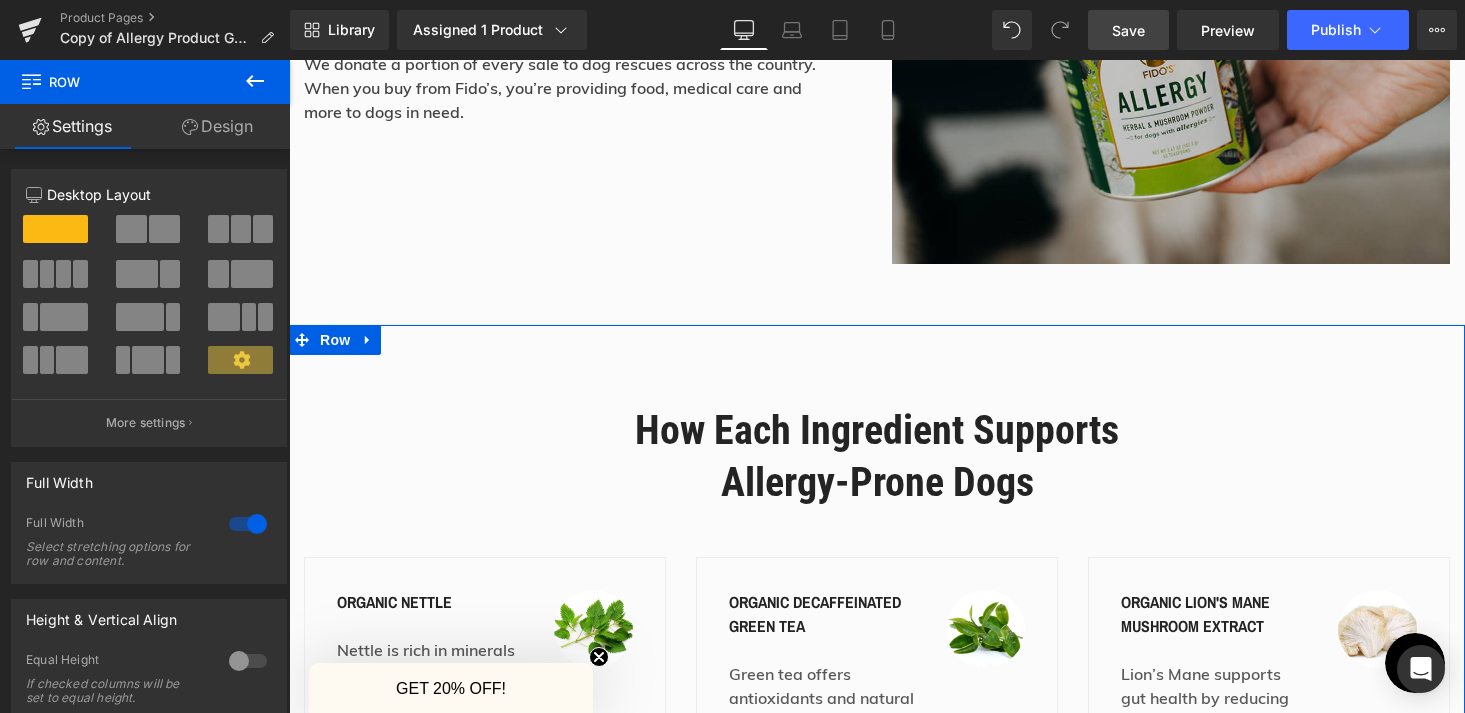 click on "Design" at bounding box center (217, 126) 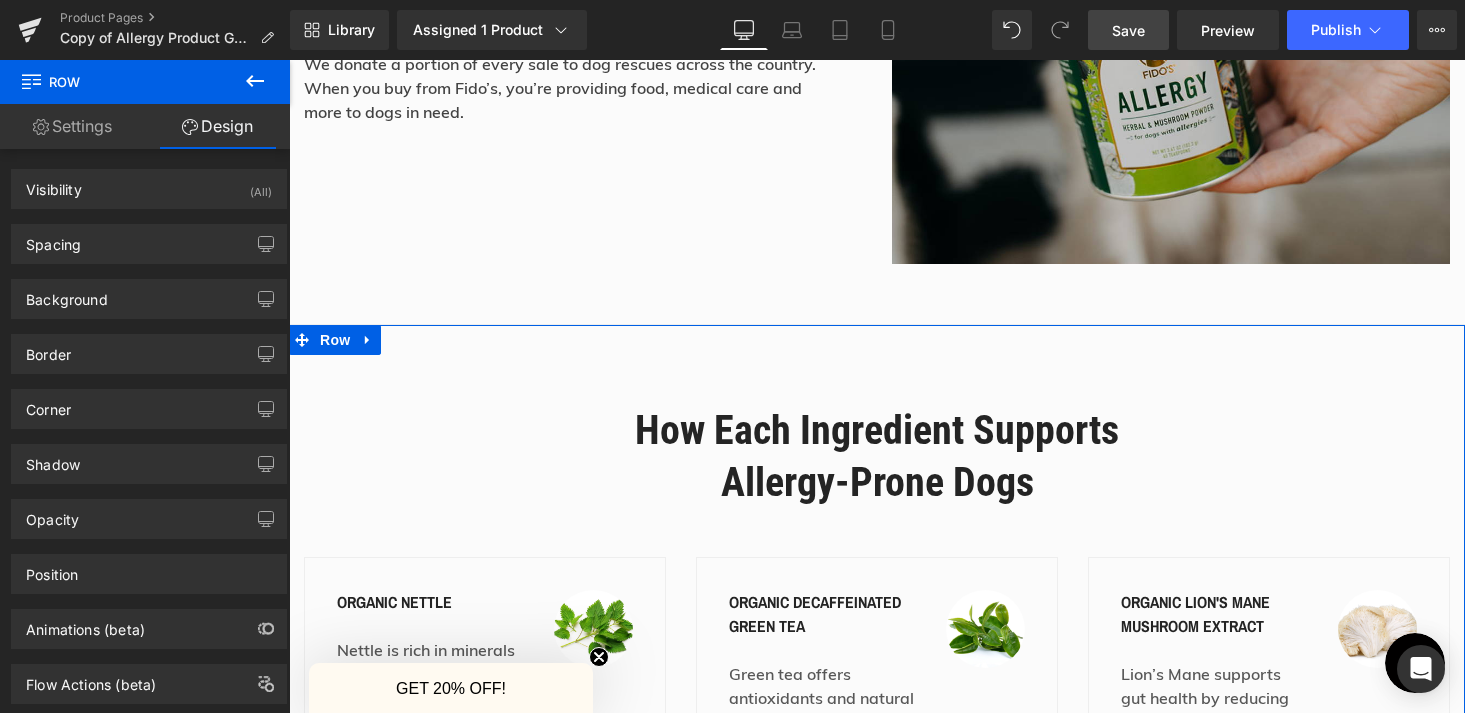 click on "Settings" at bounding box center [72, 126] 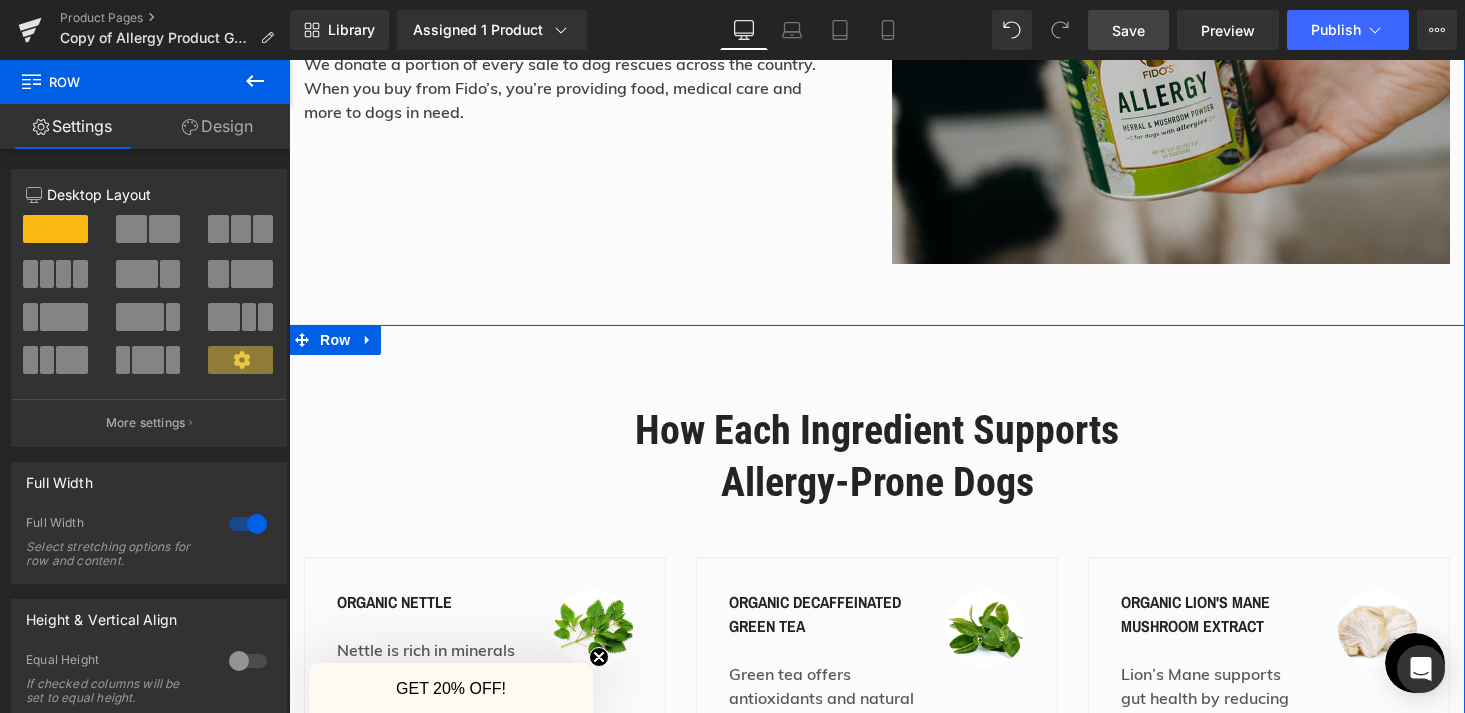 click on "How Each Ingredient Supports  Allergy-Prone Dogs Heading         Row         organic nettle Text Block         Nettle is rich in minerals and helps balance histamine levels, making it great for dogs with allergies and sensitivities. It supports digestion, anal gland health, and gentle detoxification. Text Block         Image         Row         organic decaffeinated green tea Text Block         Green tea offers antioxidants and natural antihistamines that ease inflammation, itching, and immune reactivity. It pairs well with nettle to support allergy-prone dogs. Text Block         Image         Row         organic Lion's mane mushroom extract Text Block         Lion’s Mane supports gut health by reducing inflammation and strengthening the gut lining. It nourishes the microbiome and helps balance immune responses. Text Block         Image         Row         Row         organic milk thistle seed Text Block         Text Block         Image         Row         organic shiitake mushroom extract Text Block" at bounding box center [877, 865] 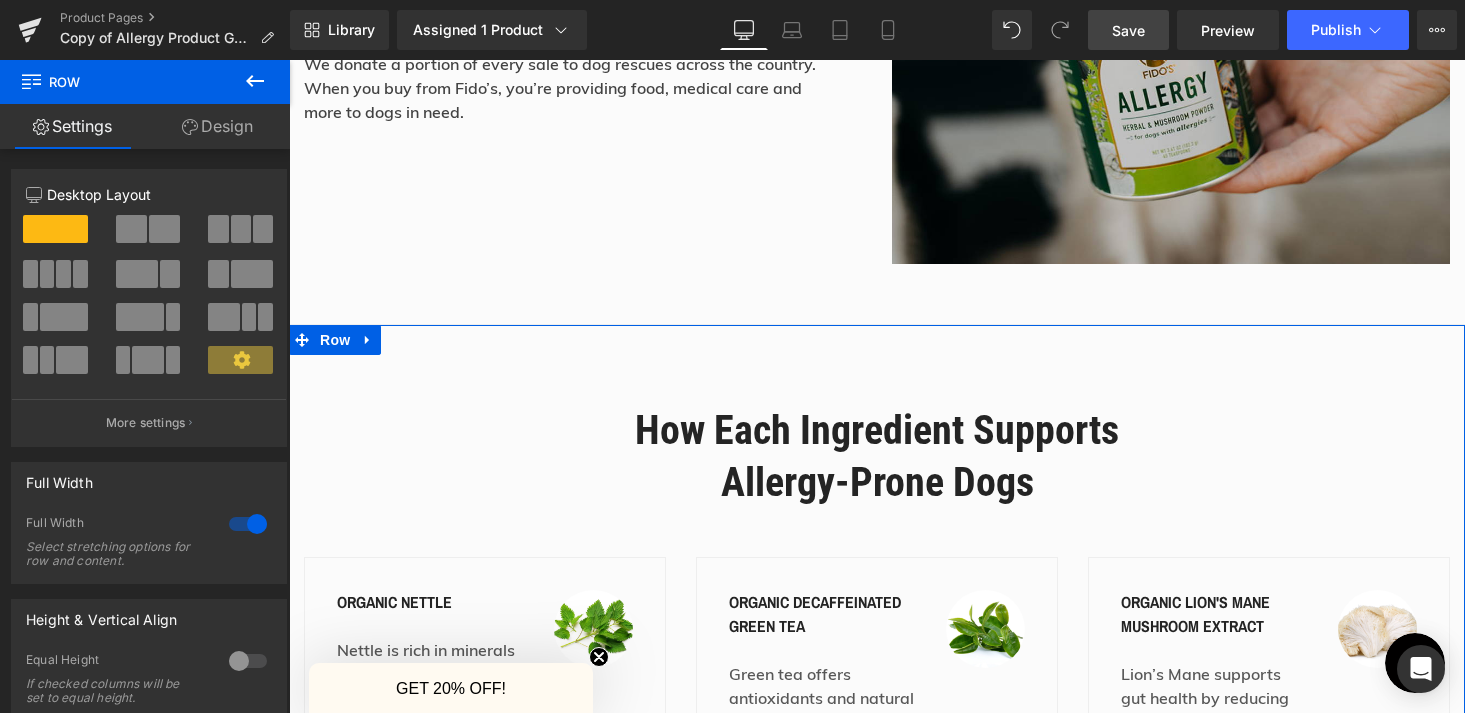 click on "Design" at bounding box center (217, 126) 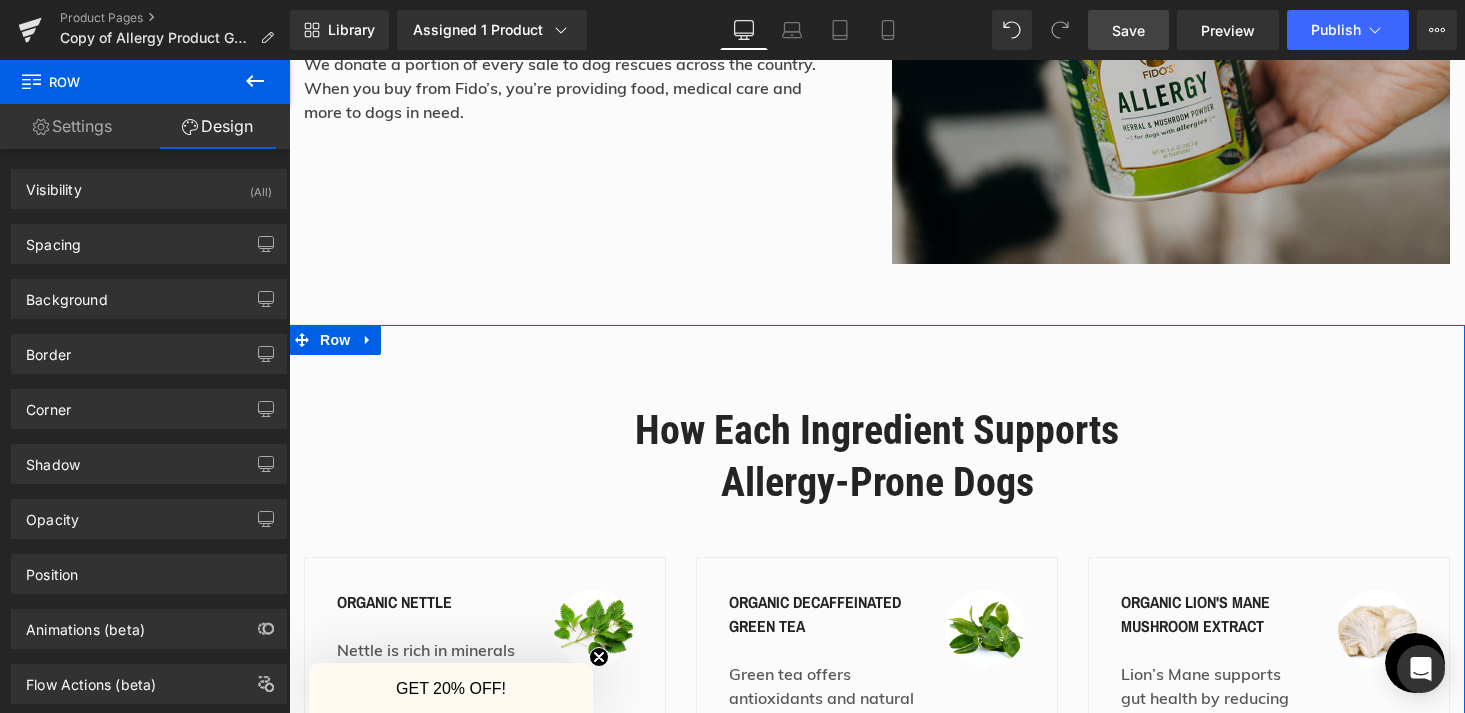 type on "0" 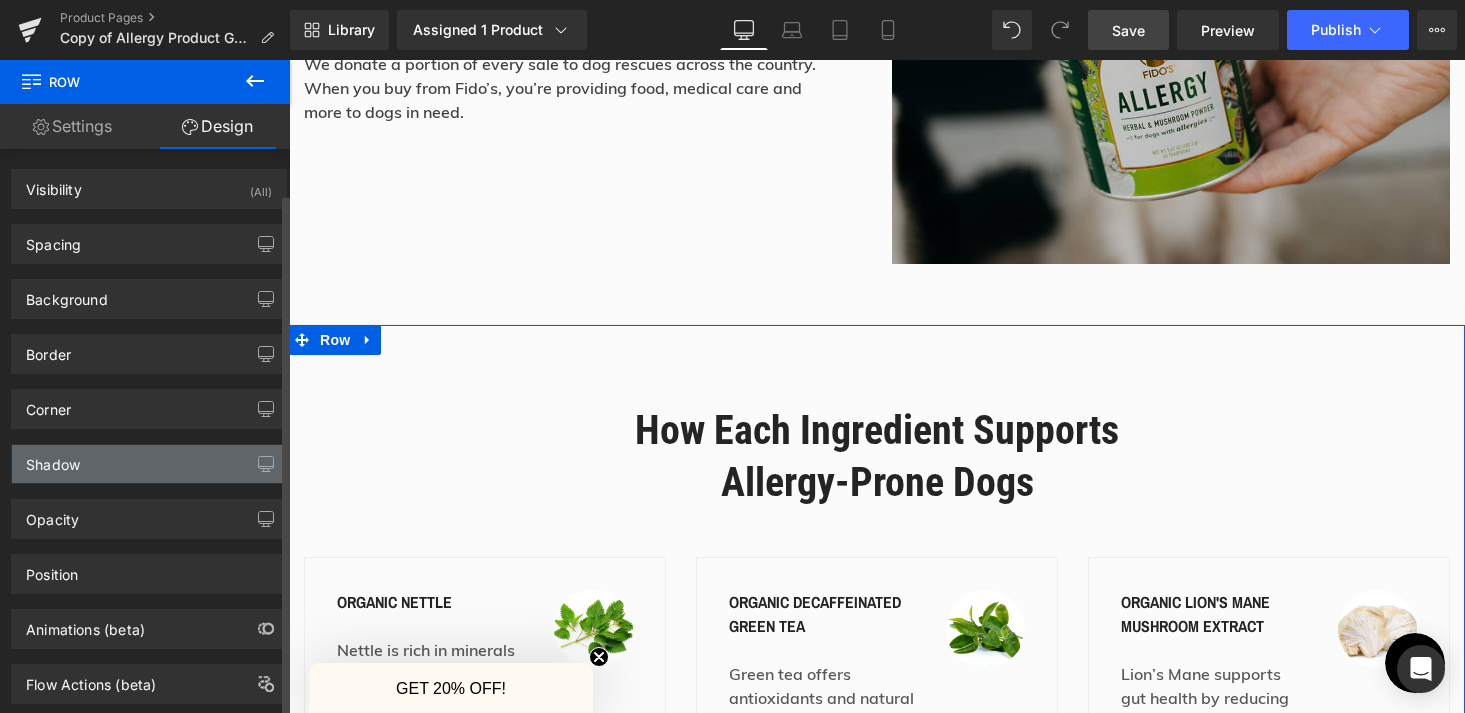 scroll, scrollTop: 48, scrollLeft: 0, axis: vertical 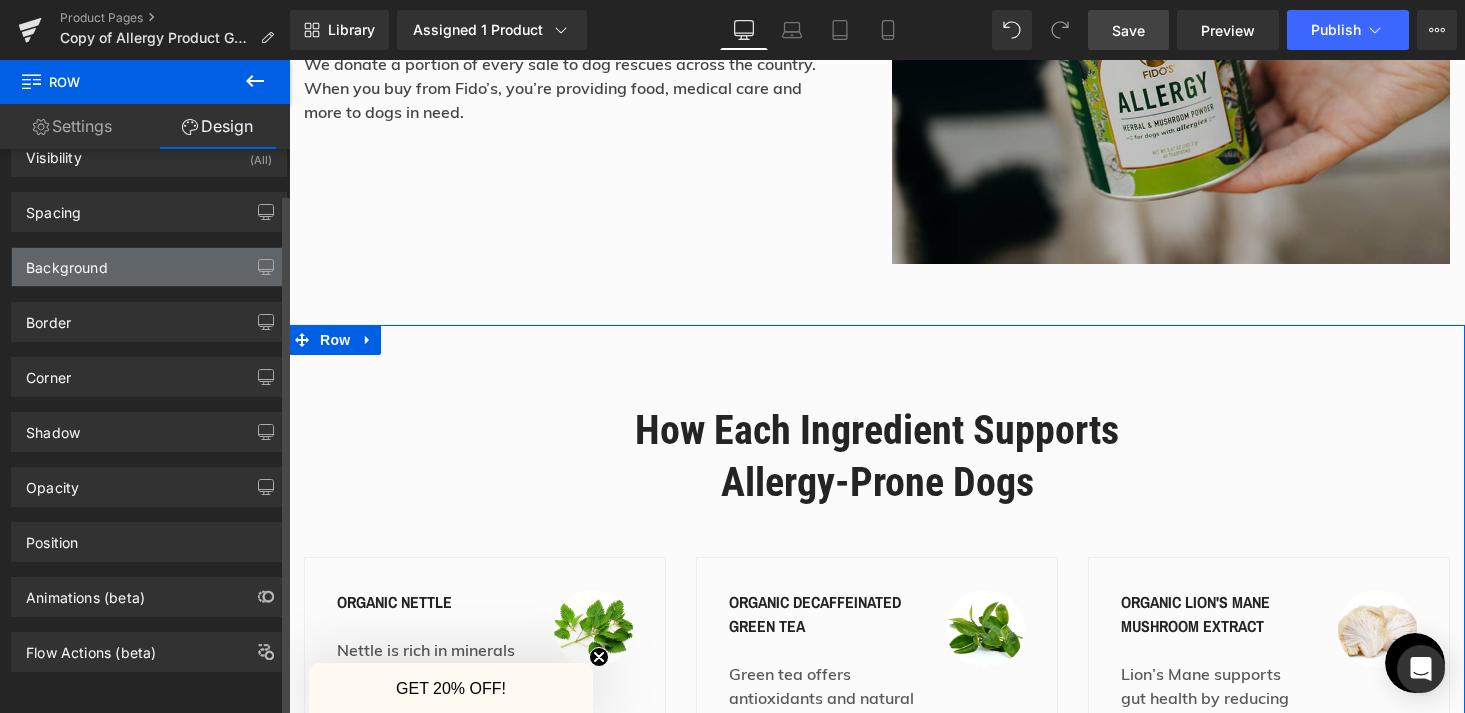 click on "Background" at bounding box center [149, 267] 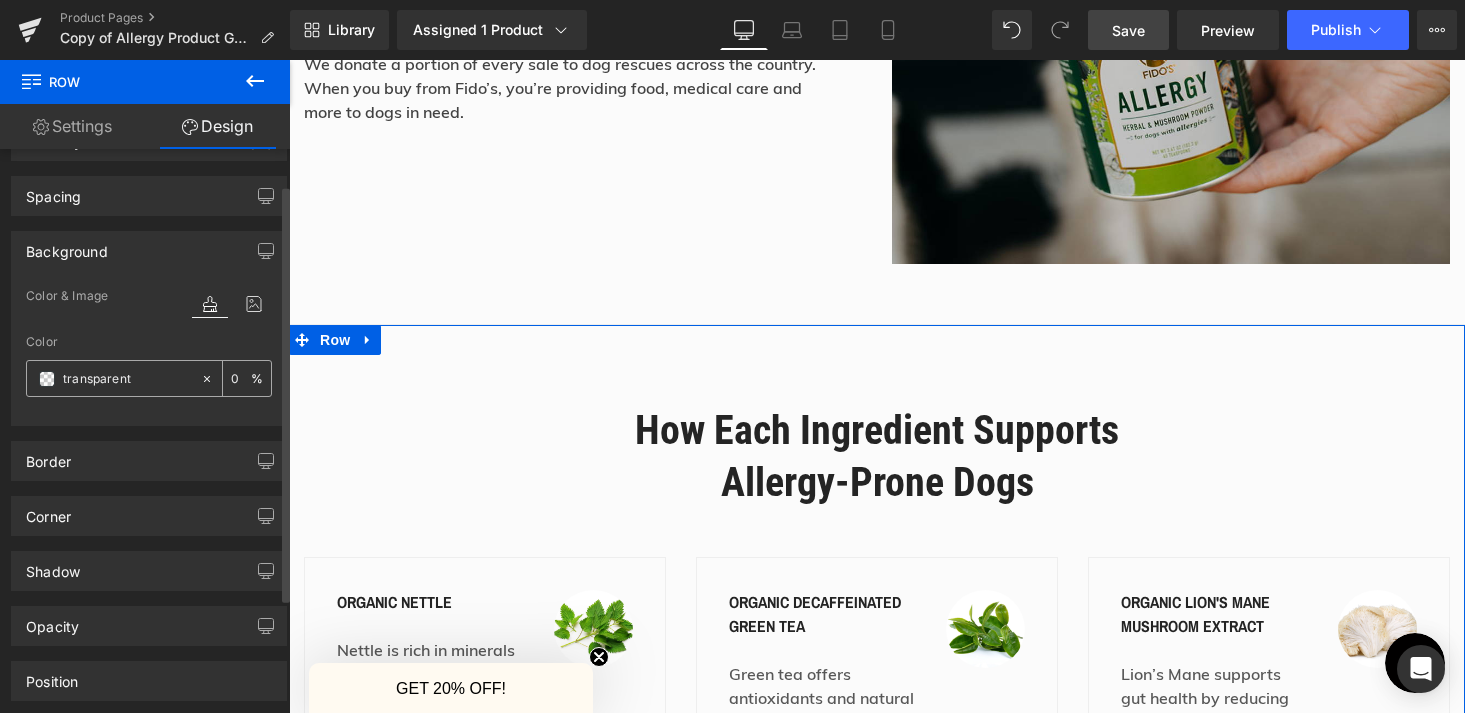 click on "transparent" at bounding box center [127, 379] 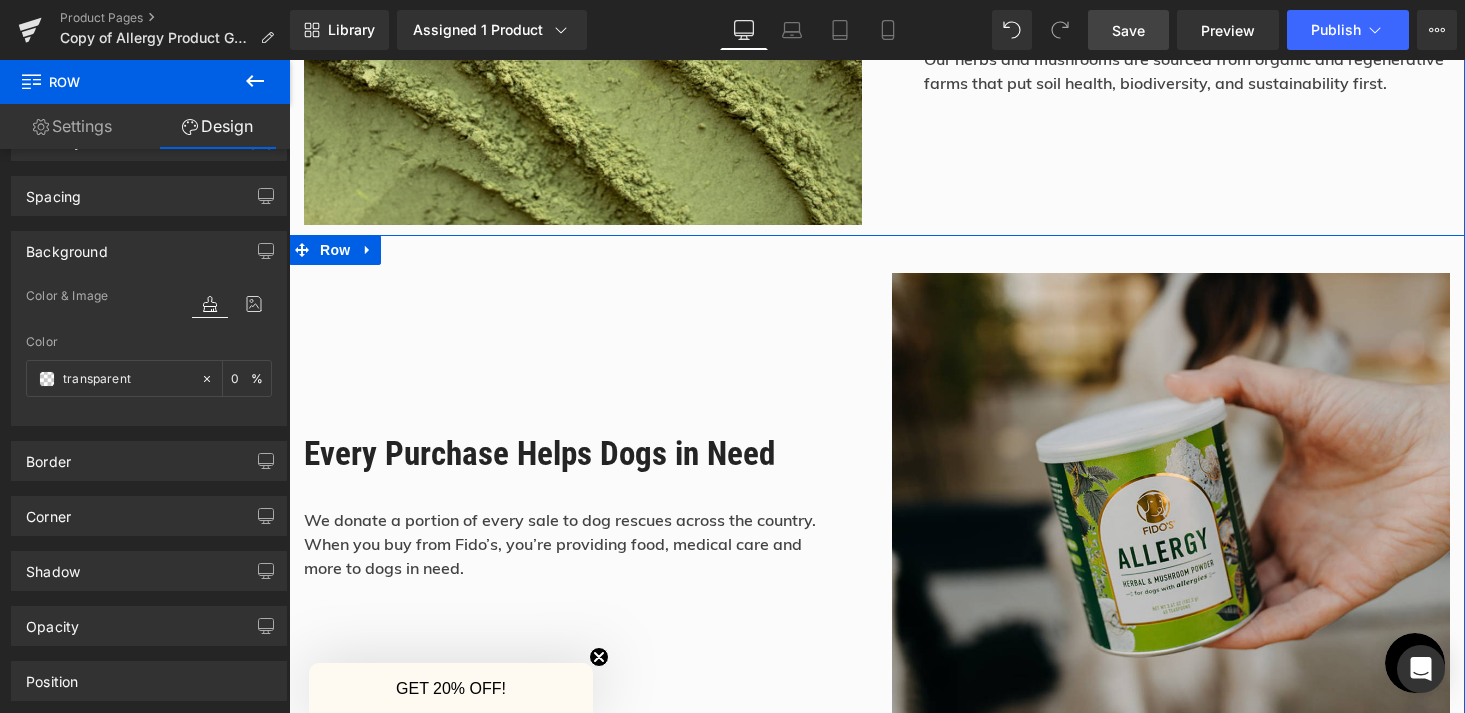 scroll, scrollTop: 581, scrollLeft: 0, axis: vertical 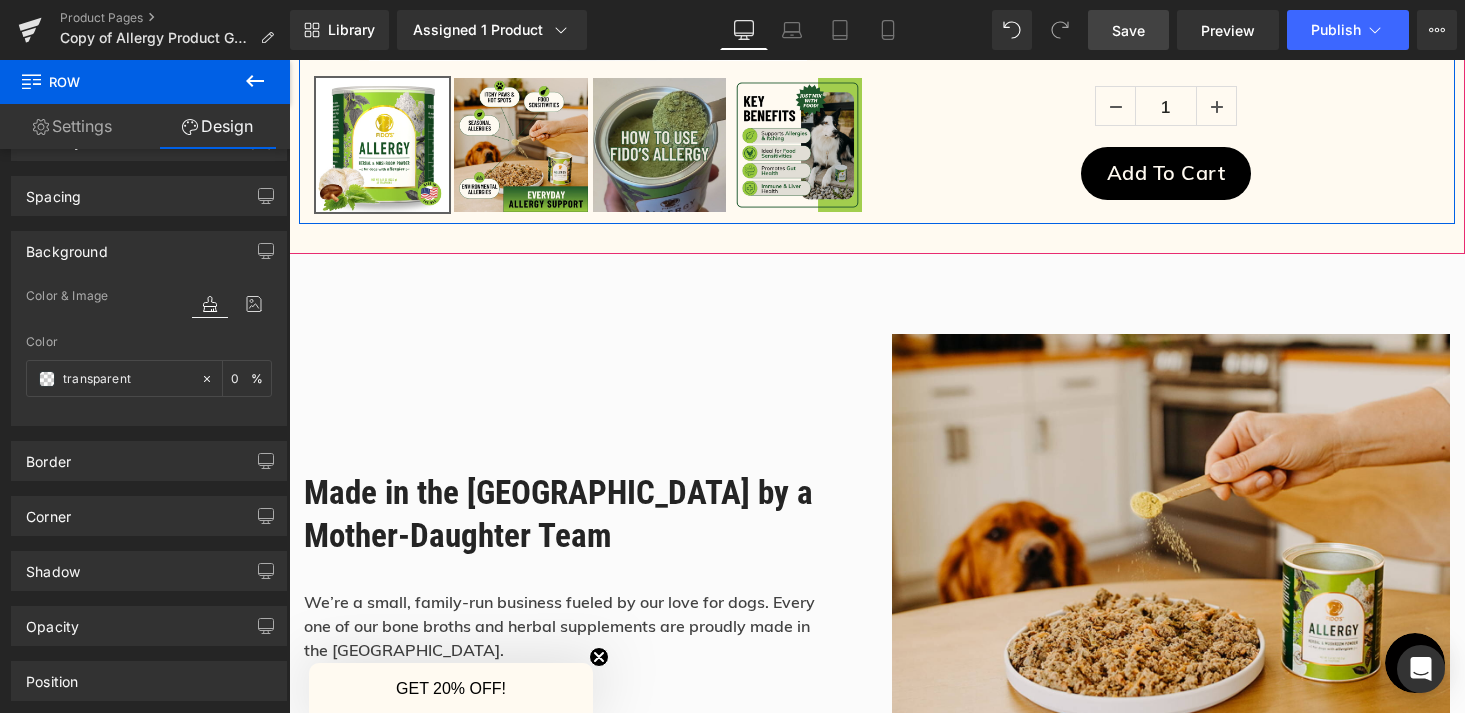 click on "Sale Off
(P) Image
‹ ›" at bounding box center (877, -82) 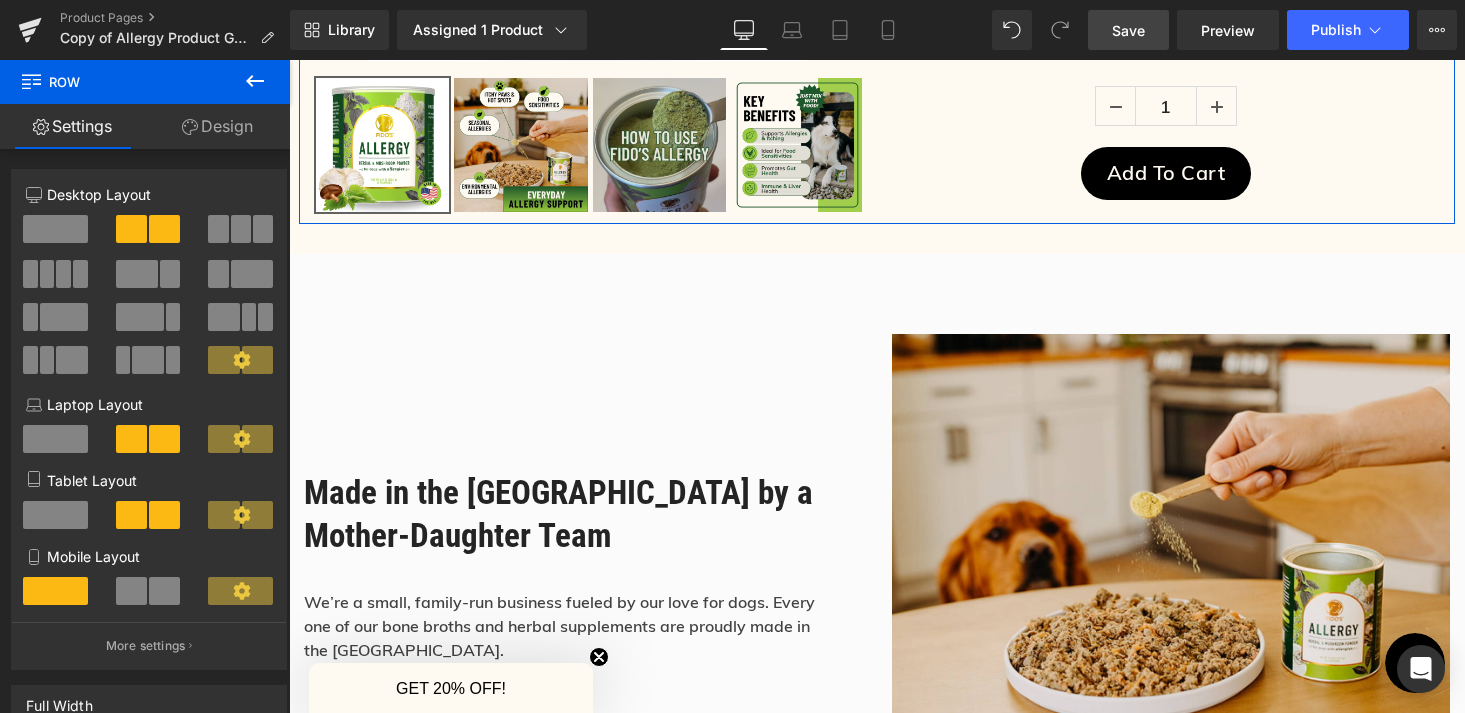 click on "Design" at bounding box center (217, 126) 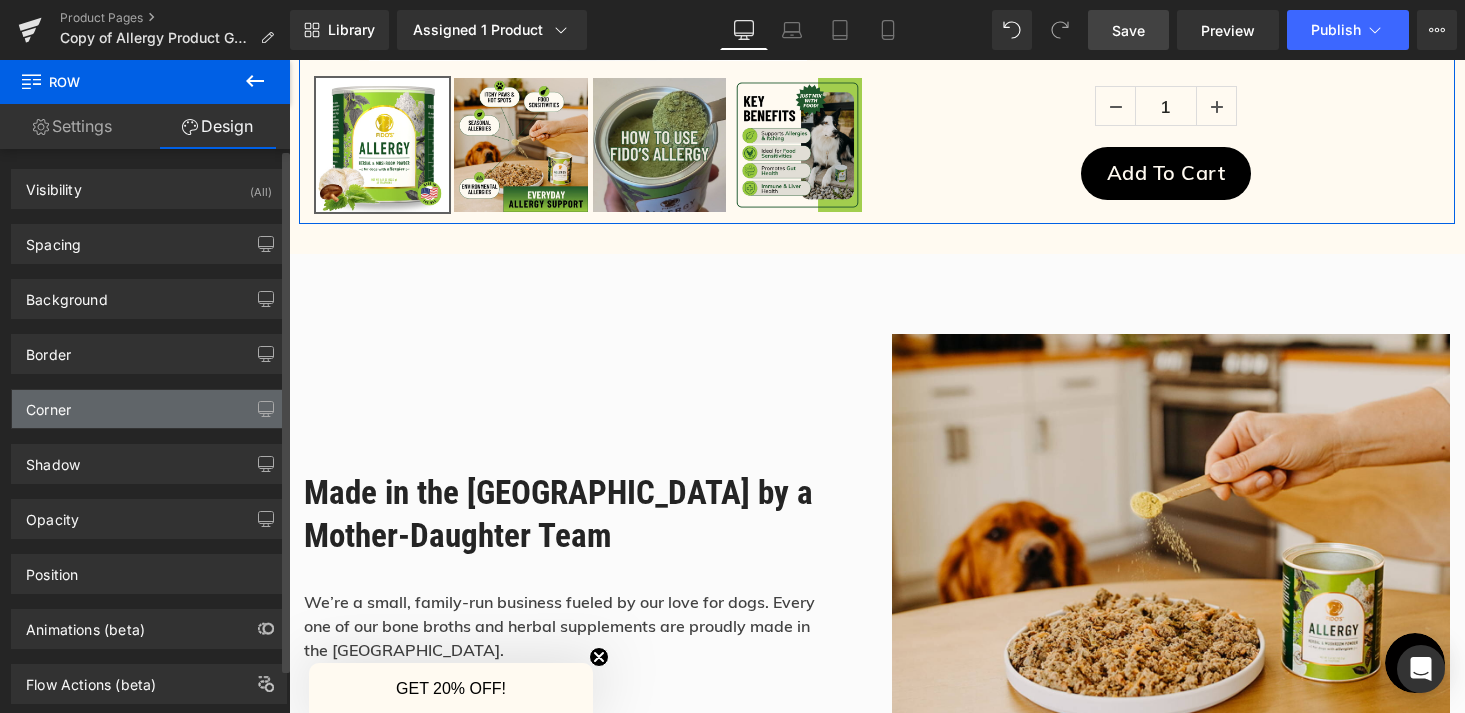 type on "transparent" 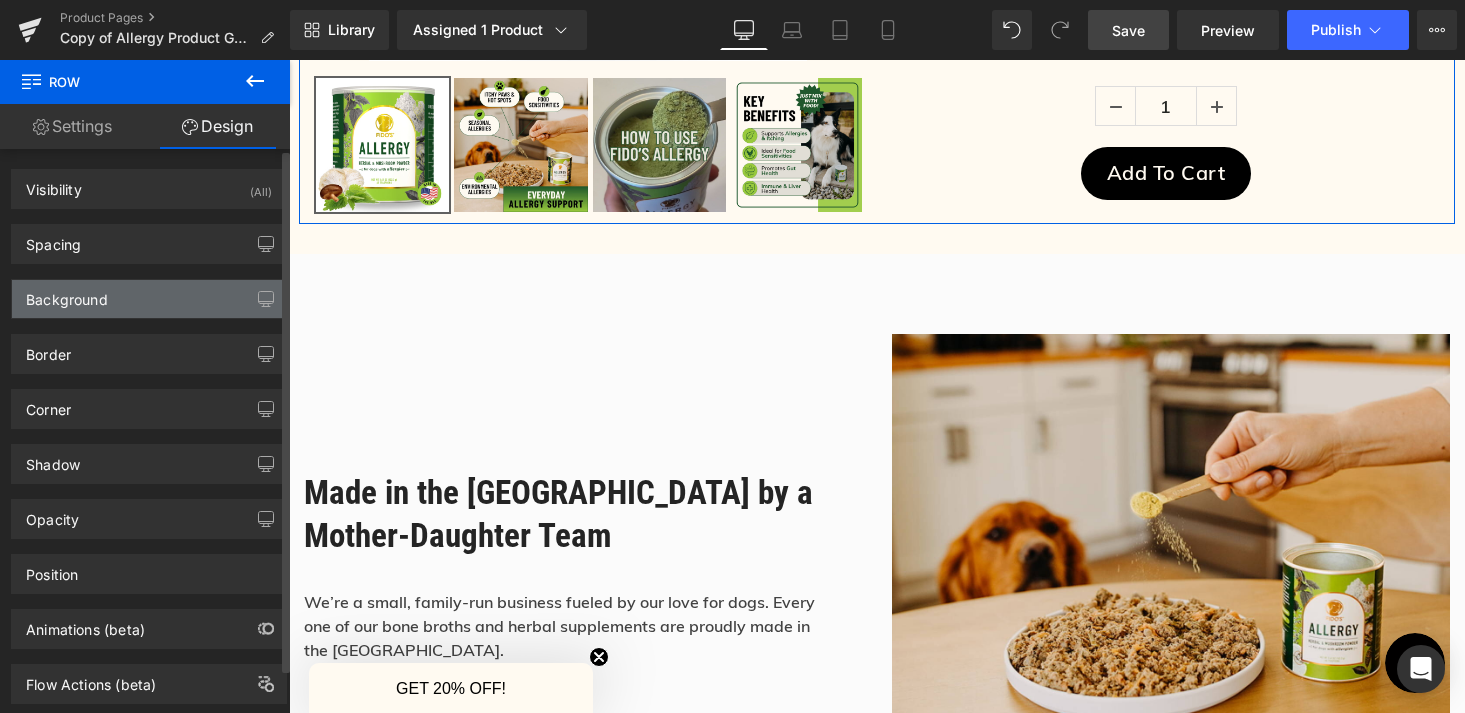 click on "Background" at bounding box center [67, 294] 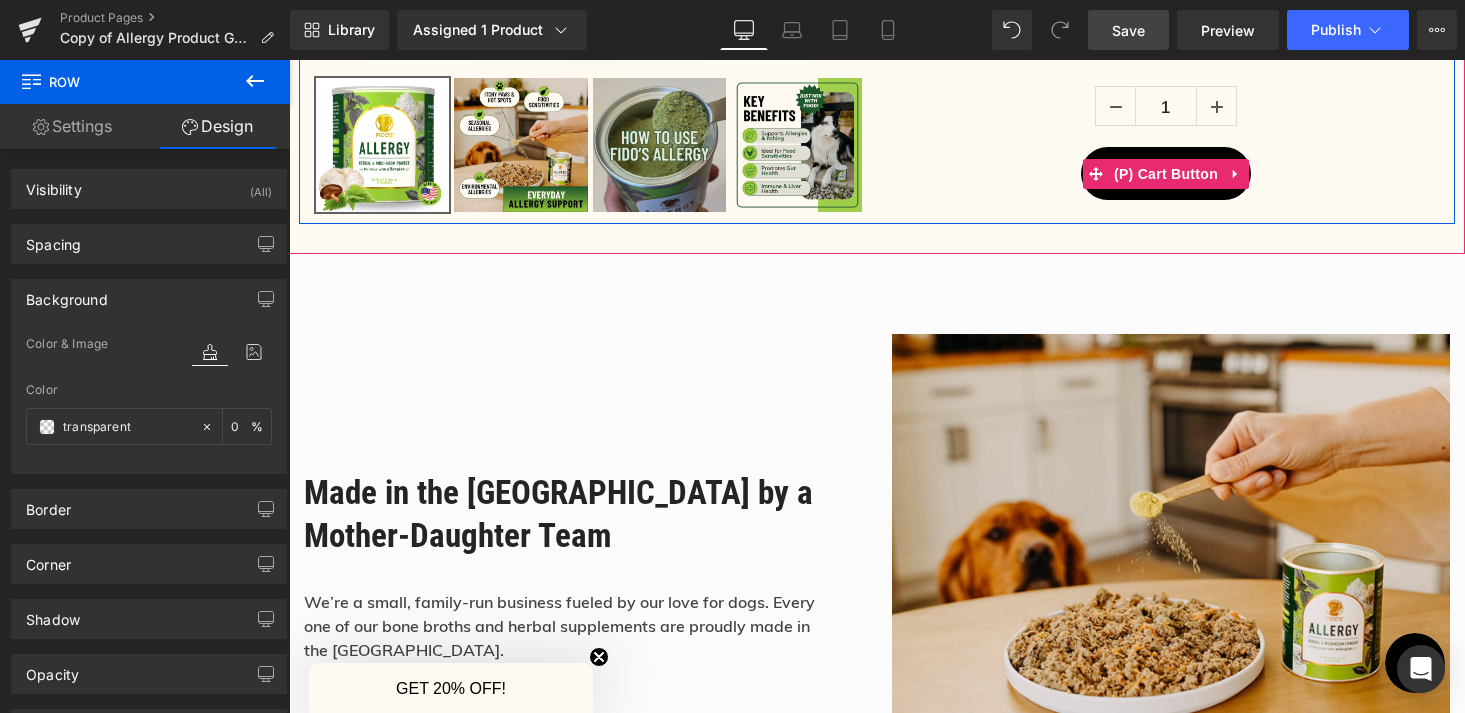 click on "Add To Cart" at bounding box center [1166, 173] 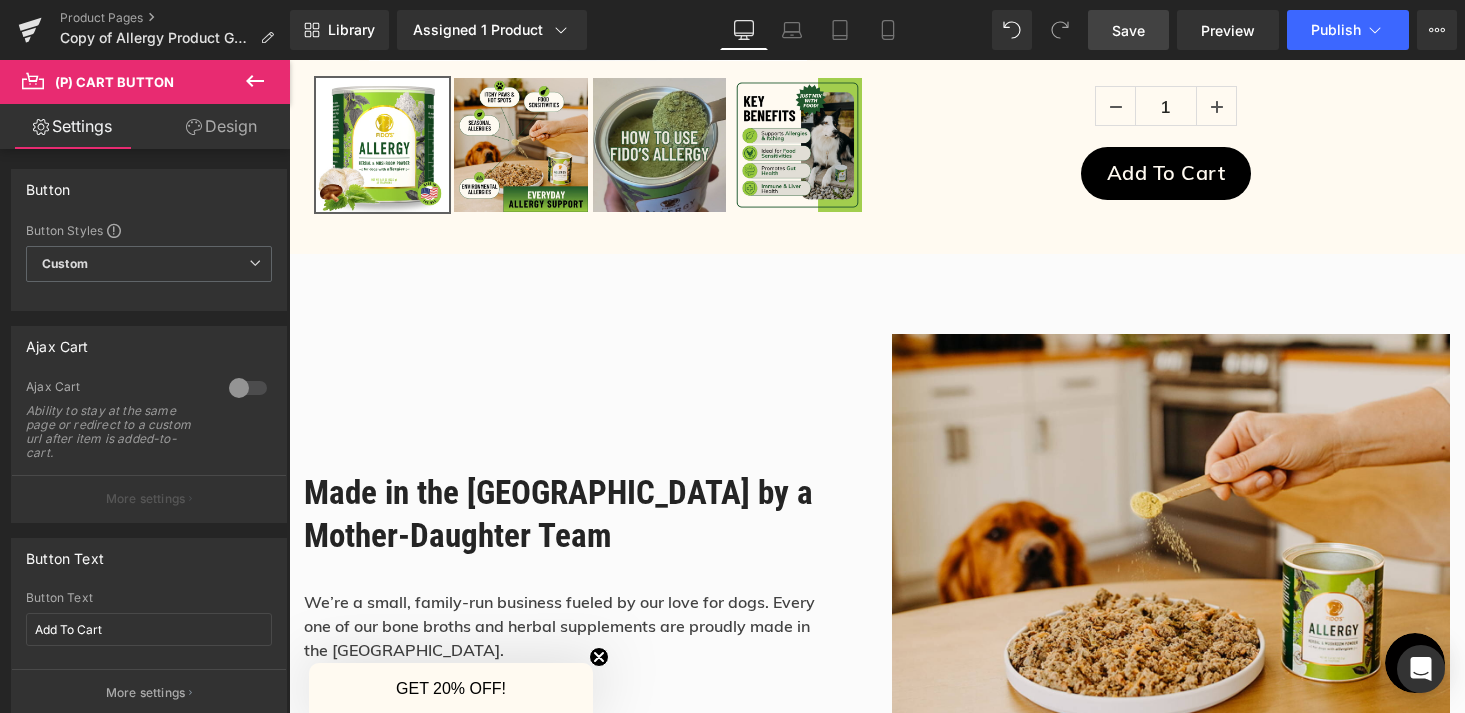 click on "Design" at bounding box center (221, 126) 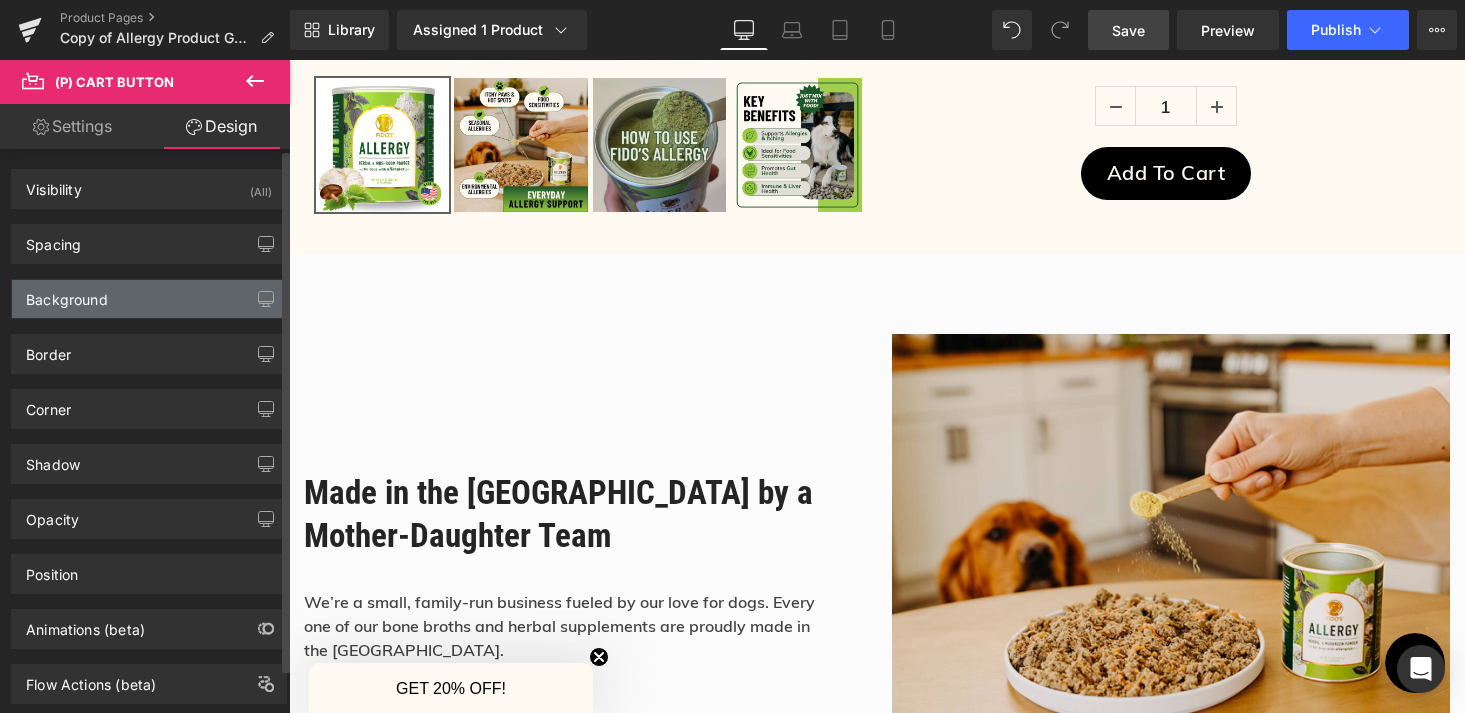 click on "Background" at bounding box center (149, 299) 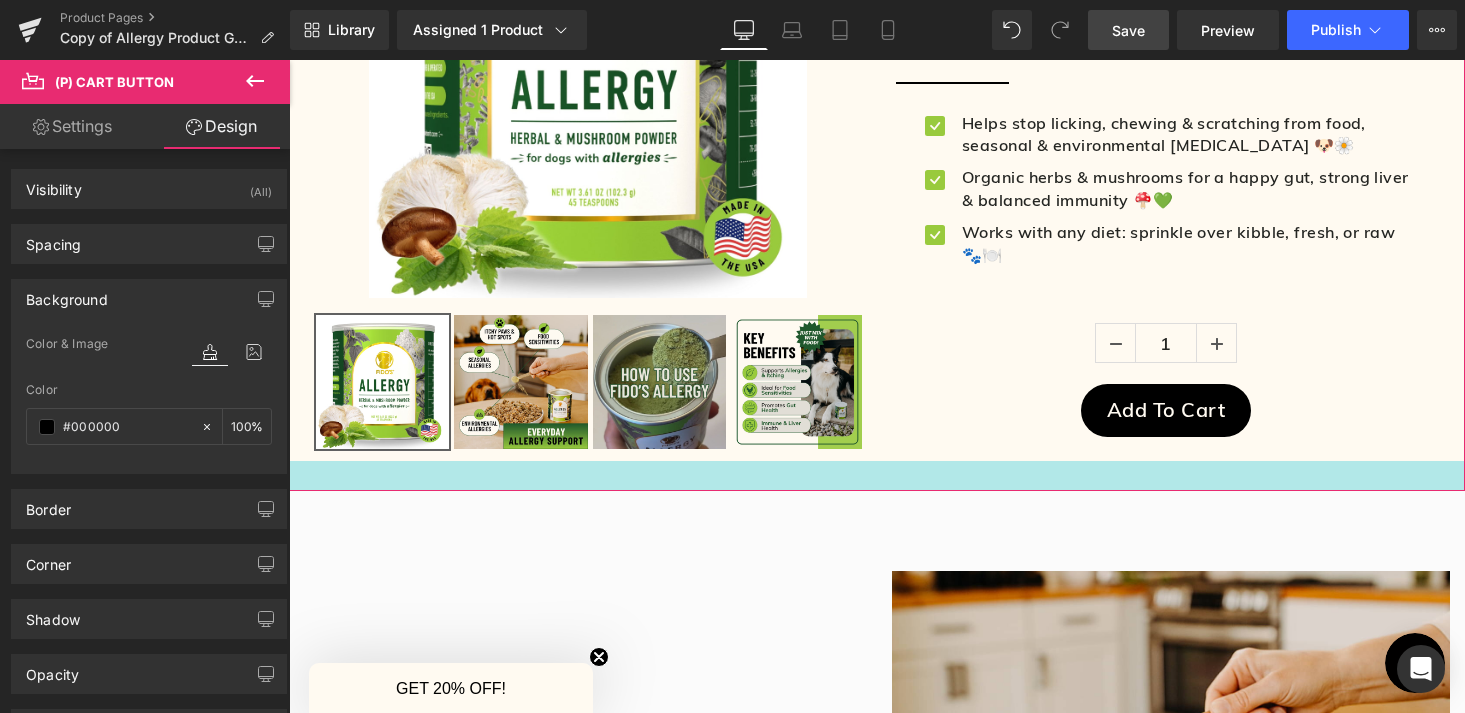 scroll, scrollTop: 0, scrollLeft: 0, axis: both 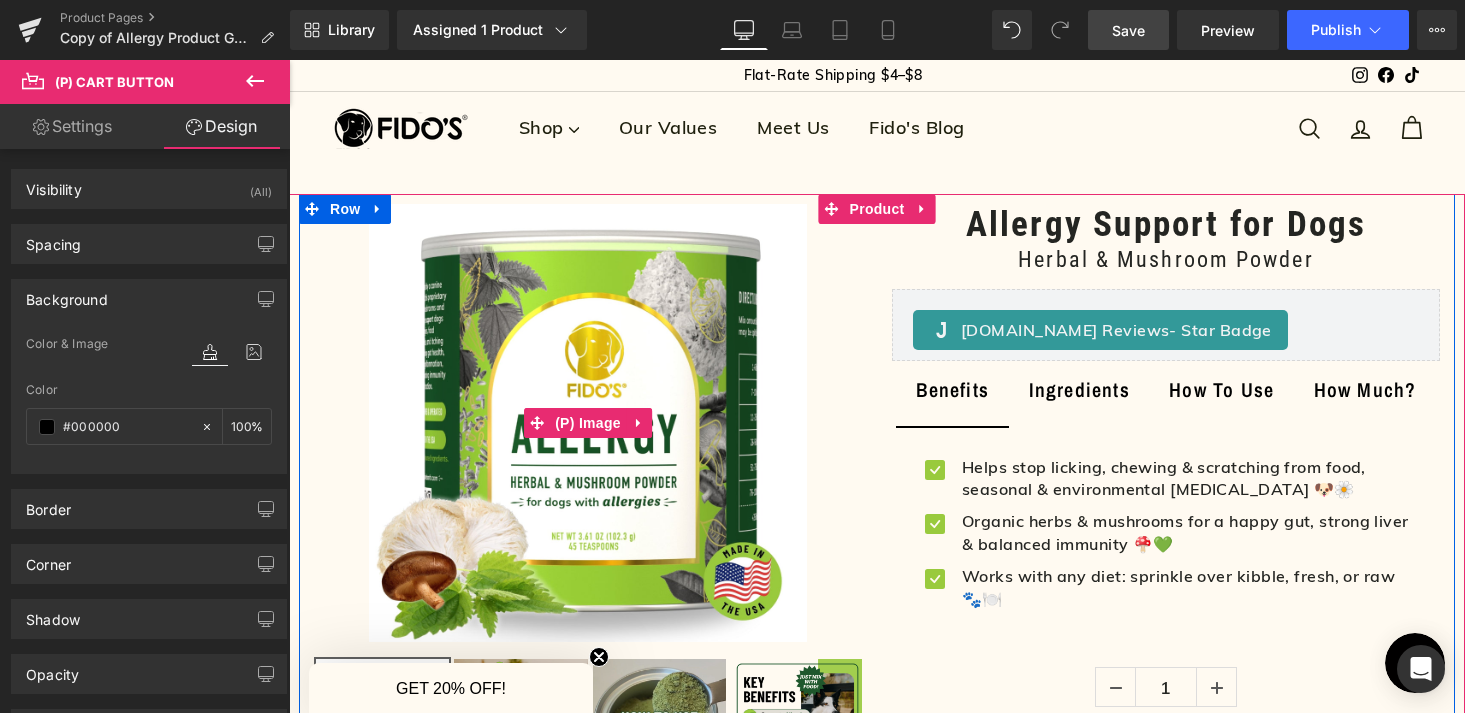 click on "Sale Off" at bounding box center [588, 423] 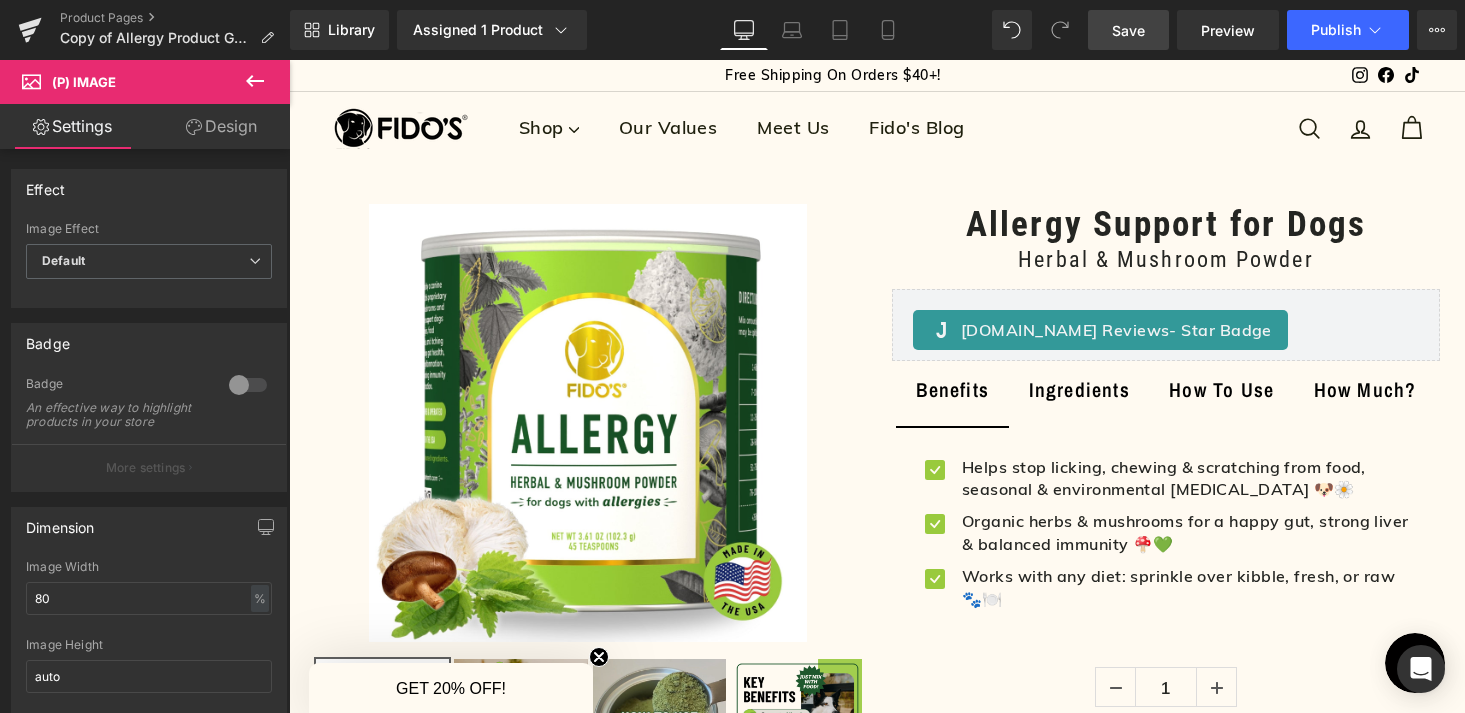 click on "Design" at bounding box center [221, 126] 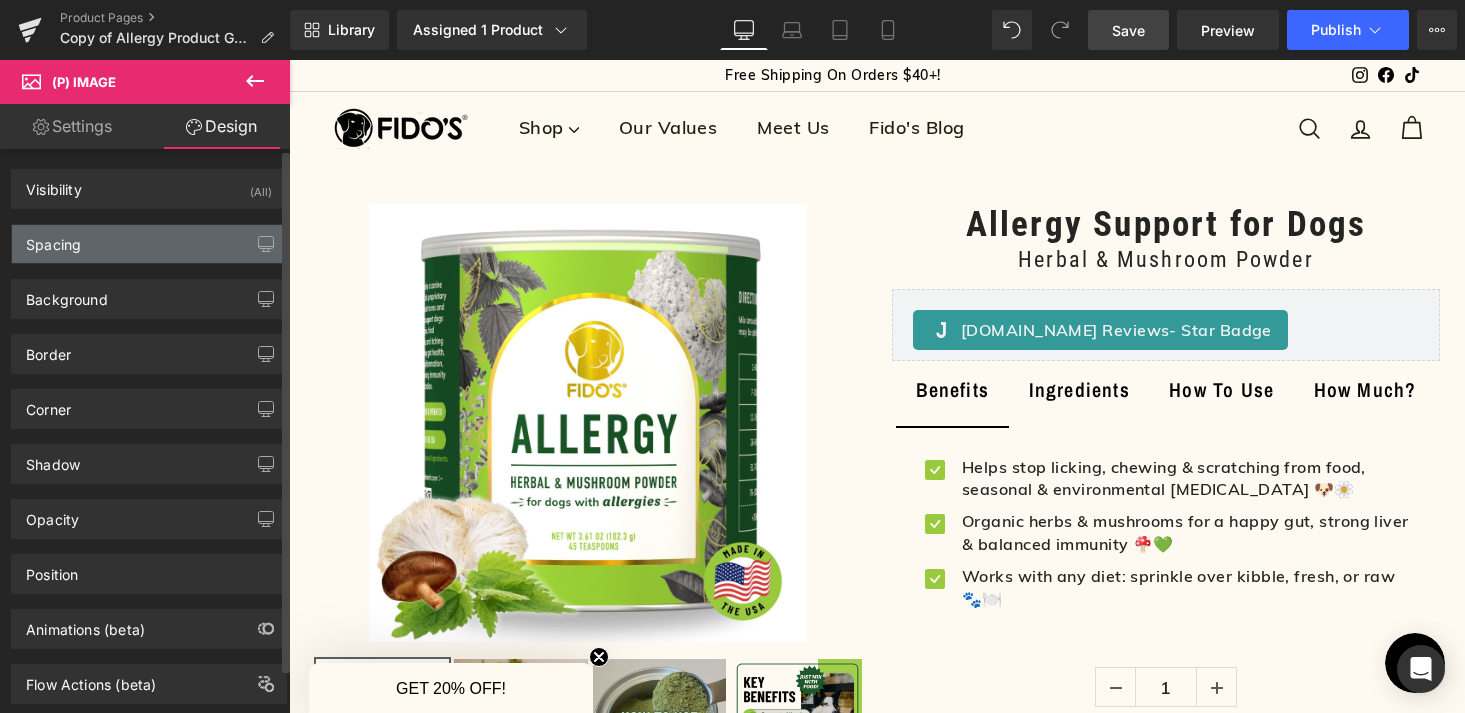 type on "transparent" 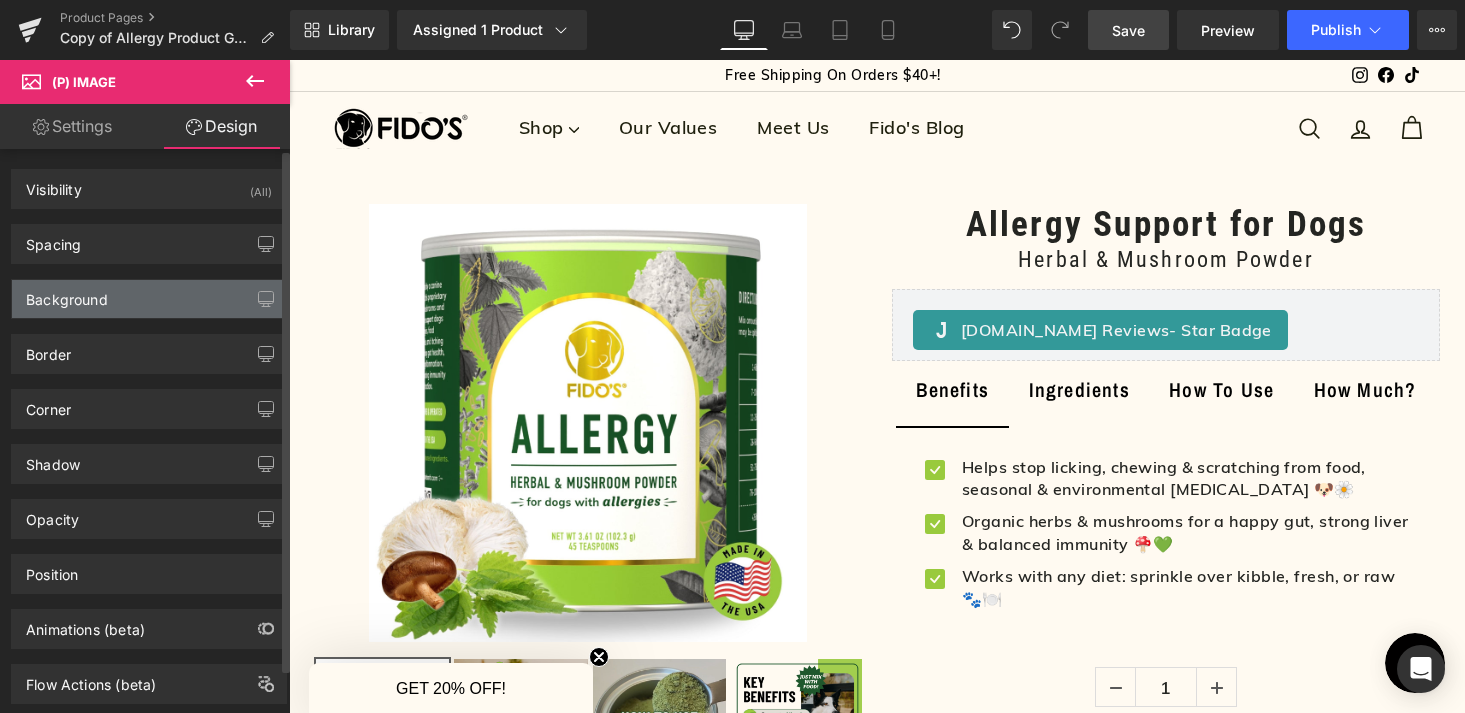 click on "Background" at bounding box center (149, 299) 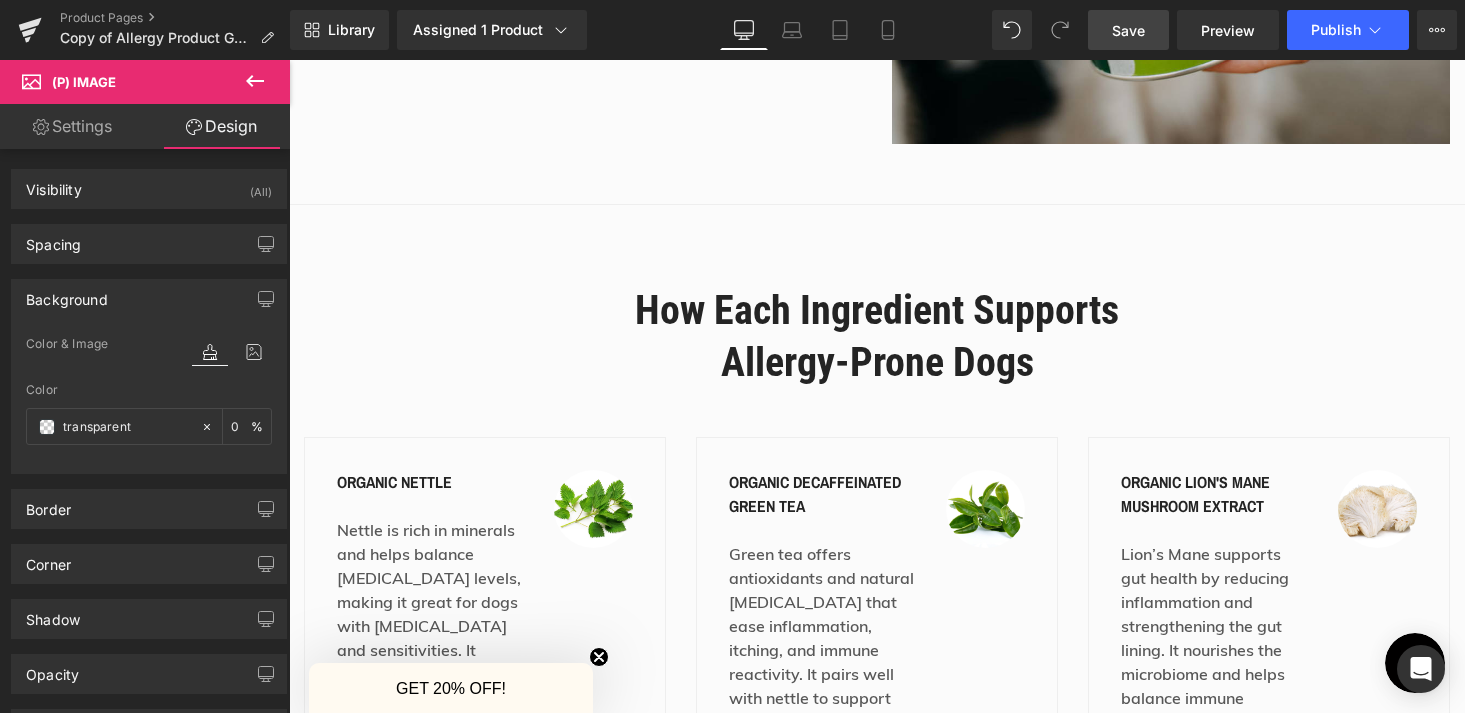 scroll, scrollTop: 2211, scrollLeft: 0, axis: vertical 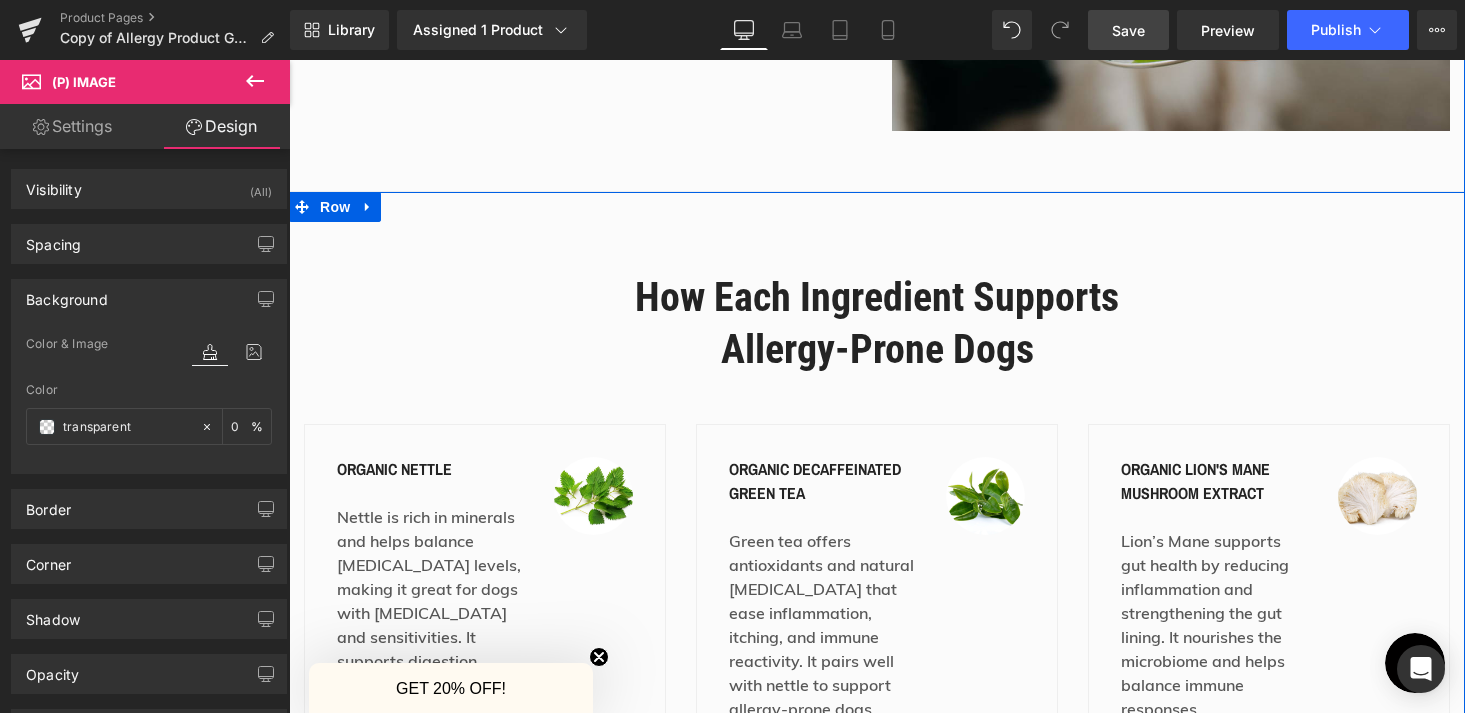 click at bounding box center [289, 60] 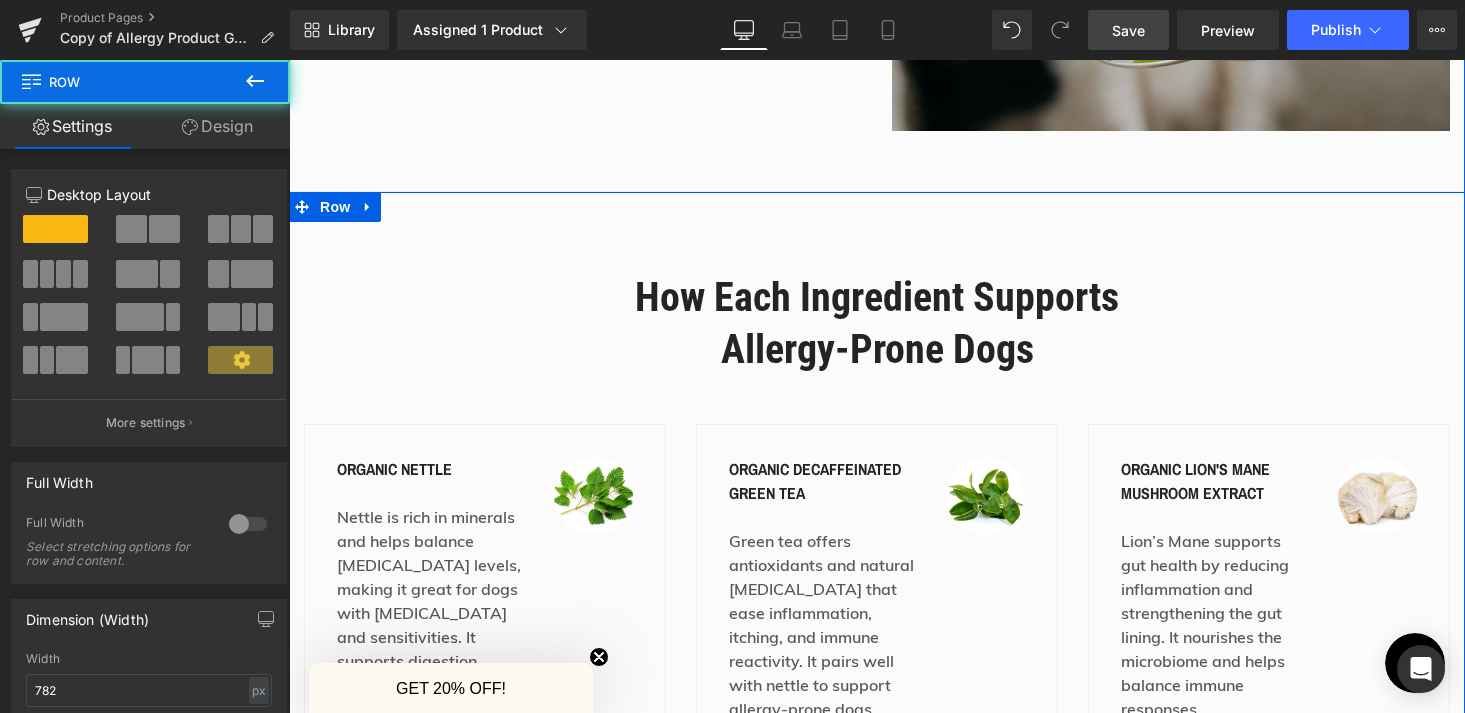 click on "How Each Ingredient Supports  Allergy-Prone Dogs Heading         Row         organic nettle Text Block         Nettle is rich in minerals and helps balance histamine levels, making it great for dogs with allergies and sensitivities. It supports digestion, anal gland health, and gentle detoxification. Text Block         Image         Row         organic decaffeinated green tea Text Block         Green tea offers antioxidants and natural antihistamines that ease inflammation, itching, and immune reactivity. It pairs well with nettle to support allergy-prone dogs. Text Block         Image         Row         organic Lion's mane mushroom extract Text Block         Lion’s Mane supports gut health by reducing inflammation and strengthening the gut lining. It nourishes the microbiome and helps balance immune responses. Text Block         Image         Row         Row         organic milk thistle seed Text Block         Text Block         Image         Row         organic shiitake mushroom extract Text Block" at bounding box center (877, 732) 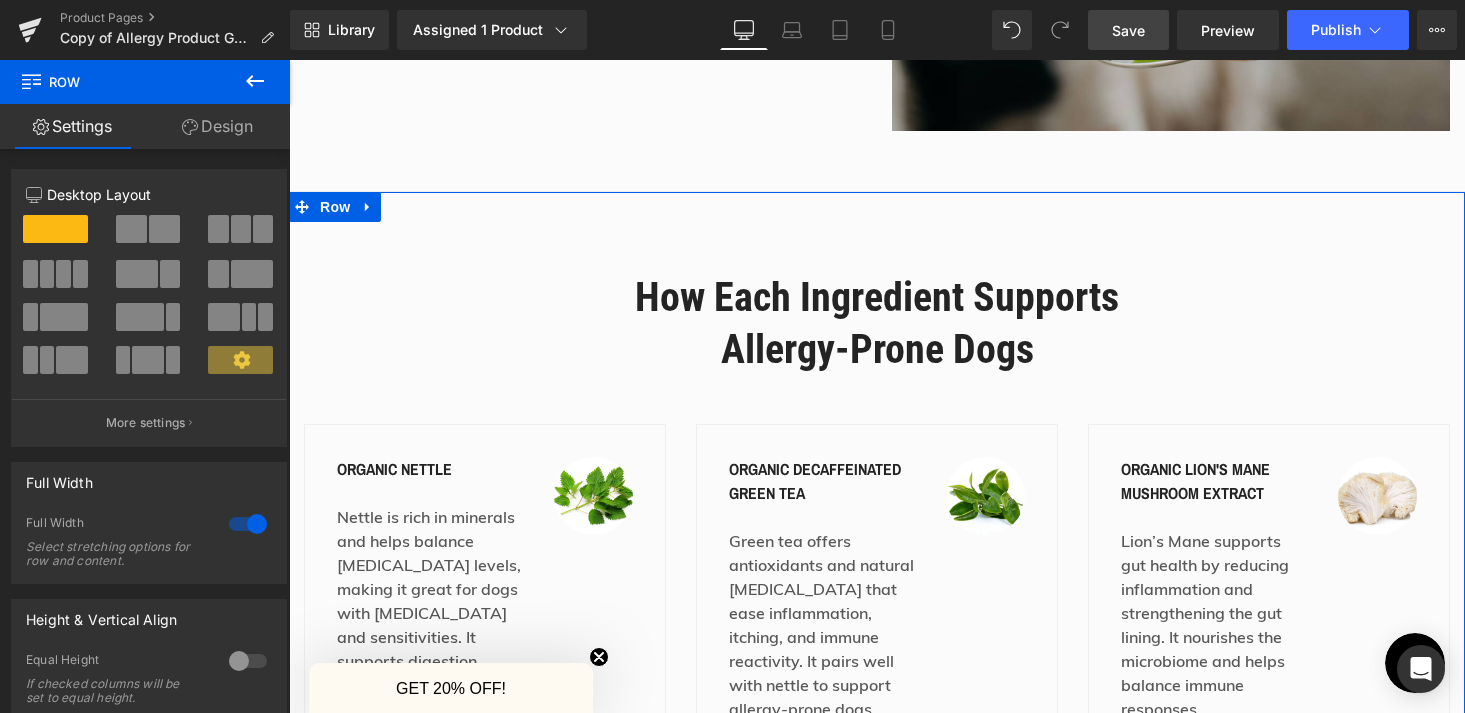 click on "Design" at bounding box center [217, 126] 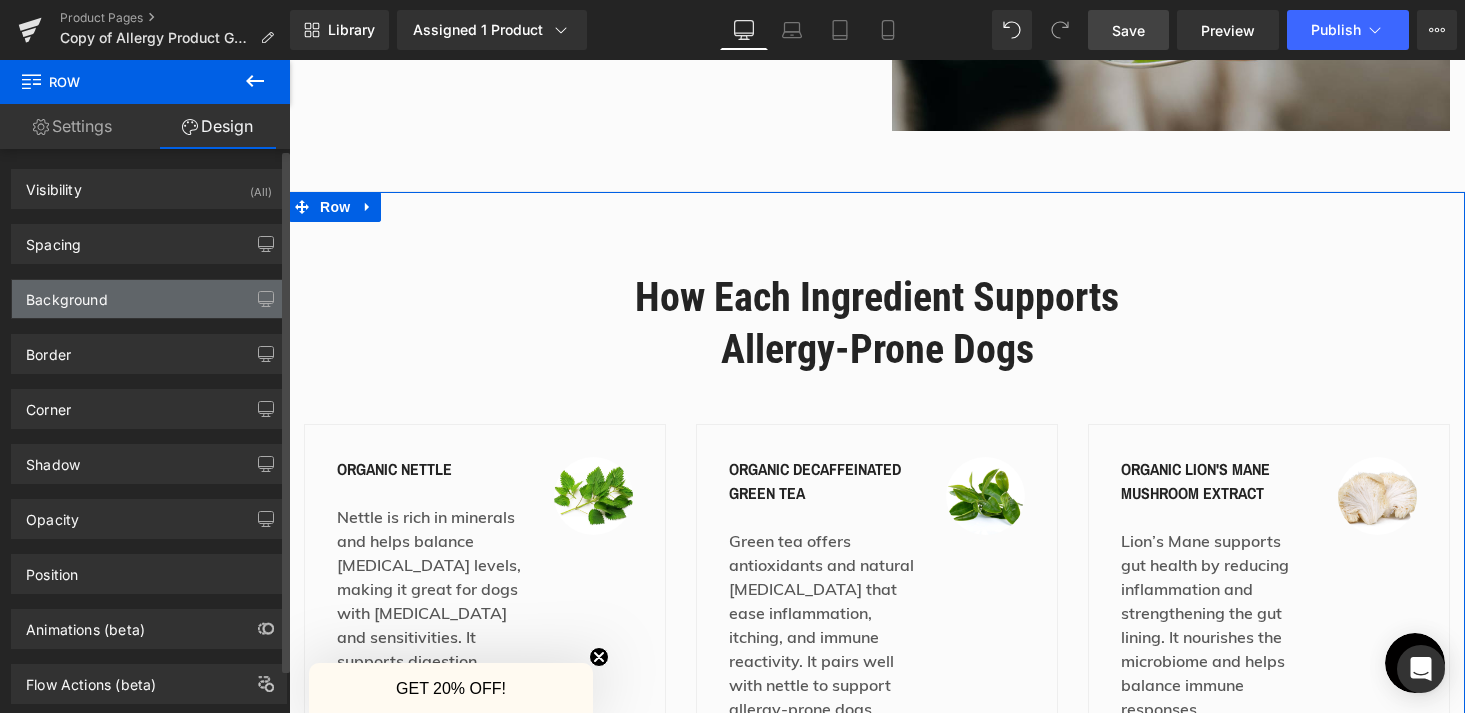 type on "transparent" 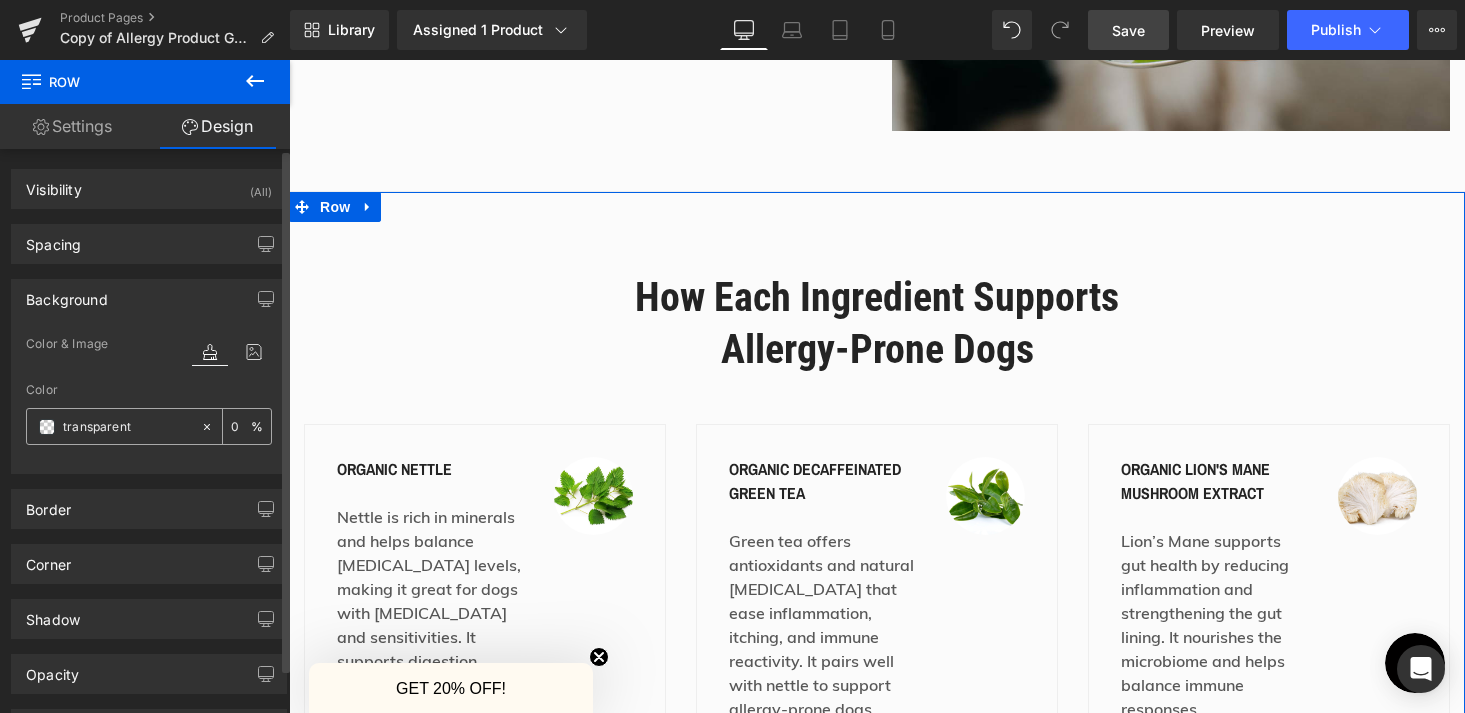 click on "transparent" at bounding box center (127, 427) 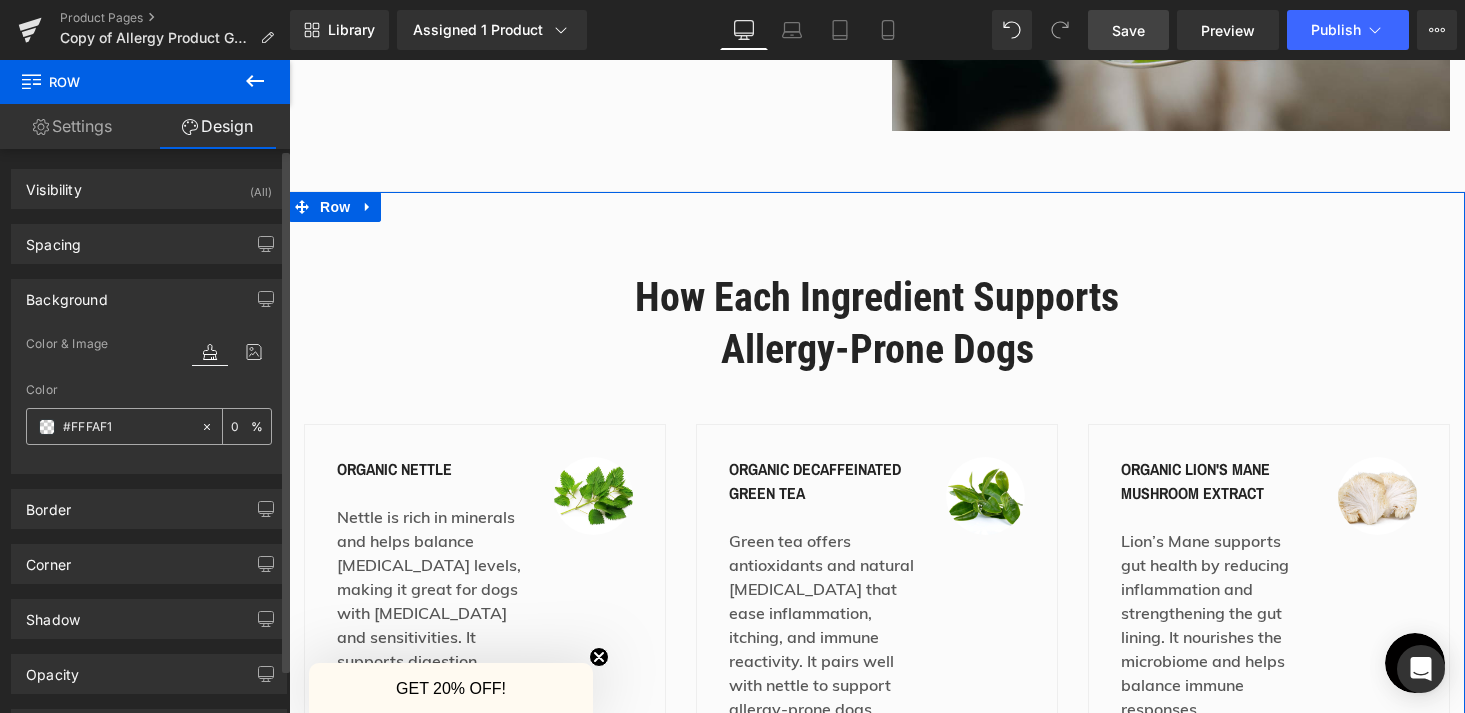 type on "100" 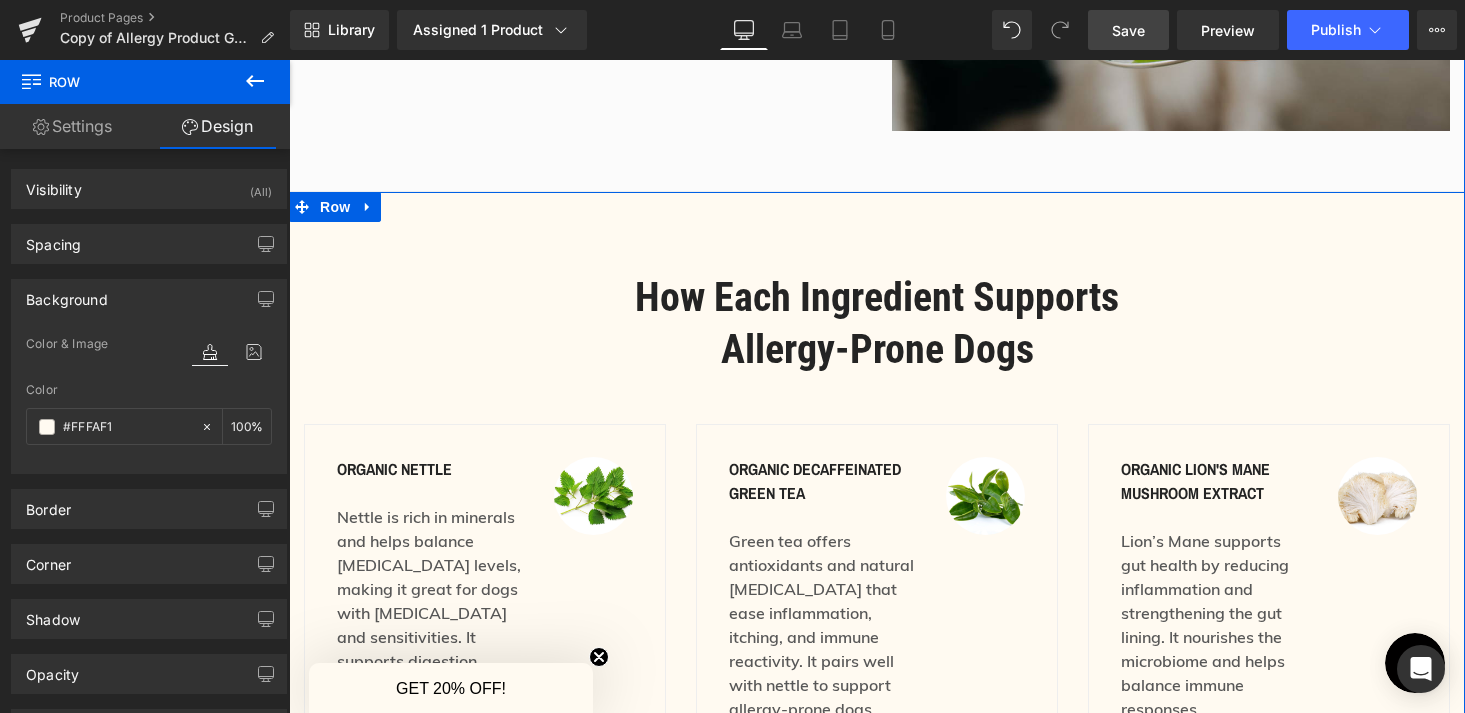 click on "How Each Ingredient Supports  Allergy-Prone Dogs Heading         Row         organic nettle Text Block         Nettle is rich in minerals and helps balance histamine levels, making it great for dogs with allergies and sensitivities. It supports digestion, anal gland health, and gentle detoxification. Text Block         Image         Row         organic decaffeinated green tea Text Block         Green tea offers antioxidants and natural antihistamines that ease inflammation, itching, and immune reactivity. It pairs well with nettle to support allergy-prone dogs. Text Block         Image         Row         organic Lion's mane mushroom extract Text Block         Lion’s Mane supports gut health by reducing inflammation and strengthening the gut lining. It nourishes the microbiome and helps balance immune responses. Text Block         Image         Row         Row         organic milk thistle seed Text Block         Text Block         Image         Row         organic shiitake mushroom extract Text Block" at bounding box center (877, 732) 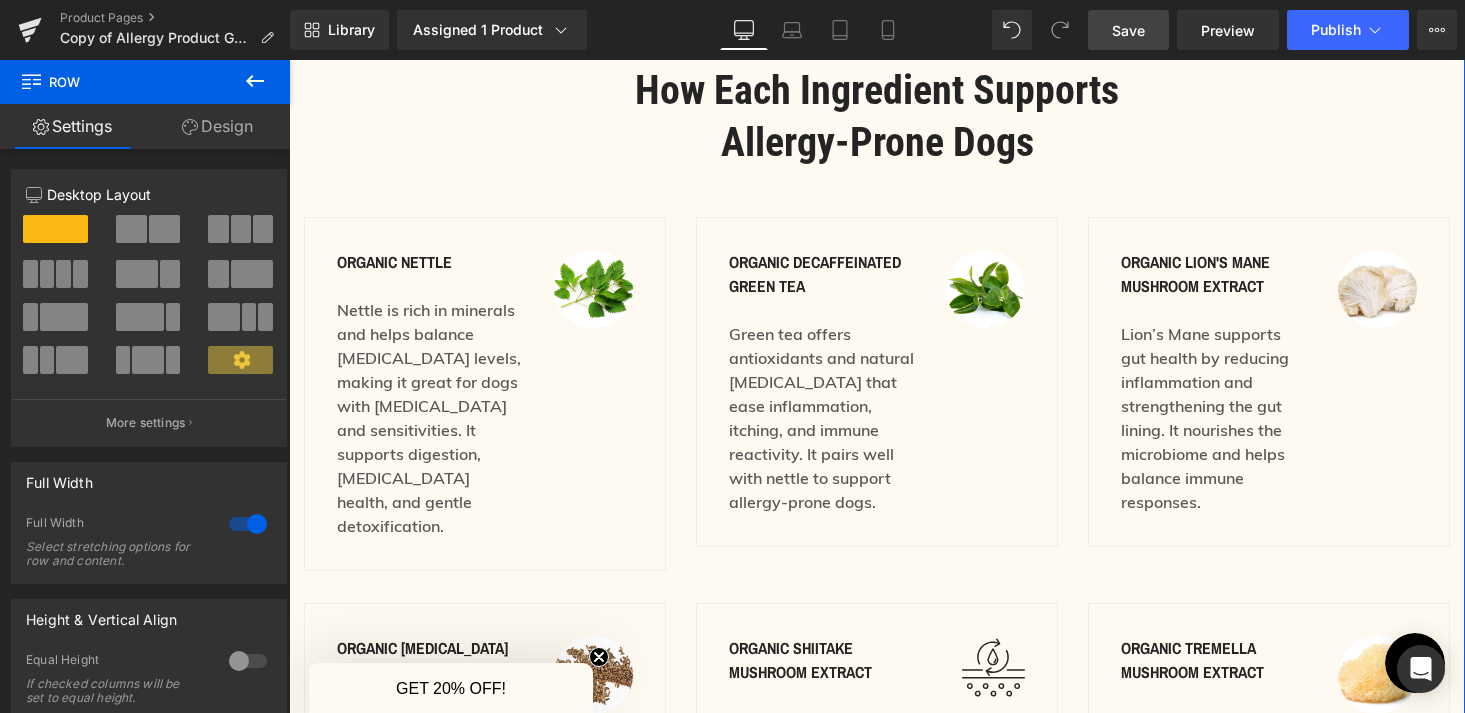 scroll, scrollTop: 2450, scrollLeft: 0, axis: vertical 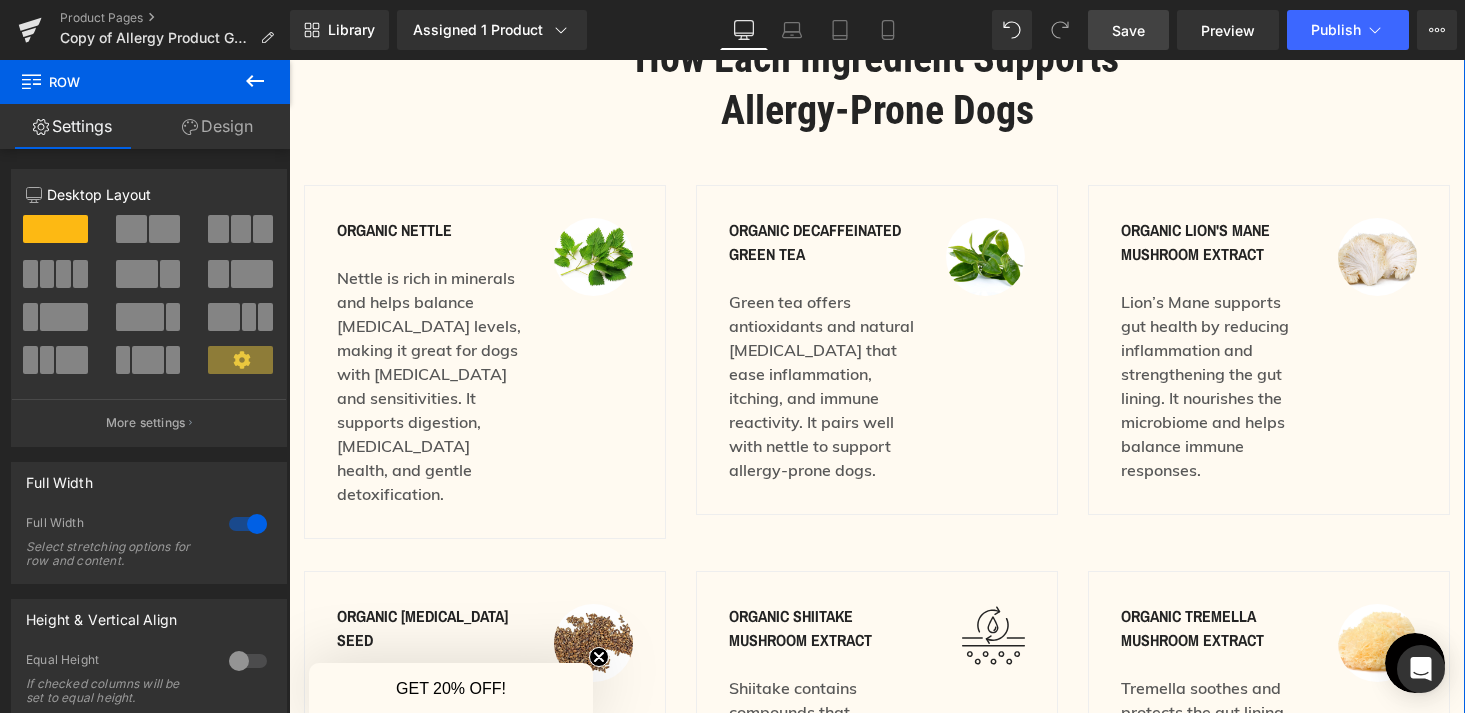 click on "organic nettle Text Block         Nettle is rich in minerals and helps balance histamine levels, making it great for dogs with allergies and sensitivities. It supports digestion, anal gland health, and gentle detoxification. Text Block         Image         Row" at bounding box center [485, 362] 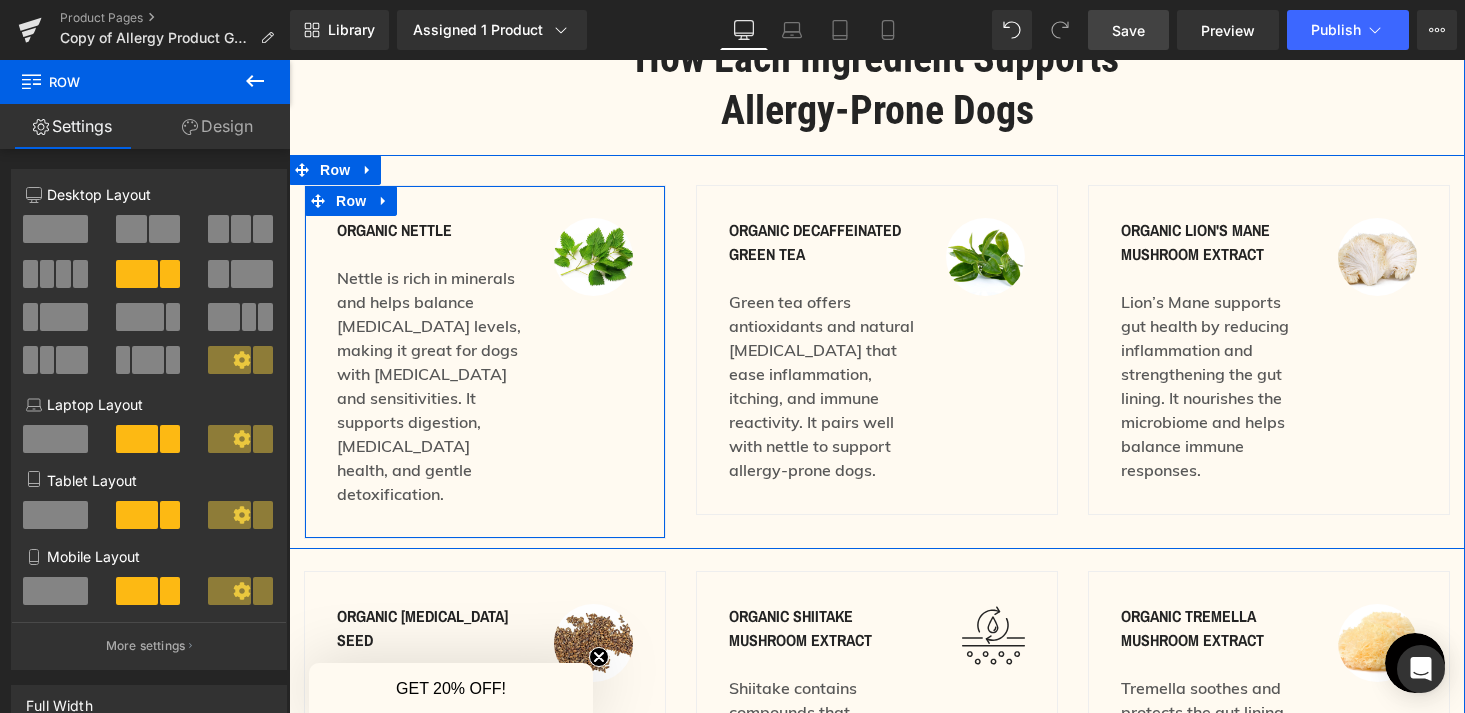 click on "organic nettle Text Block         Nettle is rich in minerals and helps balance histamine levels, making it great for dogs with allergies and sensitivities. It supports digestion, anal gland health, and gentle detoxification. Text Block         Image         Row" at bounding box center [485, 362] 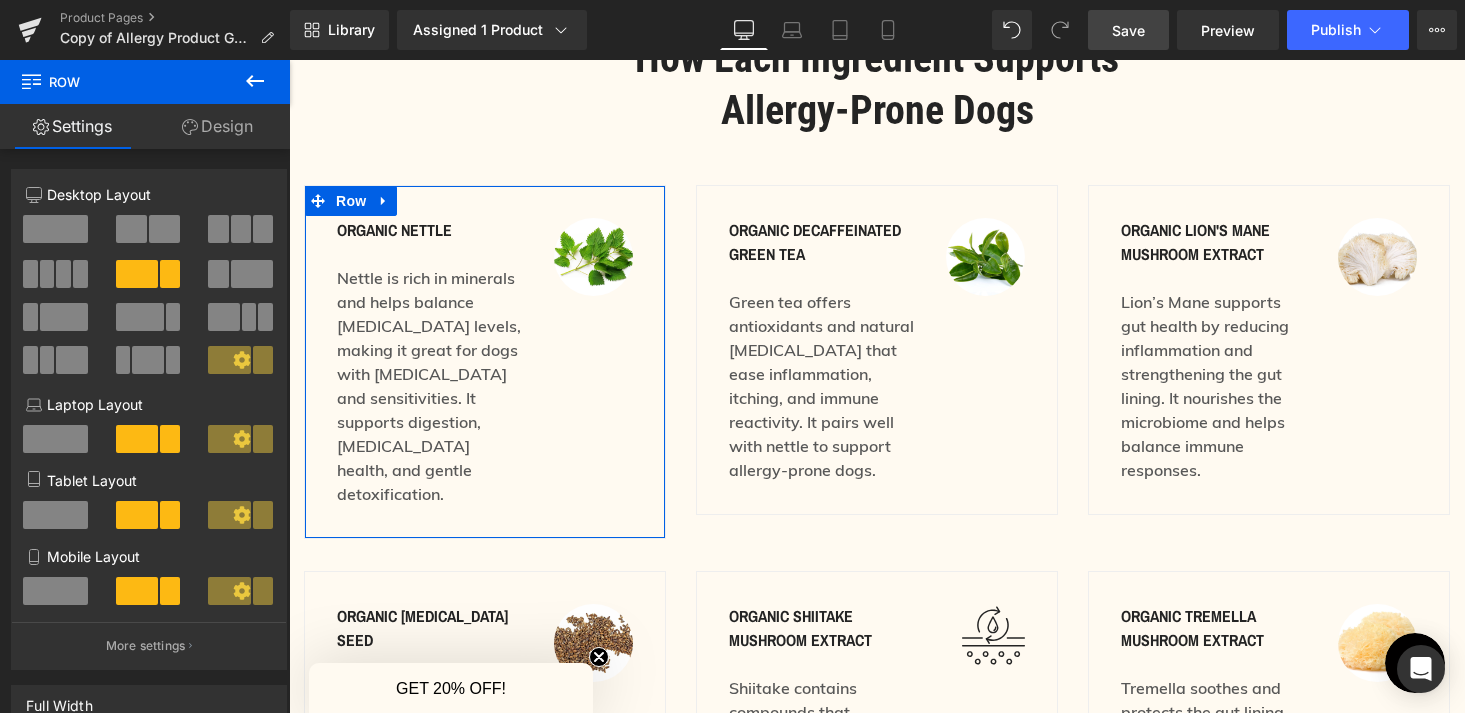 click on "Design" at bounding box center (217, 126) 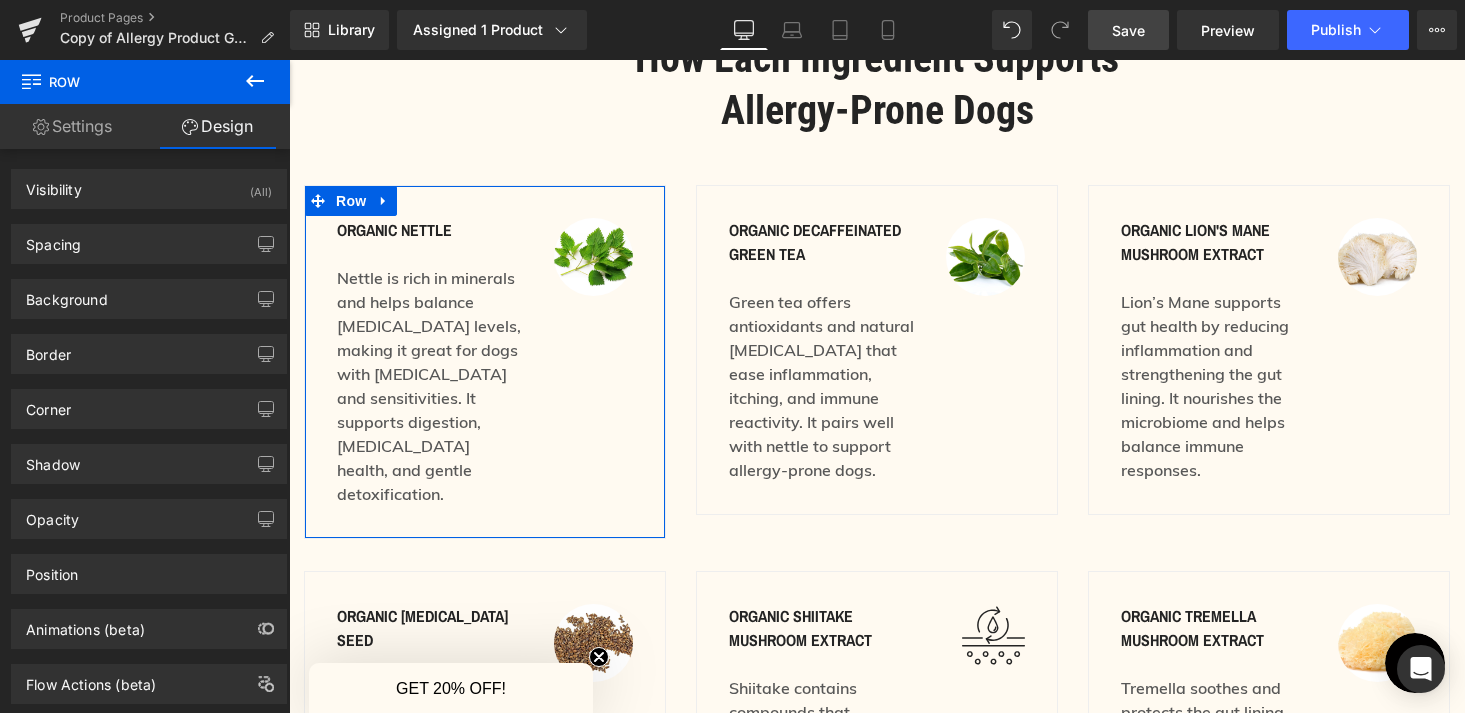 type on "transparent" 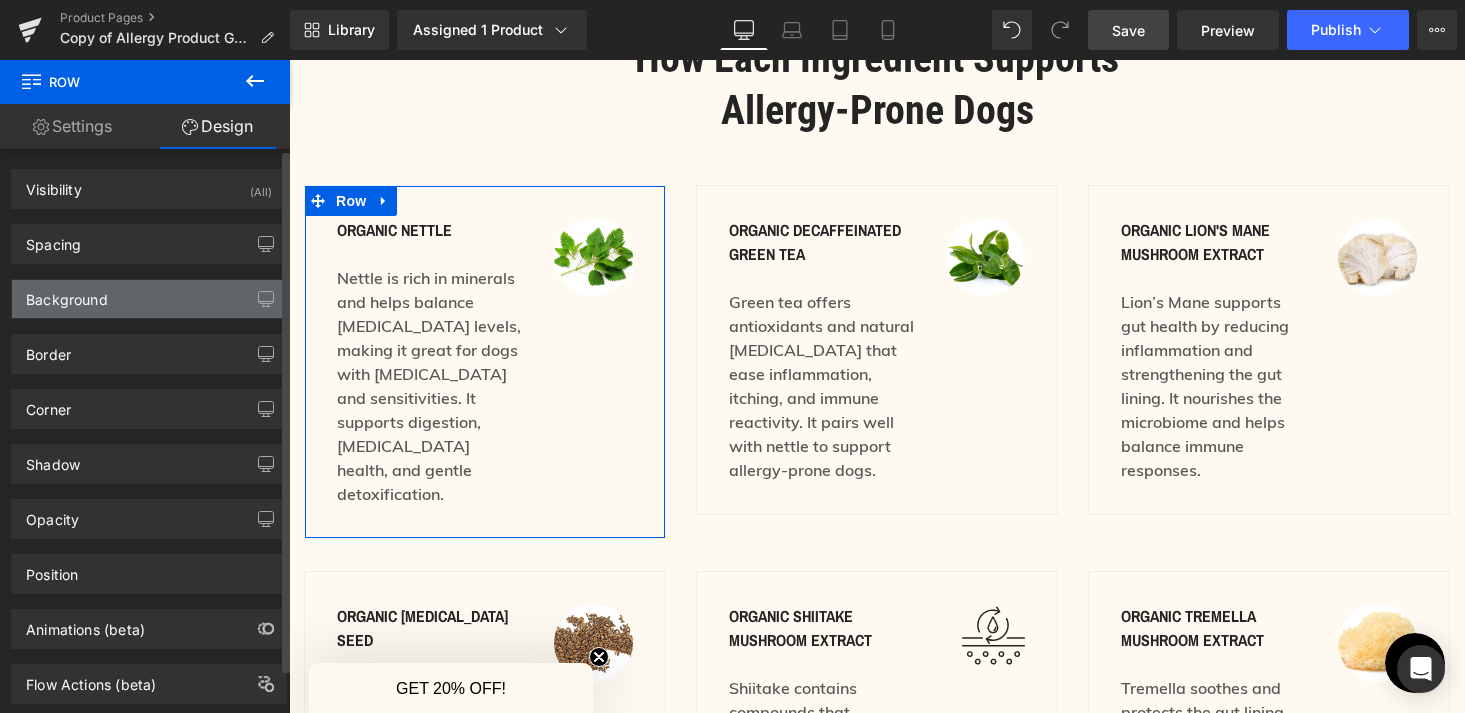click on "Background" at bounding box center [149, 299] 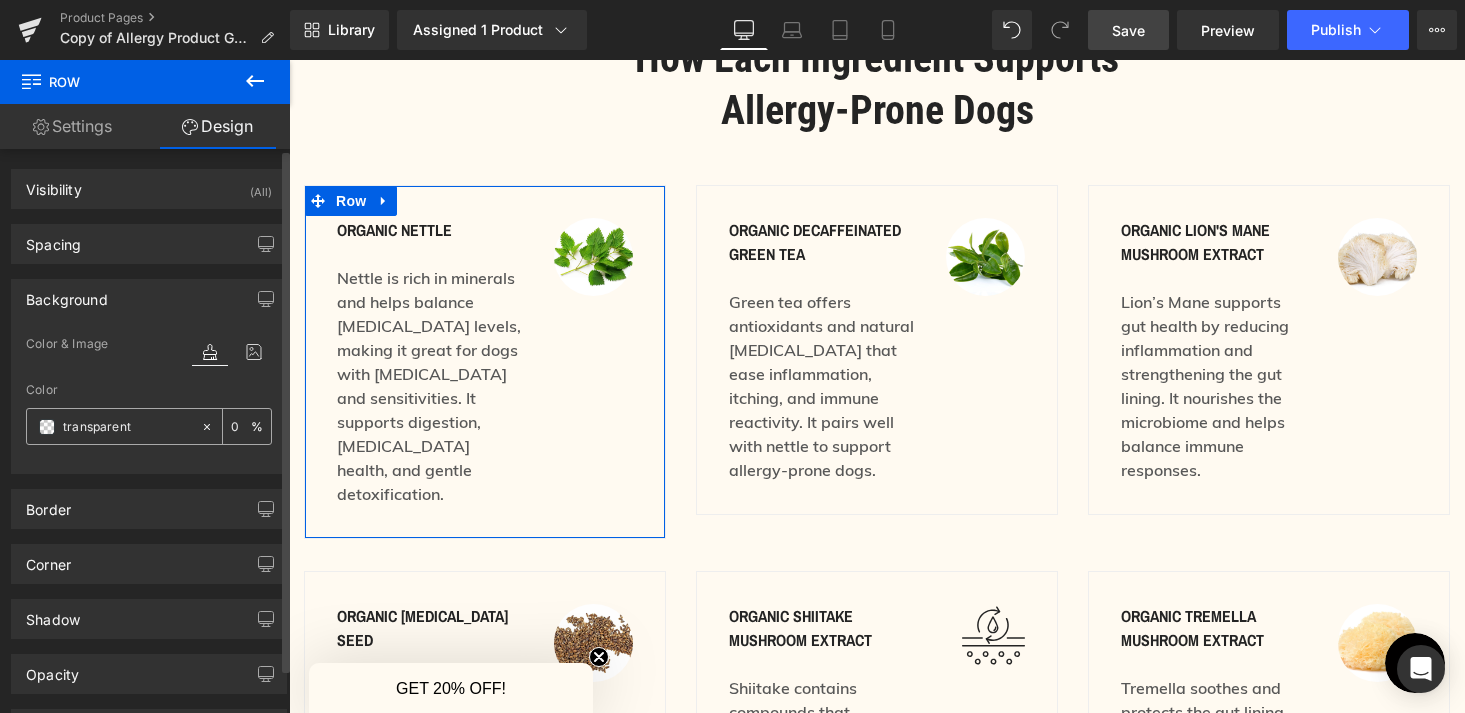 click on "transparent" at bounding box center (127, 427) 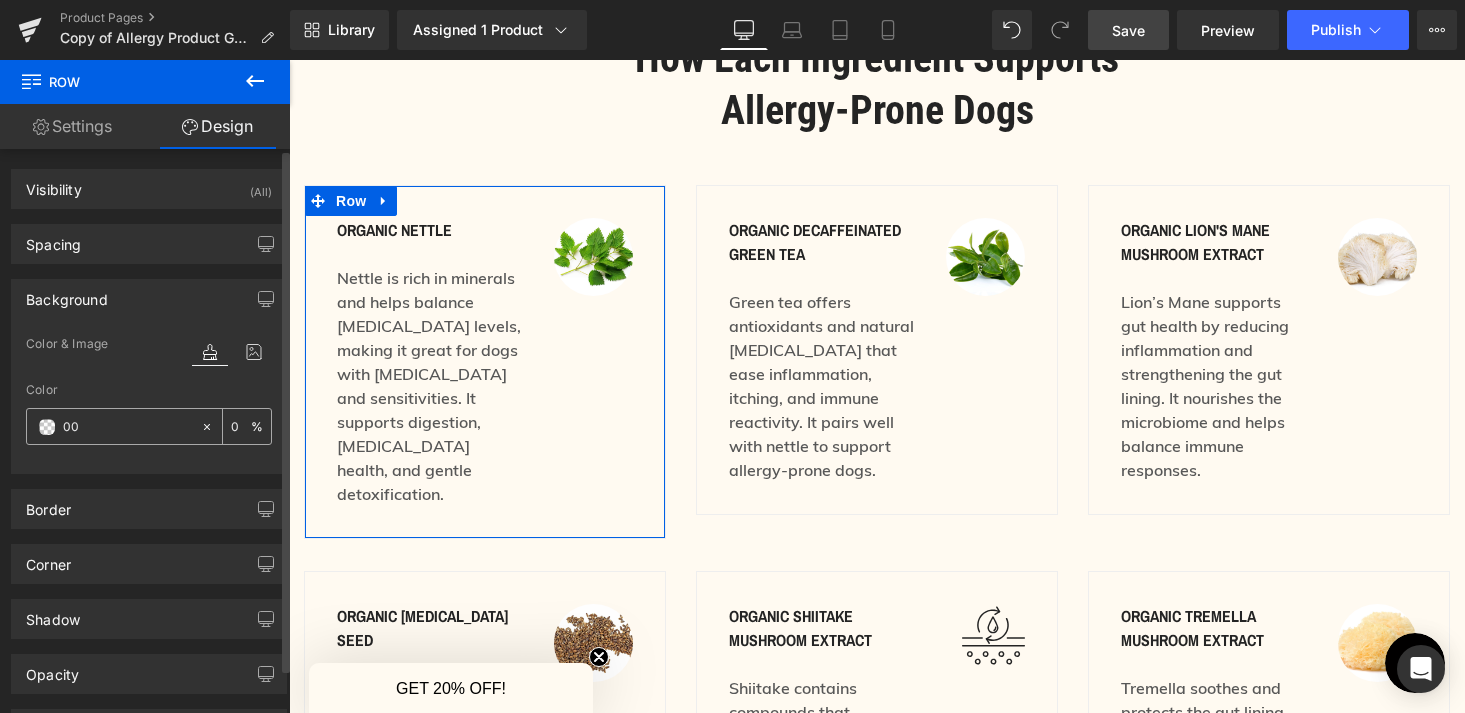 type on "000" 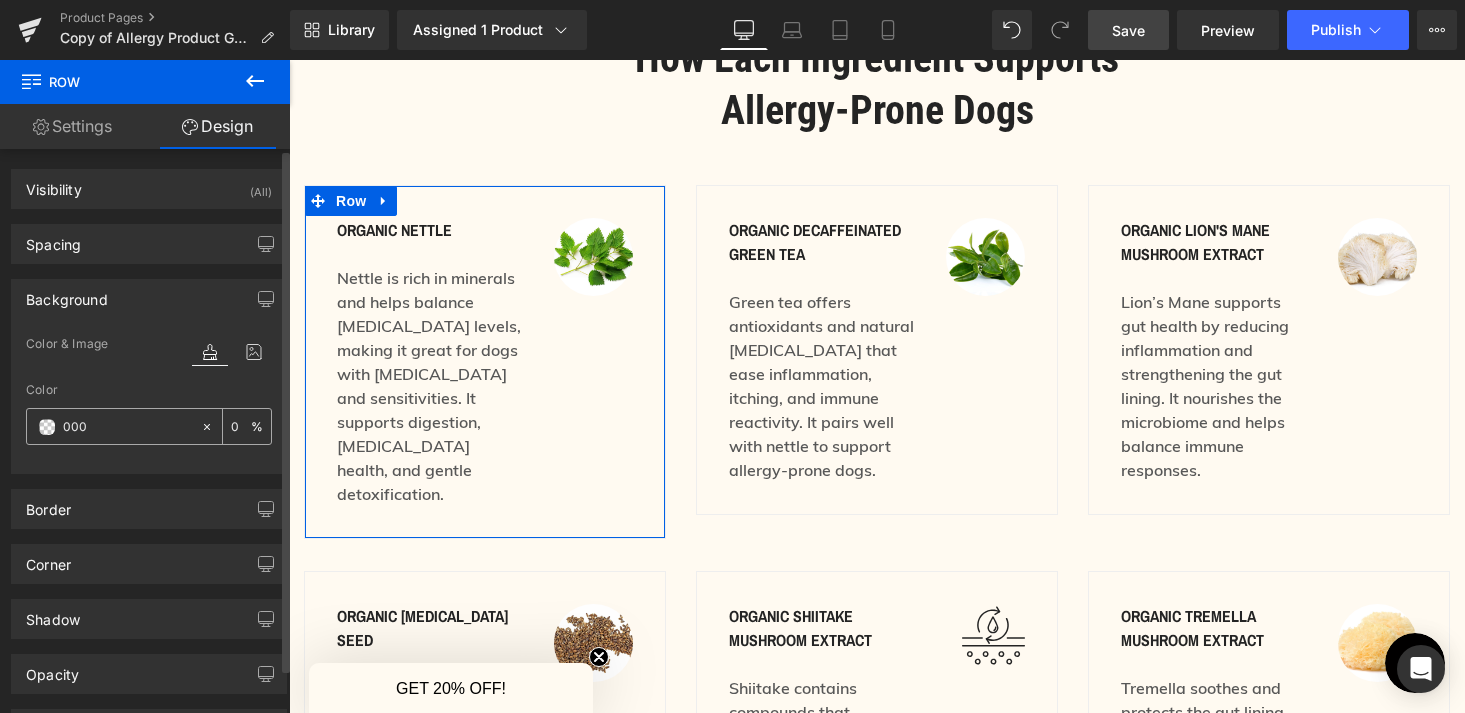 type on "100" 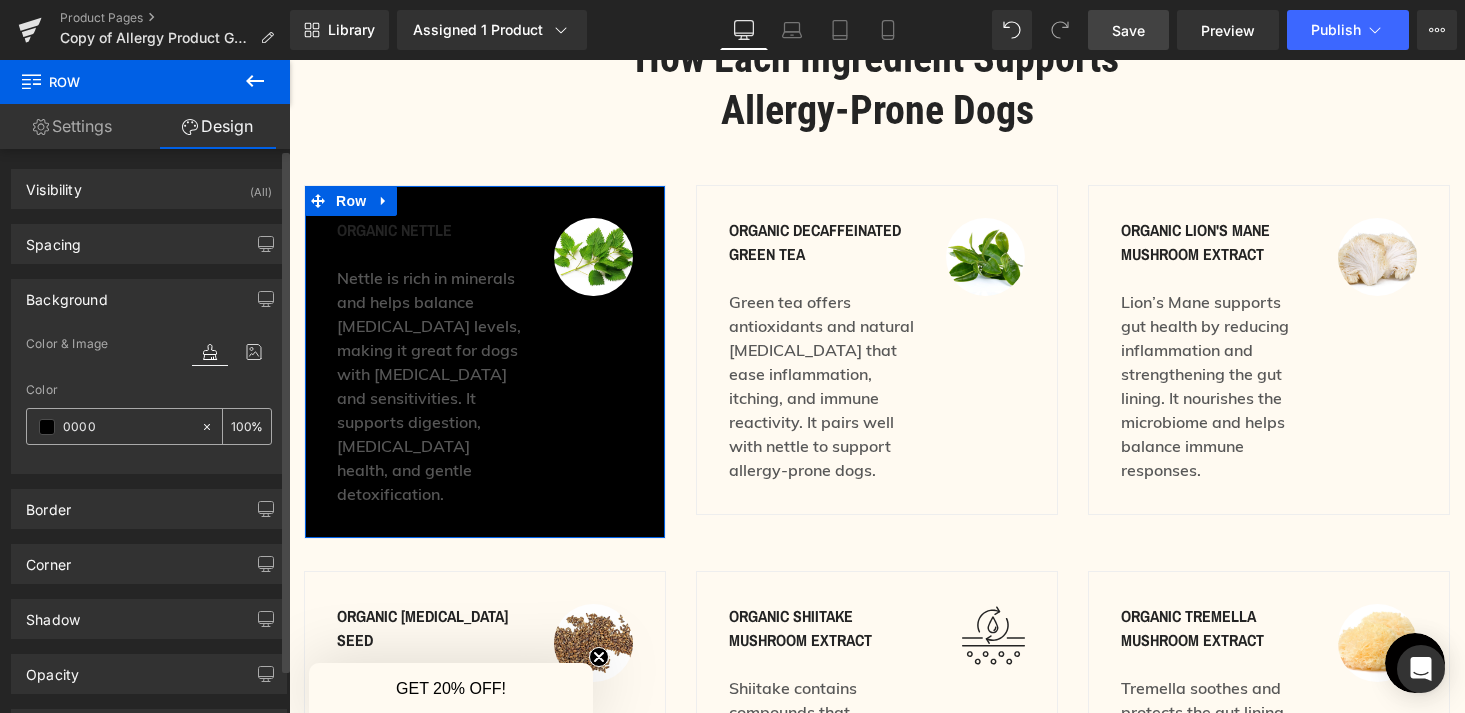 type on "00000" 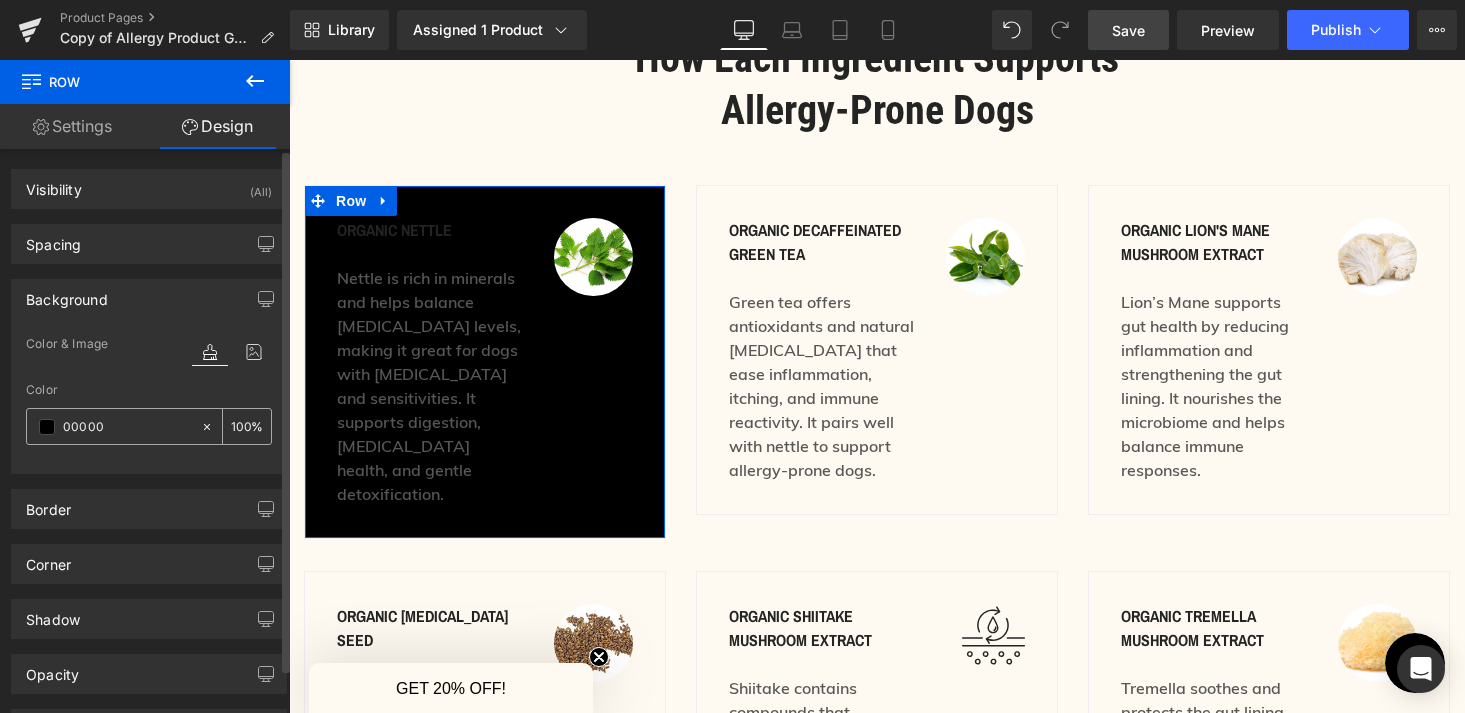 type on "0" 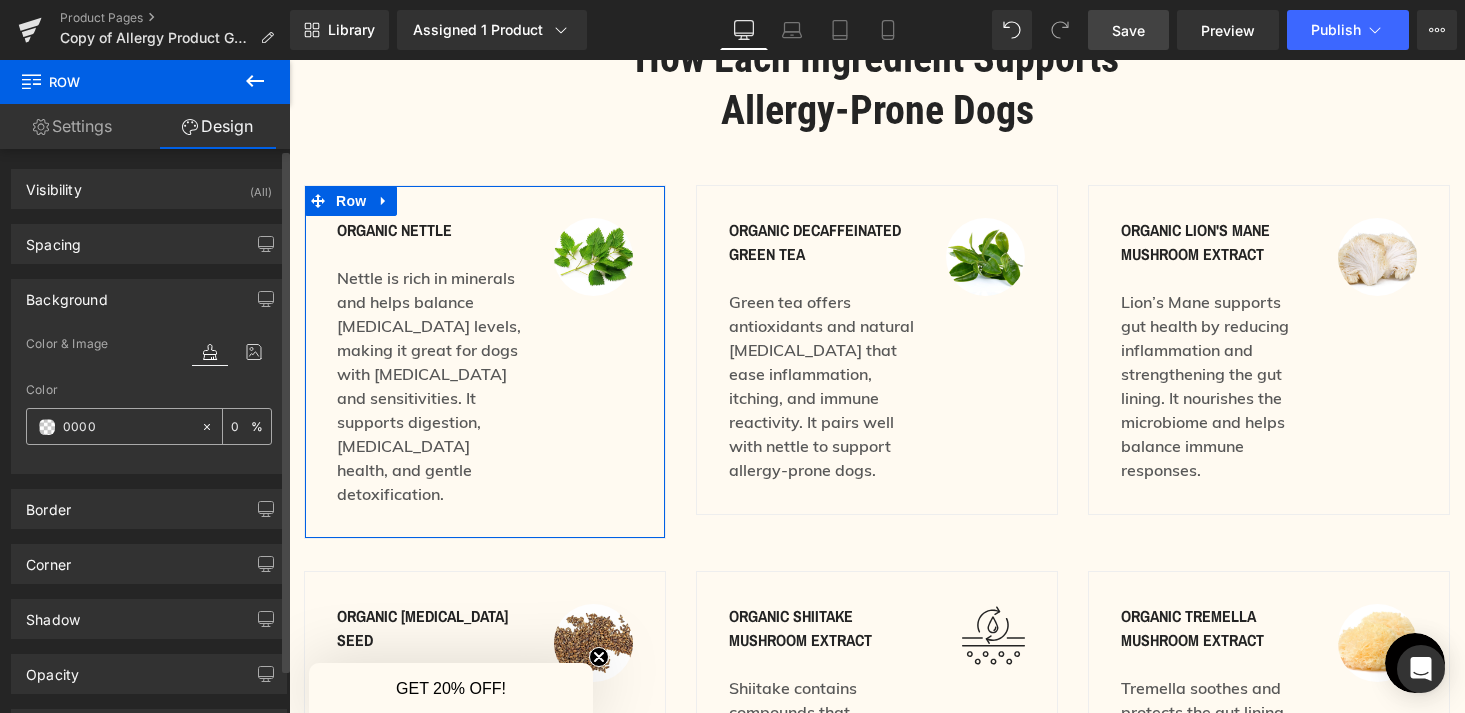 type on "000" 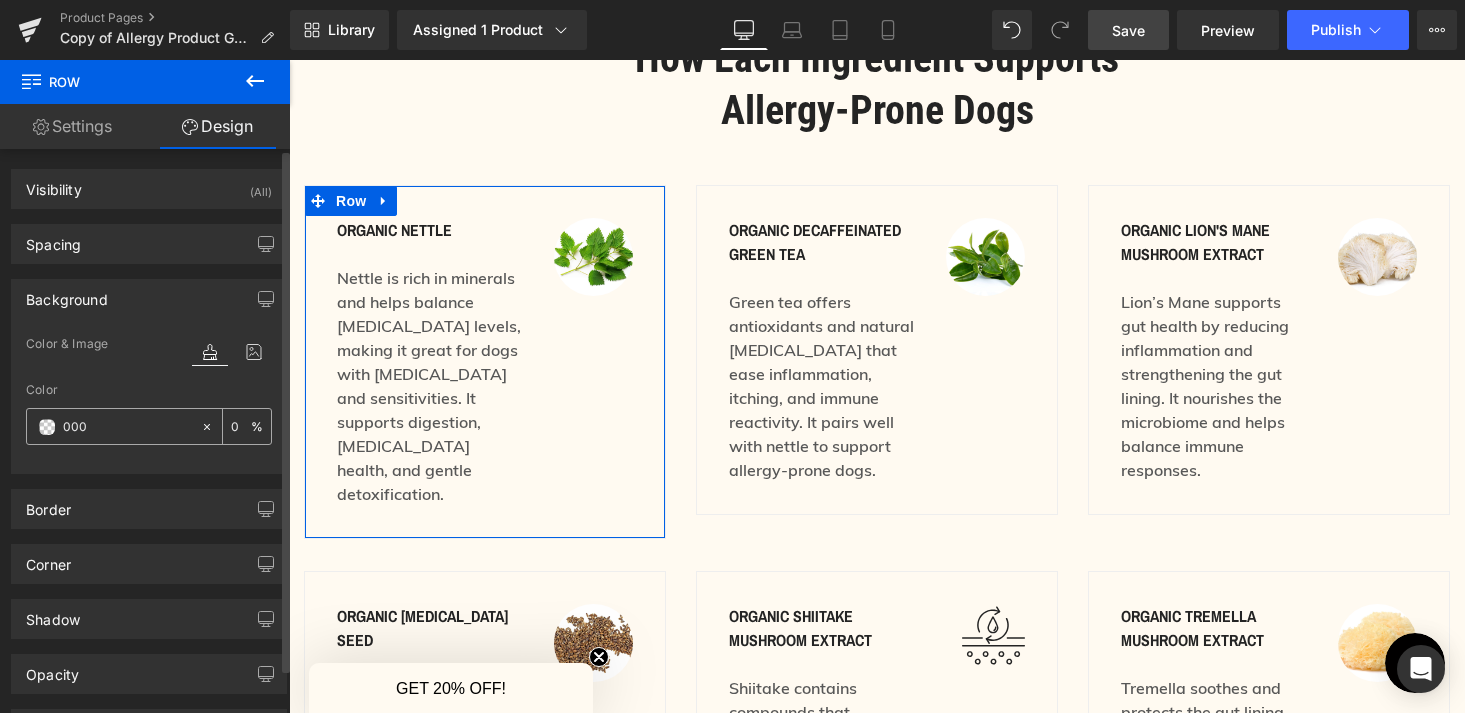 type on "100" 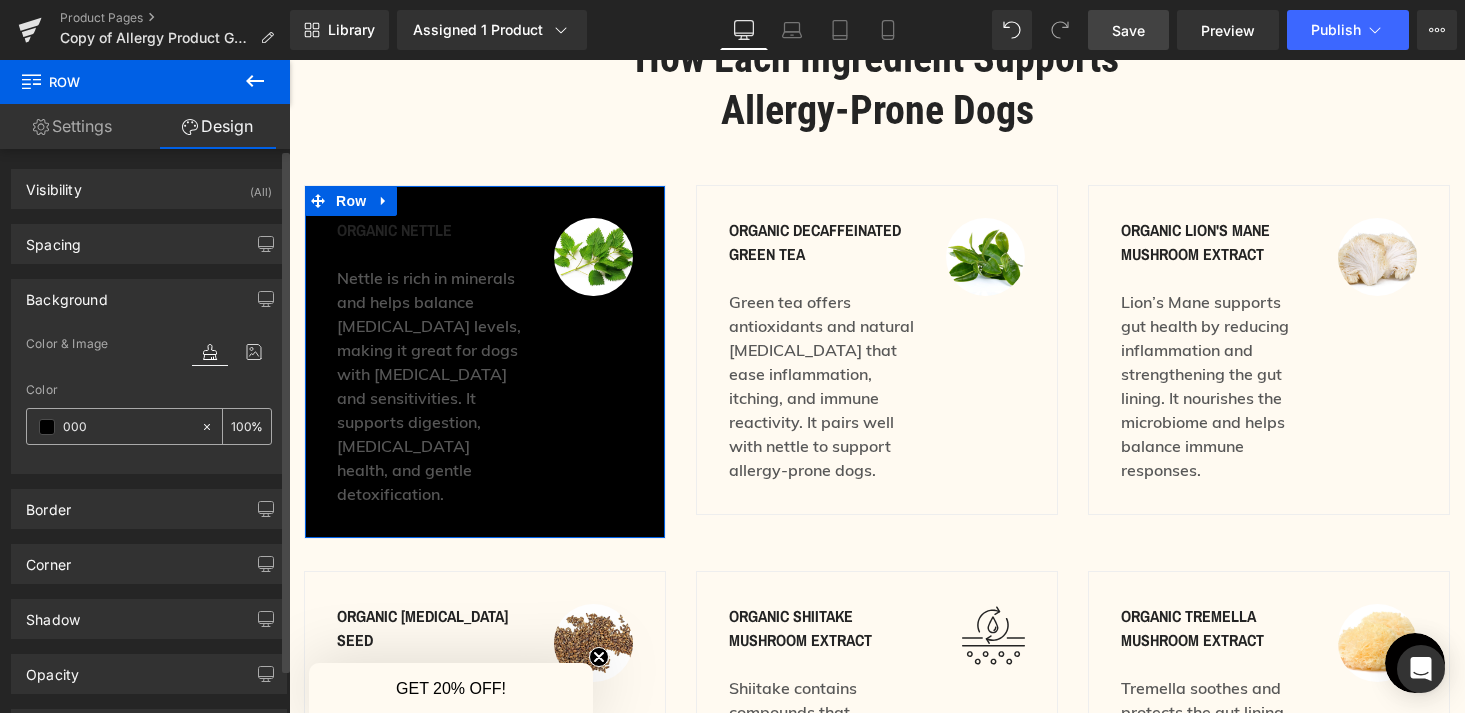 type on "00" 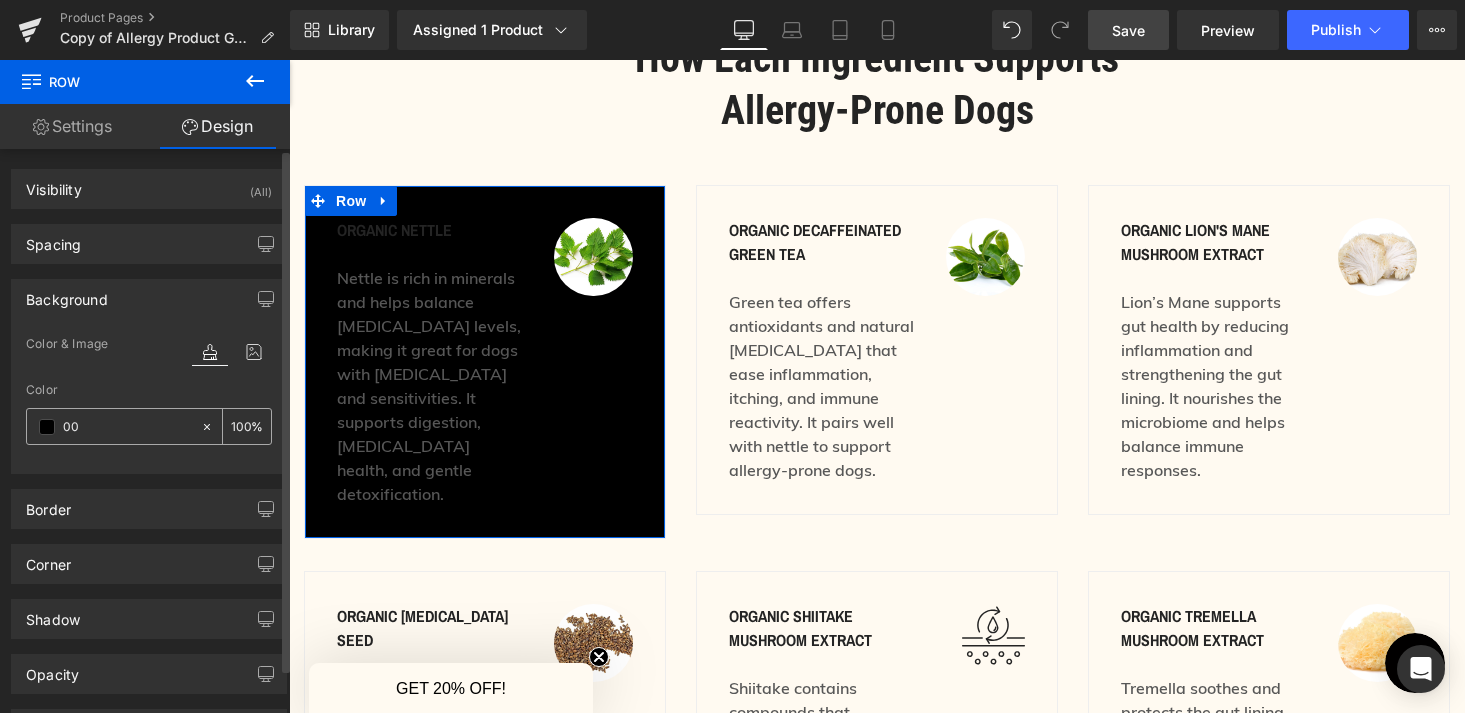 type on "0" 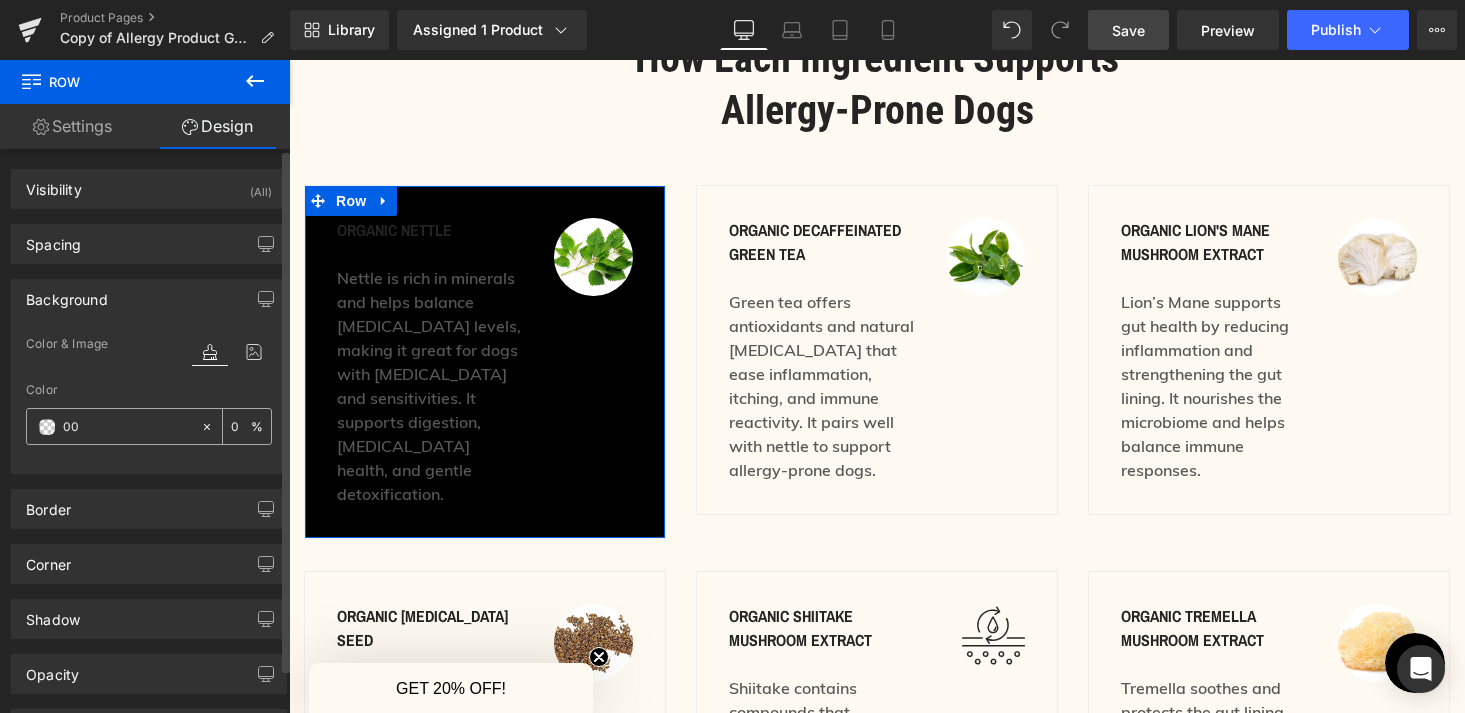 type on "0" 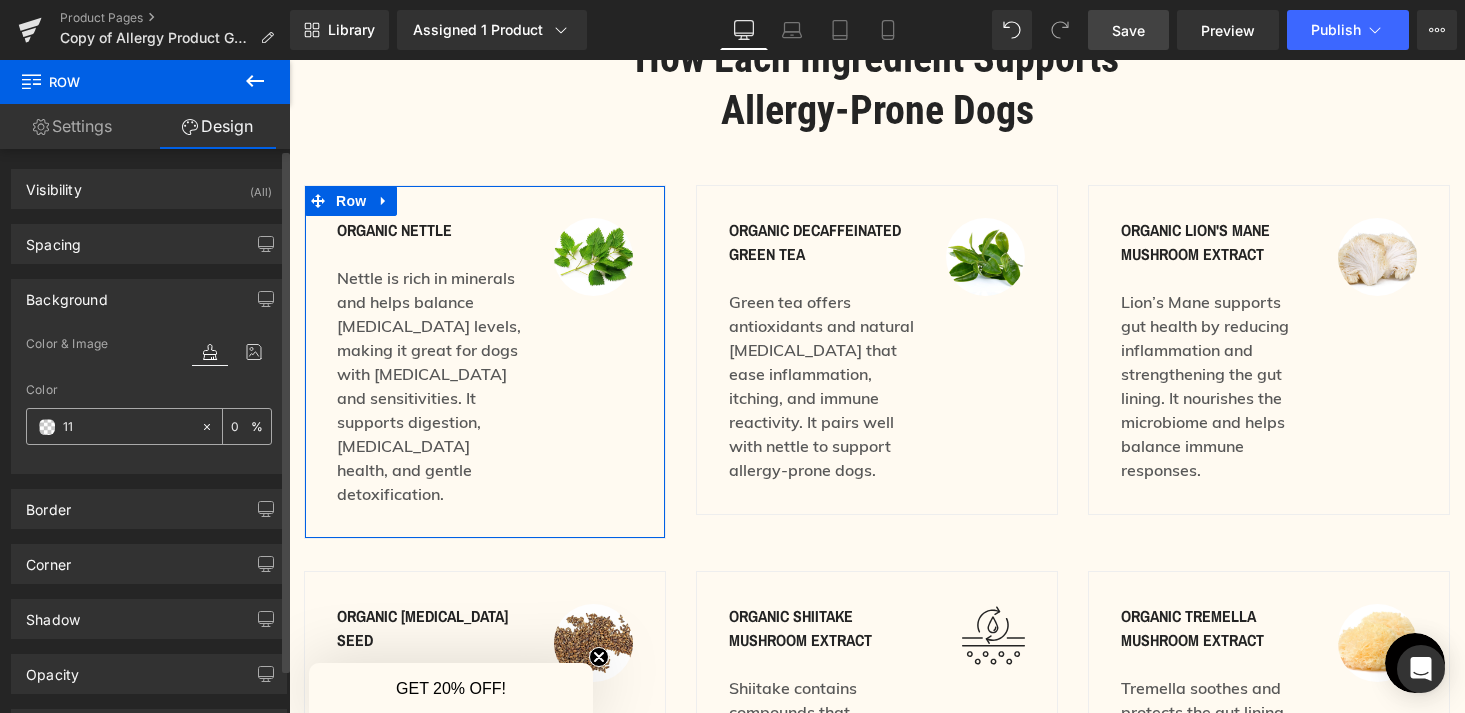 type on "111" 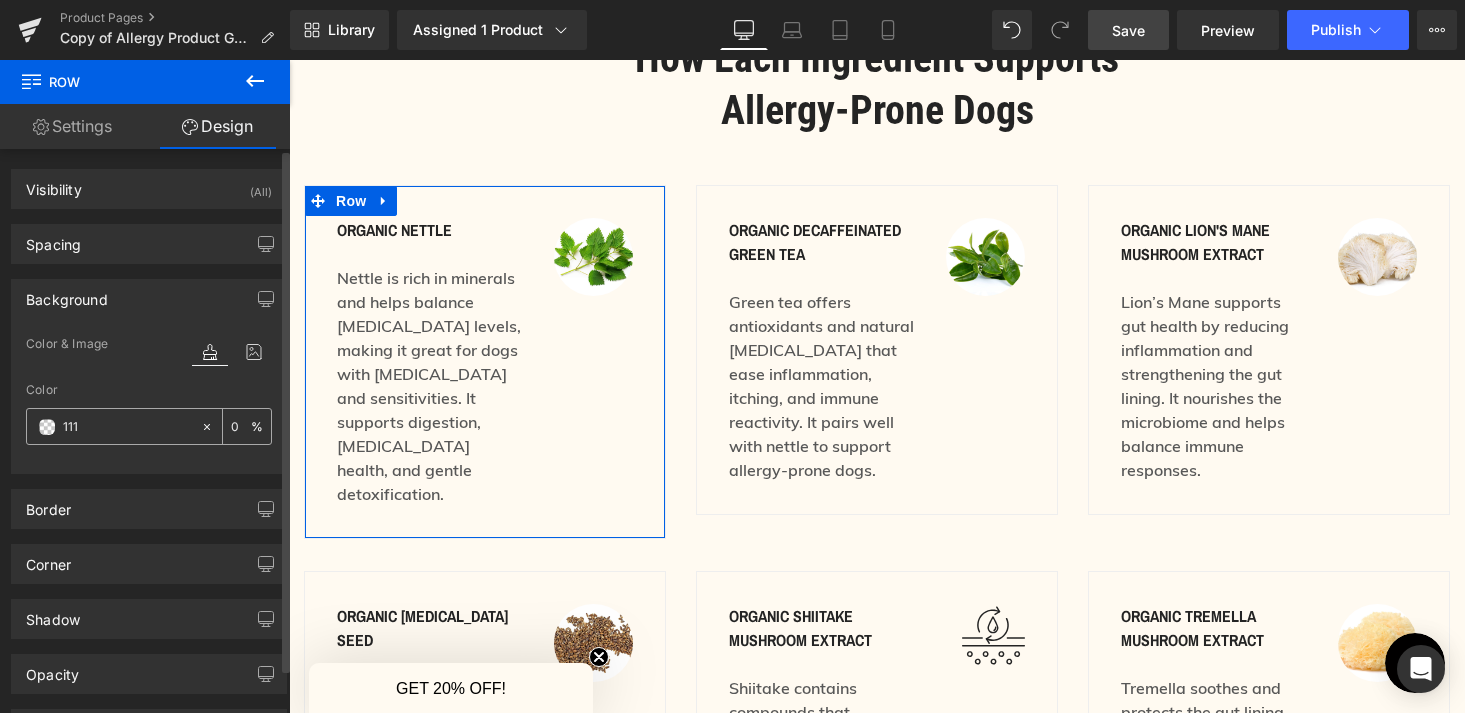 type on "100" 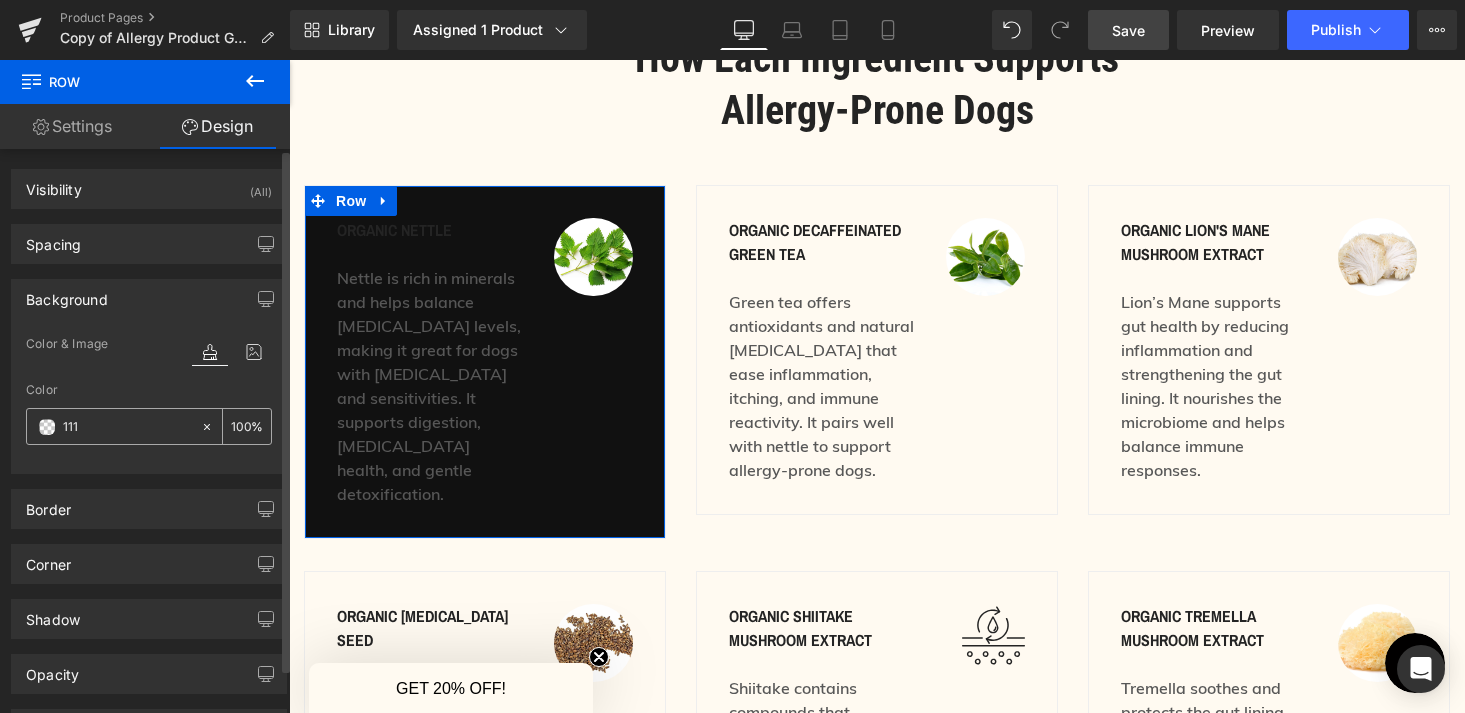 type on "1111" 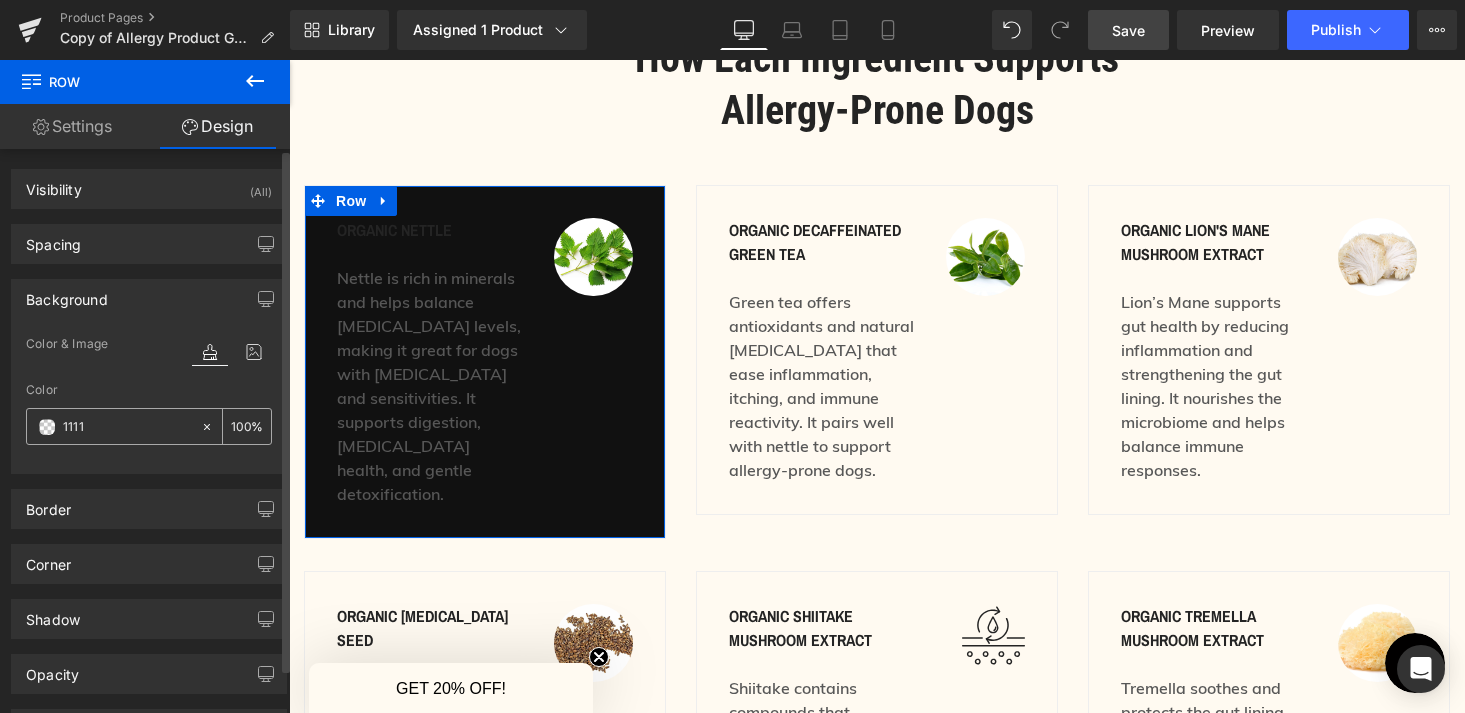 type on "7" 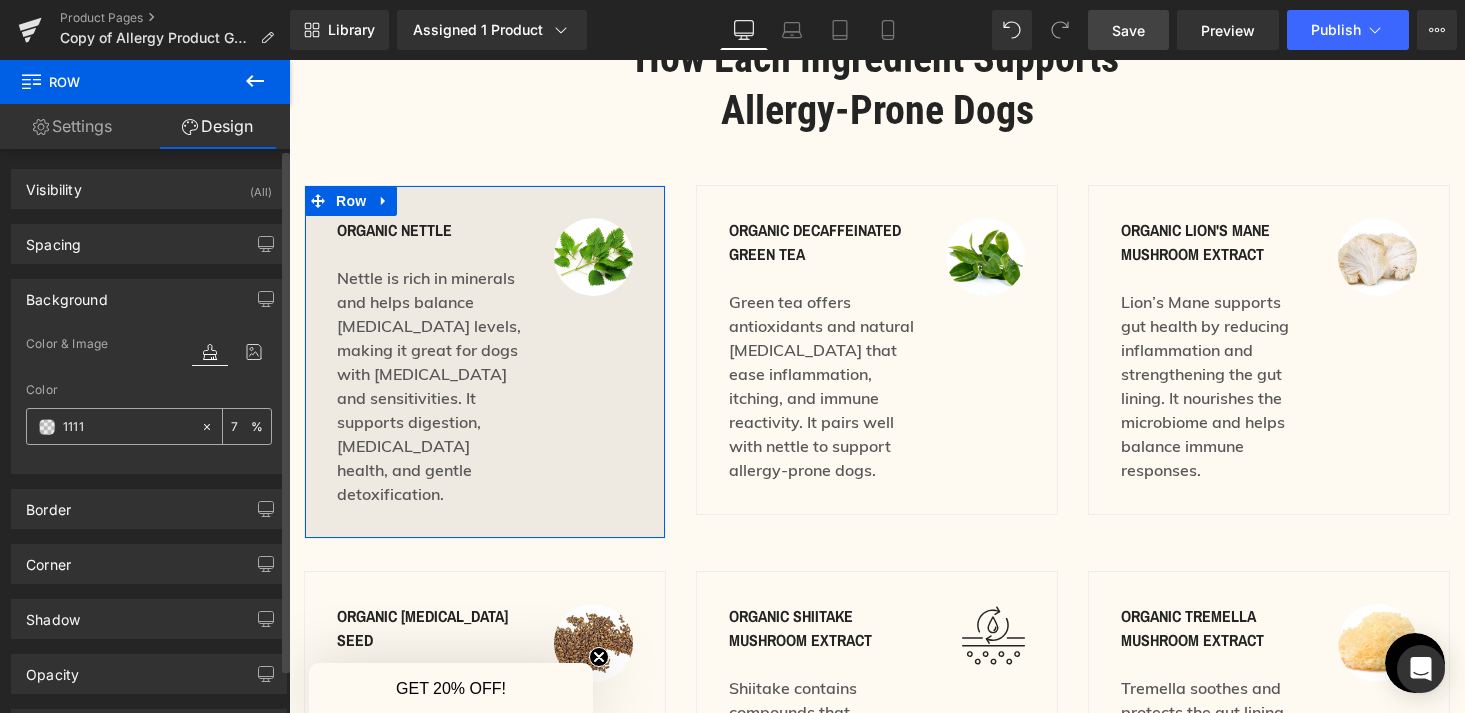 type on "11111" 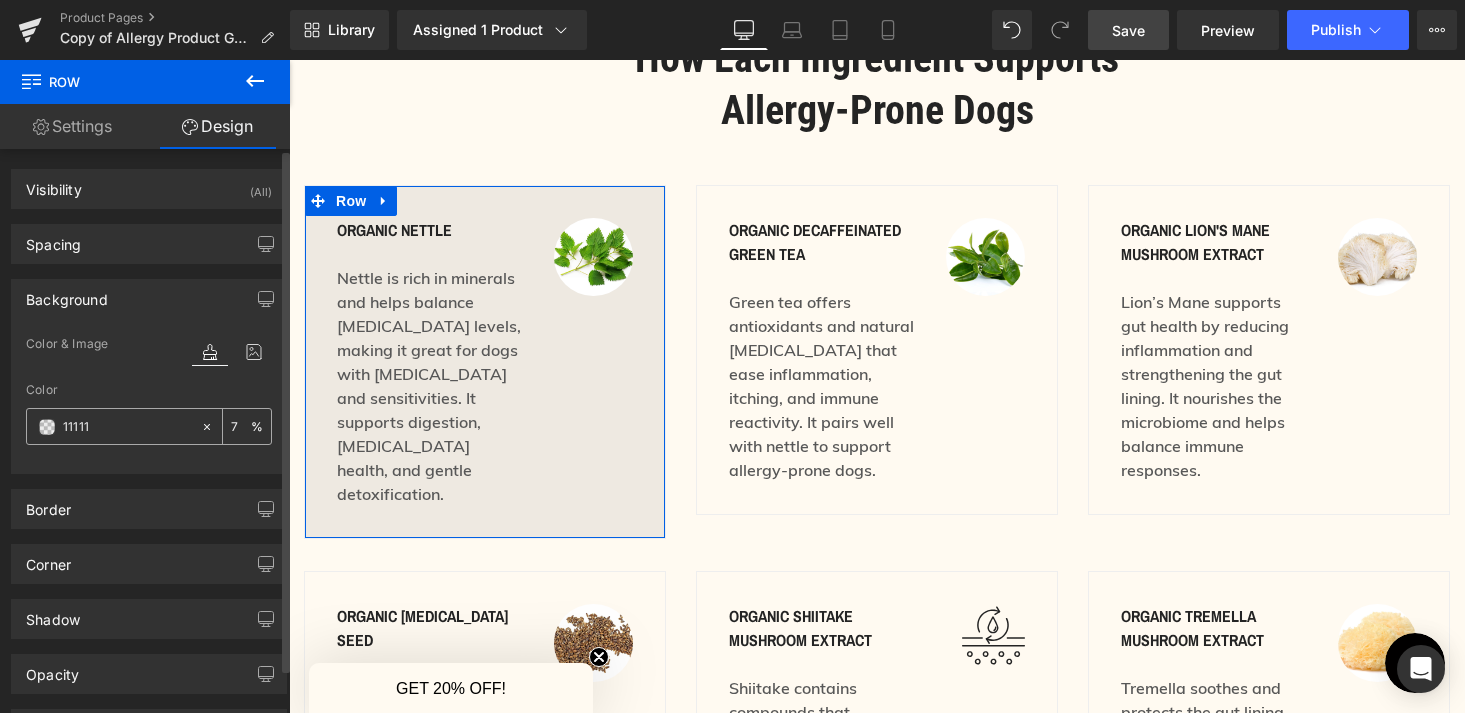 type on "0" 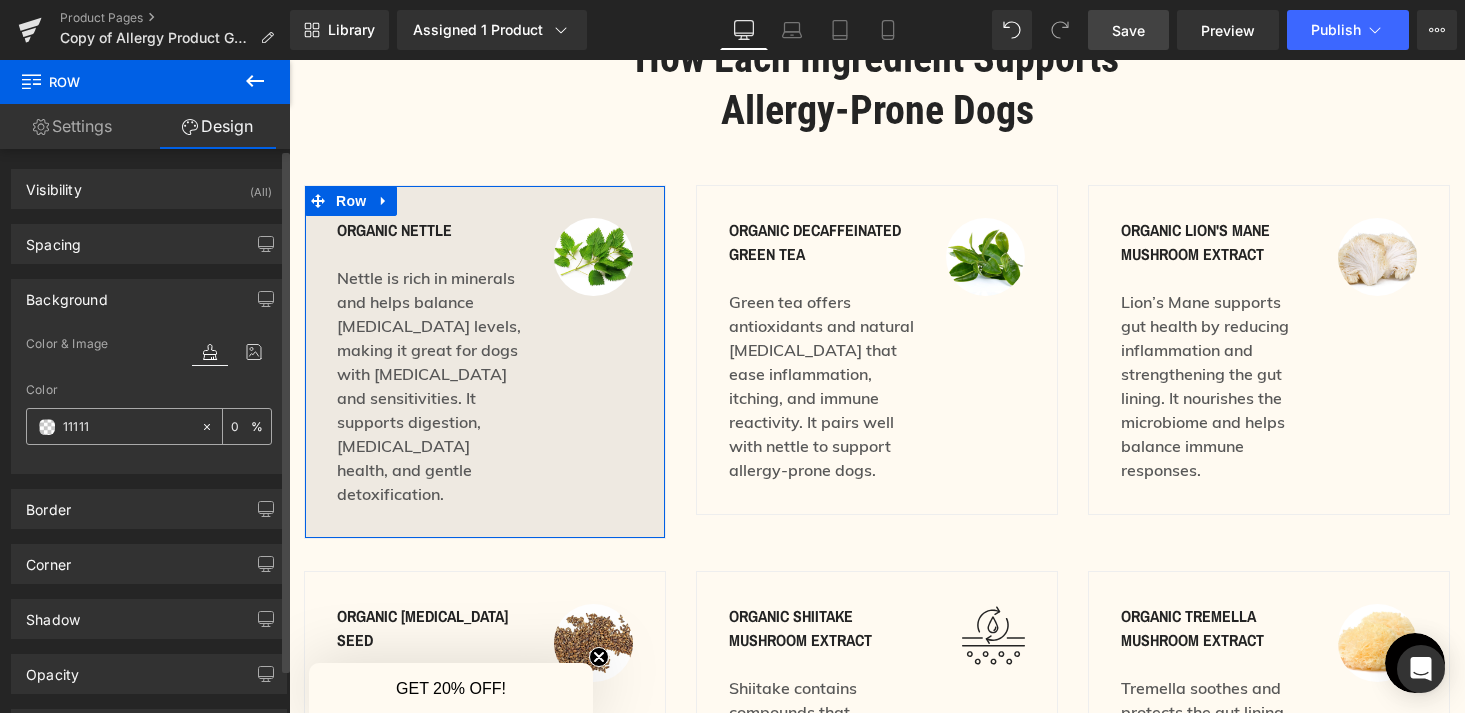 type on "111111" 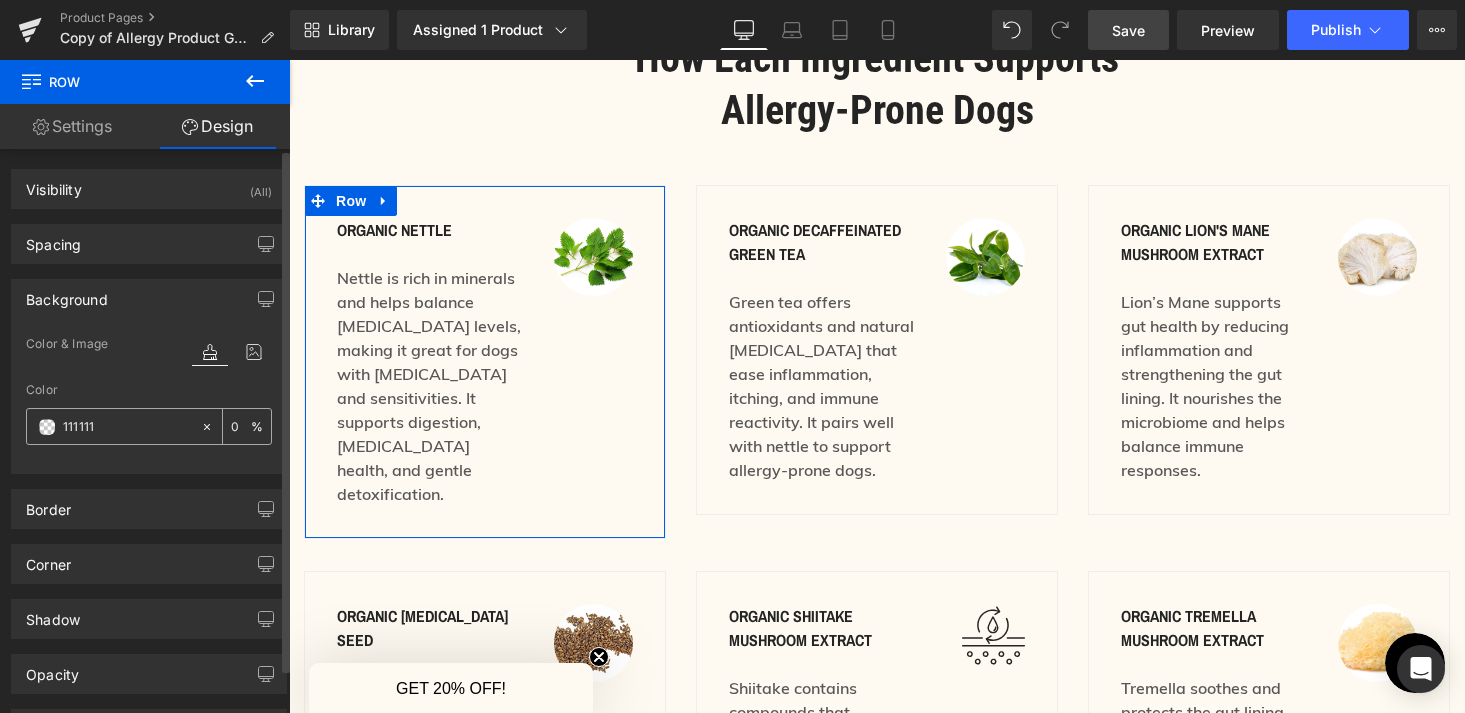 type on "100" 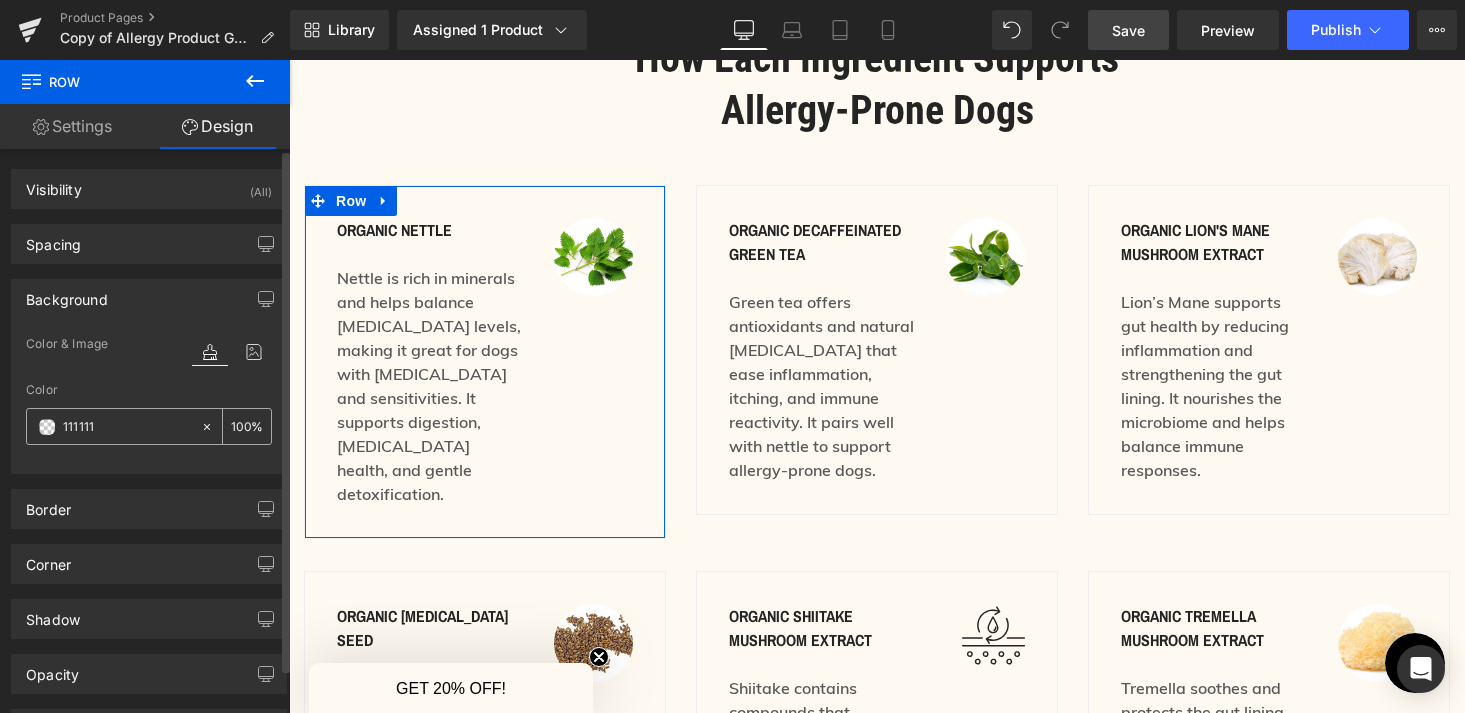type on "1111111" 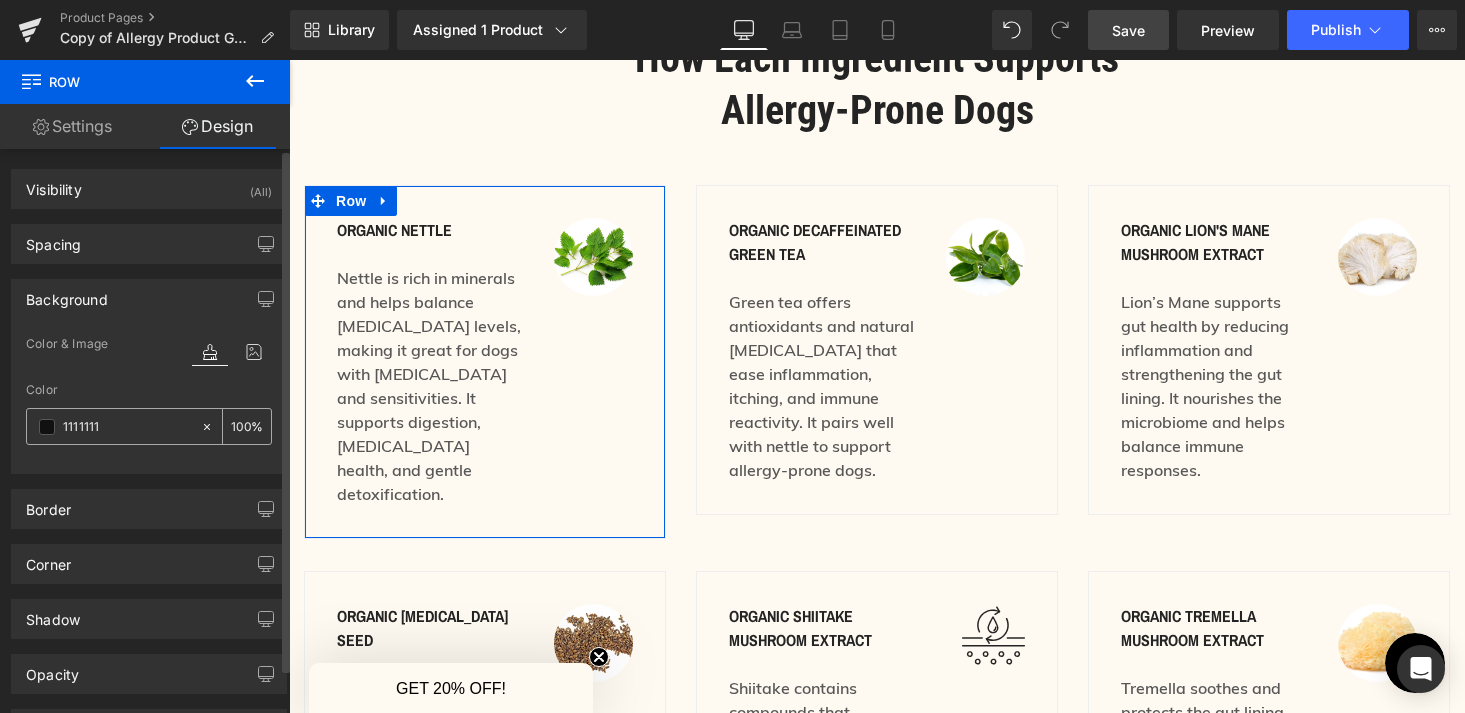 type on "0" 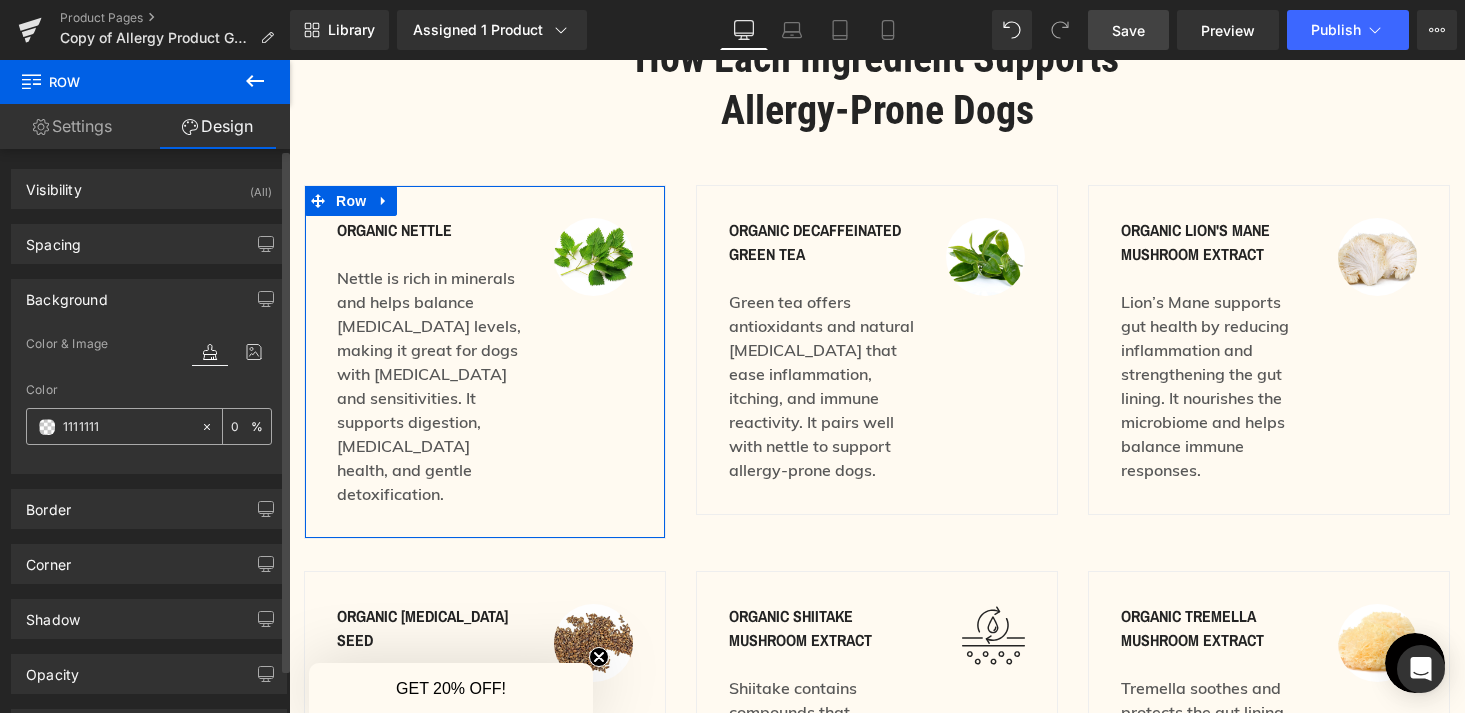 type on "11111111" 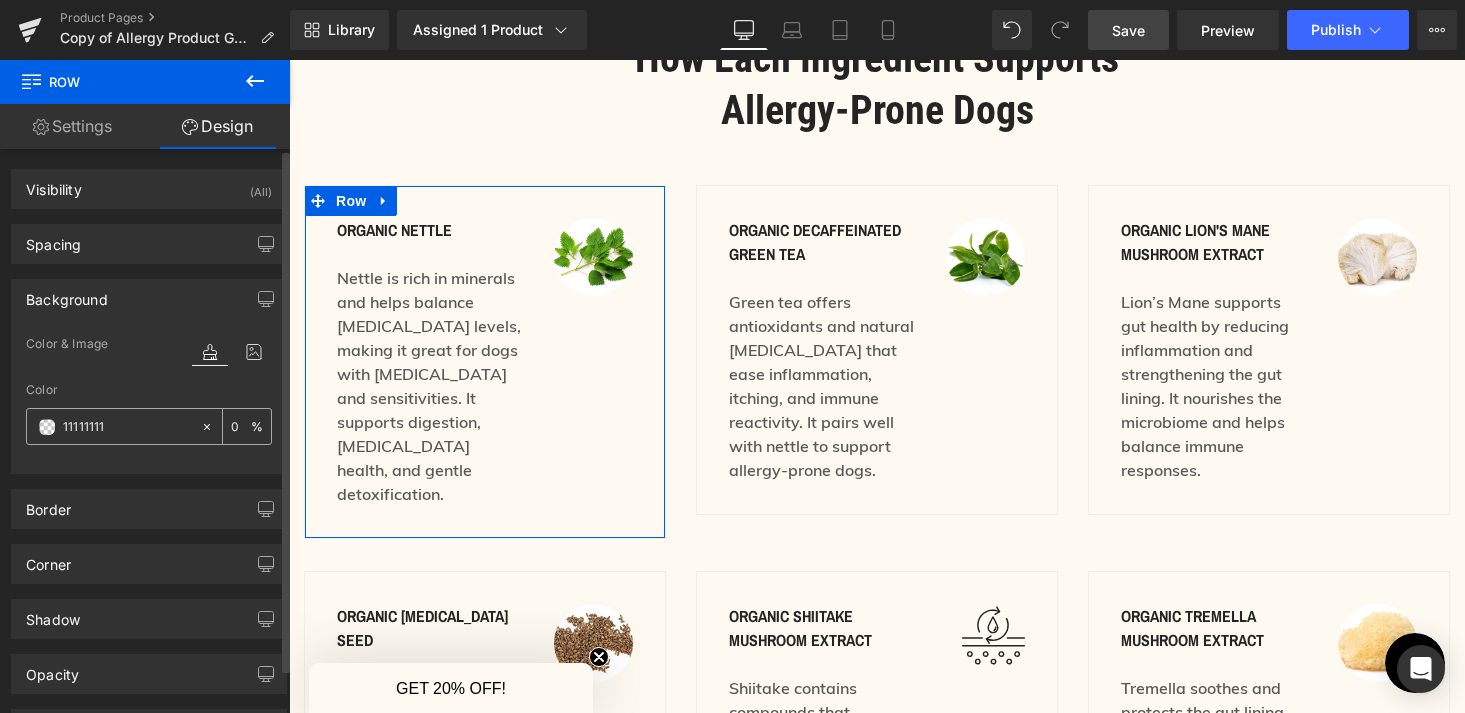 type on "7" 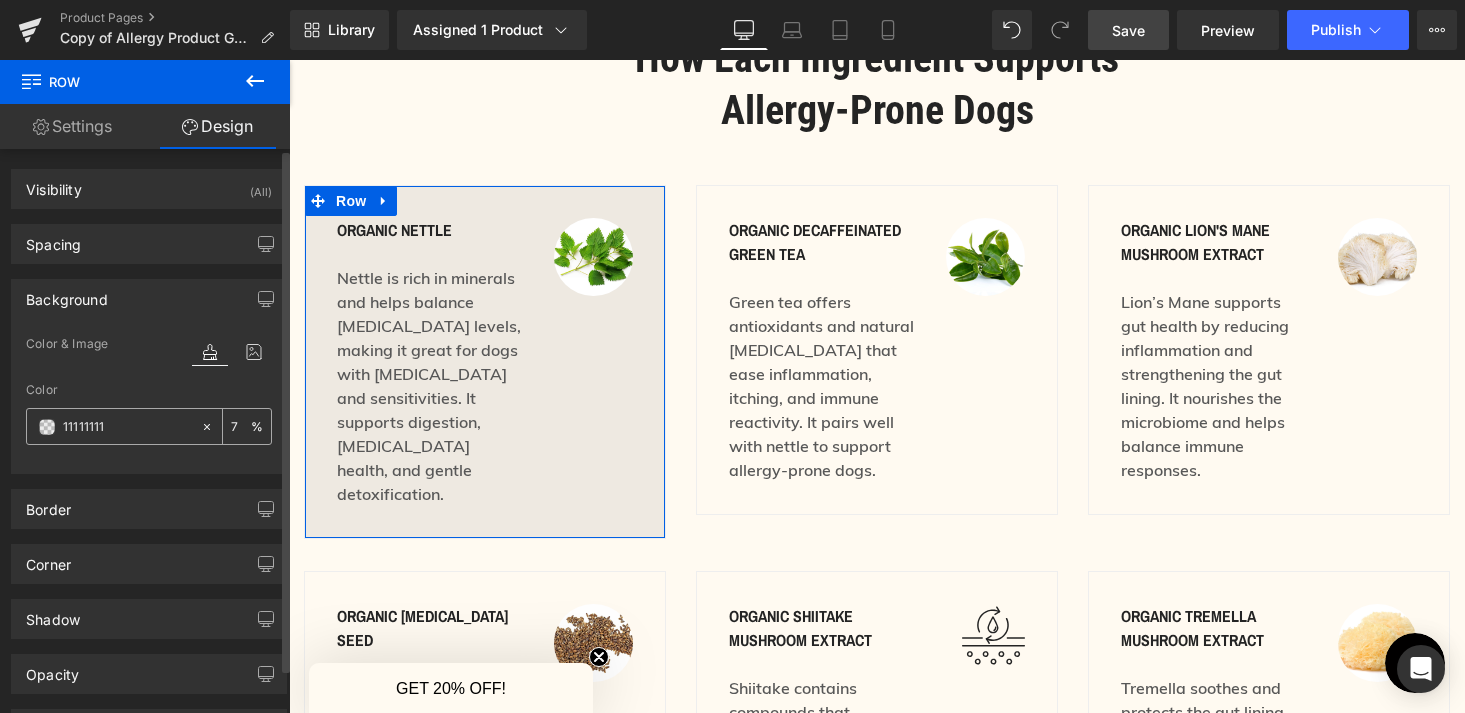 type on "1111111" 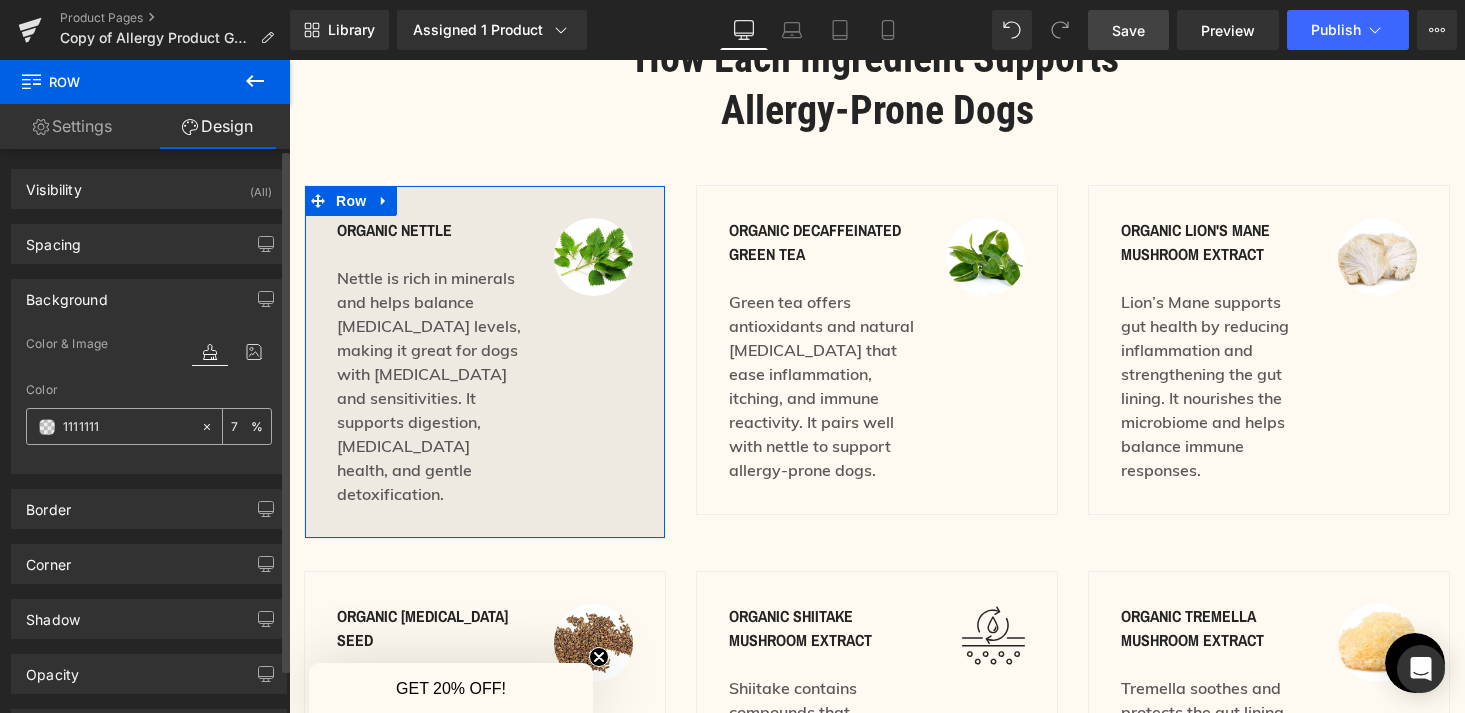 type on "0" 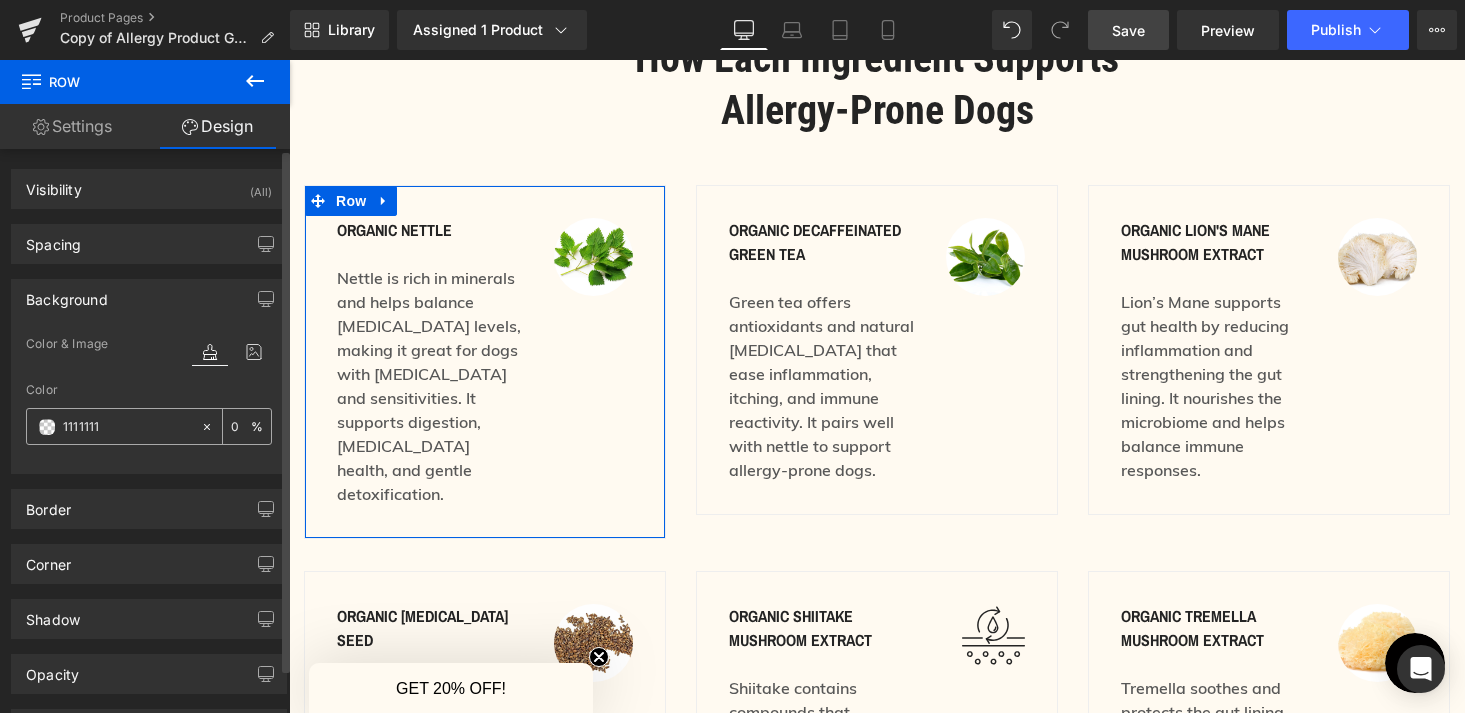 type on "111111" 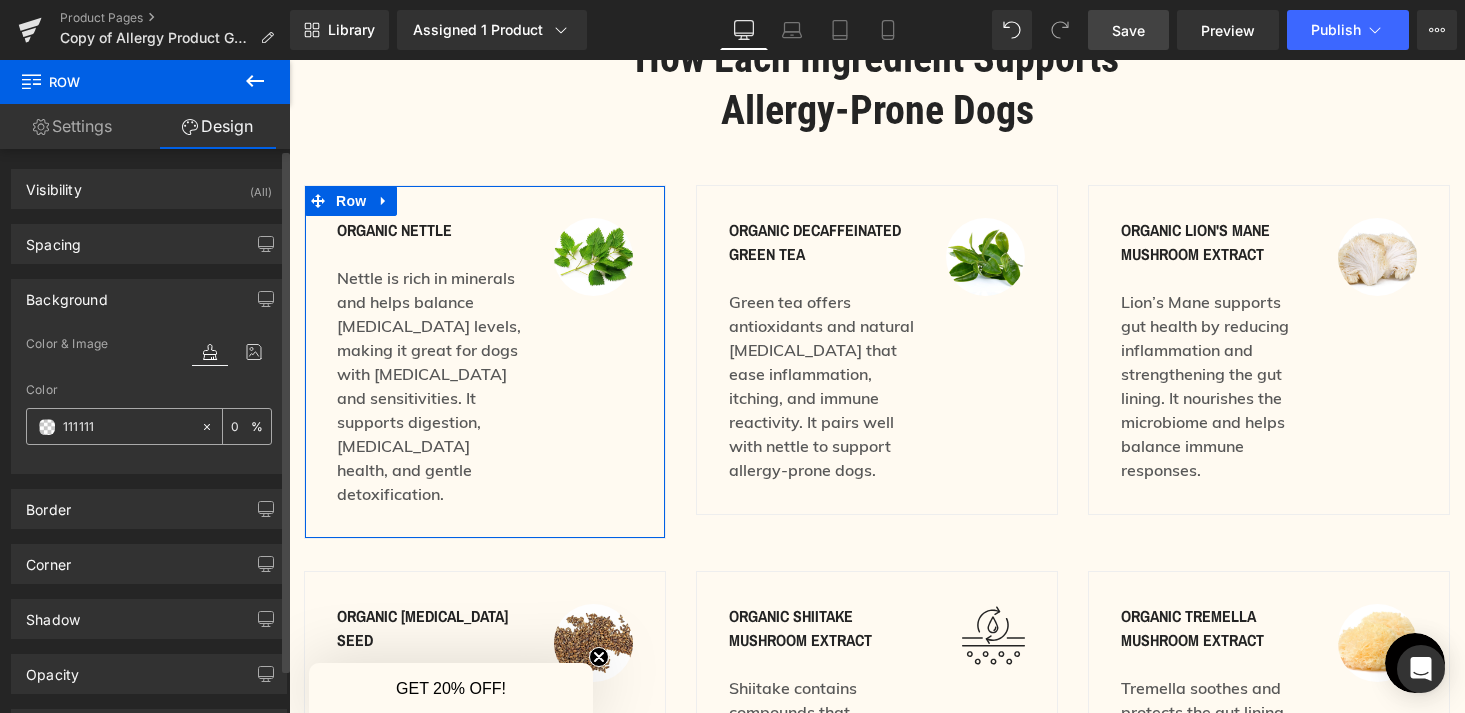 type on "100" 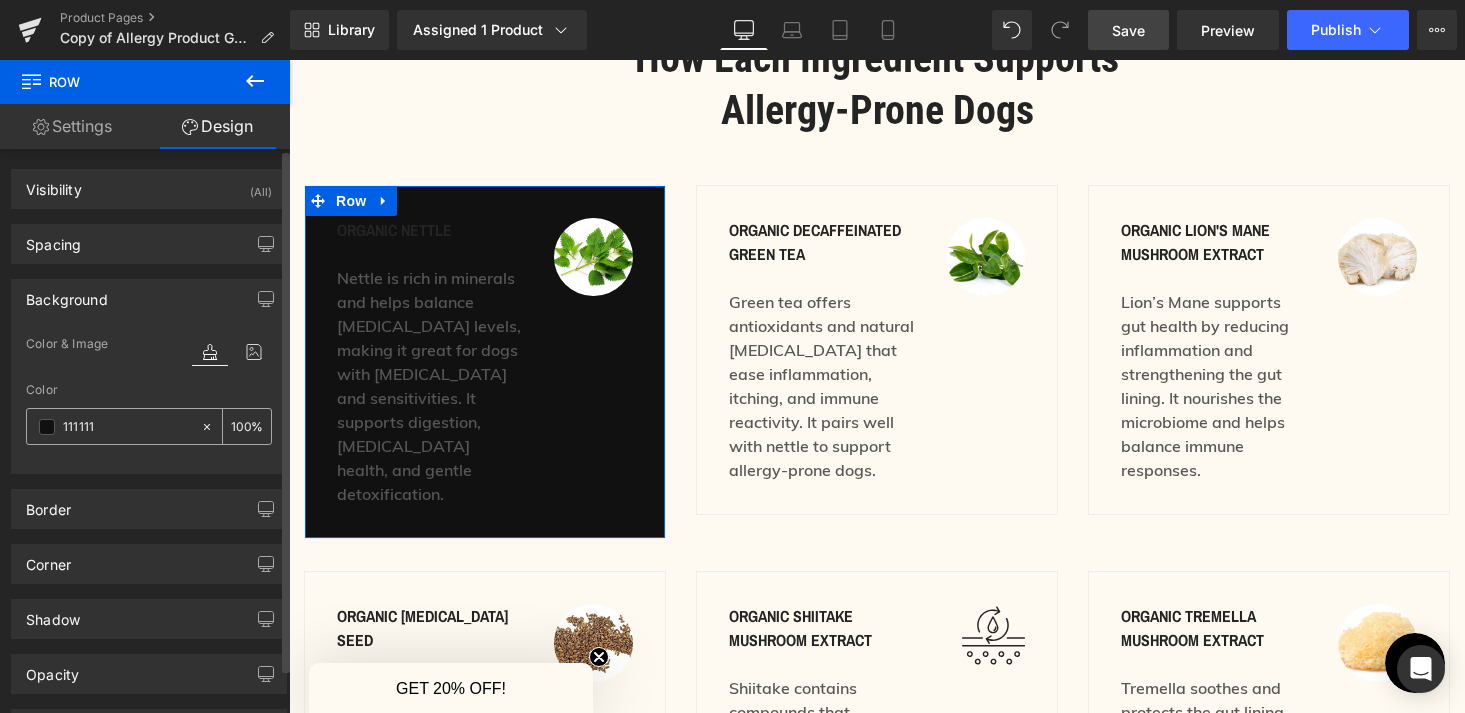type on "11111" 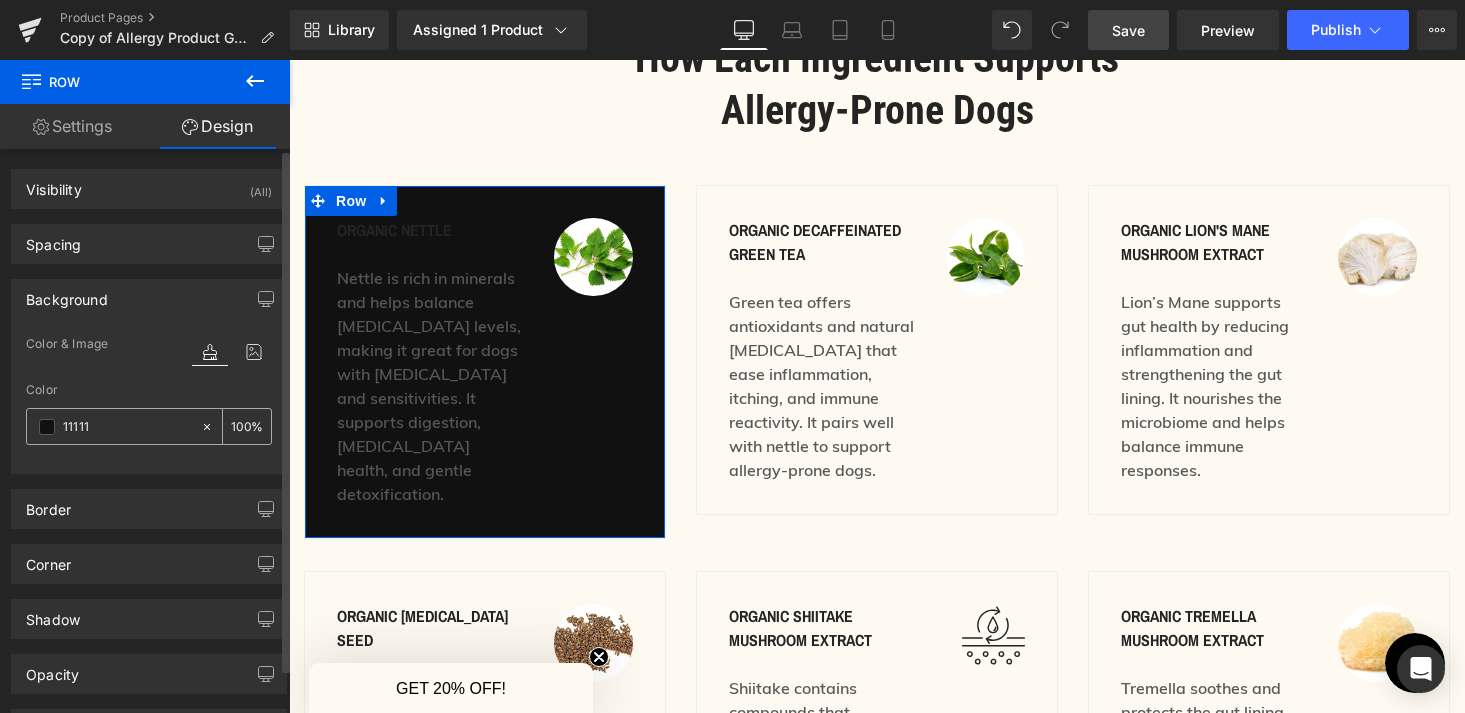 type on "0" 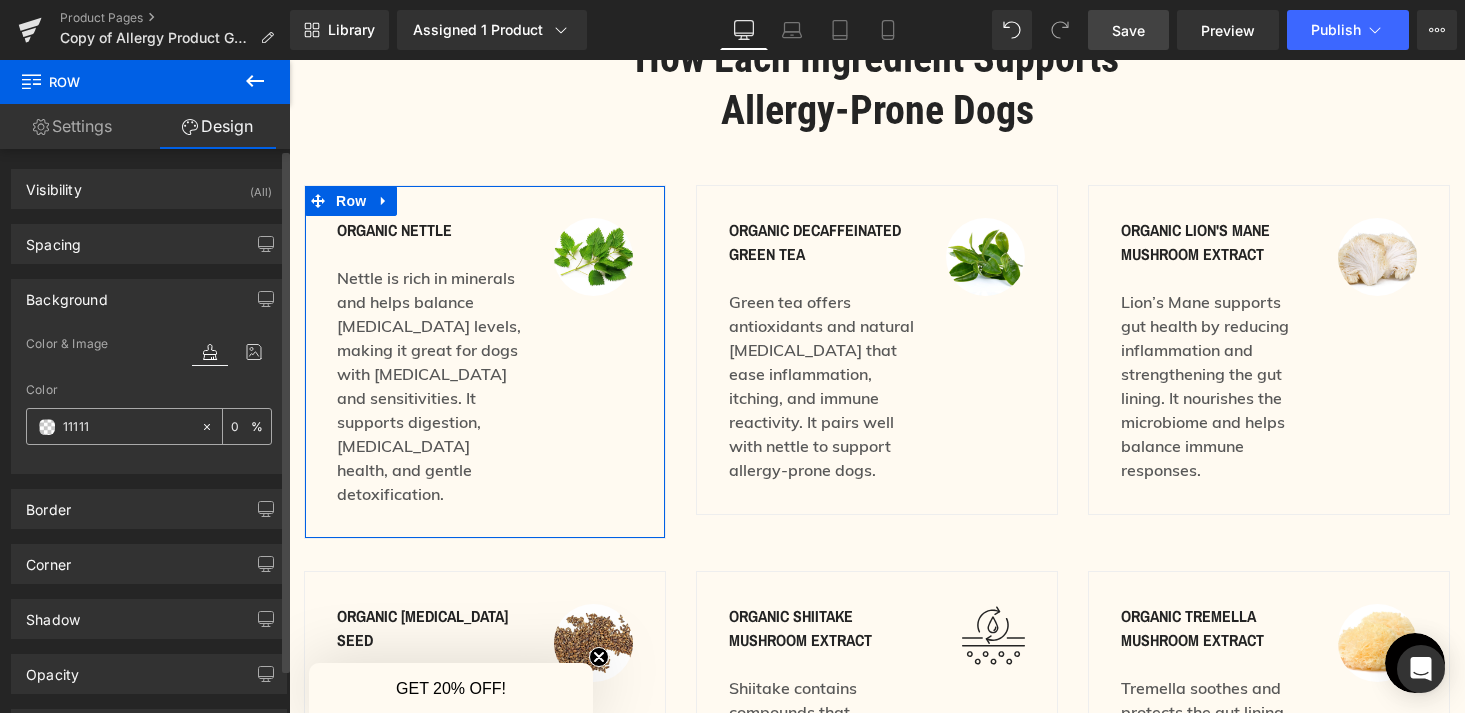 paste on "FFFFFF" 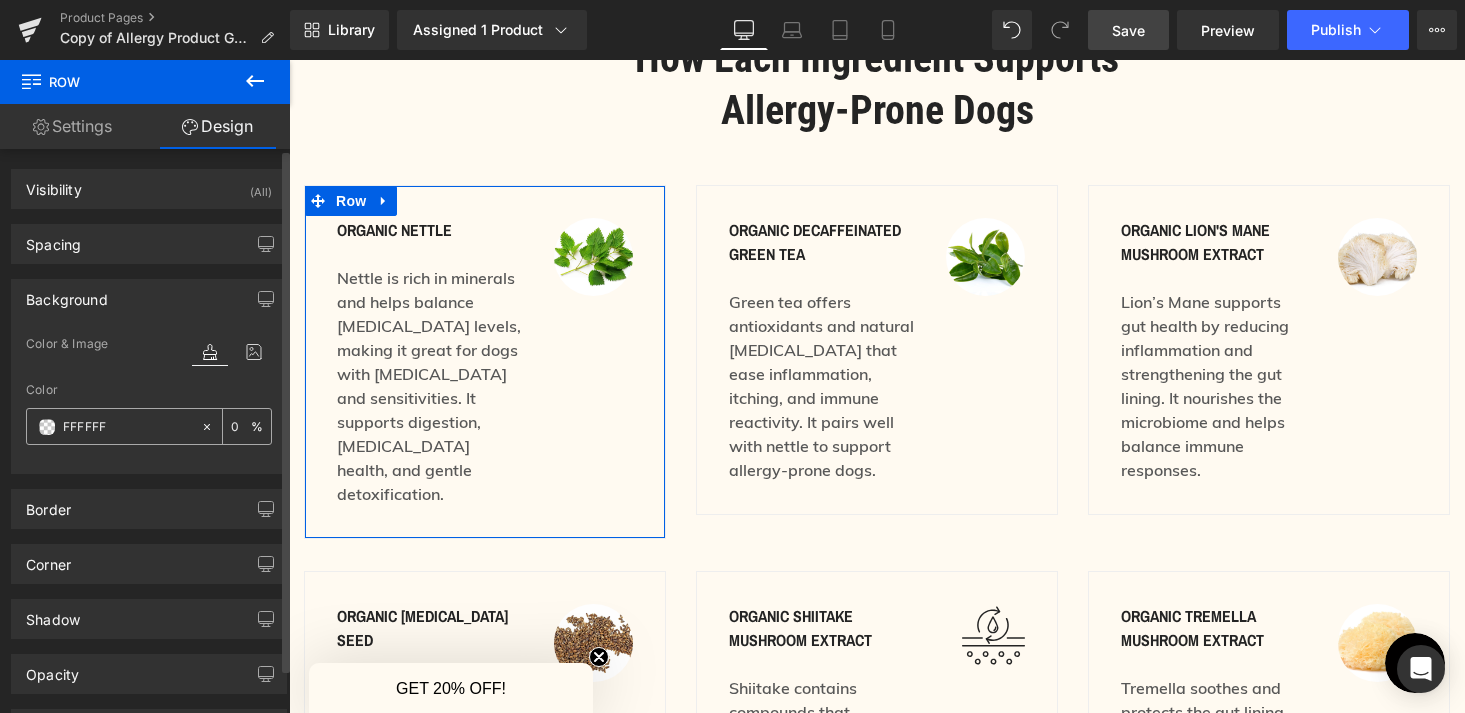 type on "100" 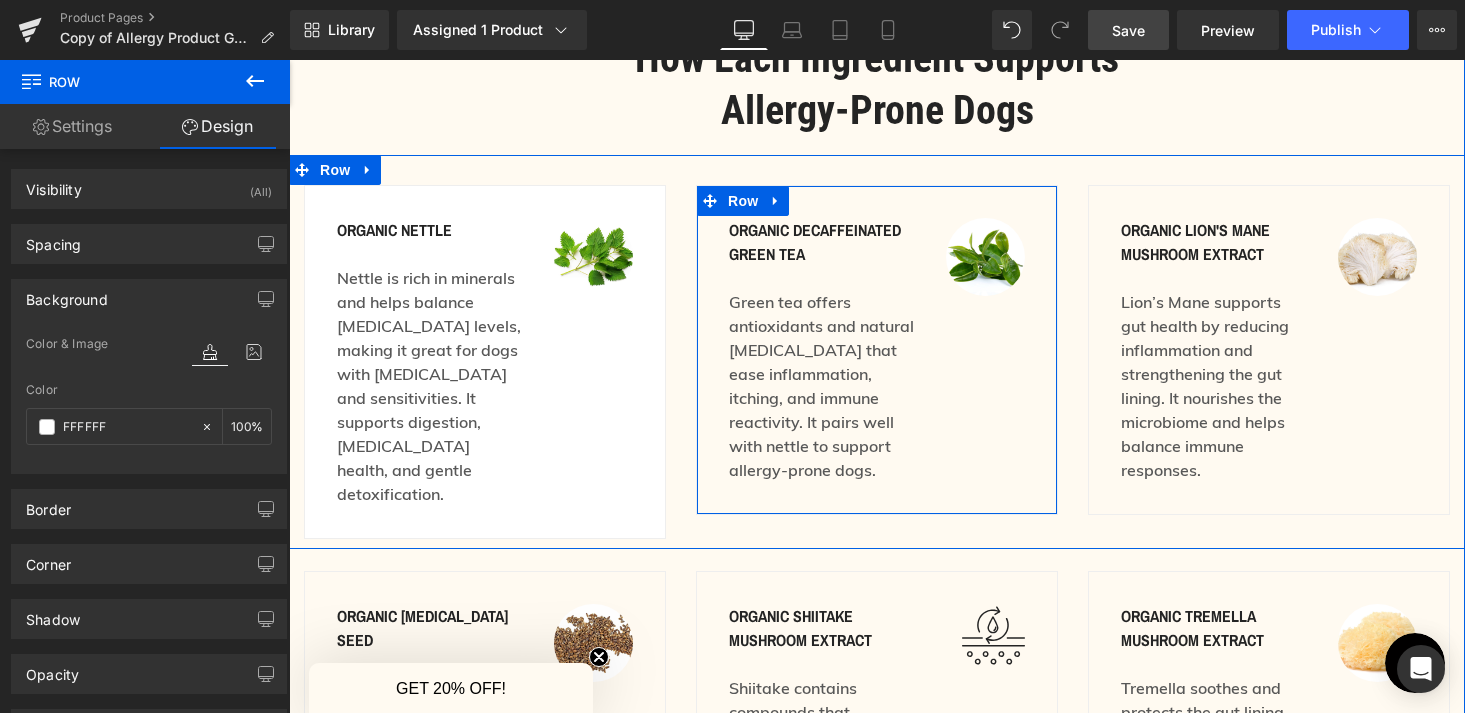 click on "organic decaffeinated green tea Text Block         Green tea offers antioxidants and natural antihistamines that ease inflammation, itching, and immune reactivity. It pairs well with nettle to support allergy-prone dogs. Text Block         Image         Row" at bounding box center [877, 350] 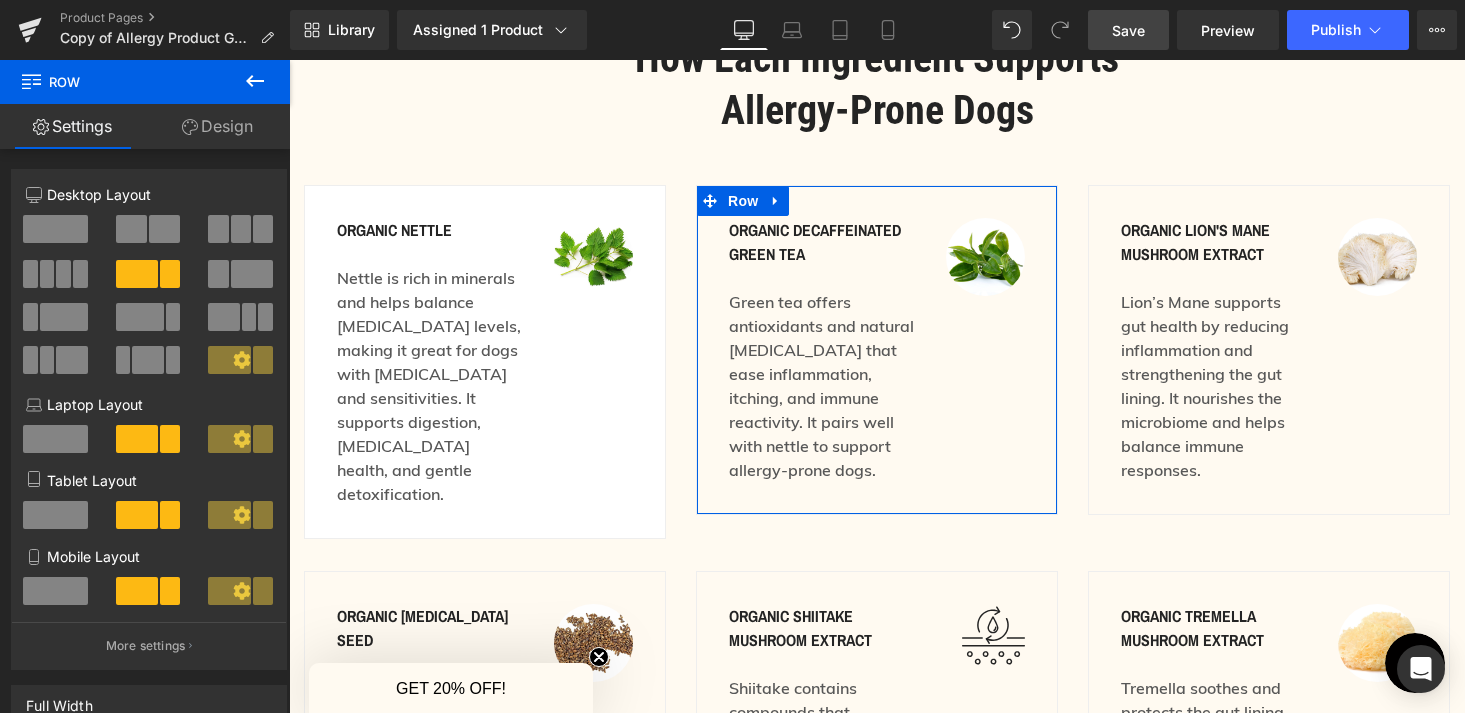 click on "Design" at bounding box center (217, 126) 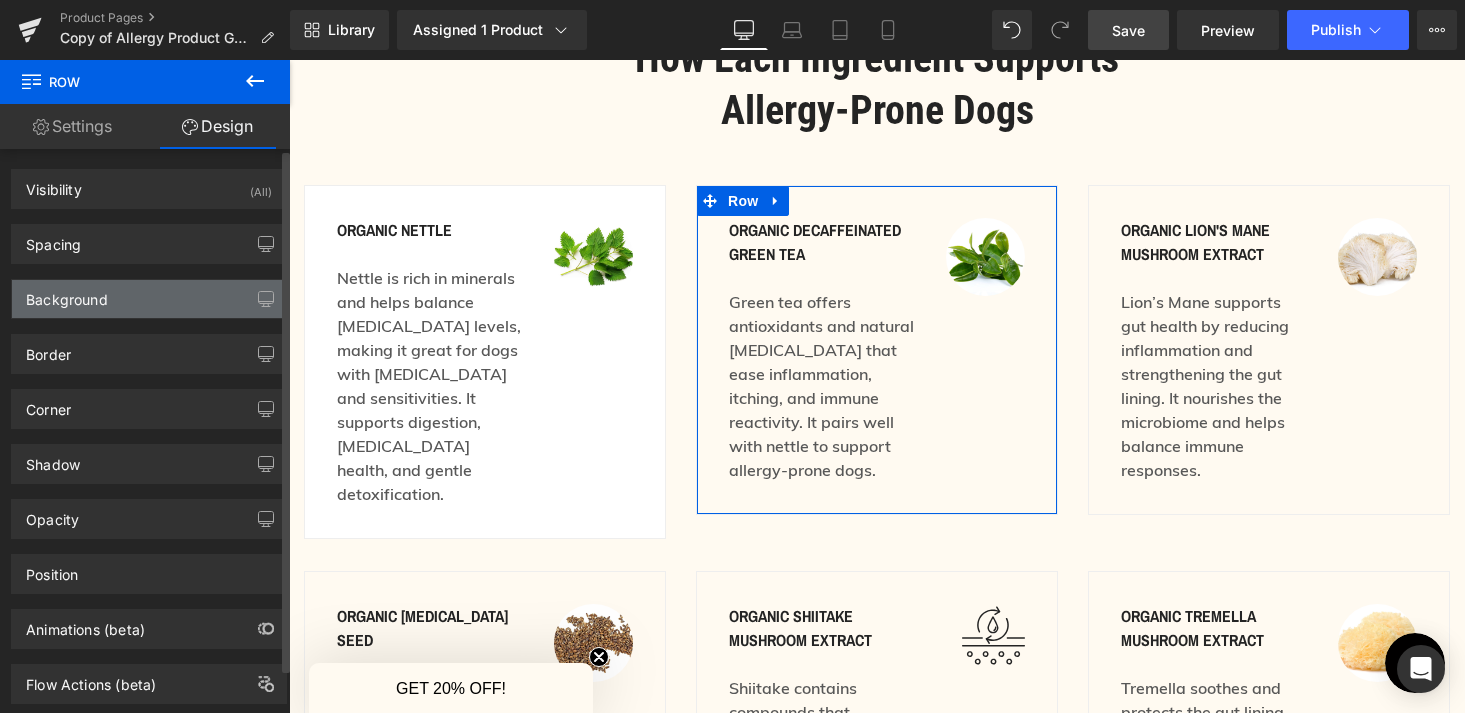 click on "Background" at bounding box center (67, 294) 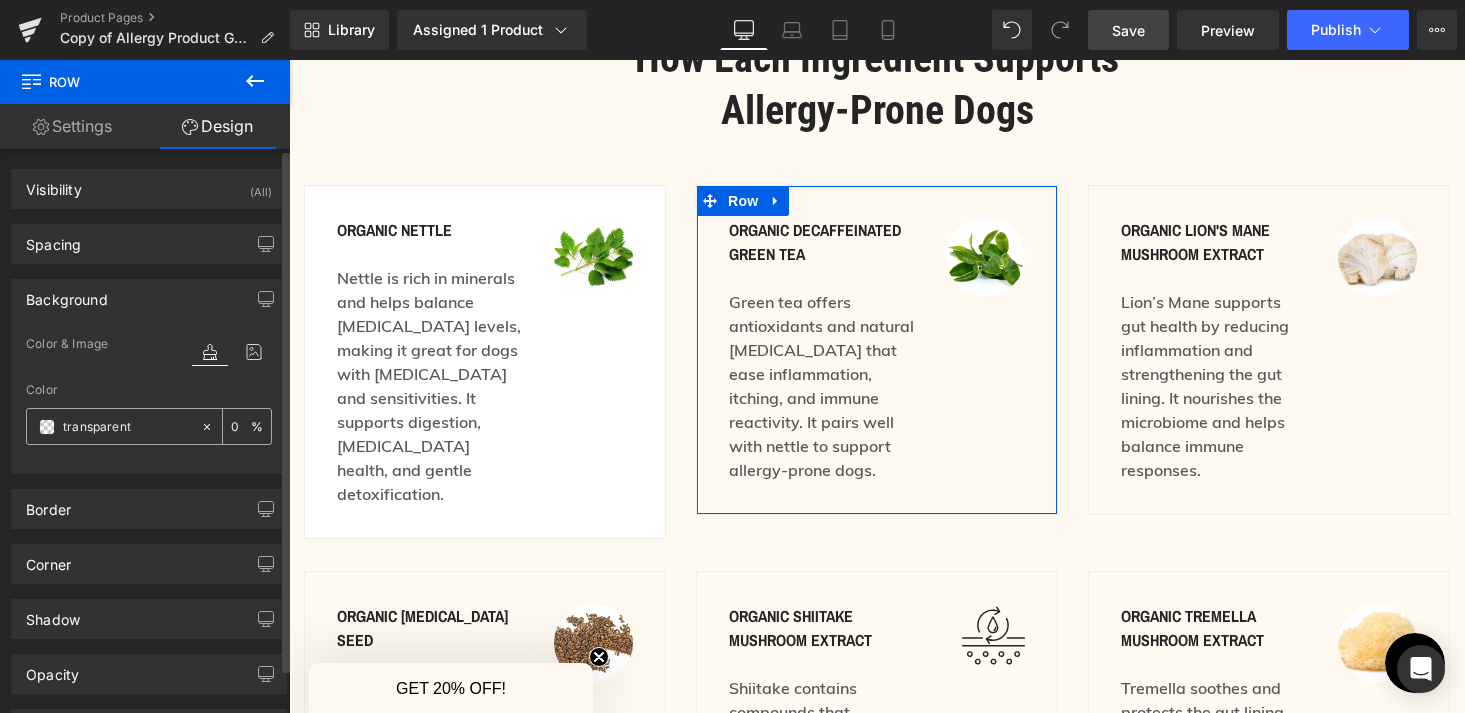 click on "transparent" at bounding box center [127, 427] 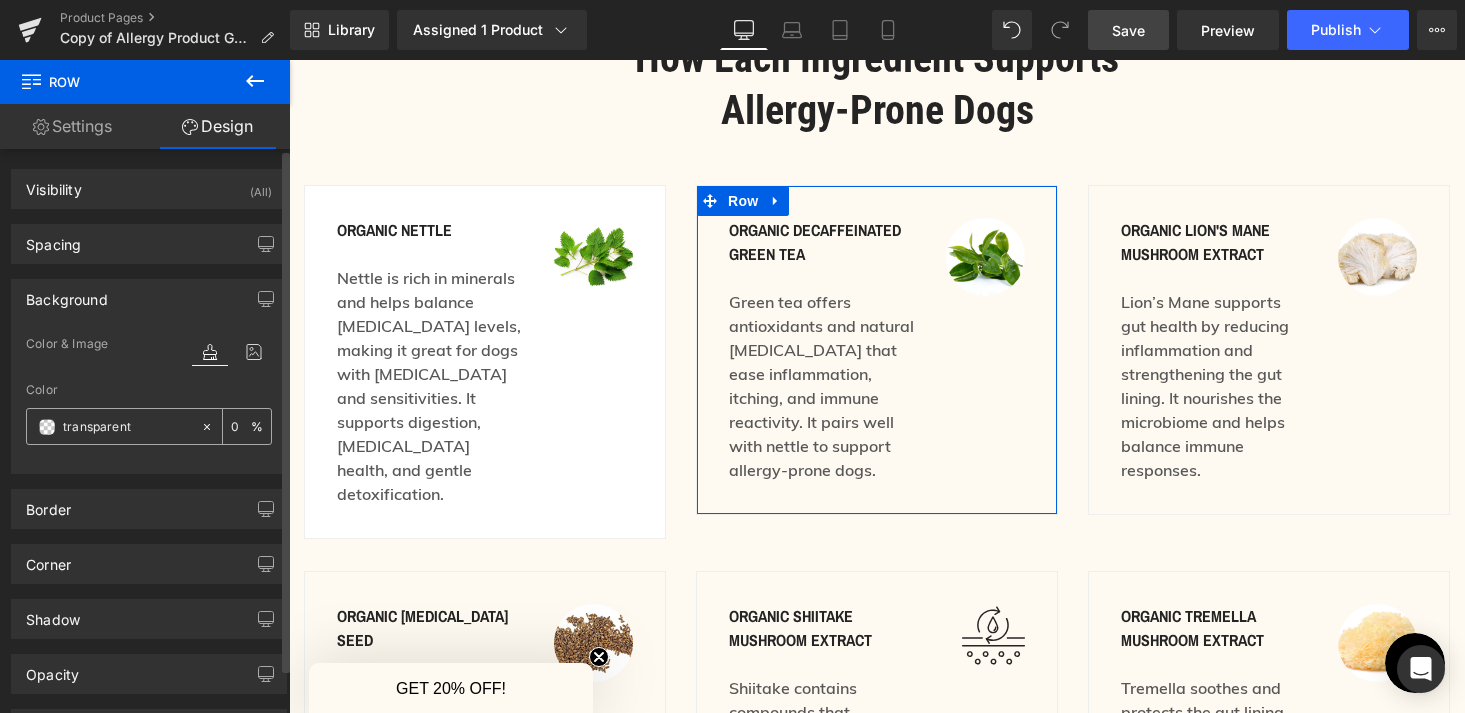 type on "FFFFFF" 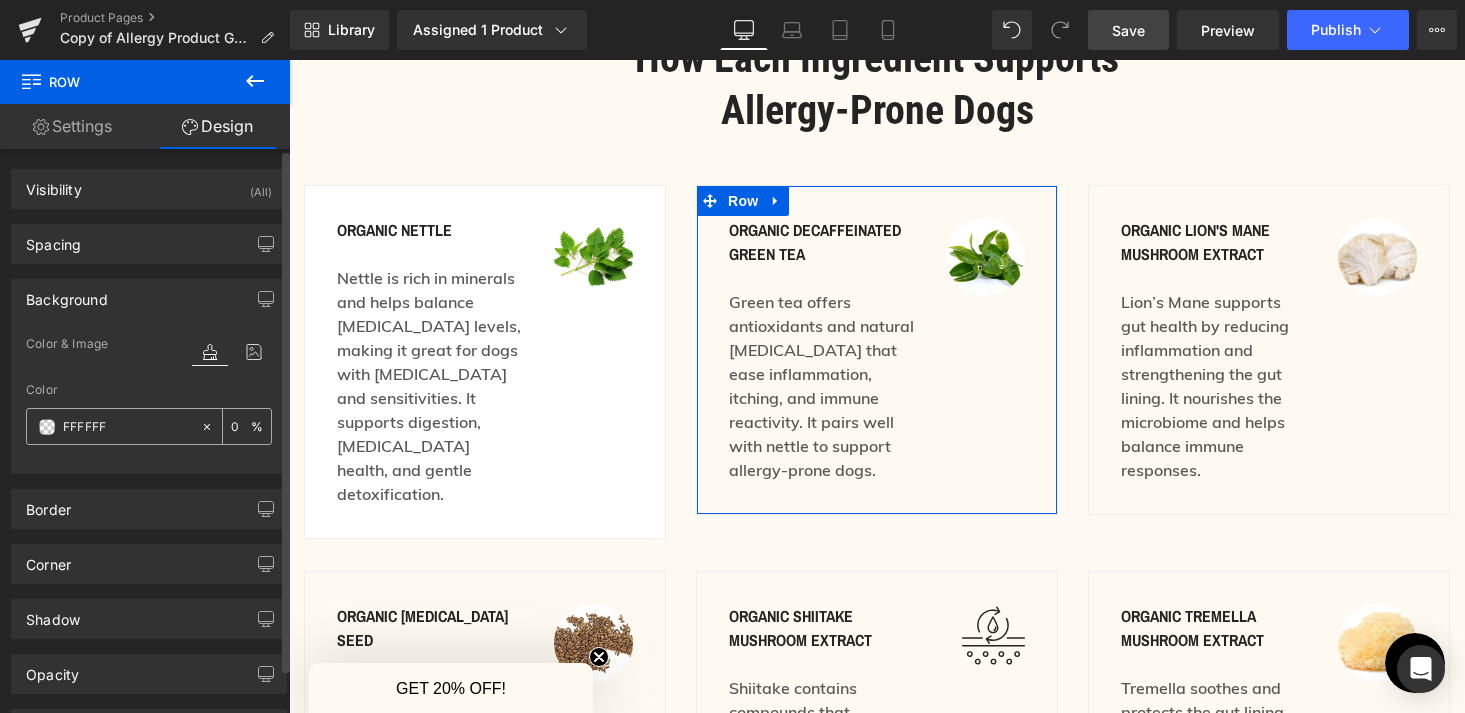 type on "100" 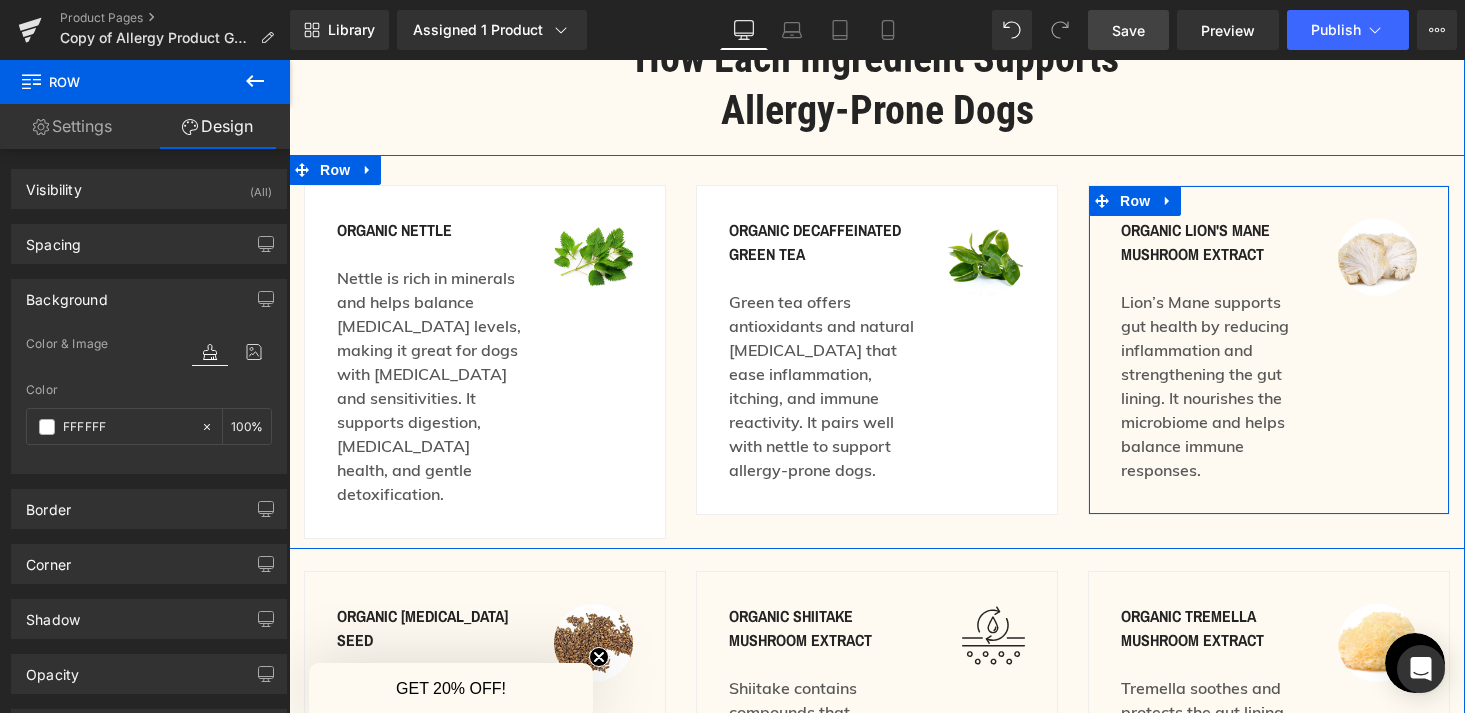 click on "organic Lion's mane mushroom extract Text Block         Lion’s Mane supports gut health by reducing inflammation and strengthening the gut lining. It nourishes the microbiome and helps balance immune responses. Text Block         Image         Row" at bounding box center [1269, 350] 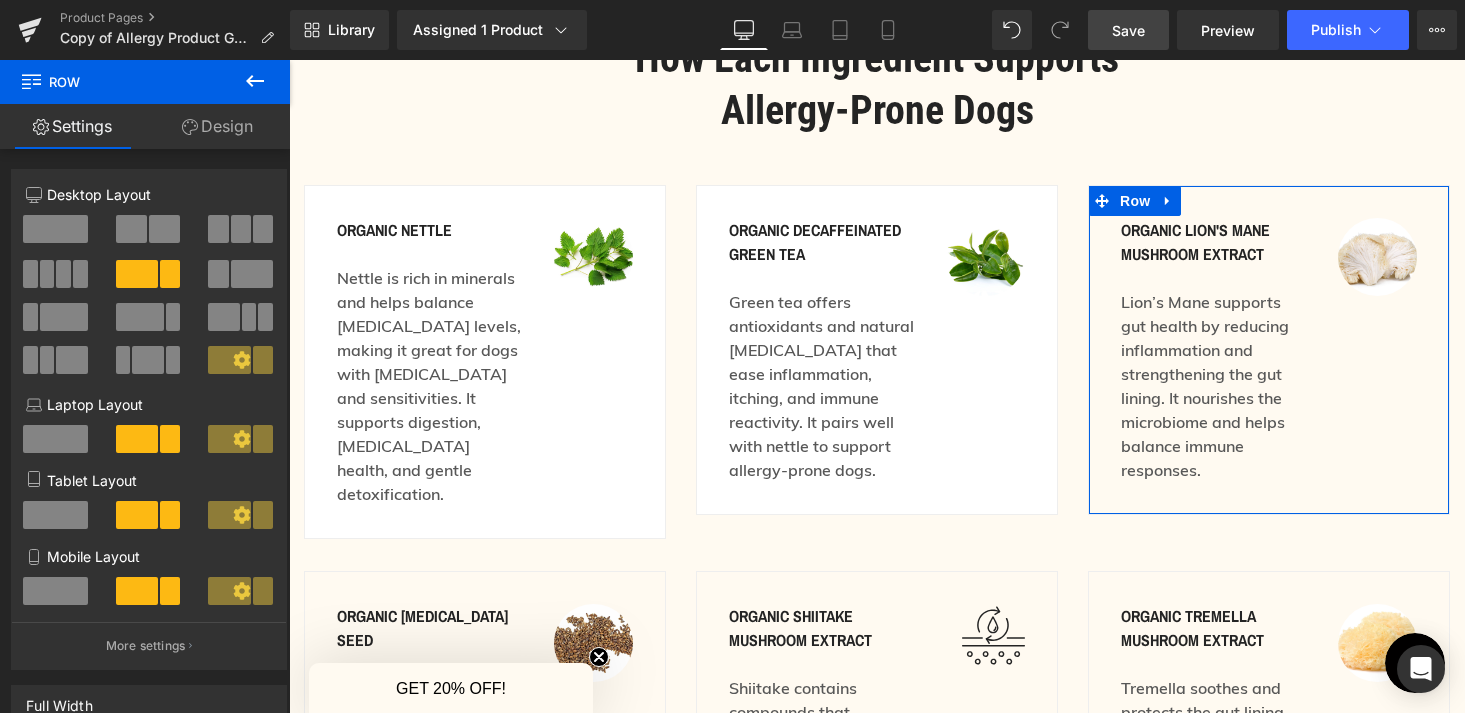 click on "Design" at bounding box center [217, 126] 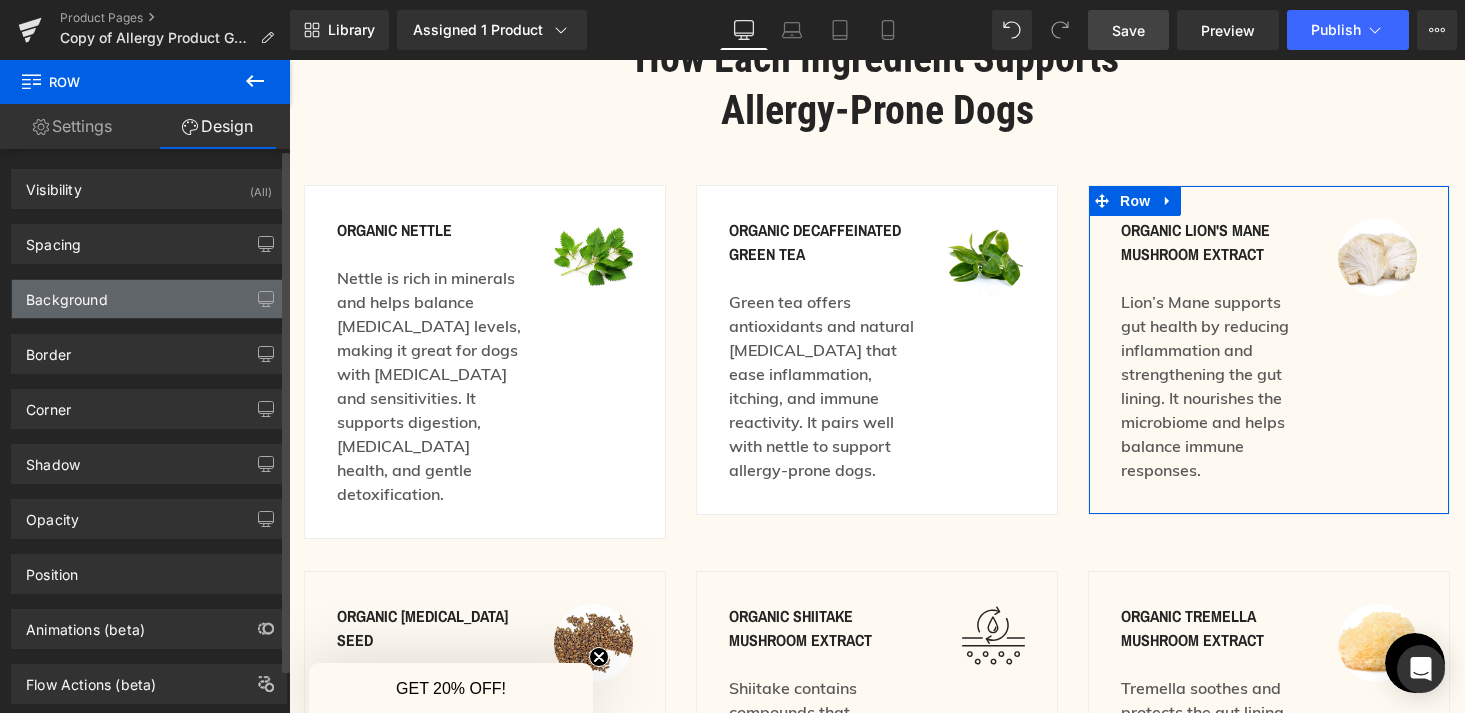 click on "Background" at bounding box center [149, 299] 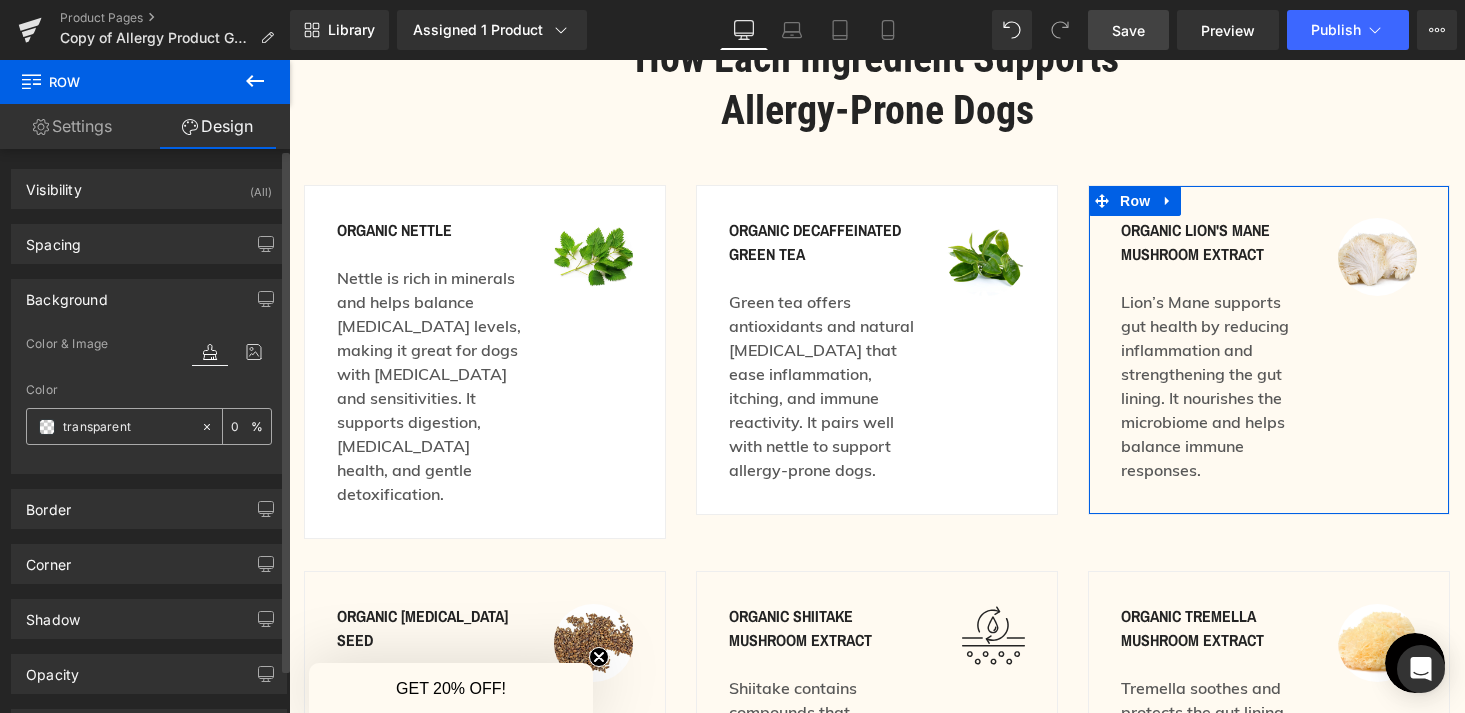 click on "transparent" at bounding box center [127, 427] 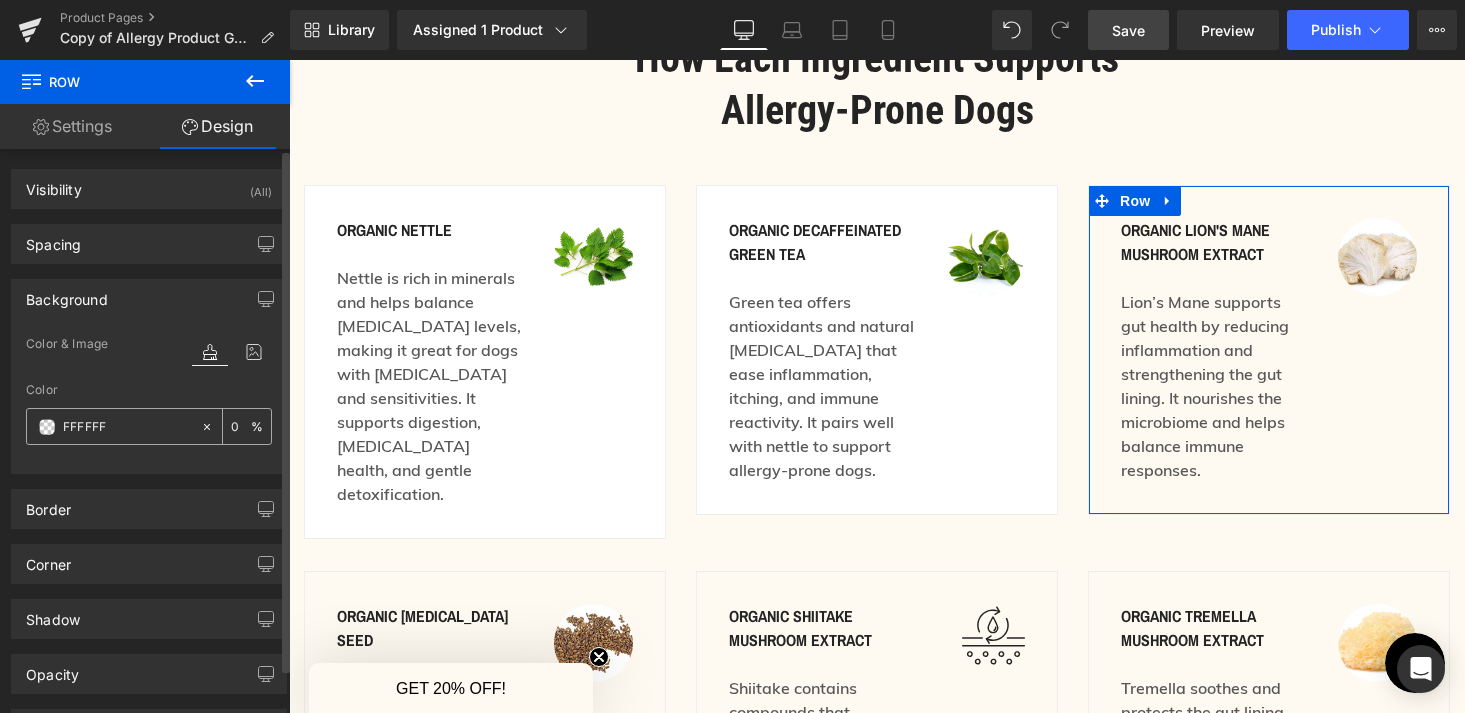 type on "100" 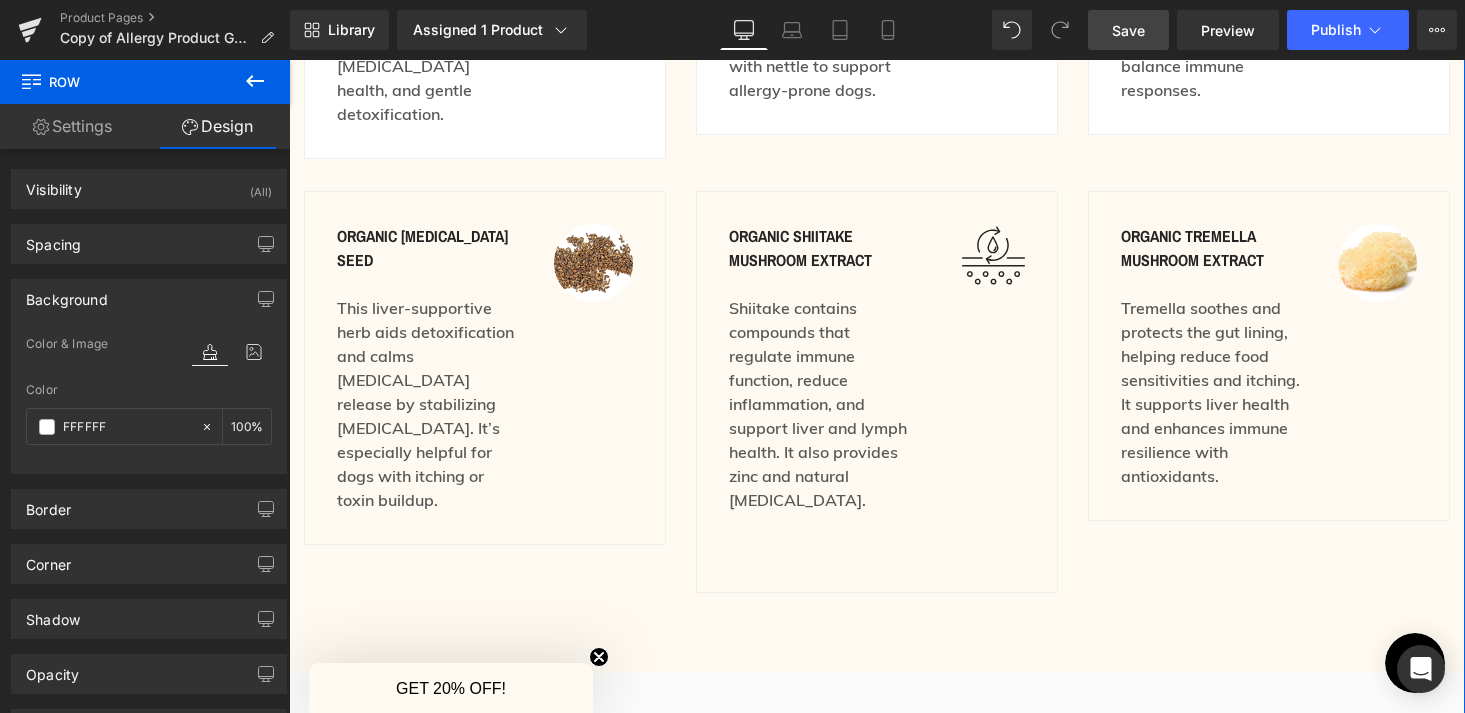 scroll, scrollTop: 2835, scrollLeft: 0, axis: vertical 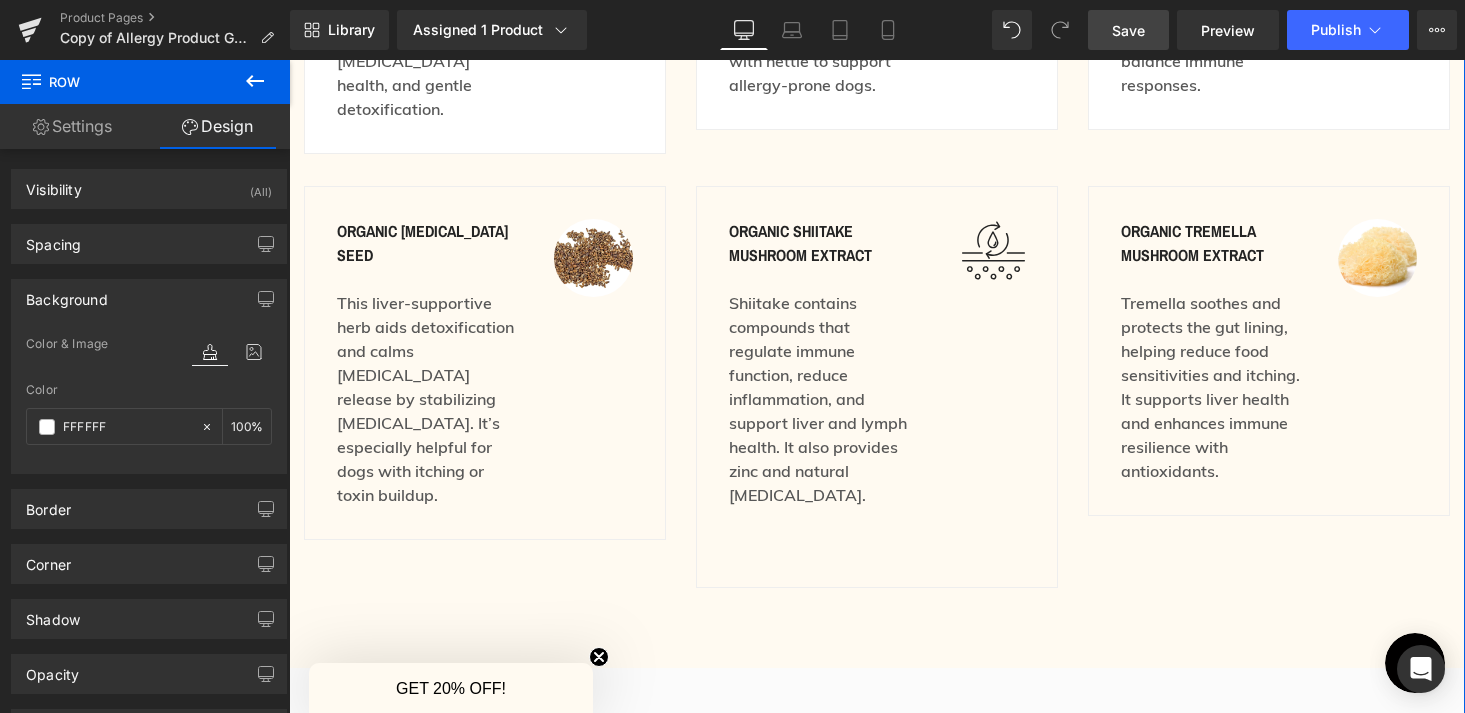 click on "organic milk thistle seed Text Block         This liver-supportive herb aids detoxification and calms histamine release by stabilizing mast cells. It’s especially helpful for dogs with itching or toxin buildup. Text Block         Image         Row" at bounding box center [485, 363] 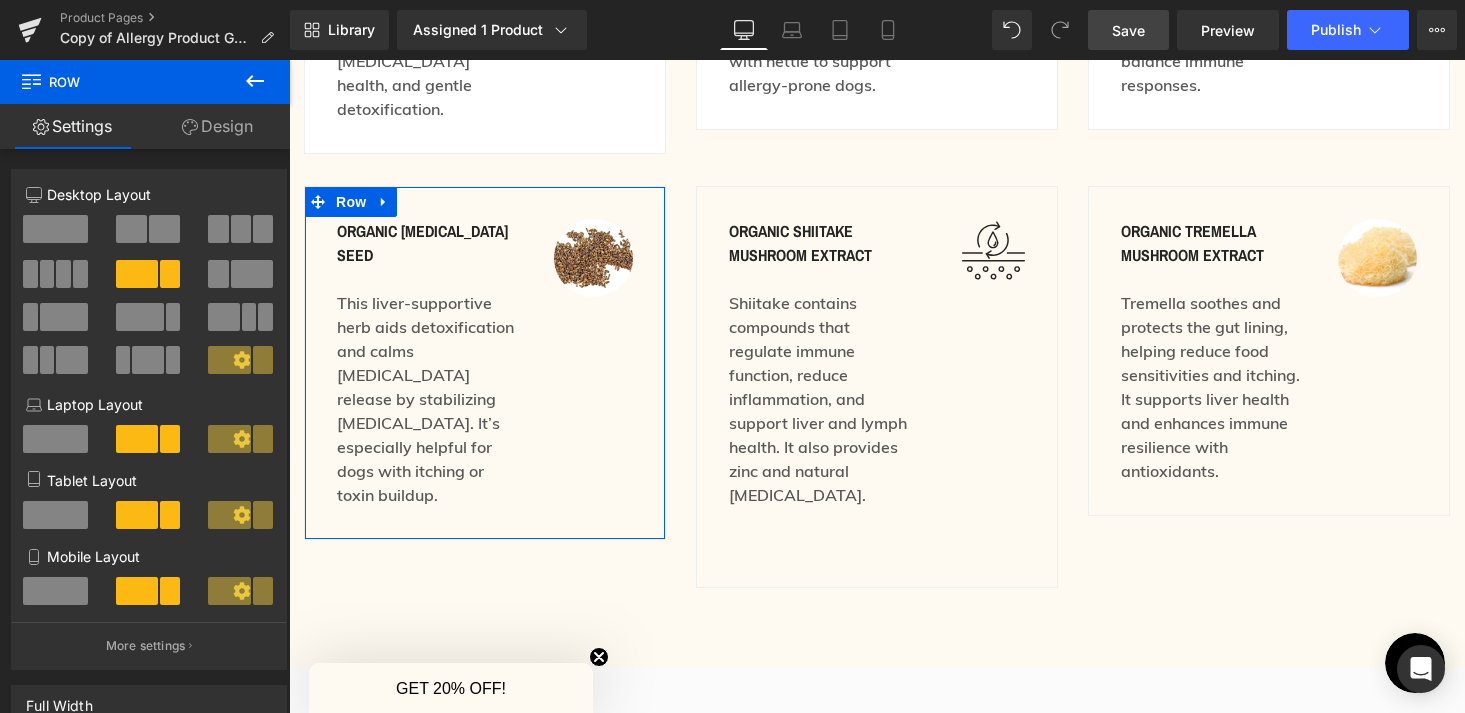 click on "Design" at bounding box center (217, 126) 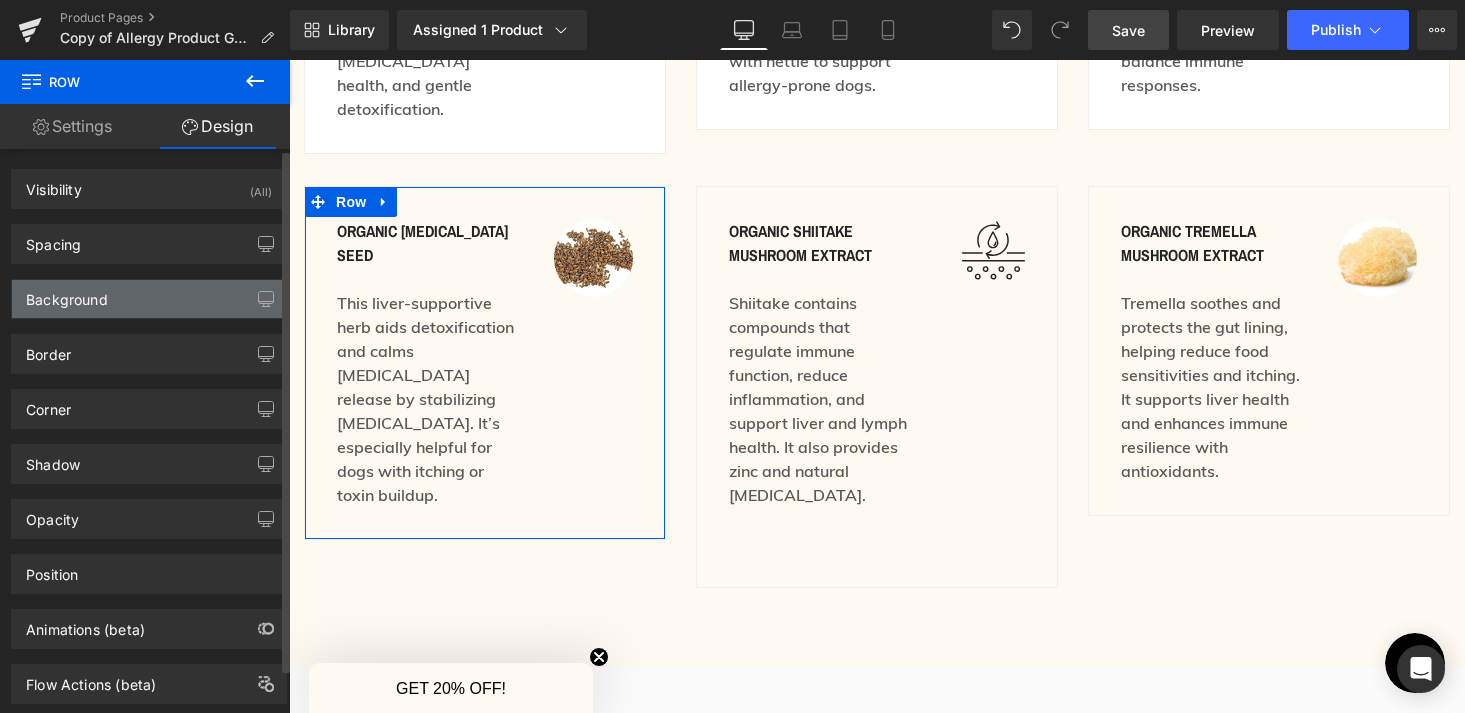 click on "Background" at bounding box center (149, 299) 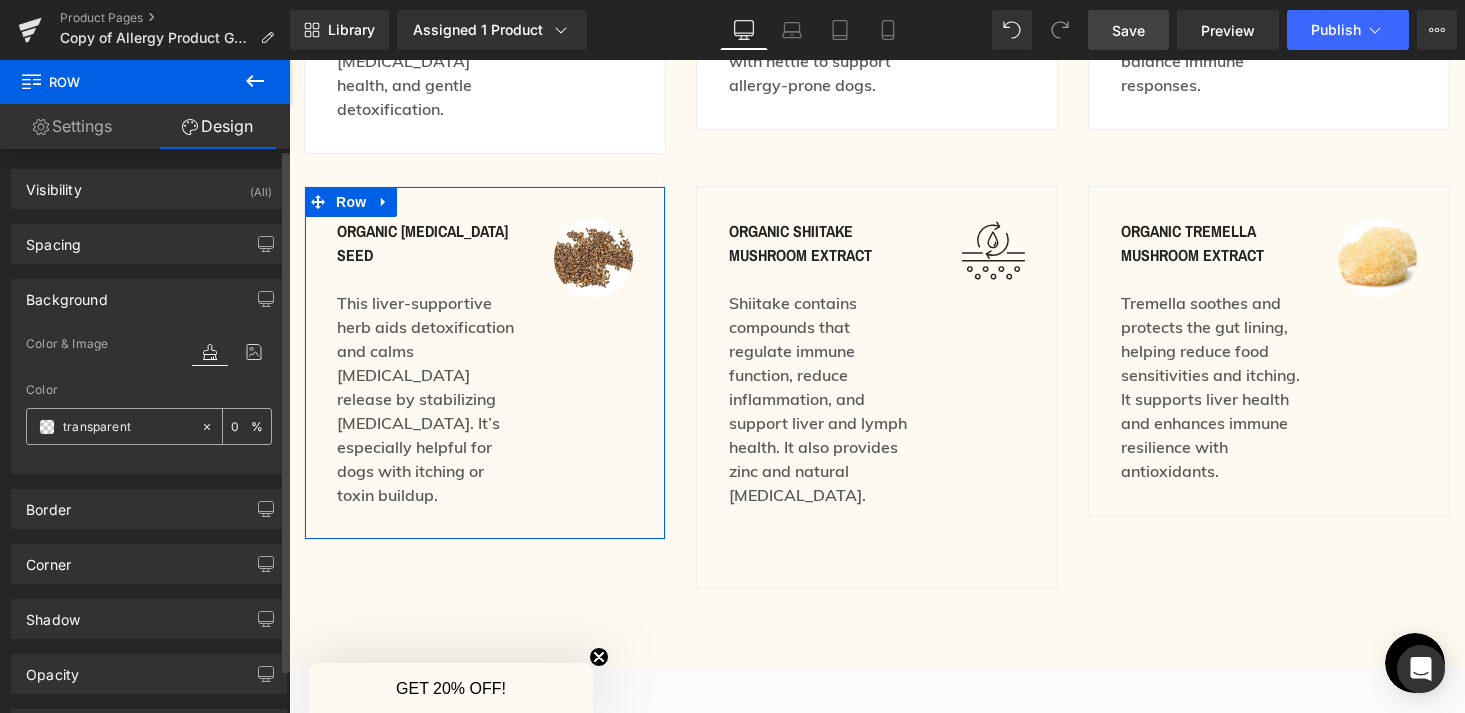 click on "transparent" at bounding box center (127, 427) 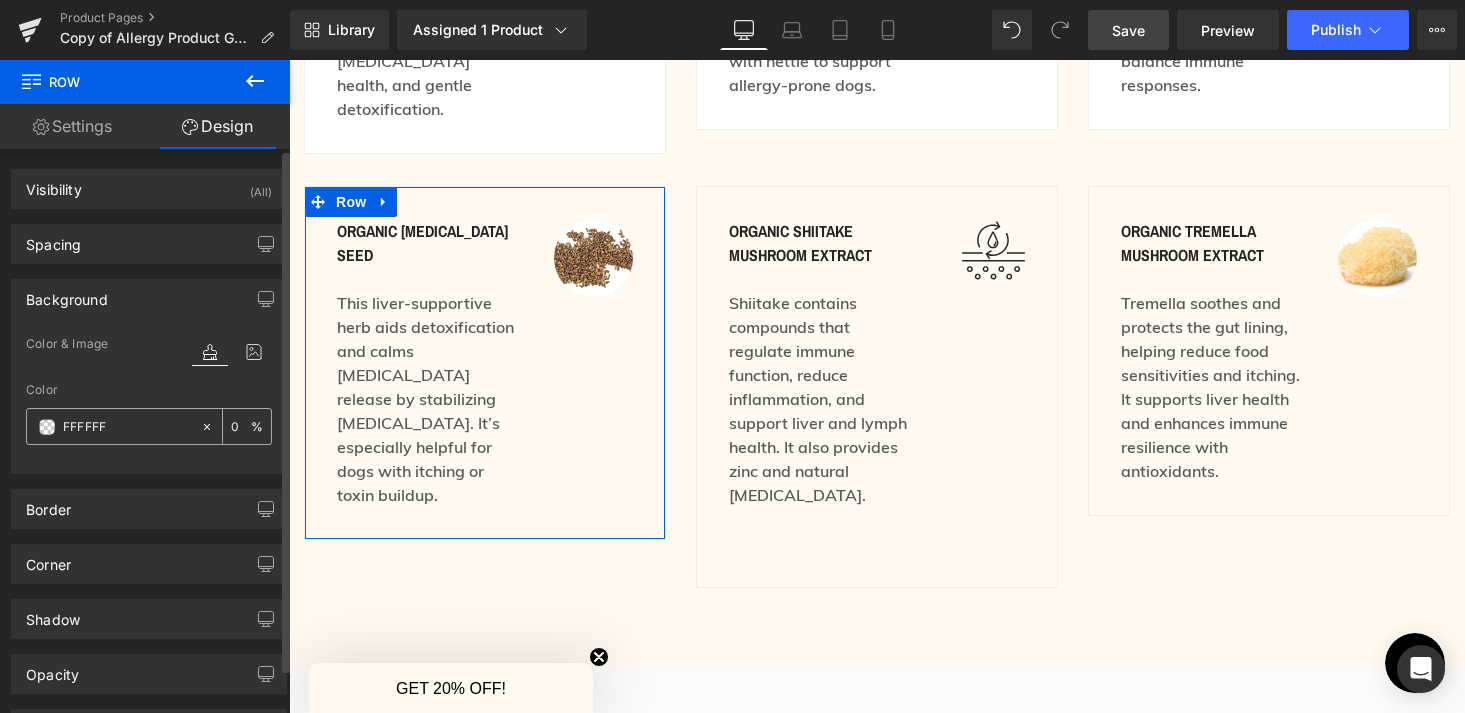 type on "100" 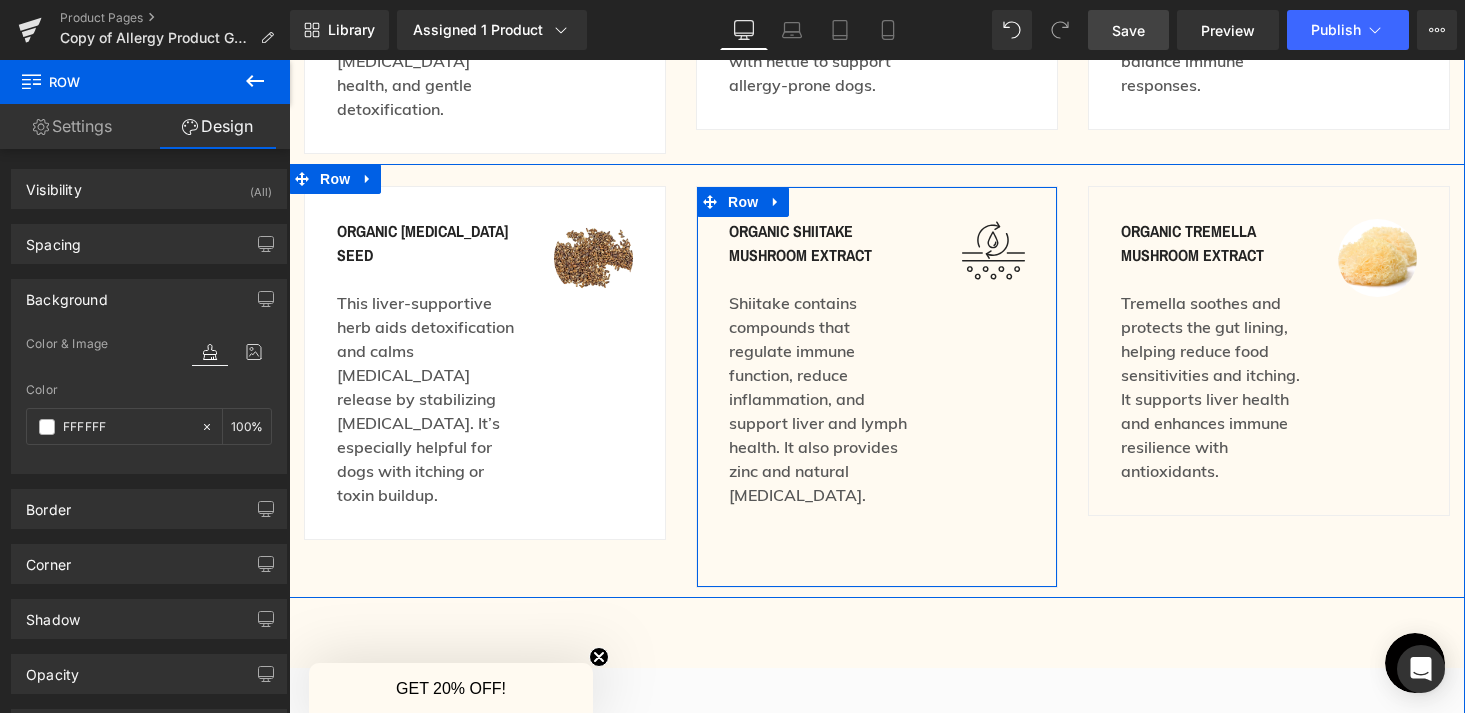 click on "organic shiitake mushroom extract Text Block         Shiitake contains compounds that regulate immune function, reduce inflammation, and support liver and lymph health. It also provides zinc and natural antihistamines. Text Block         Image         Row" at bounding box center [877, 387] 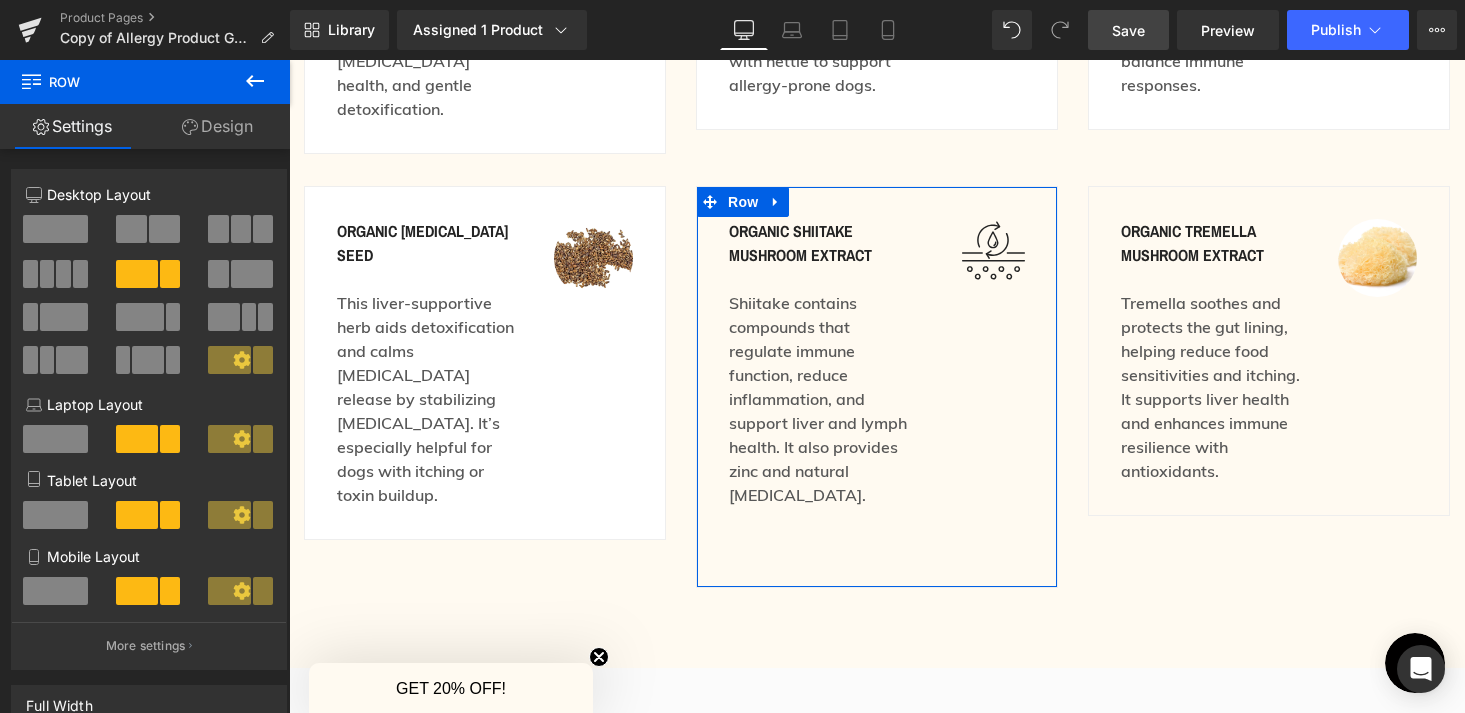 click on "Design" at bounding box center (217, 126) 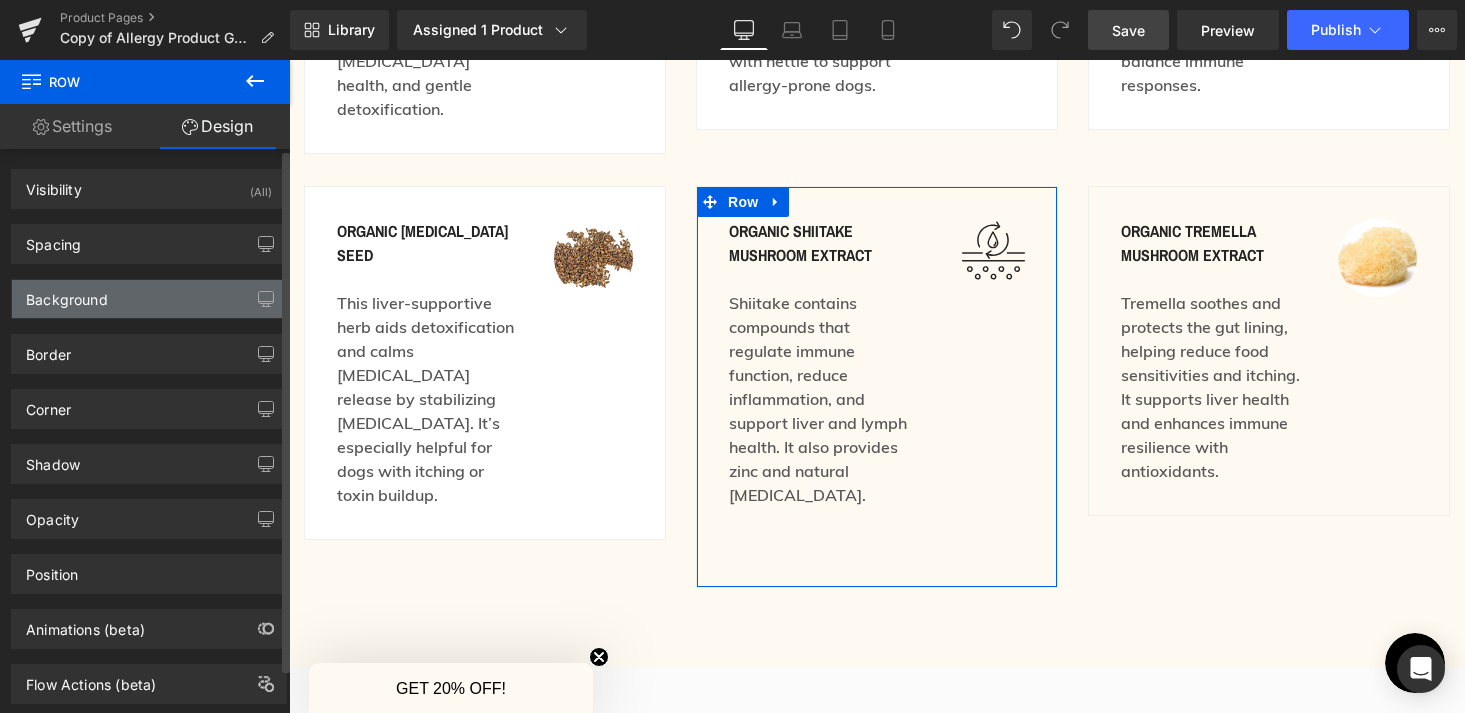 click on "Background" at bounding box center (149, 299) 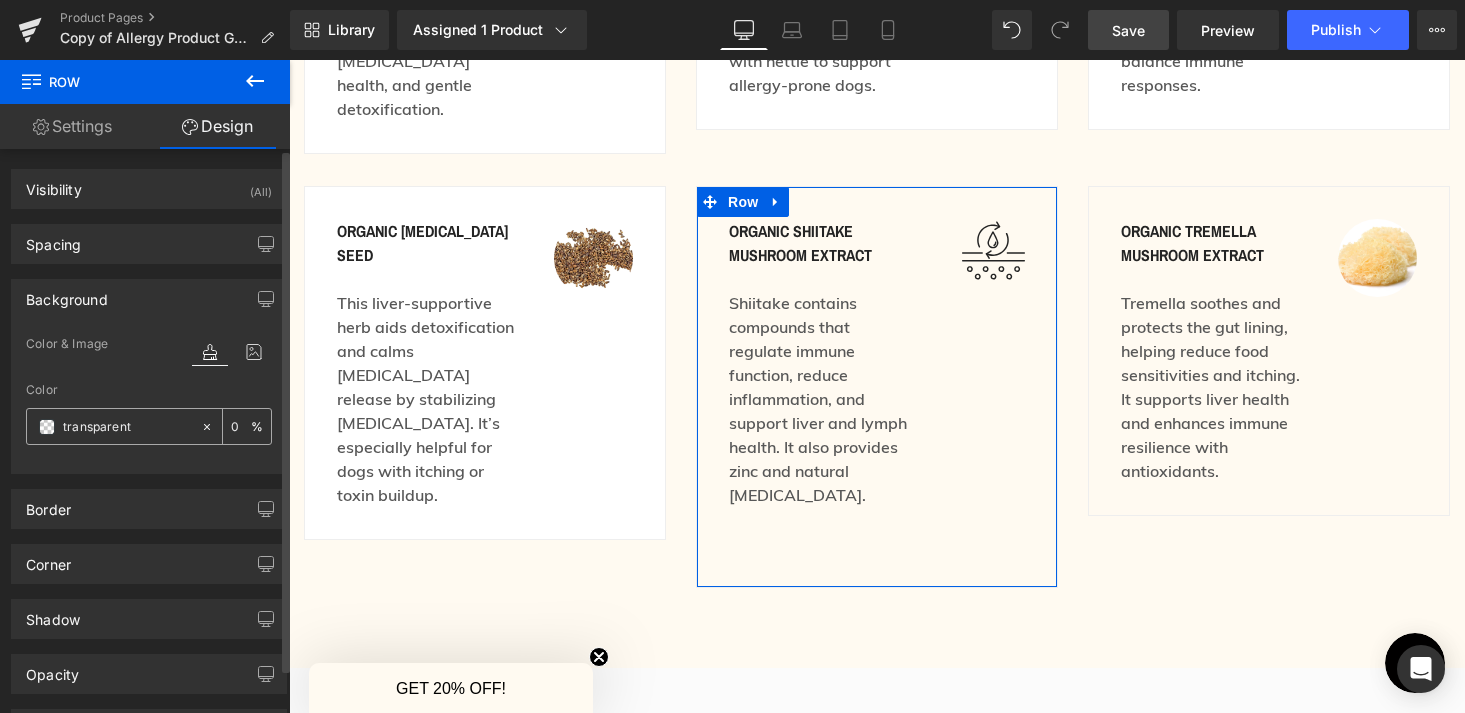 click on "transparent" at bounding box center [127, 427] 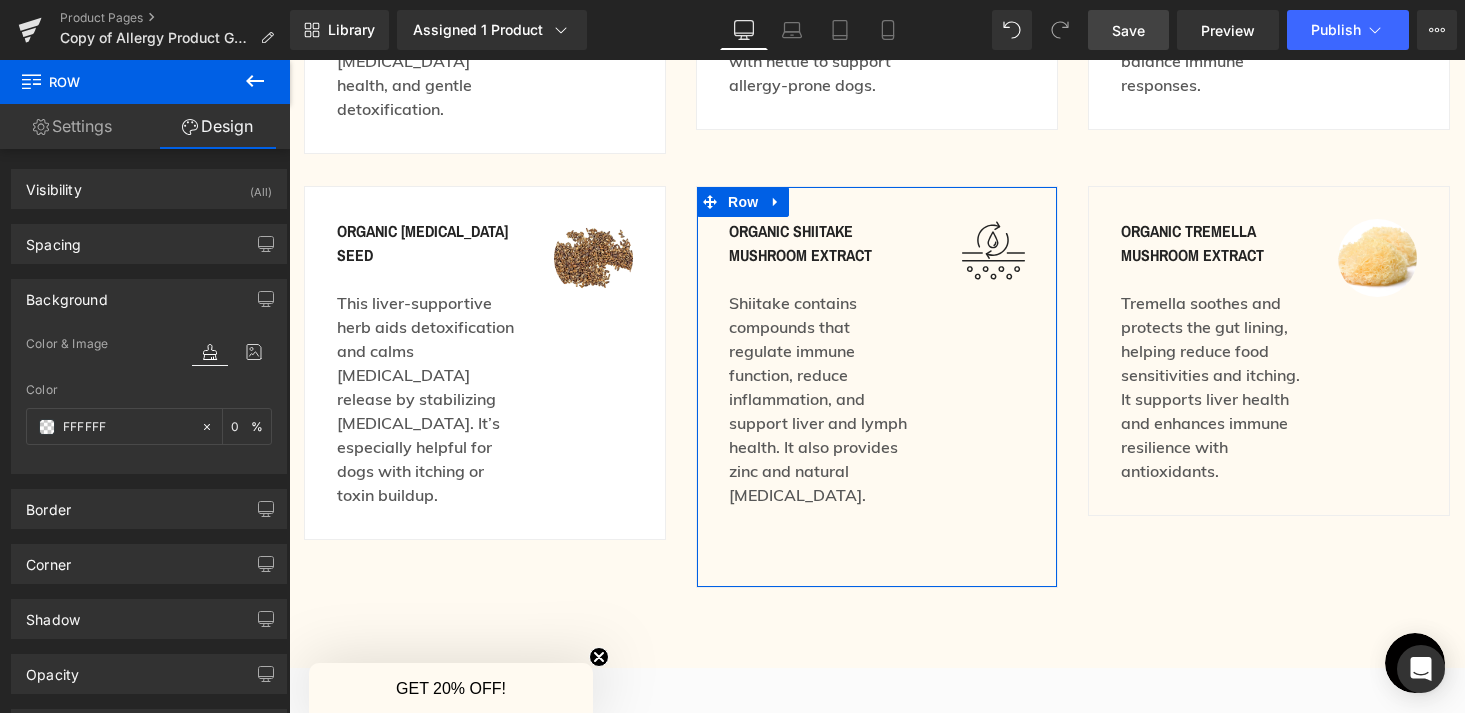 type on "100" 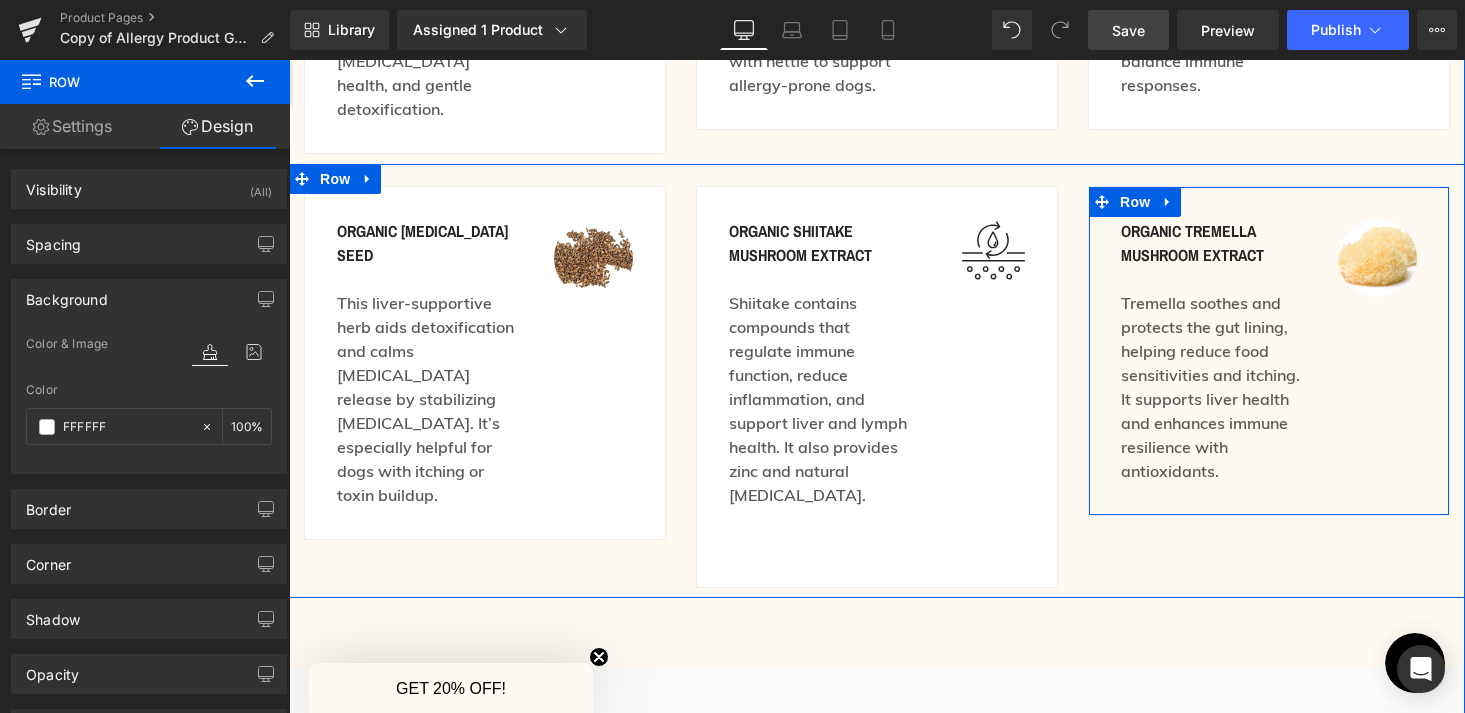 click on "organic tremella mushroom extract Text Block         Tremella soothes and protects the gut lining, helping reduce food sensitivities and itching. It supports liver health and enhances immune resilience with antioxidants. Text Block         Image         Row" at bounding box center (1269, 351) 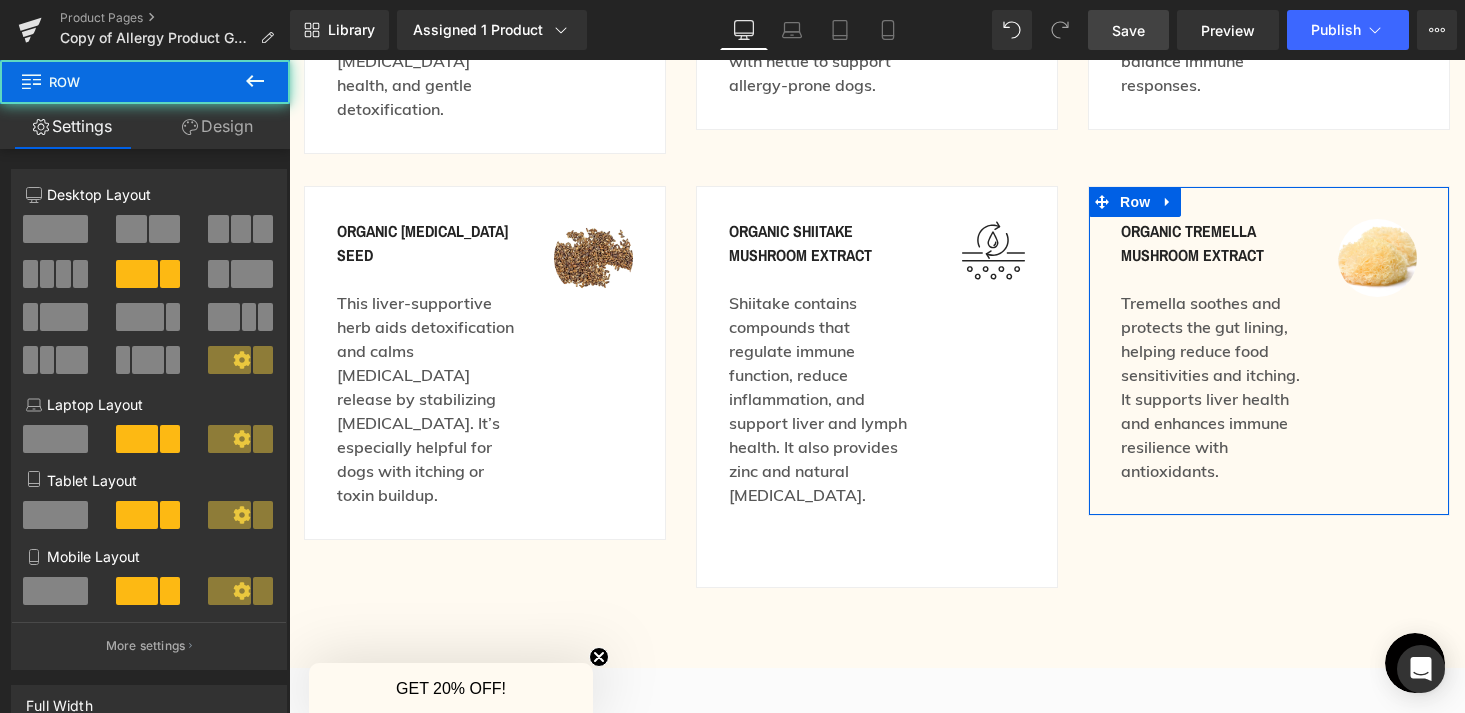 click on "Design" at bounding box center (217, 126) 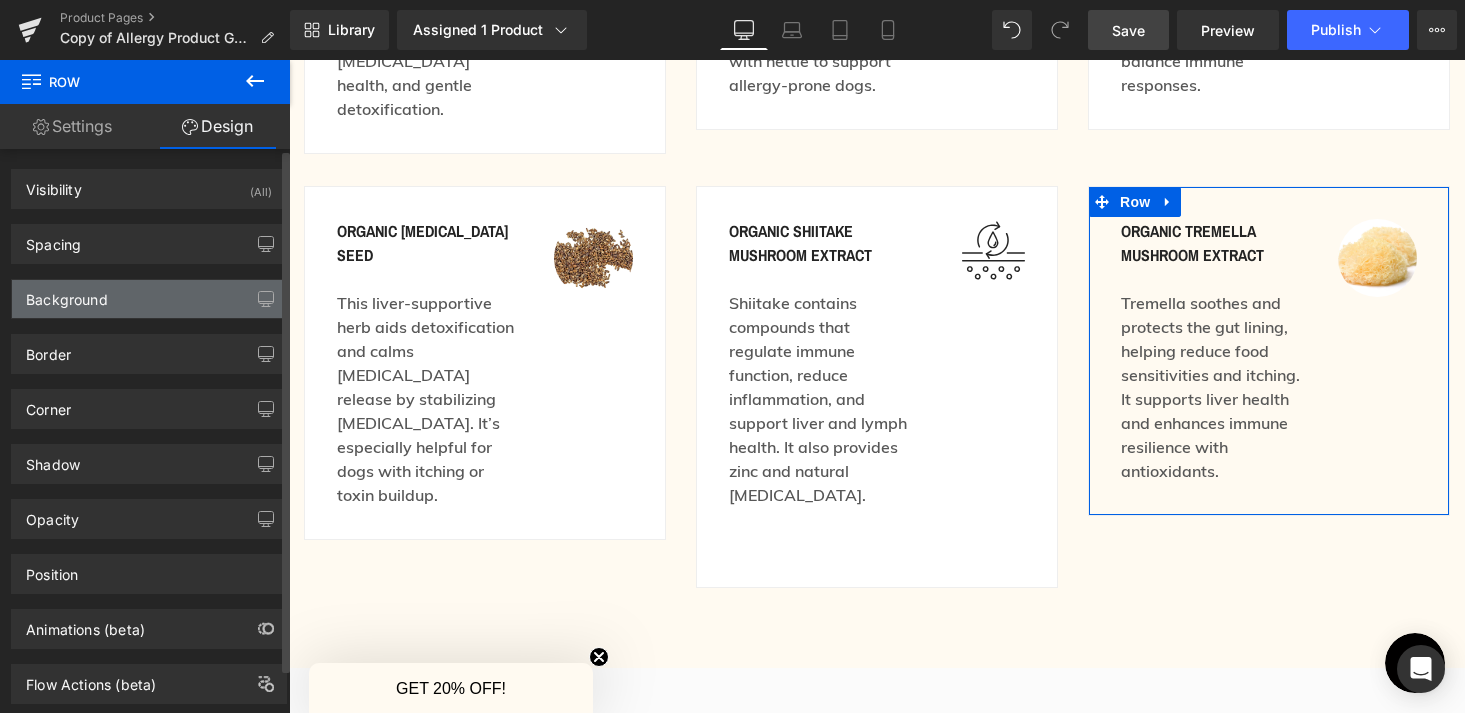 type on "transparent" 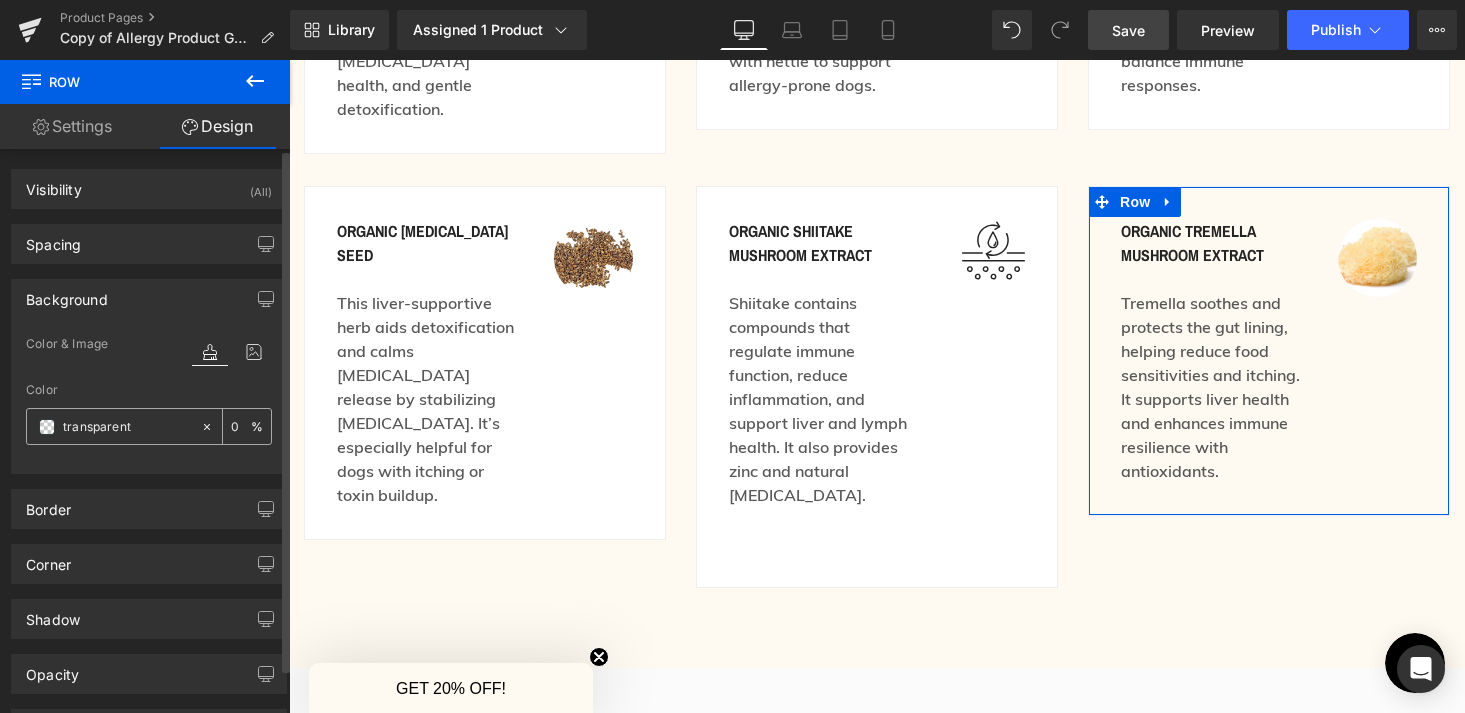 click on "transparent" at bounding box center [127, 427] 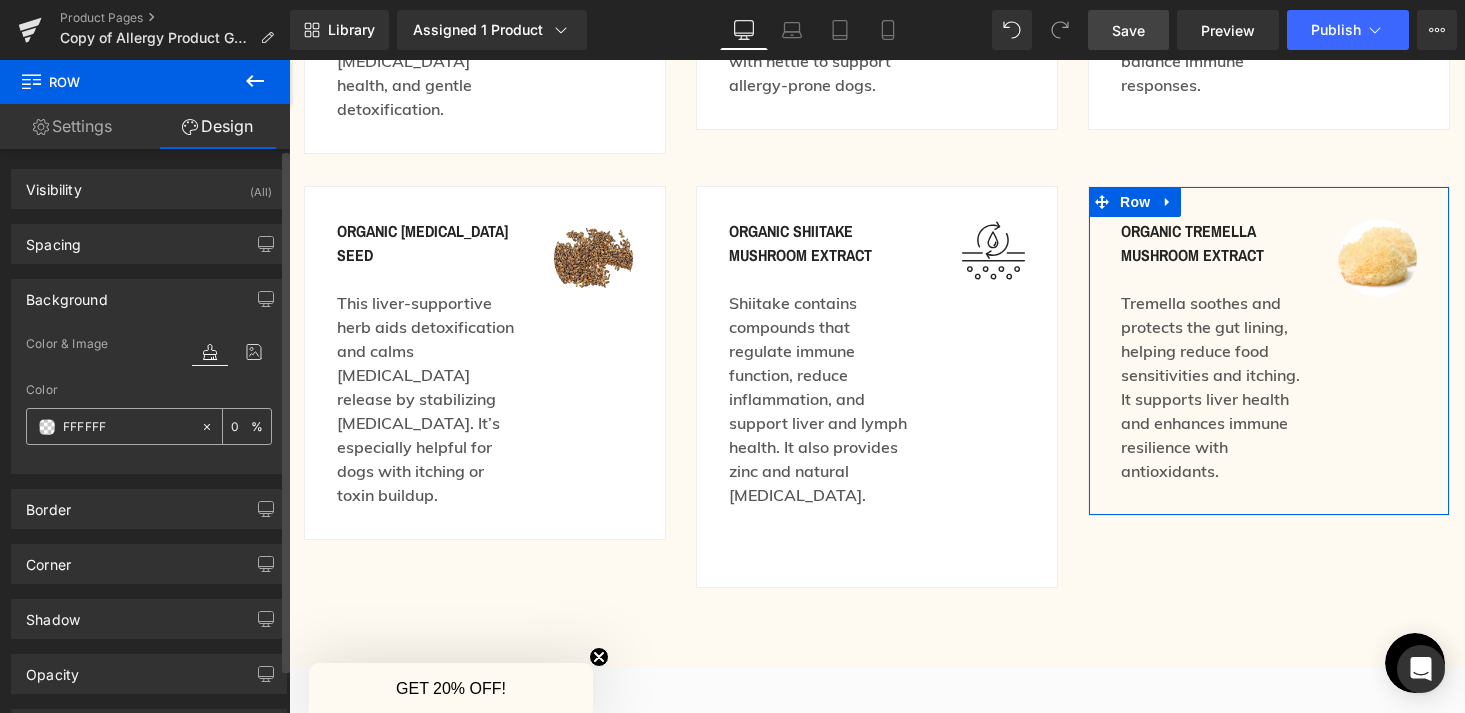 type on "100" 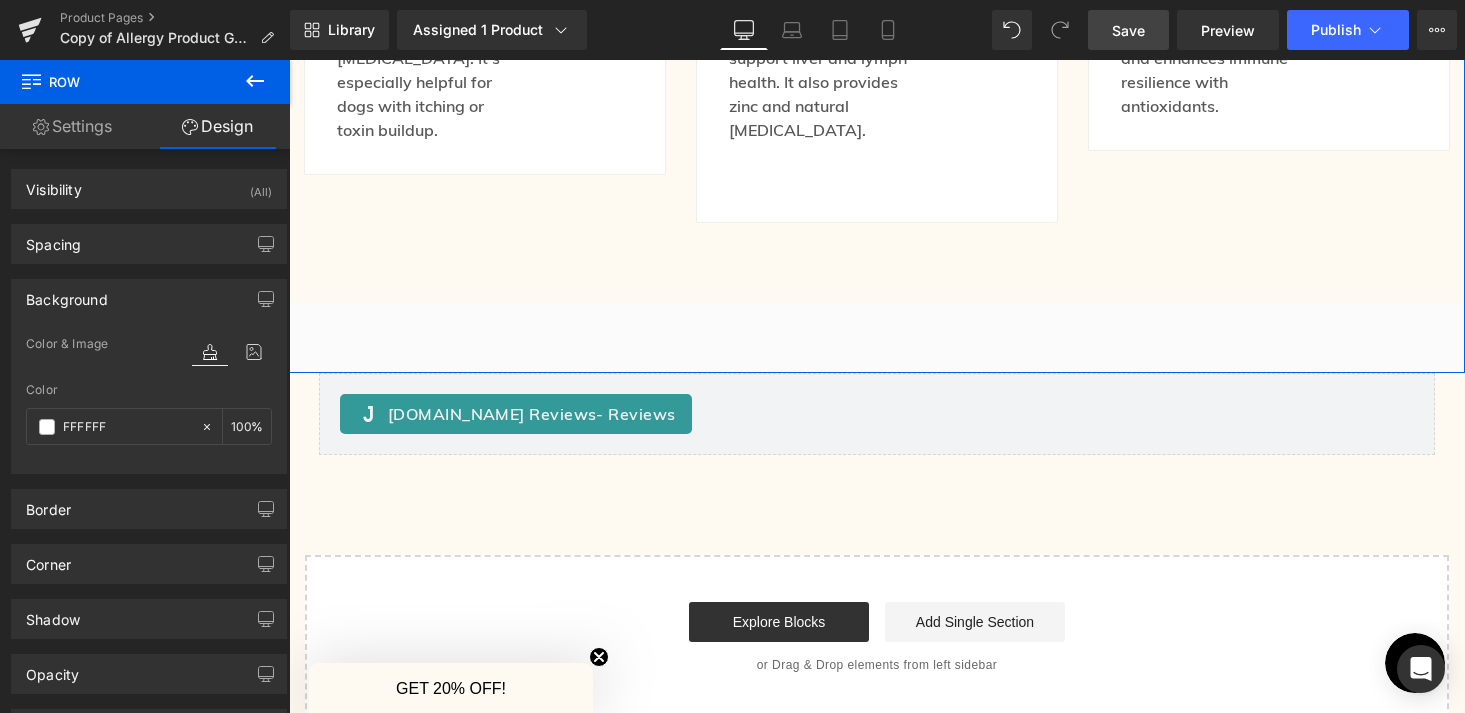 scroll, scrollTop: 3193, scrollLeft: 0, axis: vertical 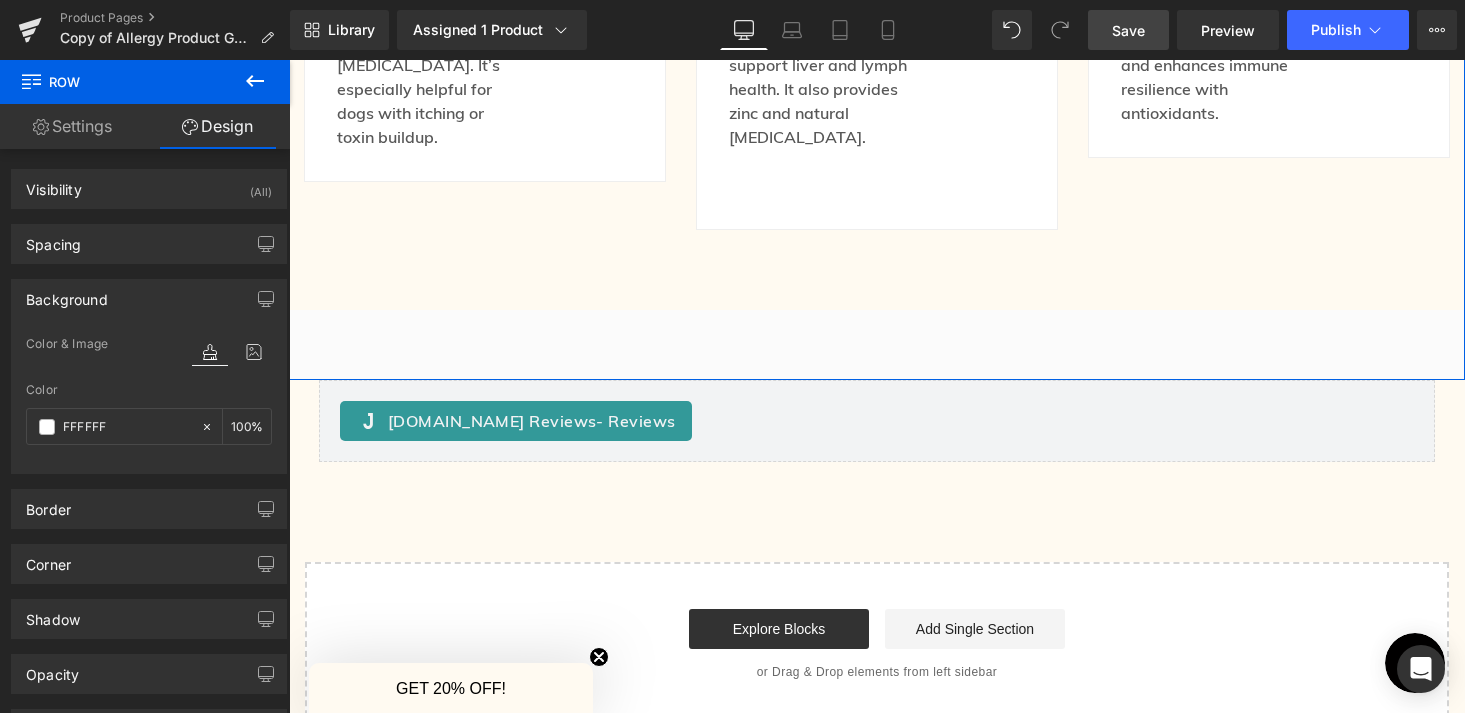 click on "Image         Made in the USA by a Mother-Daughter Team Heading         We’re a small, family-run business fueled by our love for dogs. Every one of our bone broths and herbal supplements are proudly made in the USA. Text Block         Row         Row         Image         Sourced From Organic & Regenerative Farms Heading         Our herbs and mushrooms are sourced from organic and regenerative farms that put soil health, biodiversity, and sustainability first. Text Block         Row         Row         Image         Every Purchase Helps Dogs in Need Heading         We donate a portion of every sale to dog rescues across the country. When you buy from Fido’s, you’re providing food, medical care and more to dogs in need. Text Block         Row         Row     60px     How Each Ingredient Supports  Allergy-Prone Dogs Heading         Row         organic nettle Text Block         Text Block         Image         Row         organic decaffeinated green tea Text Block         Text Block         Image" at bounding box center (877, -989) 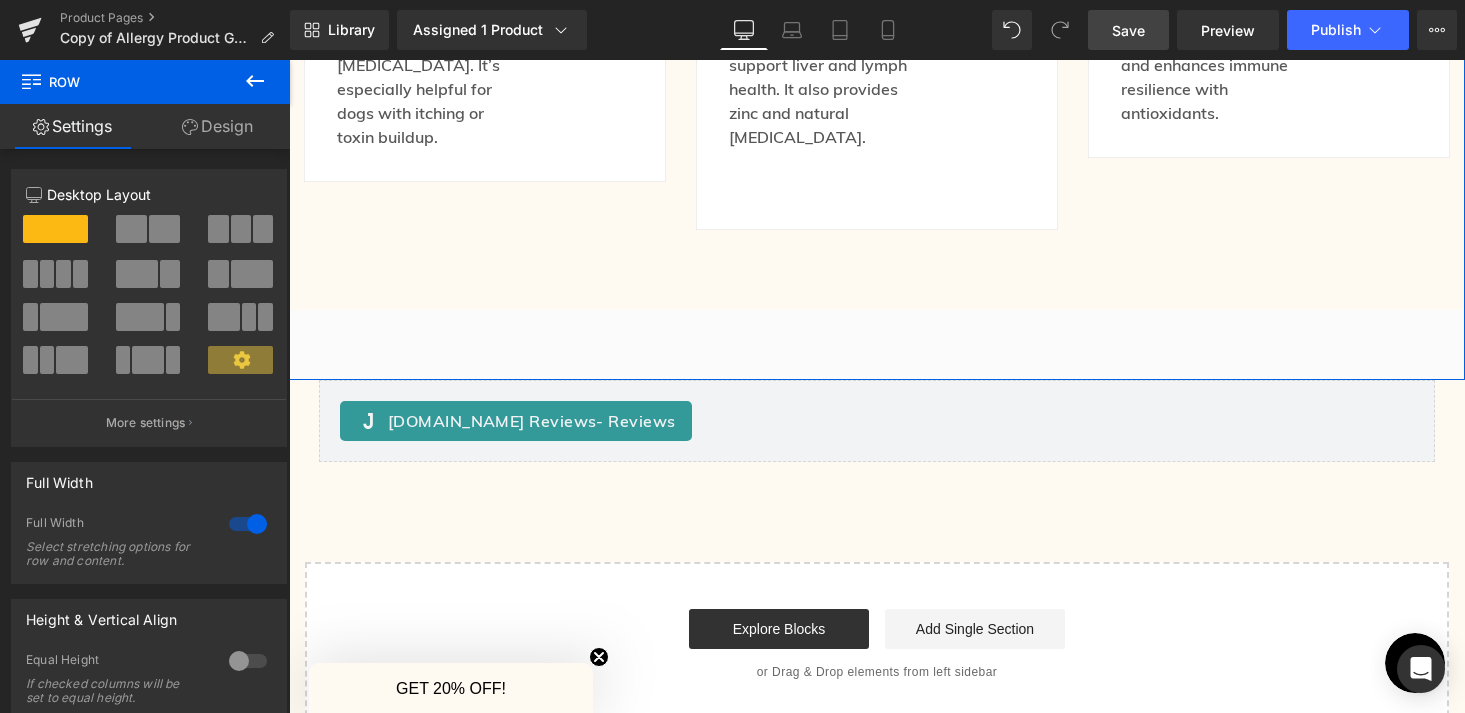 click on "Image         Made in the USA by a Mother-Daughter Team Heading         We’re a small, family-run business fueled by our love for dogs. Every one of our bone broths and herbal supplements are proudly made in the USA. Text Block         Row         Row         Image         Sourced From Organic & Regenerative Farms Heading         Our herbs and mushrooms are sourced from organic and regenerative farms that put soil health, biodiversity, and sustainability first. Text Block         Row         Row         Image         Every Purchase Helps Dogs in Need Heading         We donate a portion of every sale to dog rescues across the country. When you buy from Fido’s, you’re providing food, medical care and more to dogs in need. Text Block         Row         Row     60px     How Each Ingredient Supports  Allergy-Prone Dogs Heading         Row         organic nettle Text Block         Text Block         Image         Row         organic decaffeinated green tea Text Block         Text Block         Image" at bounding box center [877, -989] 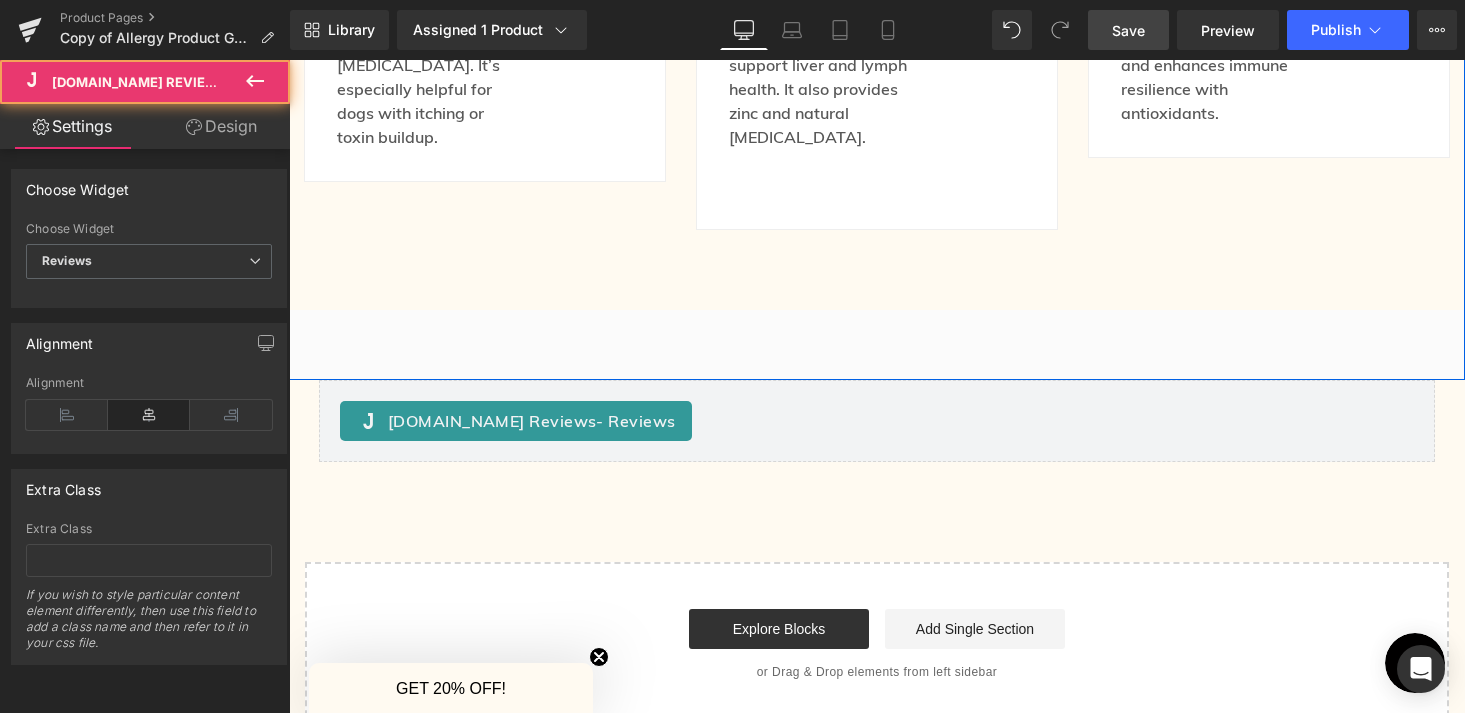 drag, startPoint x: 687, startPoint y: 362, endPoint x: 684, endPoint y: 305, distance: 57.07889 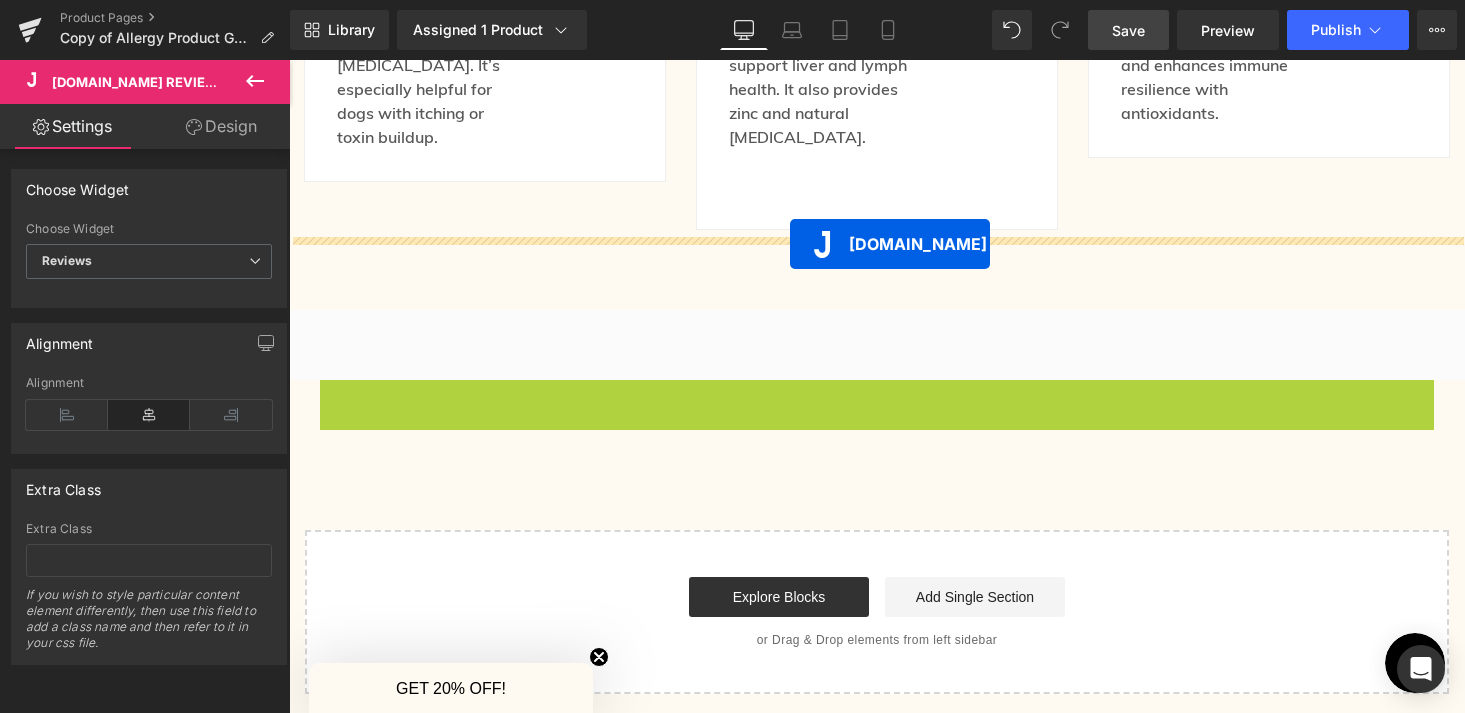 drag, startPoint x: 788, startPoint y: 325, endPoint x: 790, endPoint y: 244, distance: 81.02469 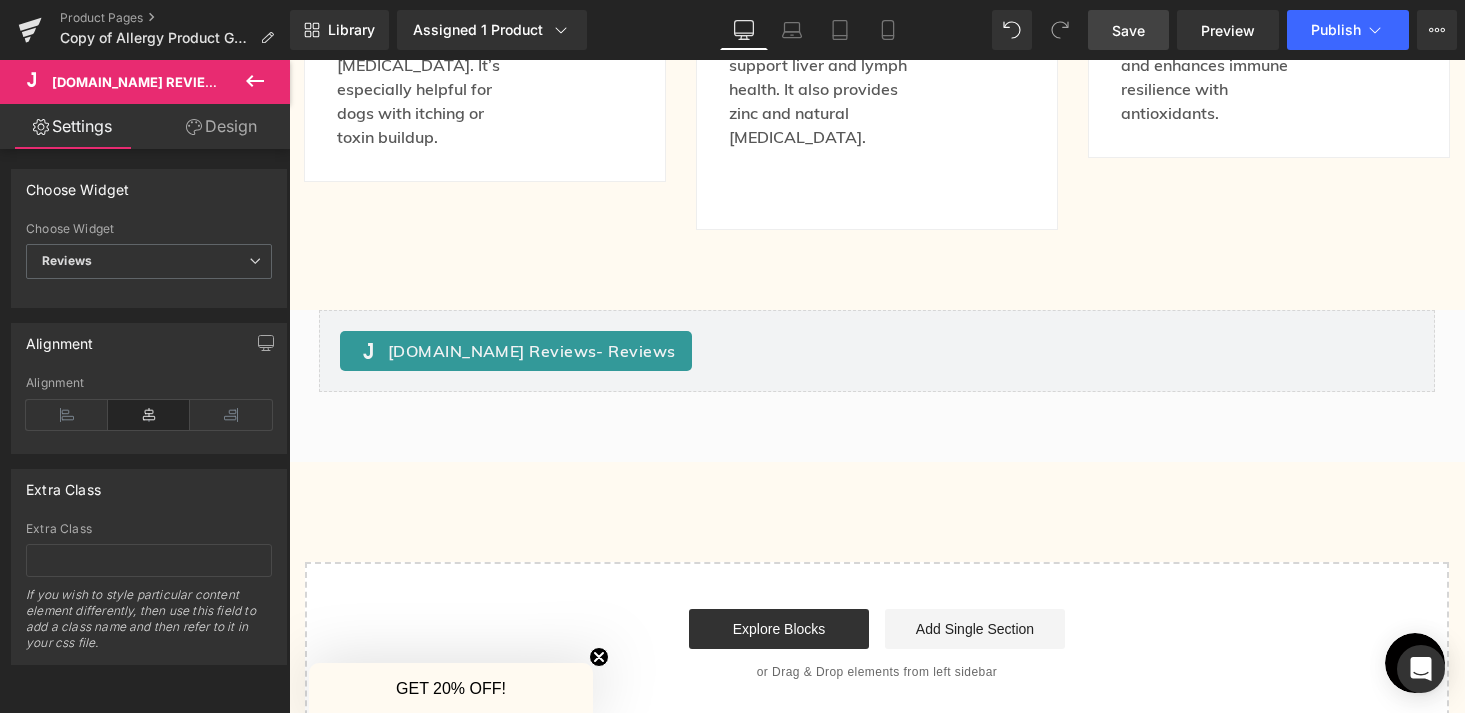 click on "Save" at bounding box center [1128, 30] 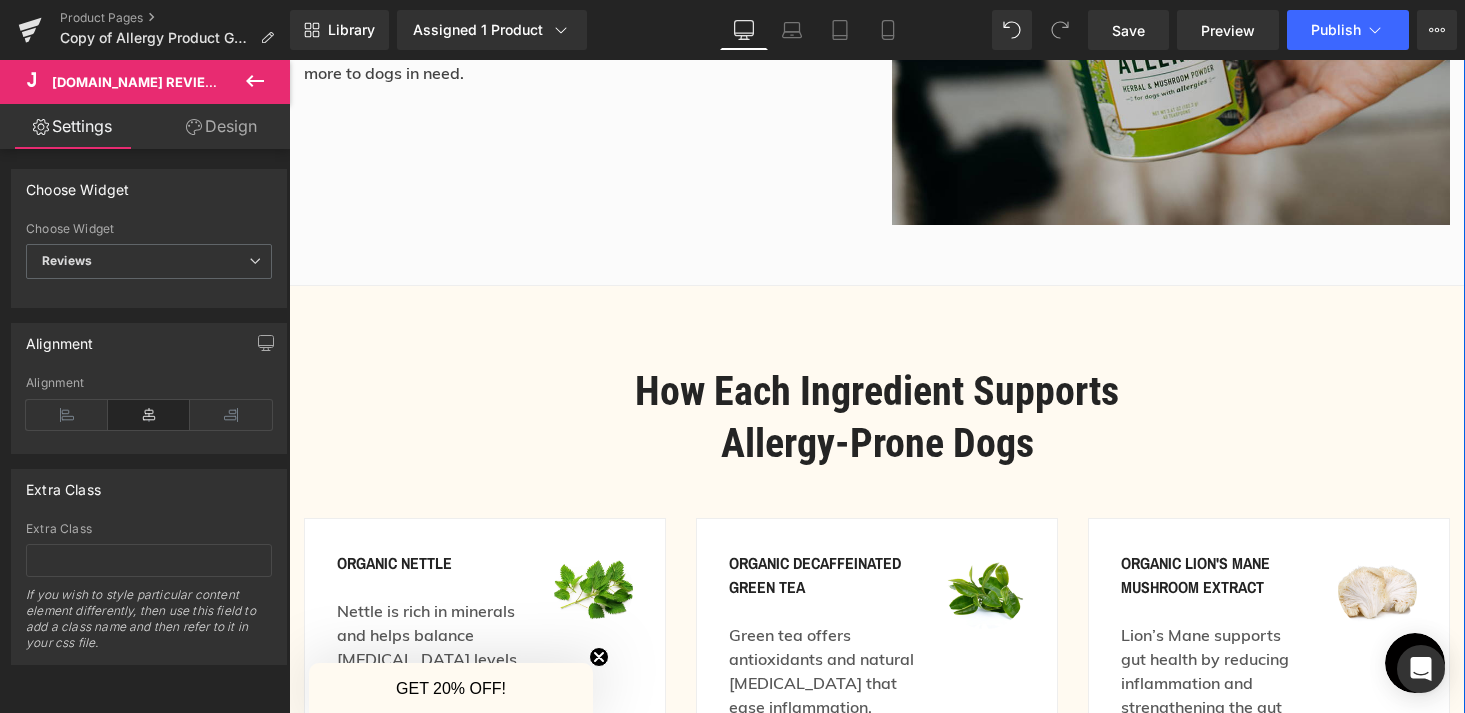 scroll, scrollTop: 2276, scrollLeft: 0, axis: vertical 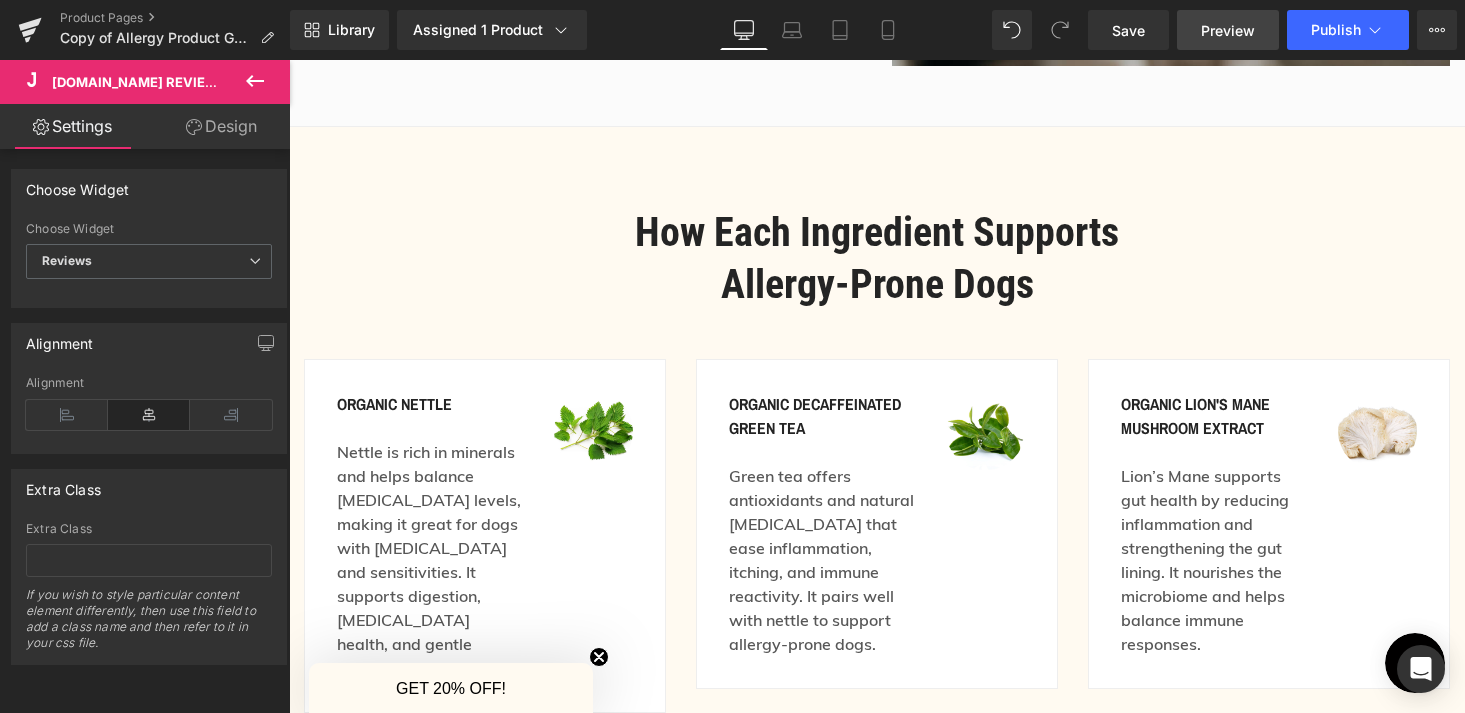 click on "Preview" at bounding box center [1228, 30] 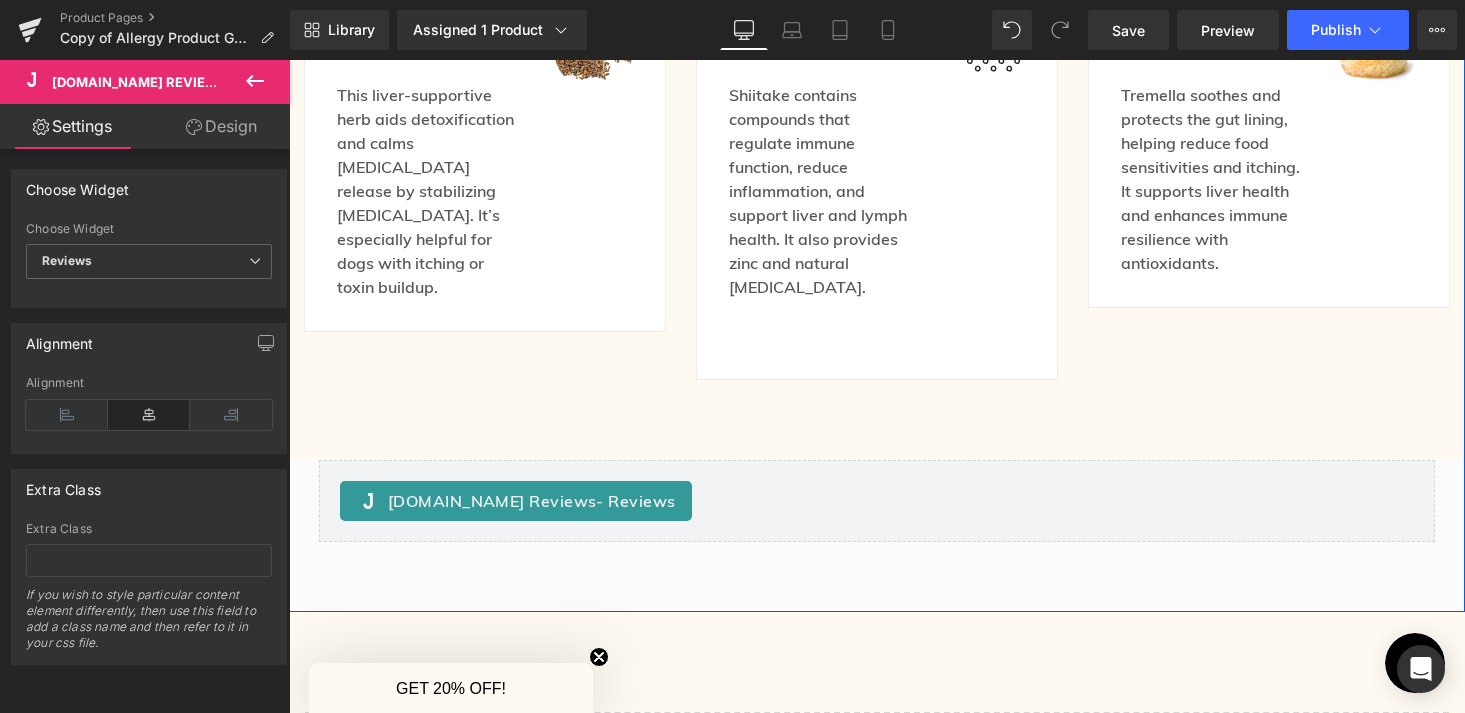scroll, scrollTop: 3046, scrollLeft: 0, axis: vertical 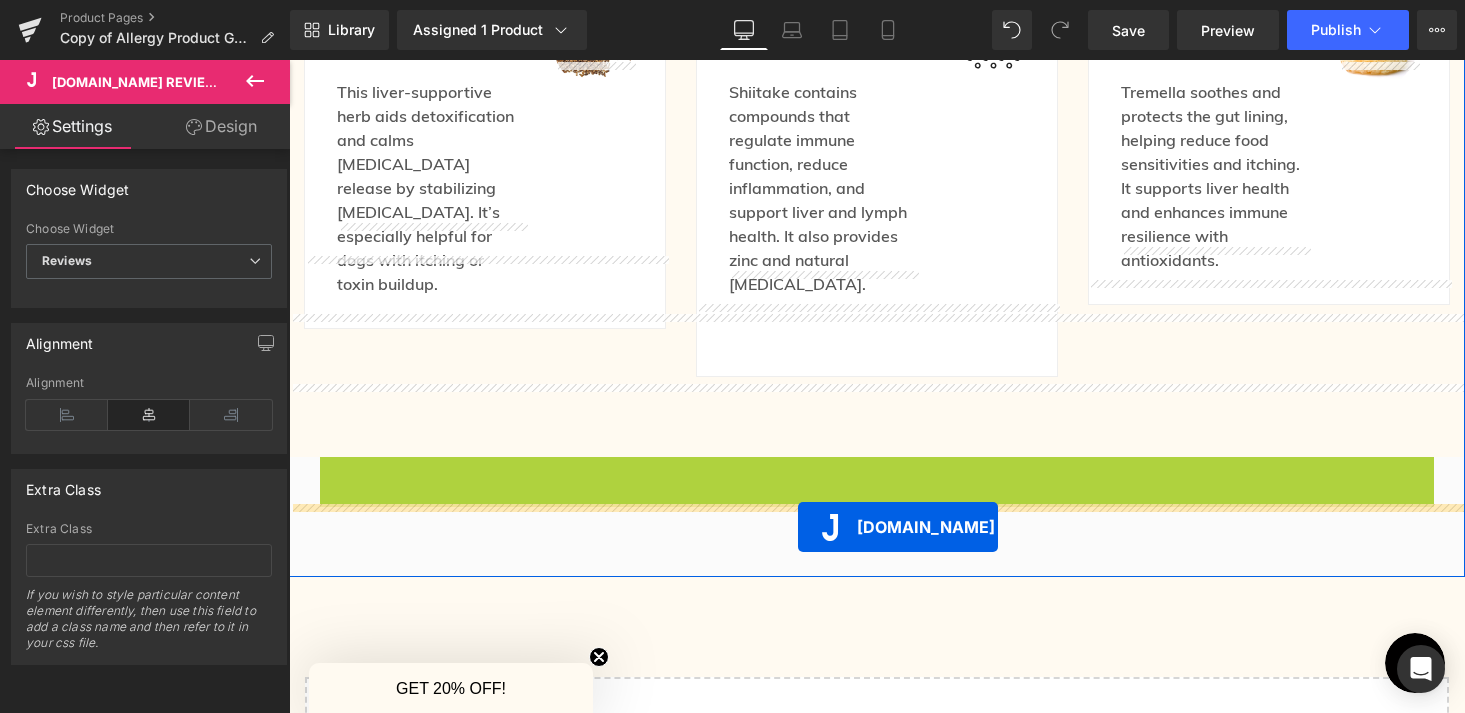 drag, startPoint x: 793, startPoint y: 402, endPoint x: 798, endPoint y: 527, distance: 125.09996 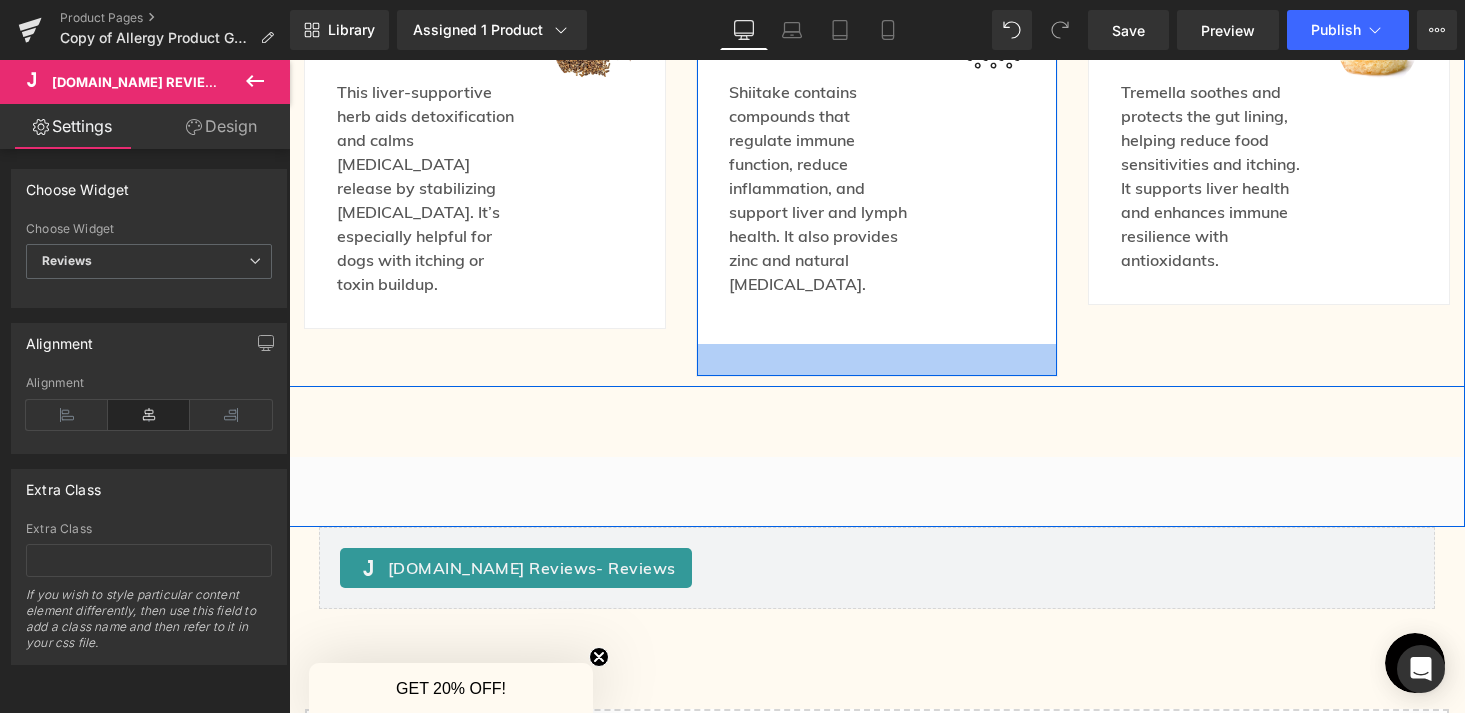scroll, scrollTop: 2451, scrollLeft: 0, axis: vertical 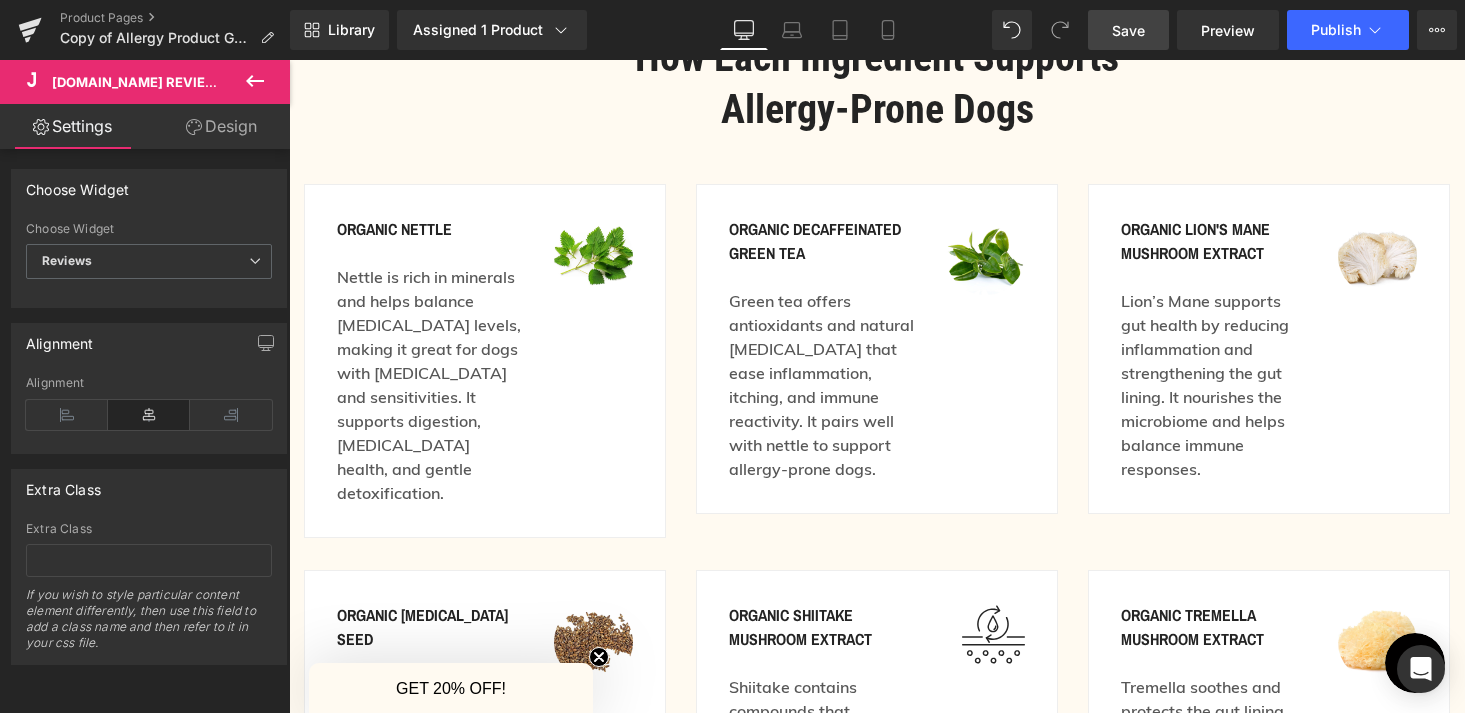 click on "Save" at bounding box center (1128, 30) 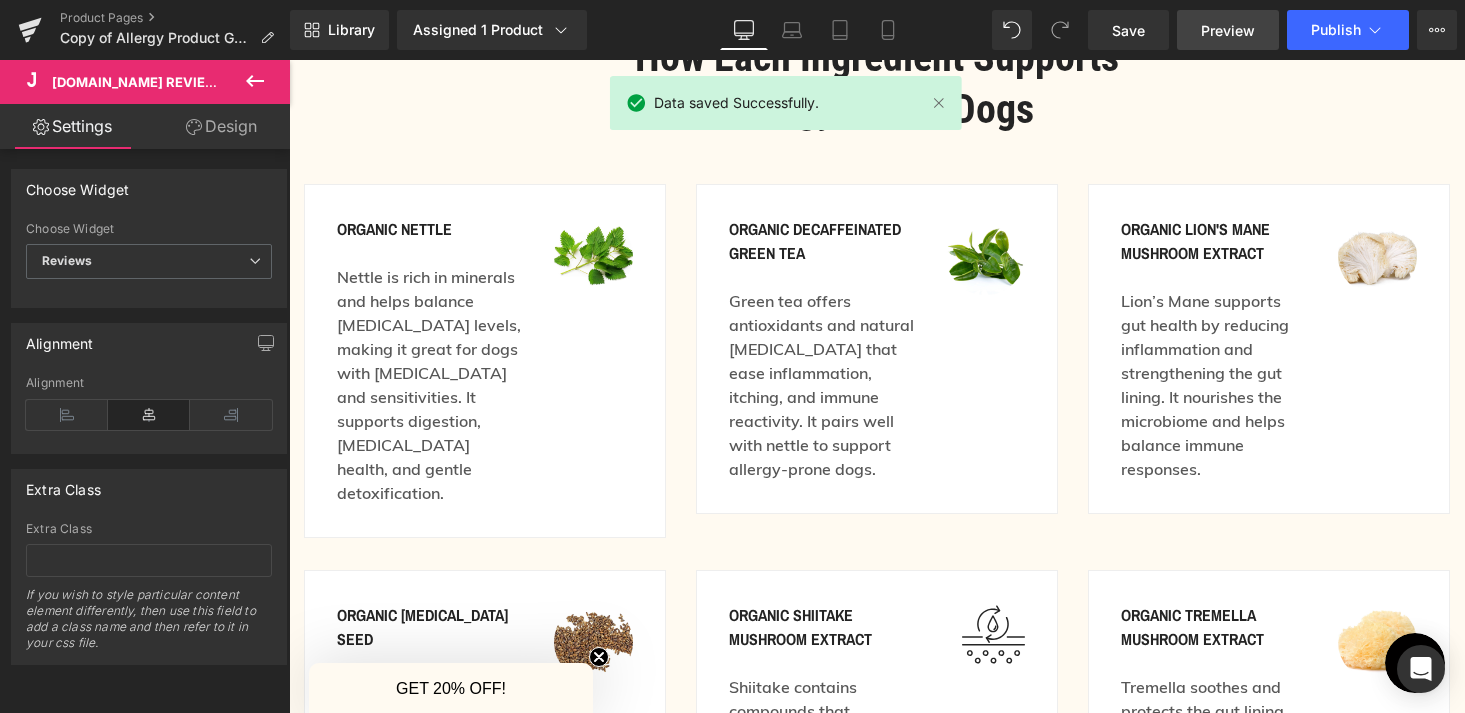click on "Preview" at bounding box center (1228, 30) 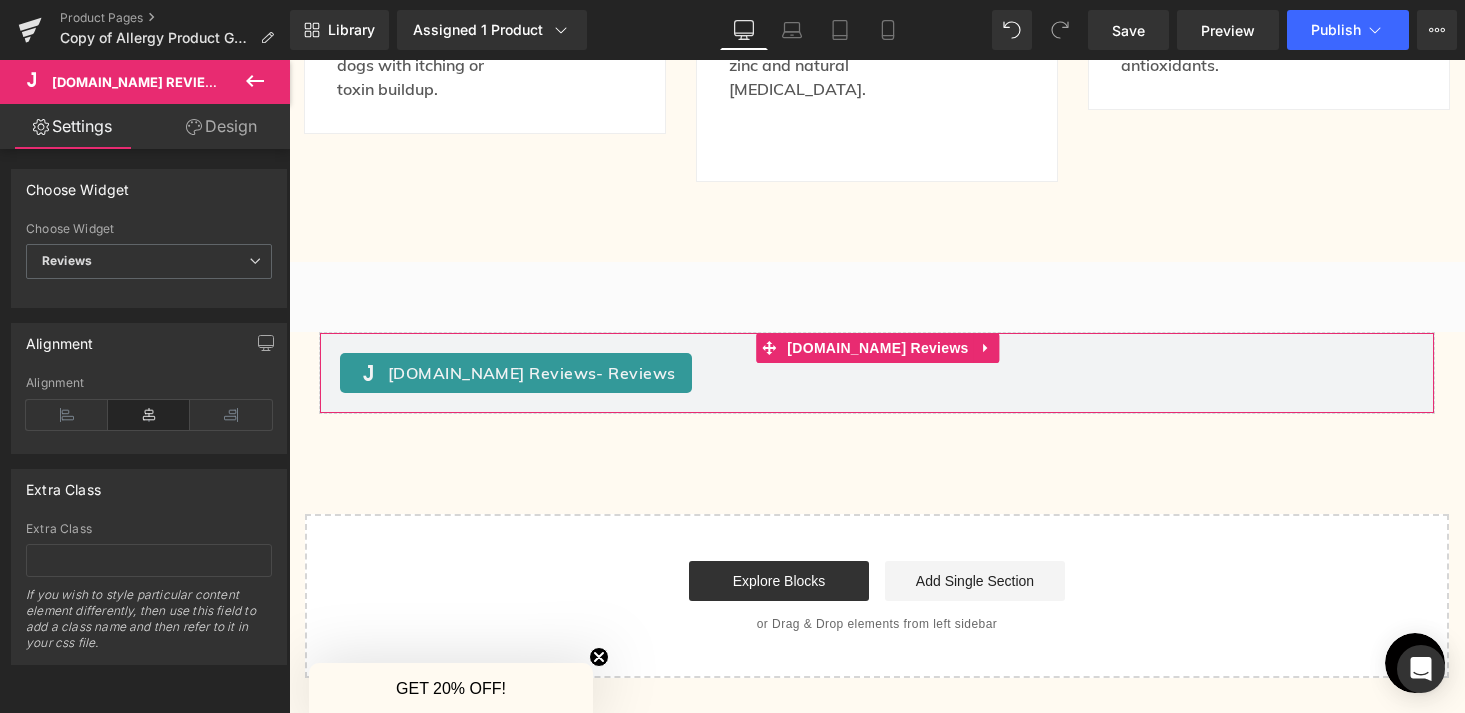 scroll, scrollTop: 3210, scrollLeft: 0, axis: vertical 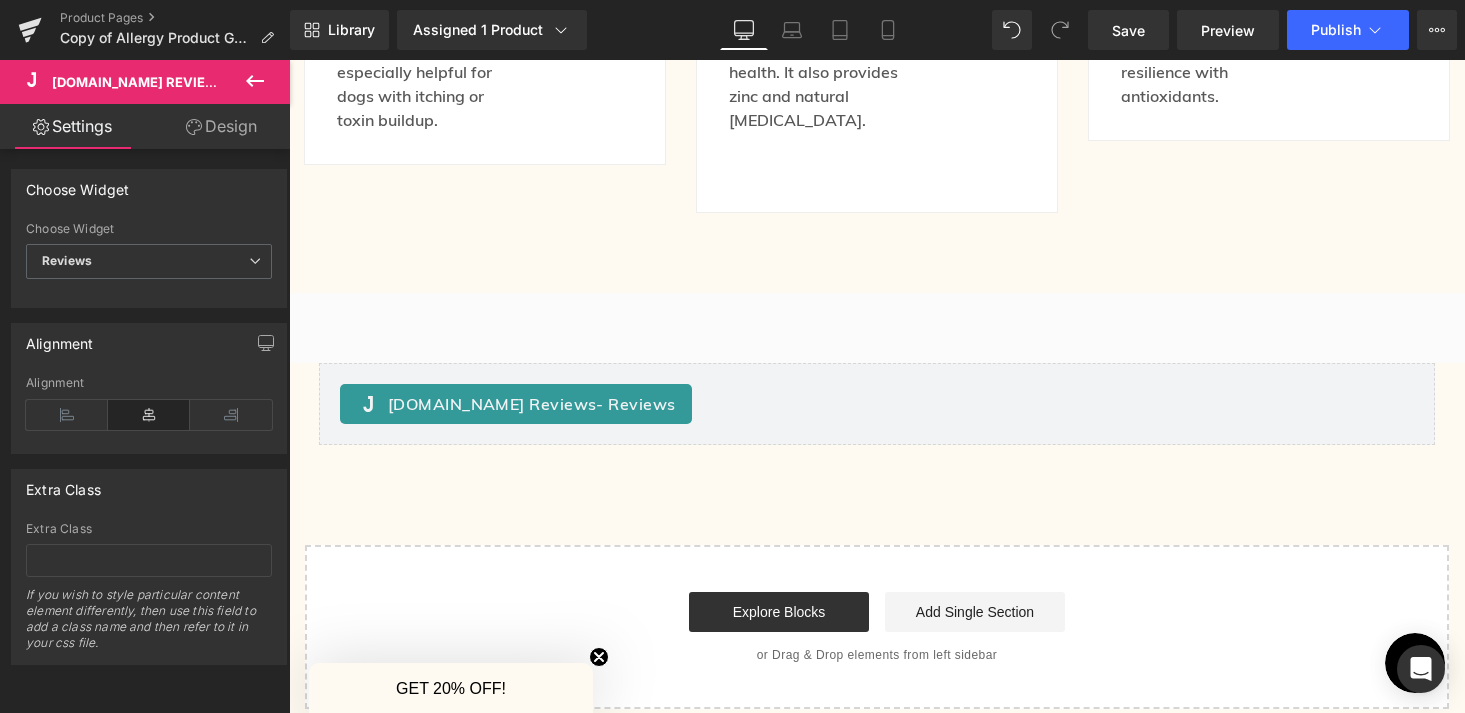 click on "Image         Made in the USA by a Mother-Daughter Team Heading         We’re a small, family-run business fueled by our love for dogs. Every one of our bone broths and herbal supplements are proudly made in the USA. Text Block         Row         Row         Image         Sourced From Organic & Regenerative Farms Heading         Our herbs and mushrooms are sourced from organic and regenerative farms that put soil health, biodiversity, and sustainability first. Text Block         Row         Row         Image         Every Purchase Helps Dogs in Need Heading         We donate a portion of every sale to dog rescues across the country. When you buy from Fido’s, you’re providing food, medical care and more to dogs in need. Text Block         Row         Row     60px     How Each Ingredient Supports  Allergy-Prone Dogs Heading         Row         organic nettle Text Block         Text Block         Image         Row         organic decaffeinated green tea Text Block         Text Block         Image" at bounding box center (877, -1006) 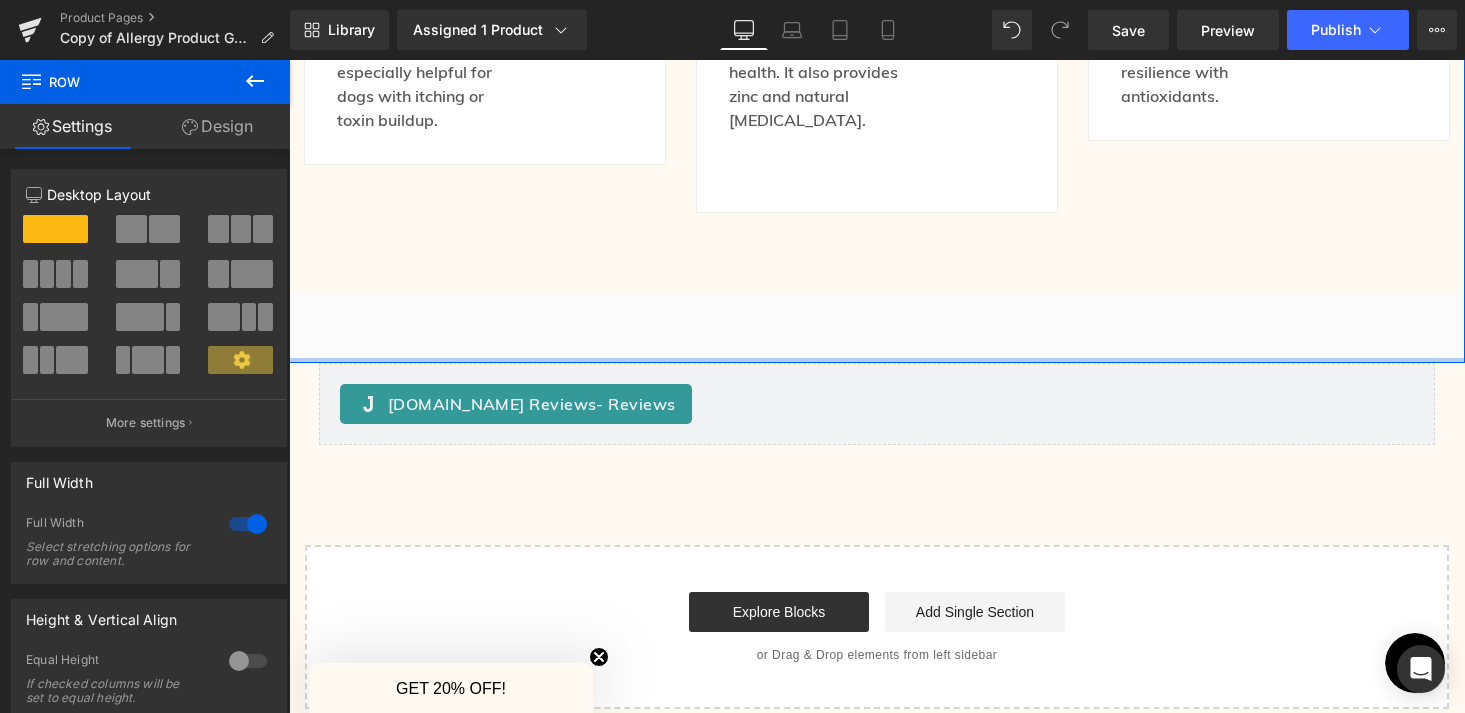 drag, startPoint x: 740, startPoint y: 260, endPoint x: 834, endPoint y: 517, distance: 273.65125 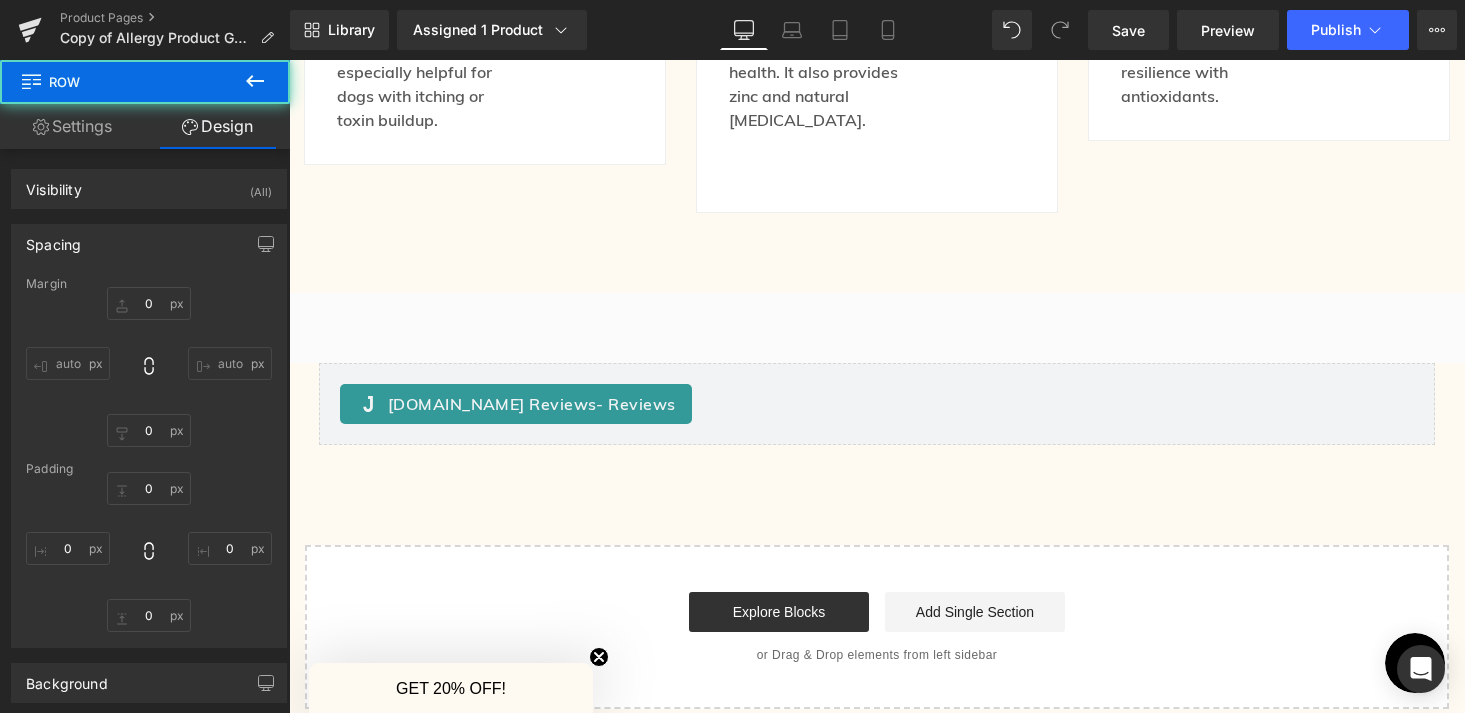 type on "0" 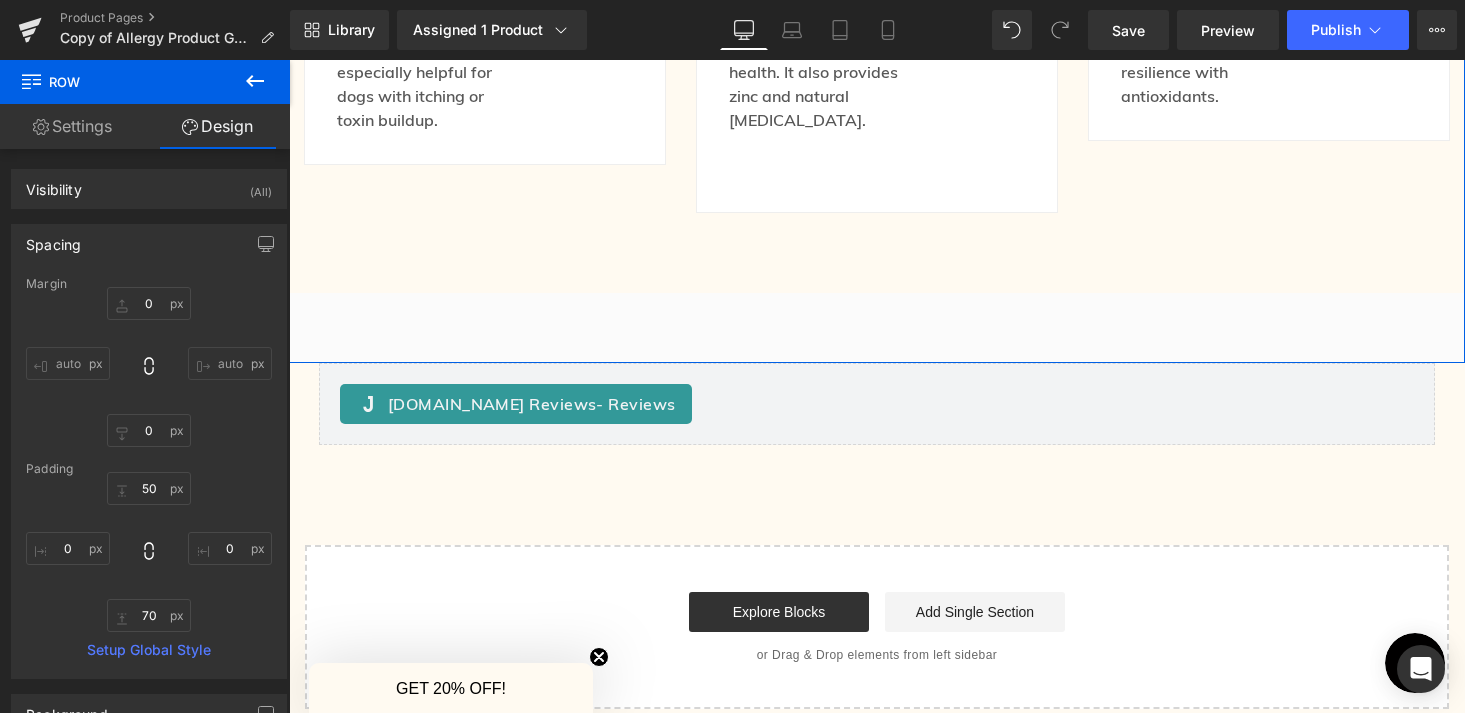 click on "Image         Made in the USA by a Mother-Daughter Team Heading         We’re a small, family-run business fueled by our love for dogs. Every one of our bone broths and herbal supplements are proudly made in the USA. Text Block         Row         Row         Image         Sourced From Organic & Regenerative Farms Heading         Our herbs and mushrooms are sourced from organic and regenerative farms that put soil health, biodiversity, and sustainability first. Text Block         Row         Row         Image         Every Purchase Helps Dogs in Need Heading         We donate a portion of every sale to dog rescues across the country. When you buy from Fido’s, you’re providing food, medical care and more to dogs in need. Text Block         Row         Row     60px     How Each Ingredient Supports  Allergy-Prone Dogs Heading         Row         organic nettle Text Block         Text Block         Image         Row         organic decaffeinated green tea Text Block         Text Block         Image" at bounding box center [877, -1006] 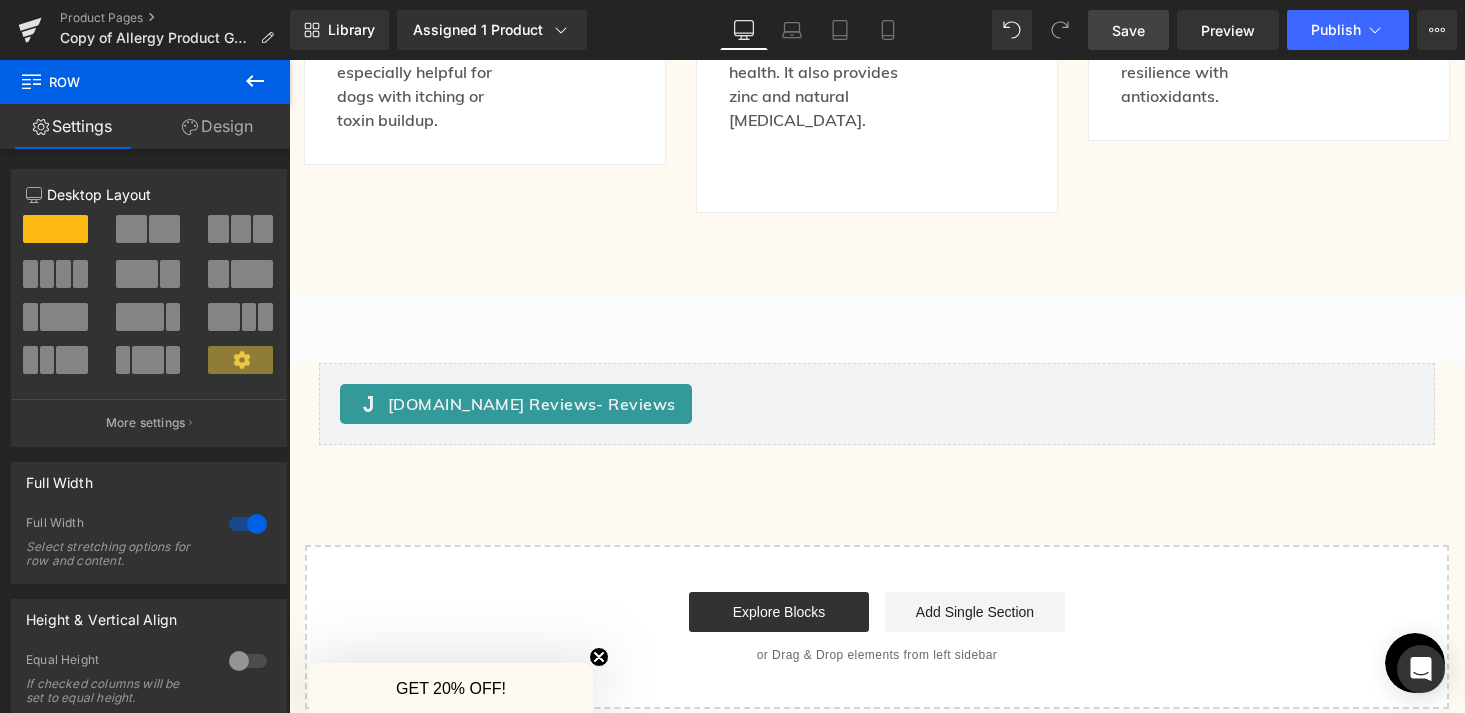 click on "Save" at bounding box center [1128, 30] 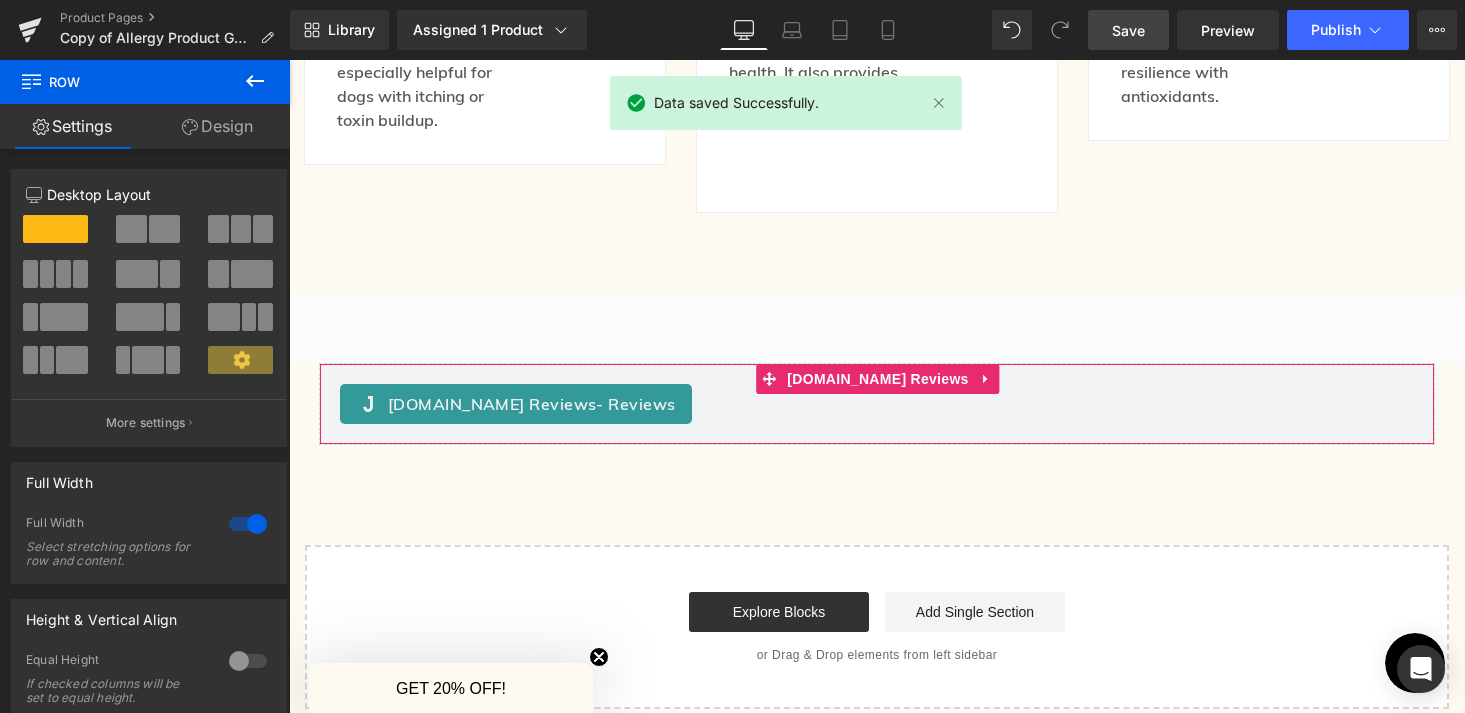 click on "Judge.me Reviews  - Reviews" at bounding box center (877, 404) 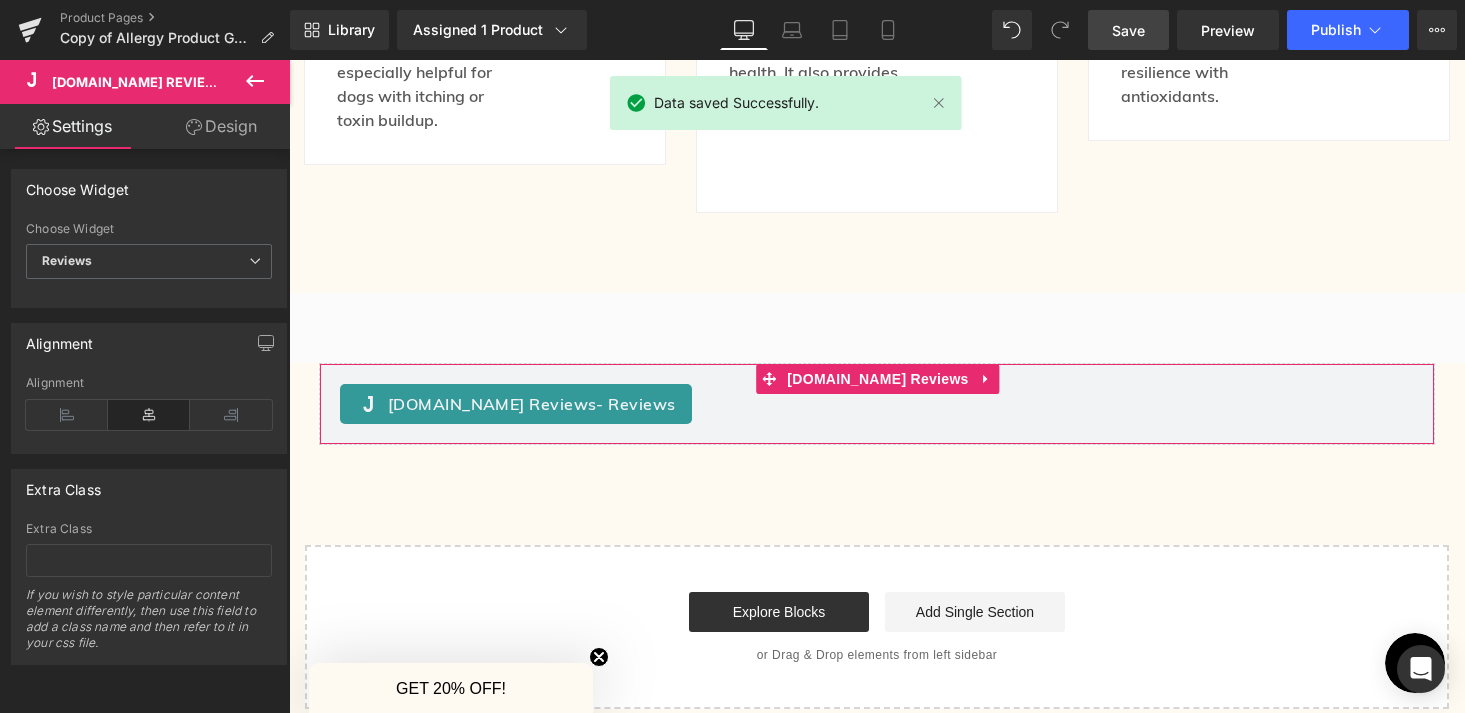scroll, scrollTop: 8, scrollLeft: 0, axis: vertical 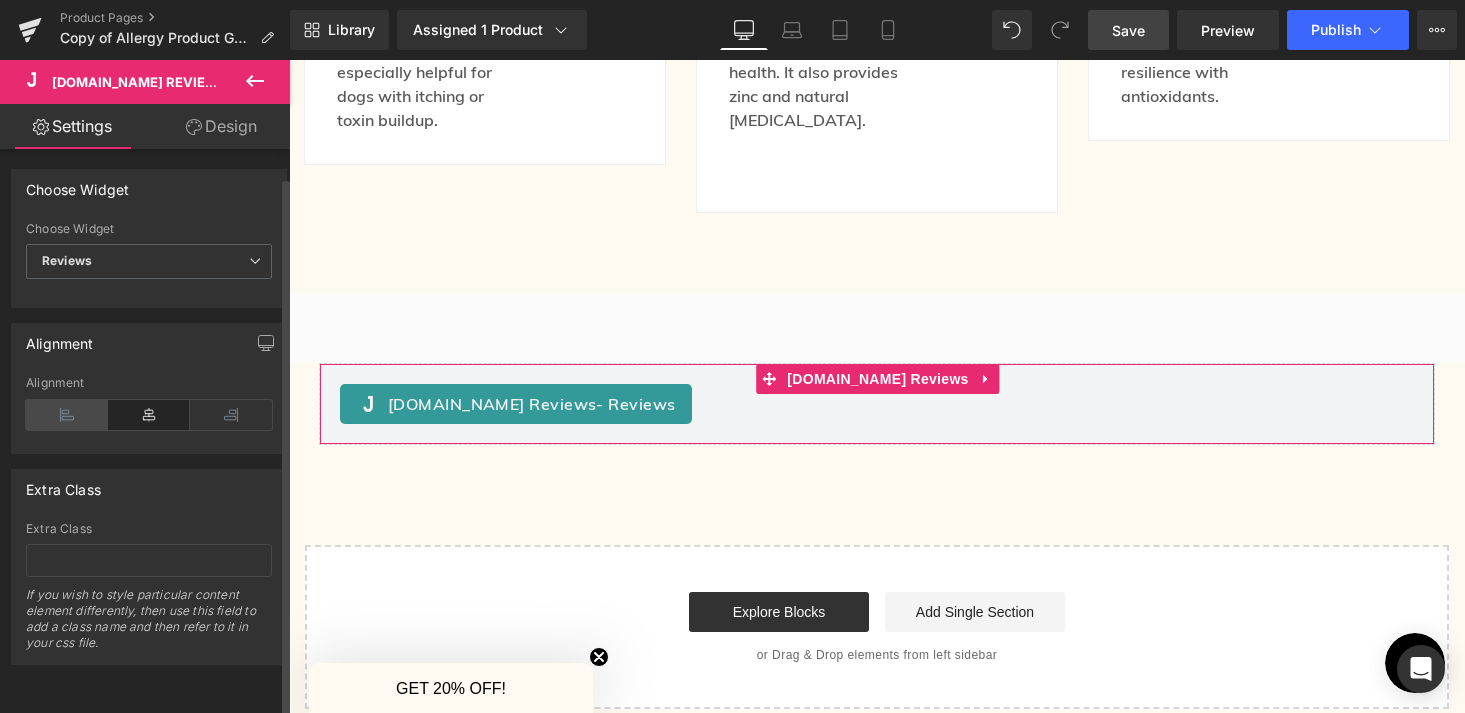 click at bounding box center [67, 415] 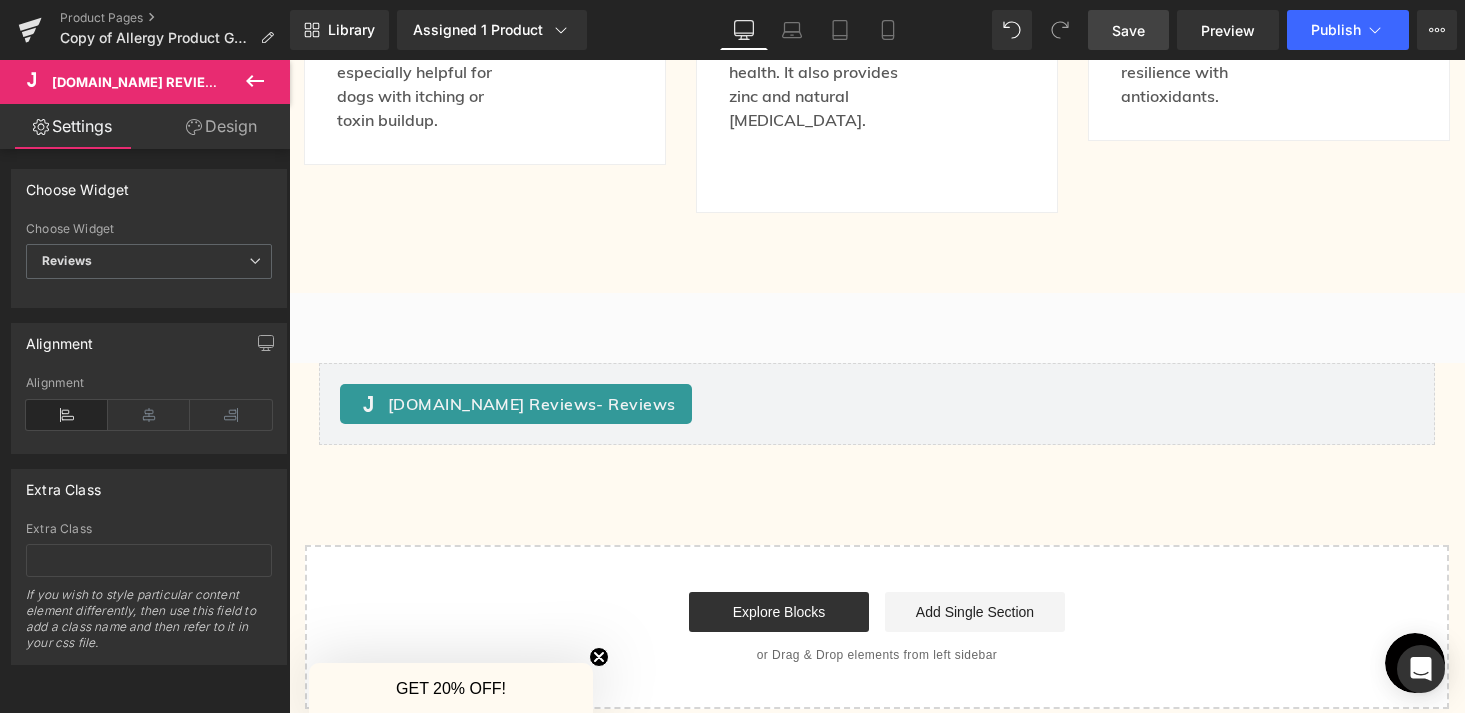 click on "Save" at bounding box center [1128, 30] 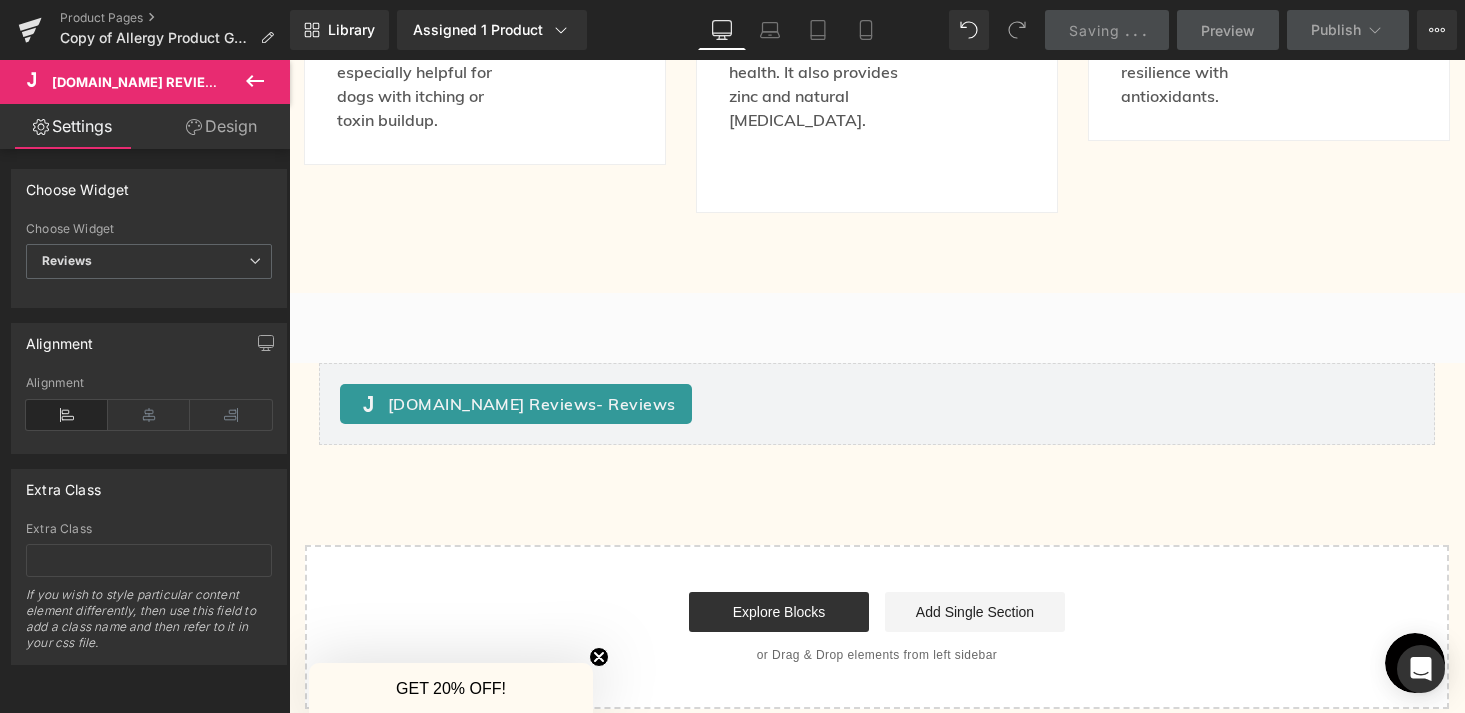 click on "Preview" at bounding box center (1228, 30) 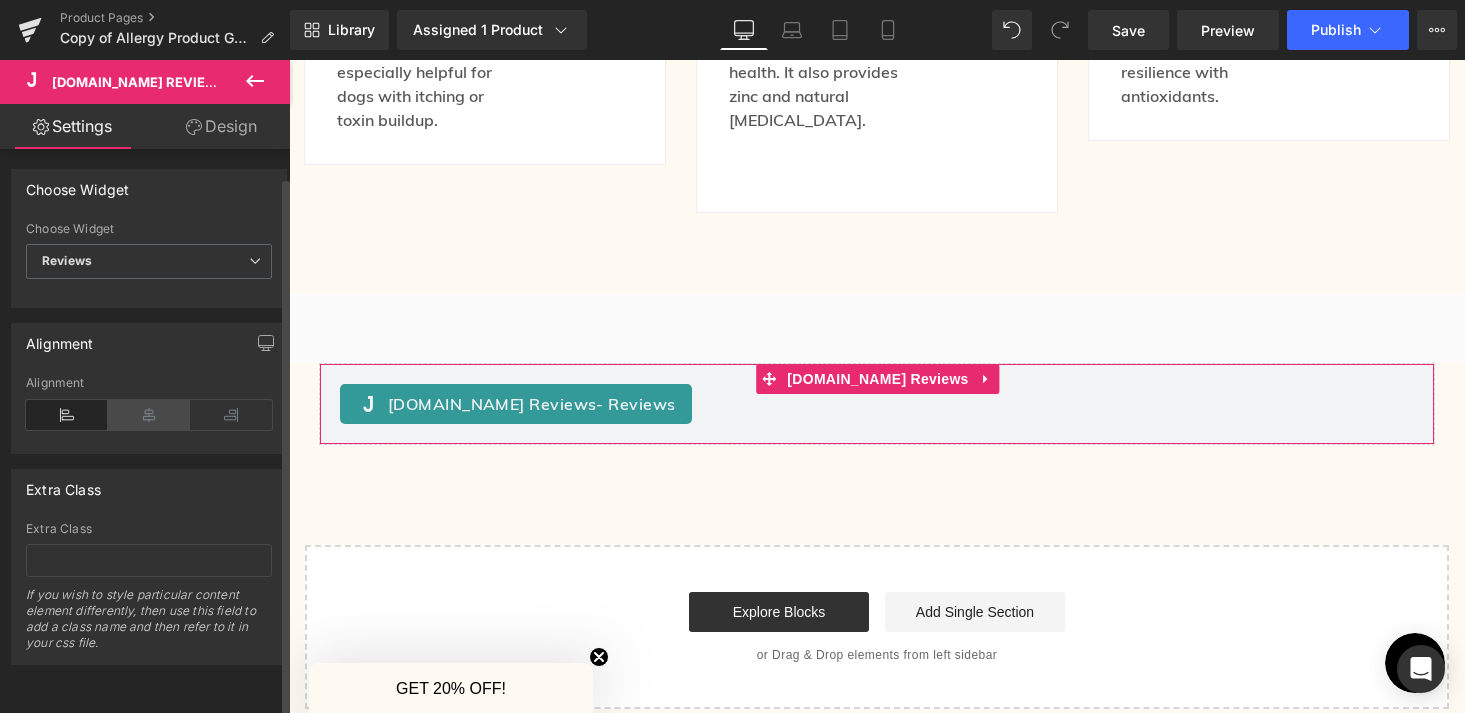 click at bounding box center (149, 415) 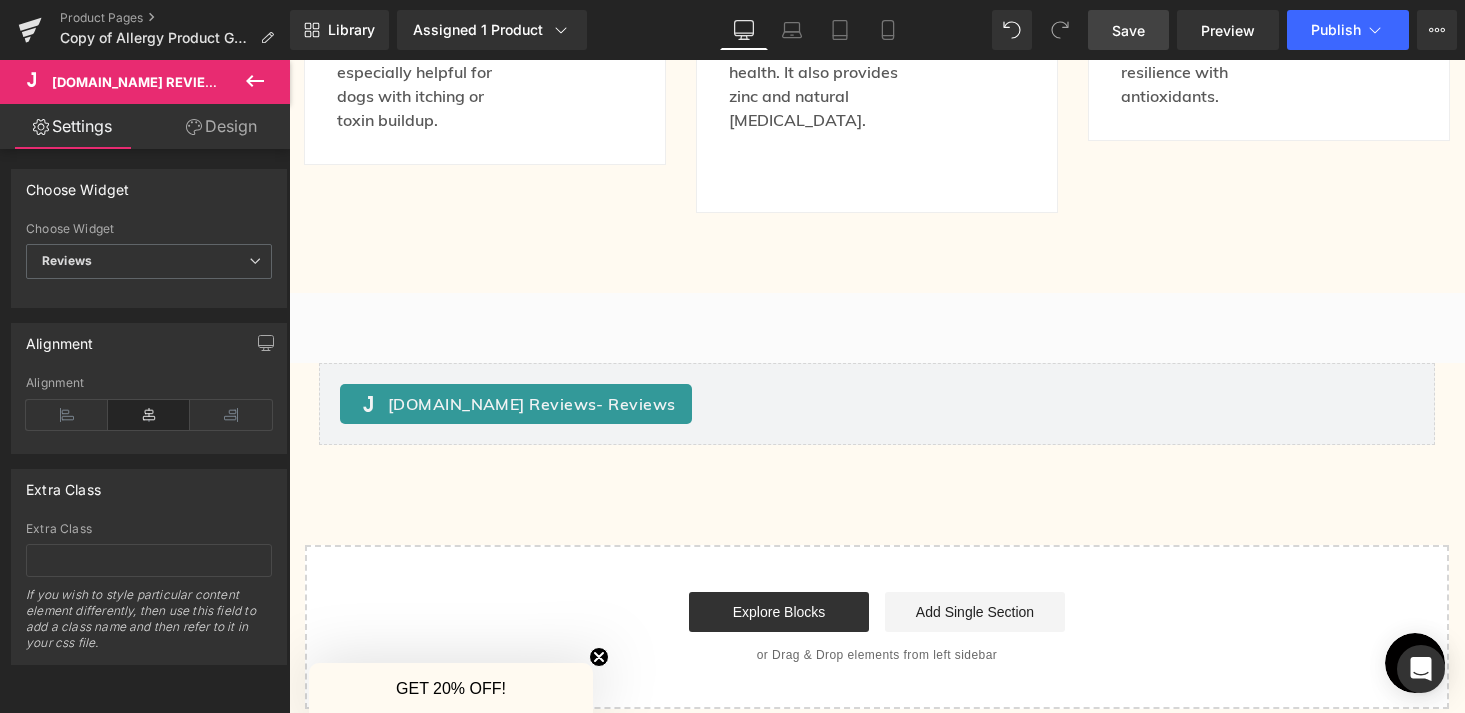 click on "Save" at bounding box center (1128, 30) 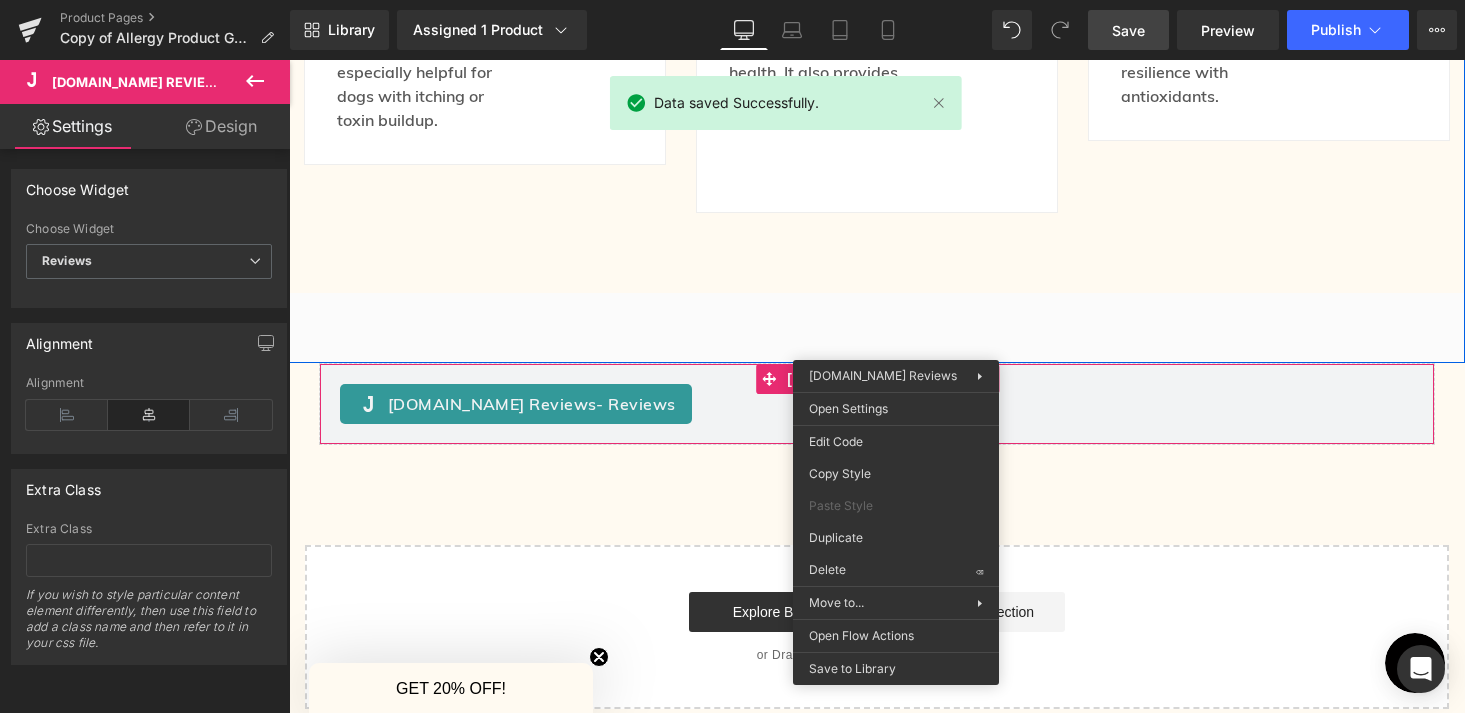click on "70px" at bounding box center (289, 60) 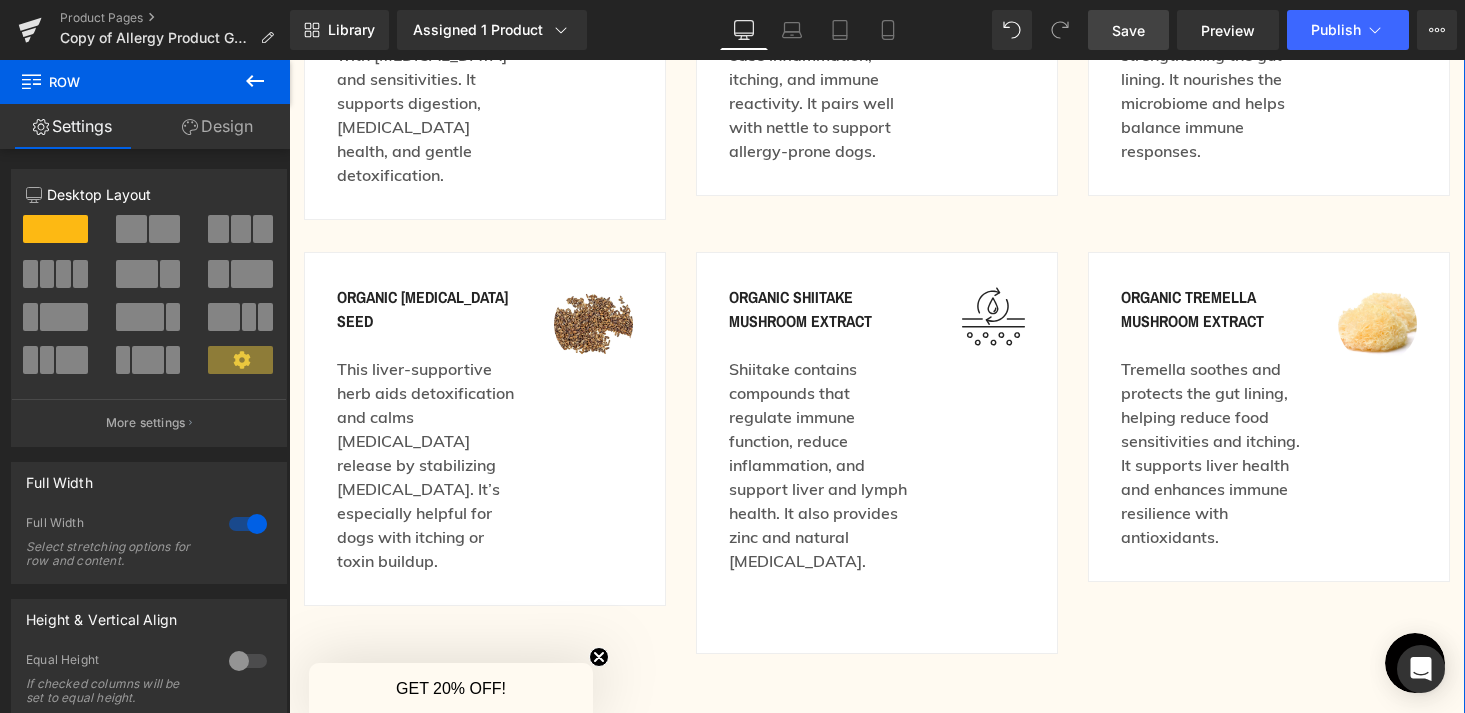 scroll, scrollTop: 2773, scrollLeft: 0, axis: vertical 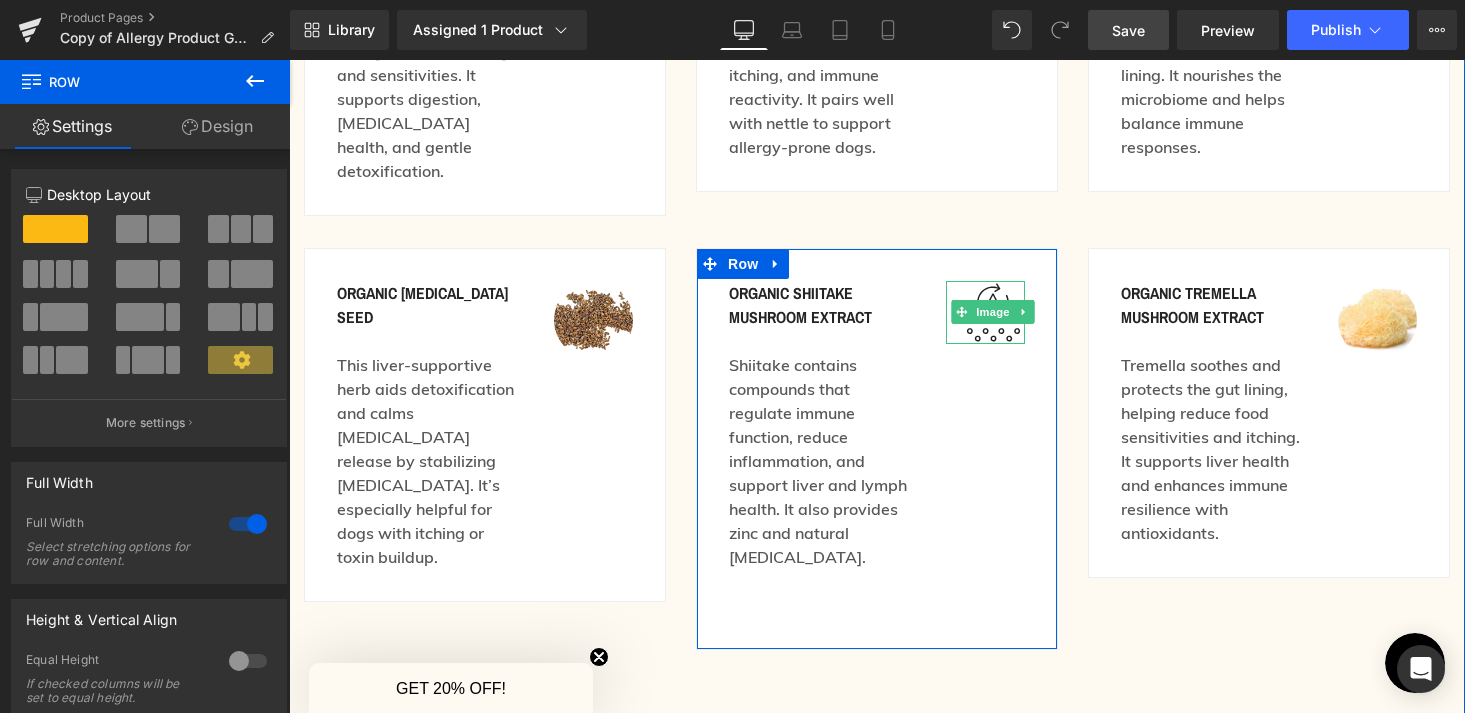 click at bounding box center (993, 312) 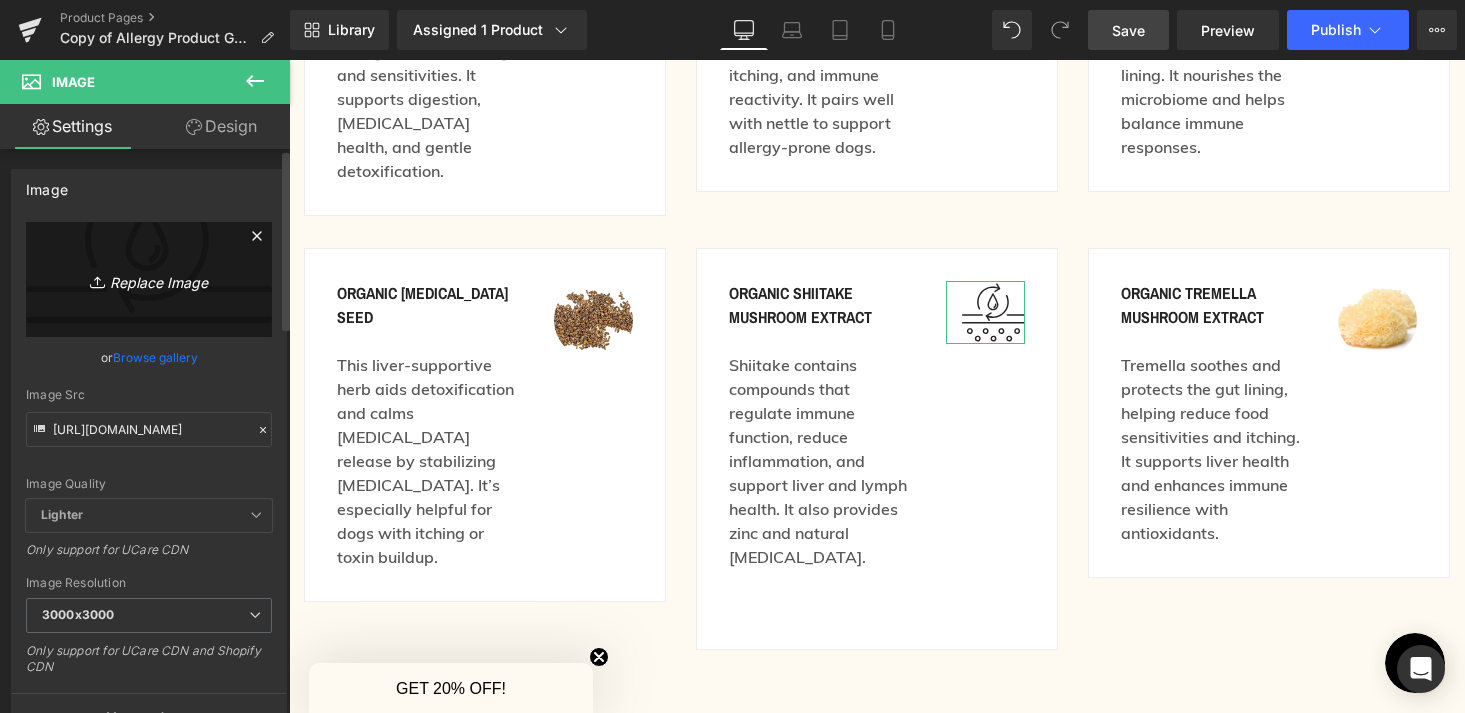 click on "Replace Image" at bounding box center (149, 279) 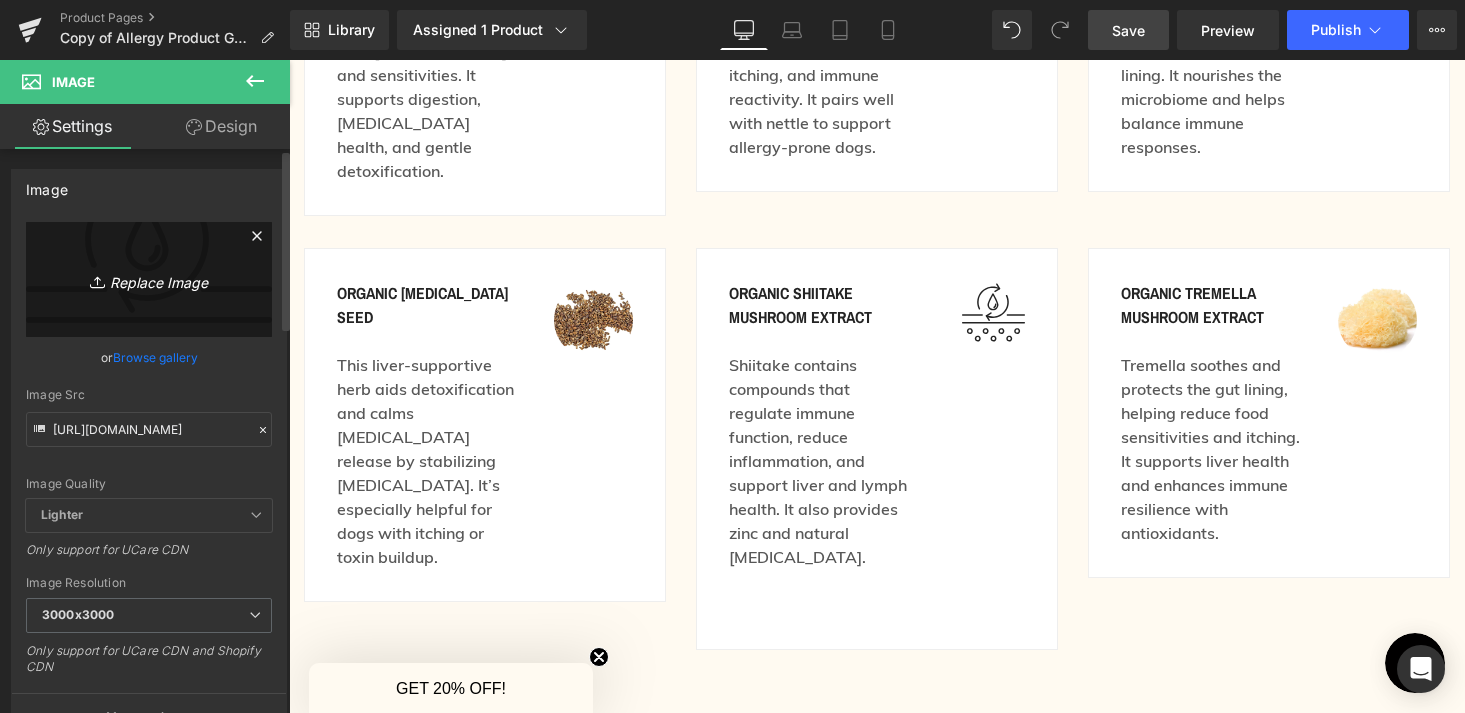 type on "C:\fakepath\5.png" 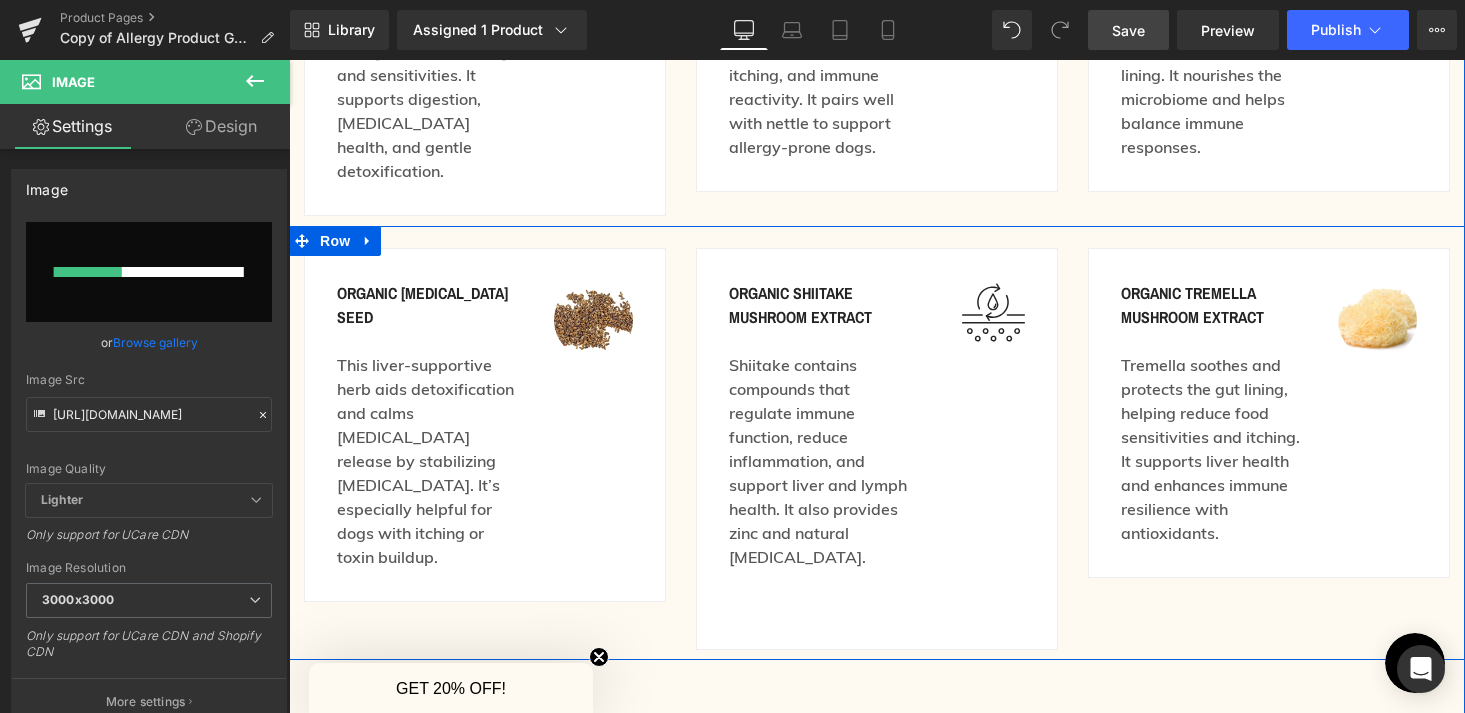 type 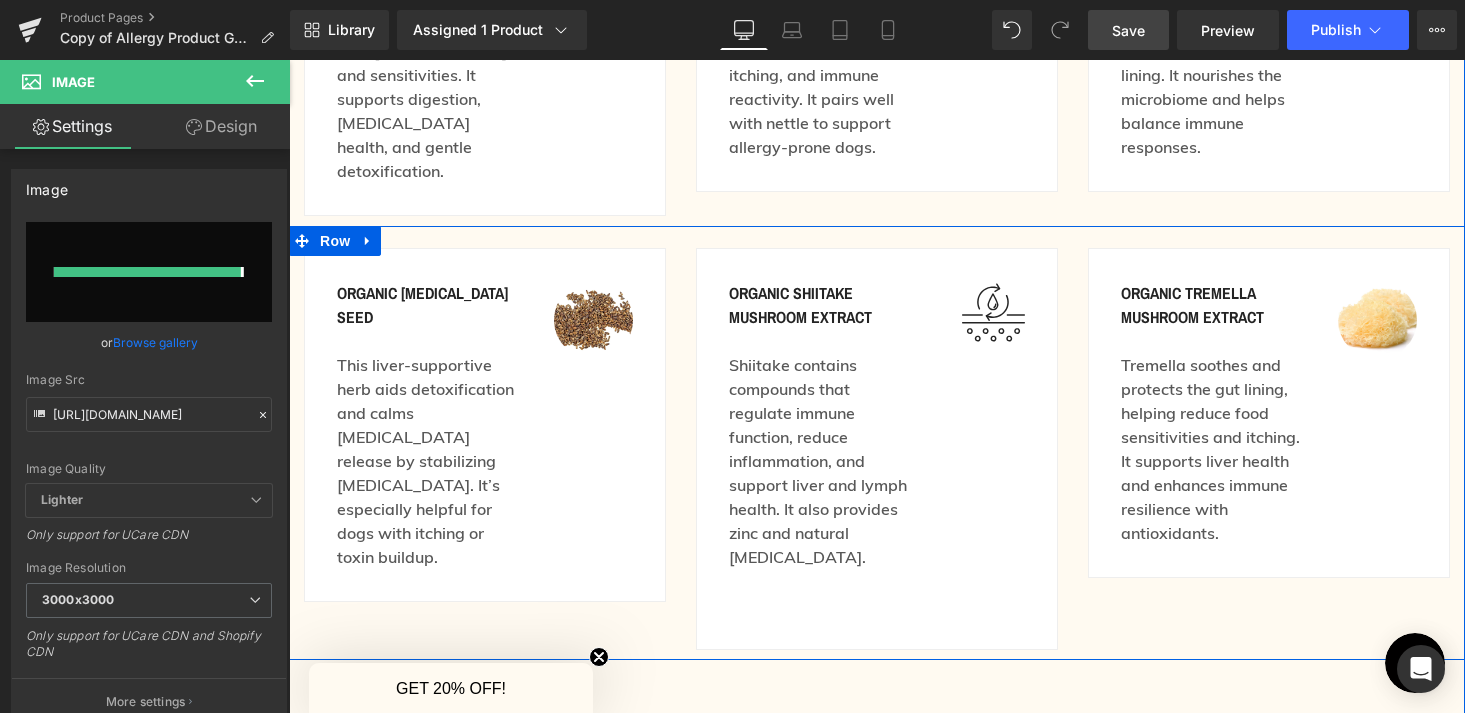 type on "https://ucarecdn.com/ac9f853e-8fea-4c07-9193-e08fe2b5ea81/-/format/auto/-/preview/3000x3000/-/quality/lighter/5.png" 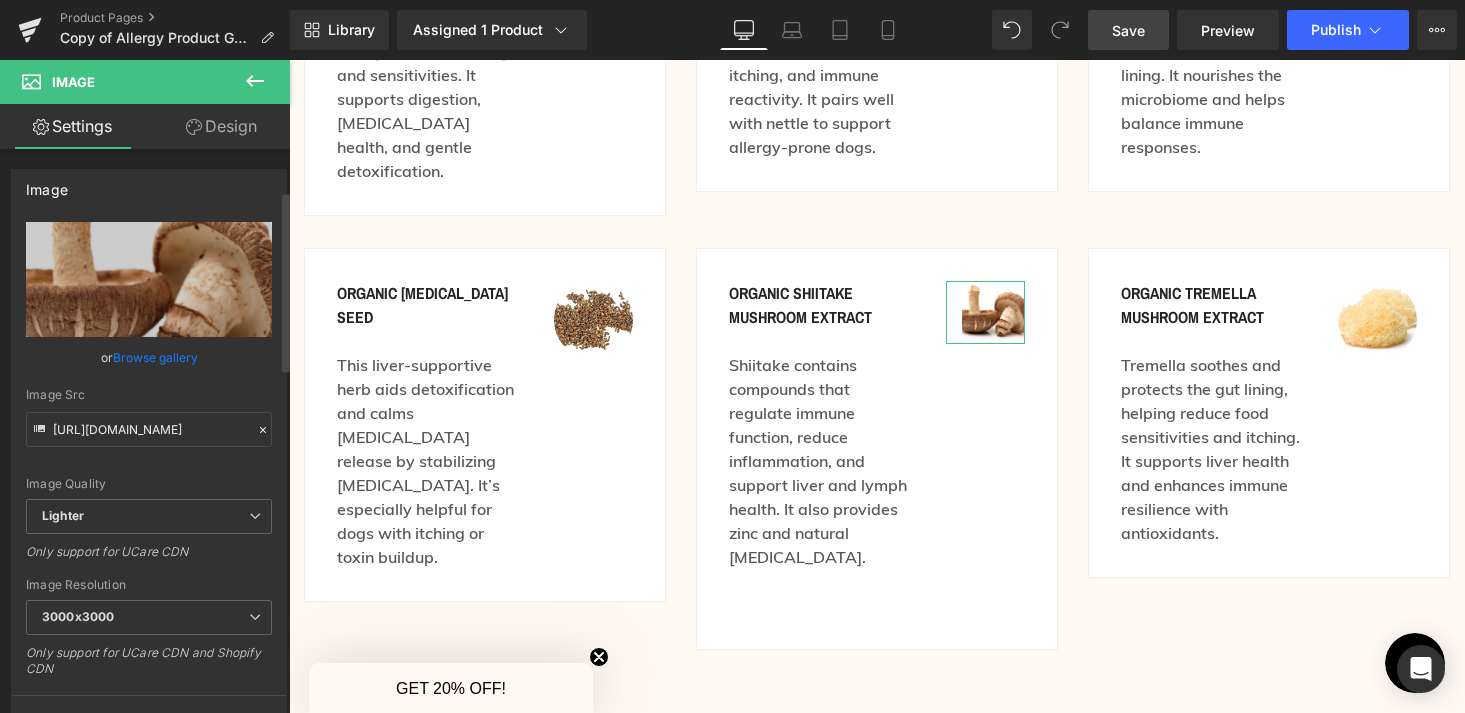 scroll, scrollTop: 339, scrollLeft: 0, axis: vertical 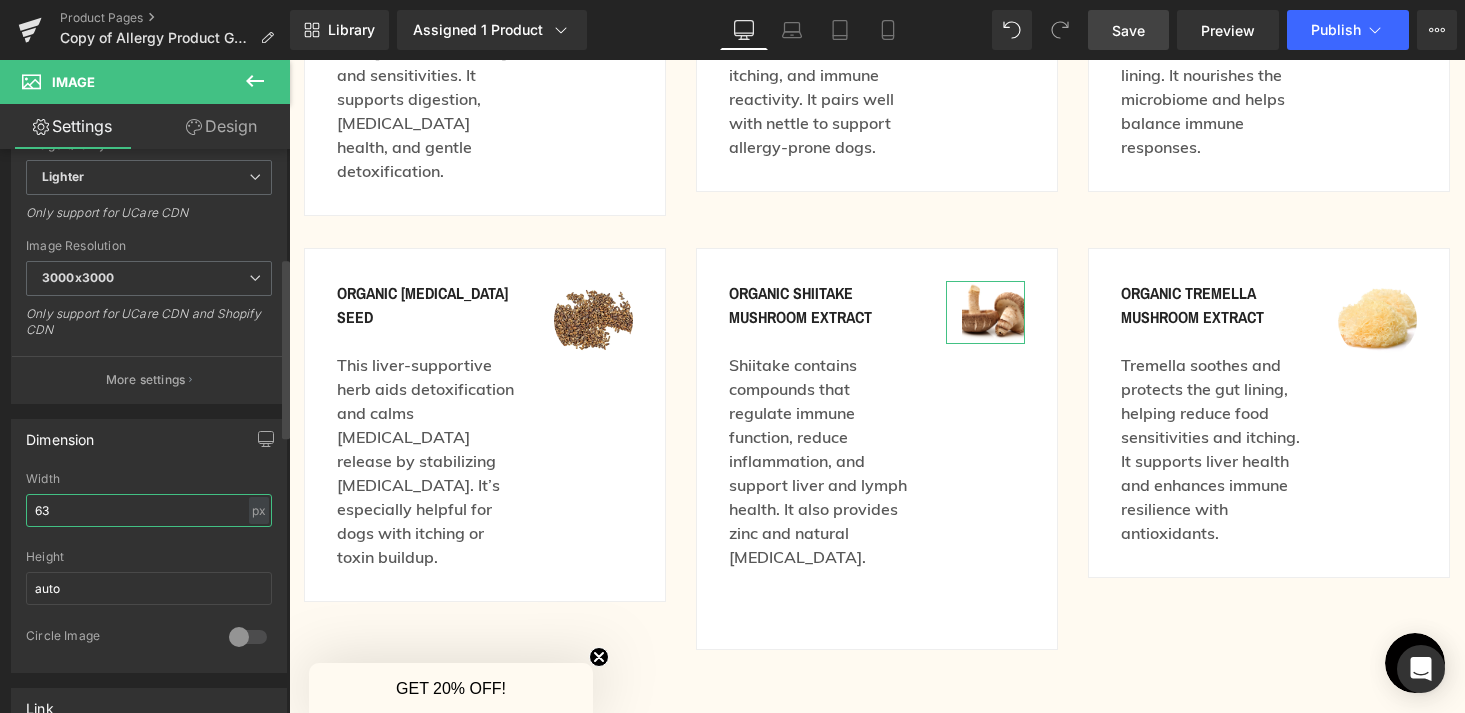 click on "63" at bounding box center (149, 510) 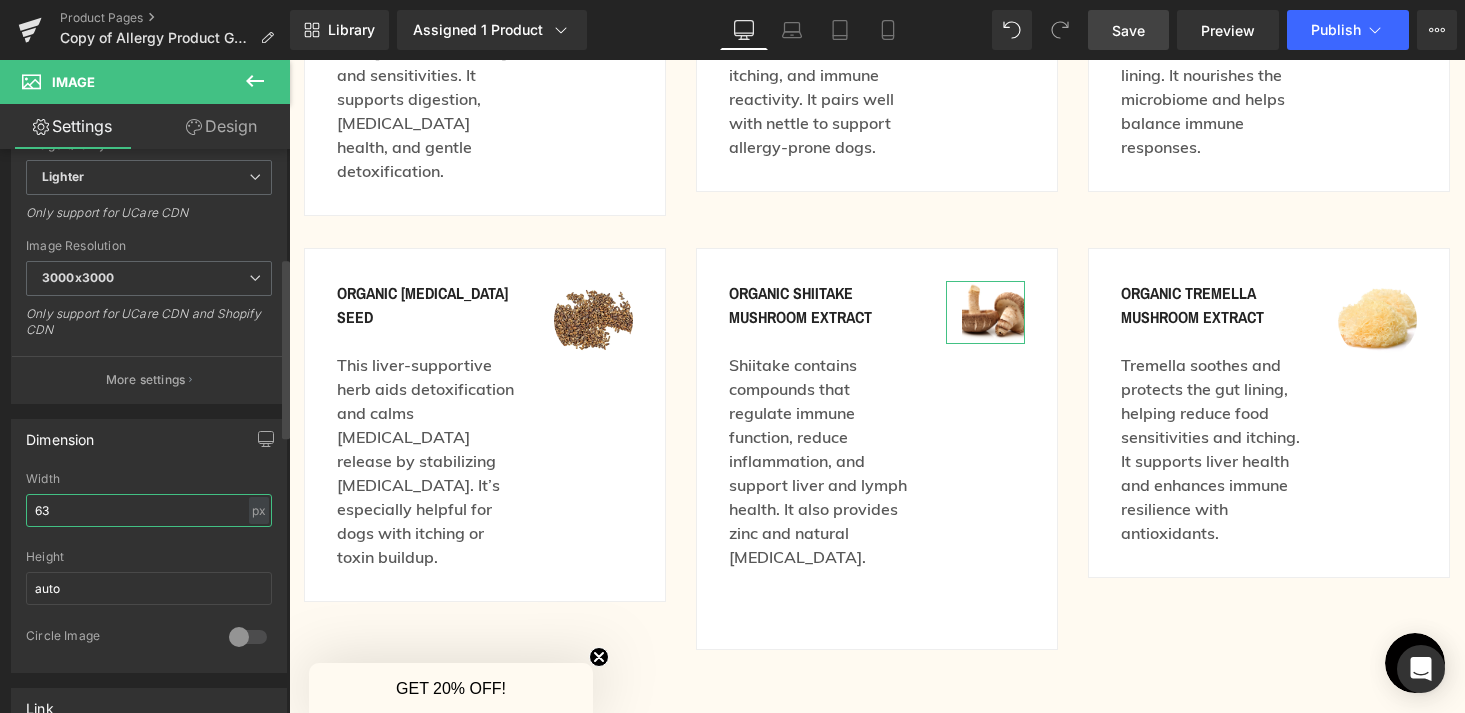 click on "63" at bounding box center [149, 510] 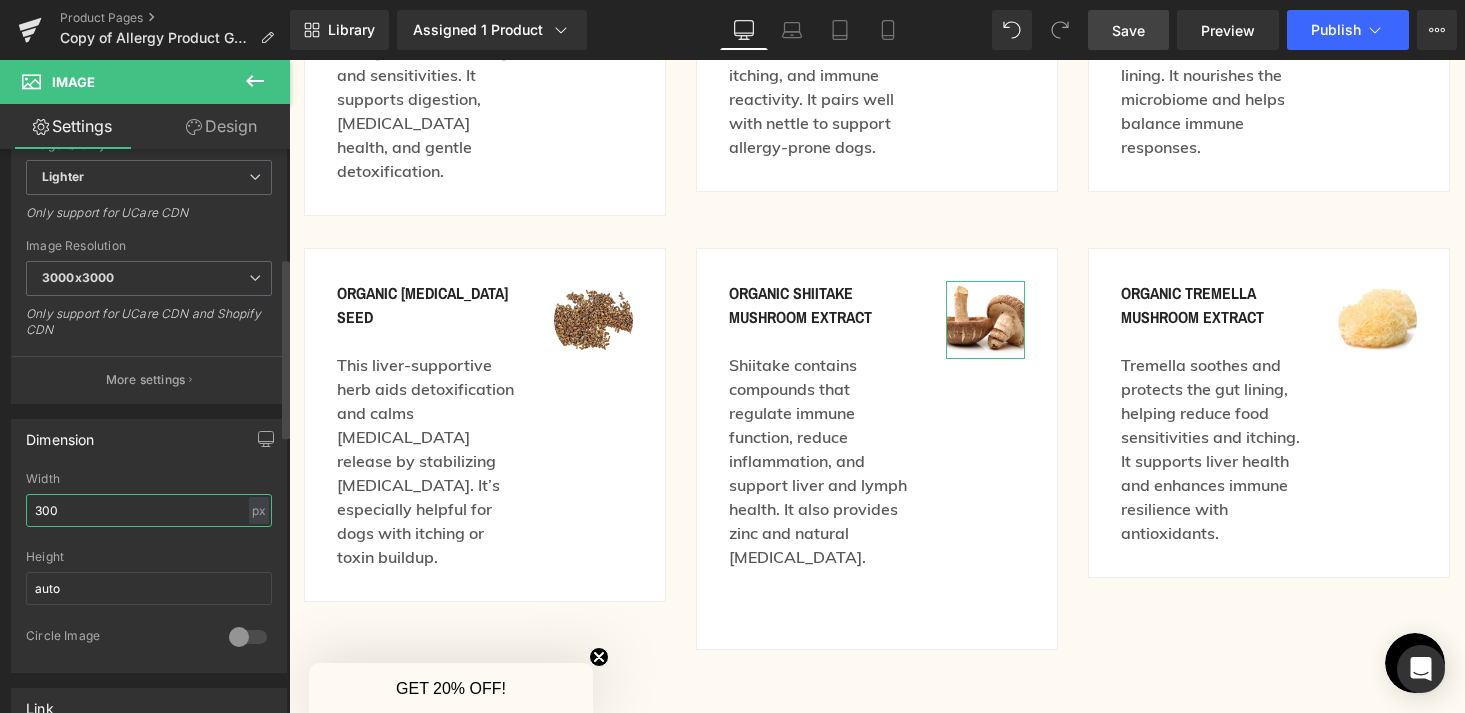 type on "300" 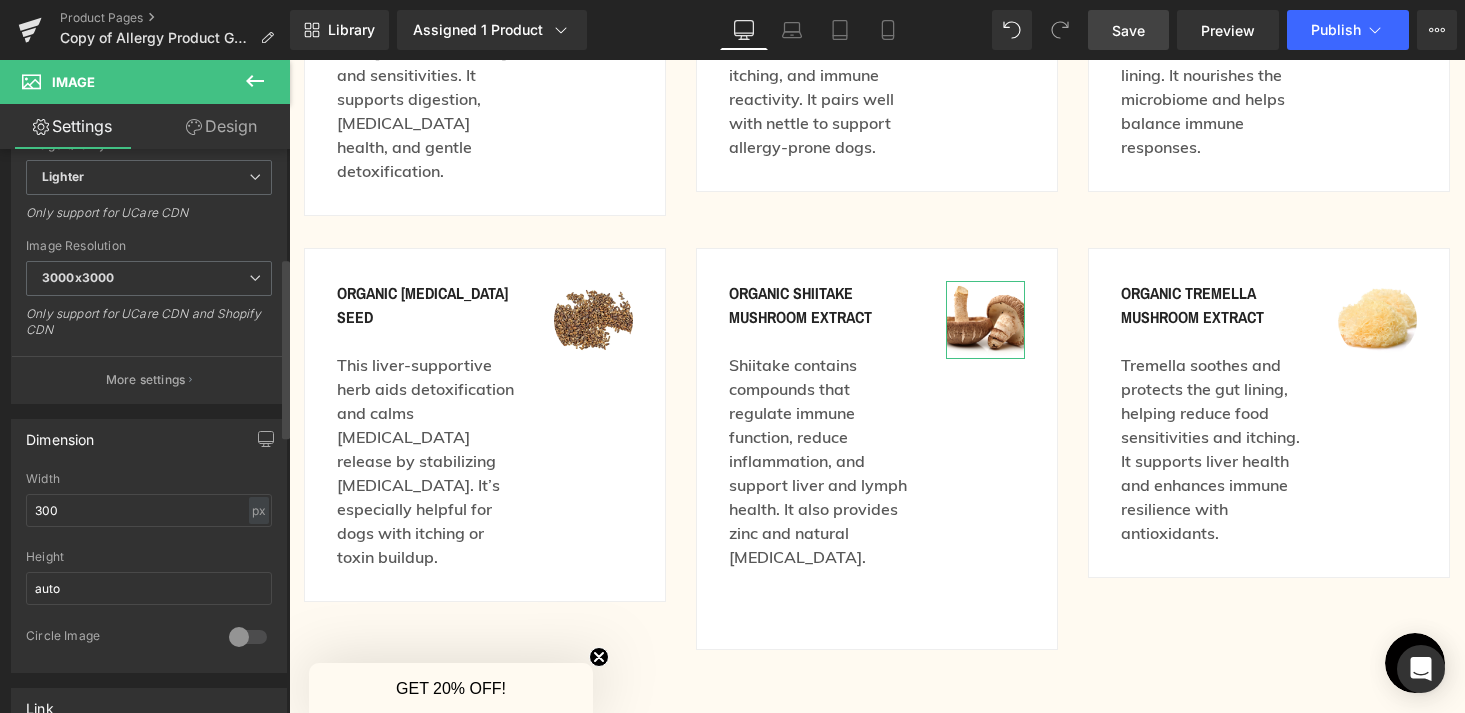 click at bounding box center [248, 637] 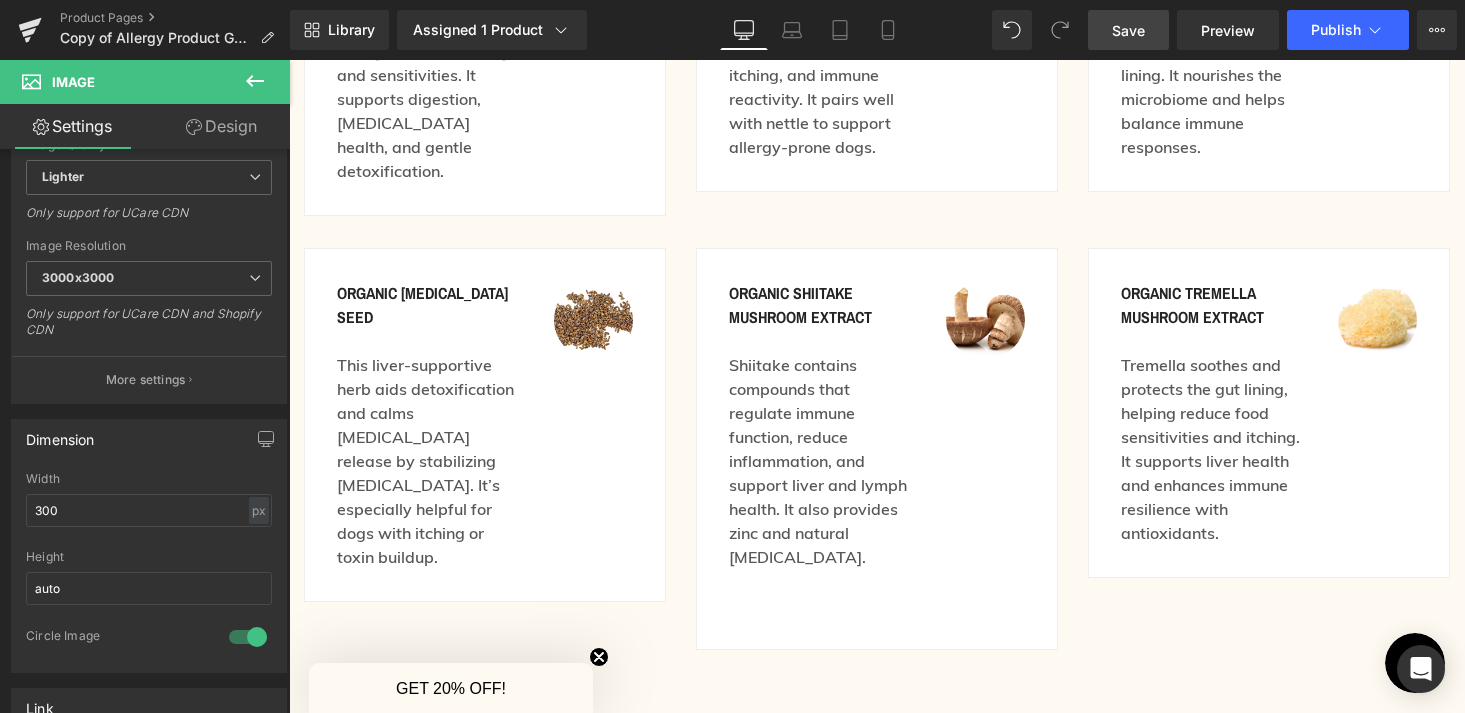 click on "Save" at bounding box center [1128, 30] 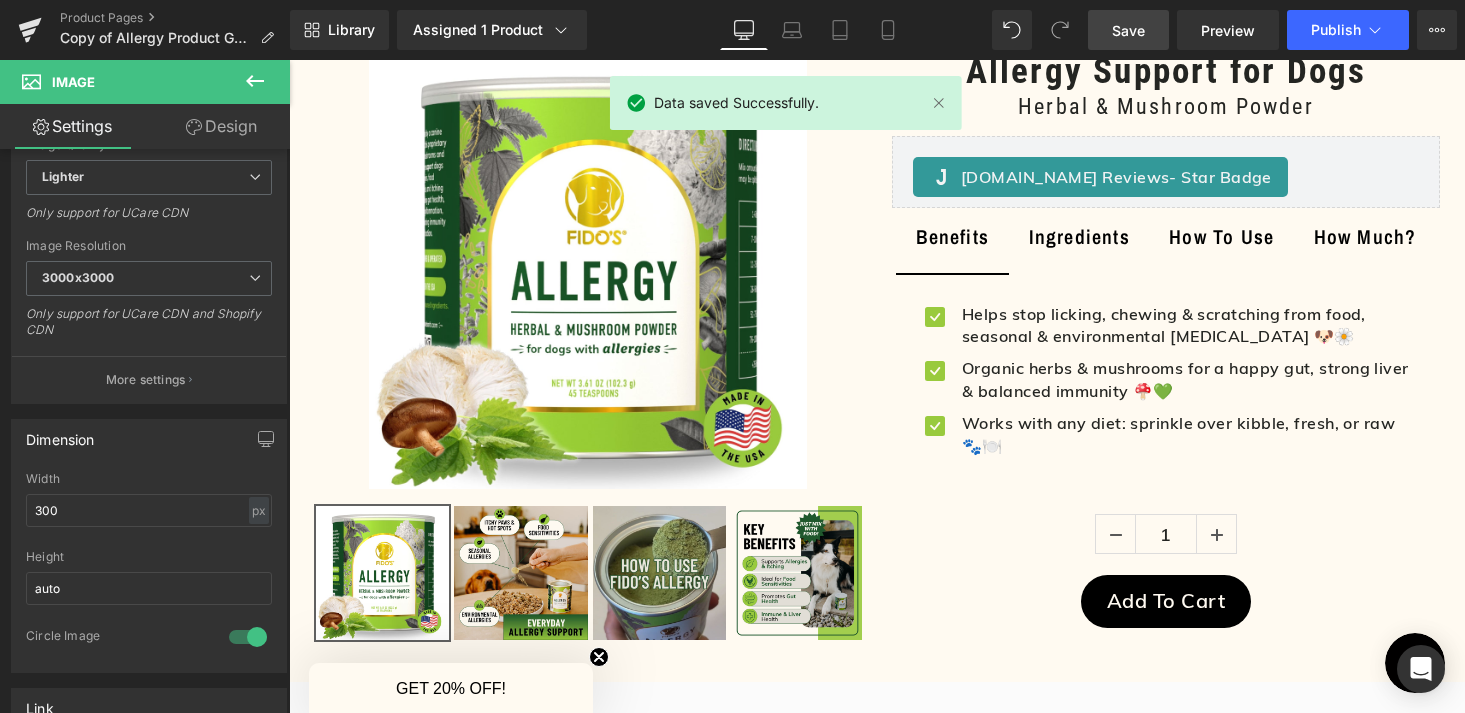 scroll, scrollTop: 0, scrollLeft: 0, axis: both 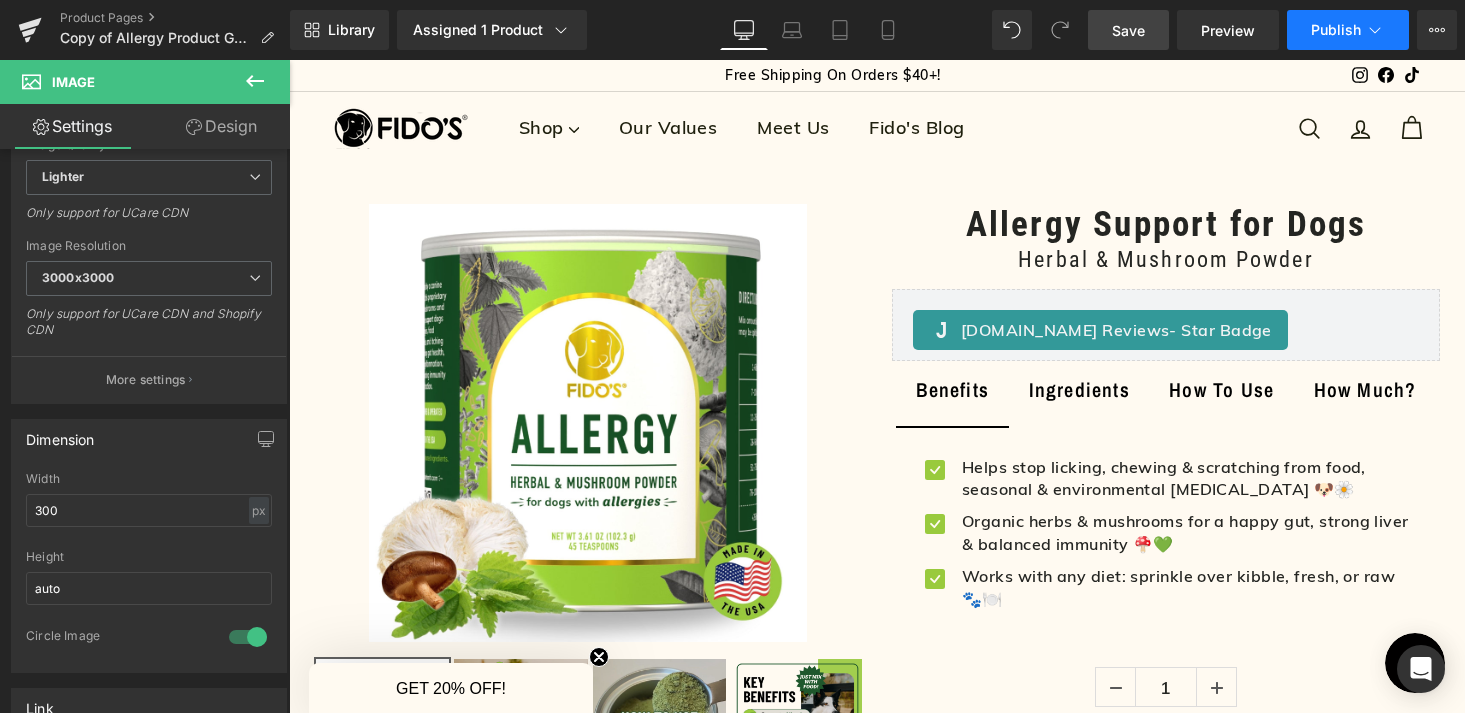 click on "Publish" at bounding box center (1336, 30) 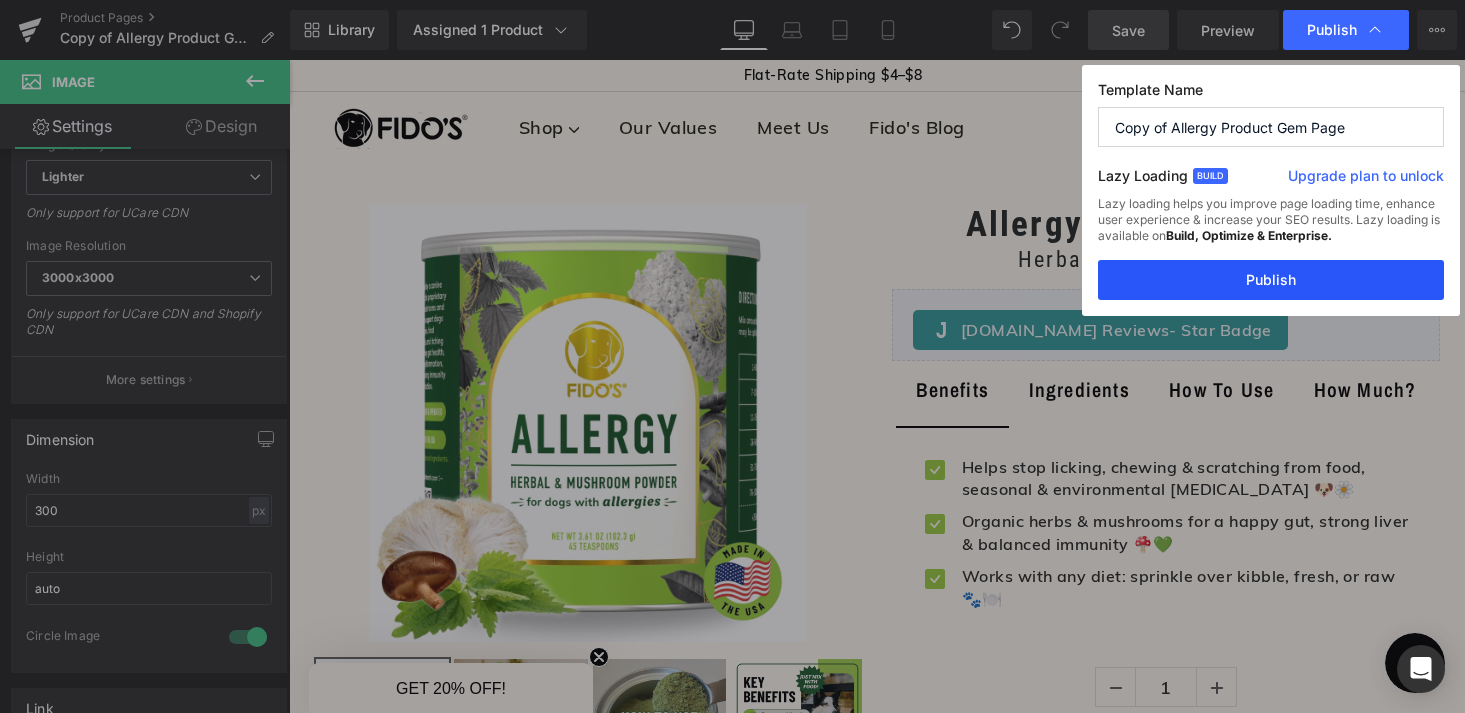 click on "Publish" at bounding box center [1271, 280] 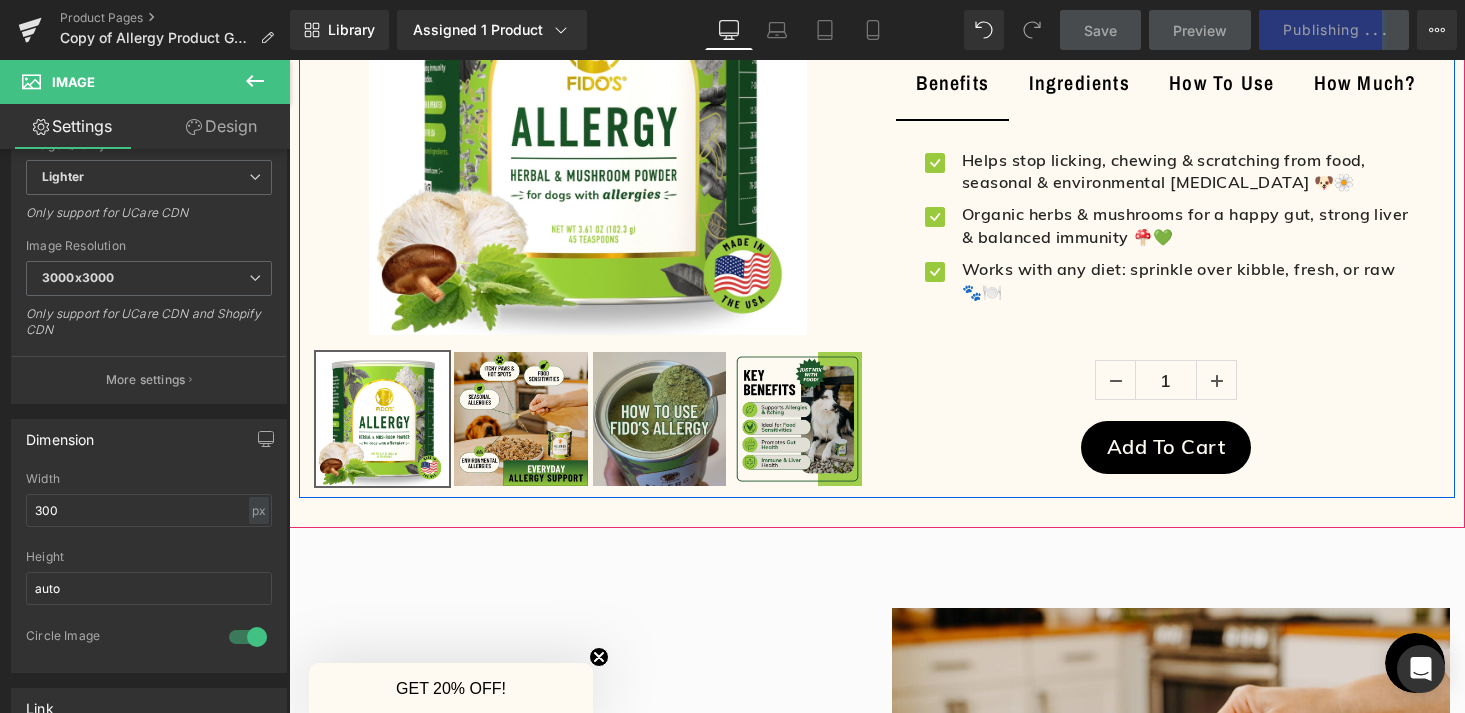 scroll, scrollTop: 308, scrollLeft: 0, axis: vertical 